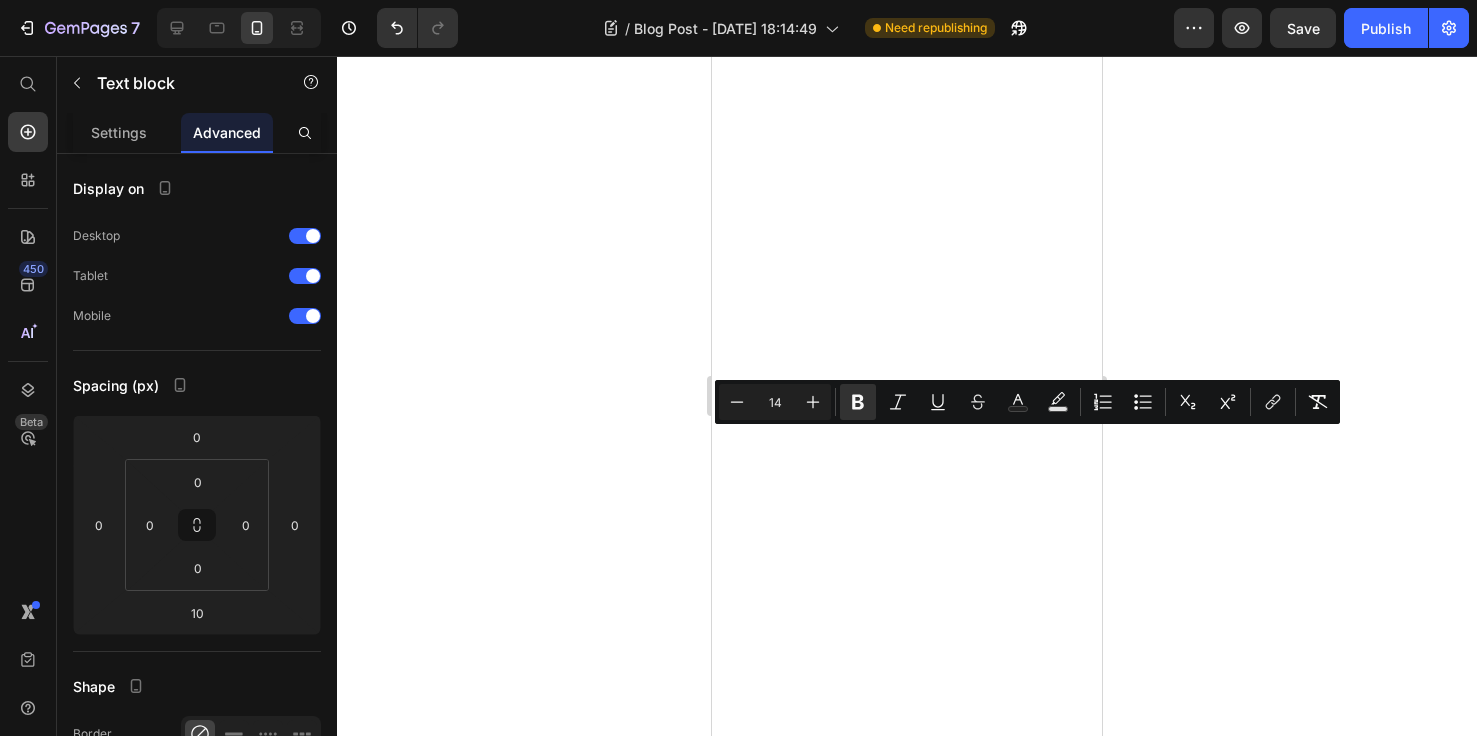 scroll, scrollTop: 0, scrollLeft: 0, axis: both 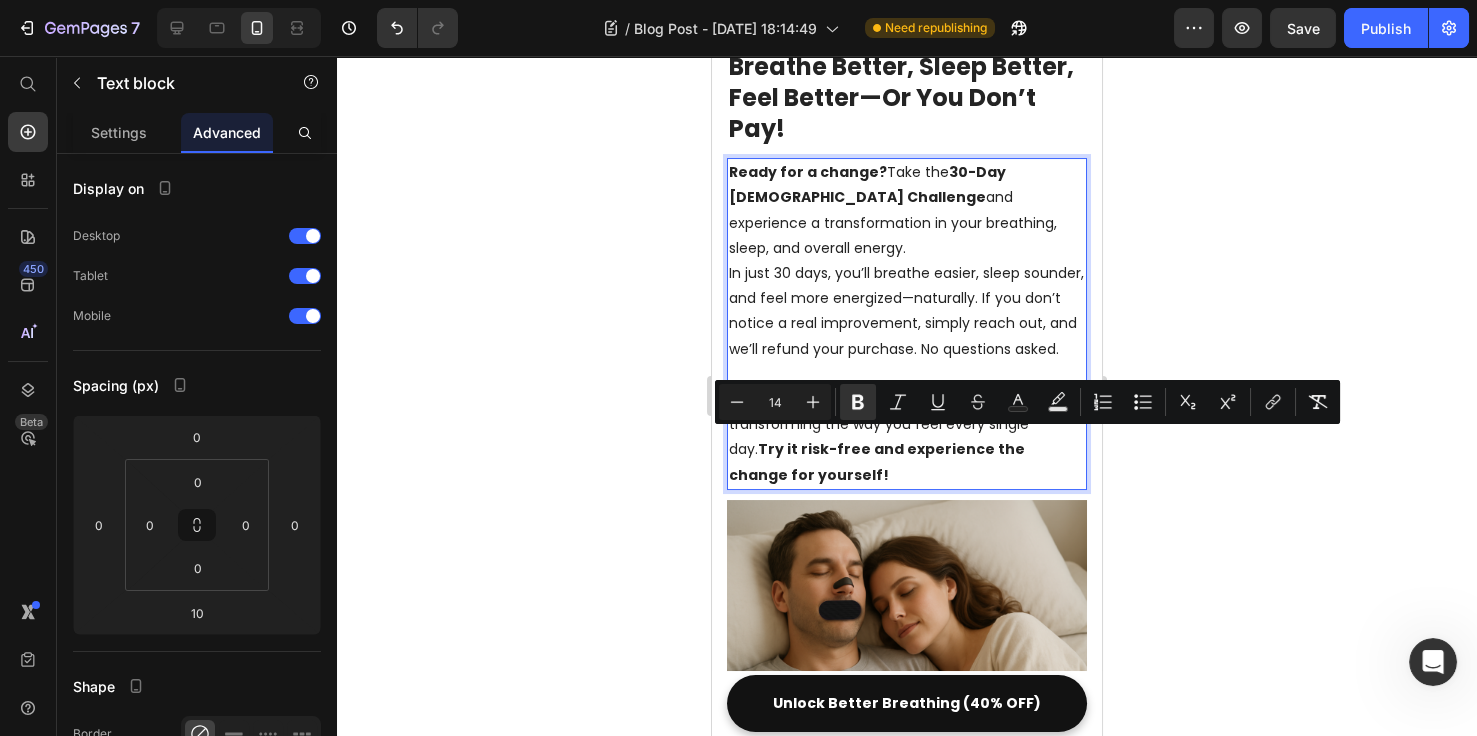click 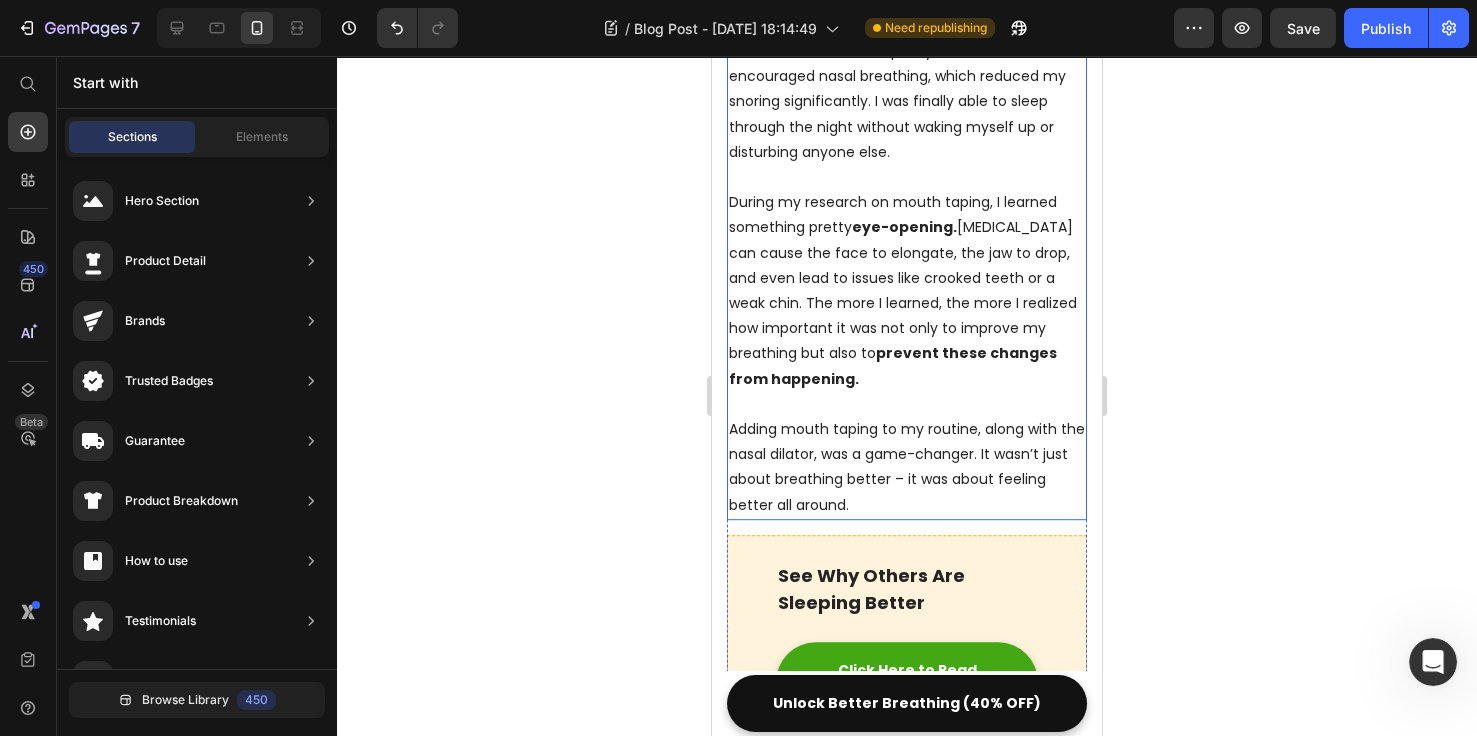 scroll, scrollTop: 2769, scrollLeft: 0, axis: vertical 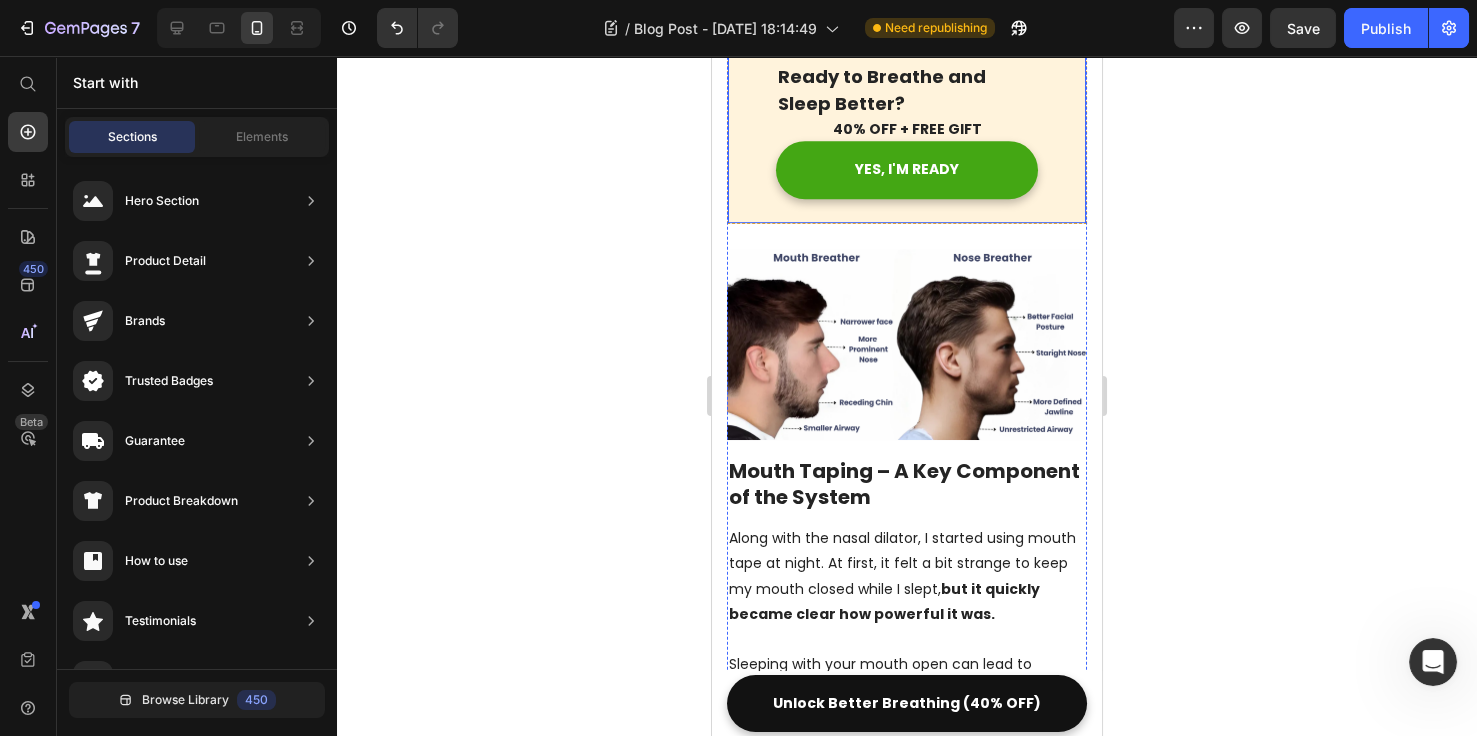click on "Ready to Breathe and Sleep Better?  Text block 40% OFF + FREE GIFT Text block YES, I'M READY   Button Row" at bounding box center [907, 129] 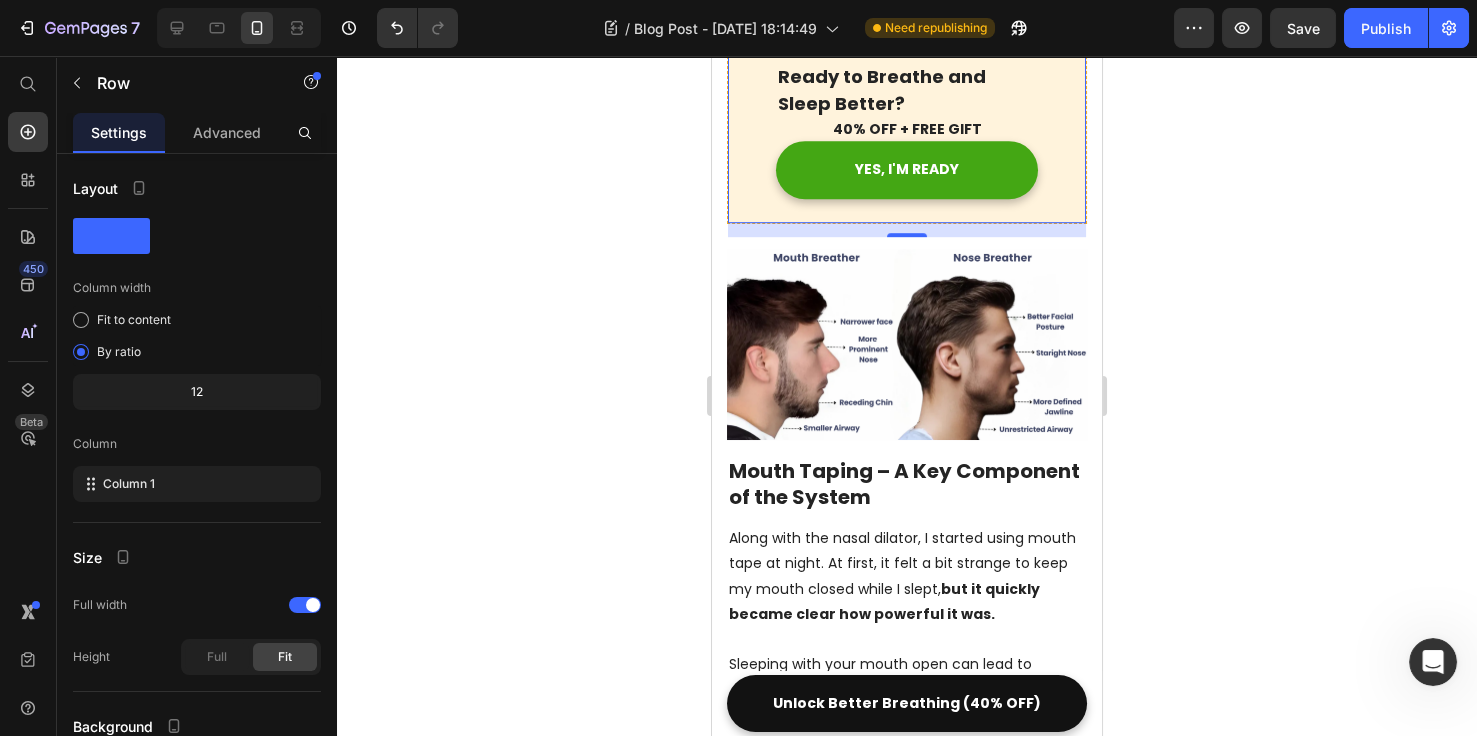 click 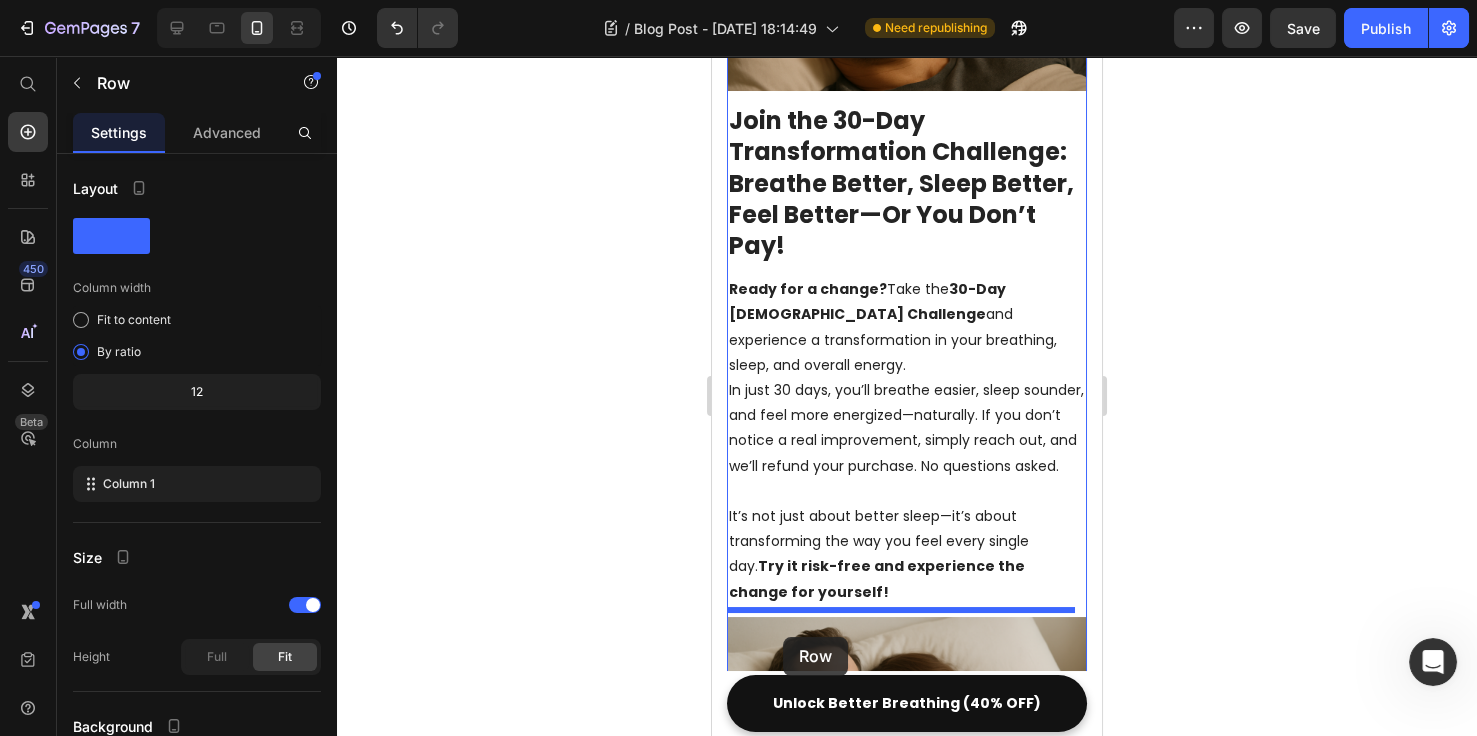 scroll, scrollTop: 518, scrollLeft: 0, axis: vertical 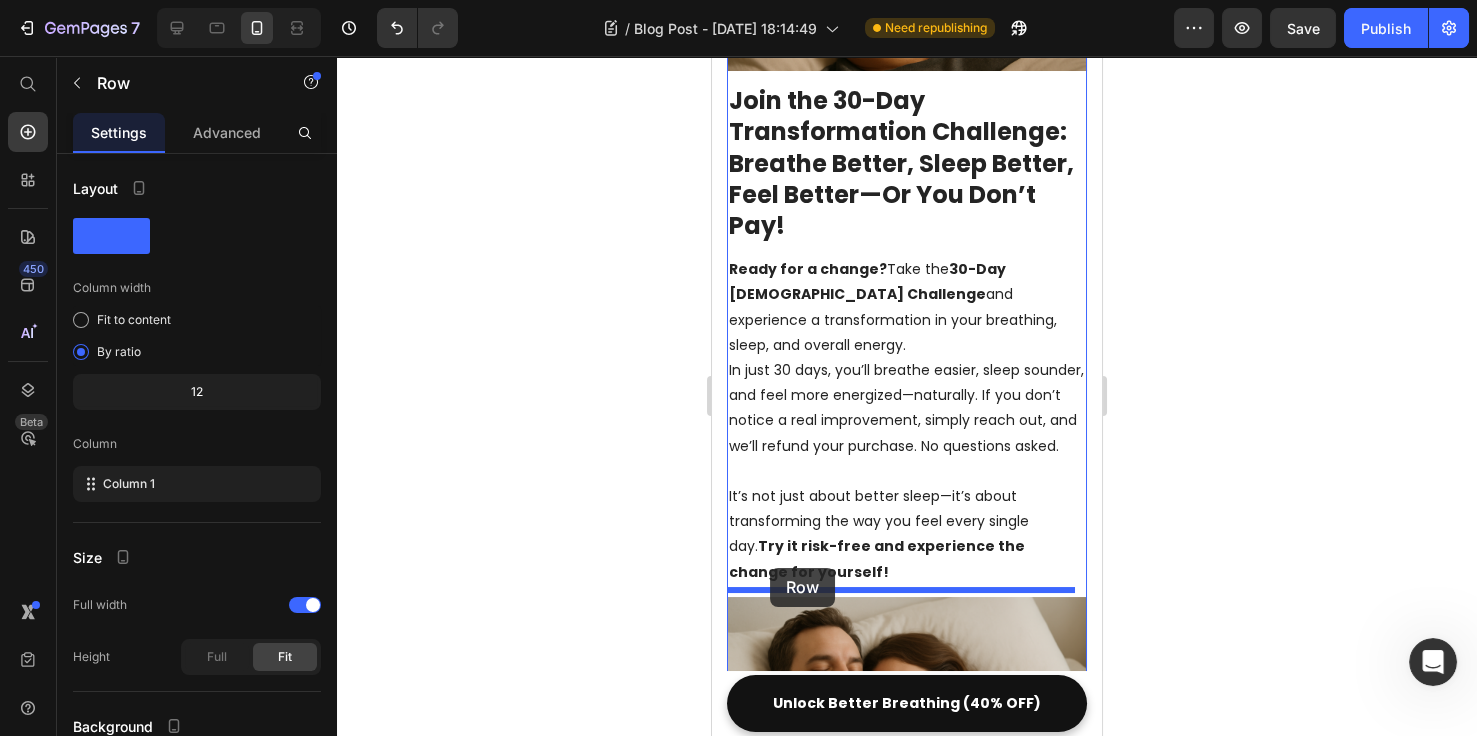 drag, startPoint x: 768, startPoint y: 438, endPoint x: 770, endPoint y: 566, distance: 128.01562 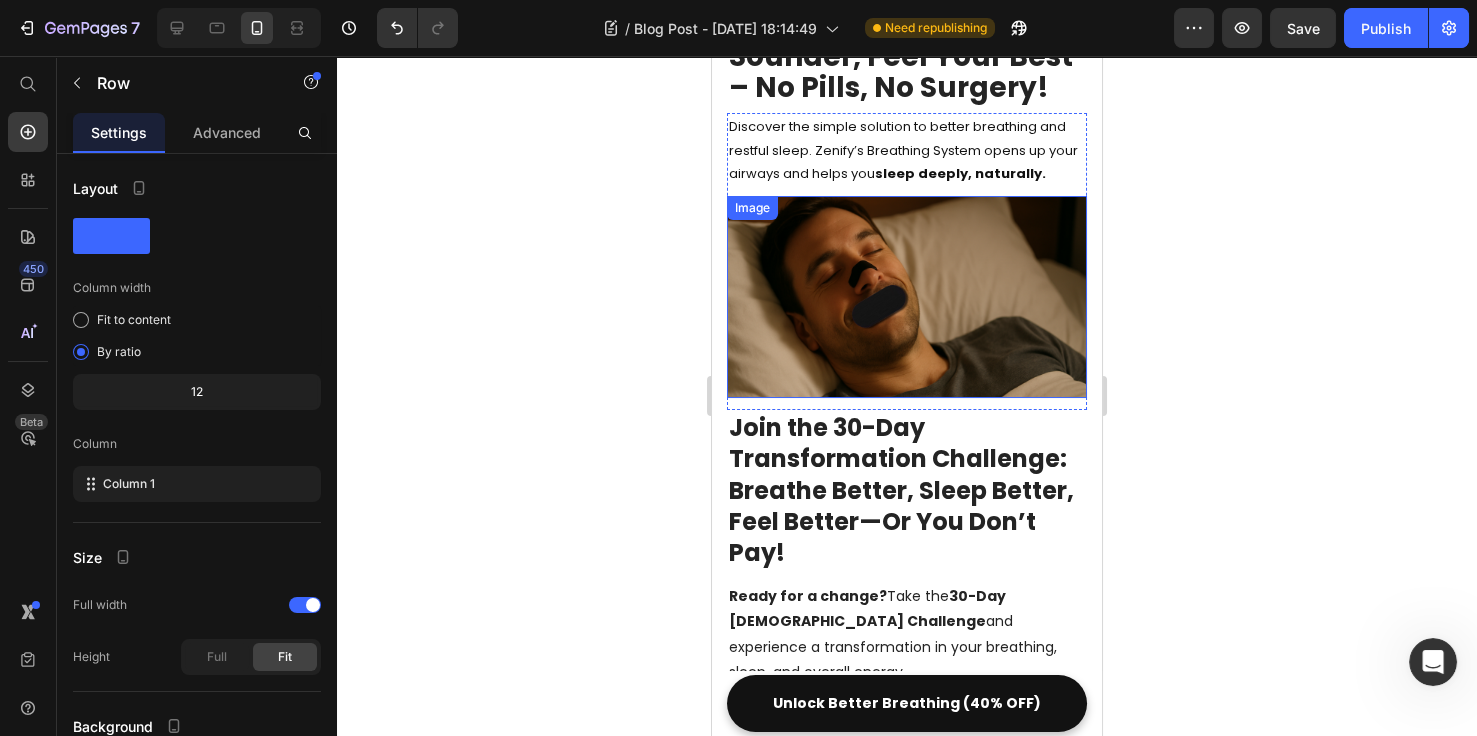 scroll, scrollTop: 76, scrollLeft: 0, axis: vertical 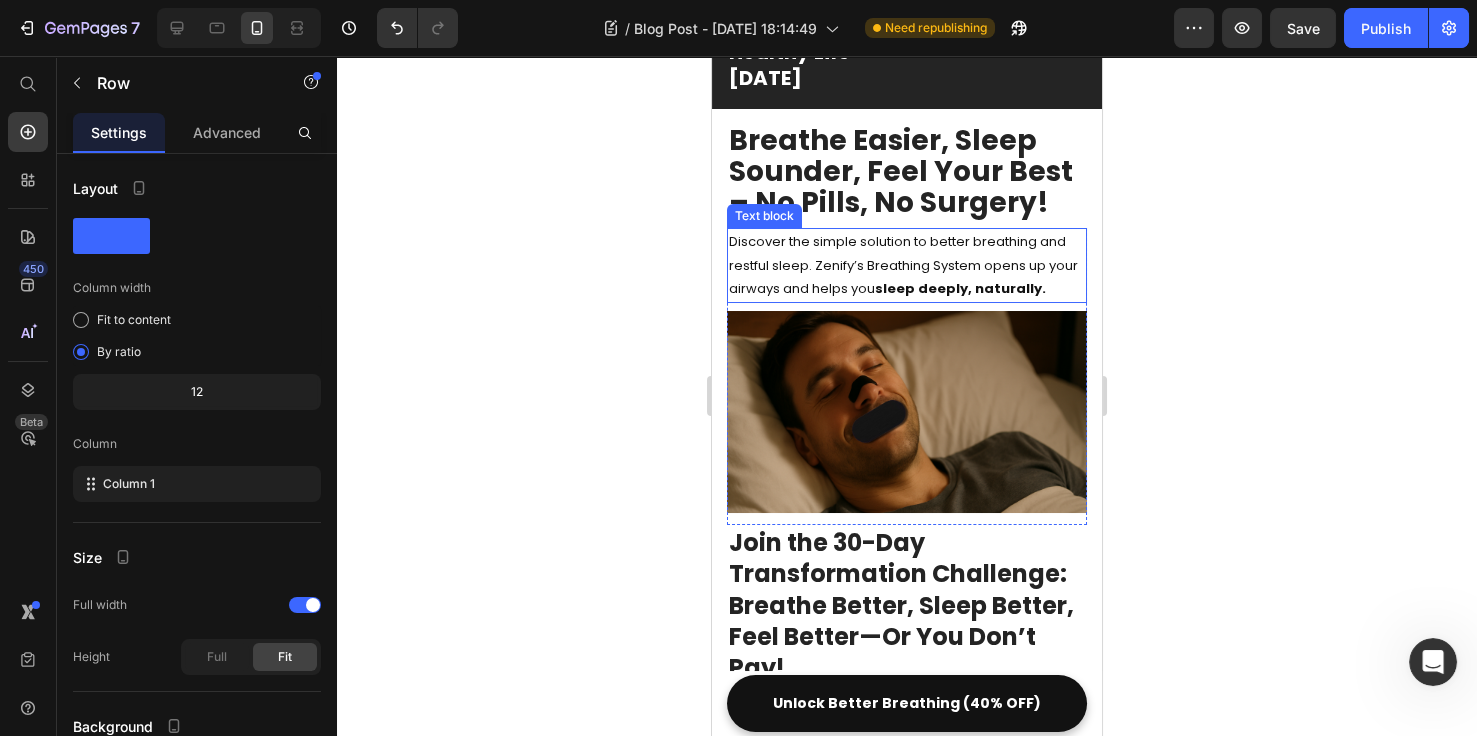click on "Discover the simple solution to better breathing and restful sleep. Zenify’s Breathing System opens up your airways and helps you  sleep deeply, naturally." at bounding box center [907, 265] 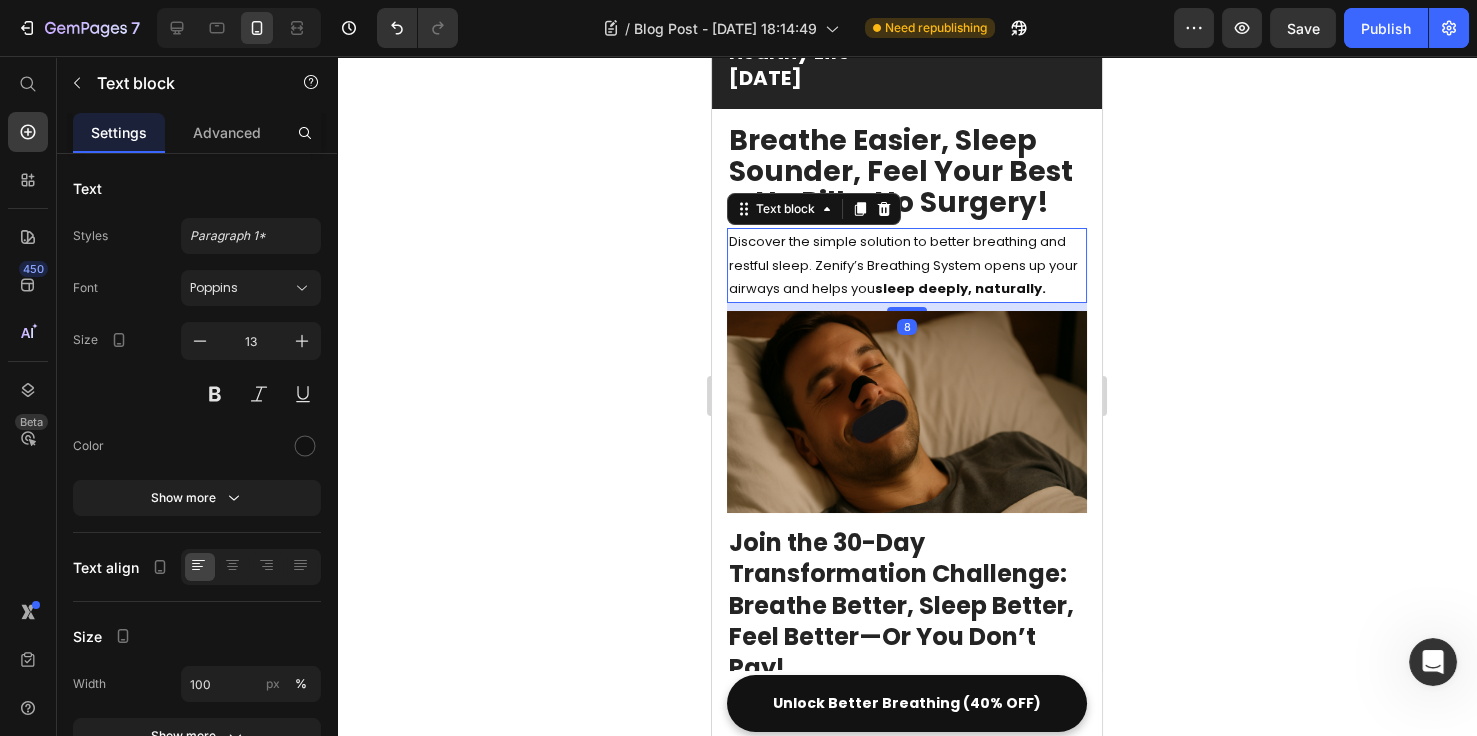 click on "Discover the simple solution to better breathing and restful sleep. Zenify’s Breathing System opens up your airways and helps you  sleep deeply, naturally." at bounding box center (907, 265) 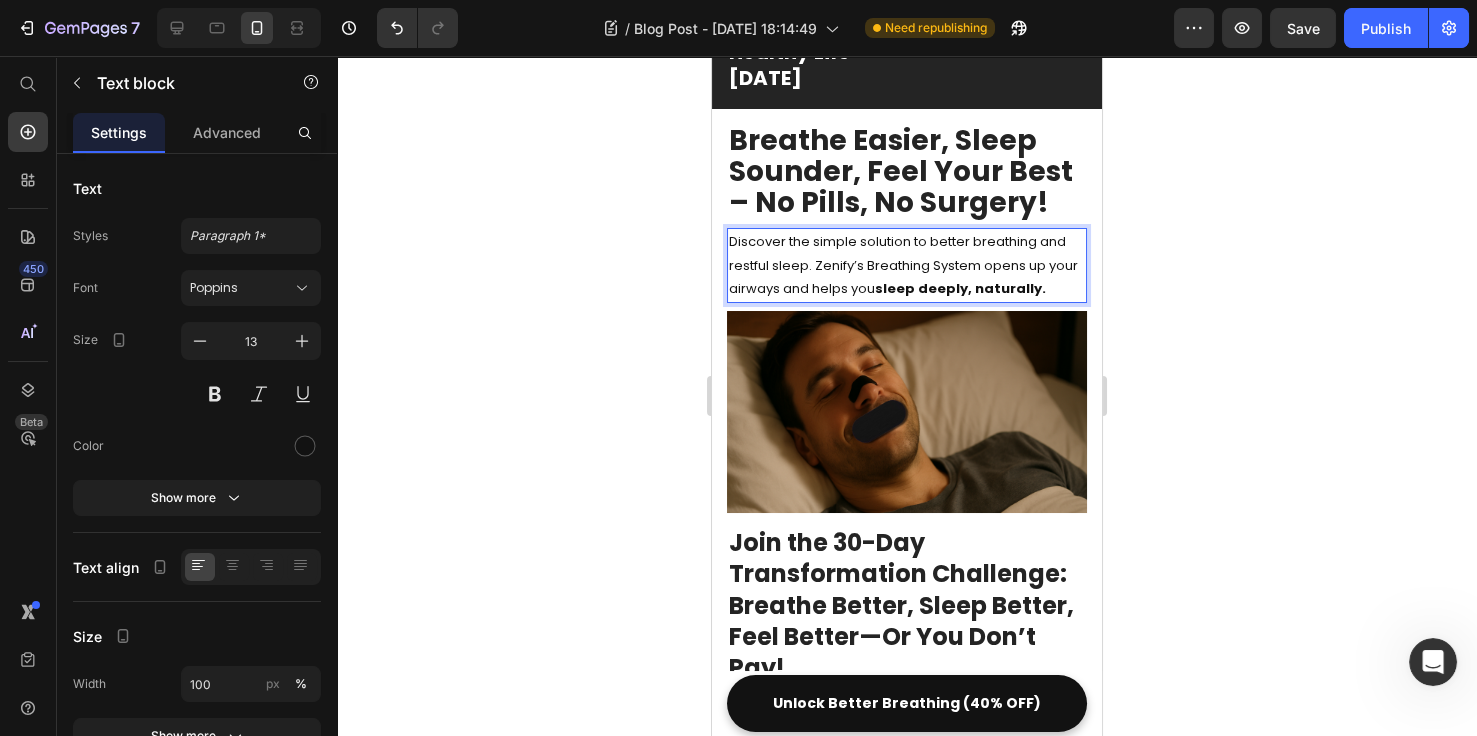 click 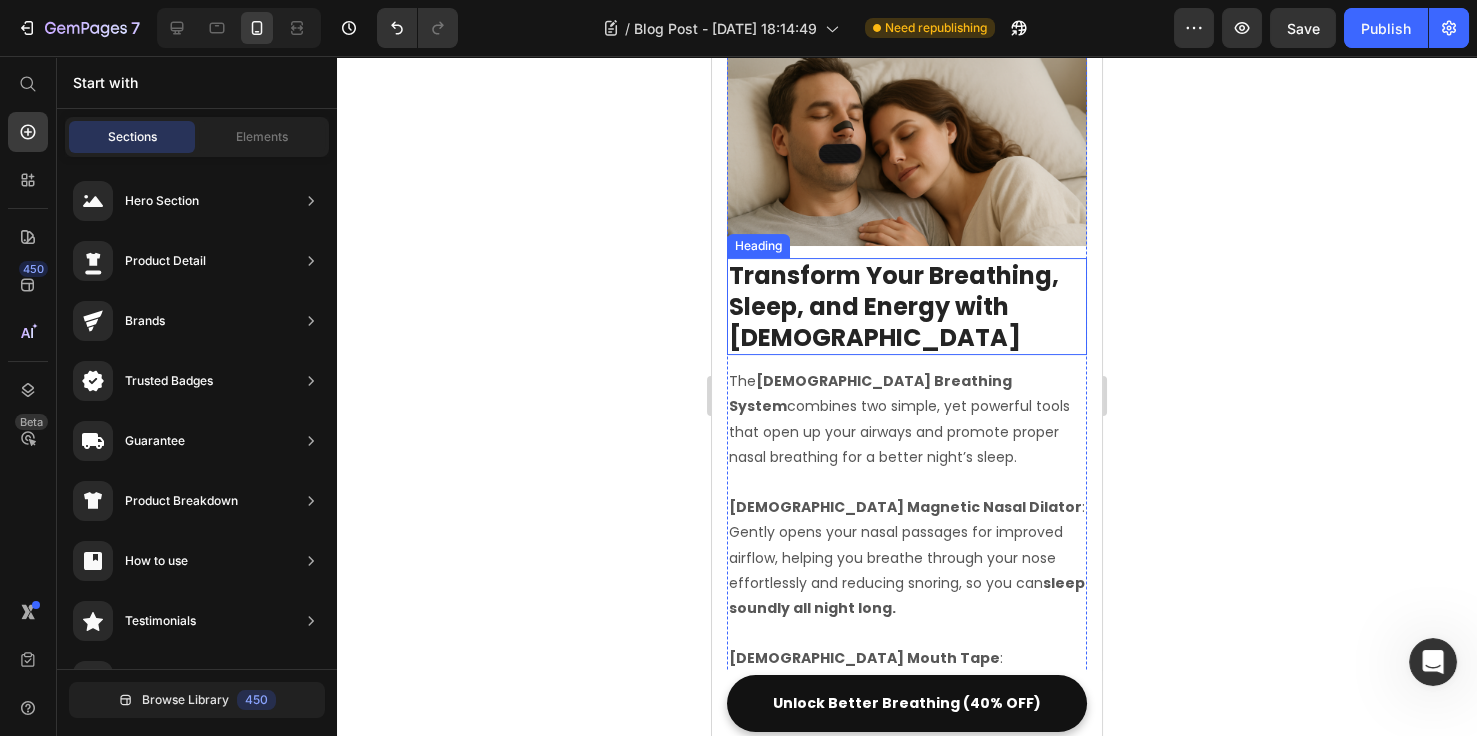 scroll, scrollTop: 1230, scrollLeft: 0, axis: vertical 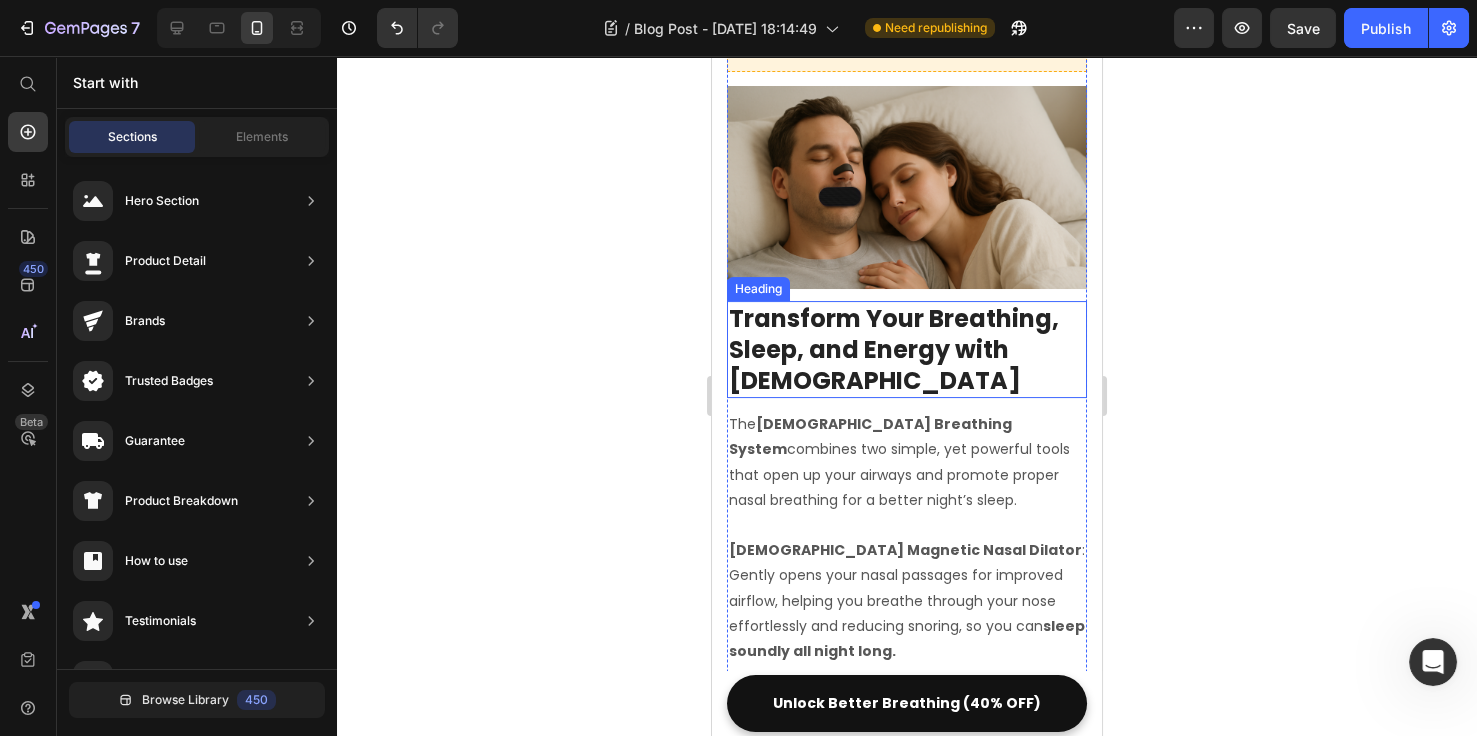 click on "Transform Your Breathing, Sleep, and Energy with [DEMOGRAPHIC_DATA]" at bounding box center (907, 350) 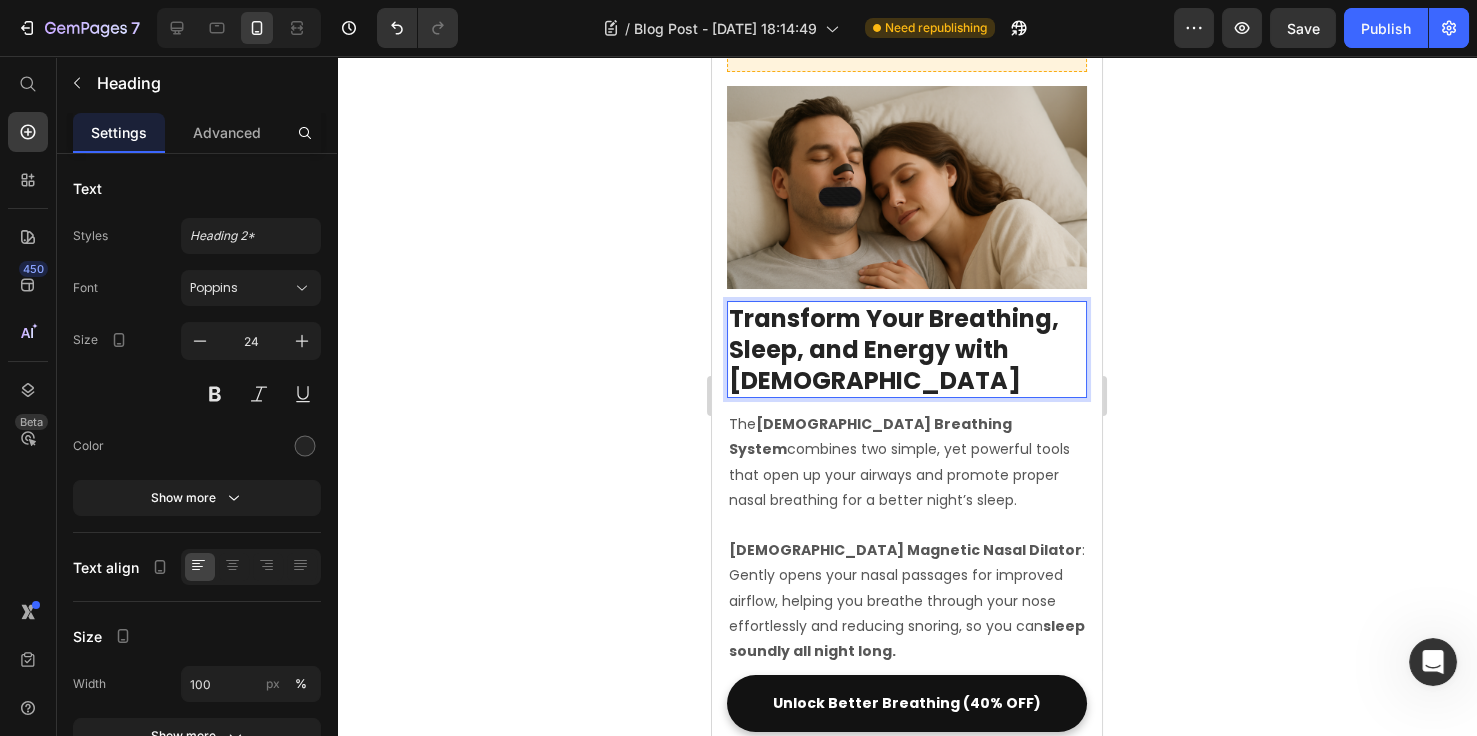 click on "Transform Your Breathing, Sleep, and Energy with [DEMOGRAPHIC_DATA]" at bounding box center [907, 350] 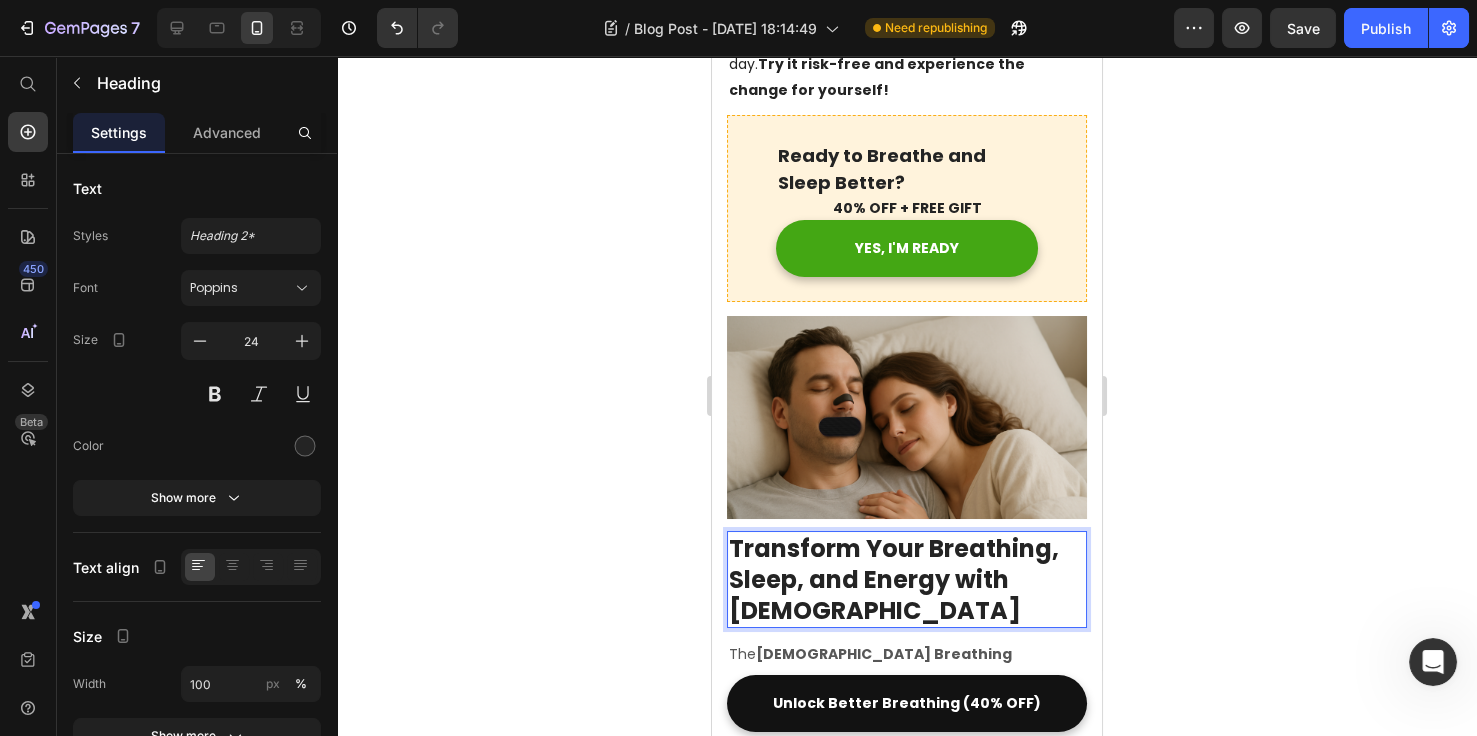 scroll, scrollTop: 1384, scrollLeft: 0, axis: vertical 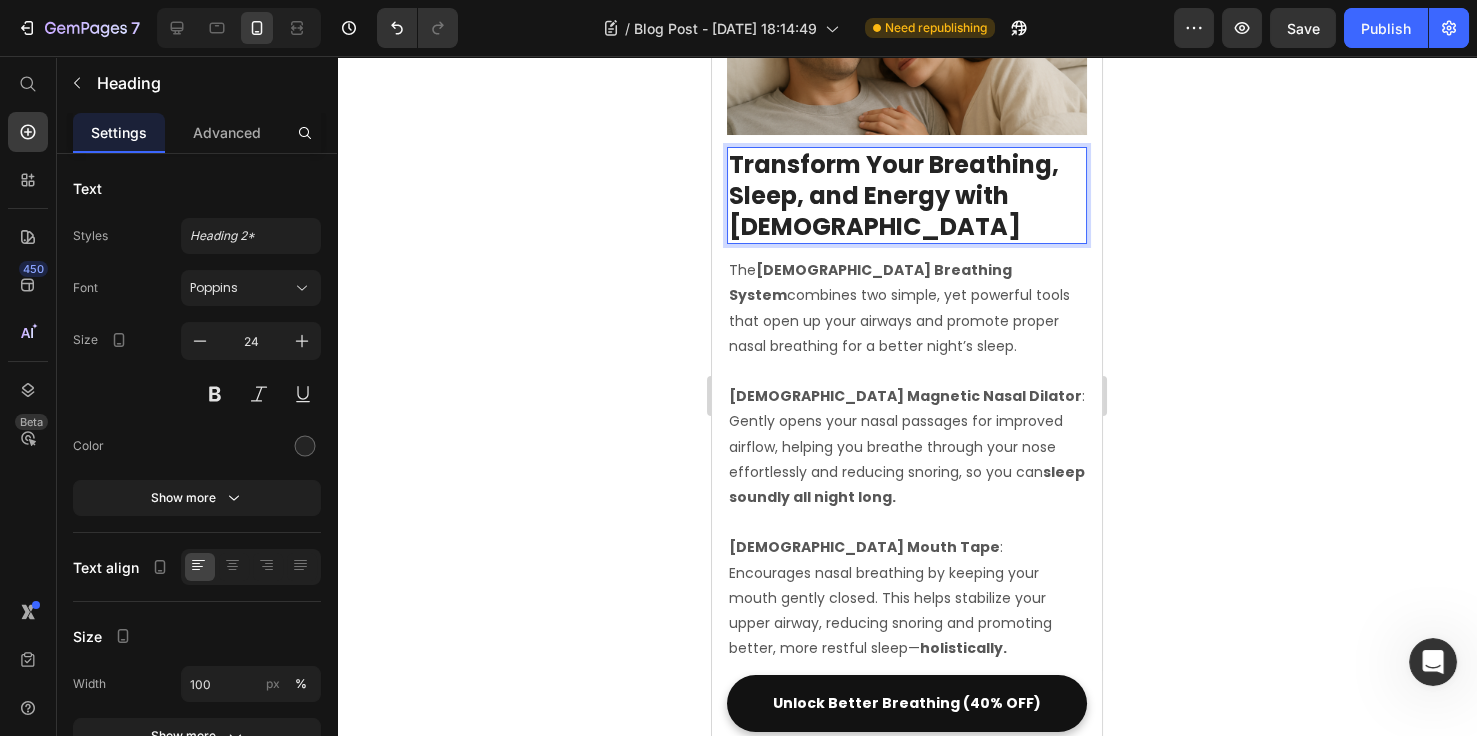 click on "Transform Your Breathing, Sleep, and Energy with [DEMOGRAPHIC_DATA]" at bounding box center (907, 196) 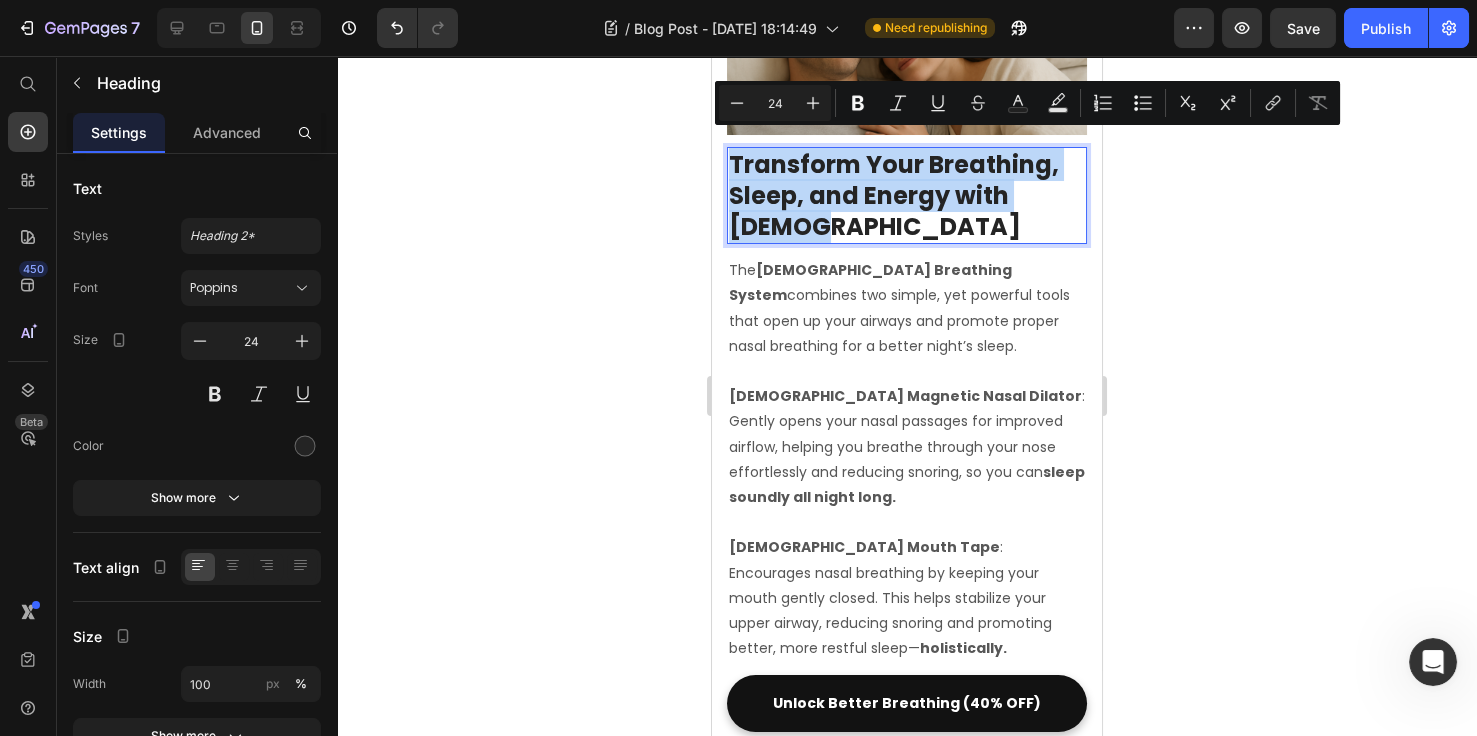 drag, startPoint x: 828, startPoint y: 210, endPoint x: 683, endPoint y: 140, distance: 161.01242 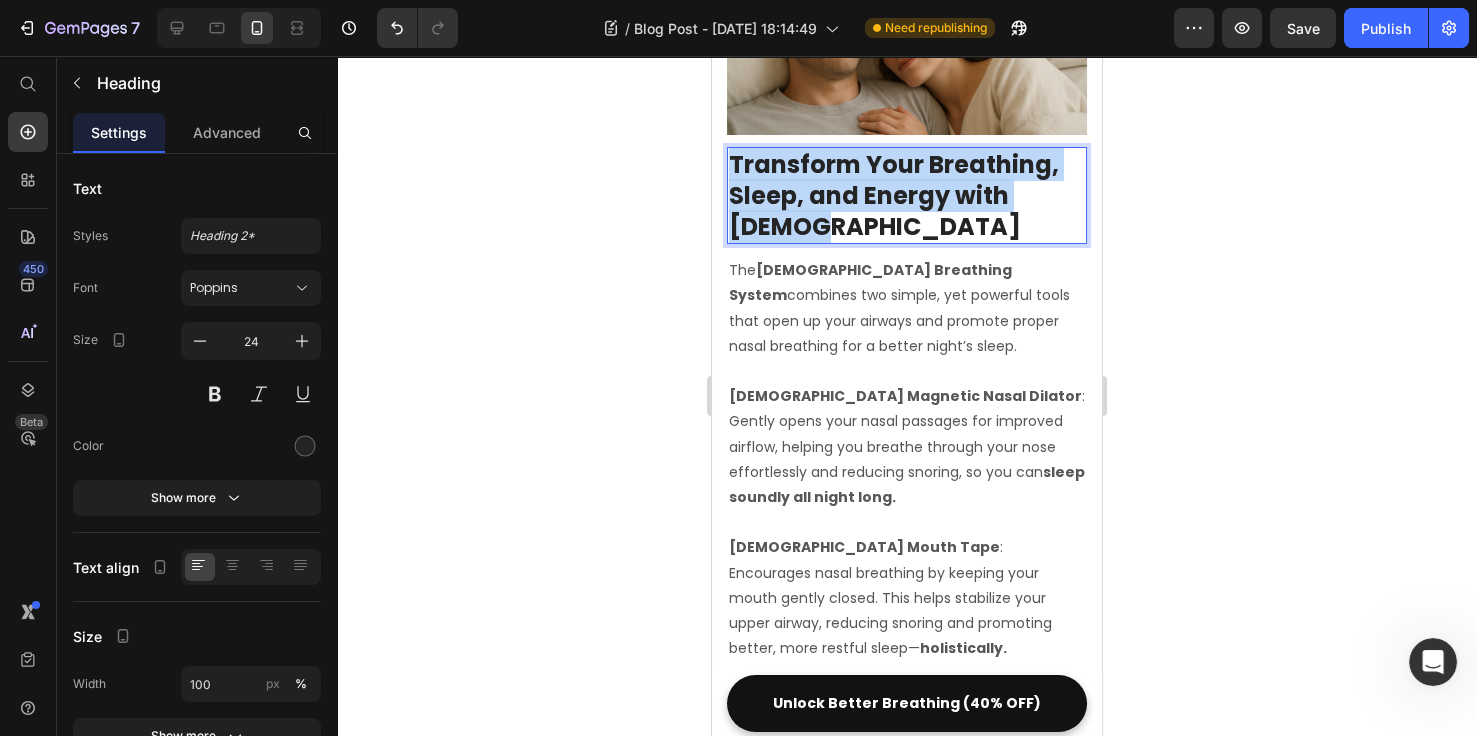 drag, startPoint x: 815, startPoint y: 215, endPoint x: 736, endPoint y: 151, distance: 101.671036 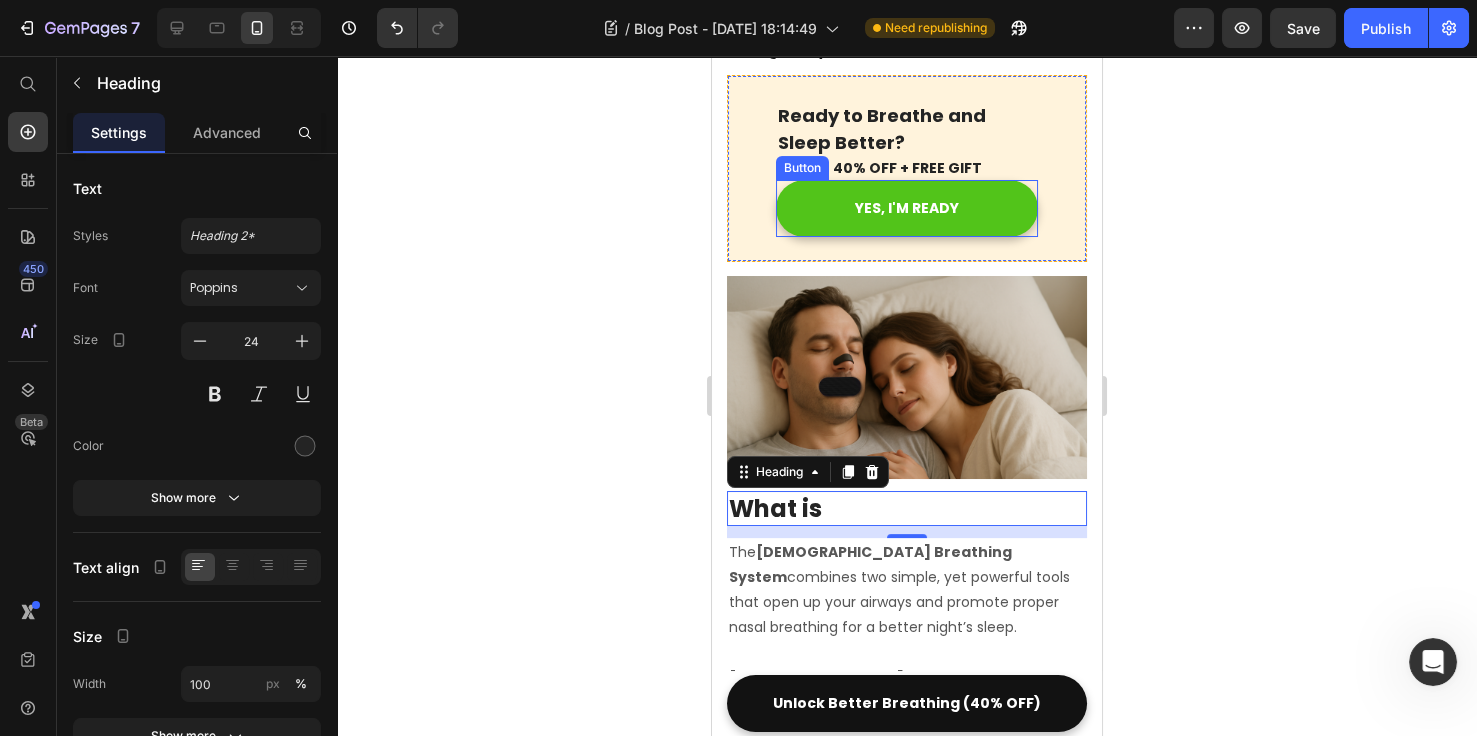 scroll, scrollTop: 923, scrollLeft: 0, axis: vertical 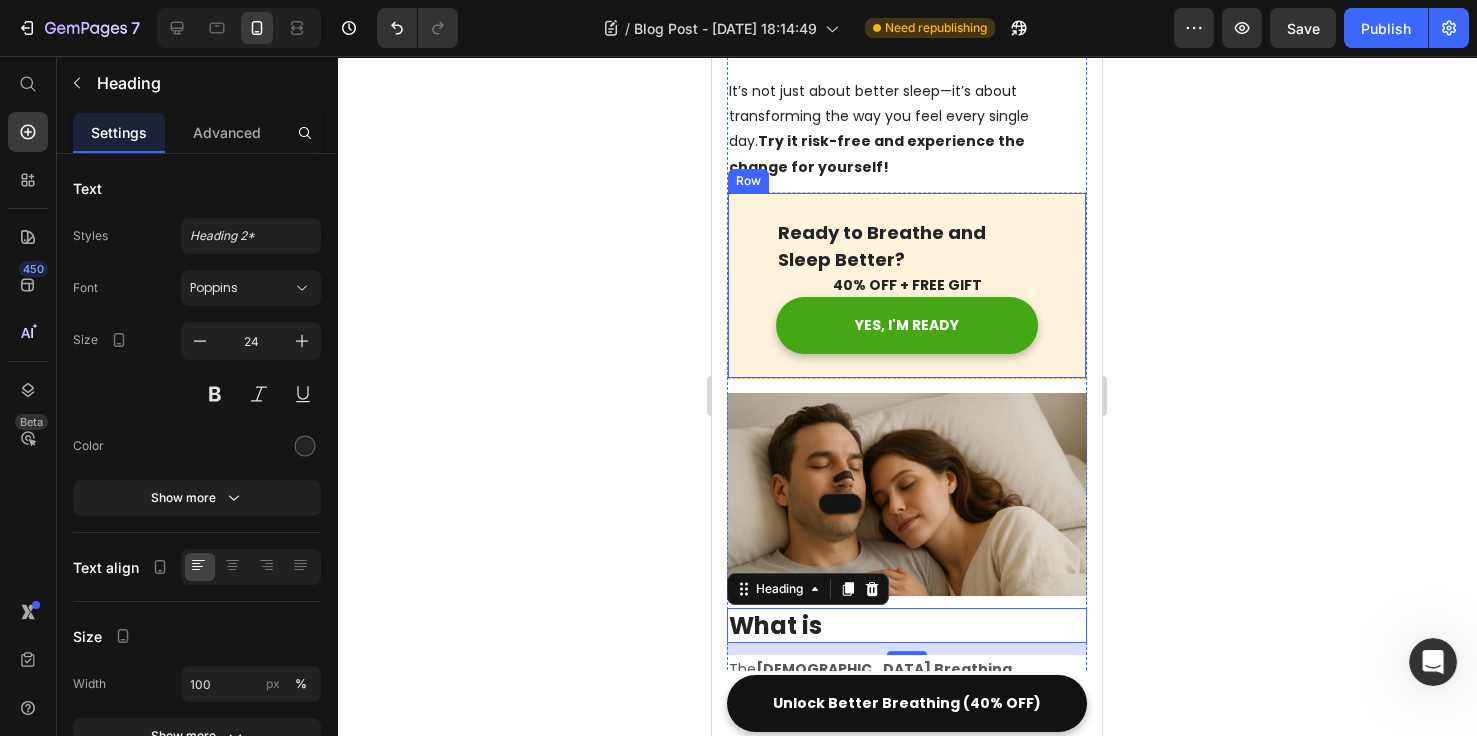 click on "Ready to Breathe and Sleep Better?  Text block 40% OFF + FREE GIFT Text block YES, I'M READY   Button Row" at bounding box center (907, 285) 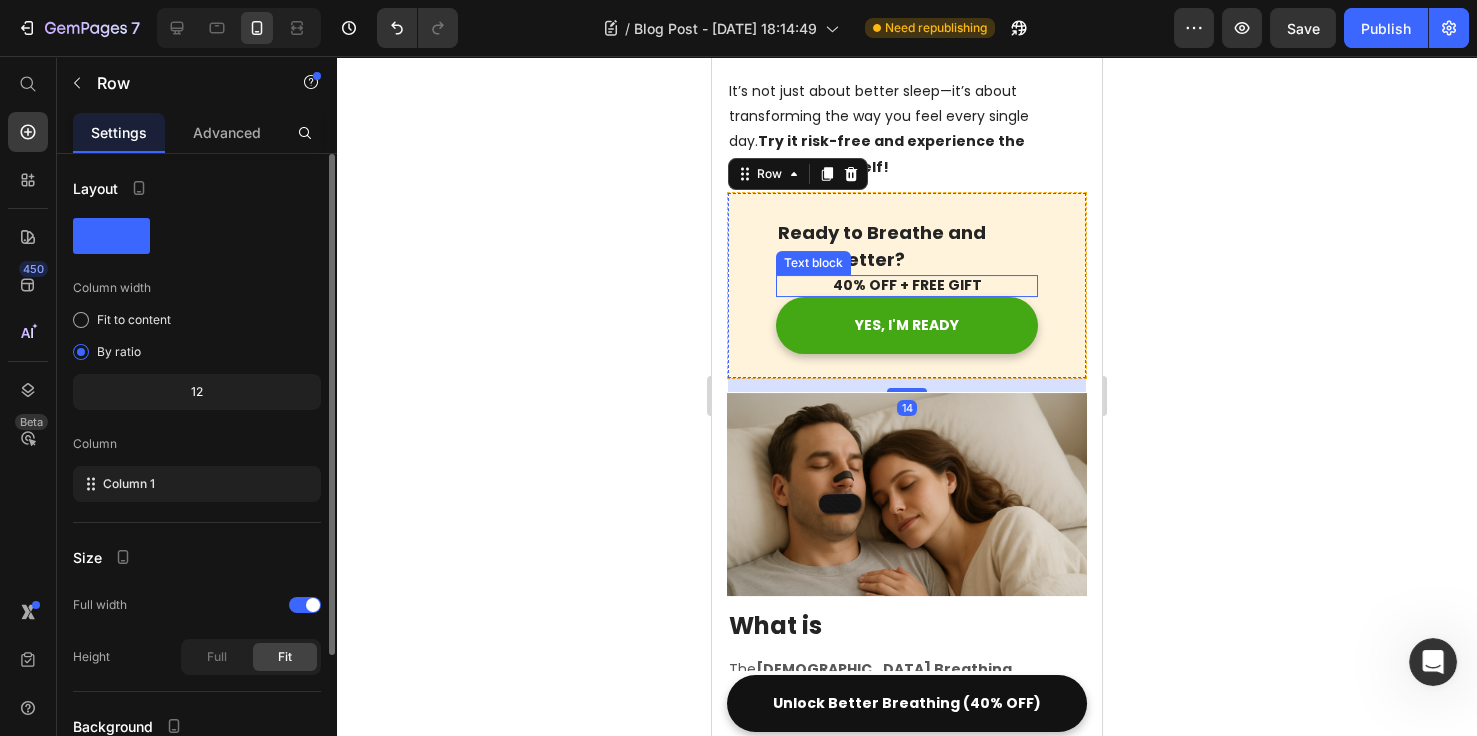 scroll, scrollTop: 174, scrollLeft: 0, axis: vertical 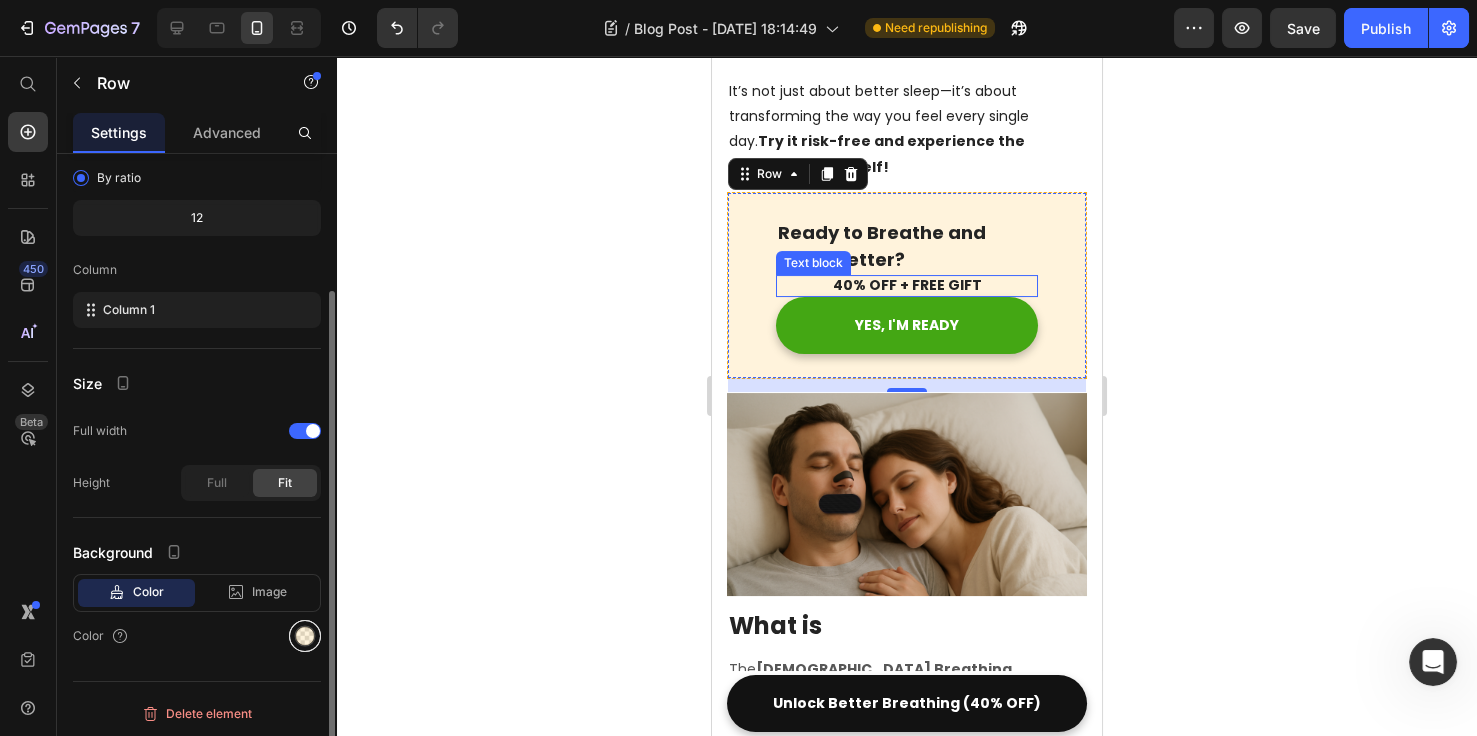 click at bounding box center (305, 636) 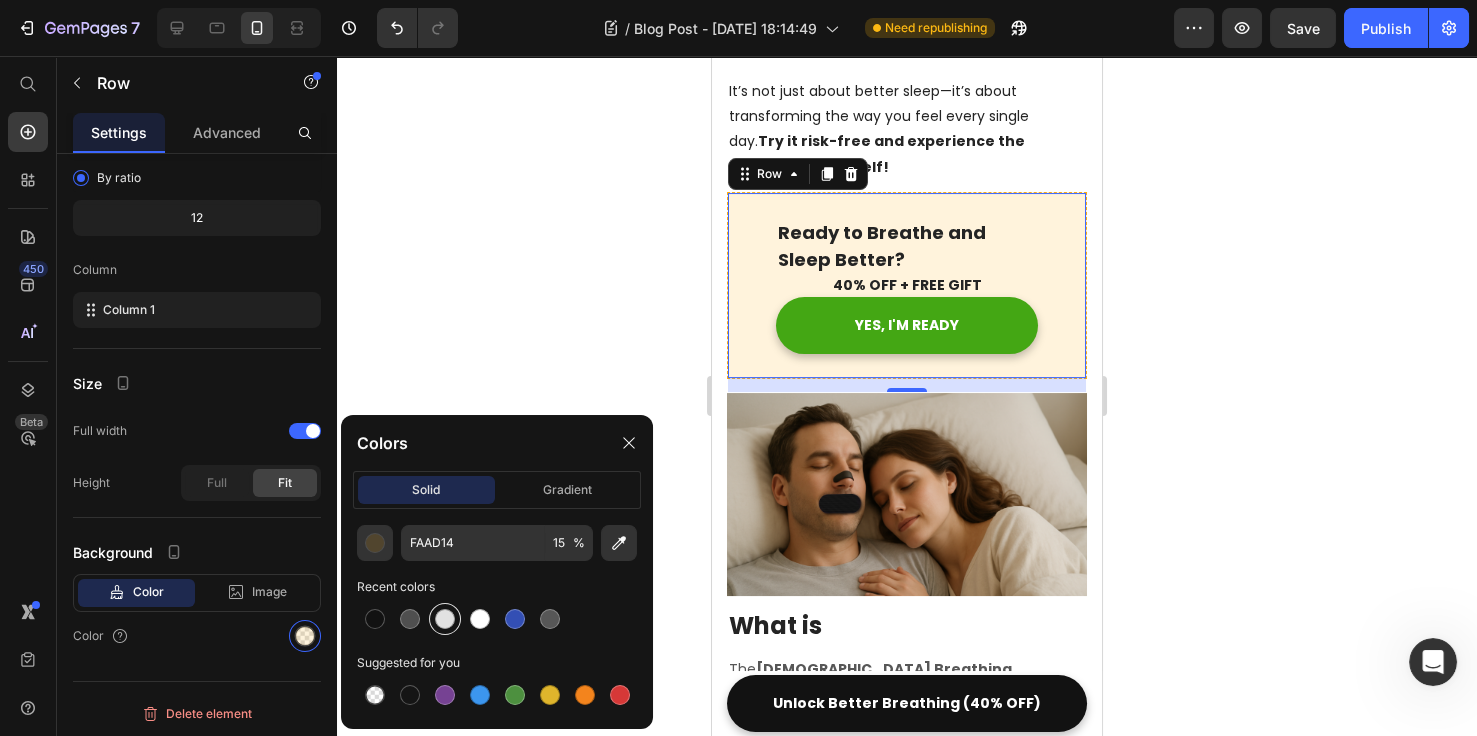click at bounding box center (445, 619) 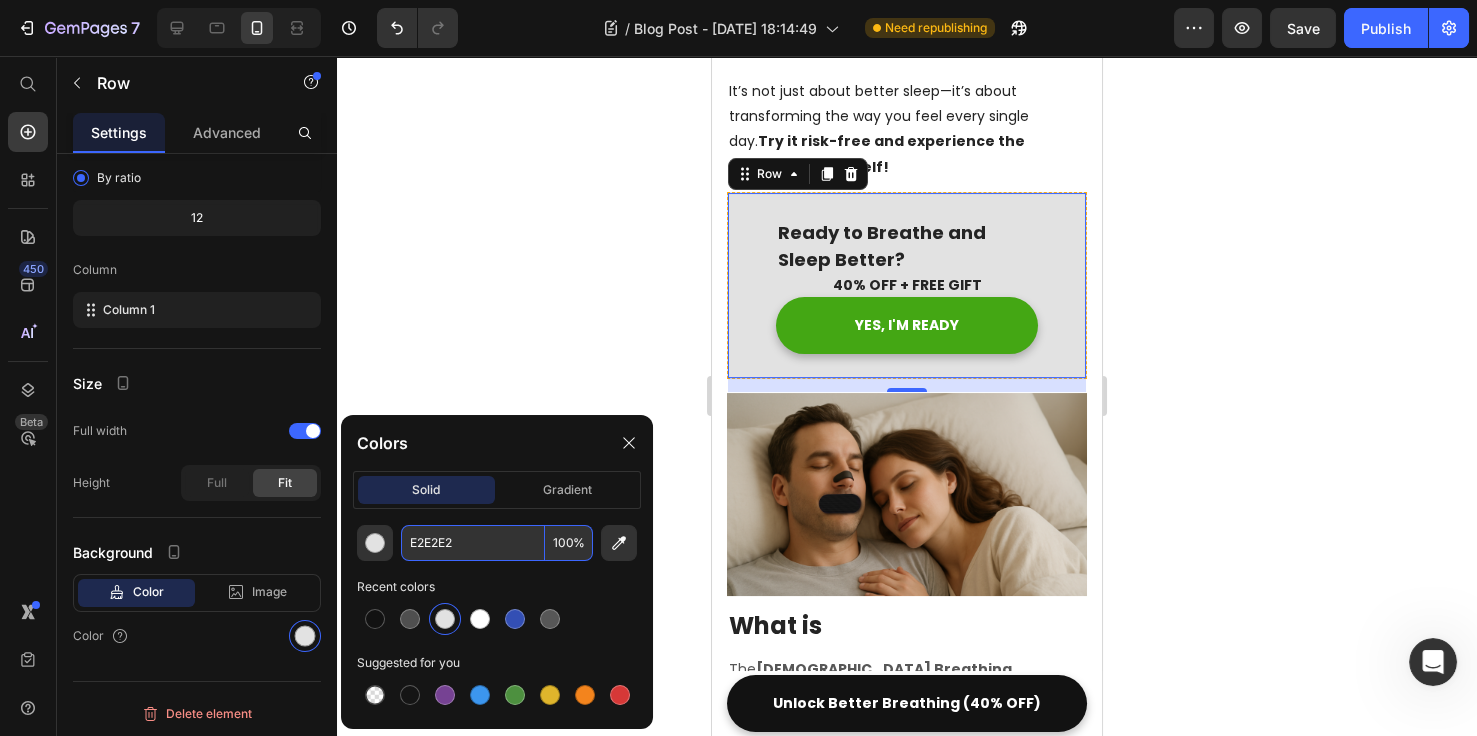 paste on "#F0FFFE" 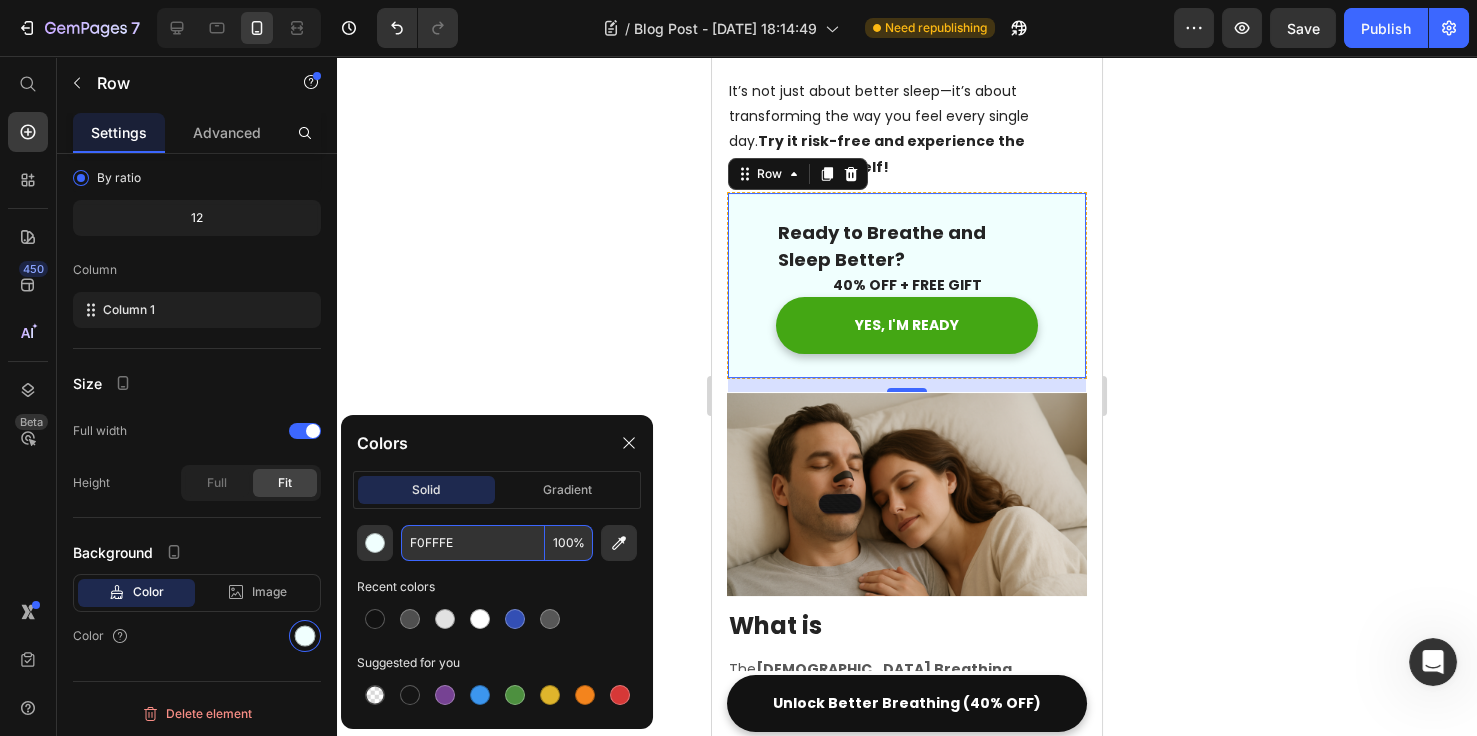 type on "F0FFFE" 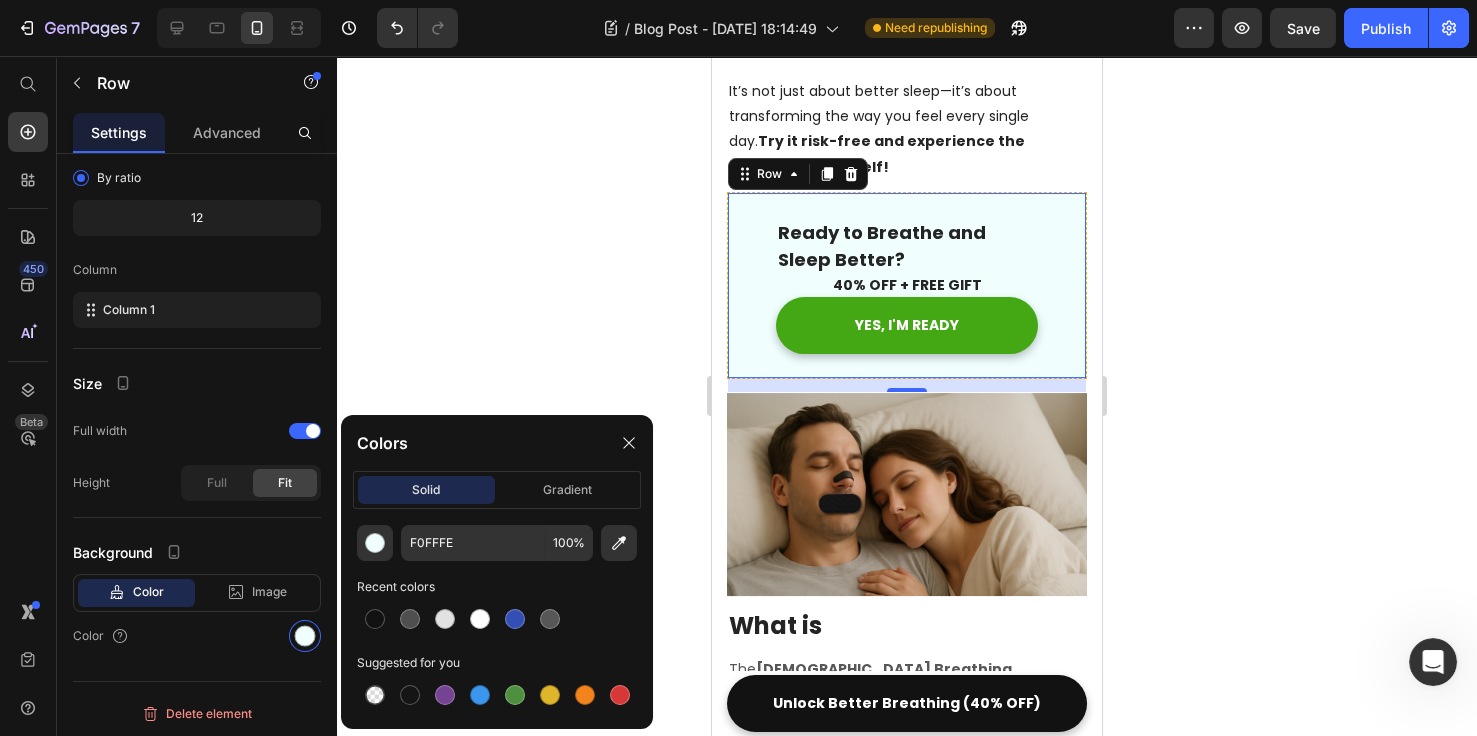 click 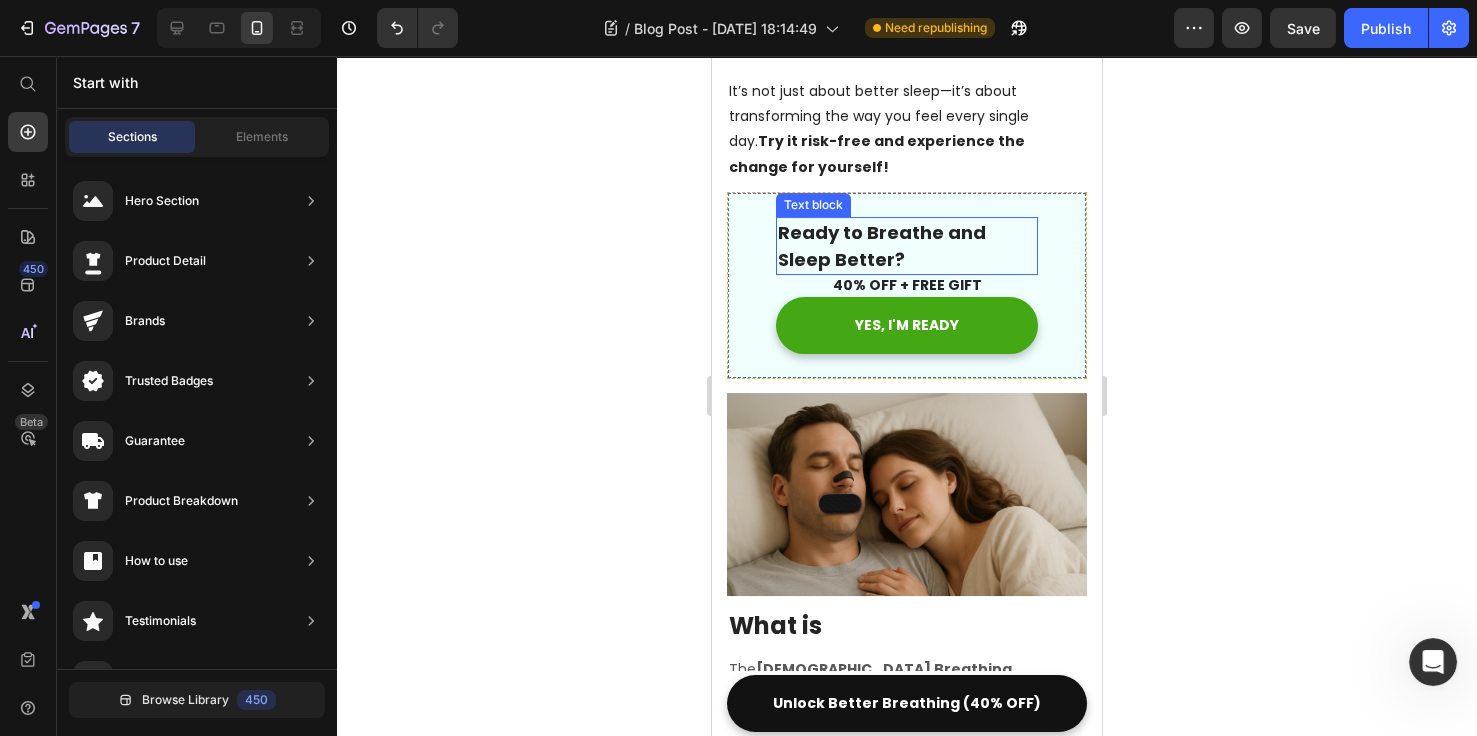 click on "Ready to Breathe and Sleep Better?  Text block" at bounding box center [907, 246] 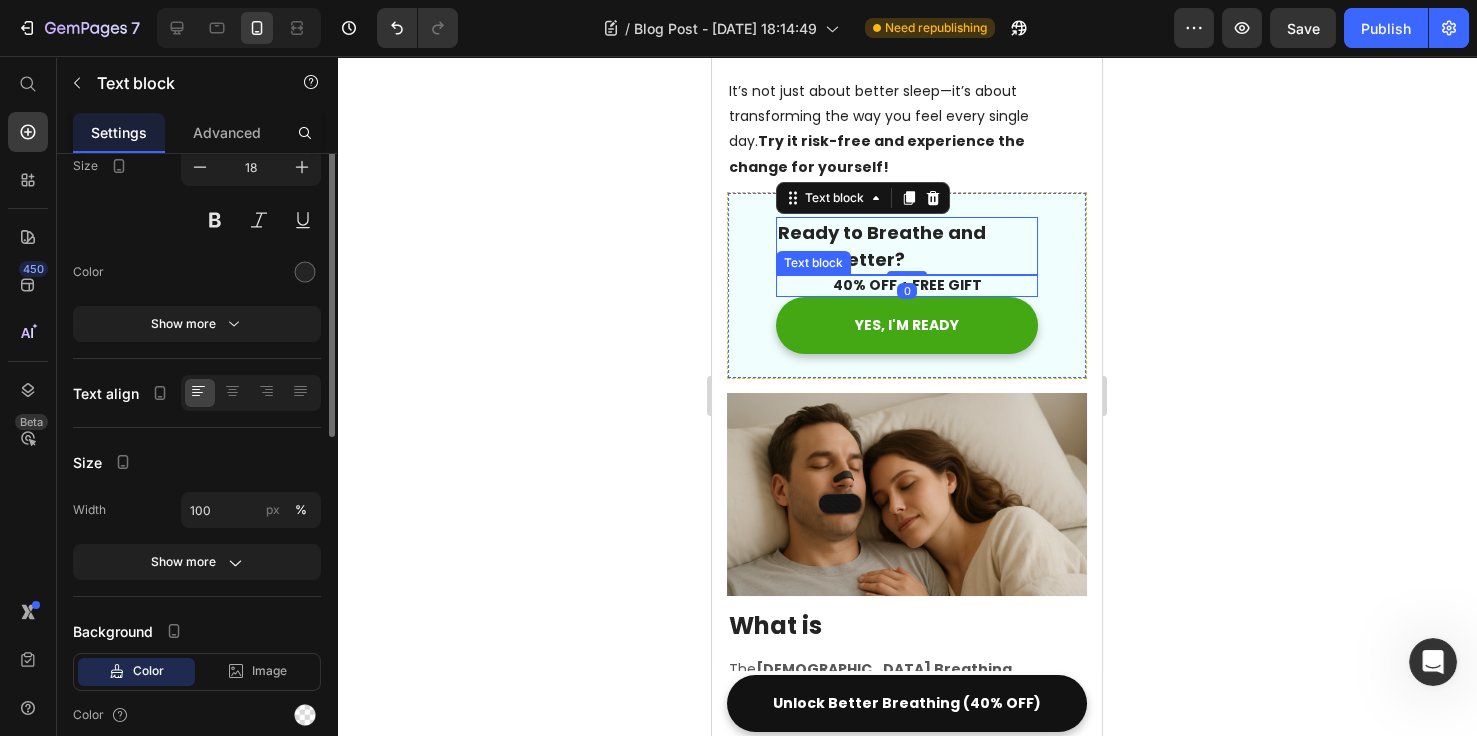 scroll, scrollTop: 0, scrollLeft: 0, axis: both 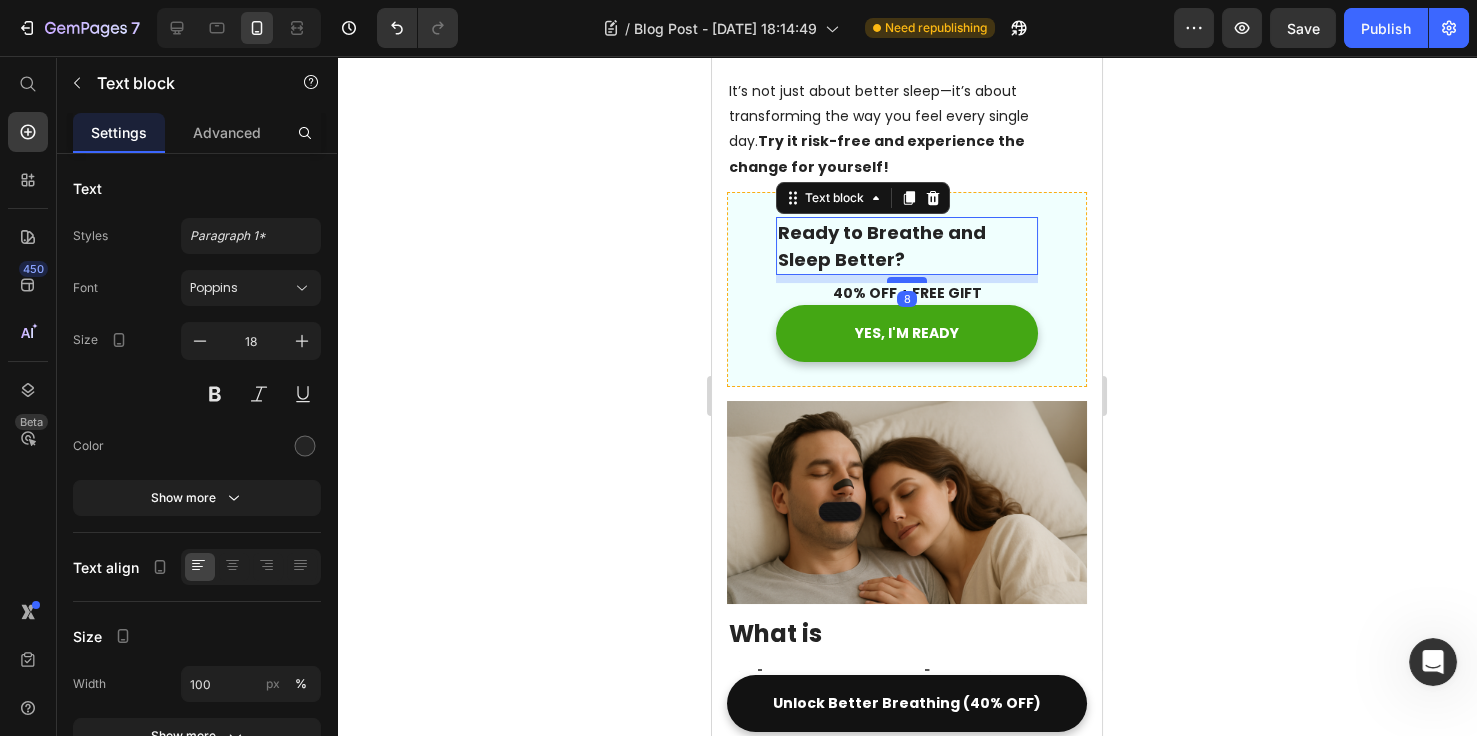 click at bounding box center [907, 280] 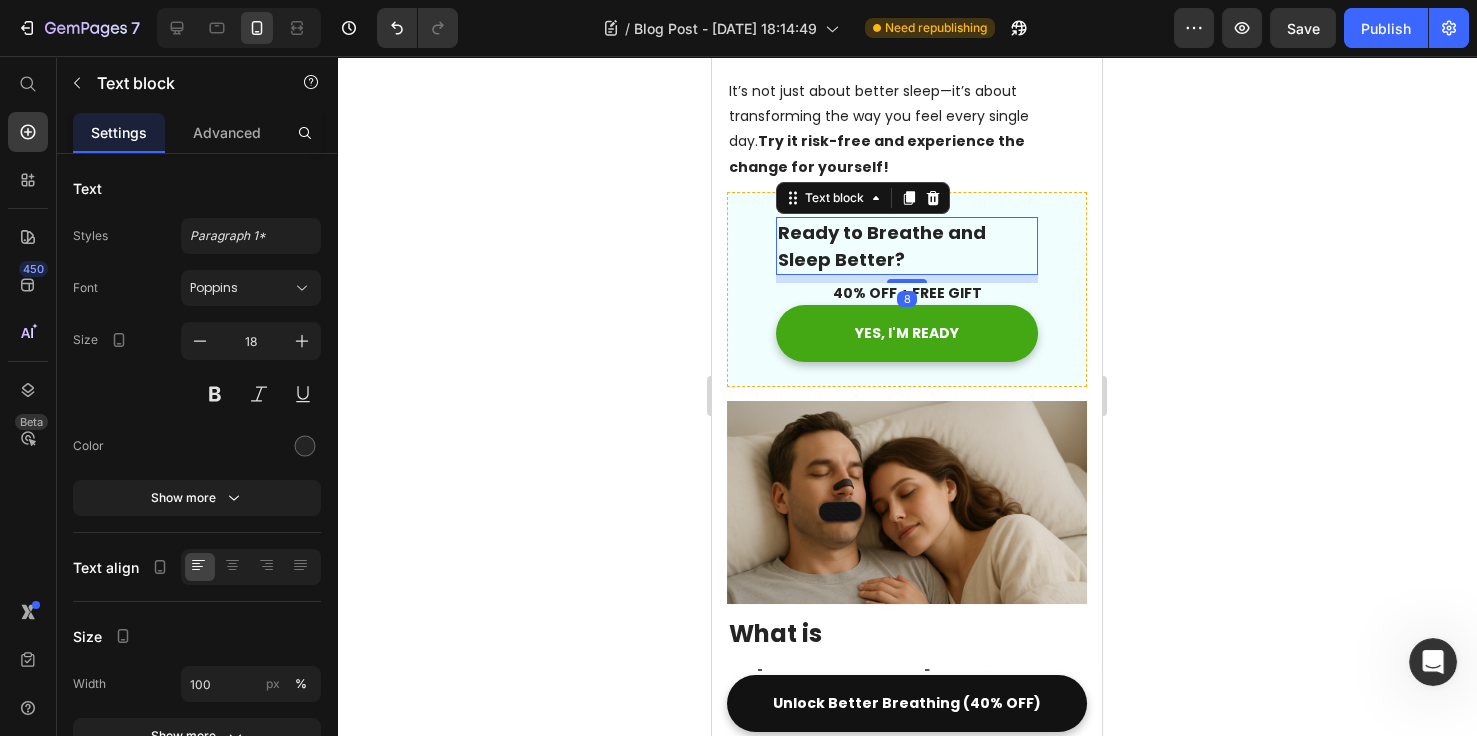 click 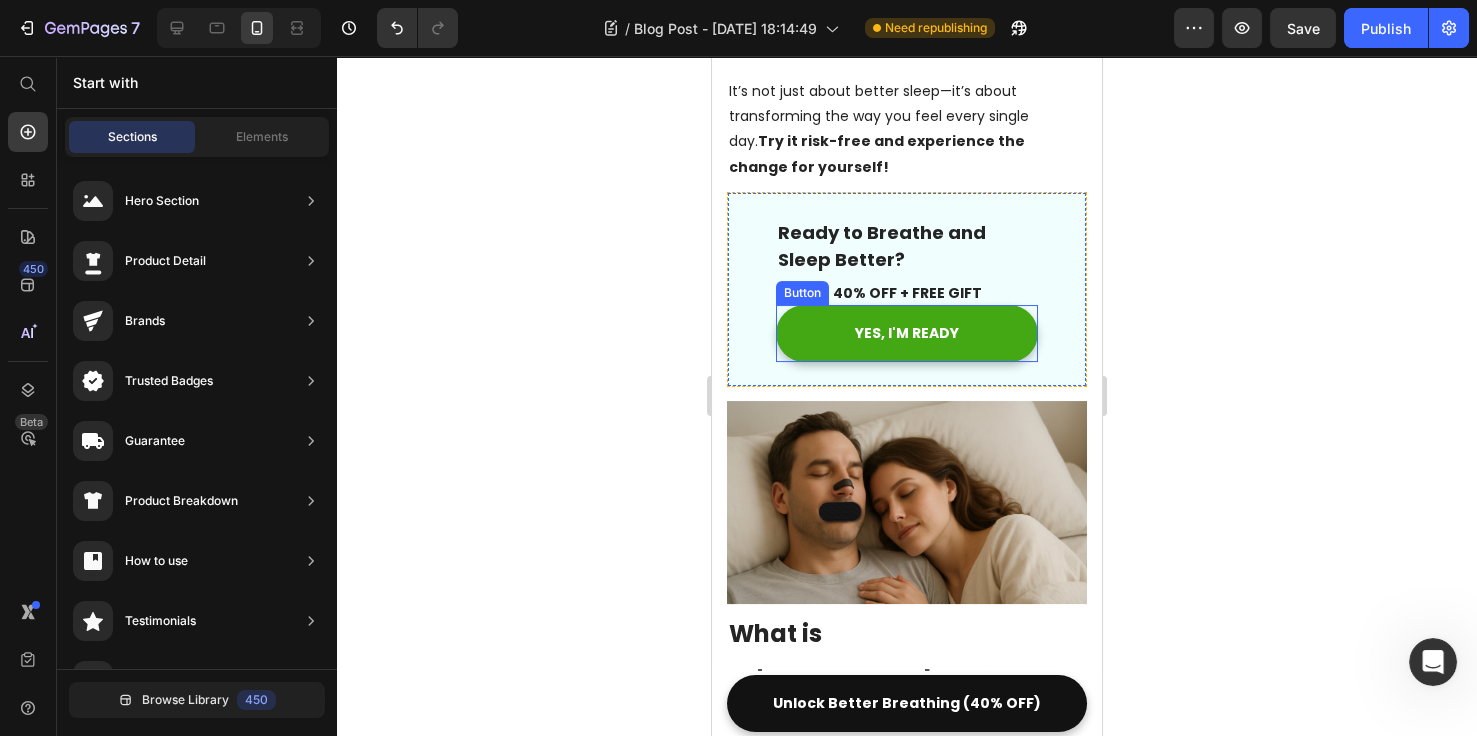 click on "YES, I'M READY" at bounding box center (907, 333) 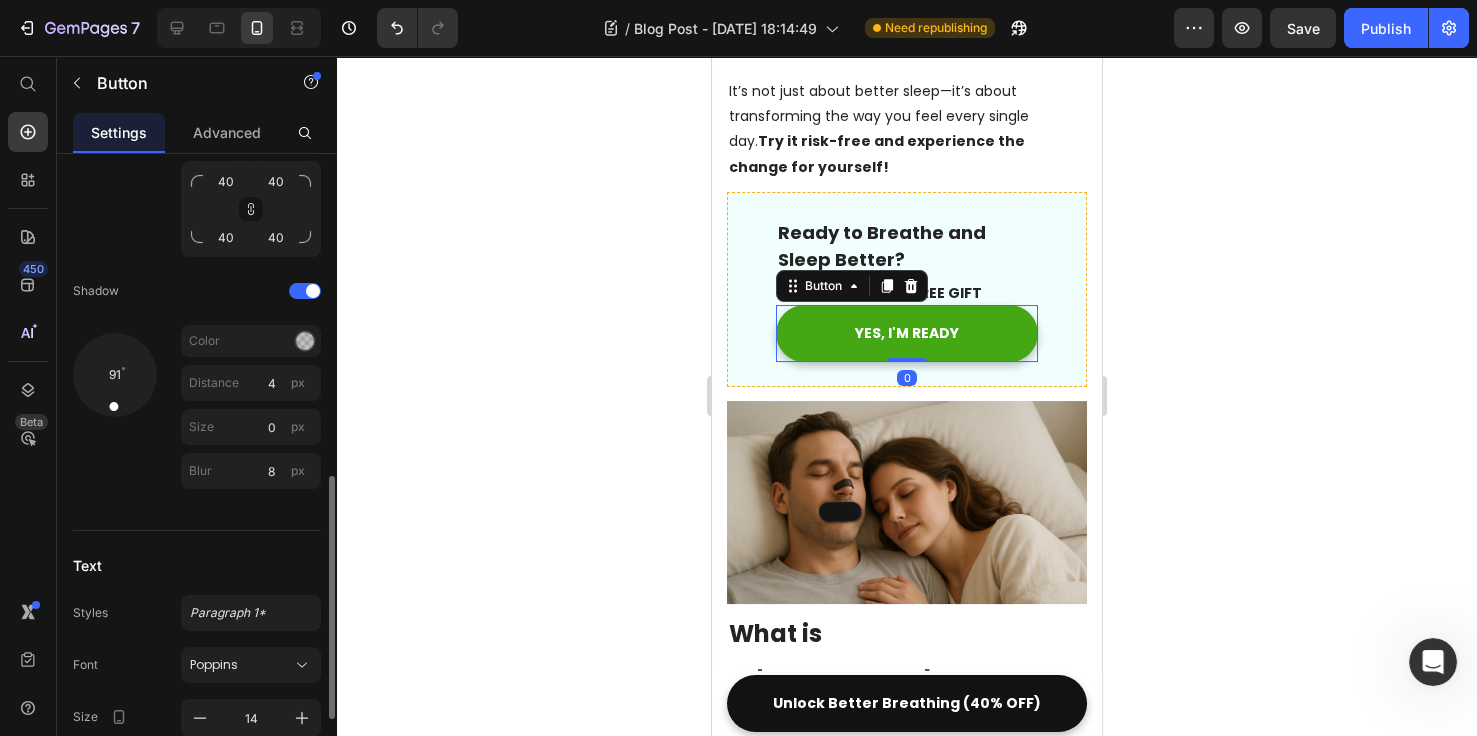 scroll, scrollTop: 1039, scrollLeft: 0, axis: vertical 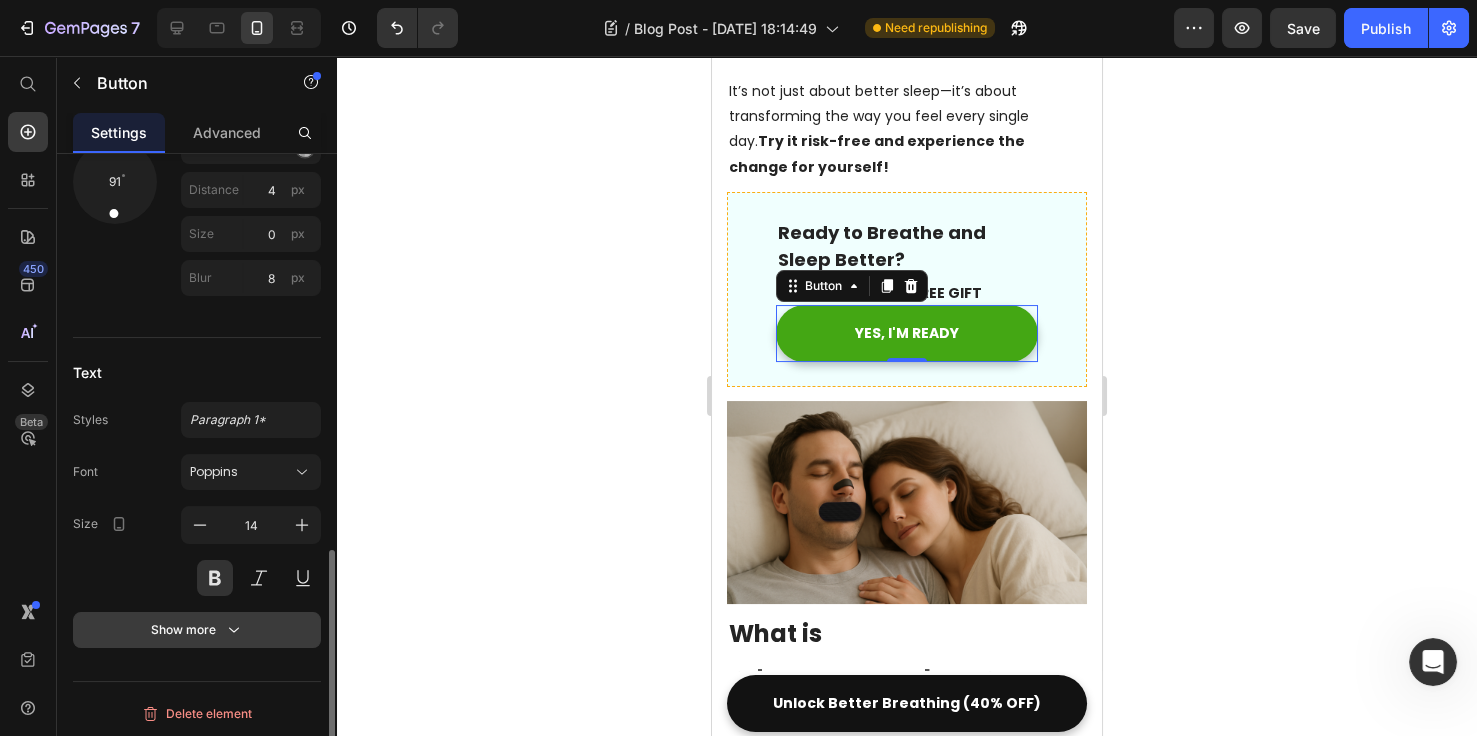 click on "Show more" at bounding box center [197, 630] 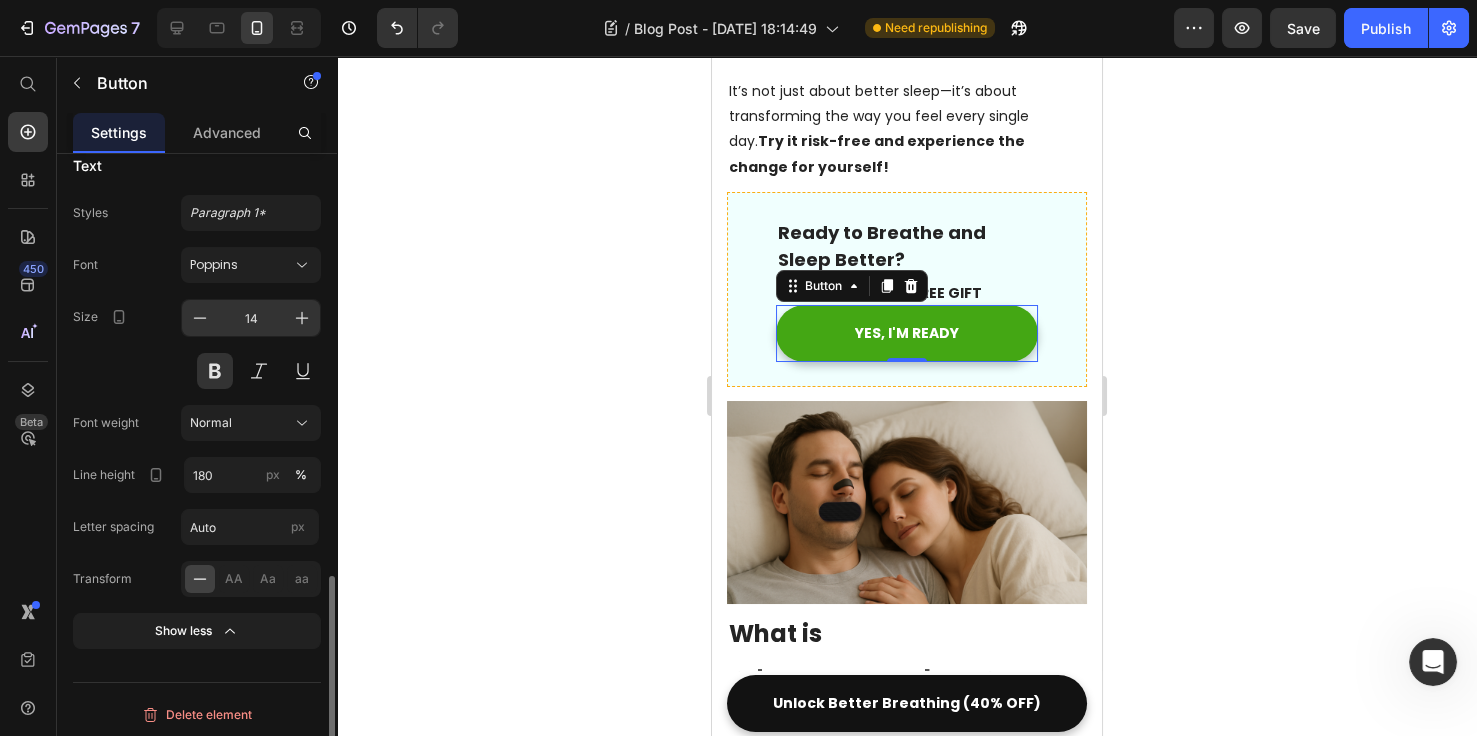 scroll, scrollTop: 939, scrollLeft: 0, axis: vertical 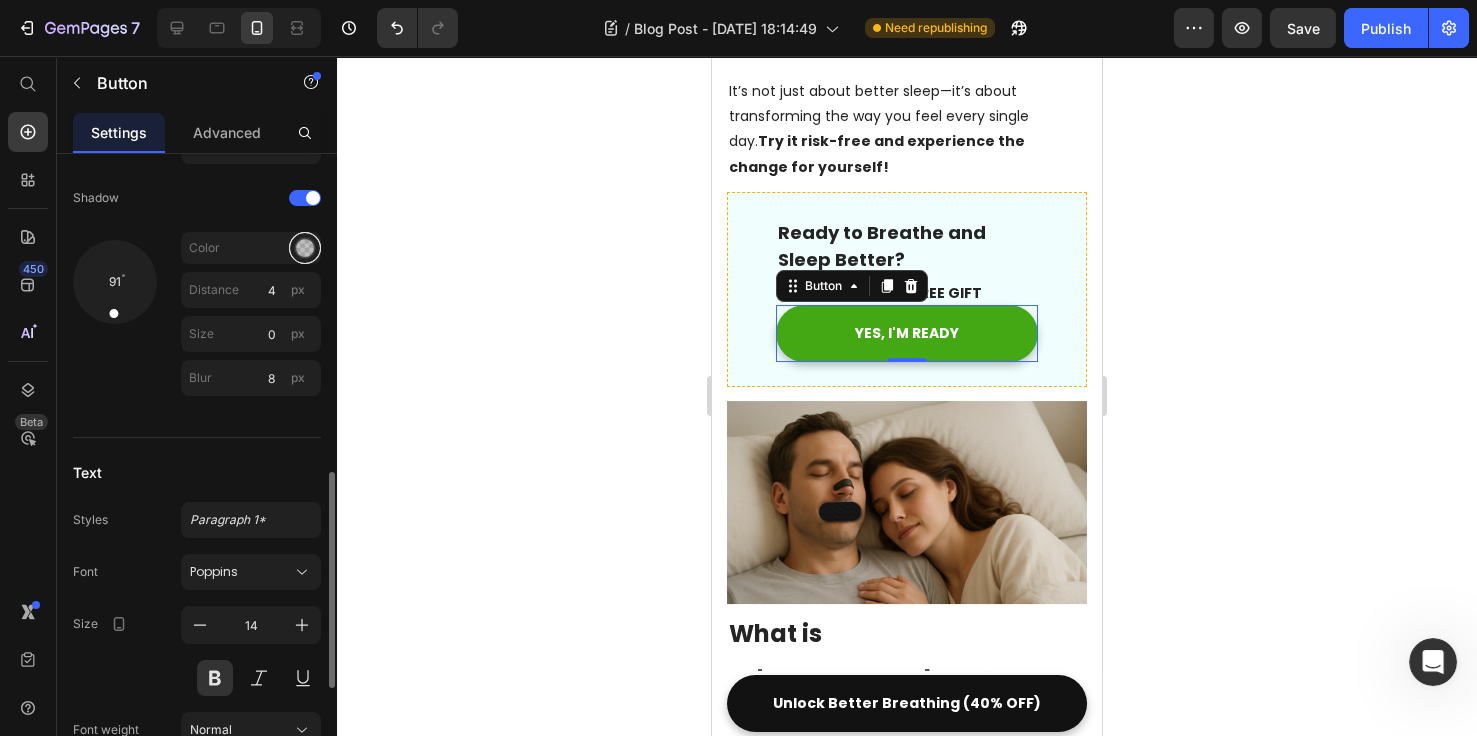 click at bounding box center (305, 248) 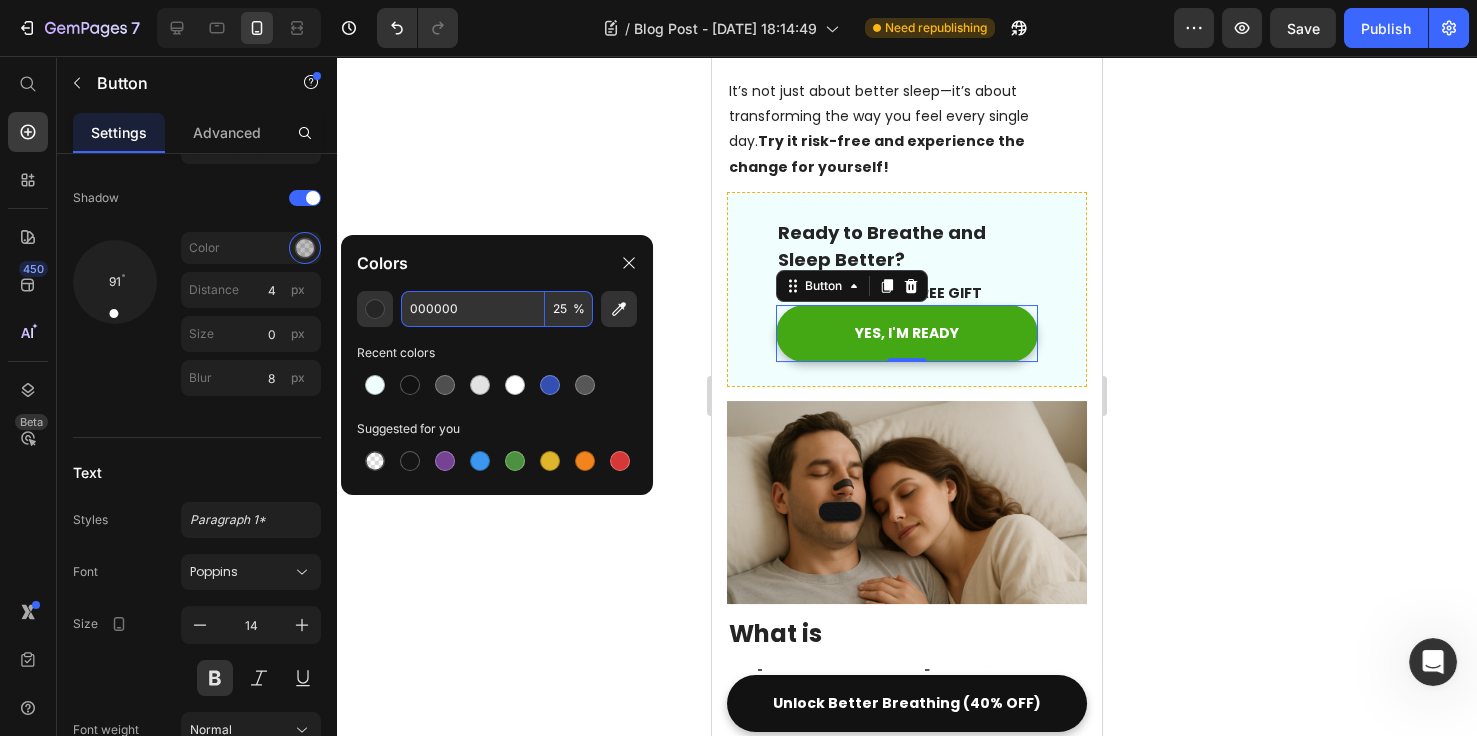 click on "000000" at bounding box center (473, 309) 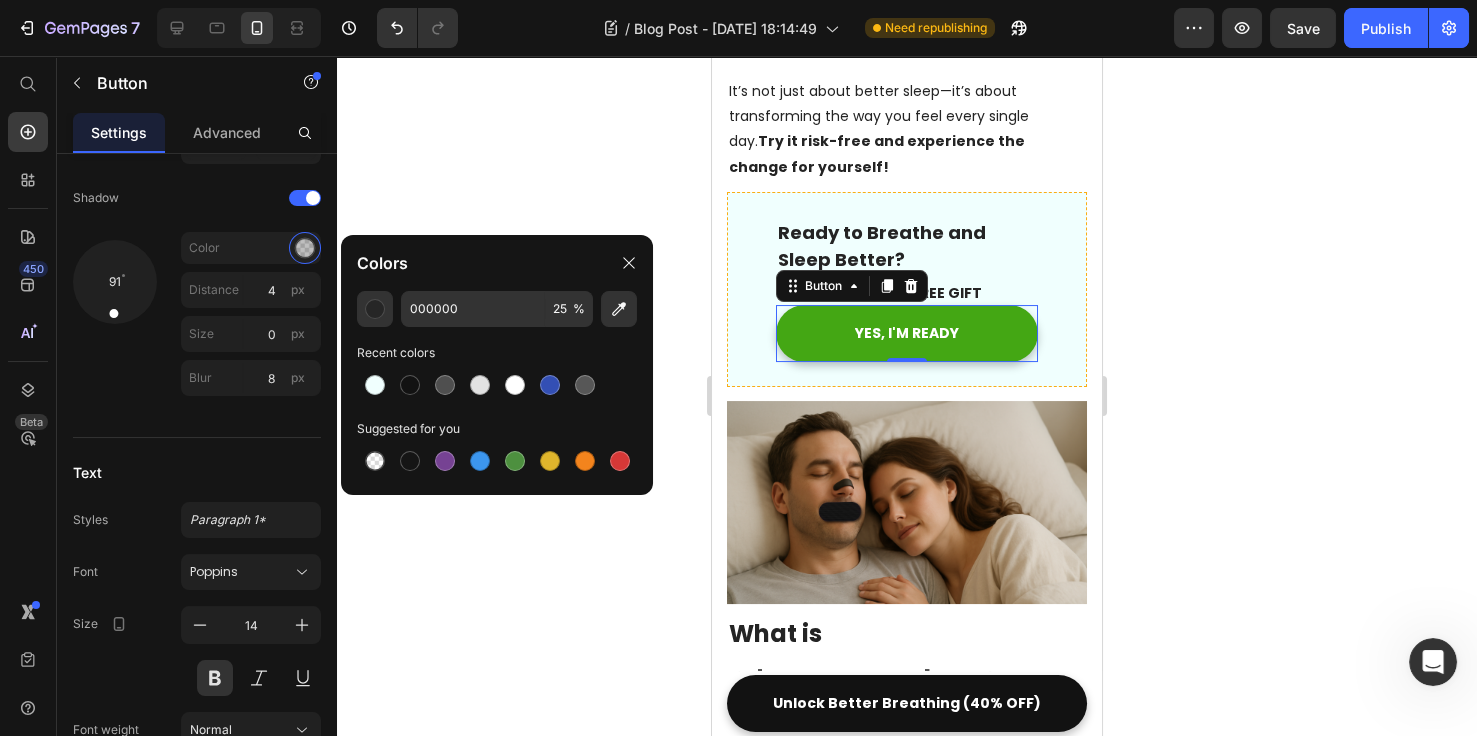 click 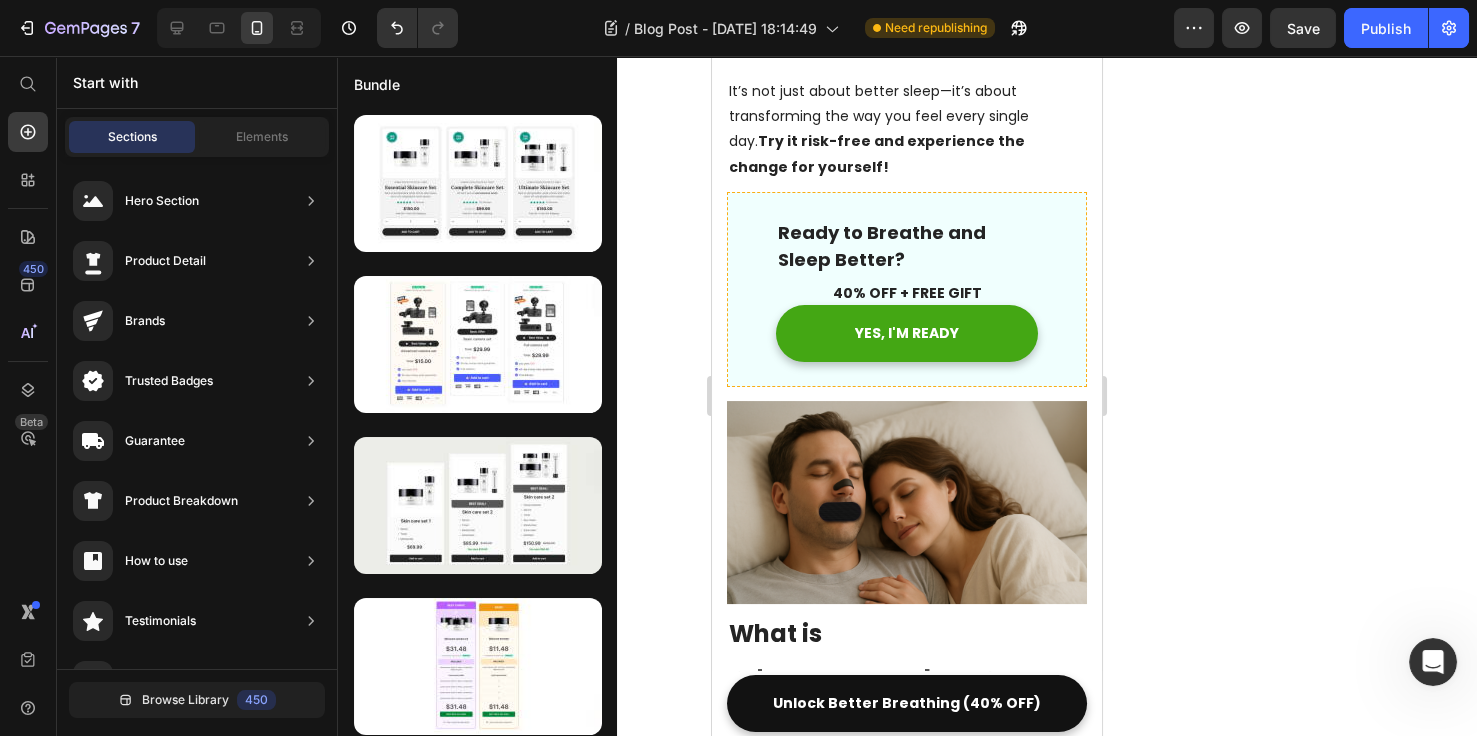 scroll, scrollTop: 307, scrollLeft: 0, axis: vertical 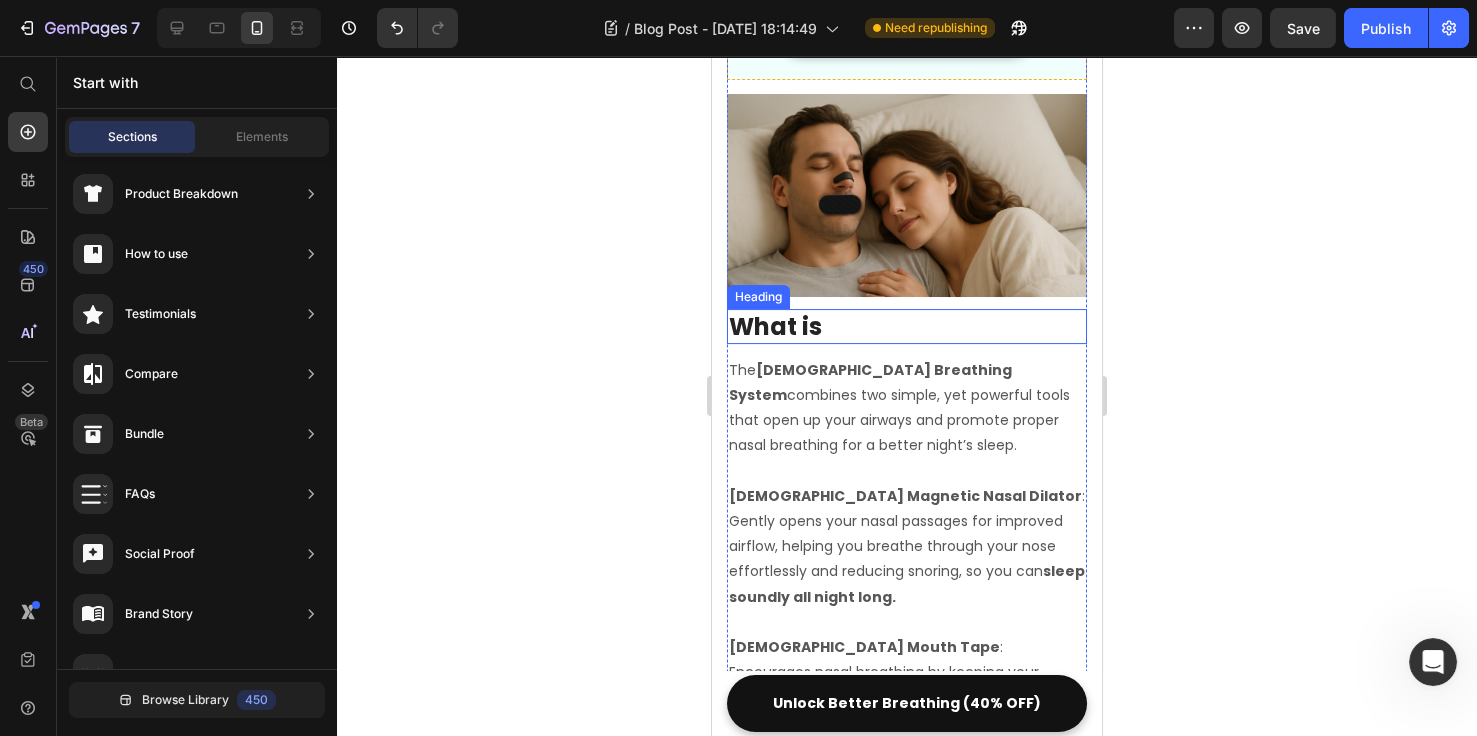 click on "What is" at bounding box center (907, 326) 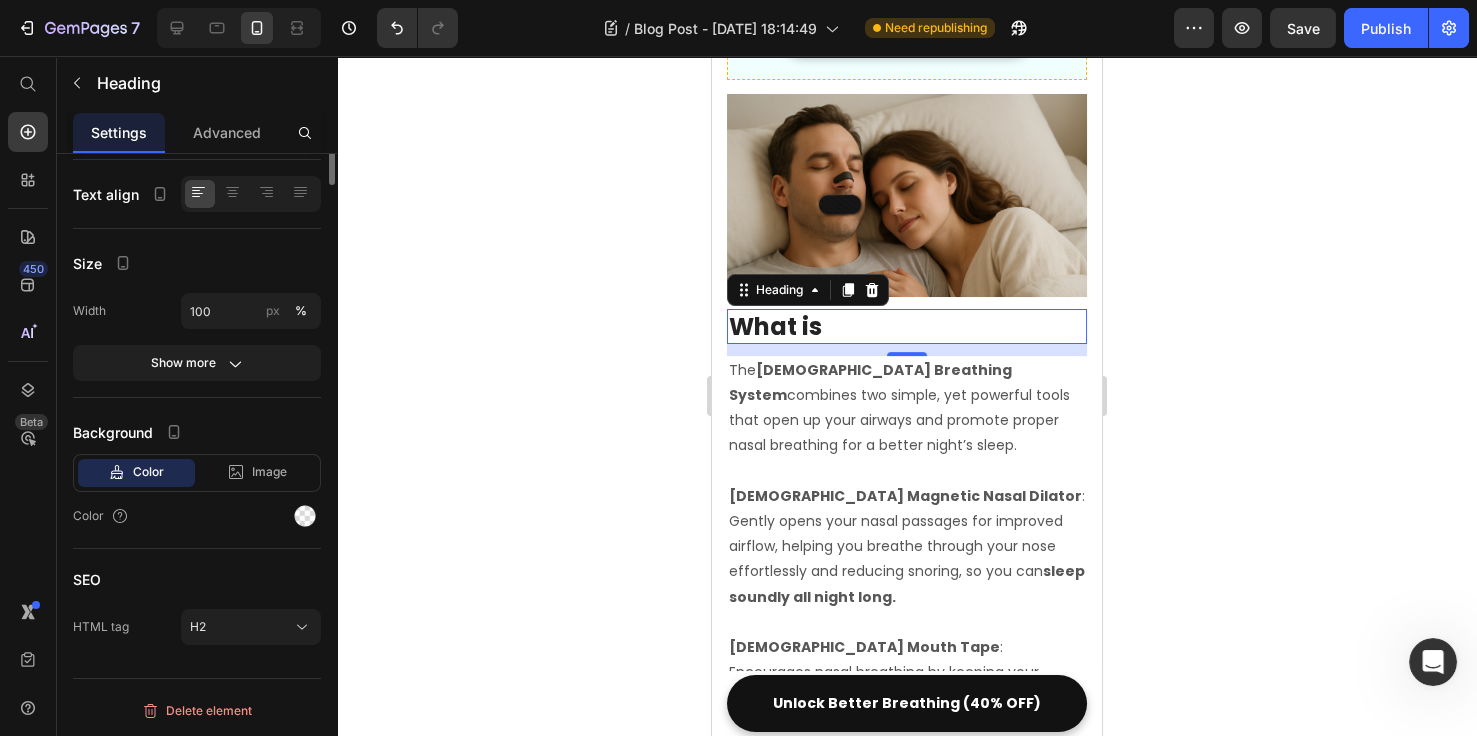 scroll, scrollTop: 0, scrollLeft: 0, axis: both 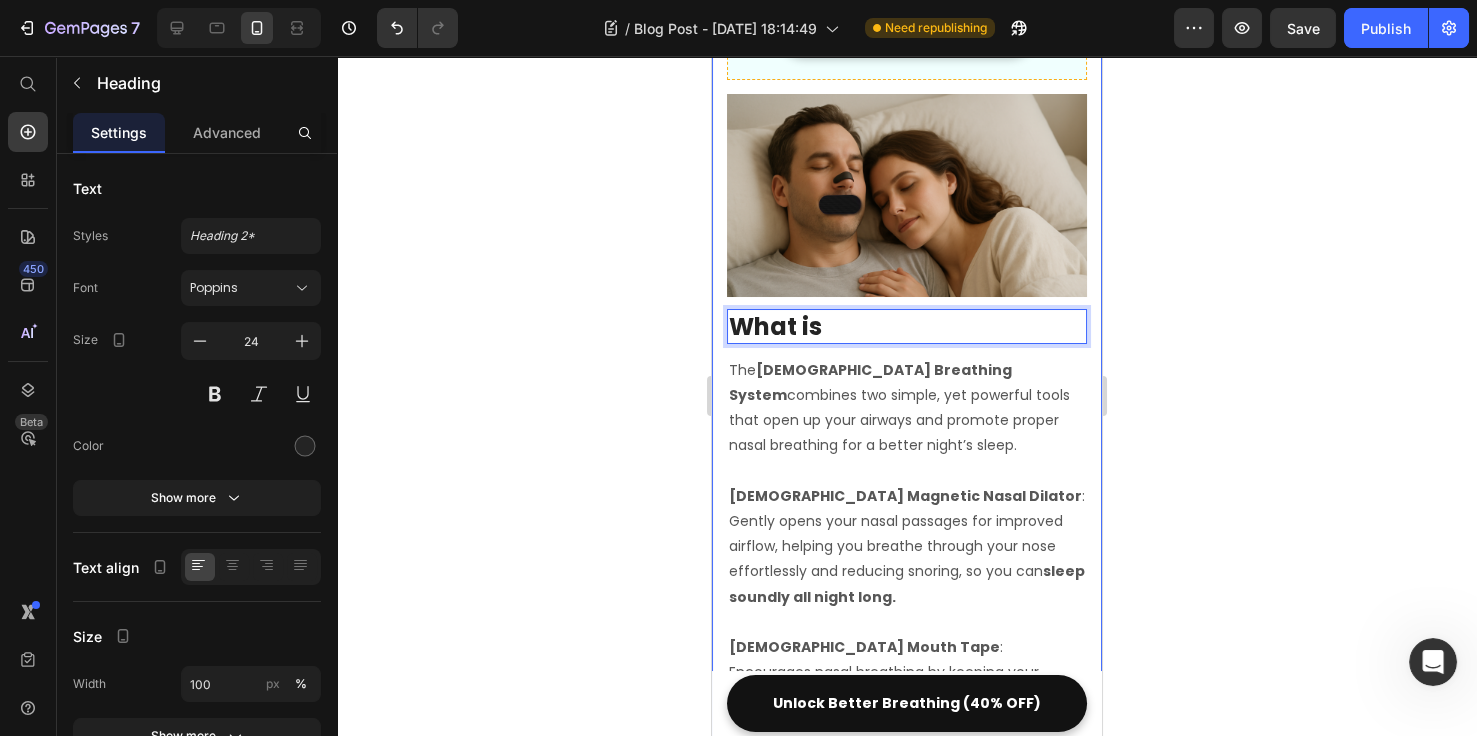 drag, startPoint x: 801, startPoint y: 310, endPoint x: 720, endPoint y: 309, distance: 81.00617 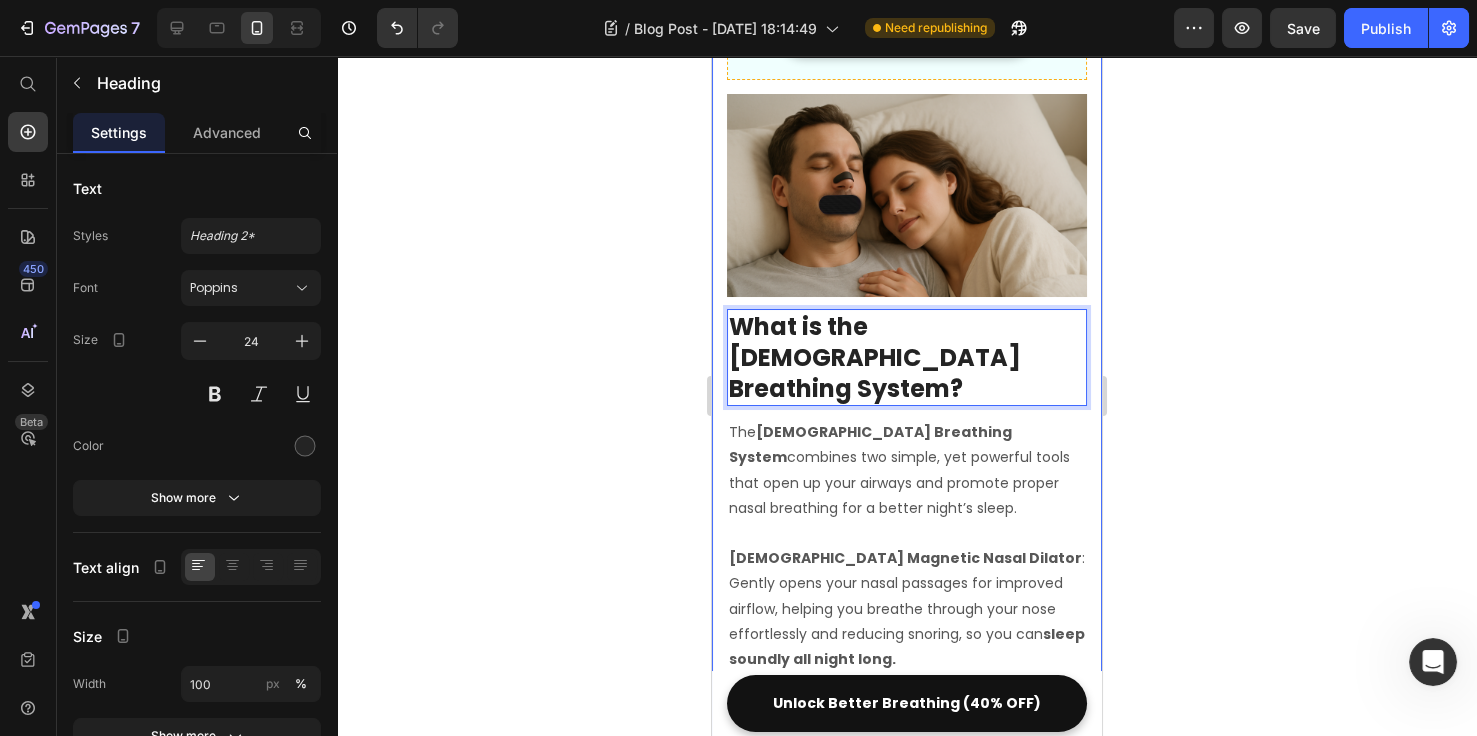 drag, startPoint x: 1360, startPoint y: 385, endPoint x: 1370, endPoint y: 386, distance: 10.049875 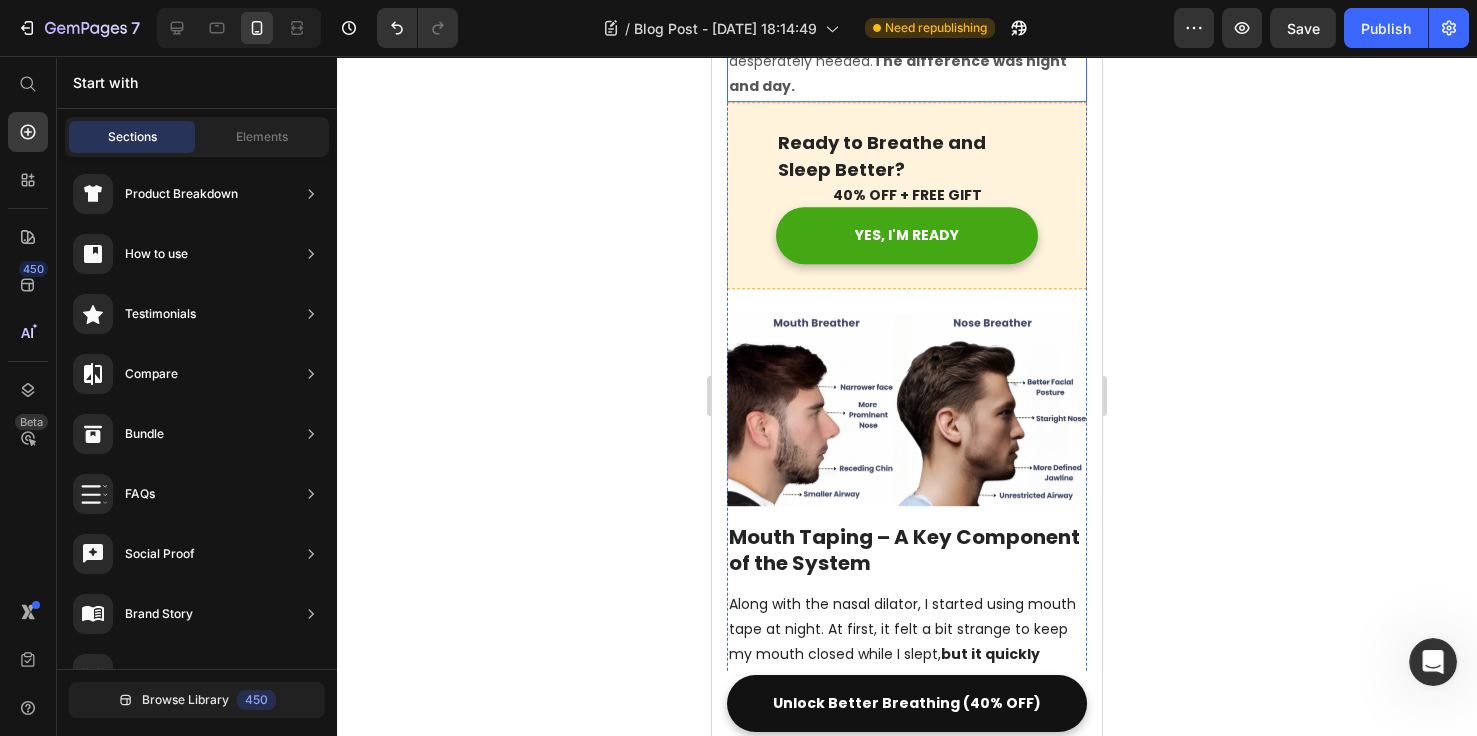 scroll, scrollTop: 3000, scrollLeft: 0, axis: vertical 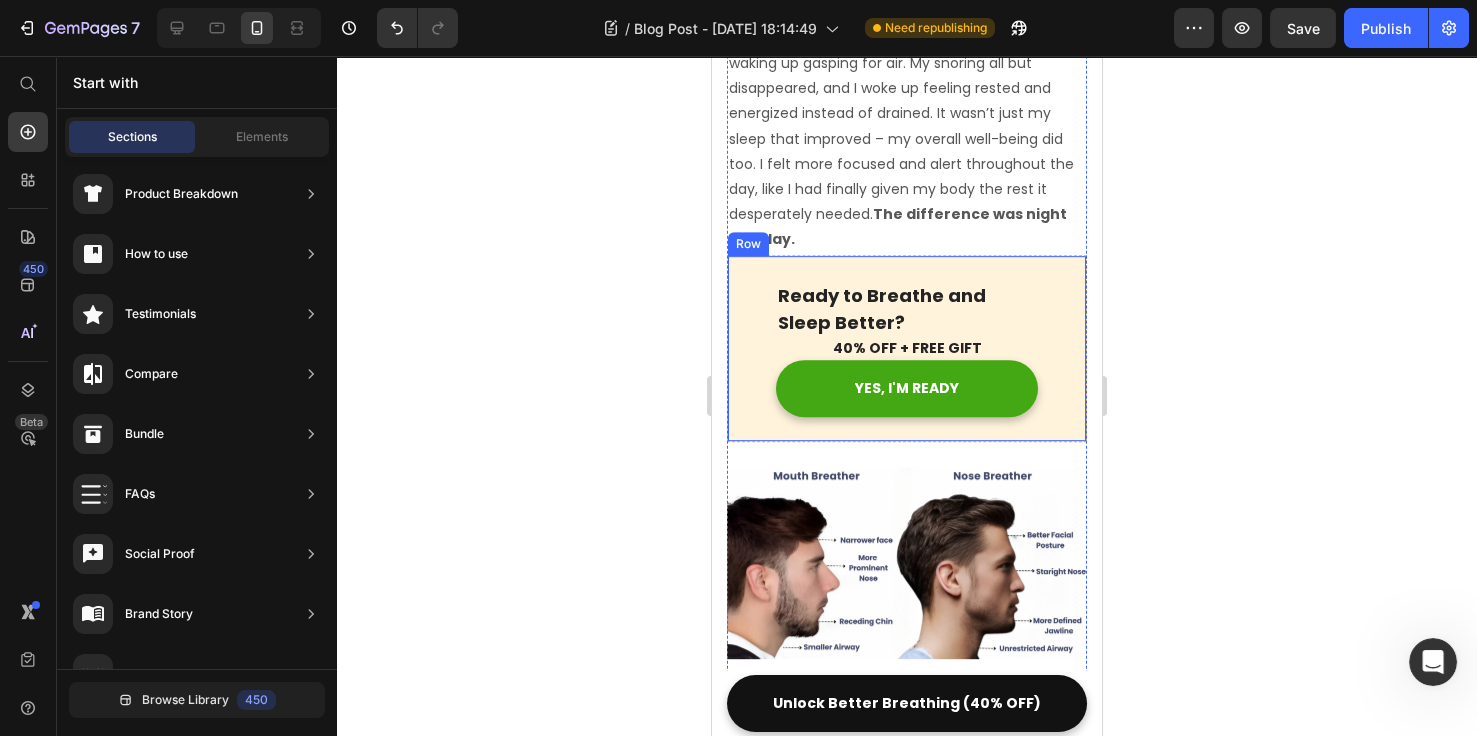 click on "Ready to Breathe and Sleep Better?  Text block 40% OFF + FREE GIFT Text block YES, I'M READY   Button Row" at bounding box center (907, 348) 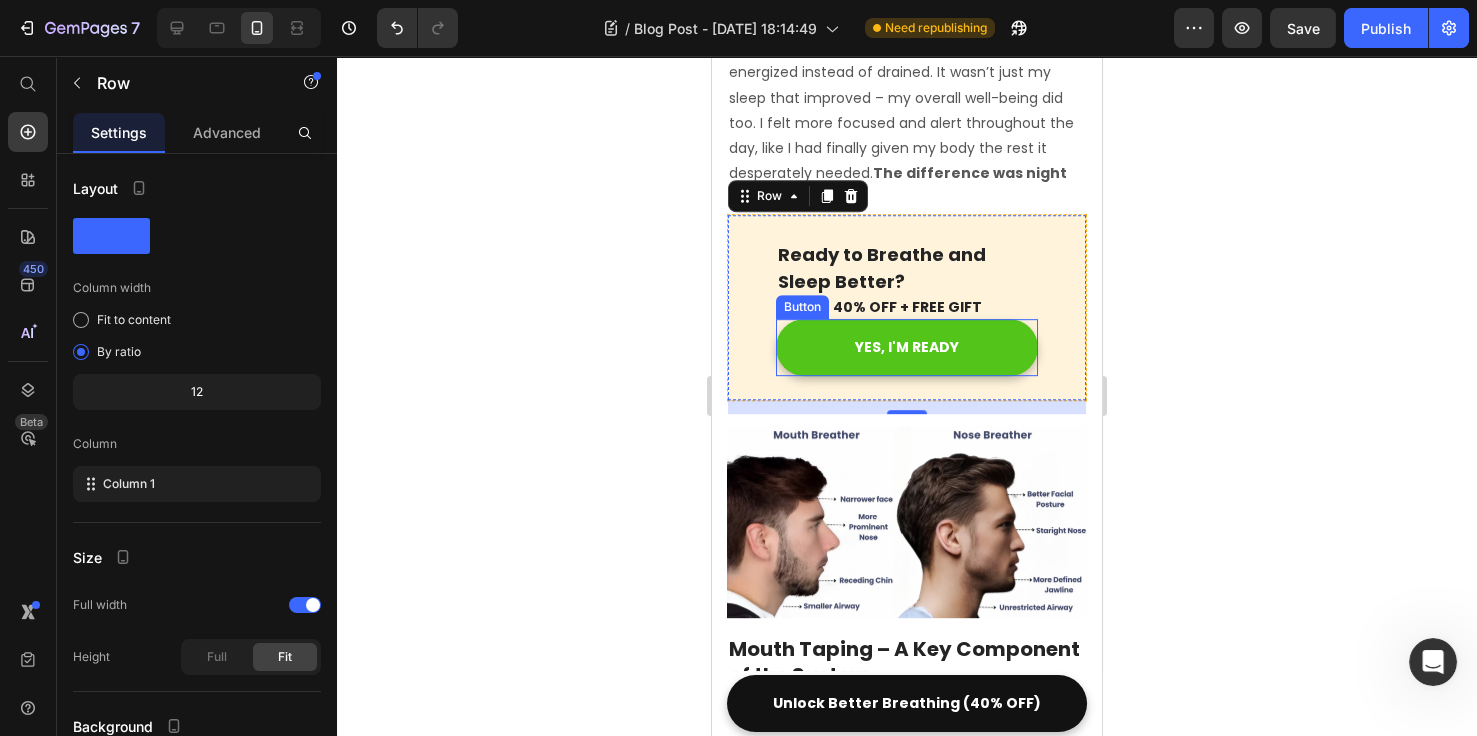 scroll, scrollTop: 3000, scrollLeft: 0, axis: vertical 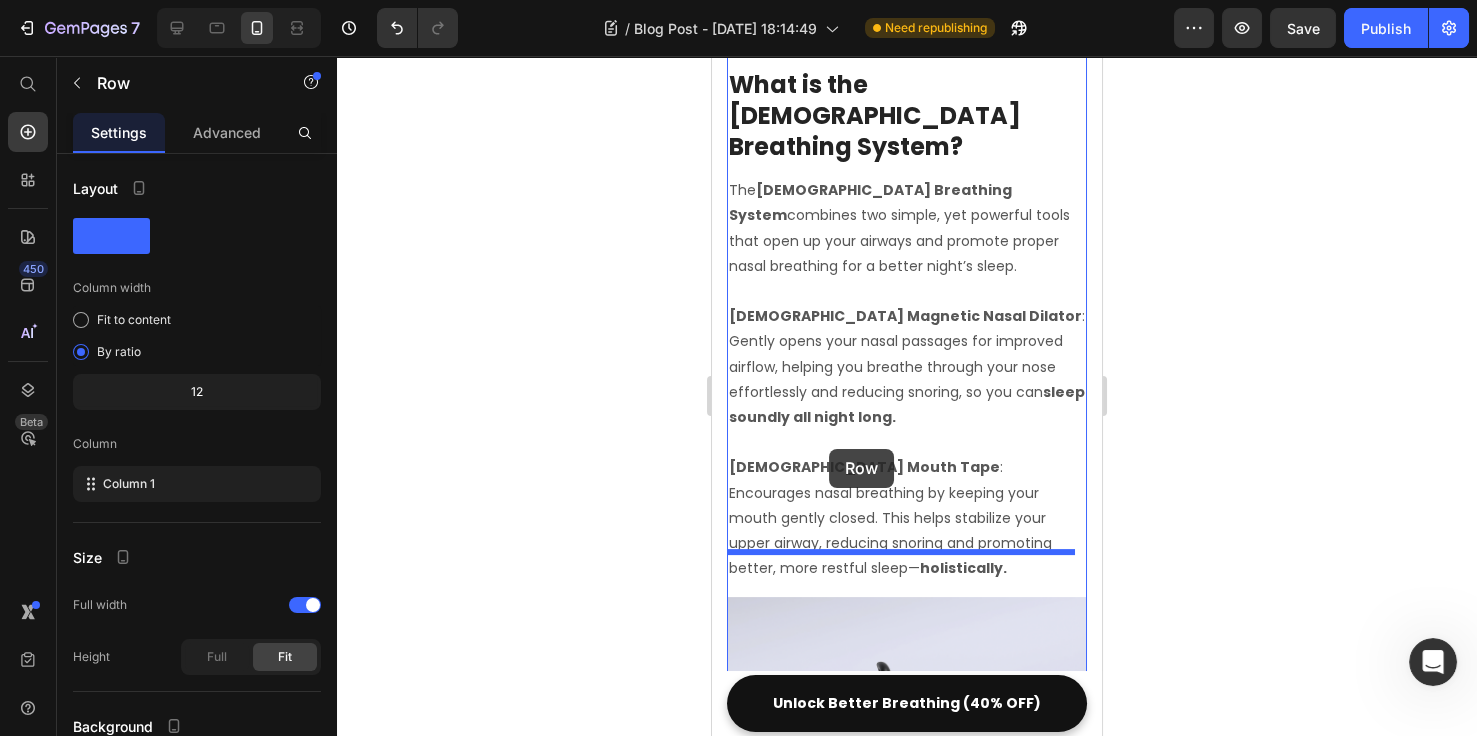 drag, startPoint x: 764, startPoint y: 184, endPoint x: 829, endPoint y: 449, distance: 272.8553 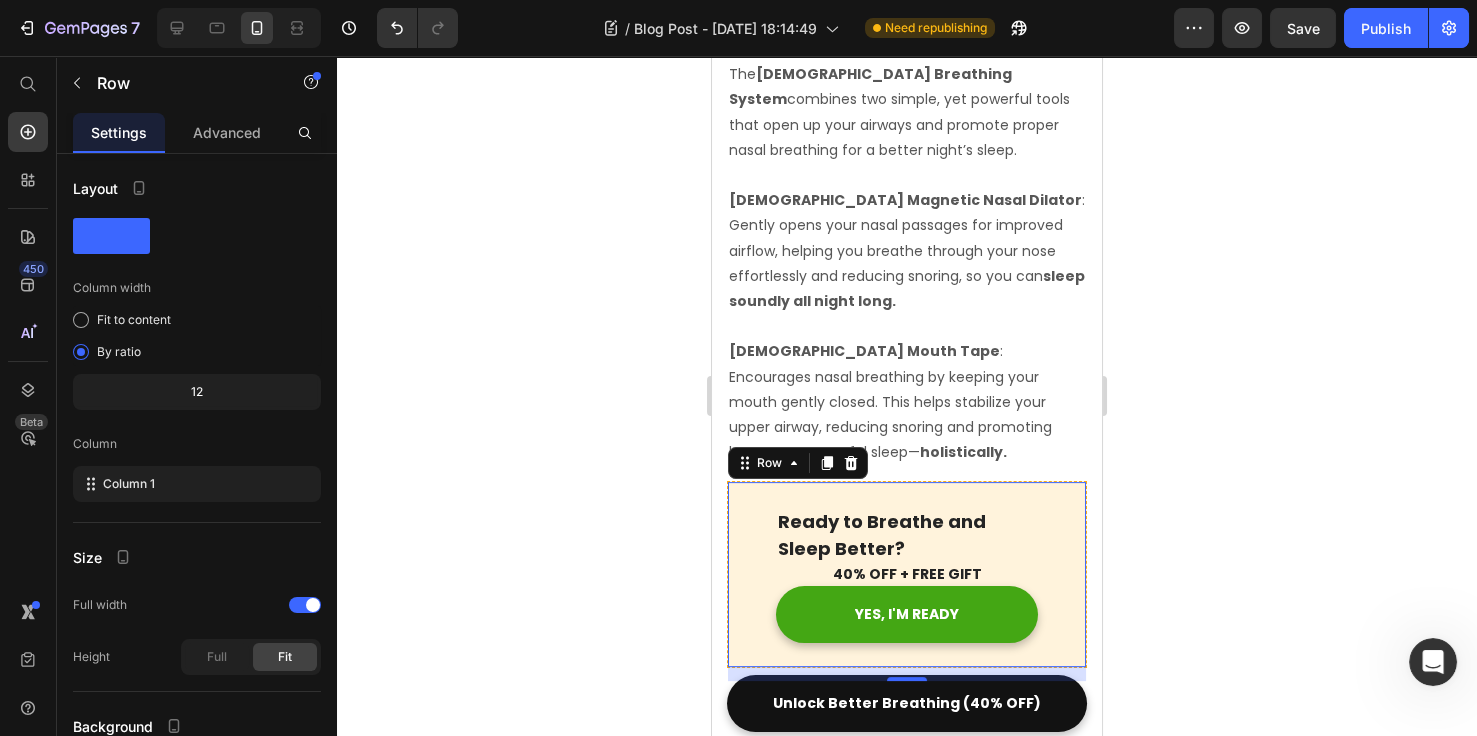scroll, scrollTop: 1780, scrollLeft: 0, axis: vertical 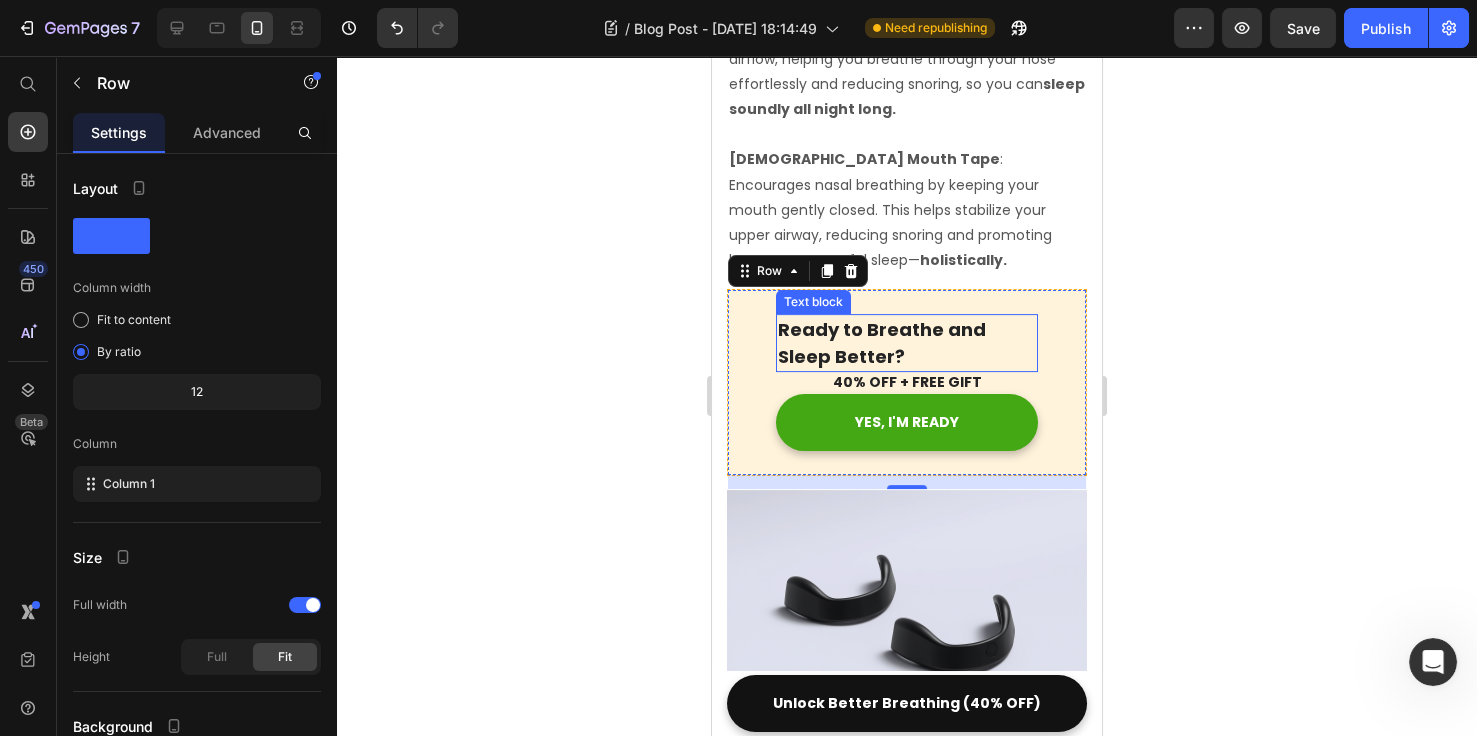 click on "Ready to Breathe and Sleep Better?" at bounding box center (907, 343) 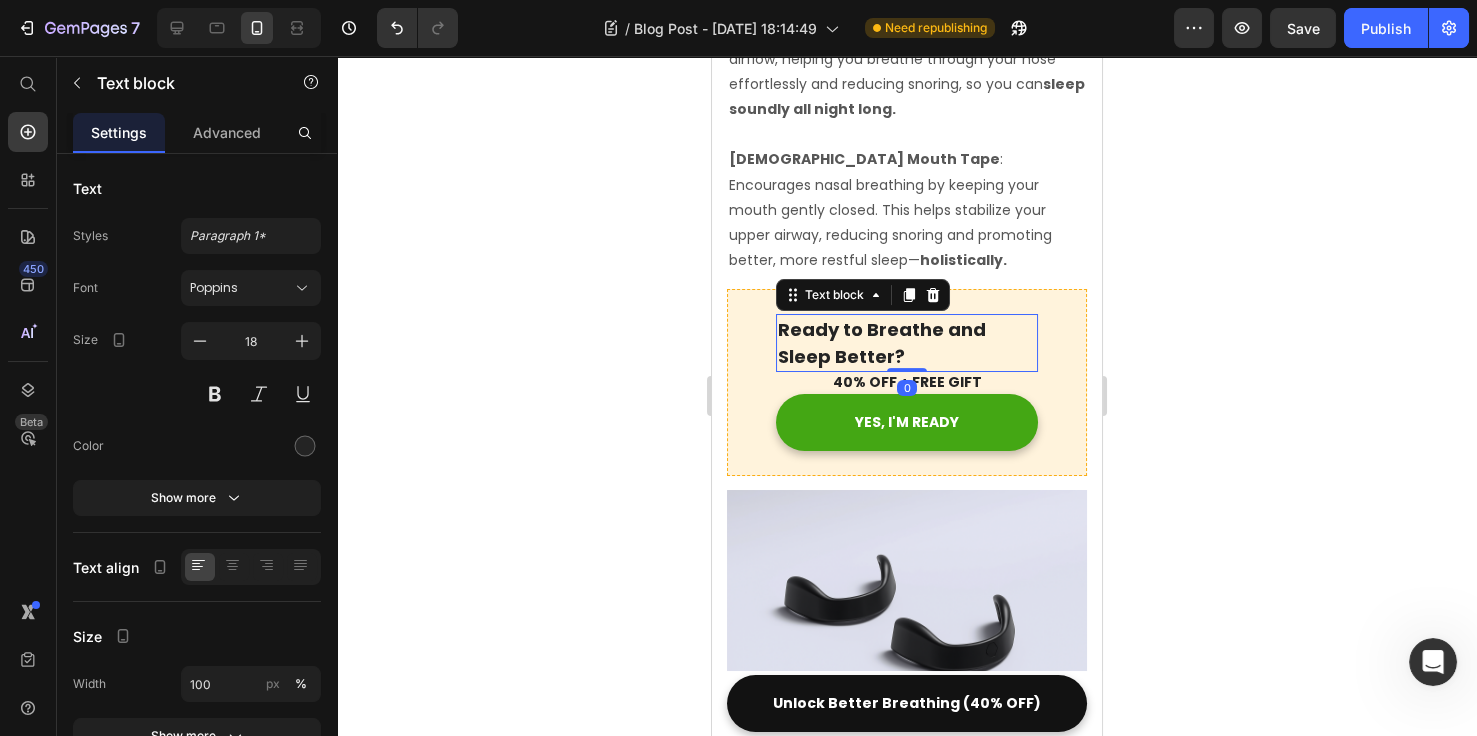 click on "Ready to Breathe and Sleep Better?" at bounding box center [907, 343] 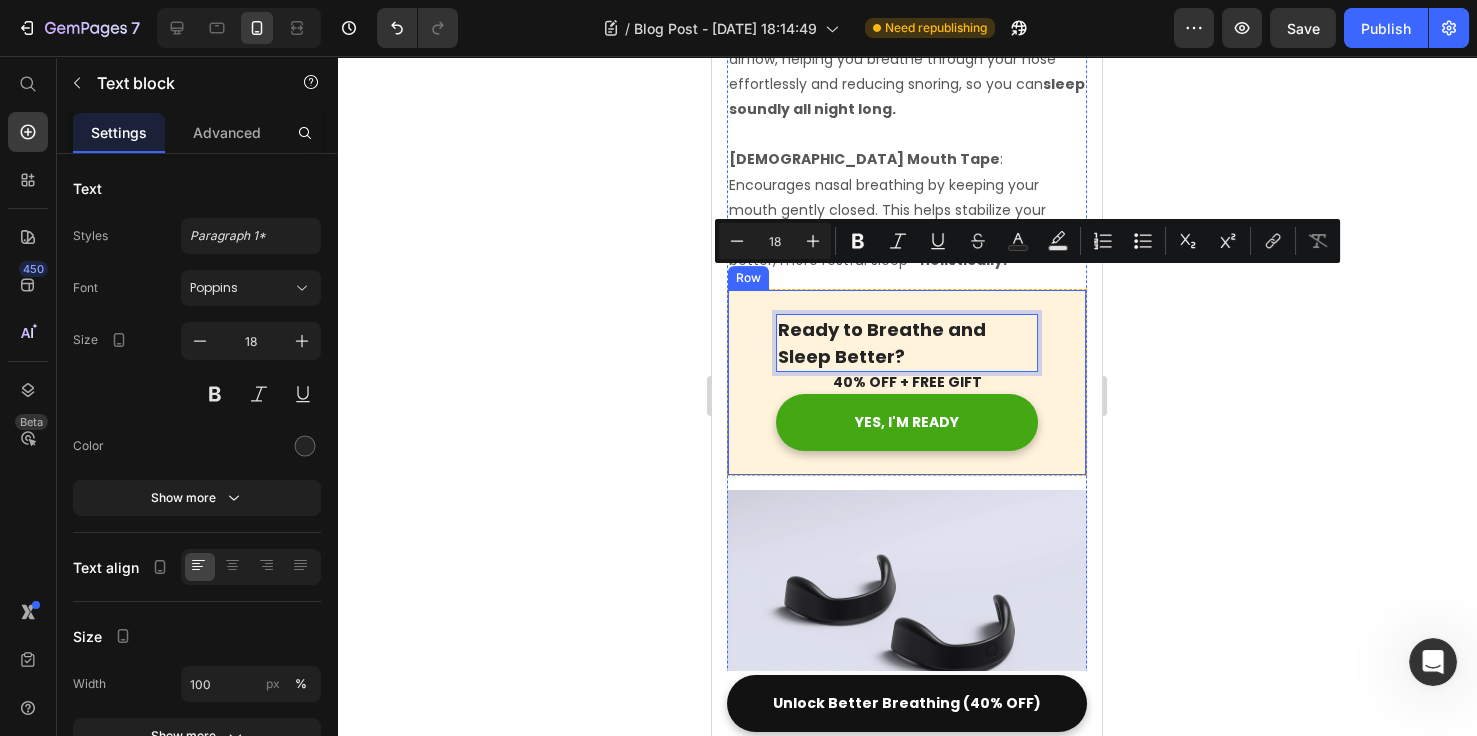 drag, startPoint x: 918, startPoint y: 301, endPoint x: 745, endPoint y: 281, distance: 174.15224 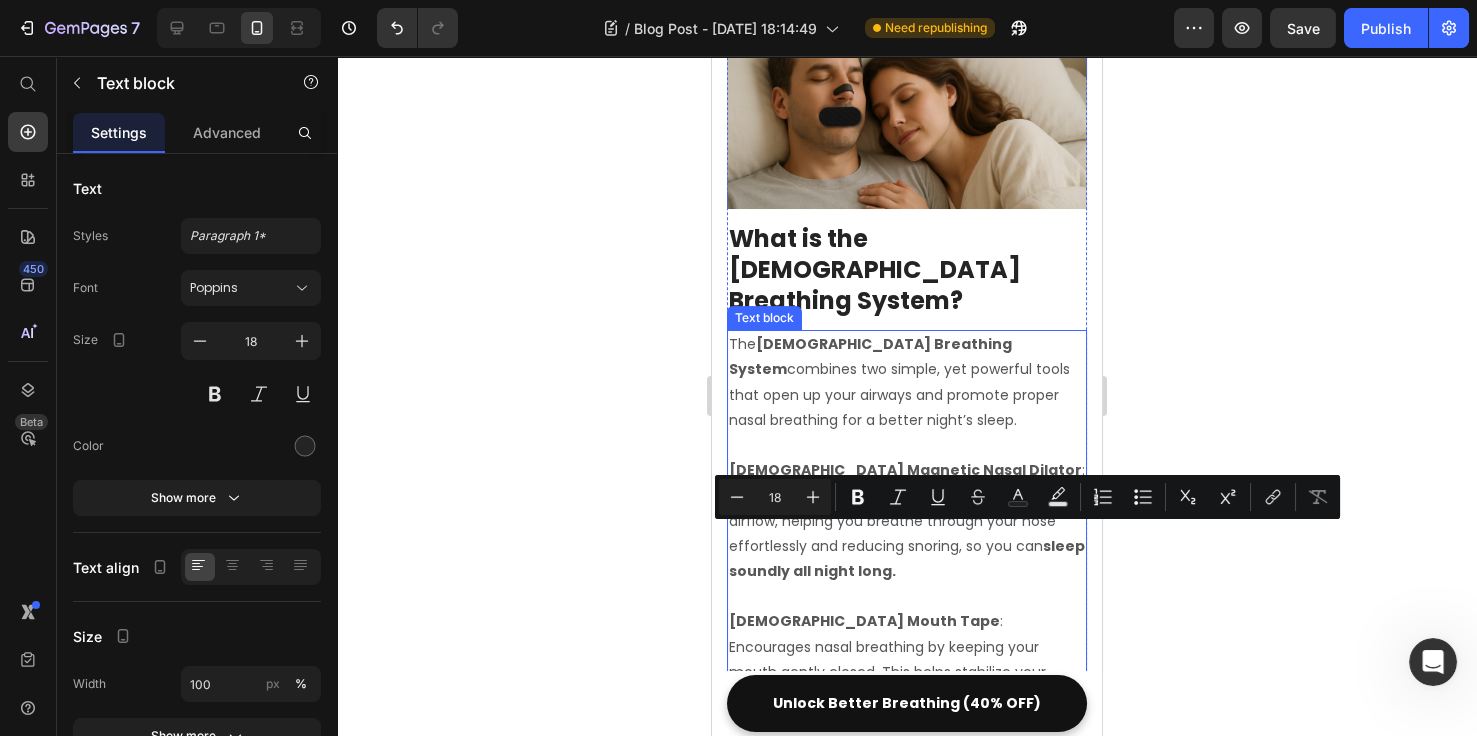 scroll, scrollTop: 1856, scrollLeft: 0, axis: vertical 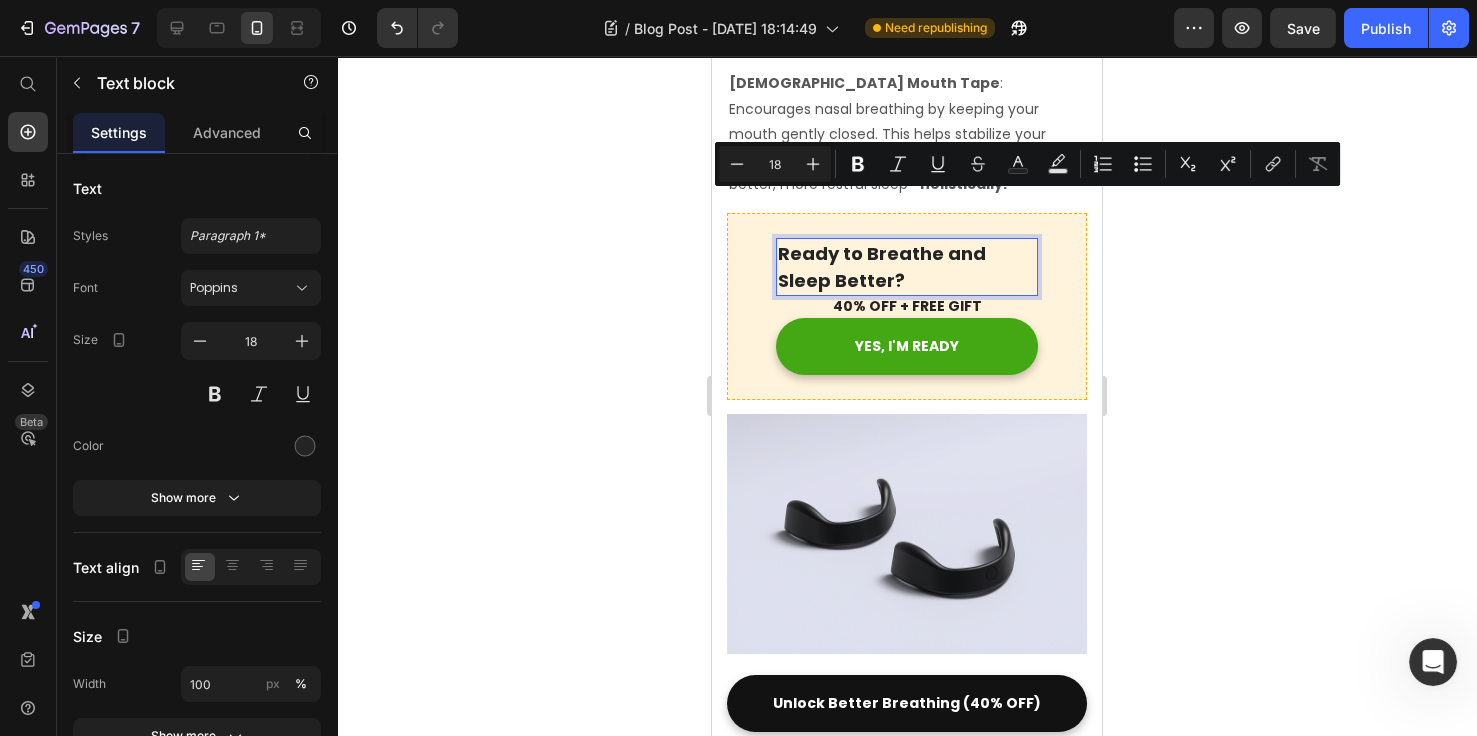 click on "Ready to Breathe and Sleep Better?" at bounding box center [907, 267] 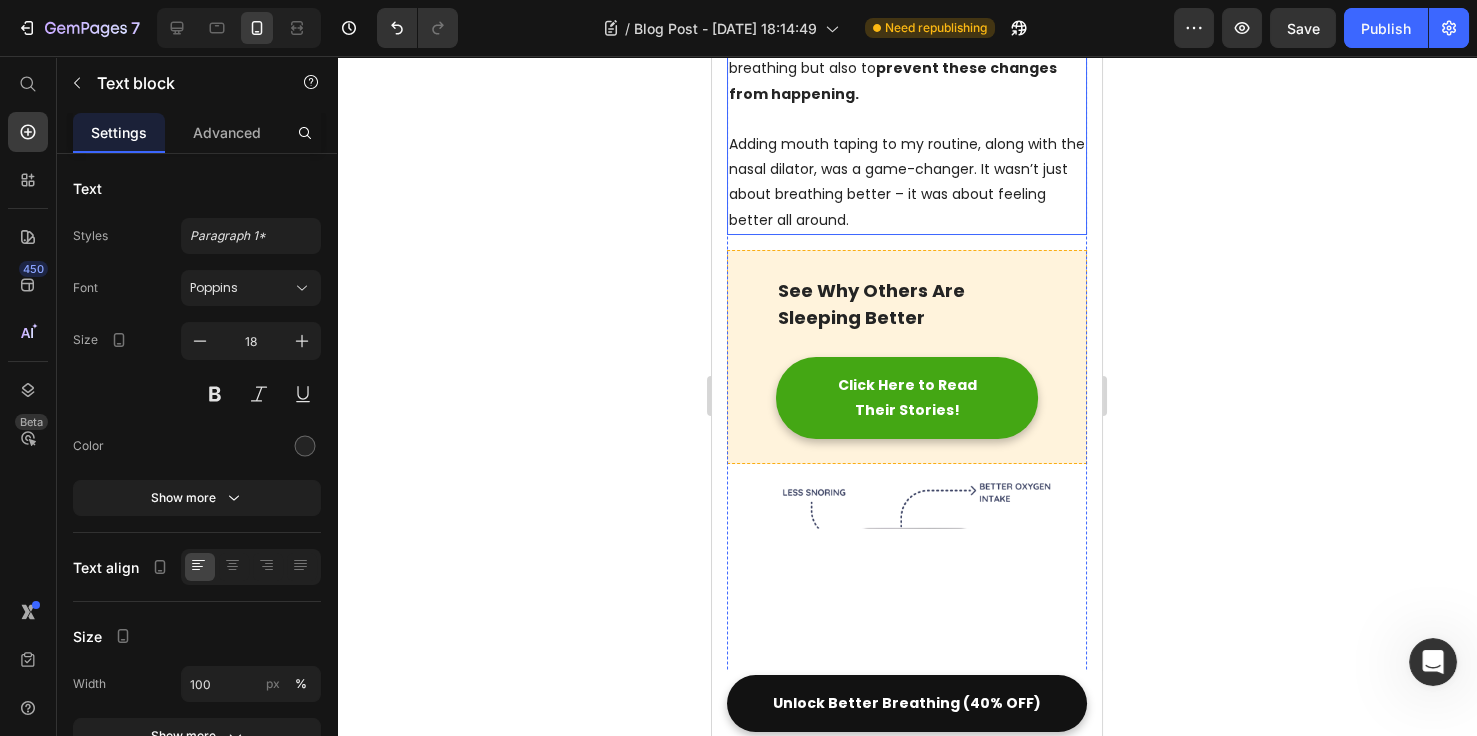 scroll, scrollTop: 4164, scrollLeft: 0, axis: vertical 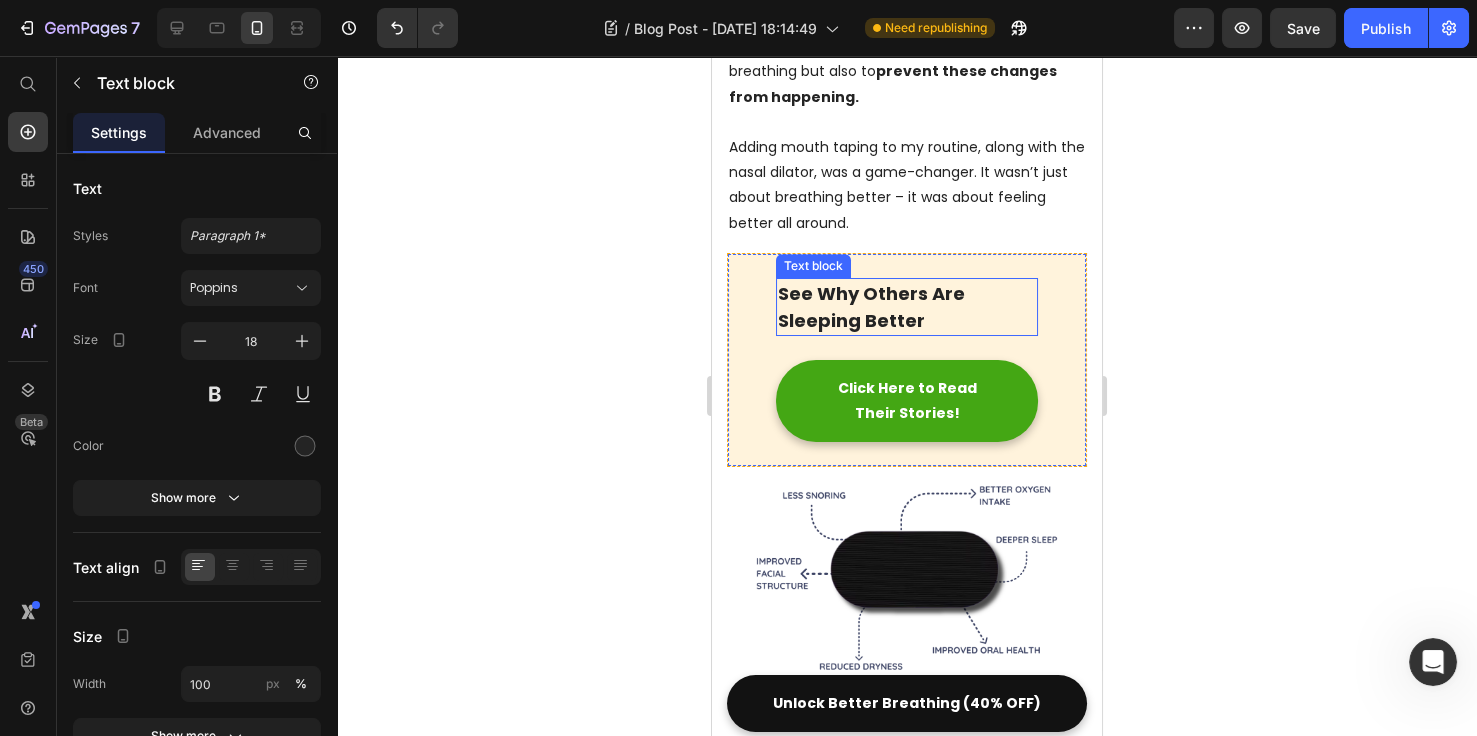 click on "See Why Others Are Sleeping Better" at bounding box center (907, 307) 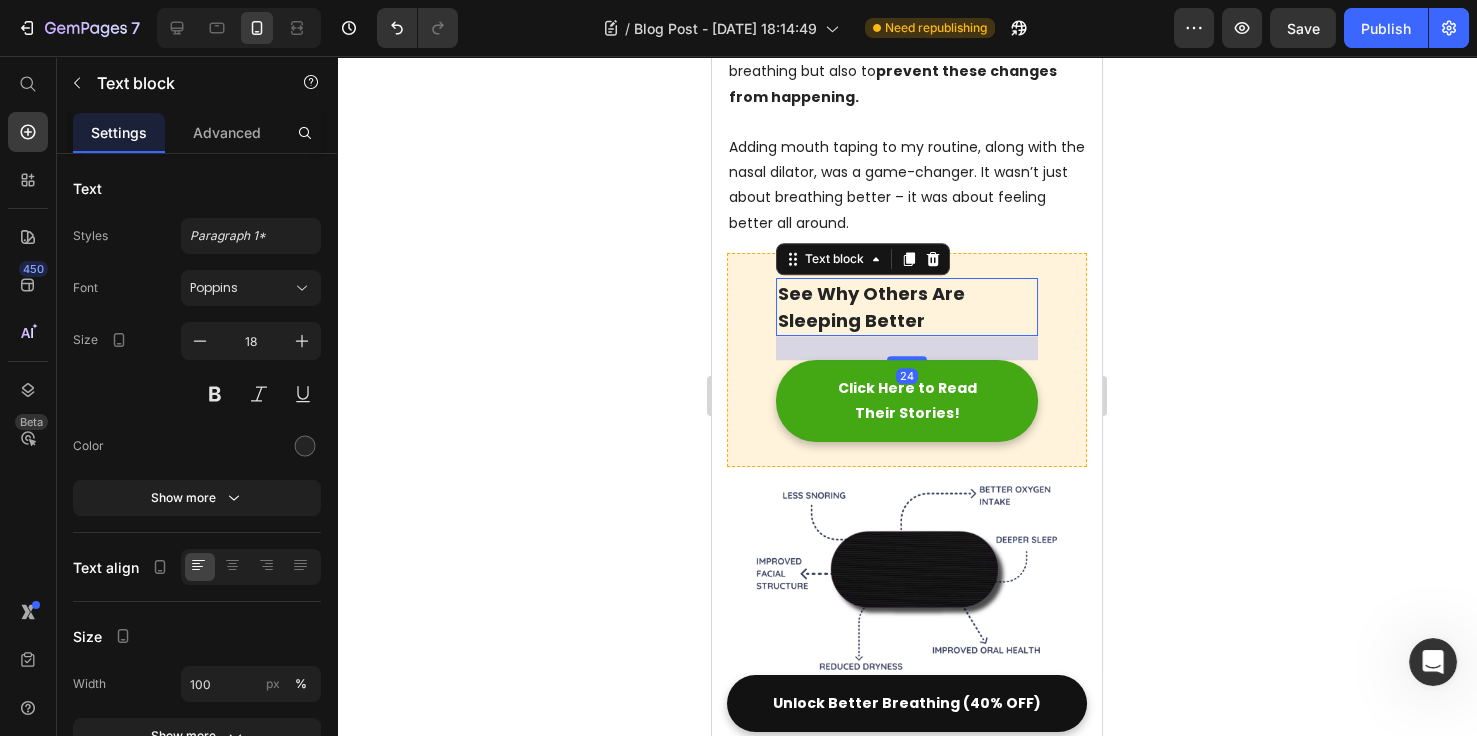 click on "See Why Others Are Sleeping Better" at bounding box center (907, 307) 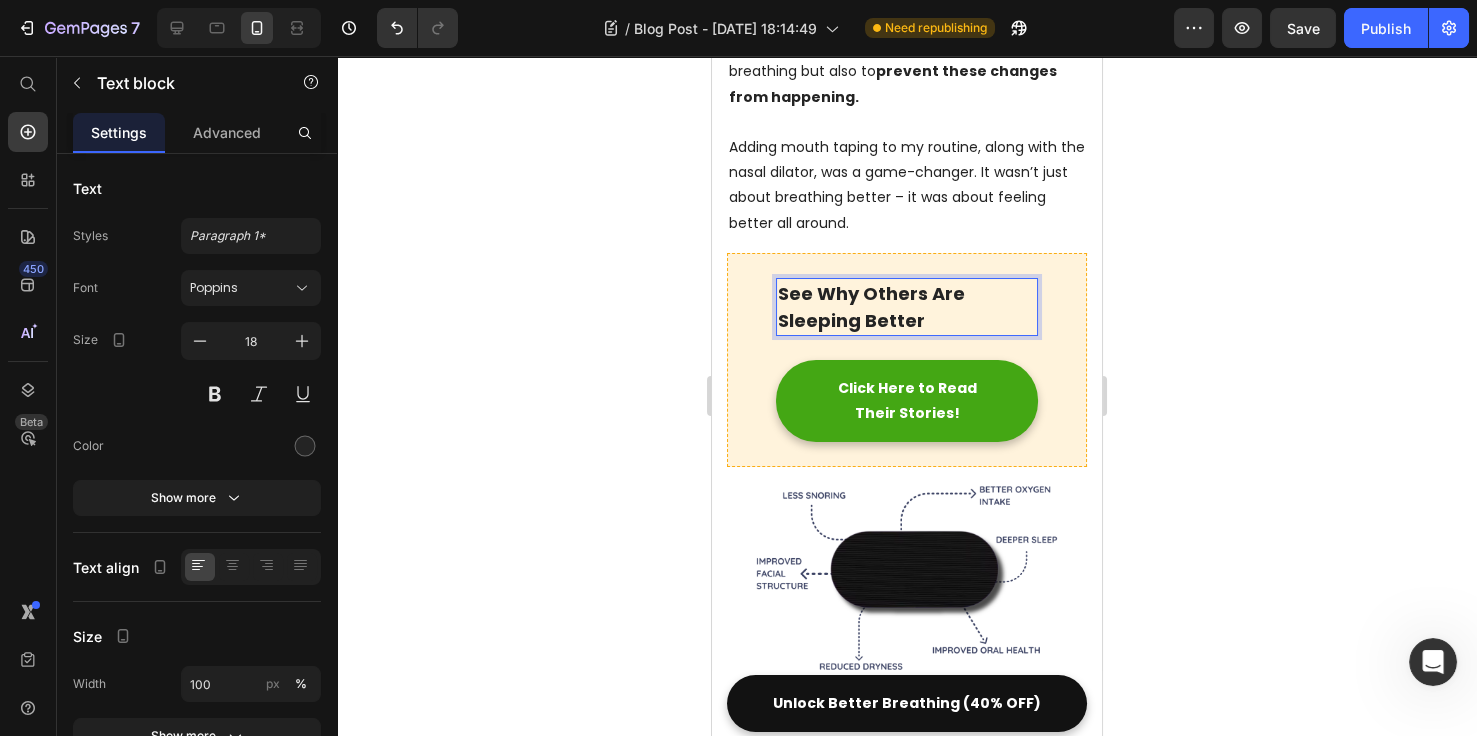 drag, startPoint x: 938, startPoint y: 263, endPoint x: 935, endPoint y: 250, distance: 13.341664 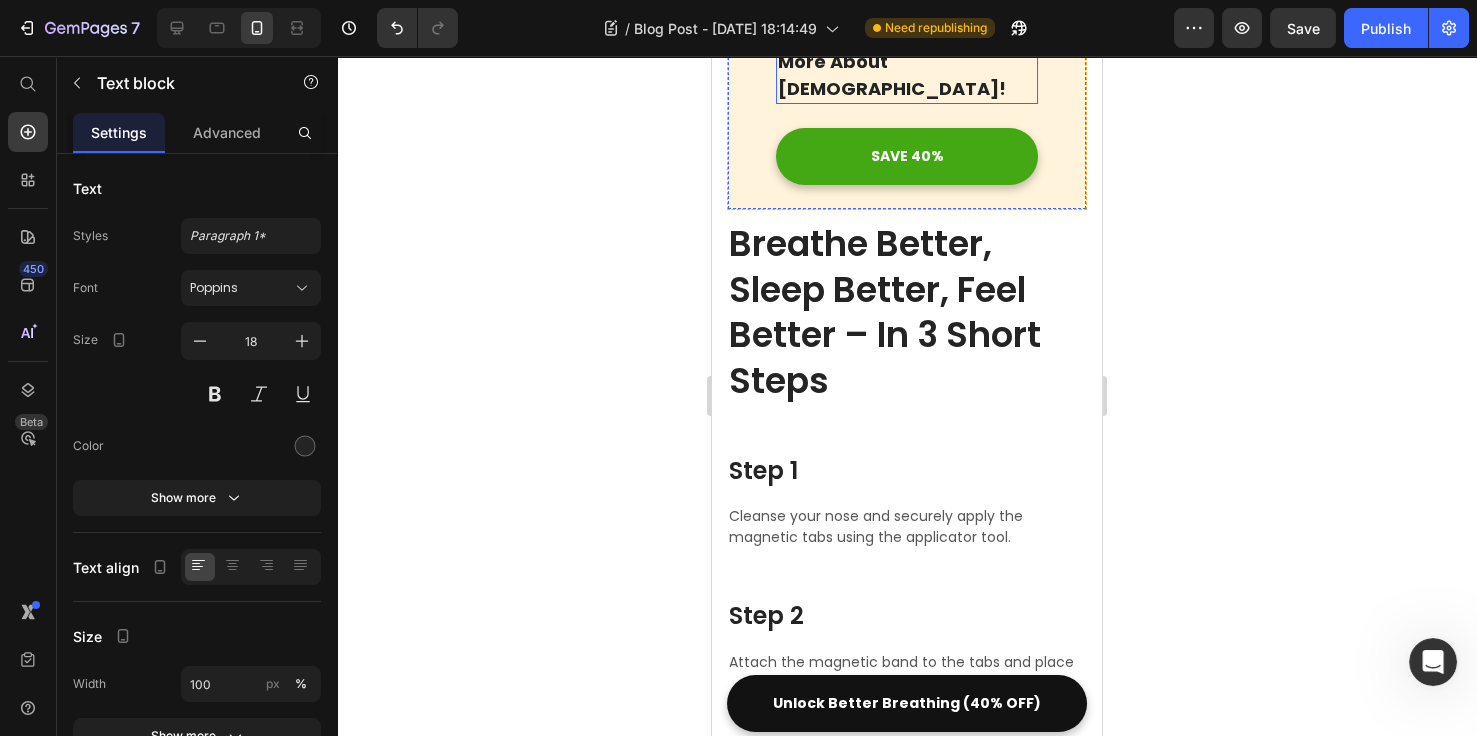 scroll, scrollTop: 5703, scrollLeft: 0, axis: vertical 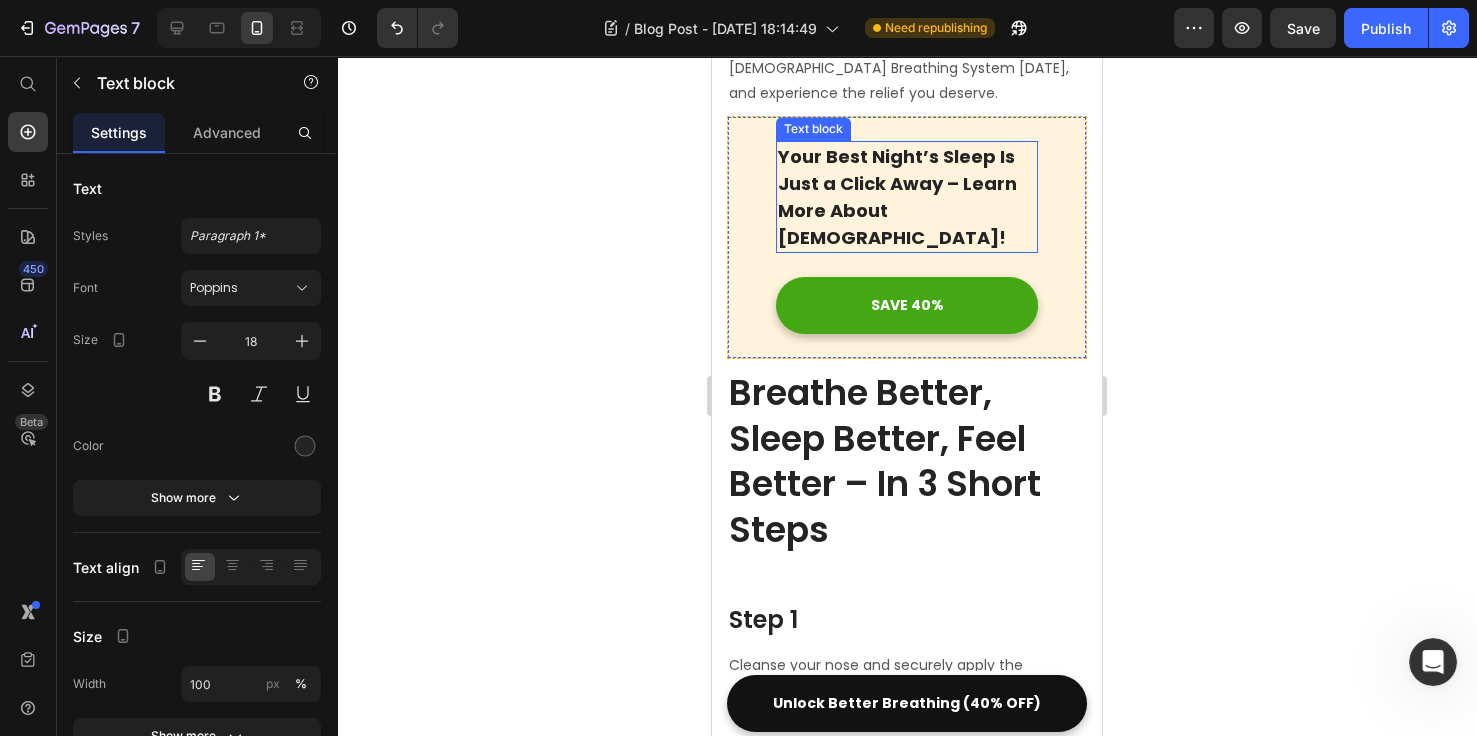 click on "Your Best Night’s Sleep Is Just a Click Away – Learn More About [DEMOGRAPHIC_DATA]!" at bounding box center (907, 197) 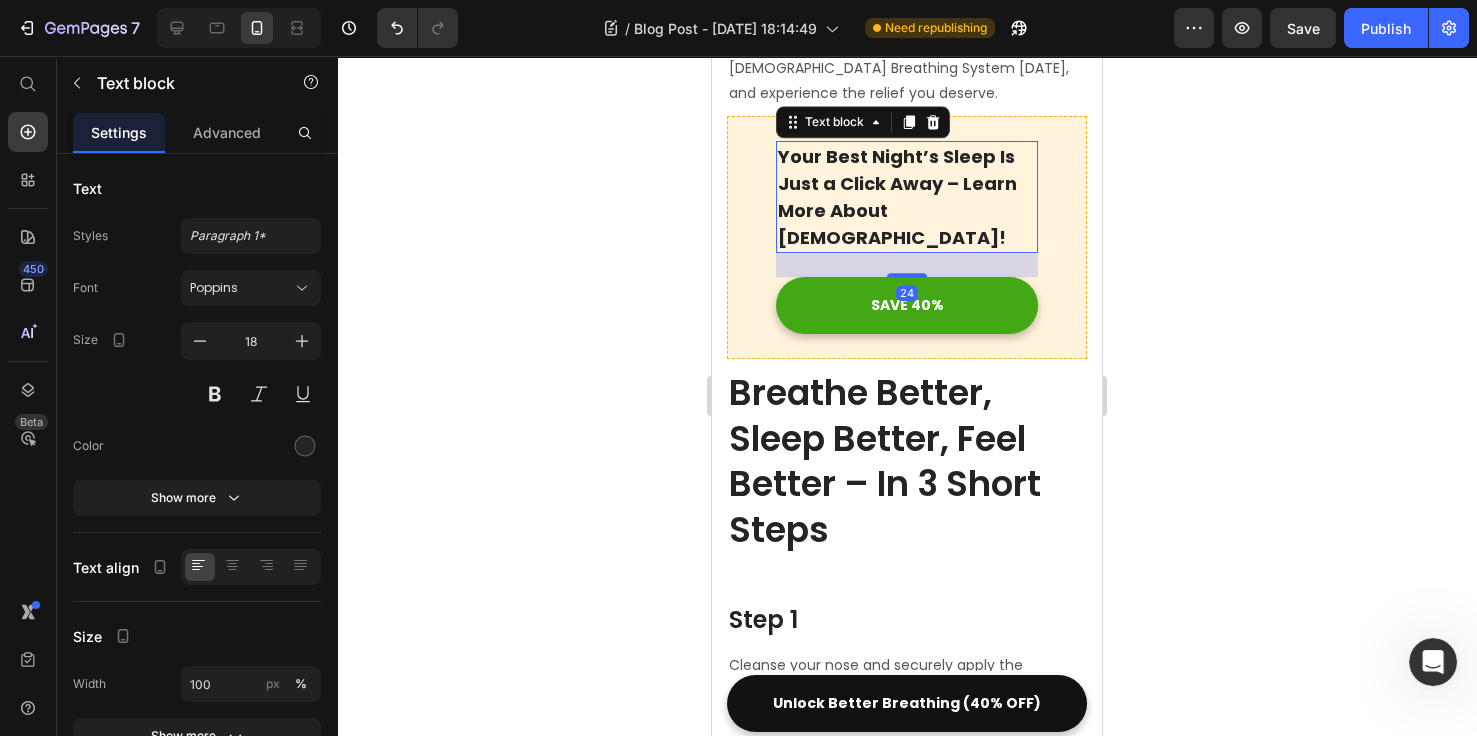 click on "Your Best Night’s Sleep Is Just a Click Away – Learn More About [DEMOGRAPHIC_DATA]!" at bounding box center [907, 197] 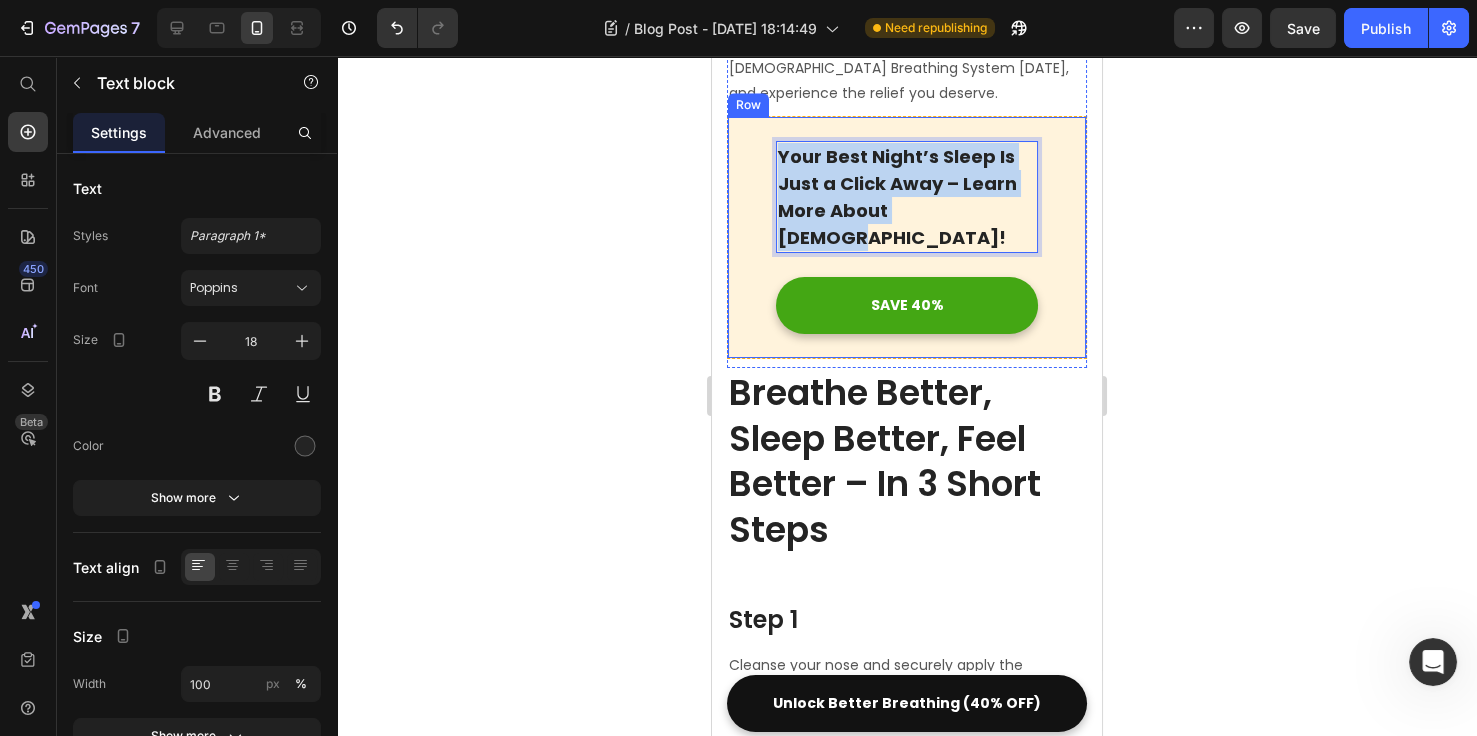 drag, startPoint x: 956, startPoint y: 332, endPoint x: 740, endPoint y: 283, distance: 221.48814 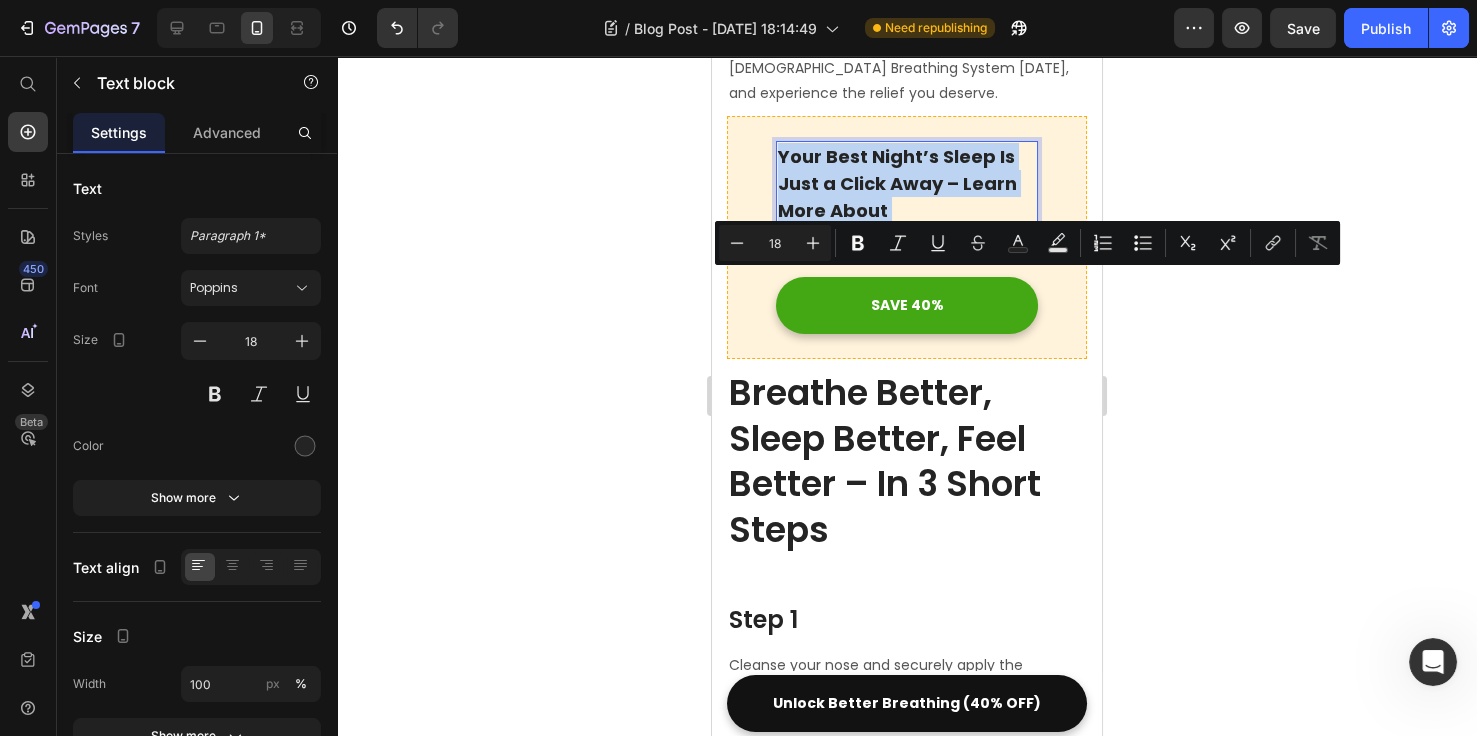 copy on "Your Best Night’s Sleep Is Just a Click Away – Learn More About [DEMOGRAPHIC_DATA]!" 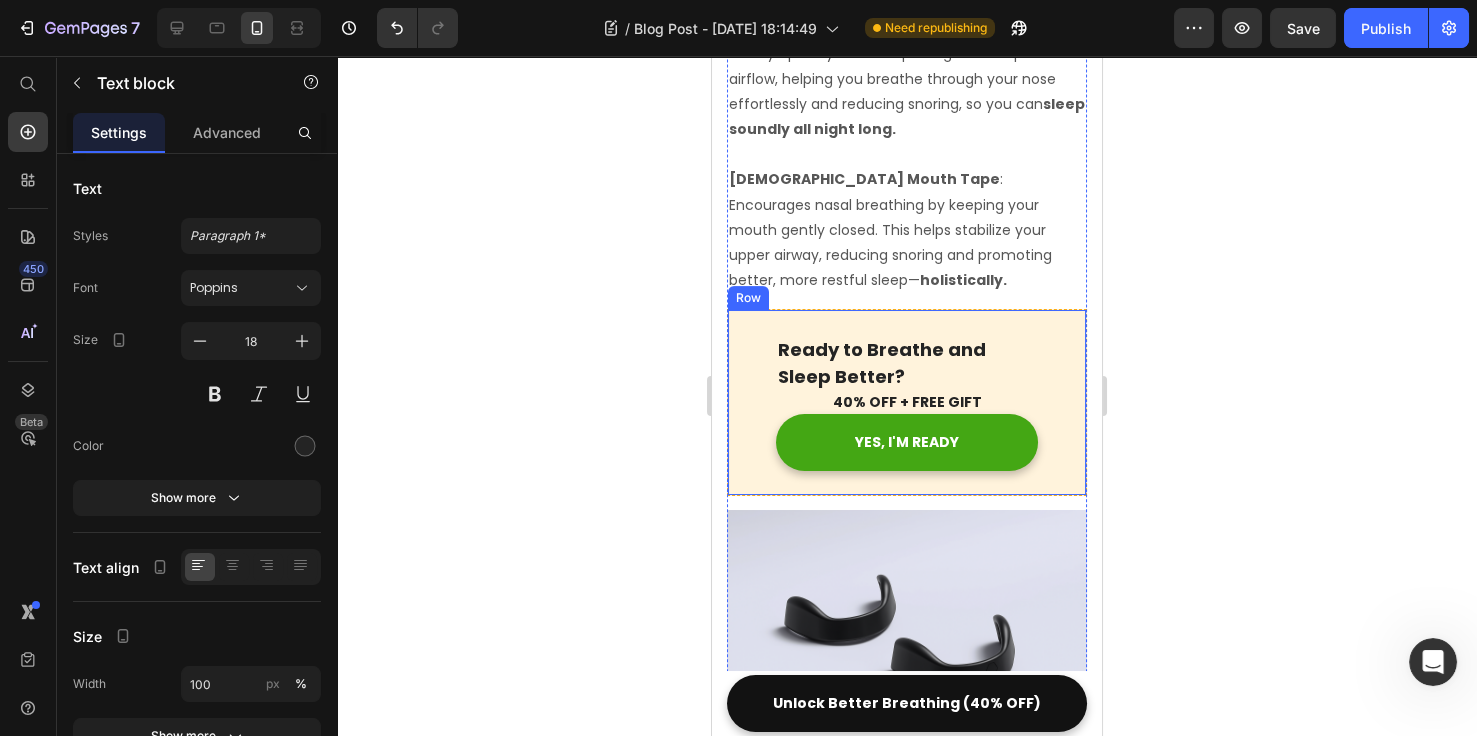 scroll, scrollTop: 1703, scrollLeft: 0, axis: vertical 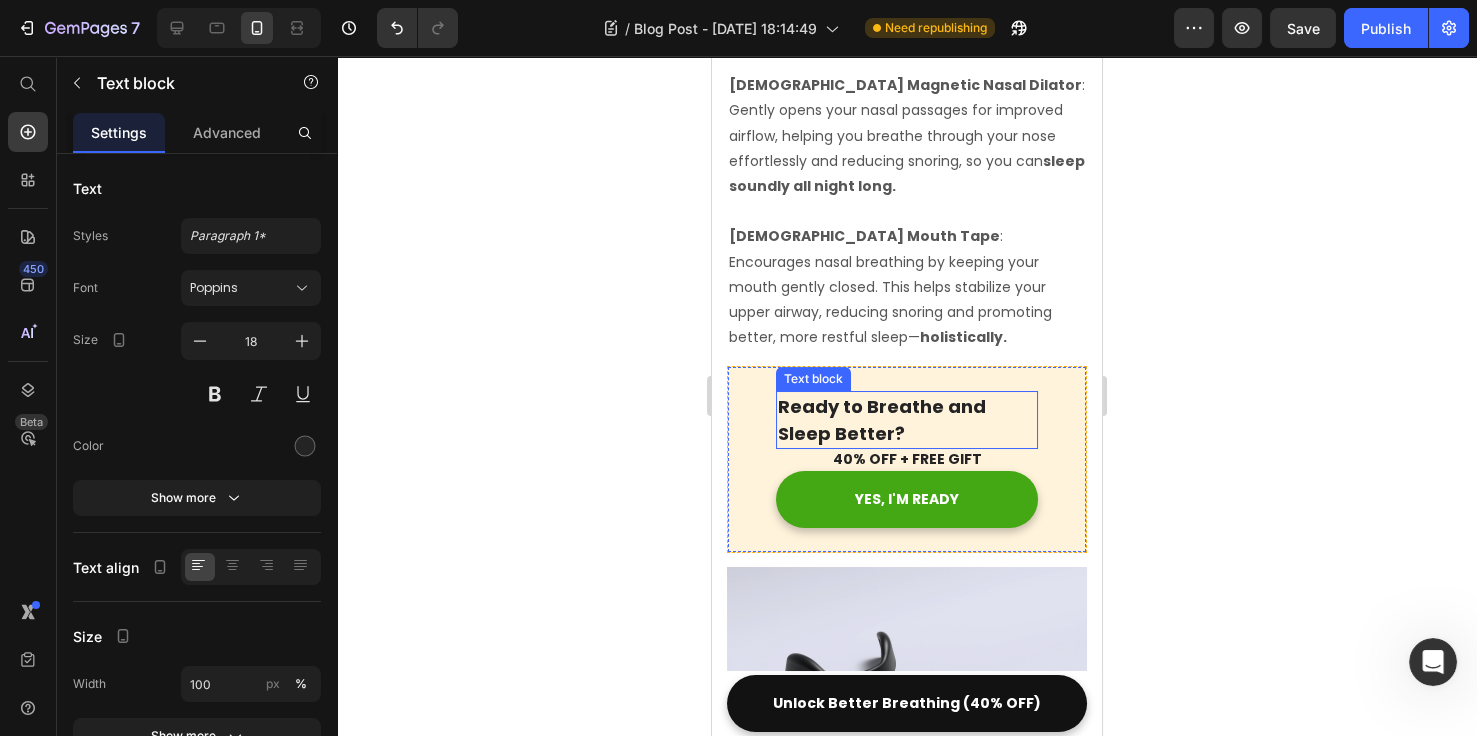 click on "Ready to Breathe and Sleep Better?" at bounding box center (907, 420) 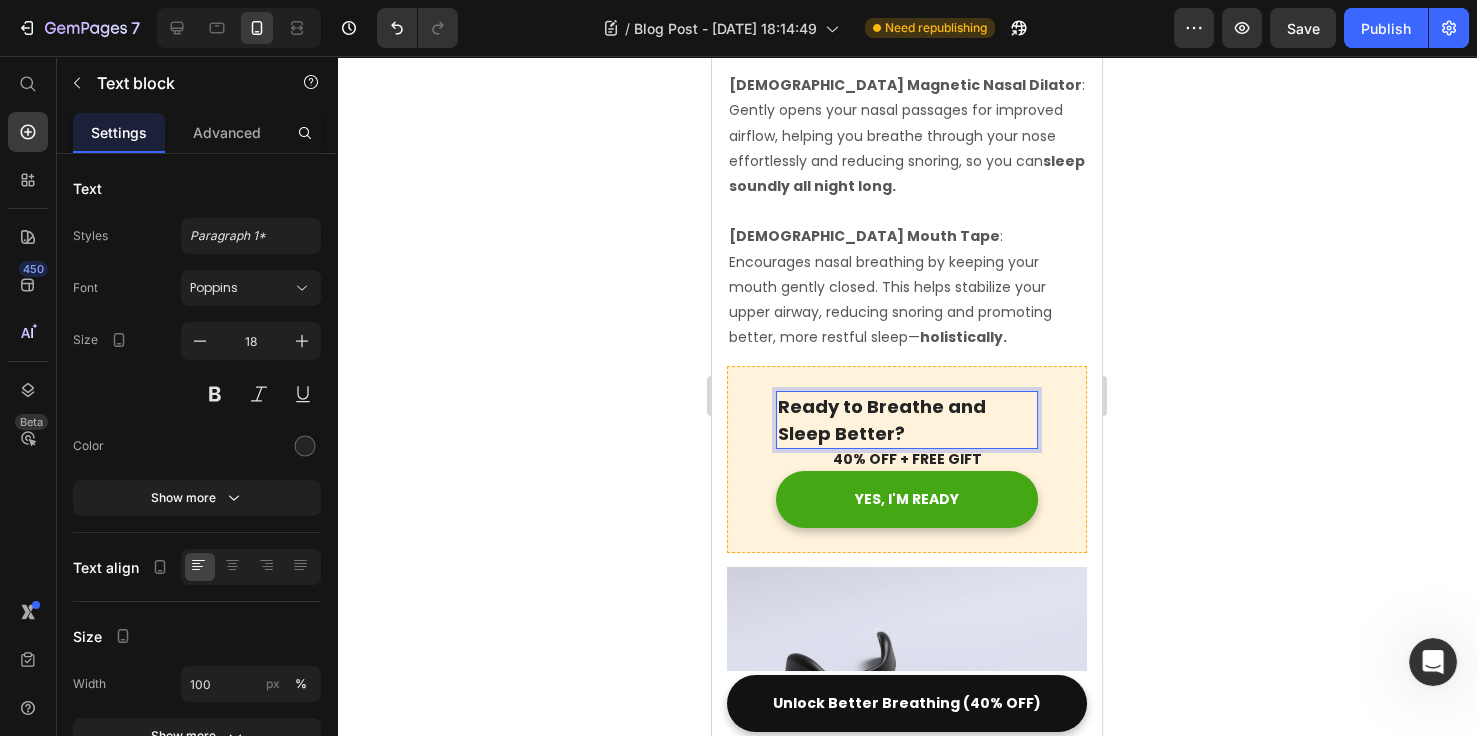click on "Ready to Breathe and Sleep Better?" at bounding box center [907, 420] 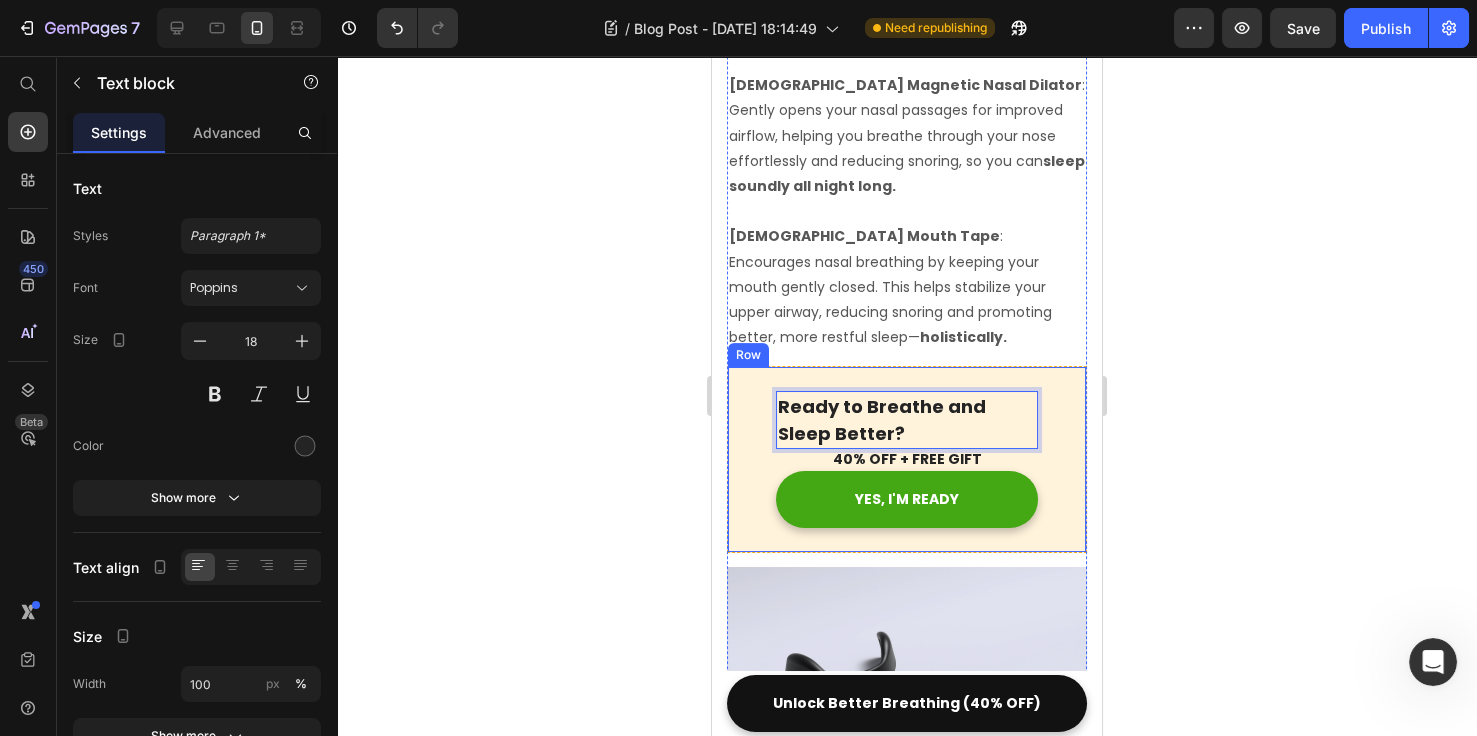 drag, startPoint x: 918, startPoint y: 383, endPoint x: 773, endPoint y: 346, distance: 149.64626 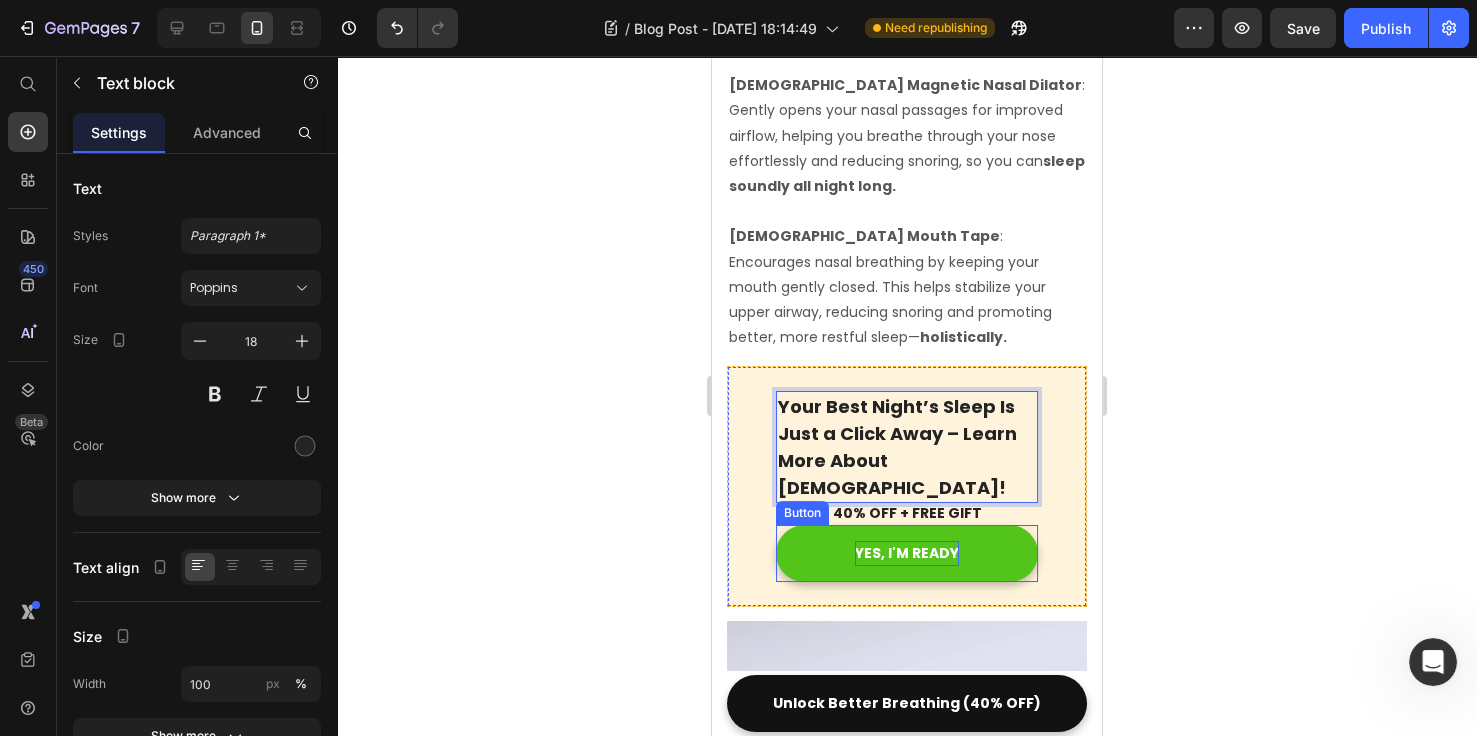 click on "YES, I'M READY" at bounding box center (907, 553) 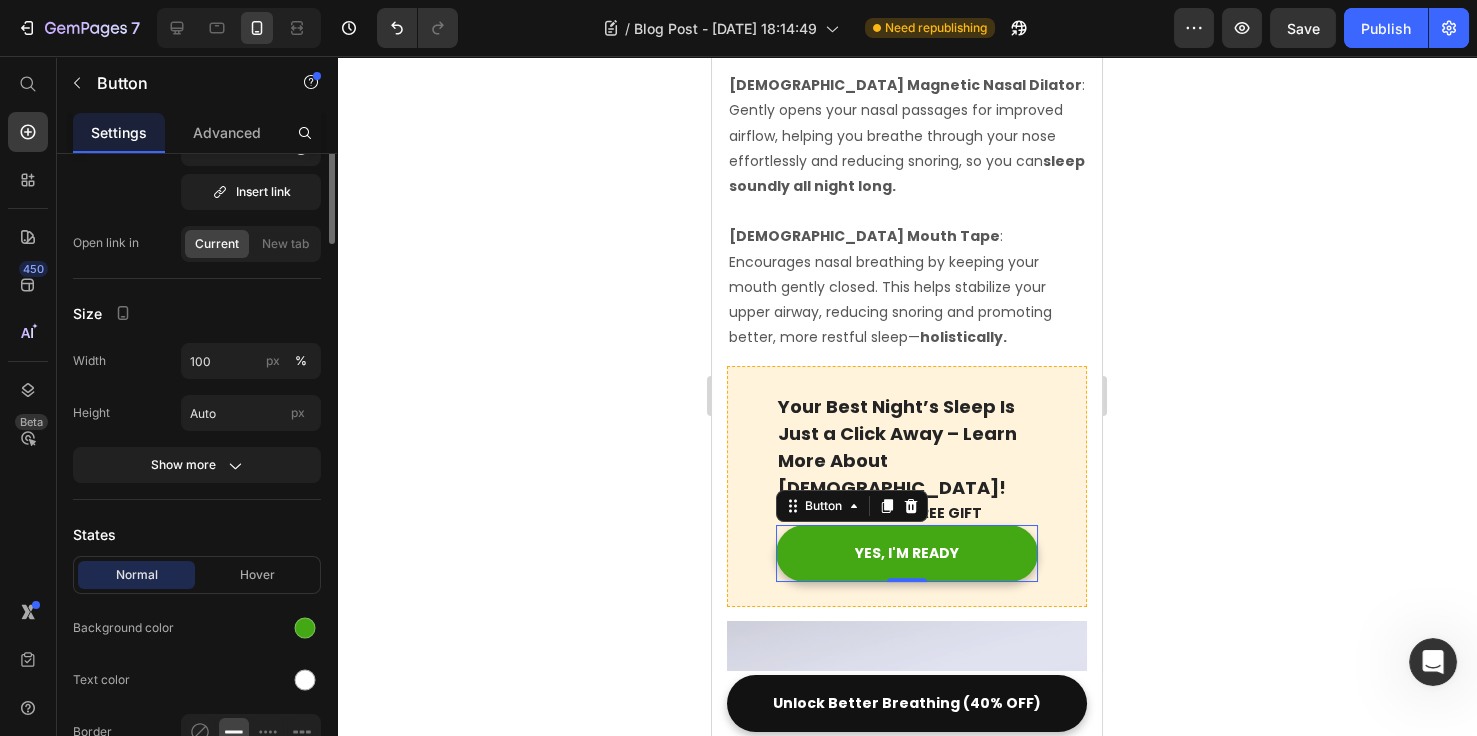 scroll, scrollTop: 0, scrollLeft: 0, axis: both 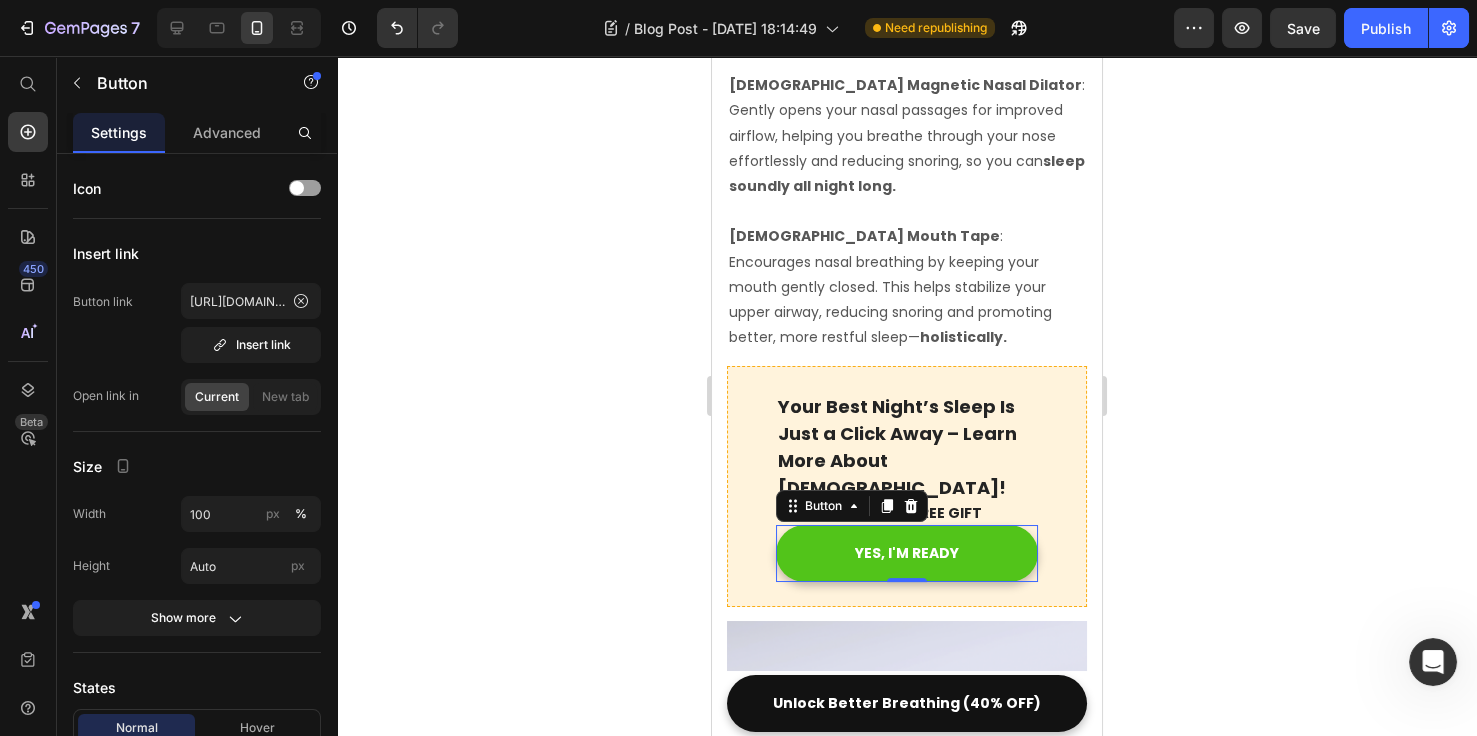 click on "YES, I'M READY" at bounding box center [907, 553] 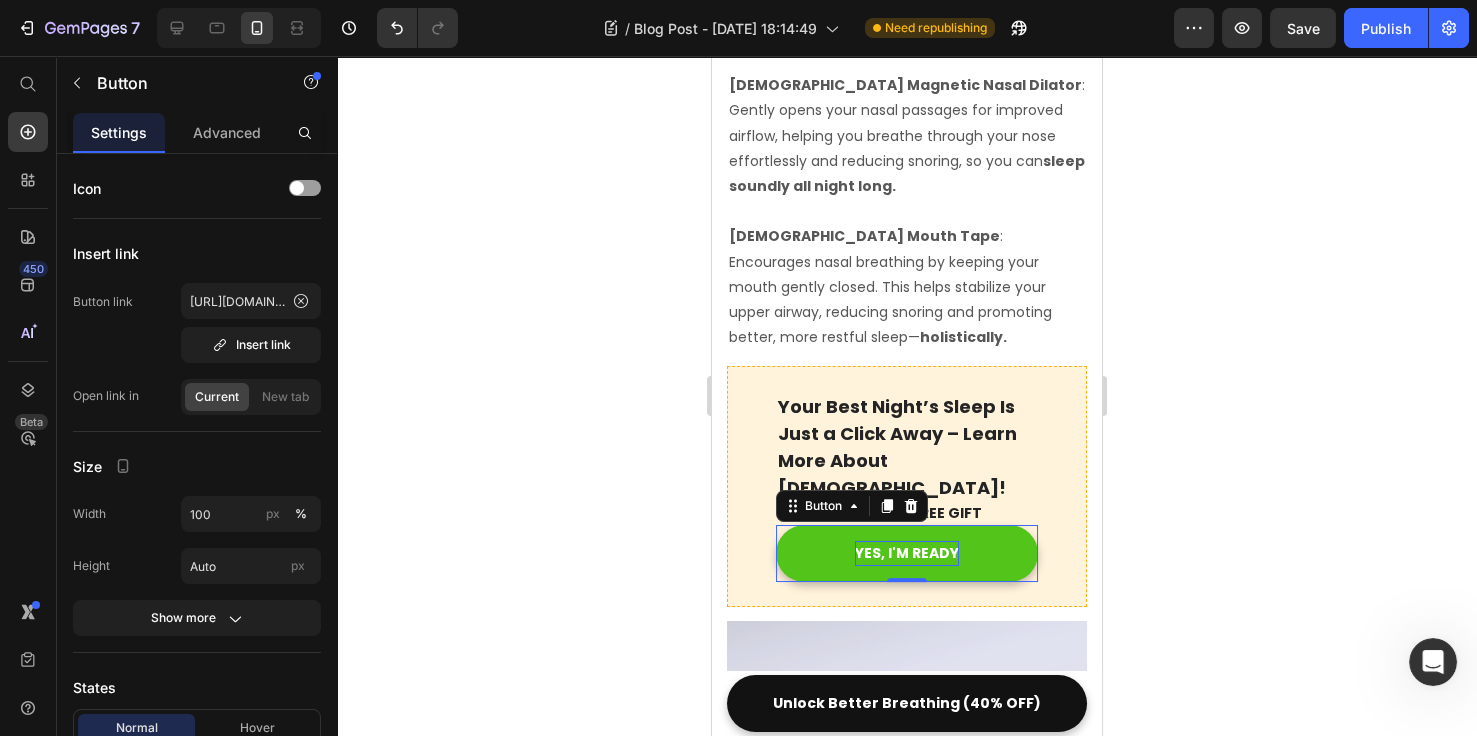click on "YES, I'M READY" at bounding box center [907, 553] 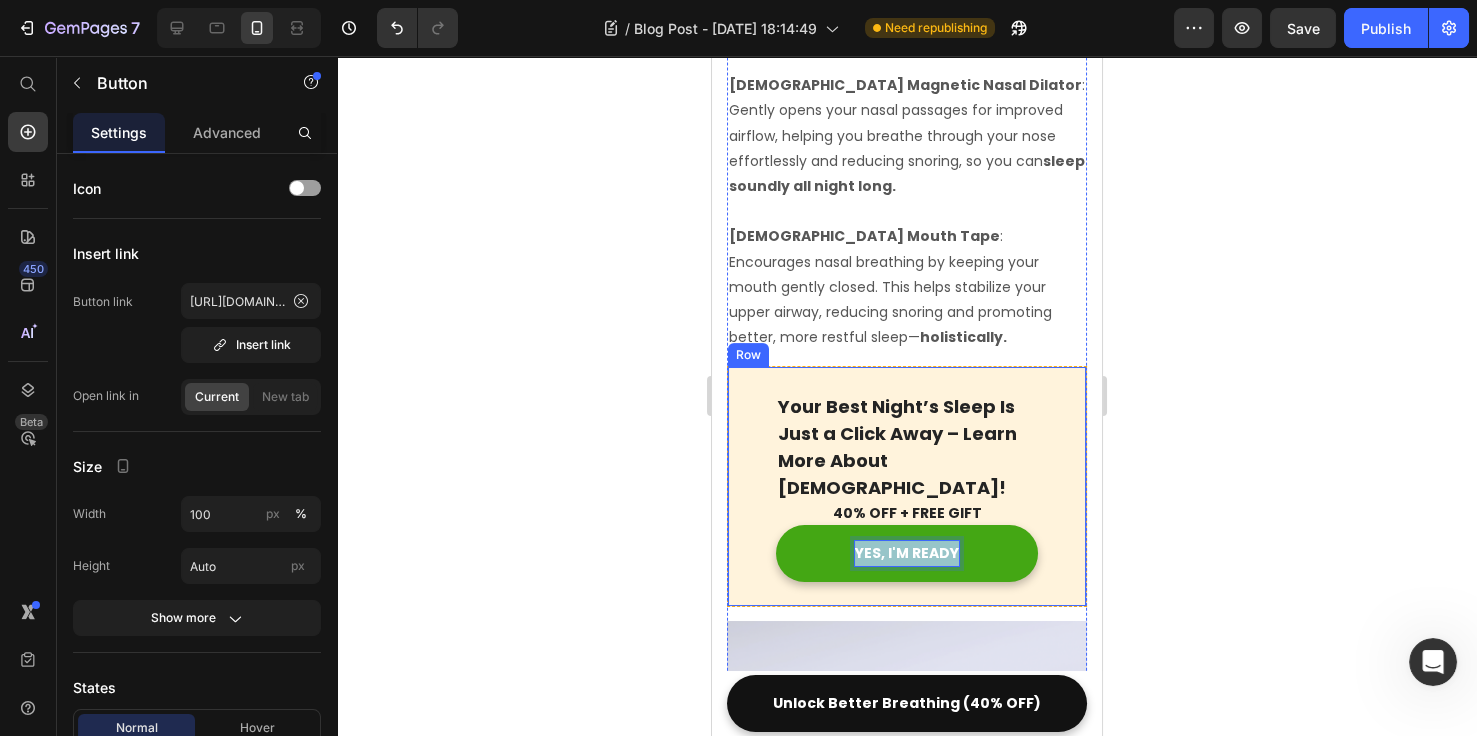 drag, startPoint x: 950, startPoint y: 486, endPoint x: 768, endPoint y: 486, distance: 182 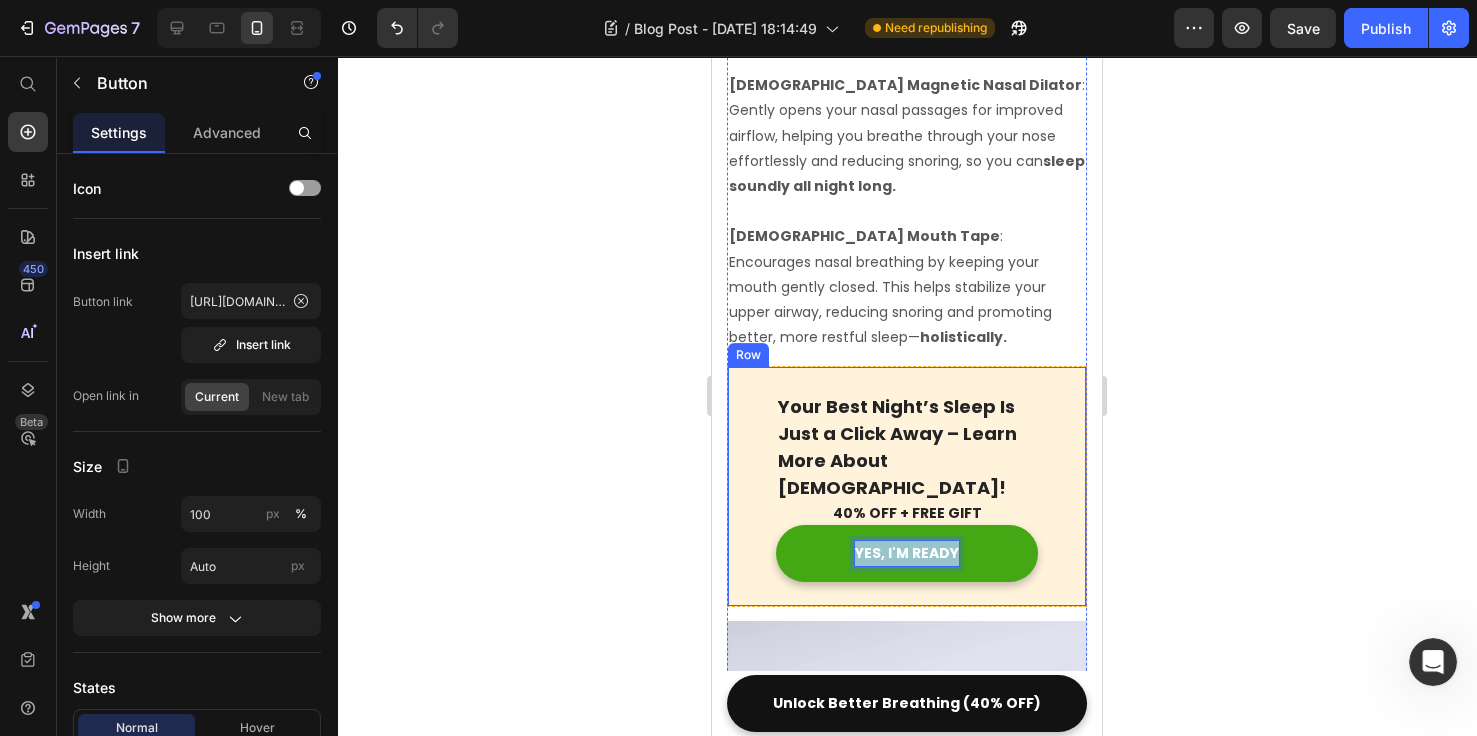 click on "Your Best Night’s Sleep Is Just a Click Away – Learn More About [DEMOGRAPHIC_DATA]! Text block 40% OFF + FREE GIFT Text block YES, I'M READY Button   0 Row" at bounding box center (907, 486) 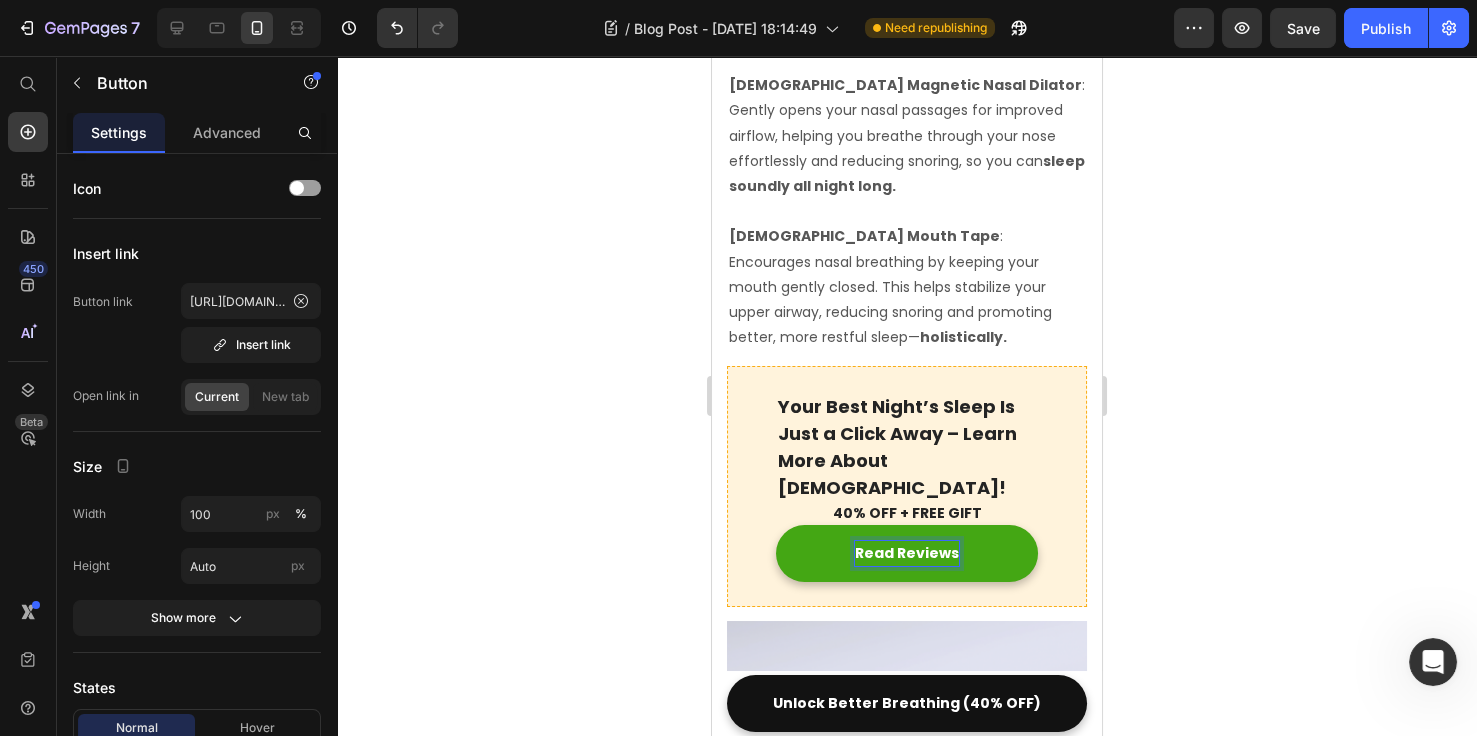 click 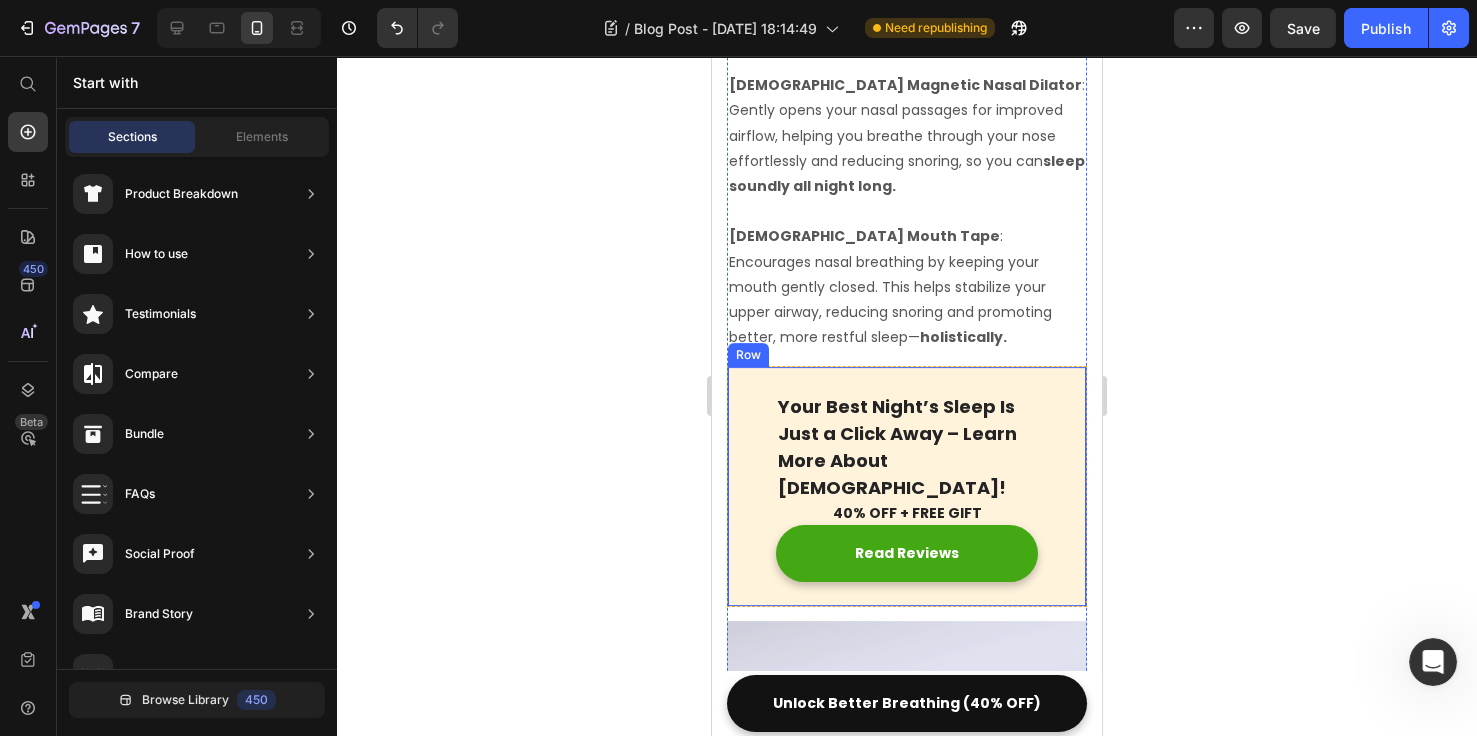 click on "Your Best Night’s Sleep Is Just a Click Away – Learn More About [DEMOGRAPHIC_DATA]! Text block 40% OFF + FREE GIFT Text block Read Reviews Button Row" at bounding box center [907, 486] 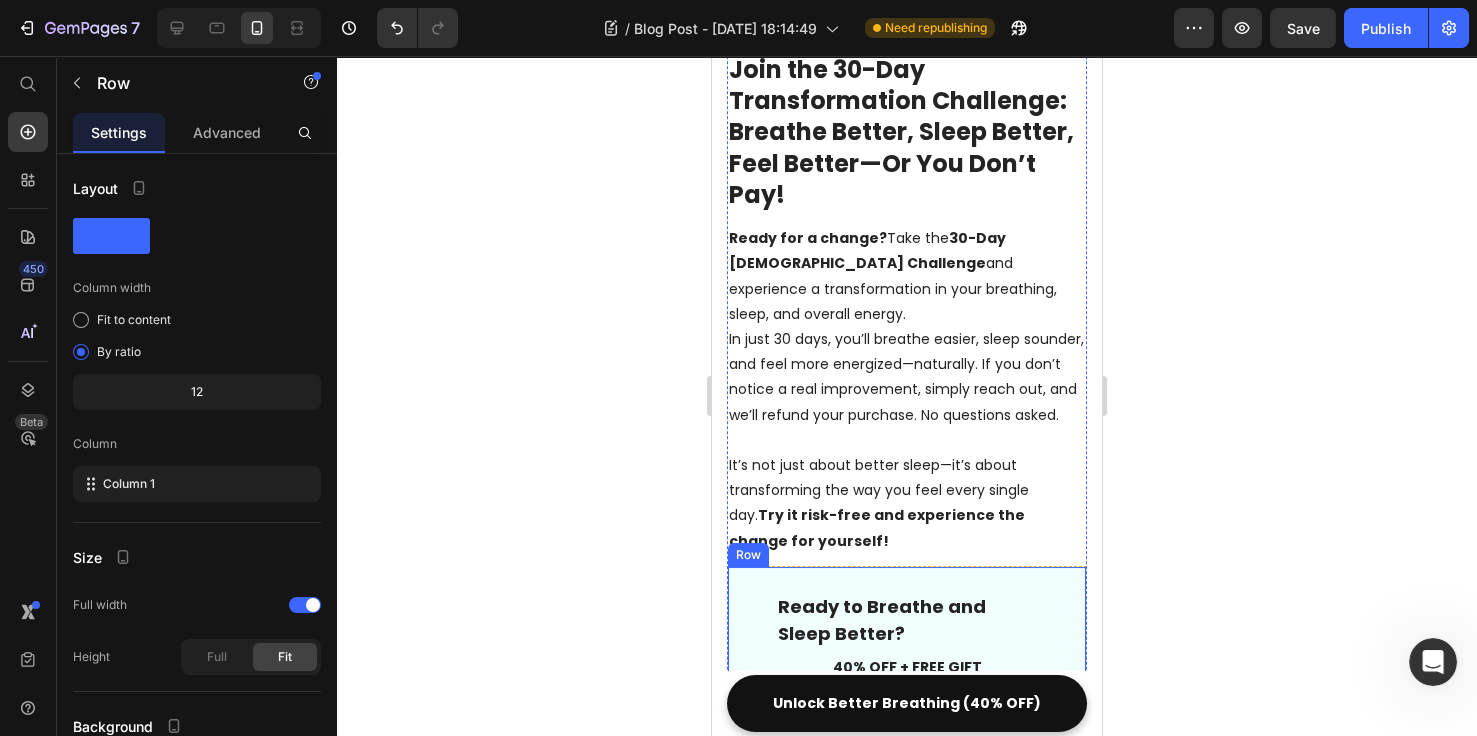 scroll, scrollTop: 856, scrollLeft: 0, axis: vertical 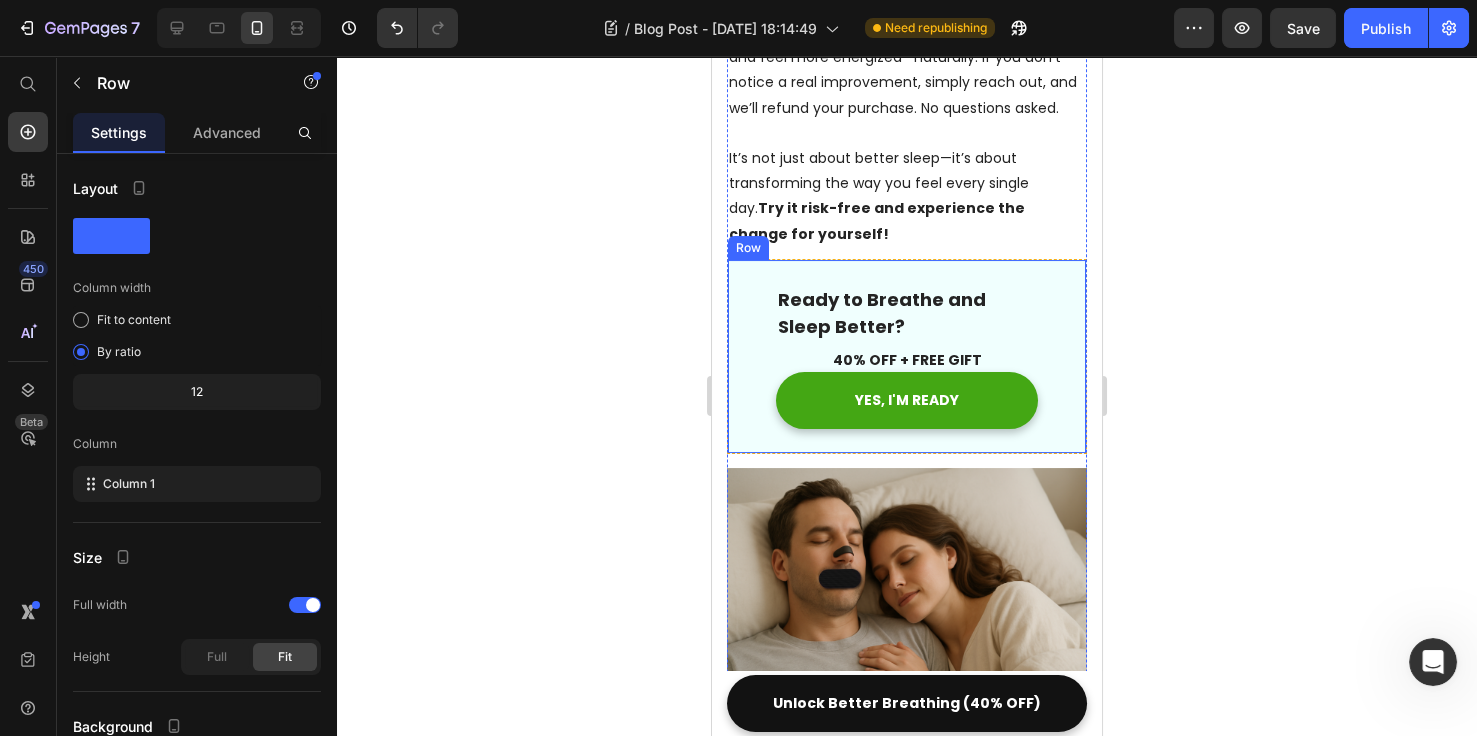 click on "Ready to Breathe and Sleep Better?  Text block 40% OFF + FREE GIFT Text block YES, I'M READY   Button Row" at bounding box center [907, 356] 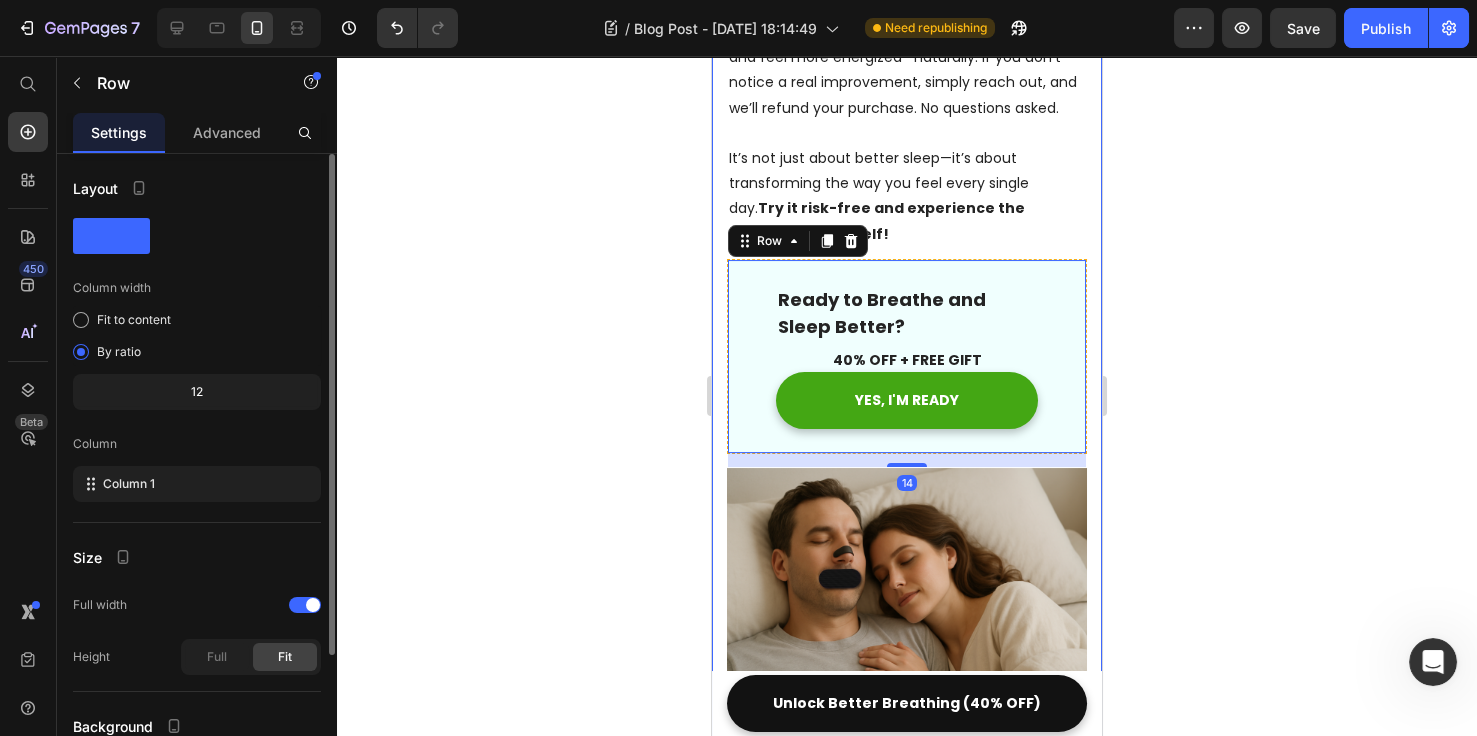 scroll, scrollTop: 174, scrollLeft: 0, axis: vertical 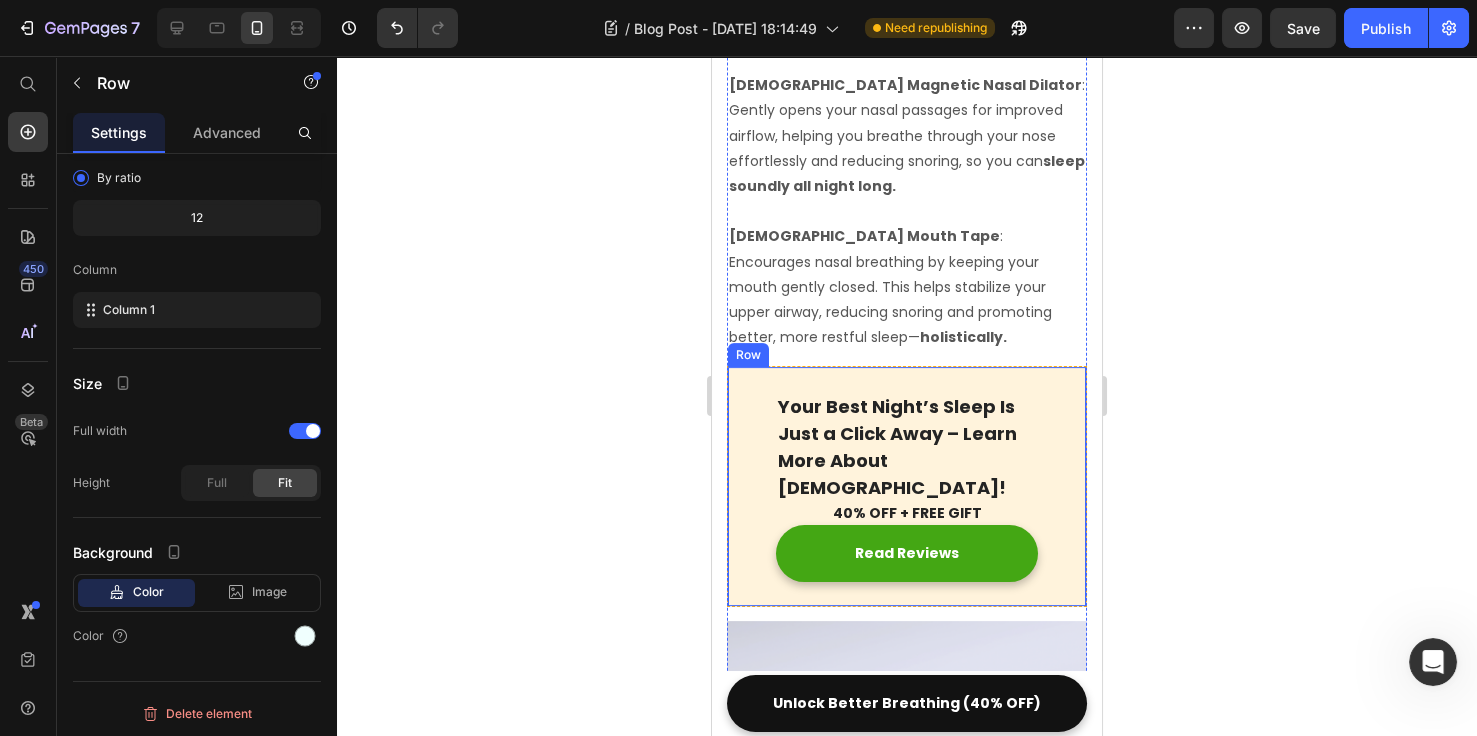 click on "Your Best Night’s Sleep Is Just a Click Away – Learn More About [DEMOGRAPHIC_DATA]! Text block 40% OFF + FREE GIFT Text block Read Reviews Button Row" at bounding box center [907, 486] 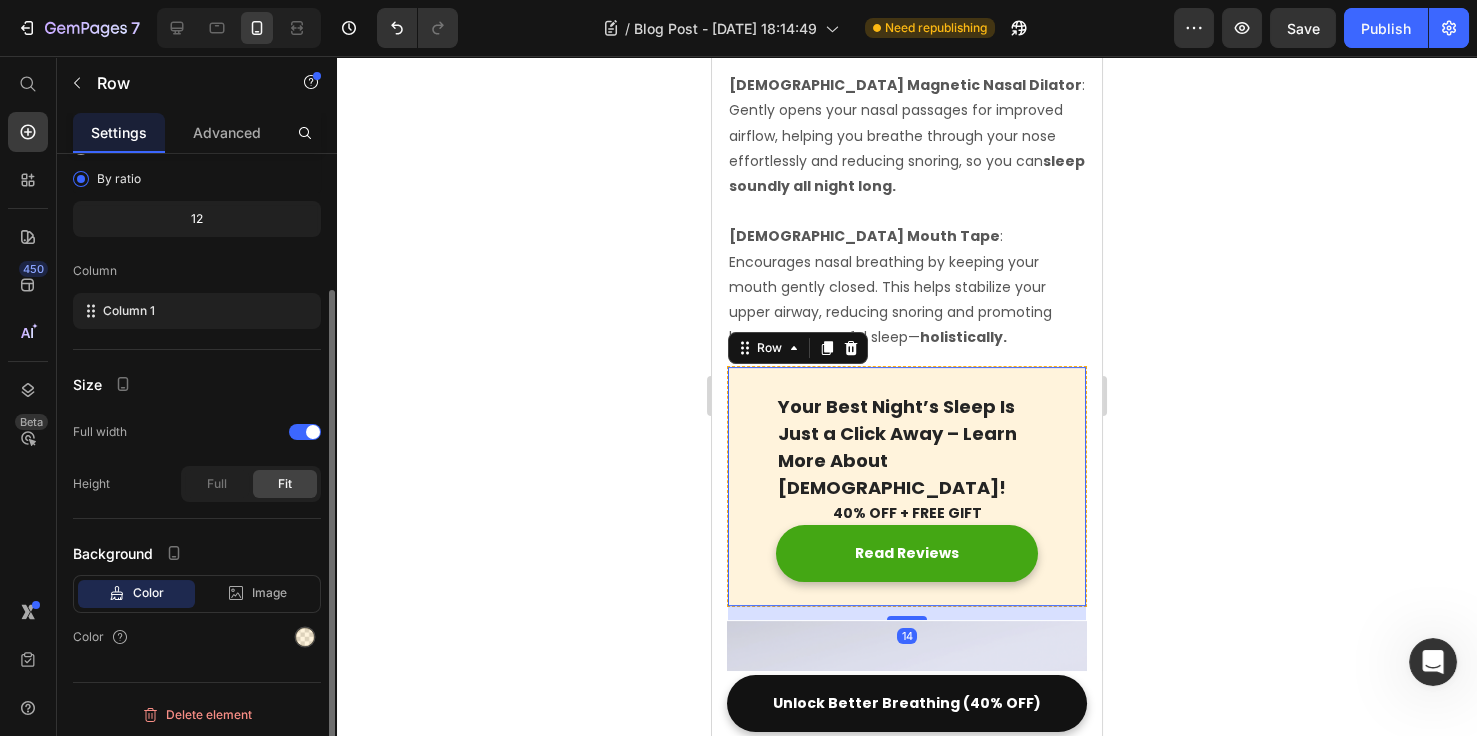 scroll, scrollTop: 174, scrollLeft: 0, axis: vertical 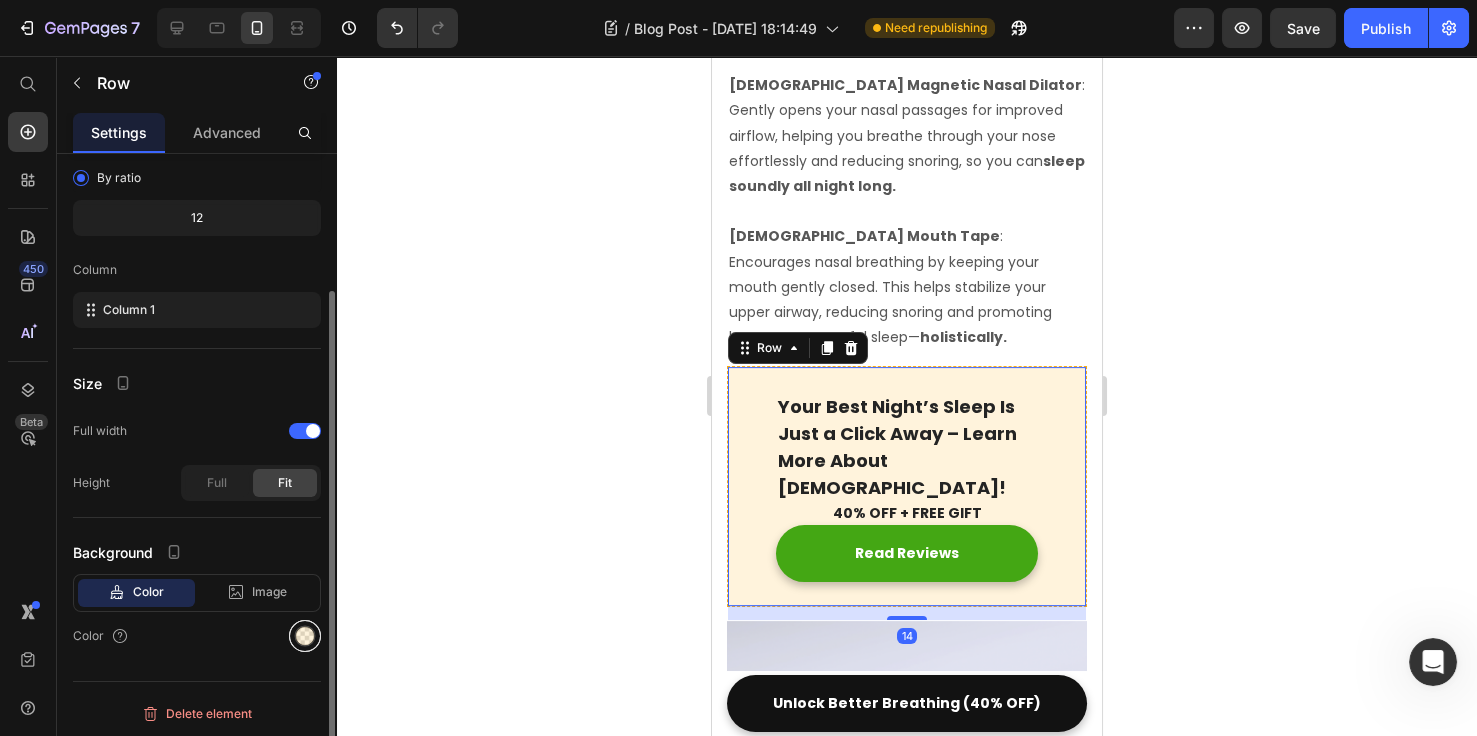 click at bounding box center (305, 636) 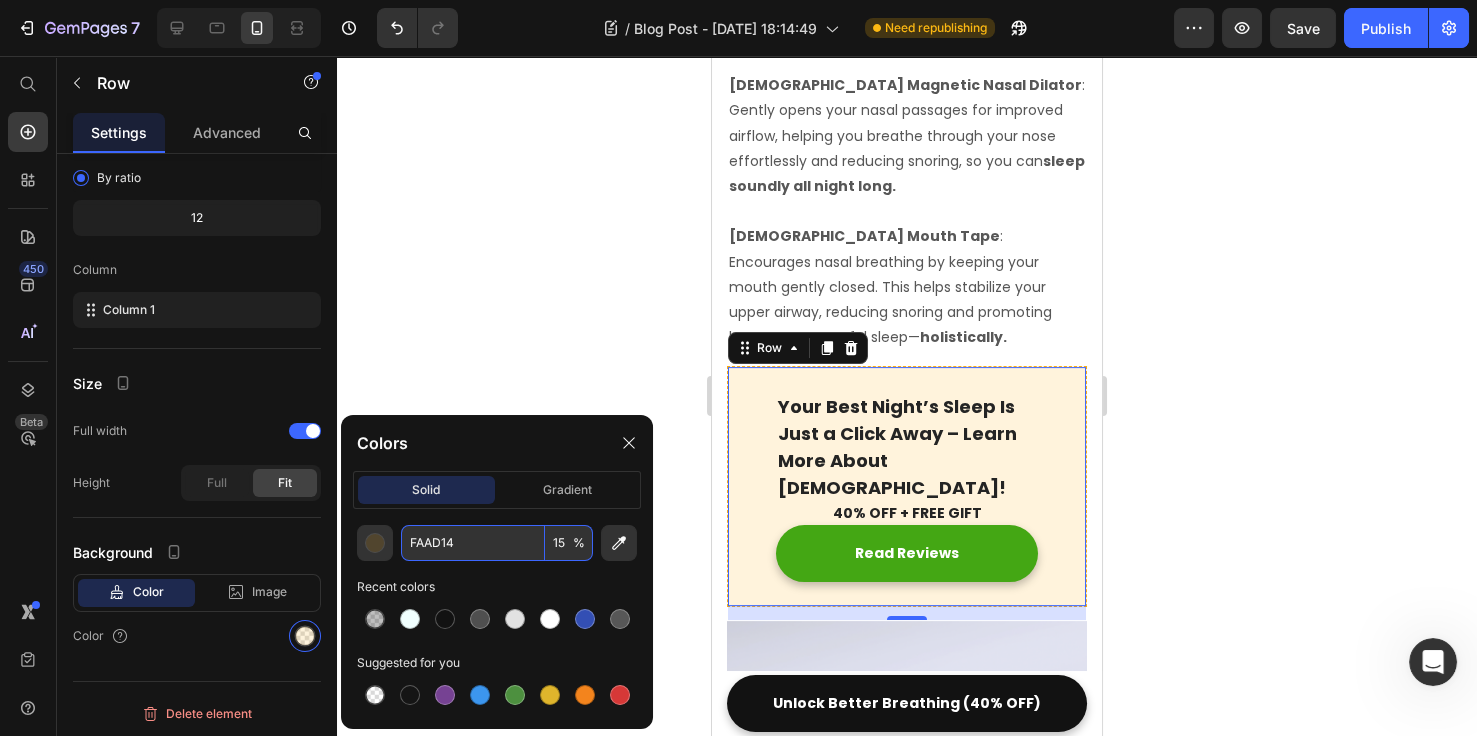 click on "FAAD14" at bounding box center [473, 543] 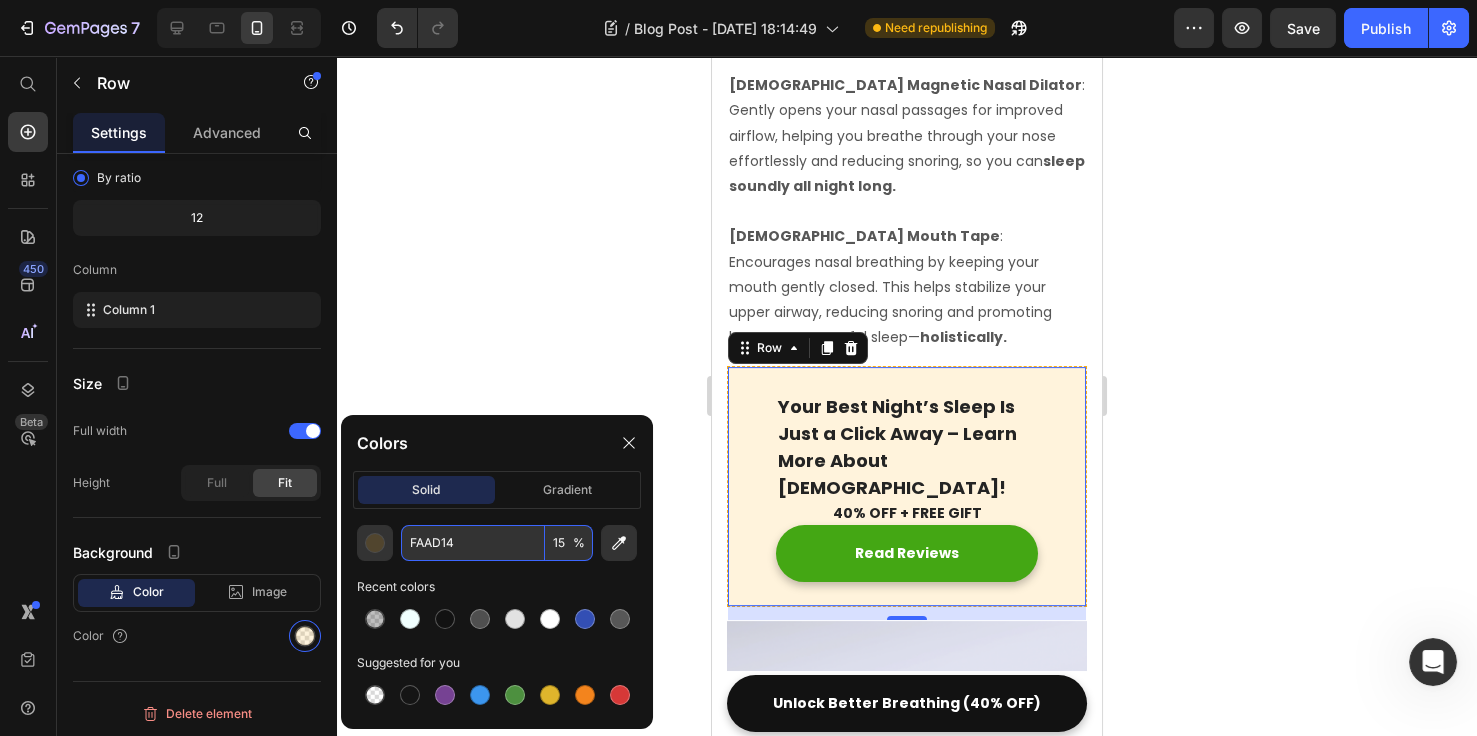 paste on "Your Best Night’s Sleep Is Just a Click Away – Learn More About [DEMOGRAPHIC_DATA]!" 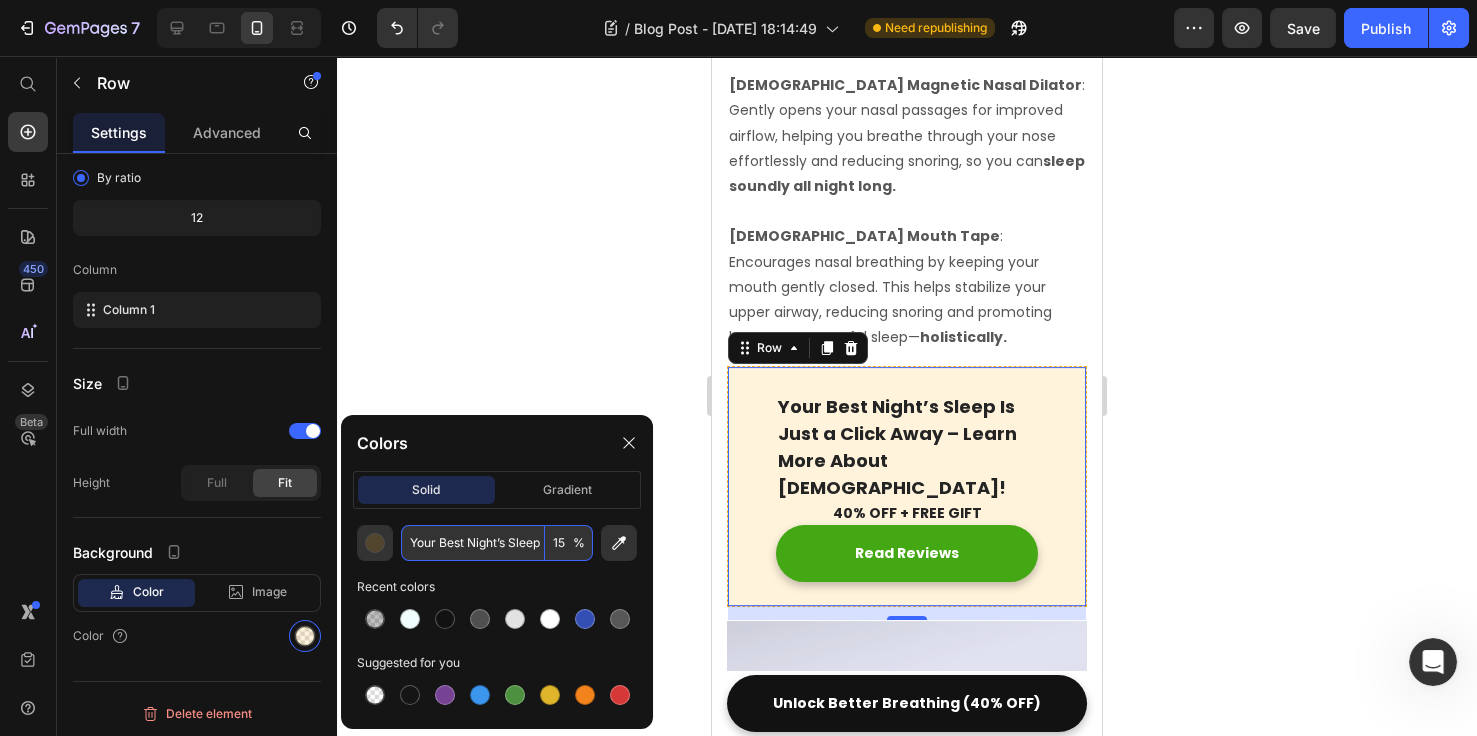 scroll, scrollTop: 0, scrollLeft: 270, axis: horizontal 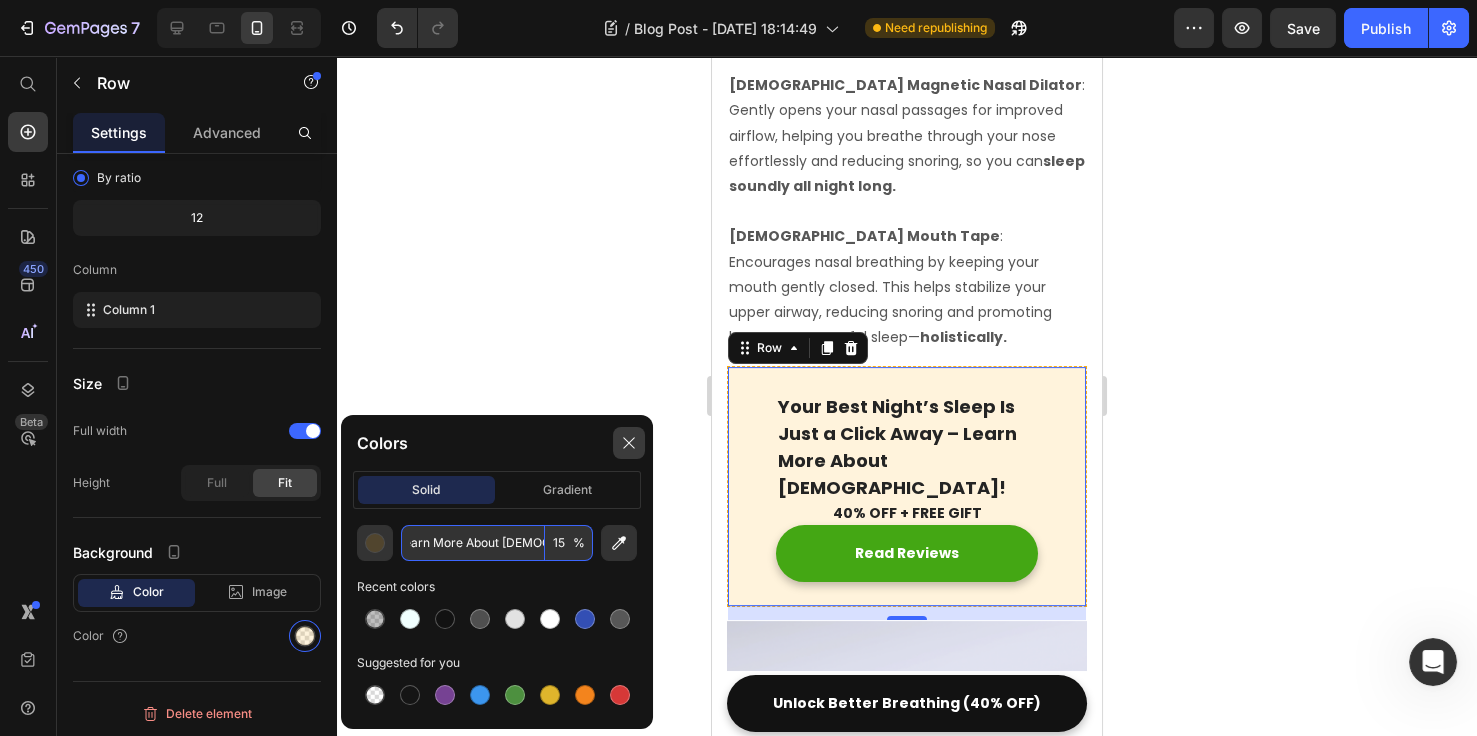 type on "FAAD14" 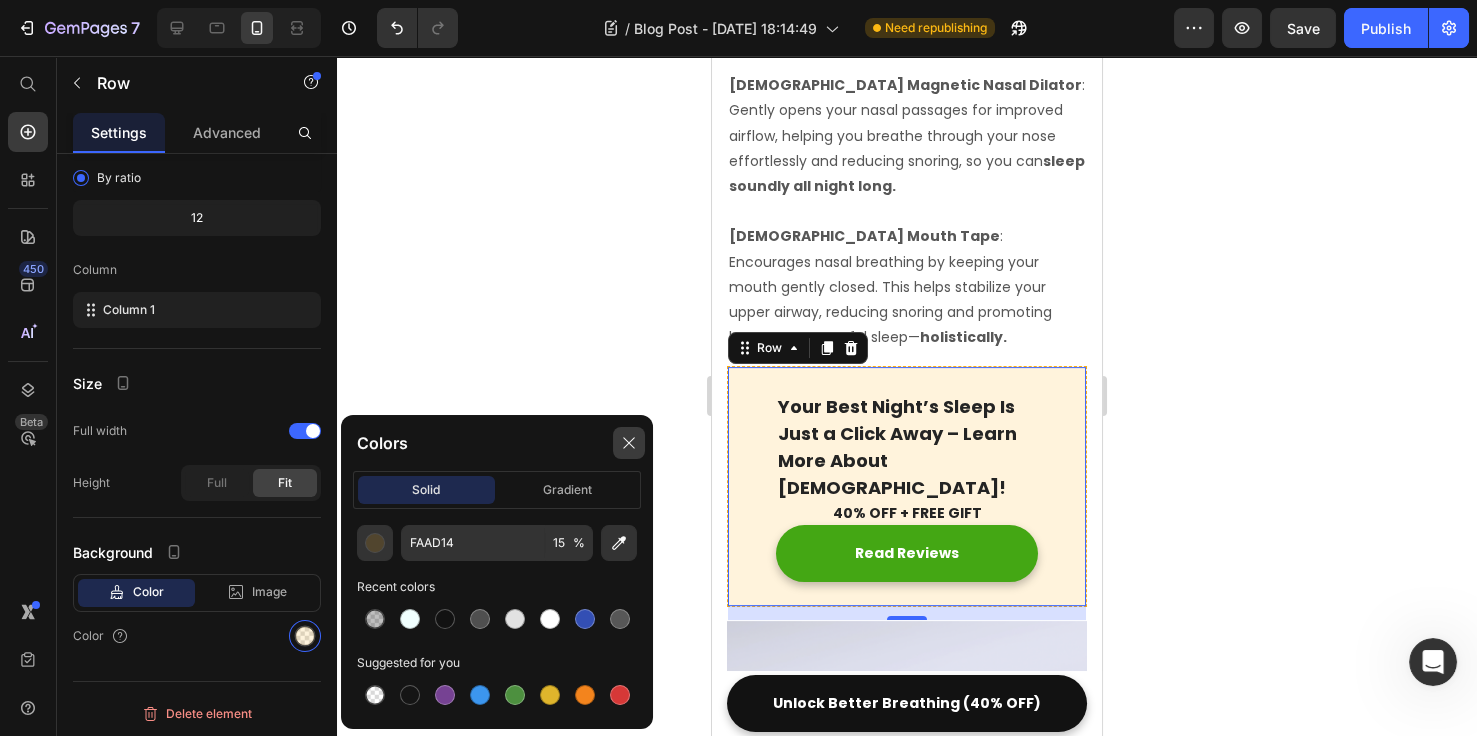 scroll, scrollTop: 0, scrollLeft: 0, axis: both 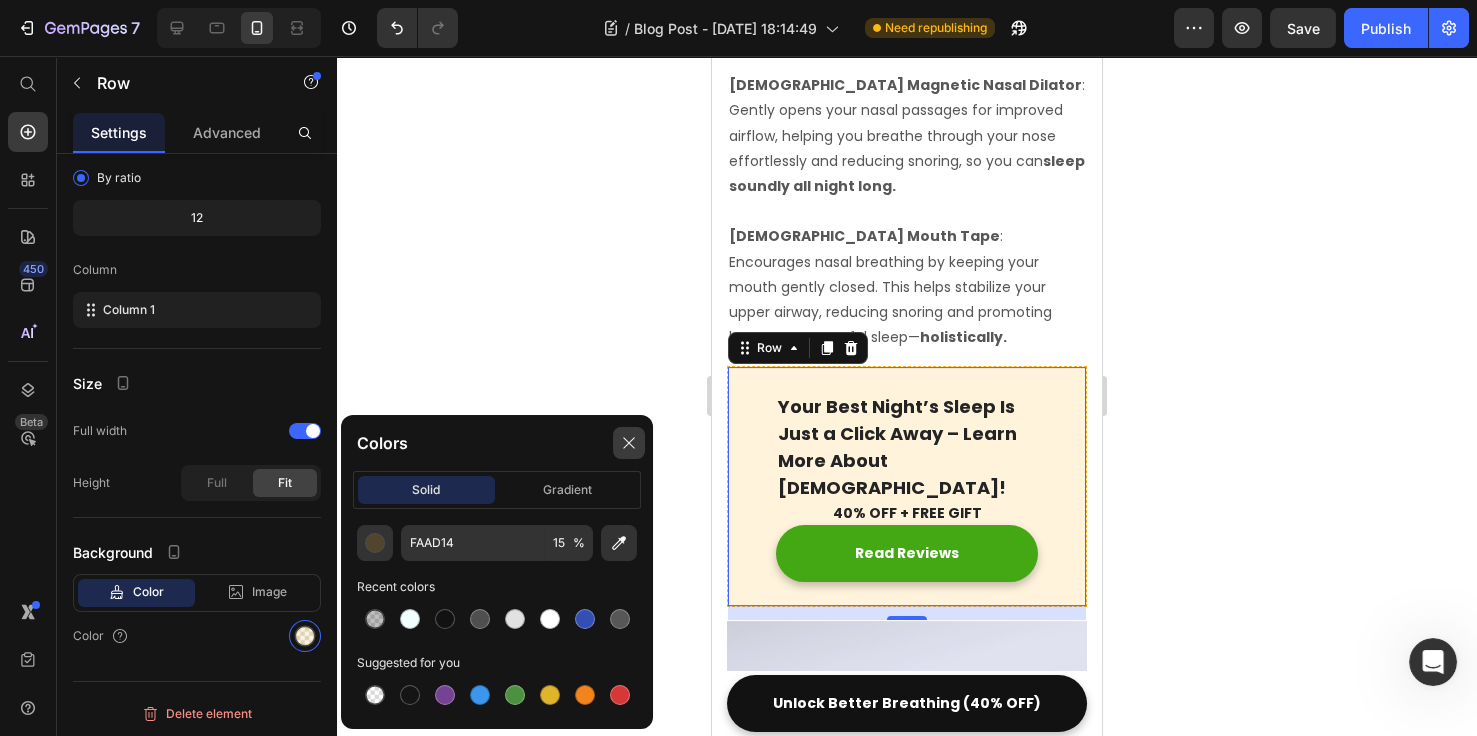 click at bounding box center (629, 443) 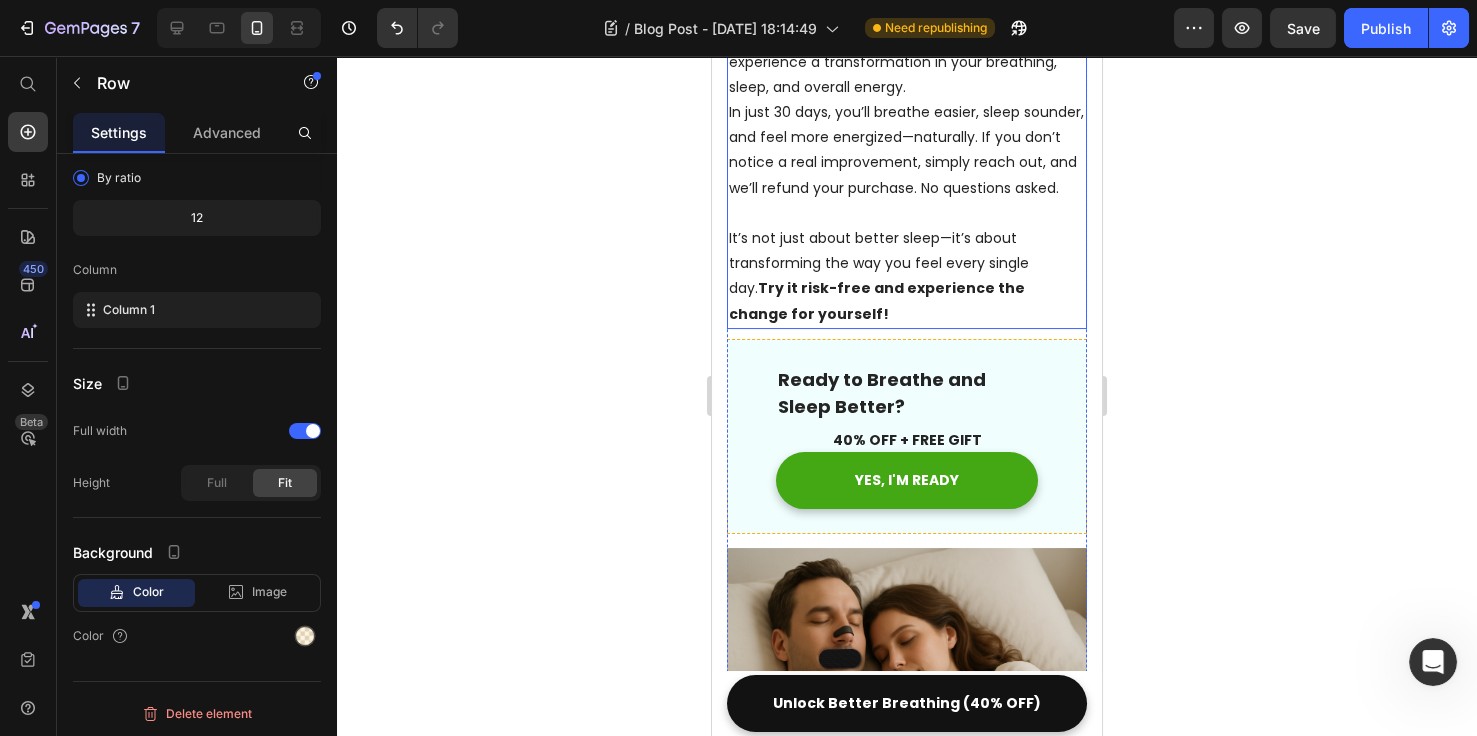 scroll, scrollTop: 780, scrollLeft: 0, axis: vertical 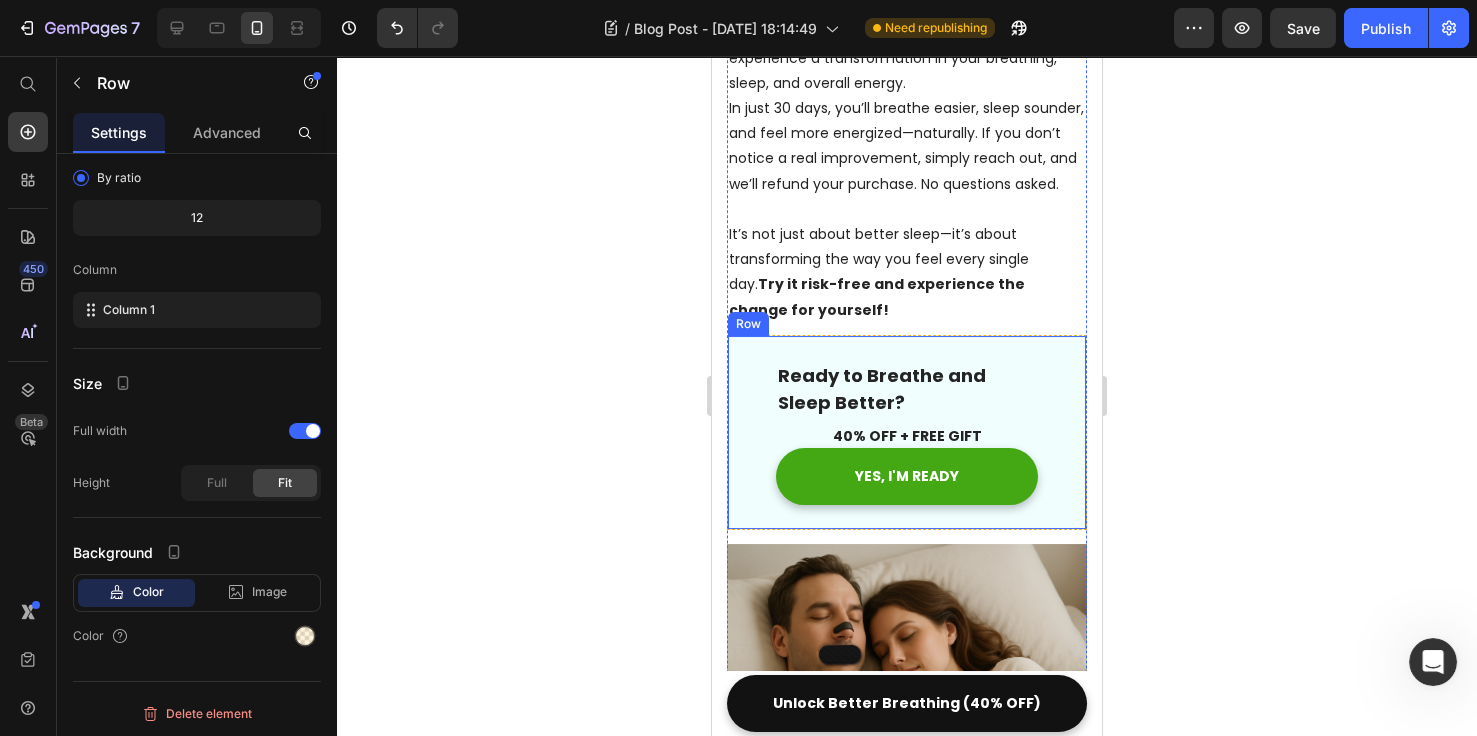 click on "Ready to Breathe and Sleep Better?  Text block 40% OFF + FREE GIFT Text block YES, I'M READY   Button Row" at bounding box center (907, 432) 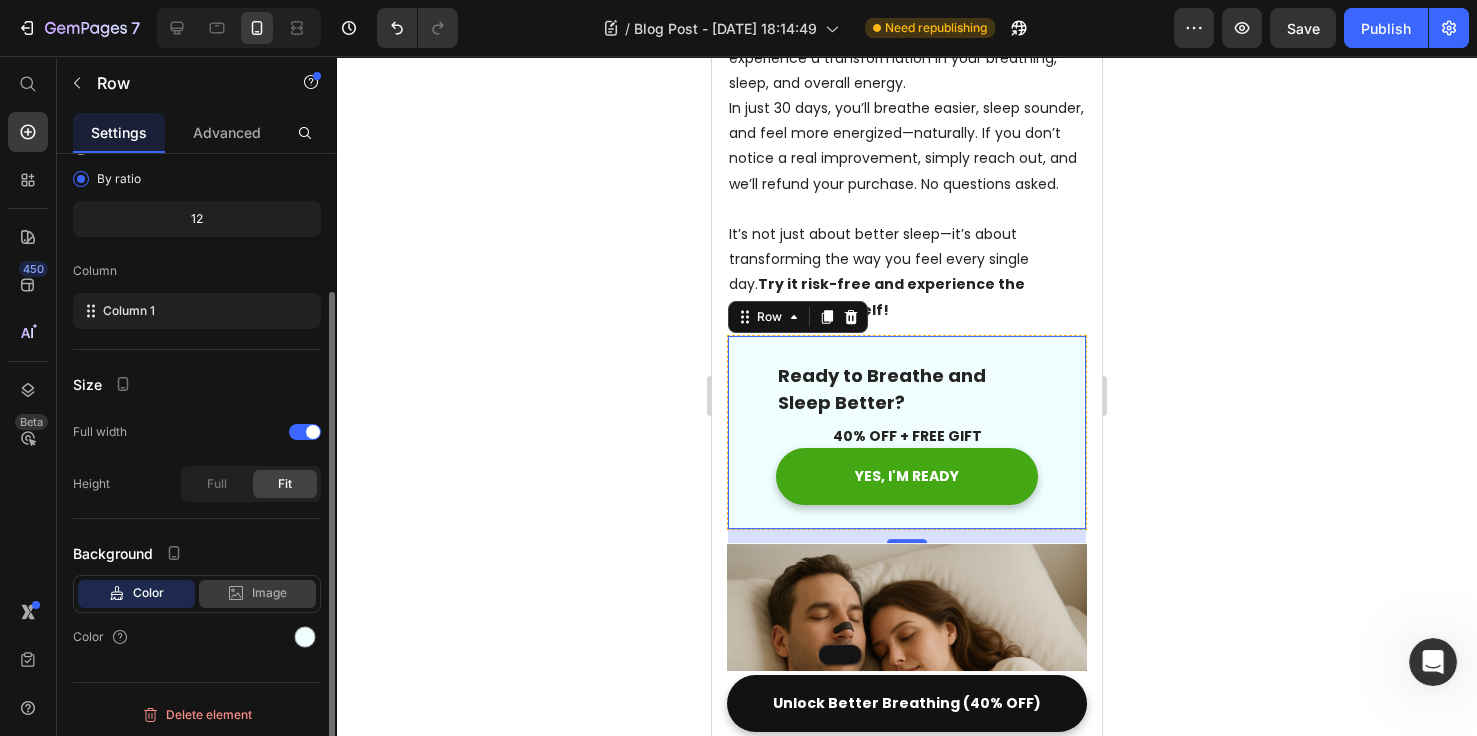 scroll, scrollTop: 174, scrollLeft: 0, axis: vertical 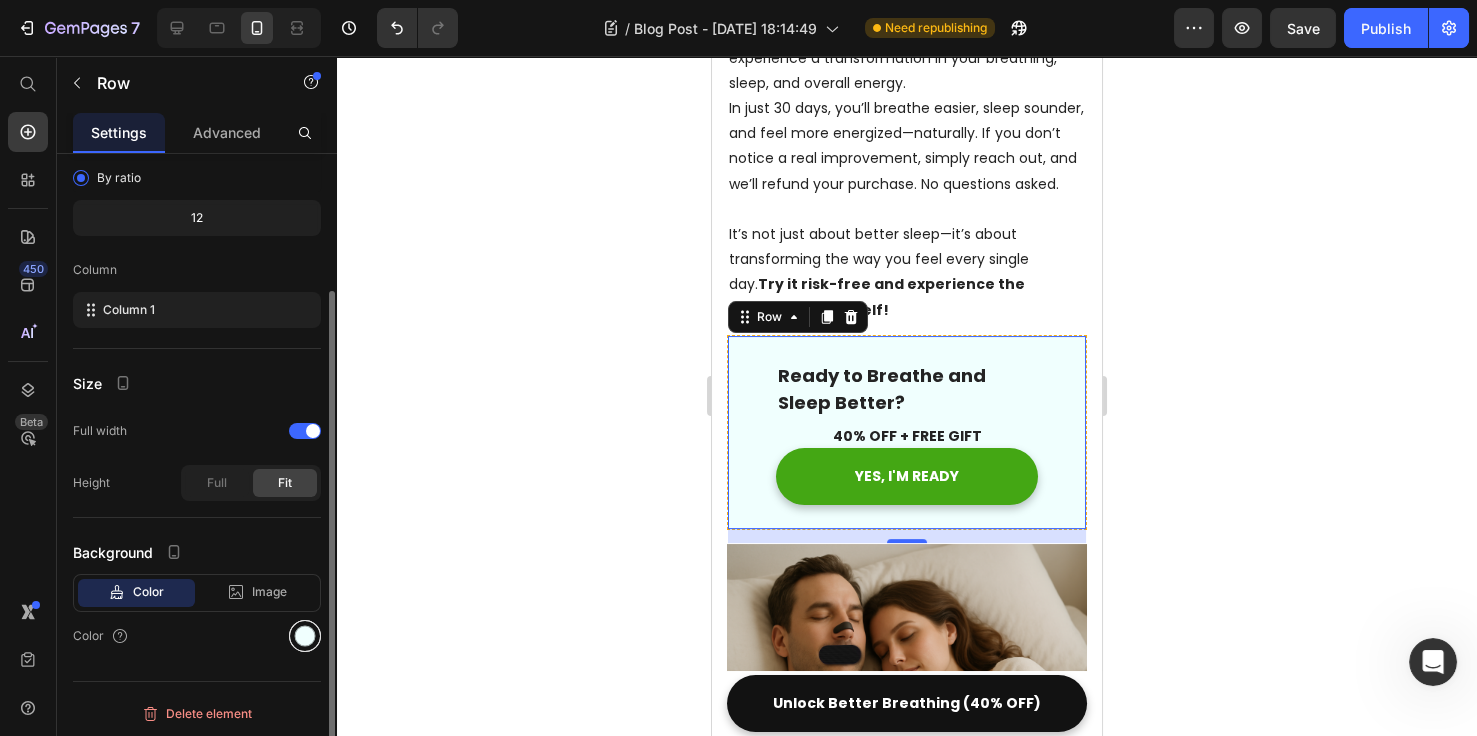 click at bounding box center [305, 636] 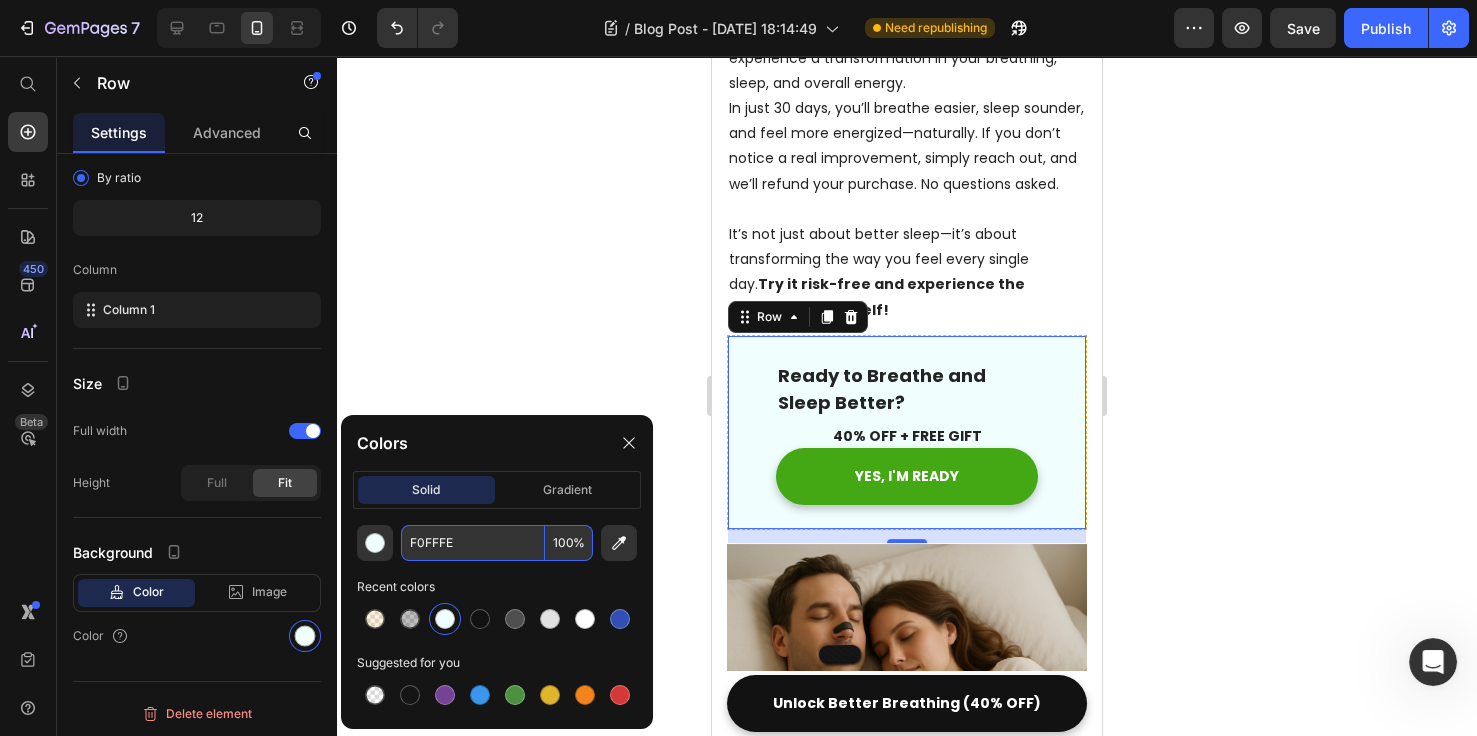 click on "F0FFFE" at bounding box center (473, 543) 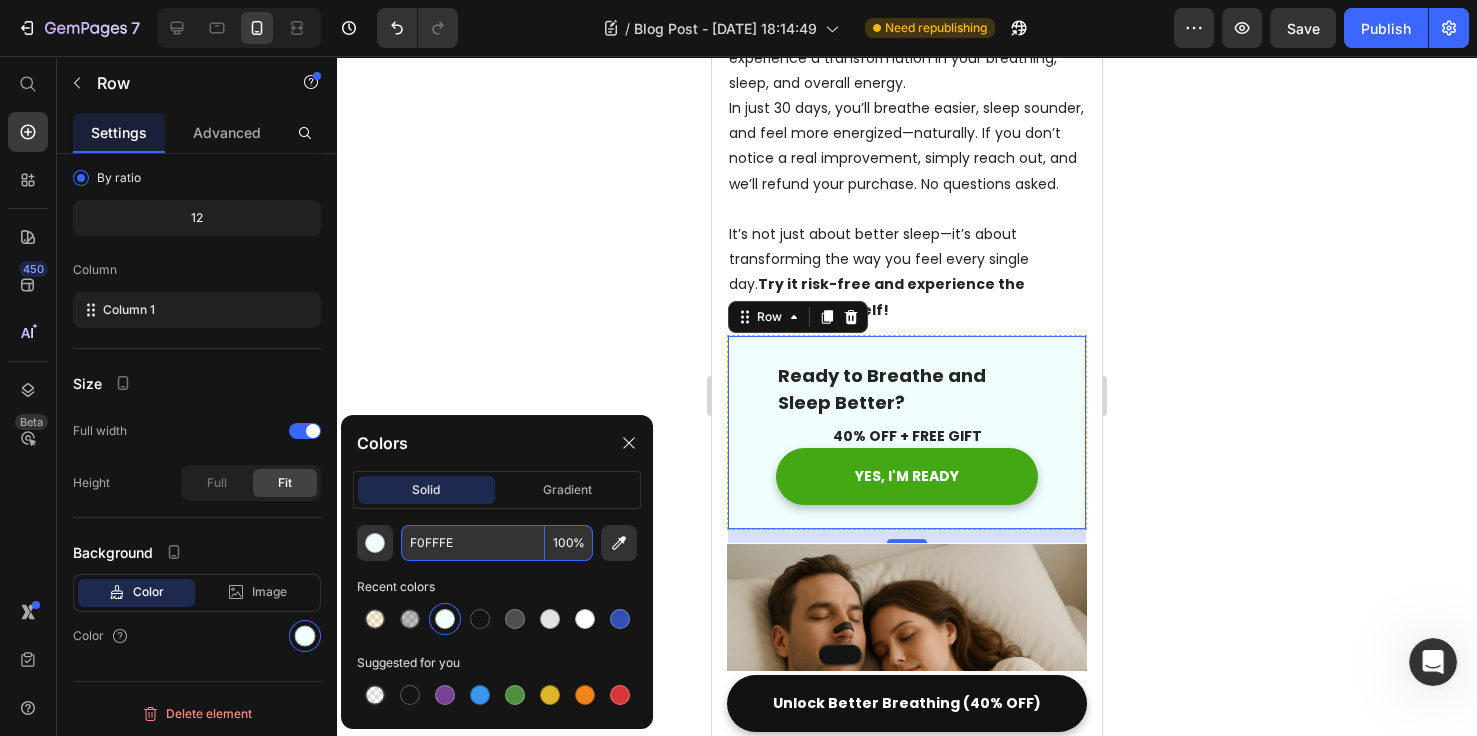 click 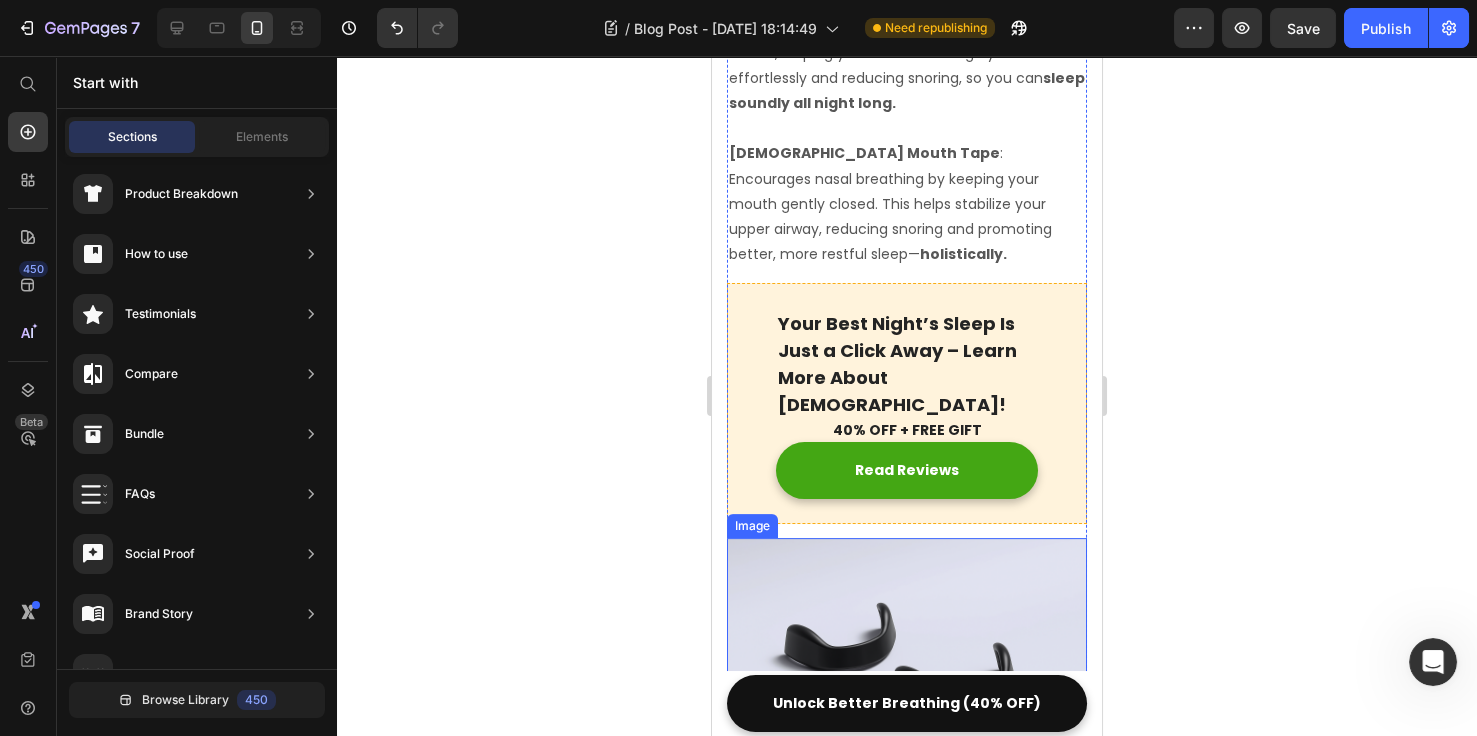 scroll, scrollTop: 1933, scrollLeft: 0, axis: vertical 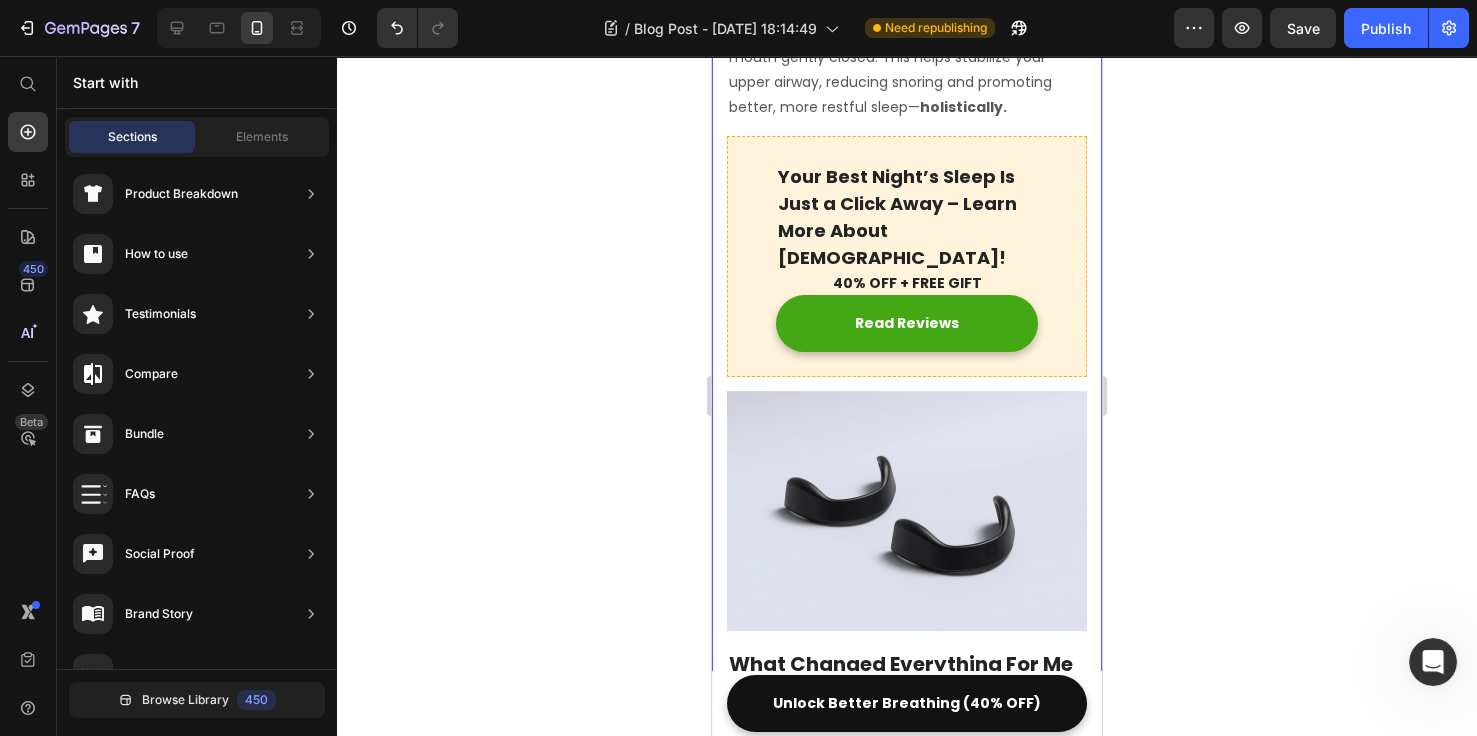 click on "Your Best Night’s Sleep Is Just a Click Away – Learn More About [DEMOGRAPHIC_DATA]! Text block 40% OFF + FREE GIFT Text block Read Reviews Button Row" at bounding box center (907, 256) 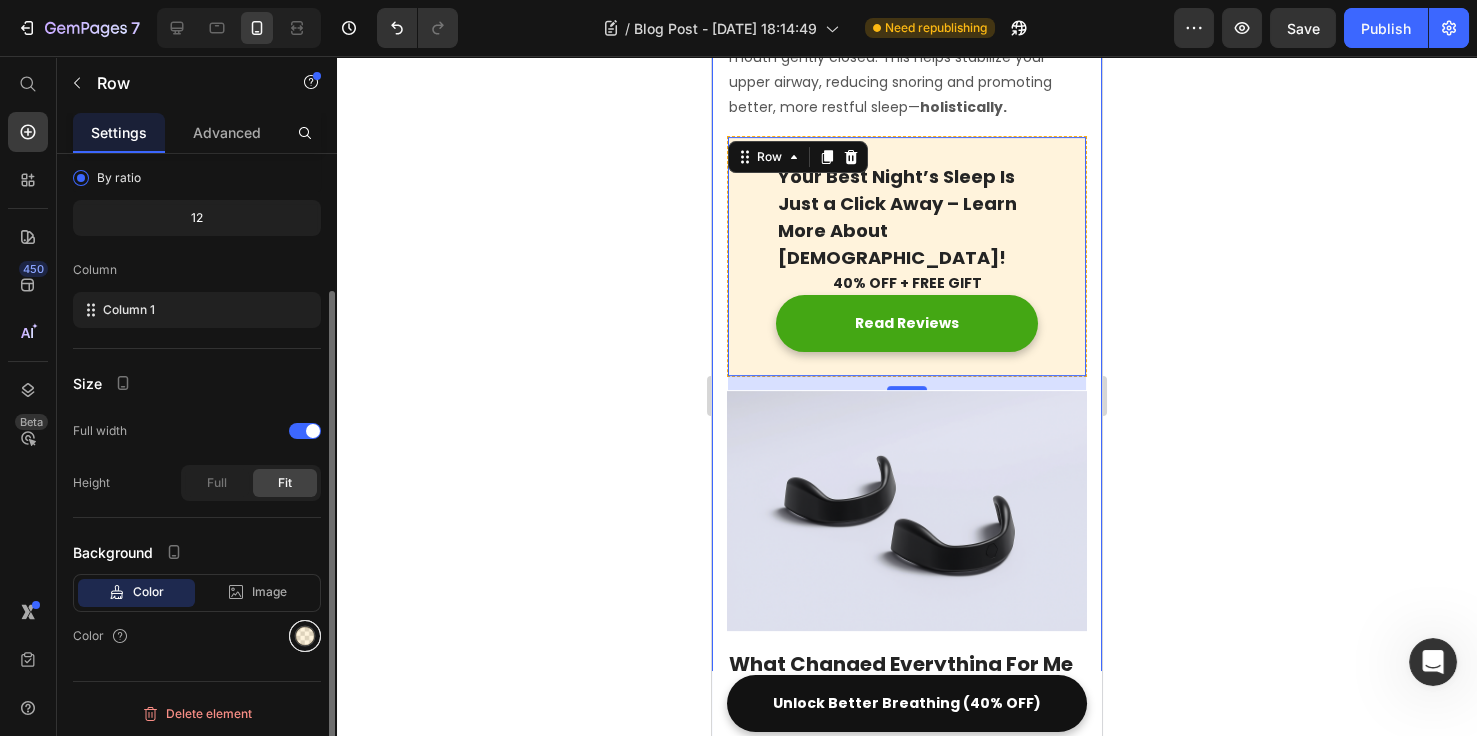 click at bounding box center (305, 636) 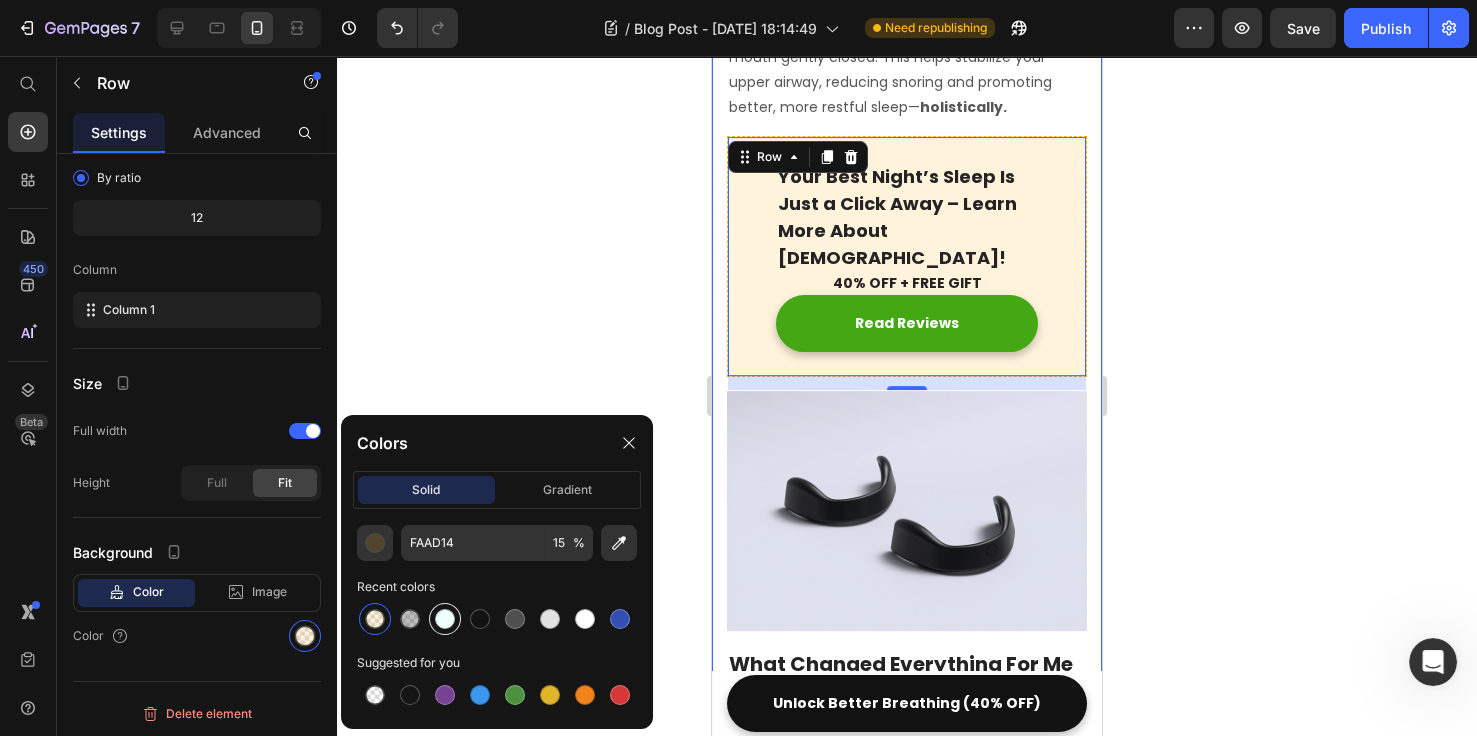 click at bounding box center (445, 619) 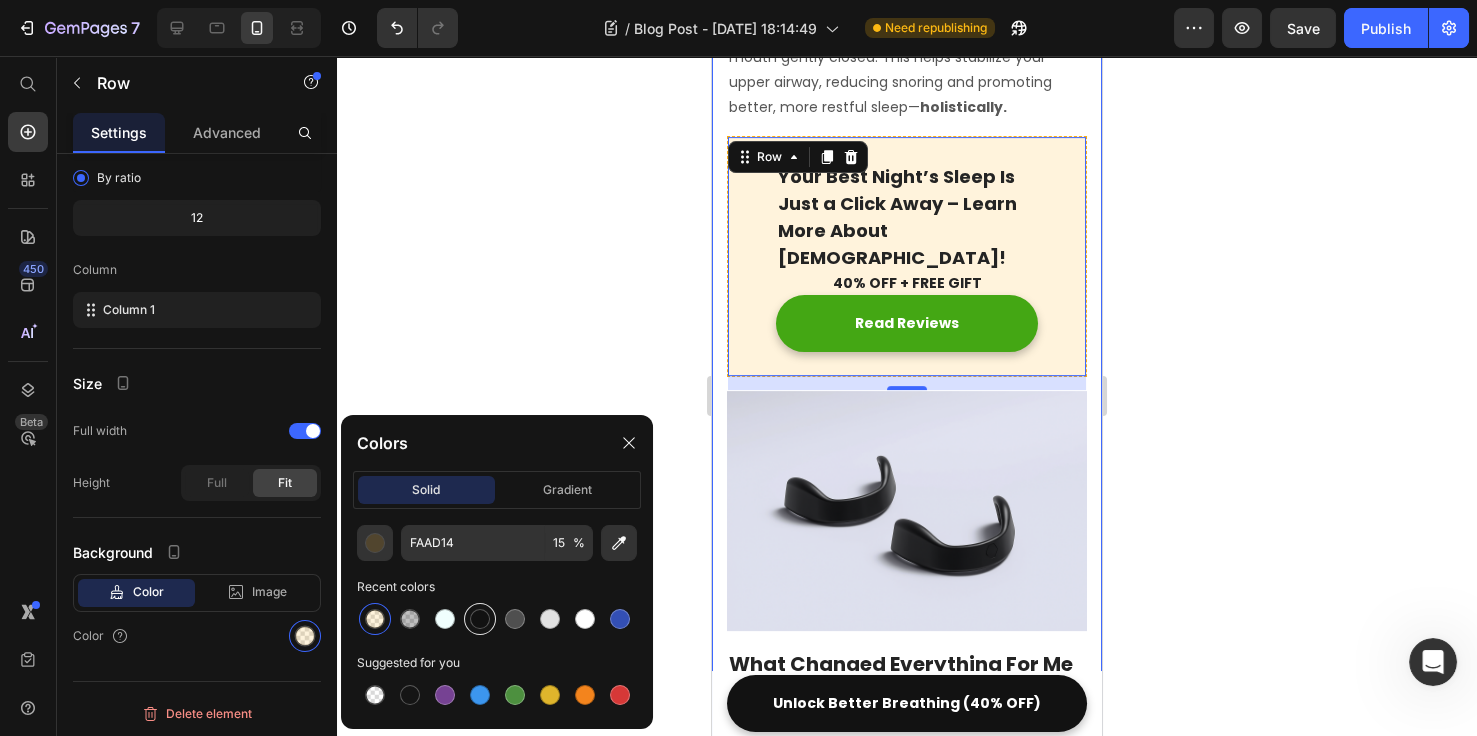 type on "F0FFFE" 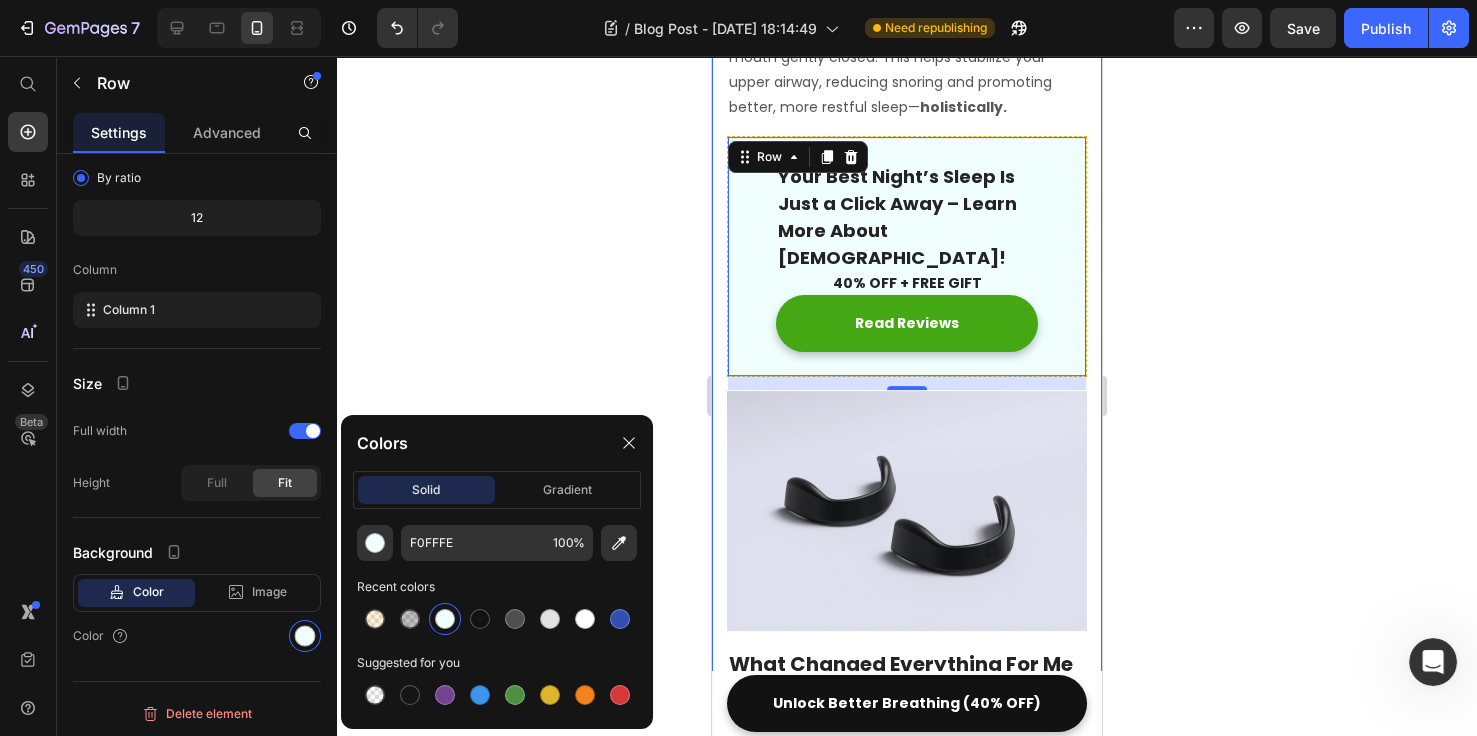 click 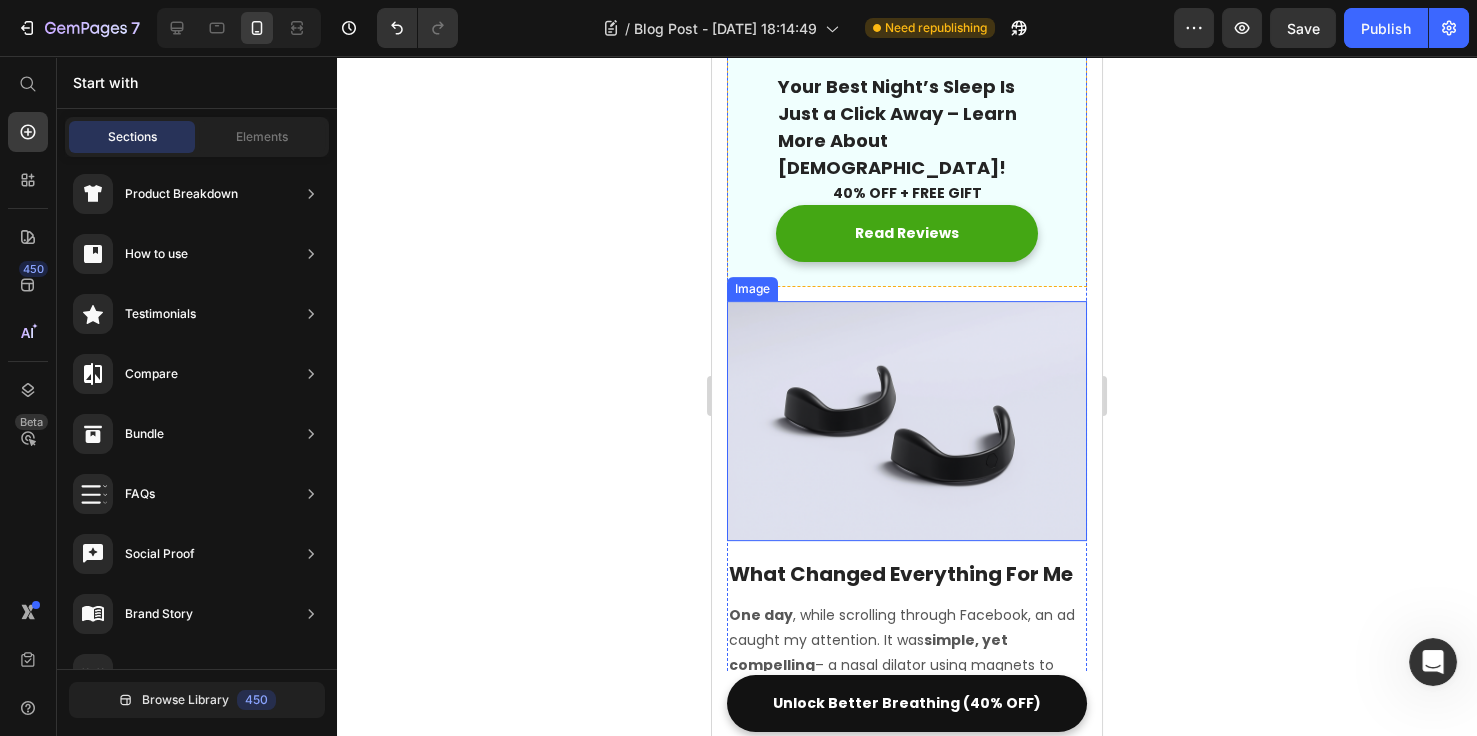 scroll, scrollTop: 2307, scrollLeft: 0, axis: vertical 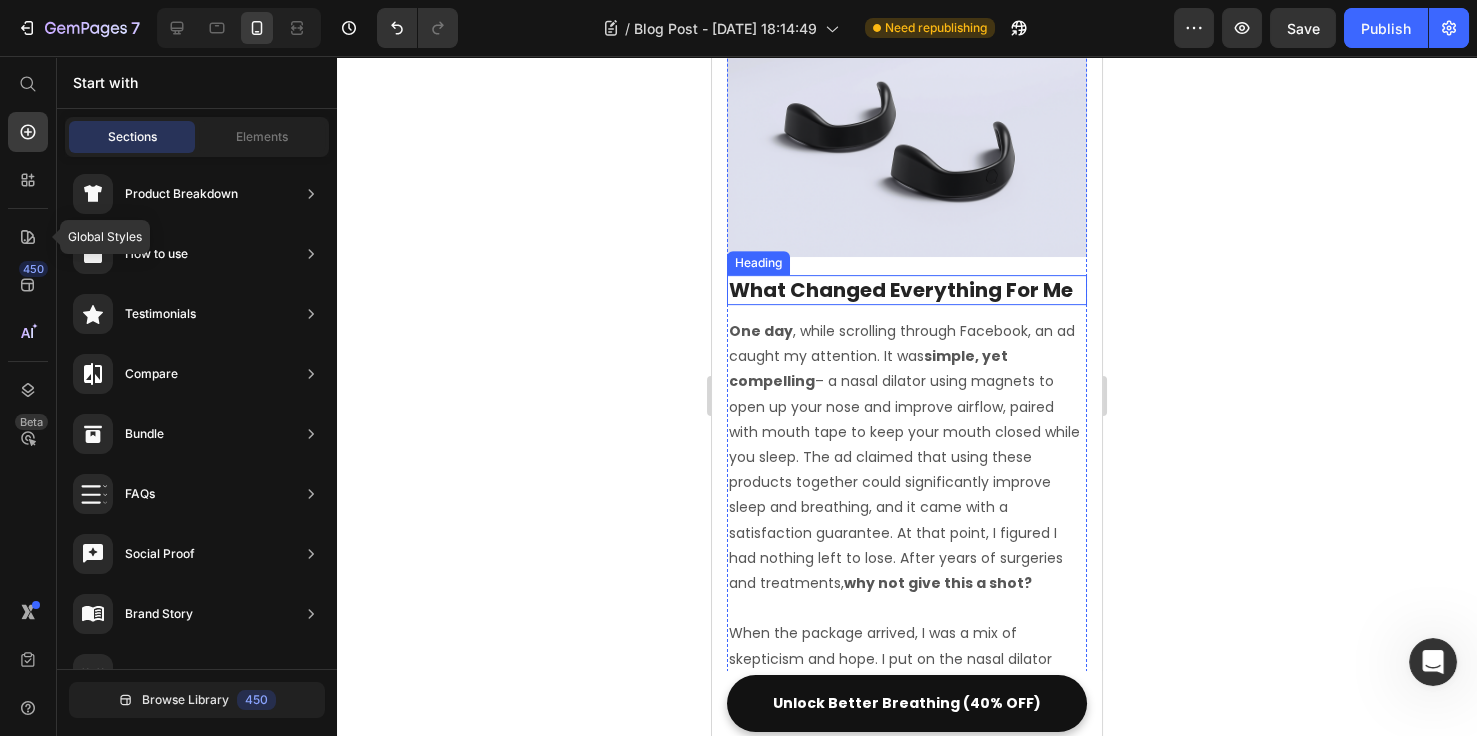 click on "What Changed Everything For Me" at bounding box center (907, 290) 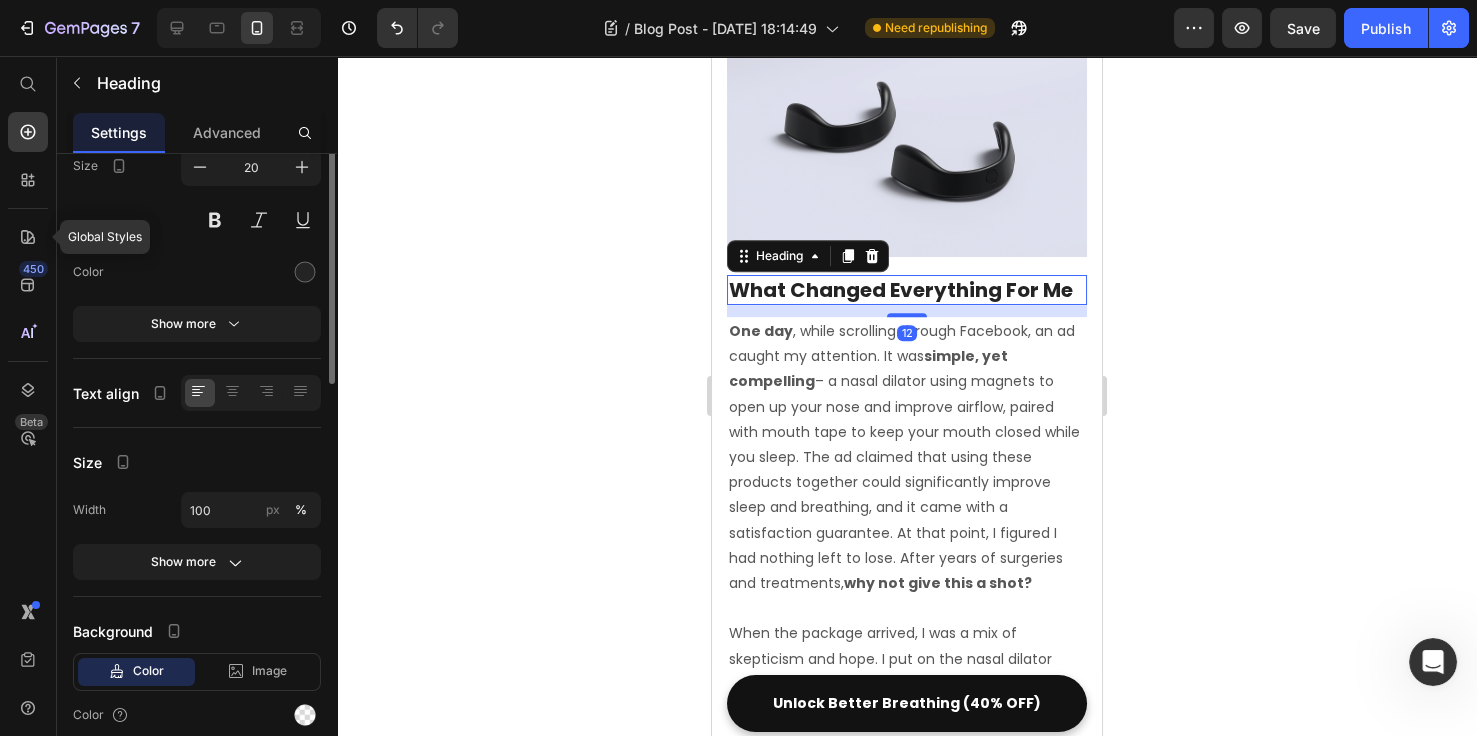 scroll, scrollTop: 0, scrollLeft: 0, axis: both 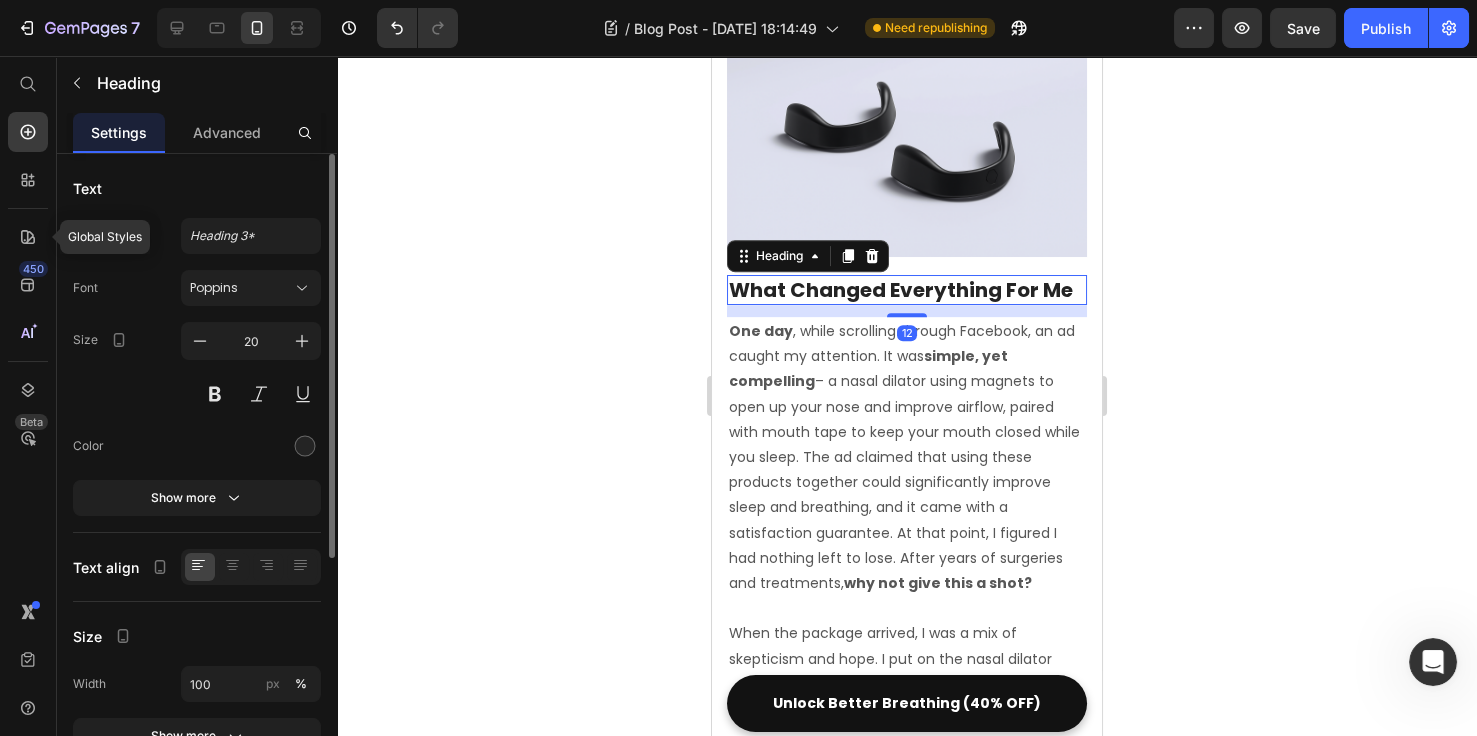 click on "What Changed Everything For Me" at bounding box center (907, 290) 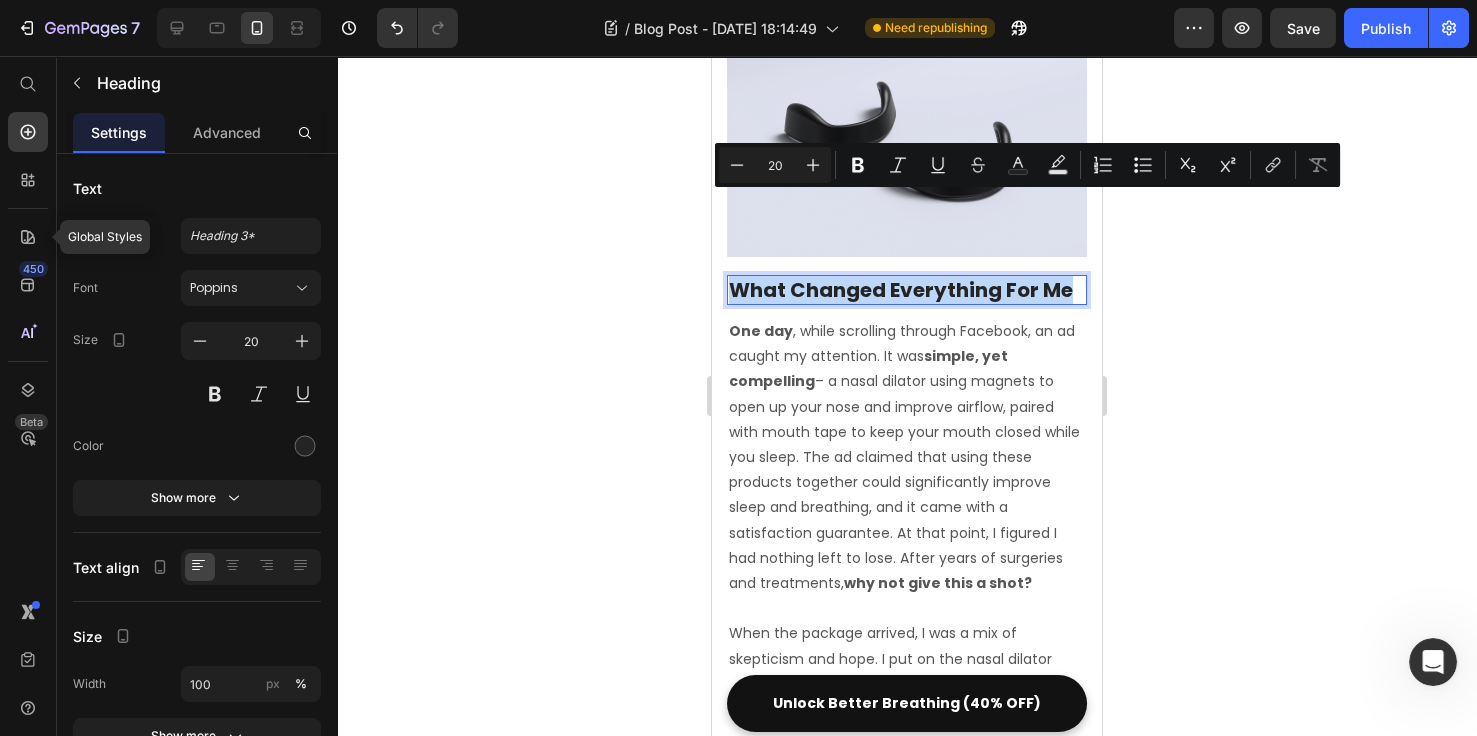 drag, startPoint x: 1070, startPoint y: 211, endPoint x: 731, endPoint y: 203, distance: 339.0944 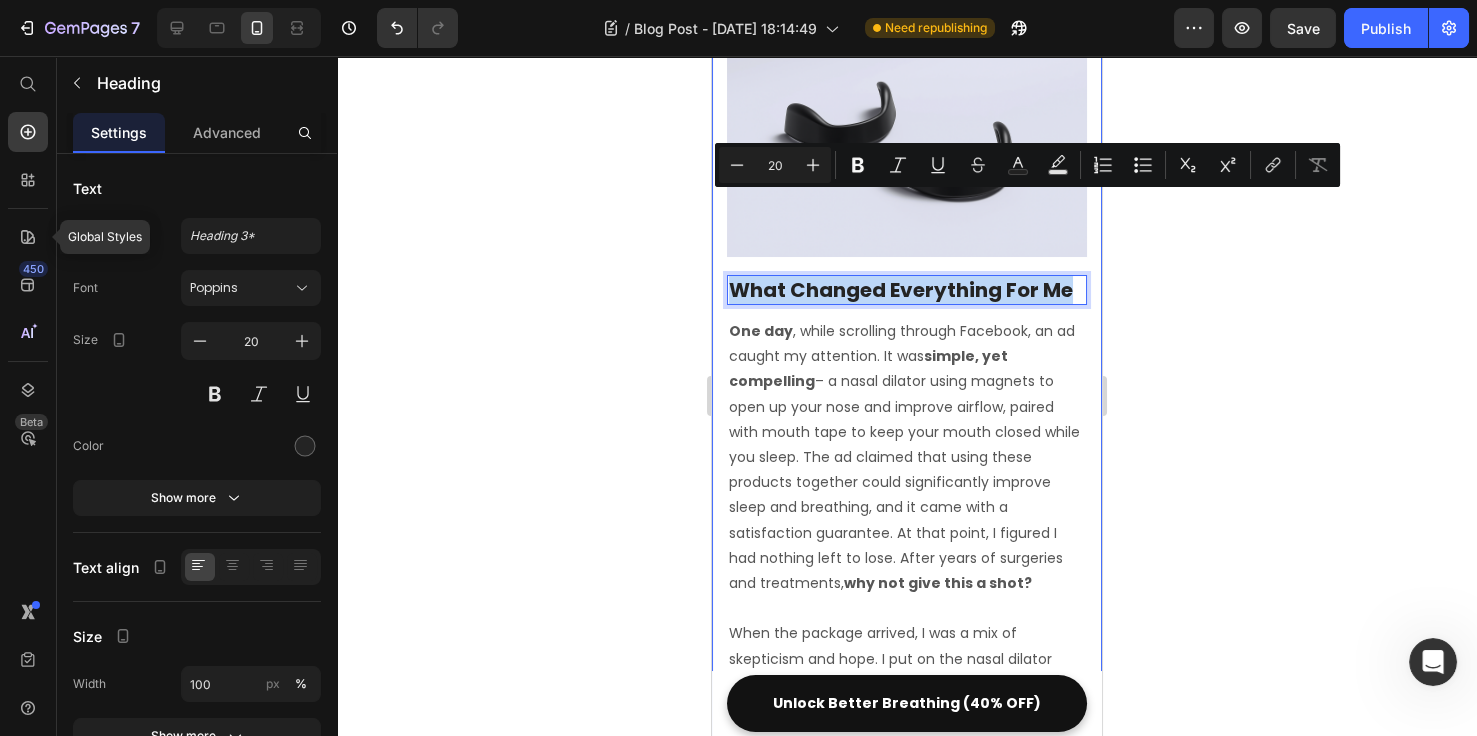 copy on "What Changed Everything For Me" 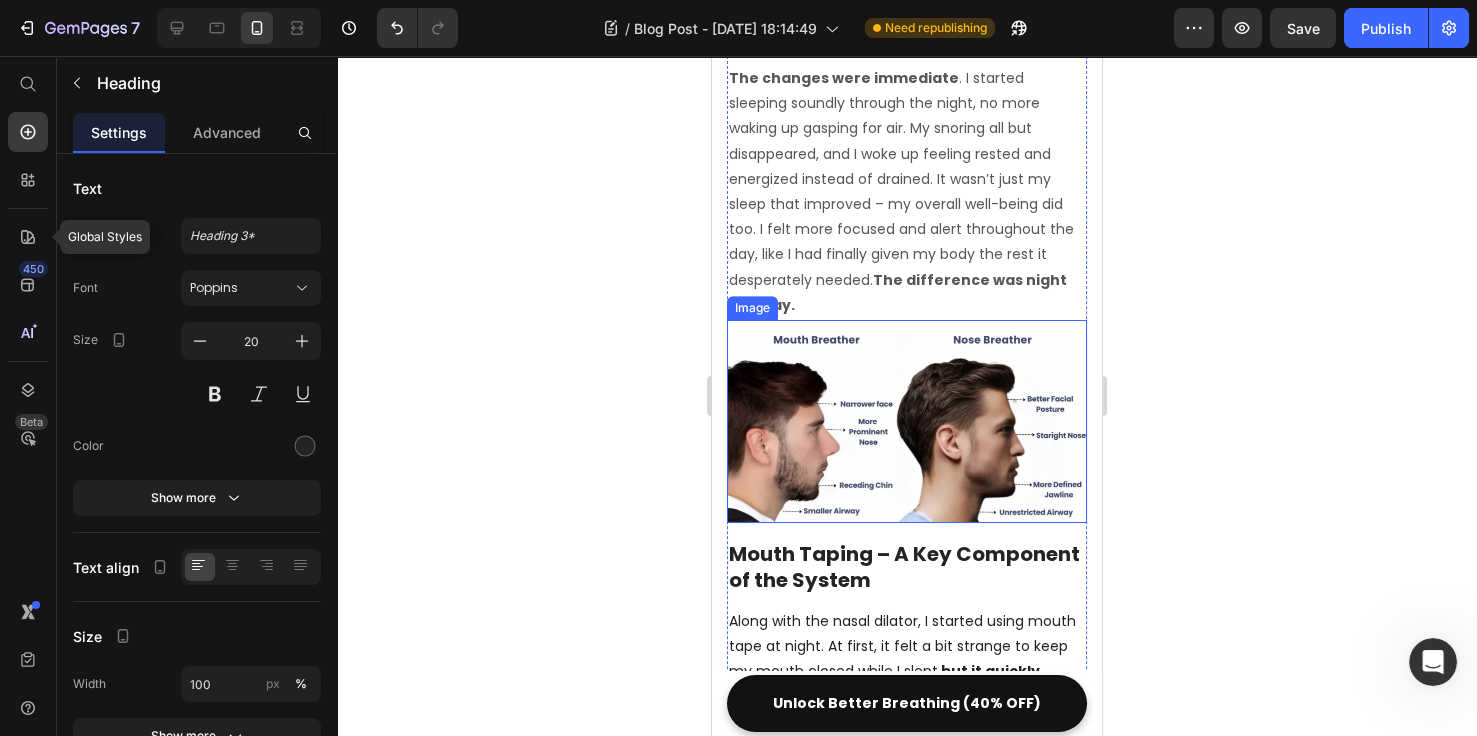 scroll, scrollTop: 3307, scrollLeft: 0, axis: vertical 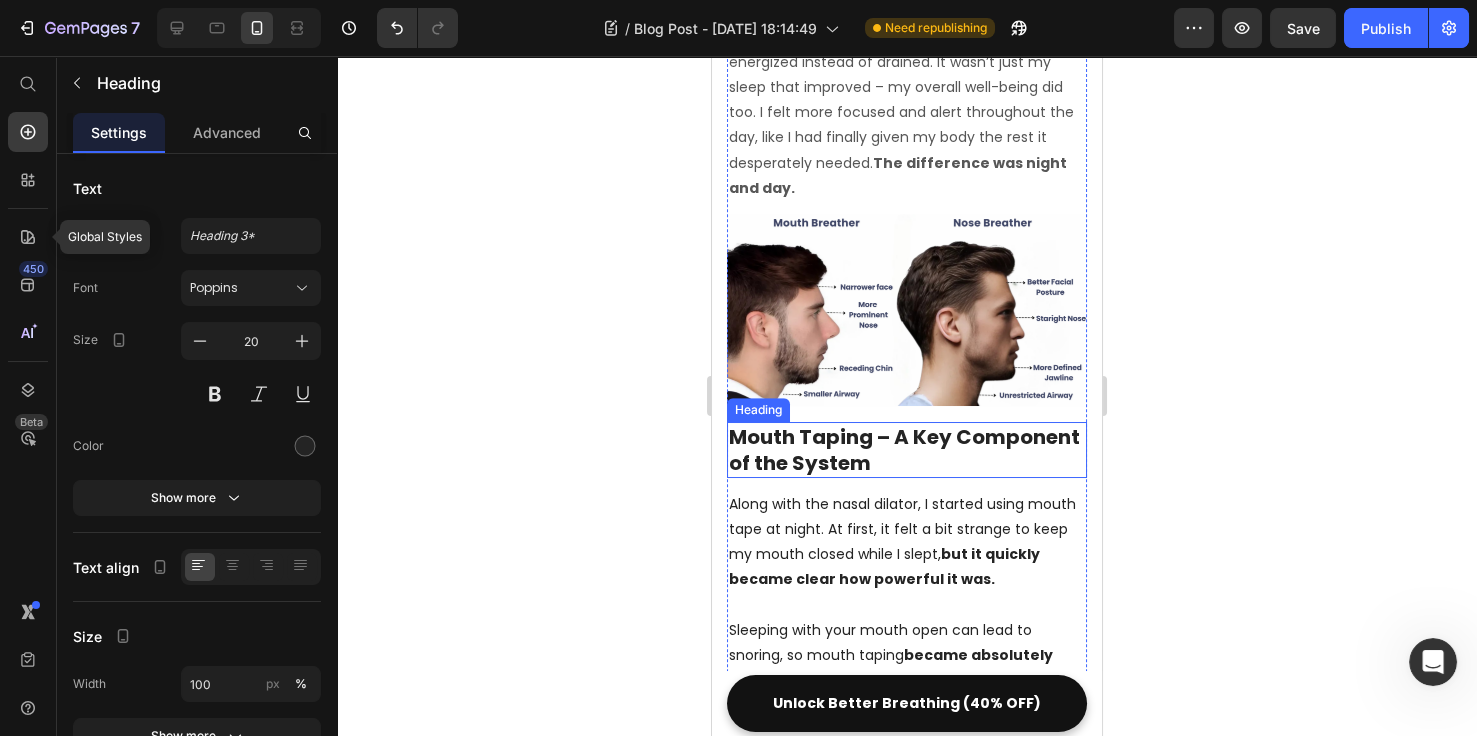click on "Mouth Taping – A Key Component of the System" at bounding box center (907, 450) 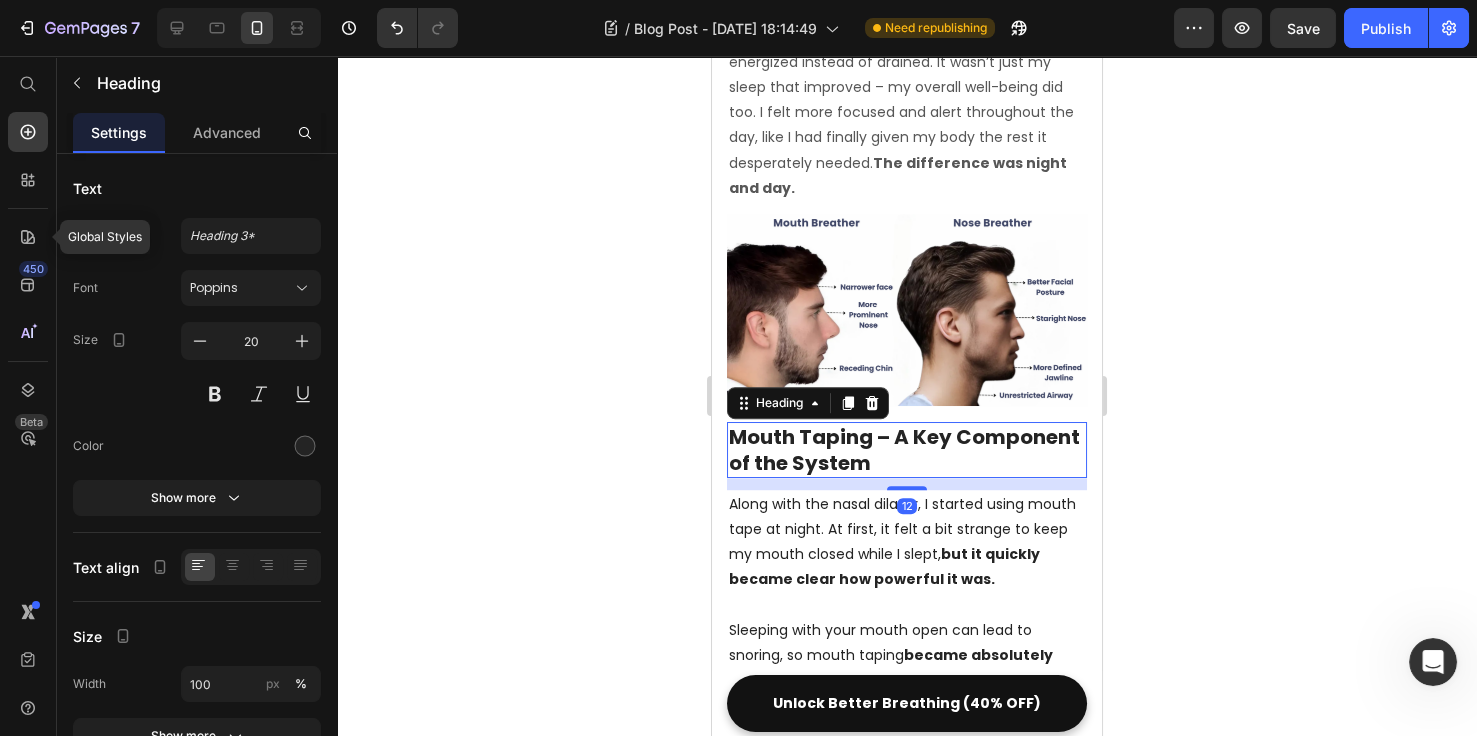 click on "Mouth Taping – A Key Component of the System" at bounding box center (907, 450) 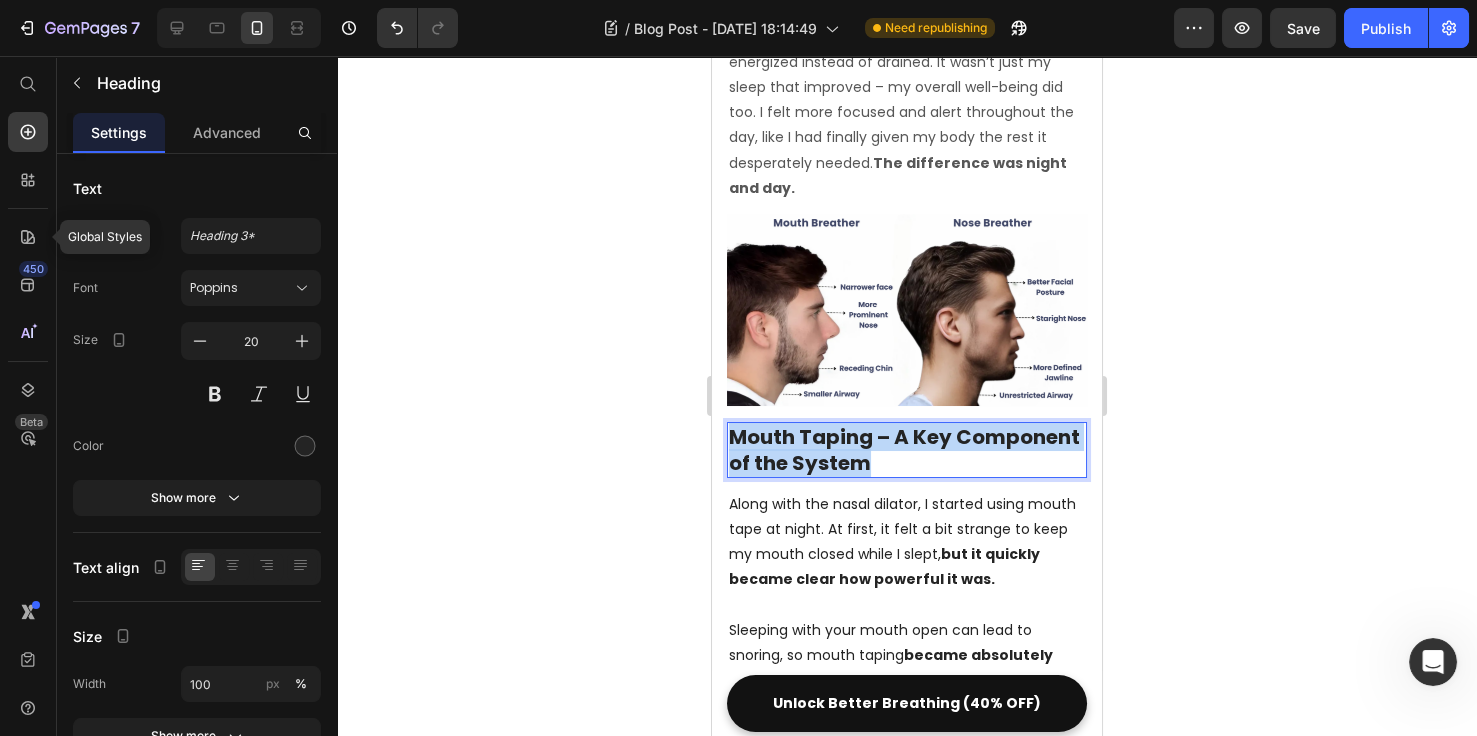 drag, startPoint x: 766, startPoint y: 343, endPoint x: 1402, endPoint y: 384, distance: 637.3202 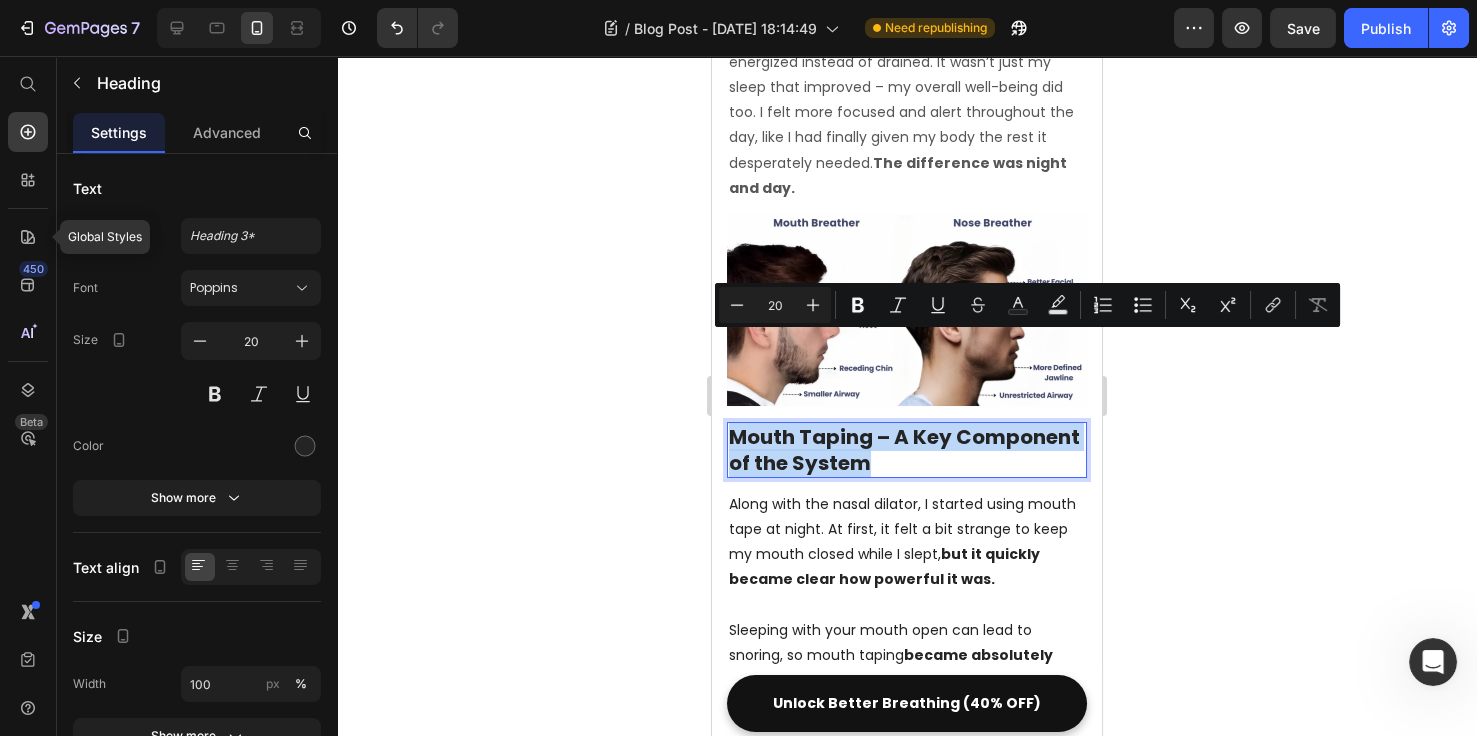 copy on "Mouth Taping – A Key Component of the System" 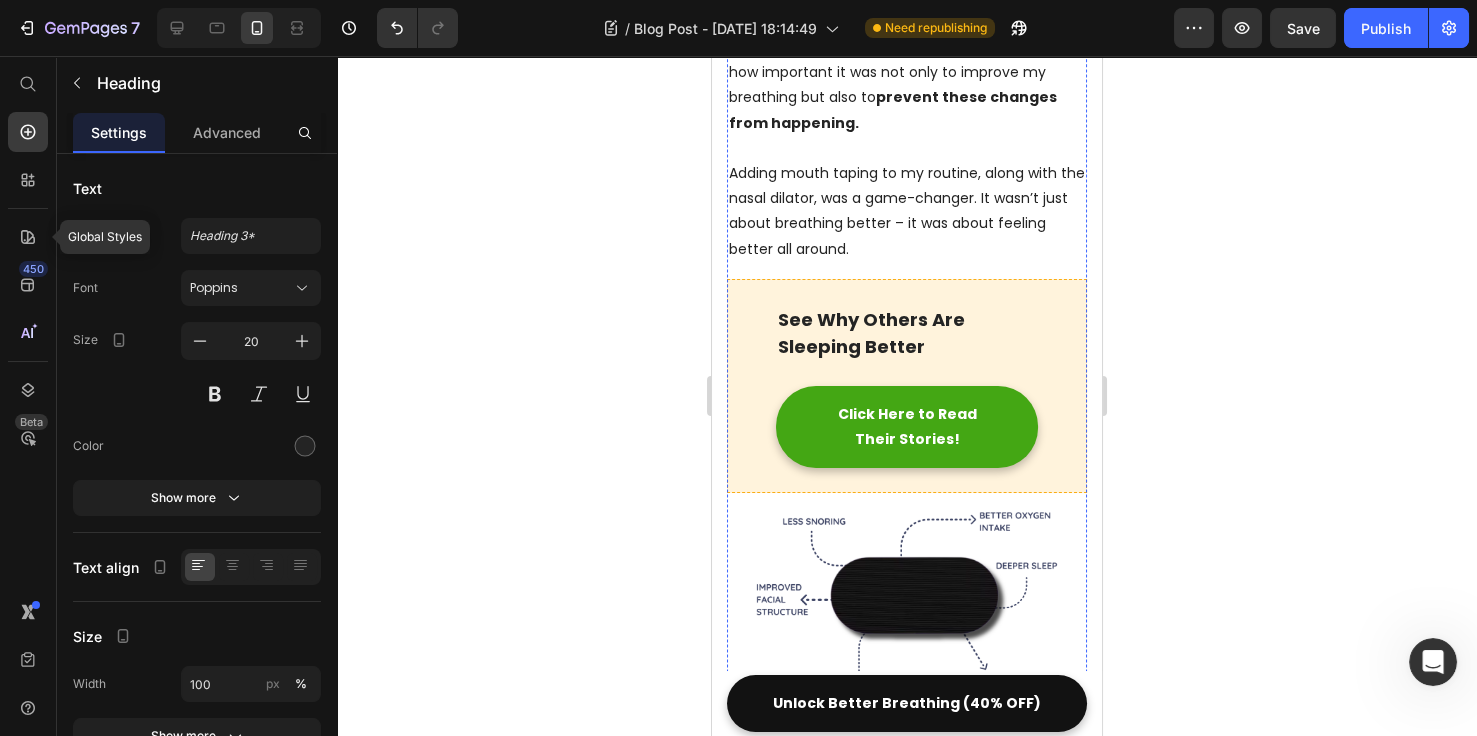 scroll, scrollTop: 4384, scrollLeft: 0, axis: vertical 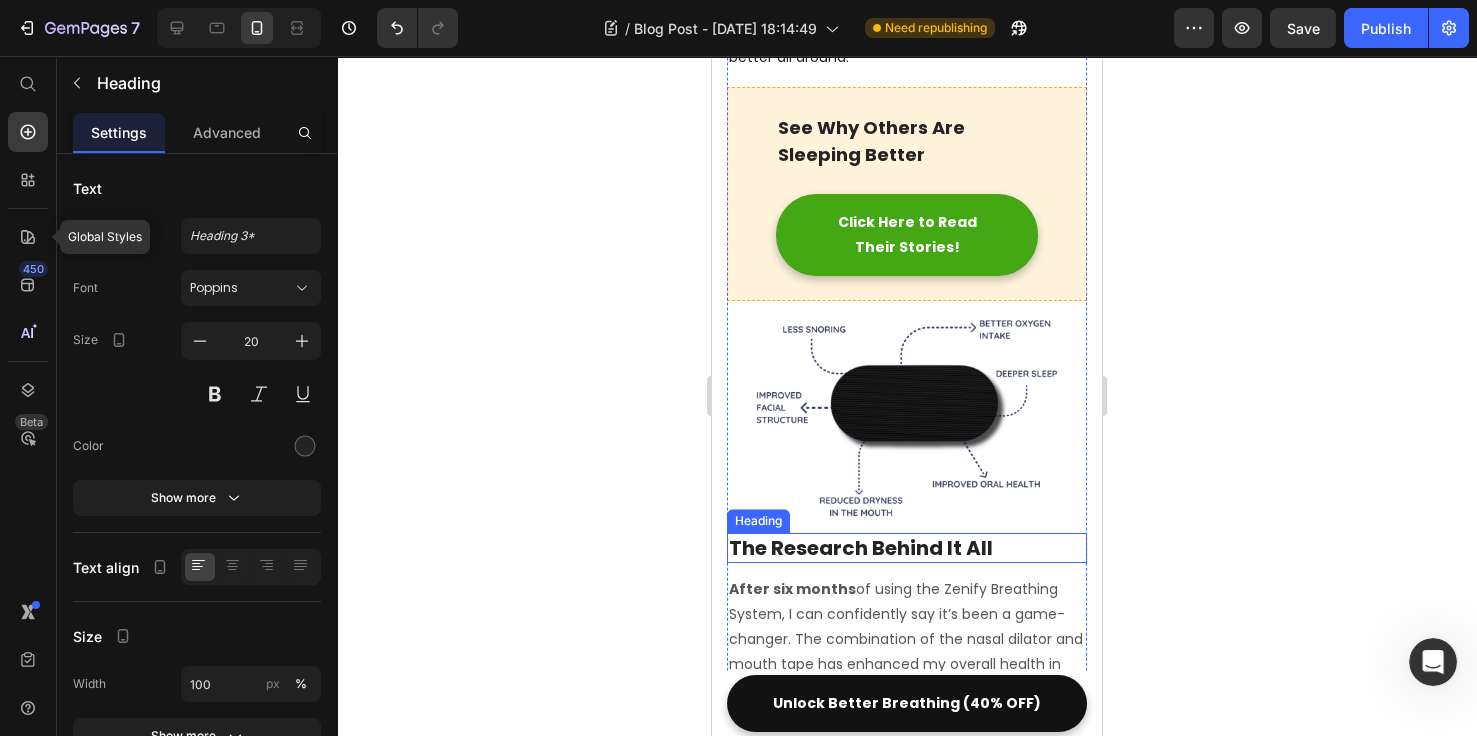 drag, startPoint x: 940, startPoint y: 454, endPoint x: 976, endPoint y: 453, distance: 36.013885 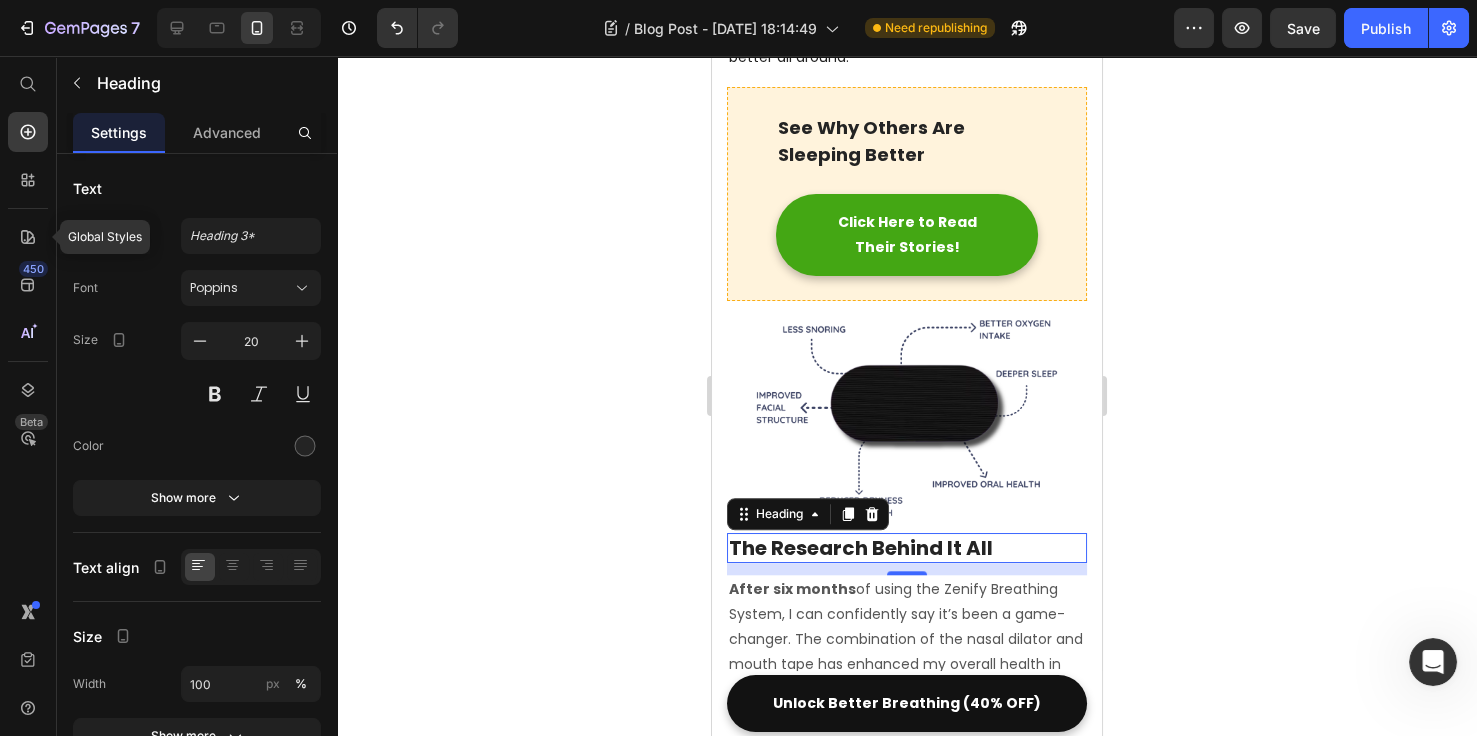 click on "The Research Behind It All" at bounding box center (907, 548) 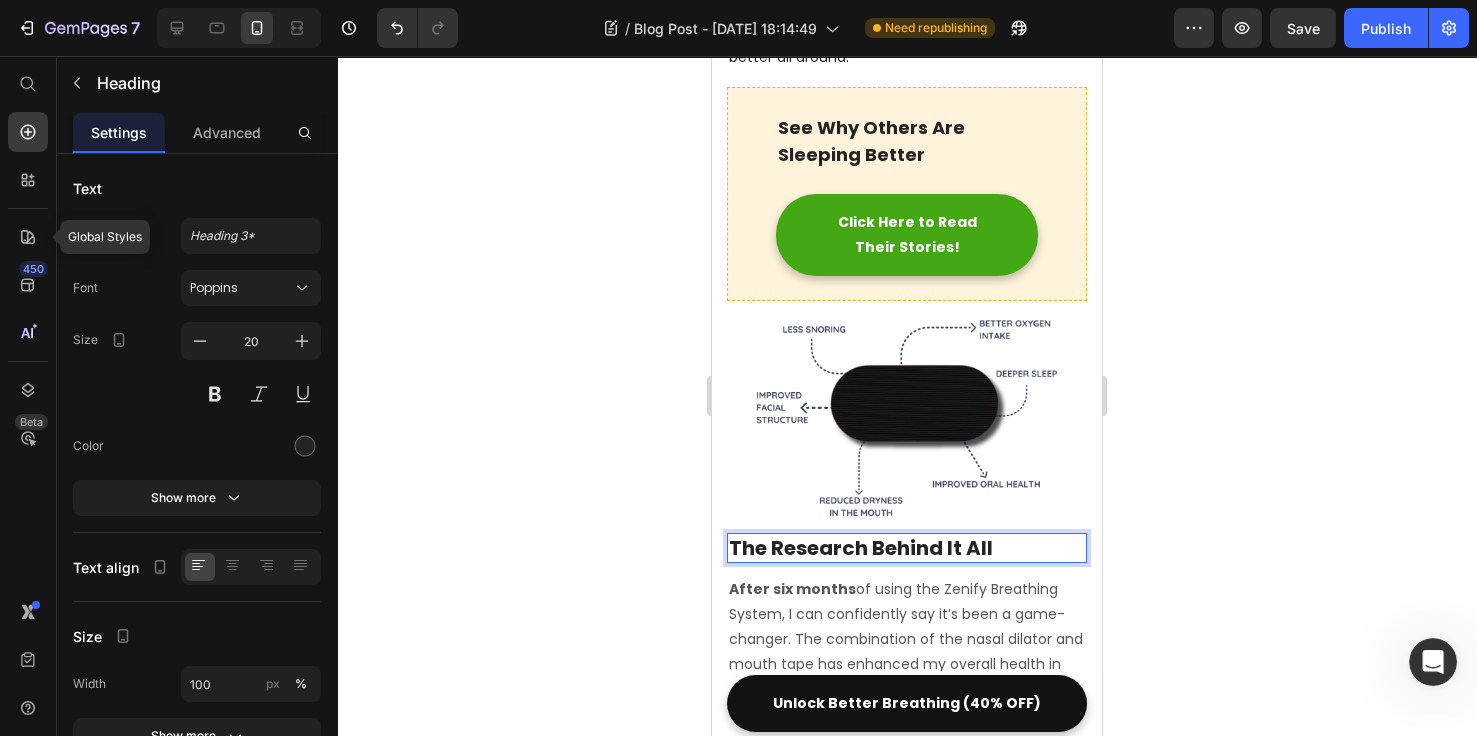 click on "The Research Behind It All" at bounding box center (907, 548) 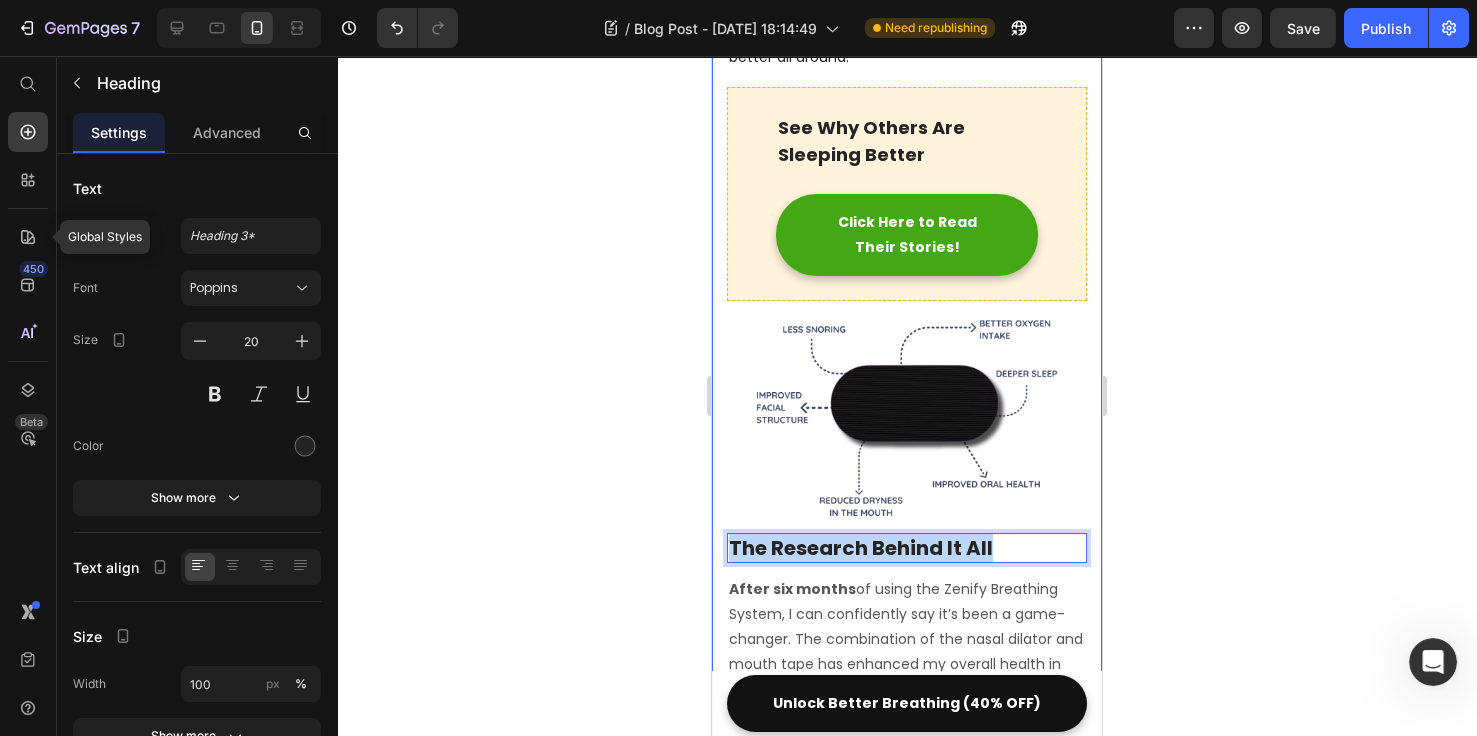 drag, startPoint x: 936, startPoint y: 453, endPoint x: 719, endPoint y: 448, distance: 217.0576 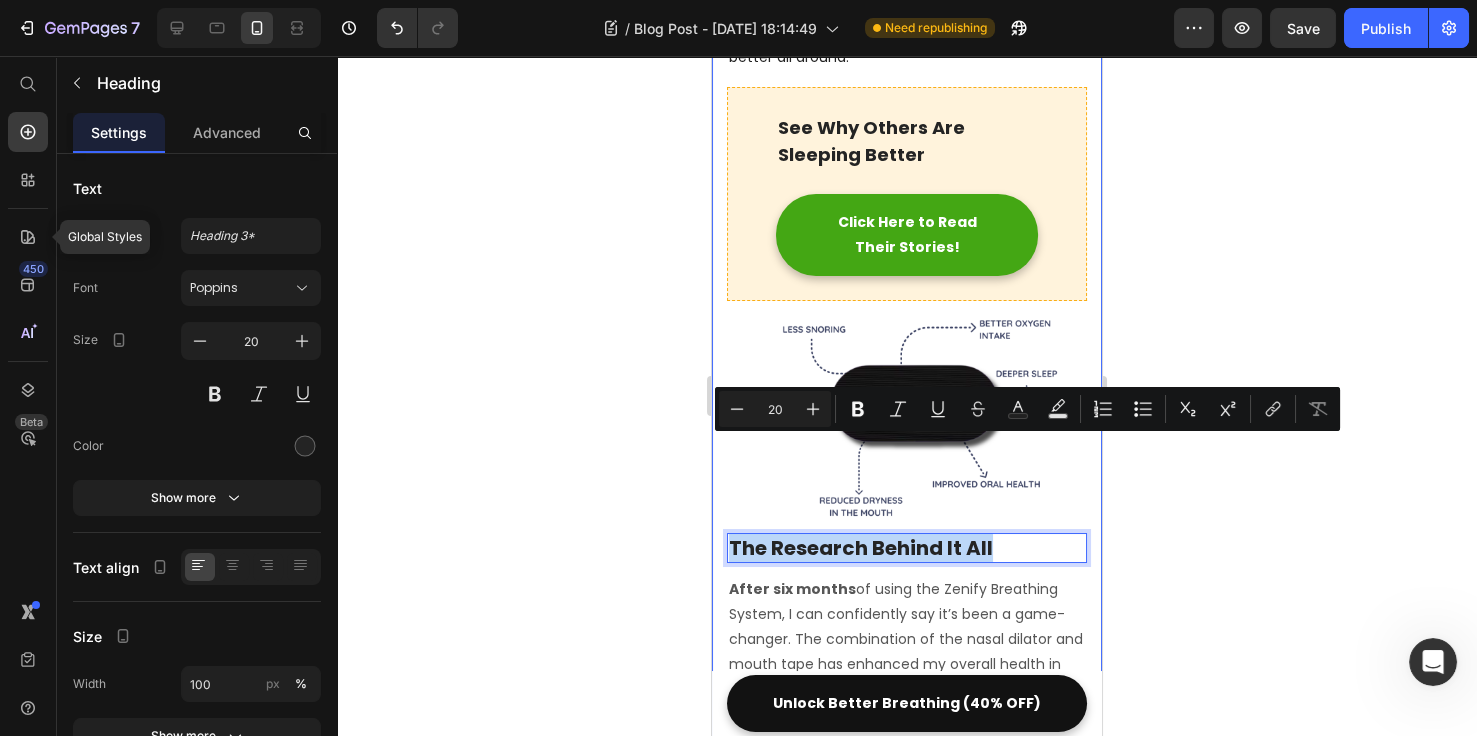 copy on "The Research Behind It All" 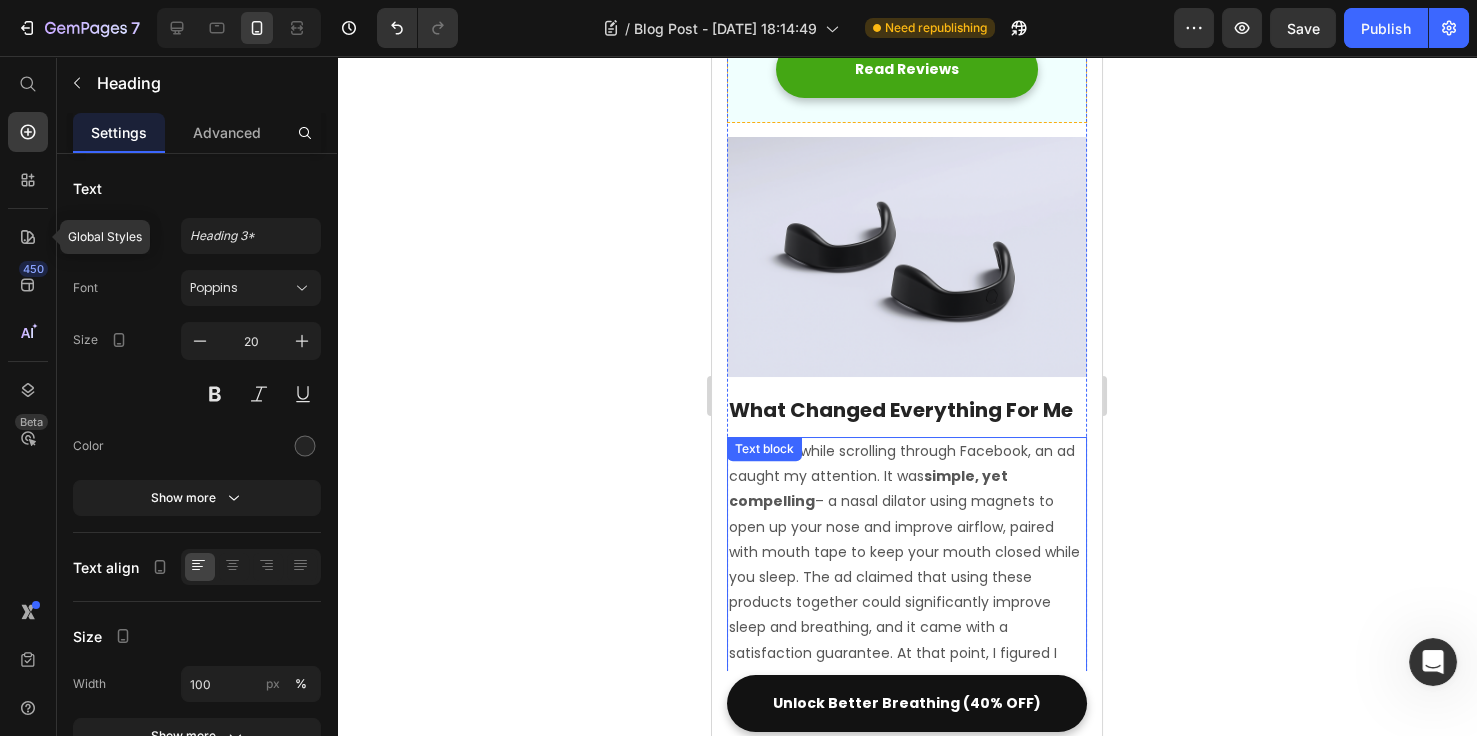 scroll, scrollTop: 2153, scrollLeft: 0, axis: vertical 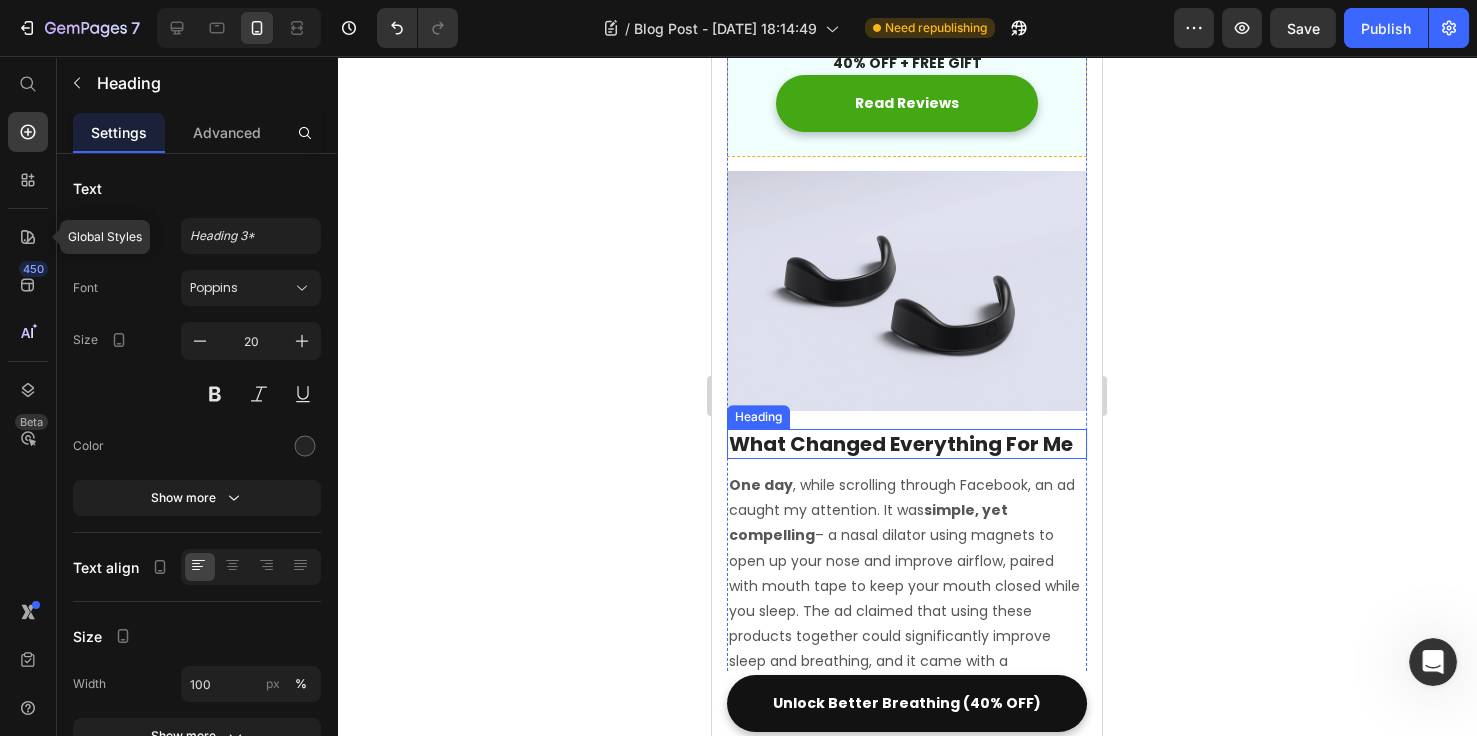 drag, startPoint x: 964, startPoint y: 370, endPoint x: 926, endPoint y: 370, distance: 38 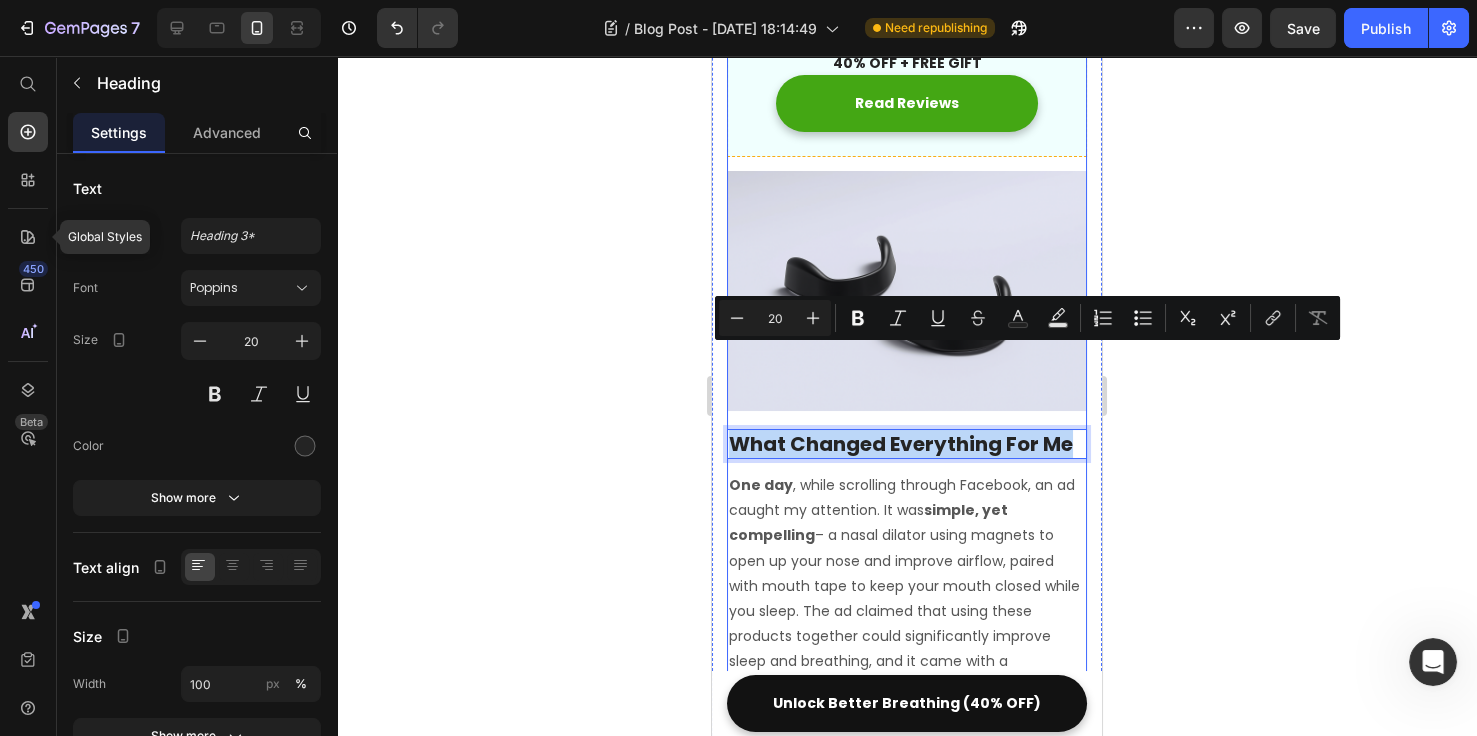 drag, startPoint x: 1069, startPoint y: 358, endPoint x: 733, endPoint y: 348, distance: 336.14877 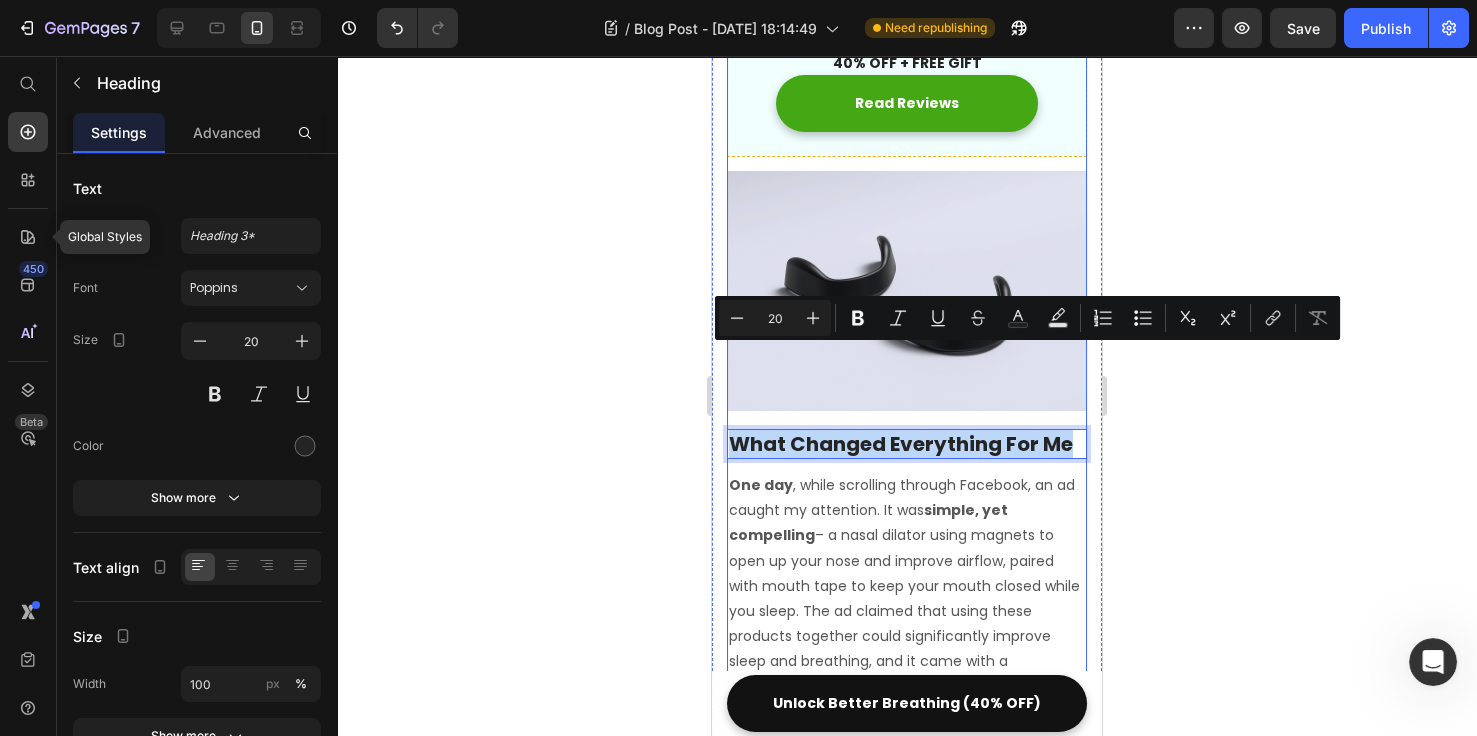 click on "Breathe Easier, Sleep Sounder, Feel Your Best – No Pills, No Surgery! Heading Discover the simple solution to better breathing and restful sleep. Zenify’s Breathing System opens up your airways and helps you  sleep deeply, naturally. Text block Image Row Join the 30-Day Transformation Challenge: Breathe Better, Sleep Better, Feel Better—Or You Don’t Pay! Heading Ready for a change?  Take the  30-Day [DEMOGRAPHIC_DATA] Challenge  and experience a transformation in your breathing, sleep, and overall energy. In just 30 days, you’ll breathe easier, sleep sounder, and feel more energized—naturally. If you don’t notice a real improvement, simply reach out, and we’ll refund your purchase. No questions asked. It’s not just about better sleep—it’s about transforming the way you feel every single day.  Try it risk-free and experience the change for yourself! Text block Ready to Breathe and Sleep Better?  Text block 40% OFF + FREE GIFT Text block YES, I'M READY   Button Row Image Heading The  holistically." at bounding box center [907, 1009] 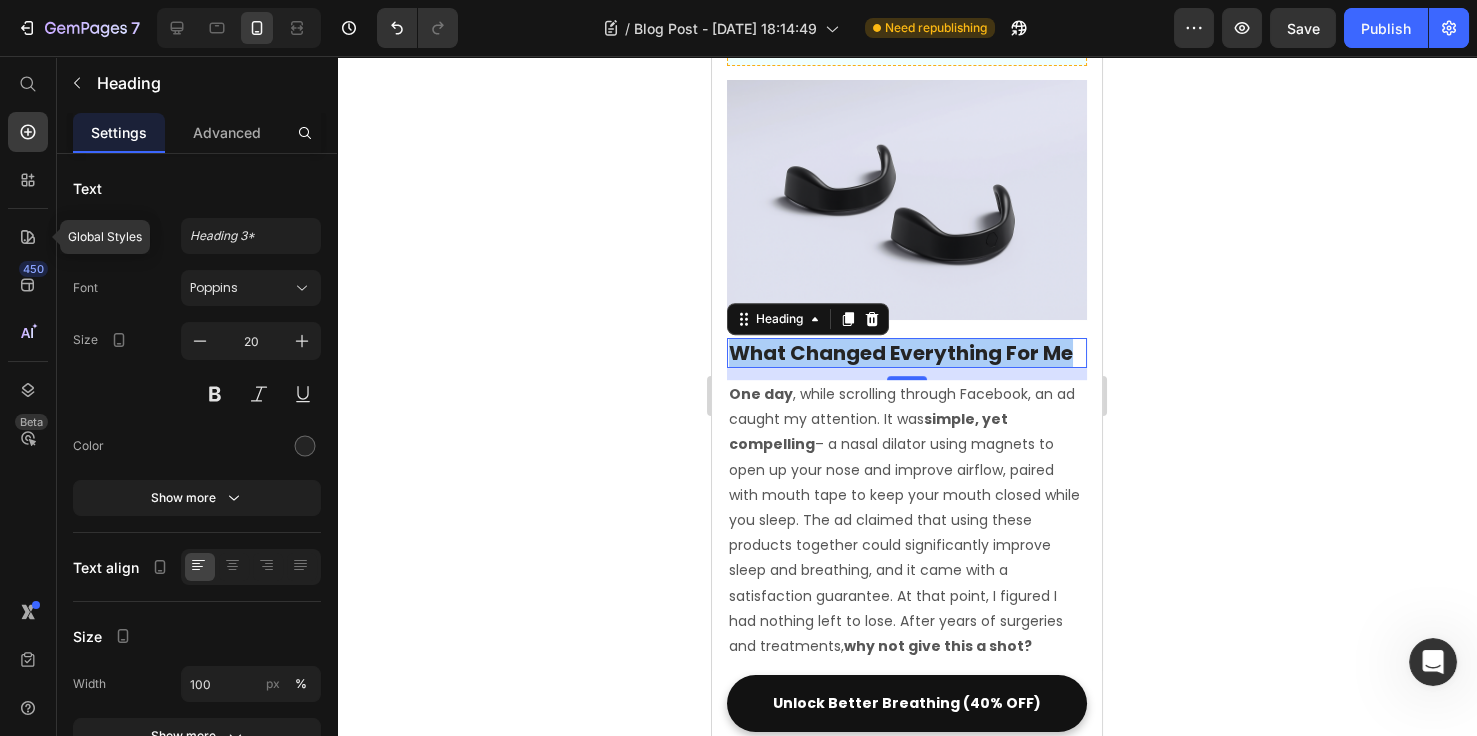 scroll, scrollTop: 2230, scrollLeft: 0, axis: vertical 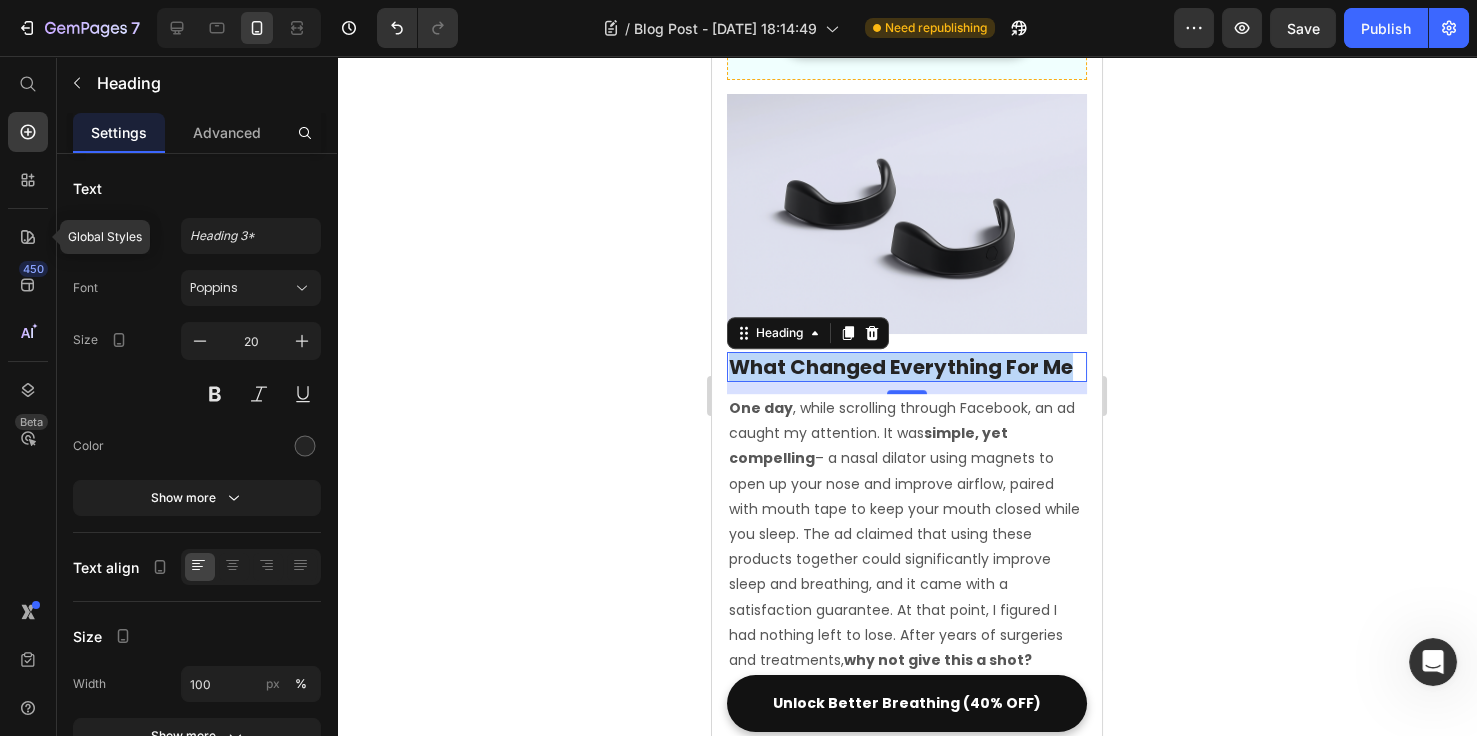 click on "What Changed Everything For Me" at bounding box center [907, 367] 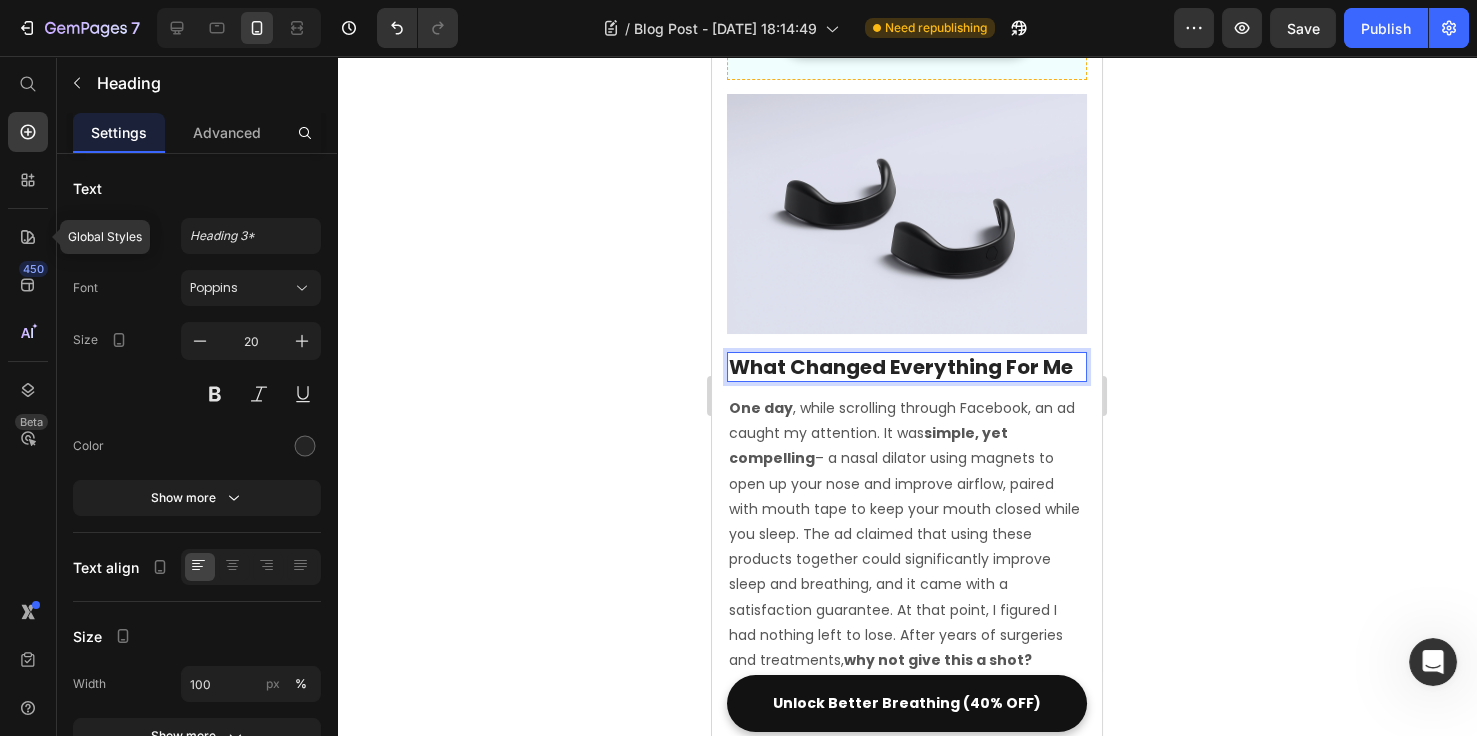 click on "What Changed Everything For Me" at bounding box center [907, 367] 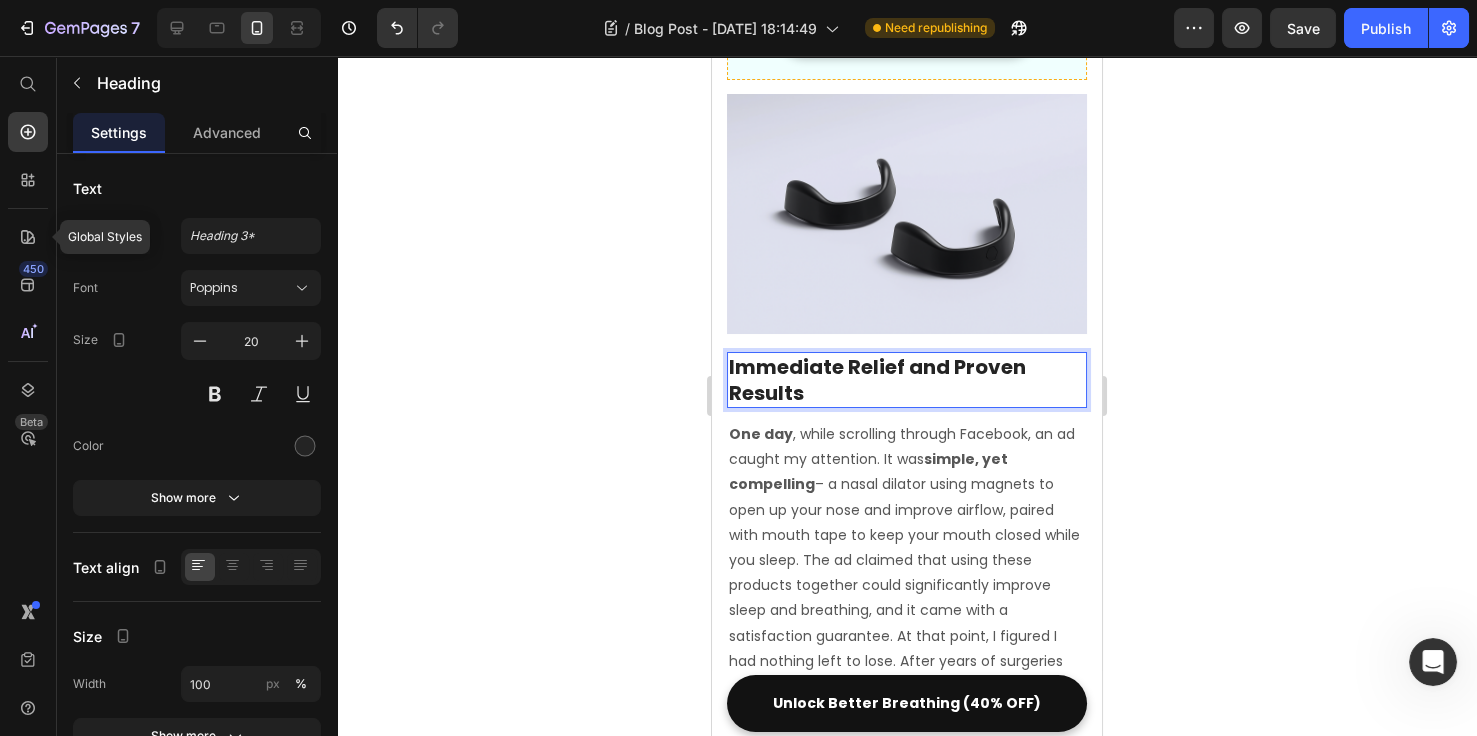 click on "One day , while scrolling through Facebook, an ad caught my attention. It was  simple, yet compelling  – a nasal dilator using magnets to open up your nose and improve airflow, paired with mouth tape to keep your mouth closed while you sleep. The ad claimed that using these products together could significantly improve sleep and breathing, and it came with a satisfaction guarantee. At that point, I figured I had nothing left to lose. After years of surgeries and treatments,  why not give this a shot?" at bounding box center (907, 560) 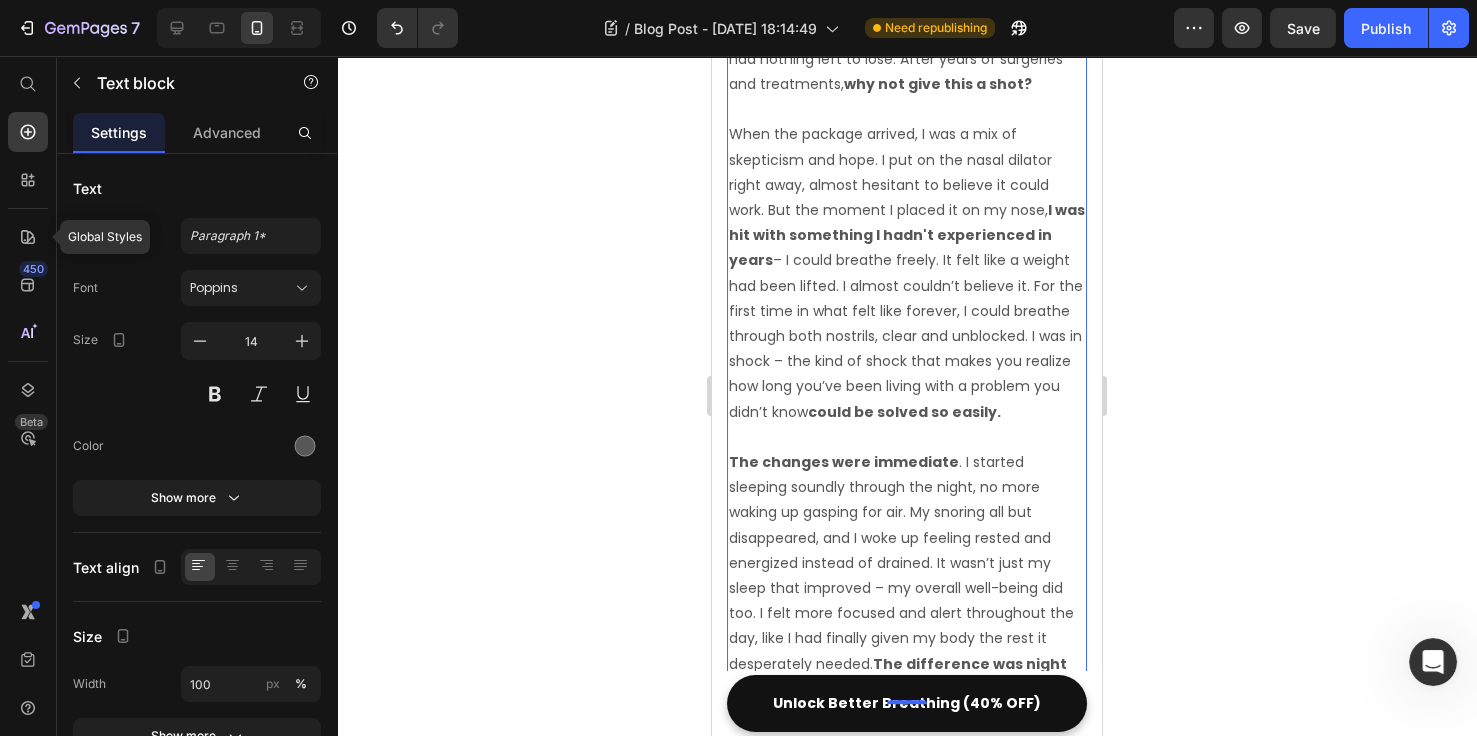scroll, scrollTop: 3000, scrollLeft: 0, axis: vertical 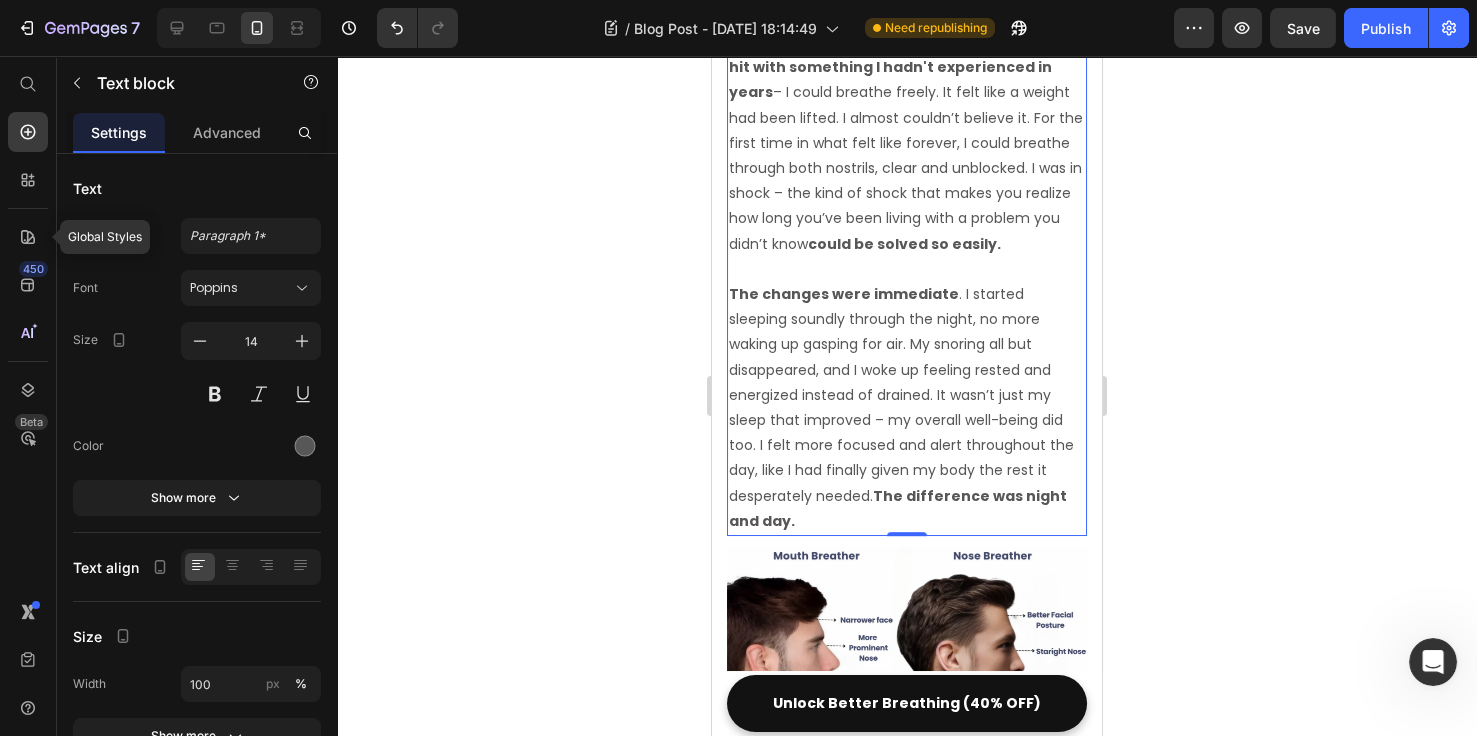 click on "The changes were immediate . I started sleeping soundly through the night, no more waking up gasping for air. My snoring all but disappeared, and I woke up feeling rested and energized instead of drained. It wasn’t just my sleep that improved – my overall well-being did too. I felt more focused and alert throughout the day, like I had finally given my body the rest it desperately needed.  The difference was night and day." at bounding box center (907, 408) 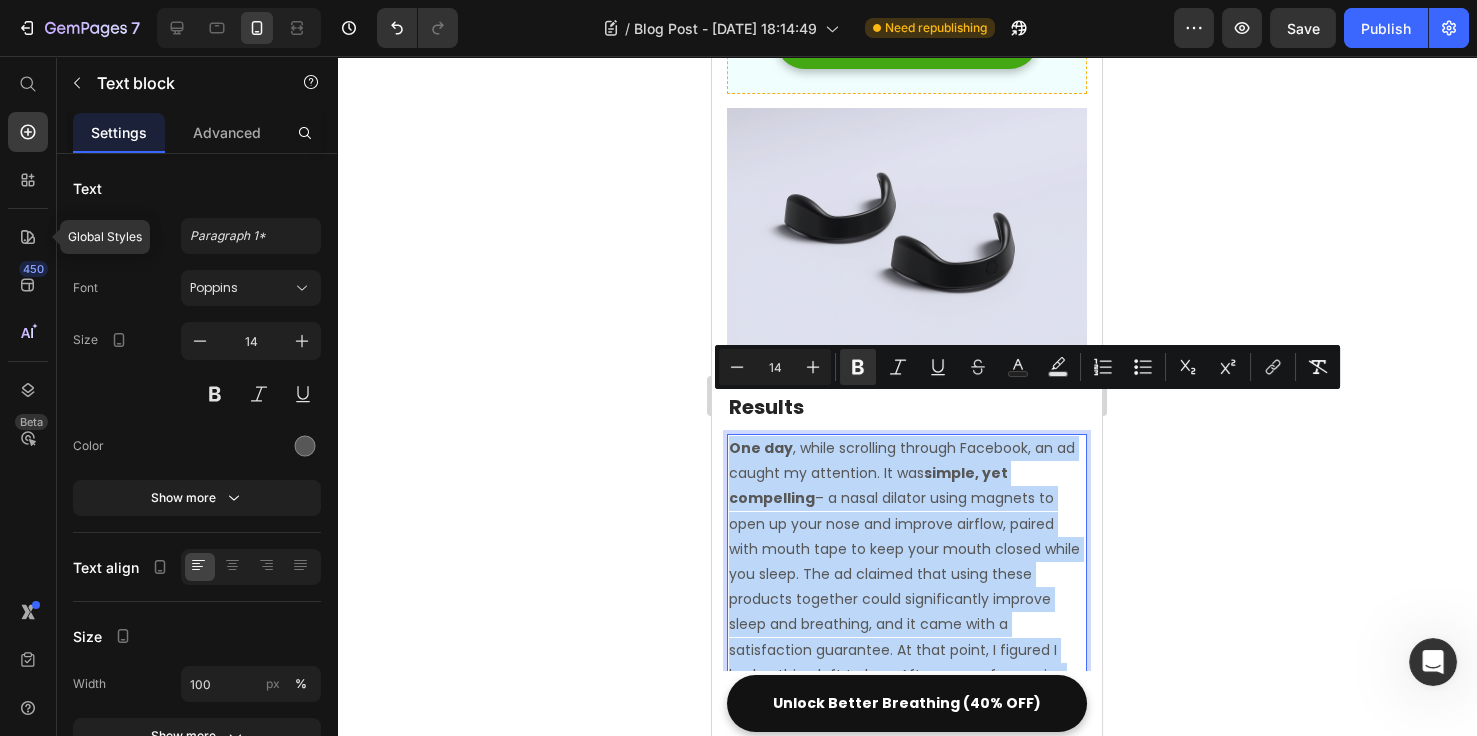 scroll, scrollTop: 2176, scrollLeft: 0, axis: vertical 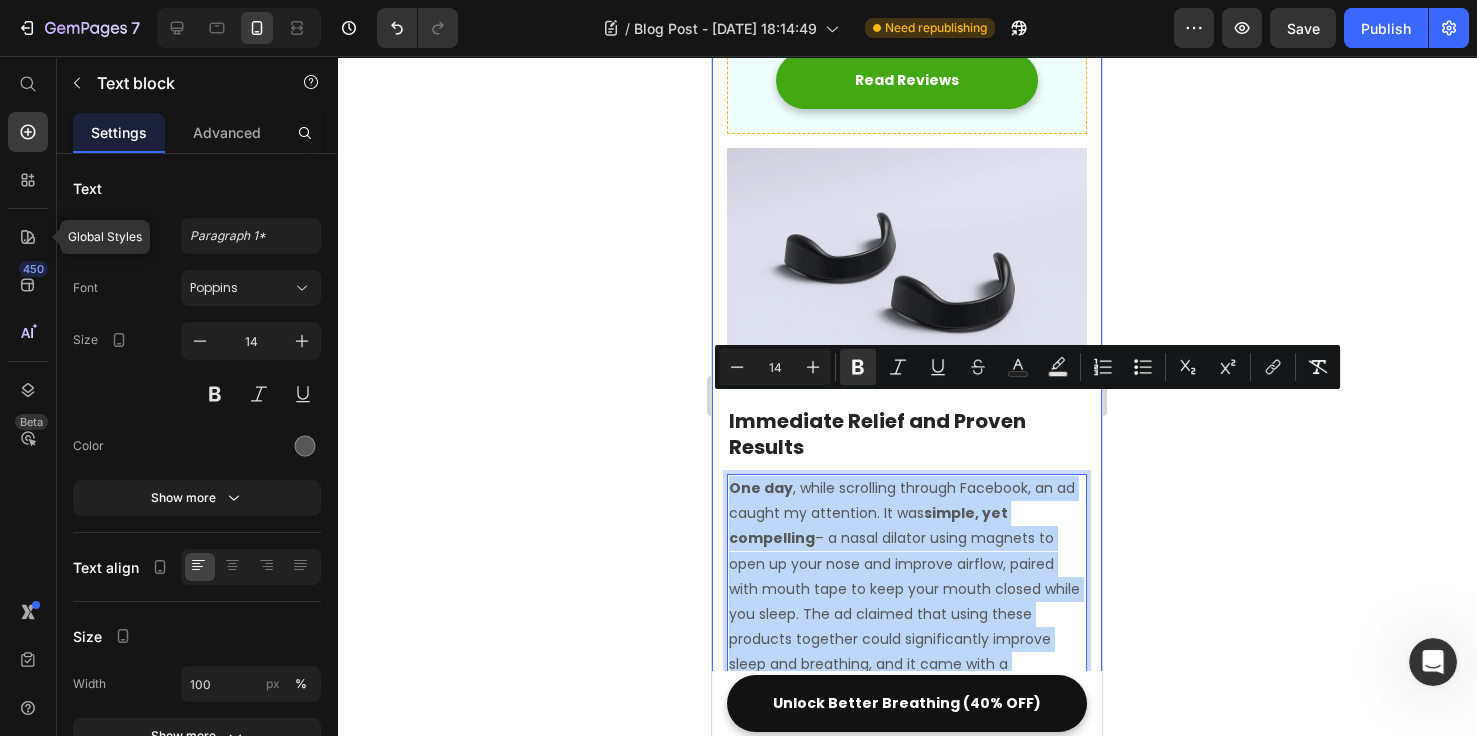 drag, startPoint x: 1045, startPoint y: 440, endPoint x: 723, endPoint y: 407, distance: 323.68658 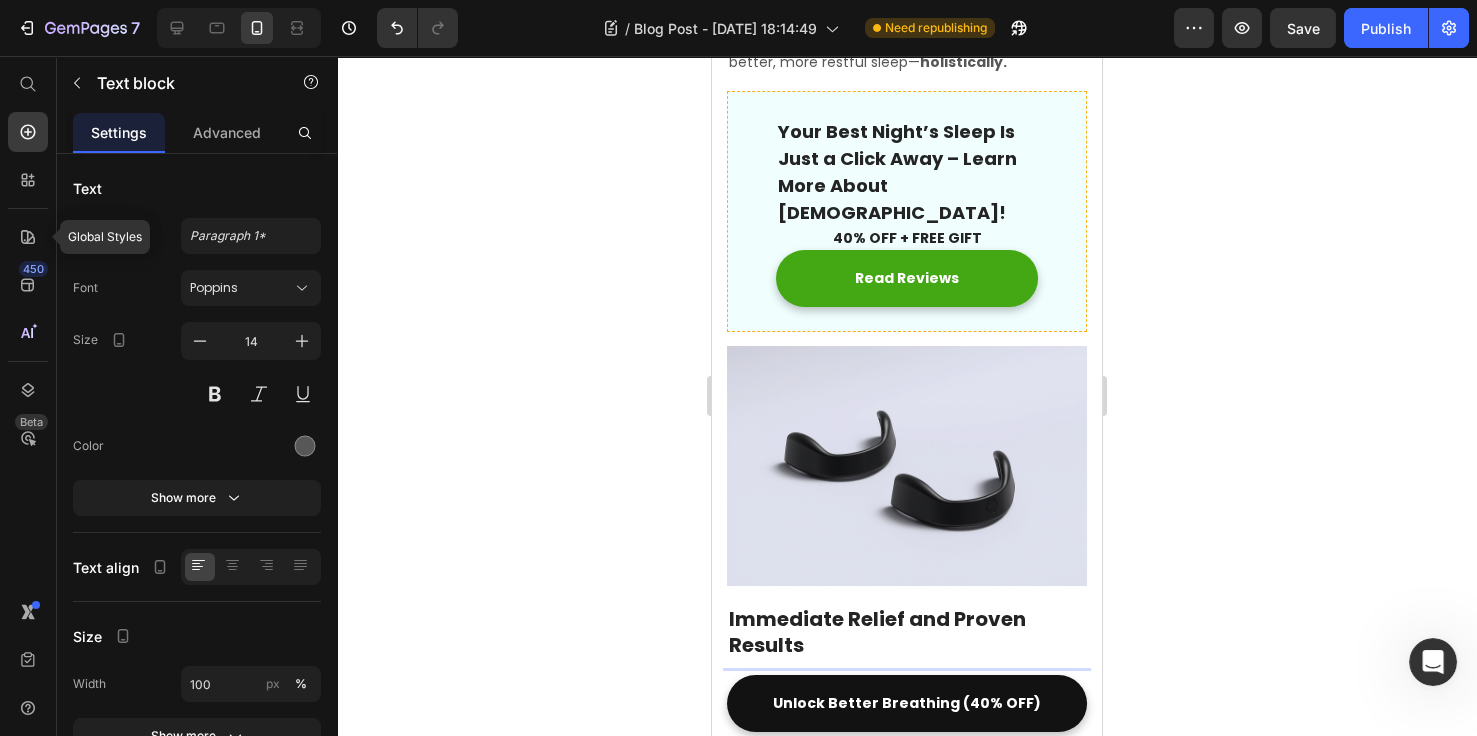 scroll, scrollTop: 2330, scrollLeft: 0, axis: vertical 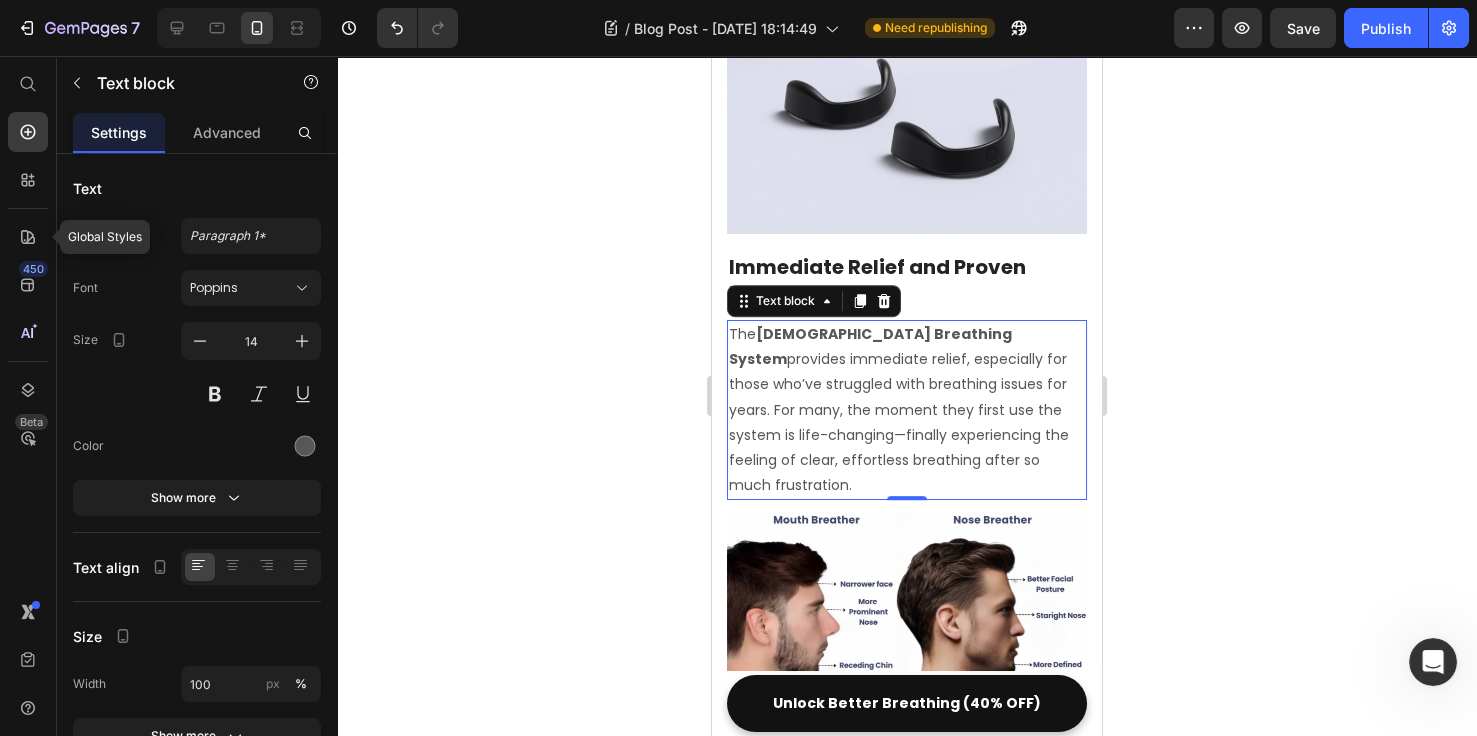 click on "The  [DEMOGRAPHIC_DATA] Breathing System  provides immediate relief, especially for those who’ve struggled with breathing issues for years. For many, the moment they first use the system is life-changing—finally experiencing the feeling of clear, effortless breathing after so much frustration." at bounding box center [907, 410] 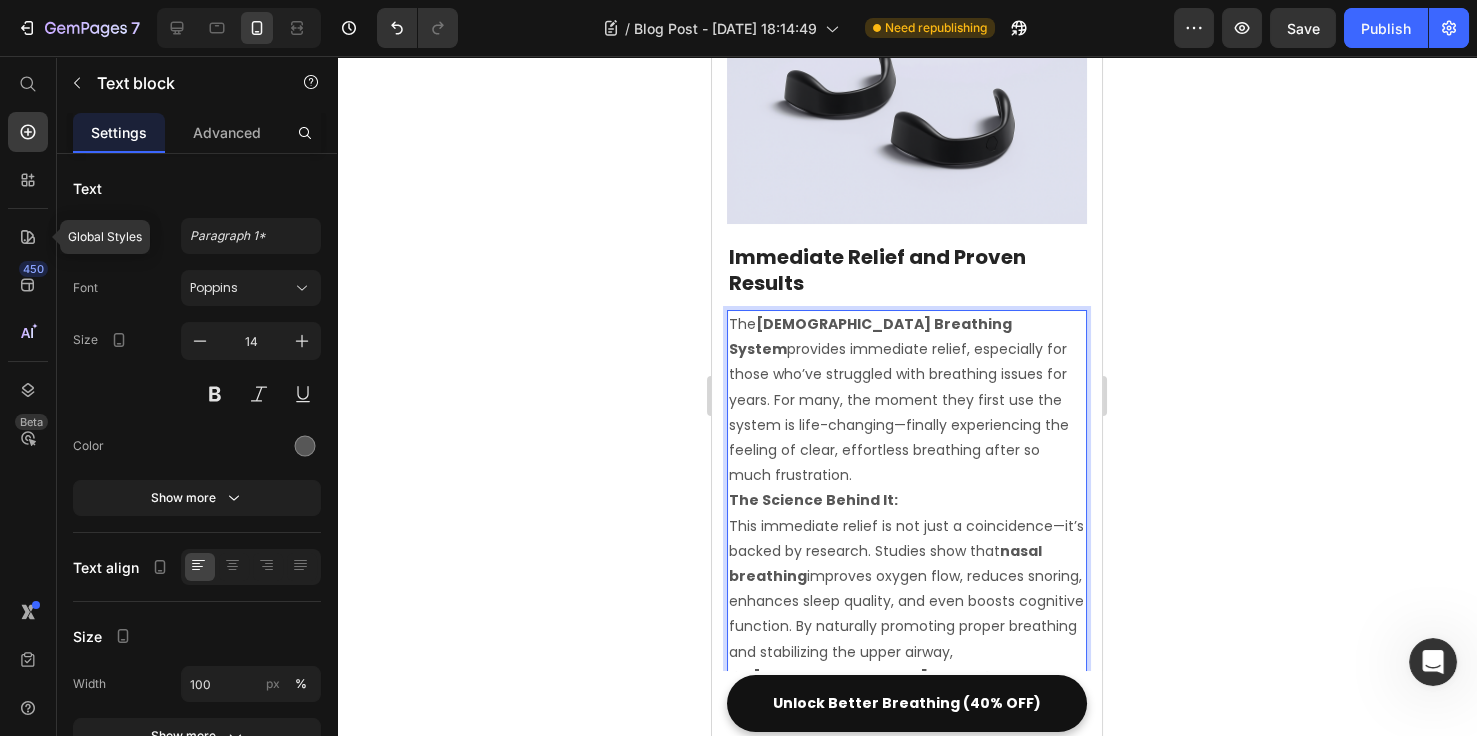 scroll, scrollTop: 2356, scrollLeft: 0, axis: vertical 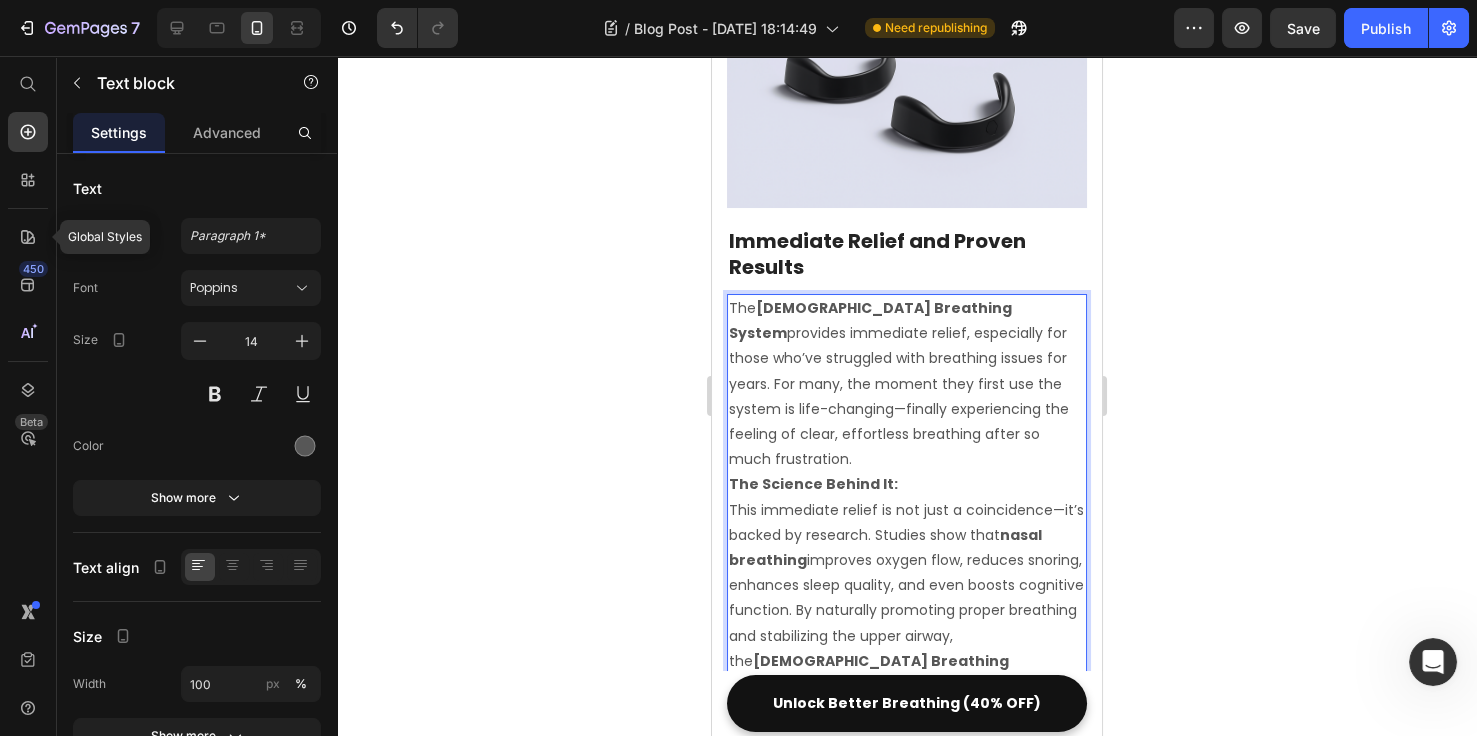 click on "The  [DEMOGRAPHIC_DATA] Breathing System  provides immediate relief, especially for those who’ve struggled with breathing issues for years. For many, the moment they first use the system is life-changing—finally experiencing the feeling of clear, effortless breathing after so much frustration." at bounding box center (907, 384) 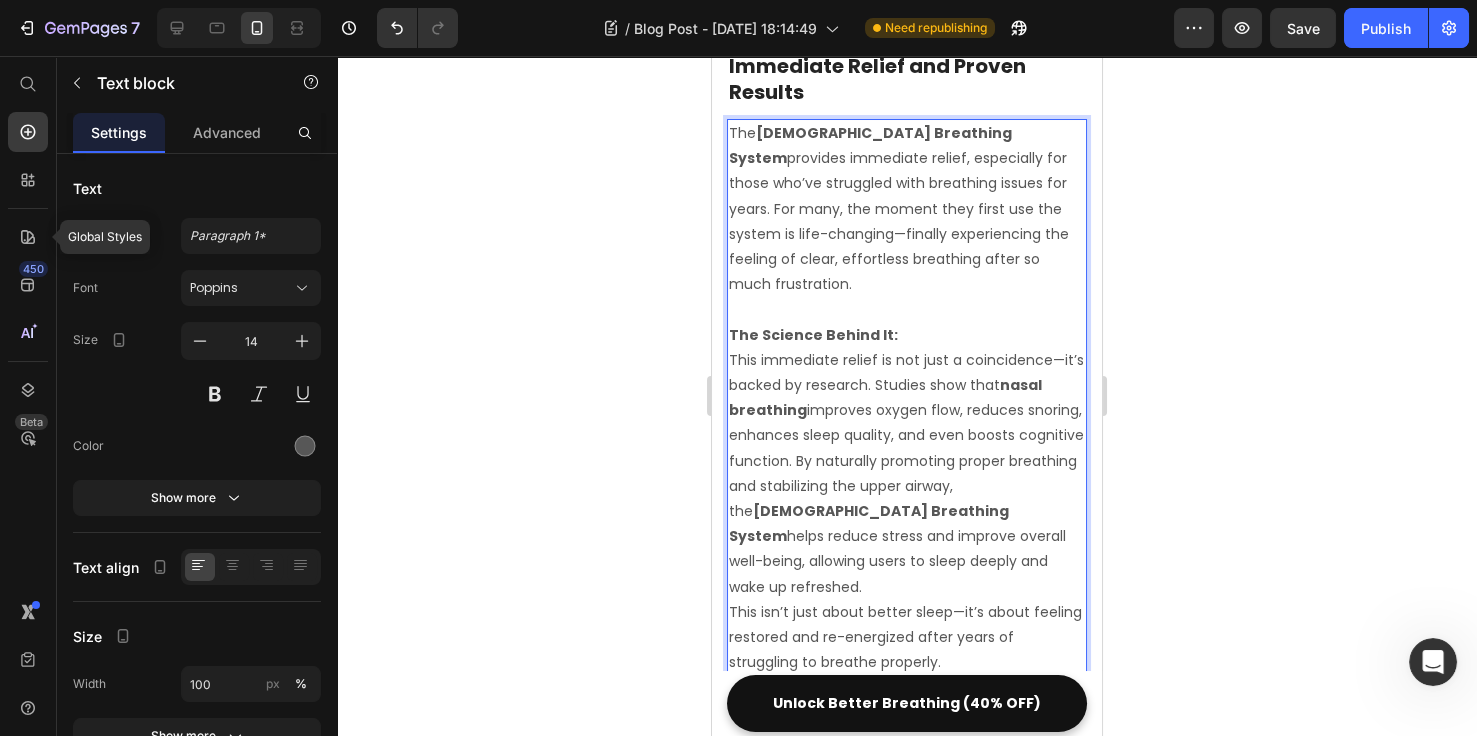 scroll, scrollTop: 2587, scrollLeft: 0, axis: vertical 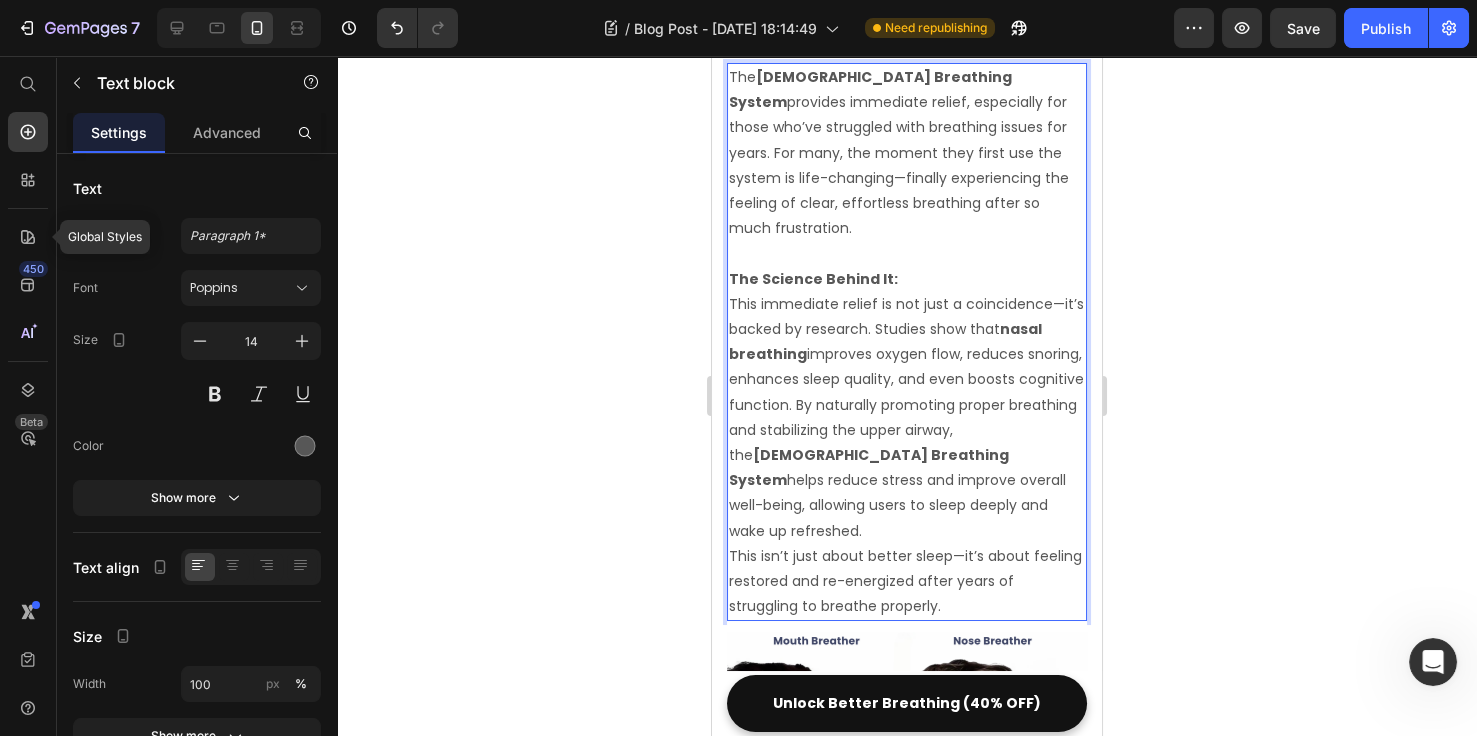 click on "The Science Behind It: This immediate relief is not just a coincidence—it’s backed by research. Studies show that  nasal breathing  improves oxygen flow, reduces snoring, enhances sleep quality, and even boosts cognitive function. By naturally promoting proper breathing and stabilizing the upper airway, the  Zenify Breathing System  helps reduce stress and improve overall well-being, allowing users to sleep deeply and wake up refreshed." at bounding box center (907, 405) 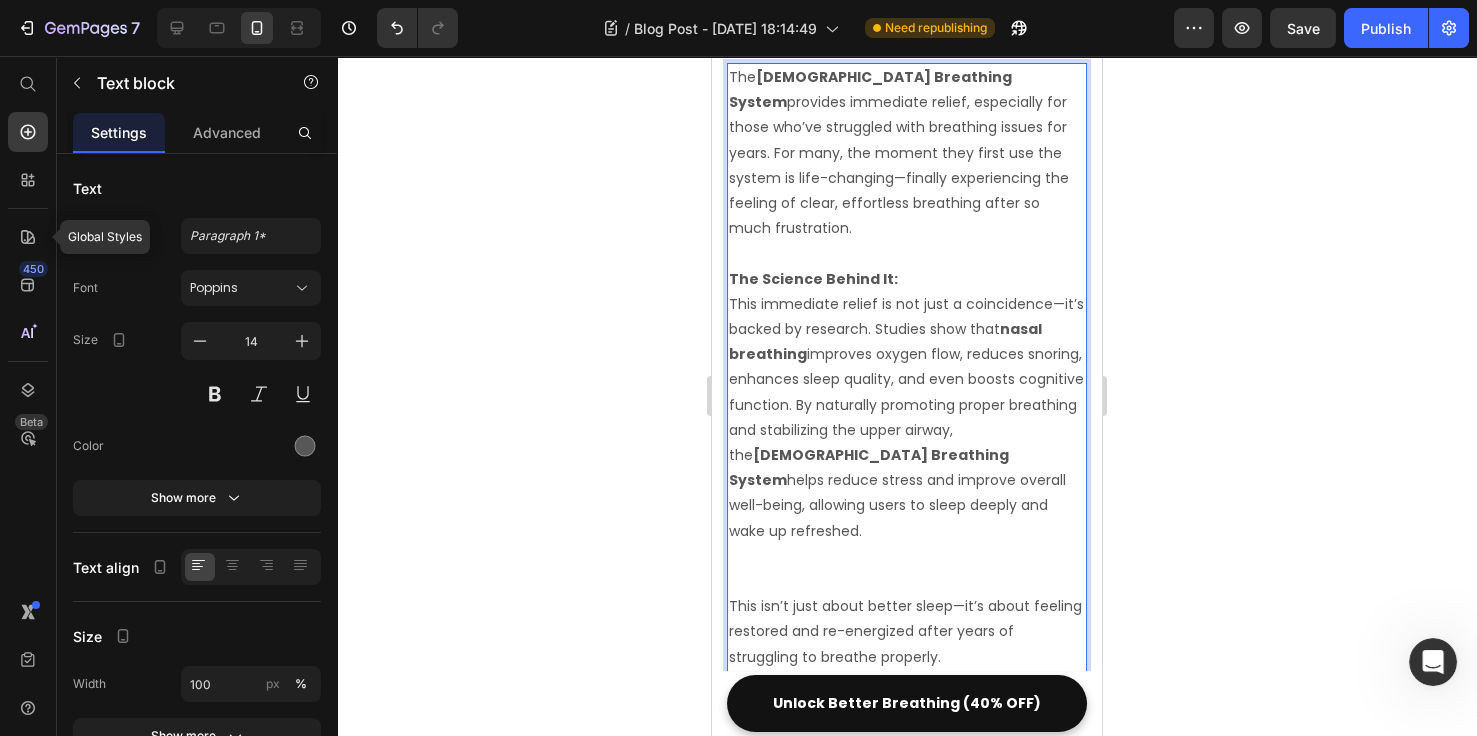 click on "The Science Behind It: This immediate relief is not just a coincidence—it’s backed by research. Studies show that  nasal breathing  improves oxygen flow, reduces snoring, enhances sleep quality, and even boosts cognitive function. By naturally promoting proper breathing and stabilizing the upper airway, the  Zenify Breathing System  helps reduce stress and improve overall well-being, allowing users to sleep deeply and wake up refreshed." at bounding box center [907, 405] 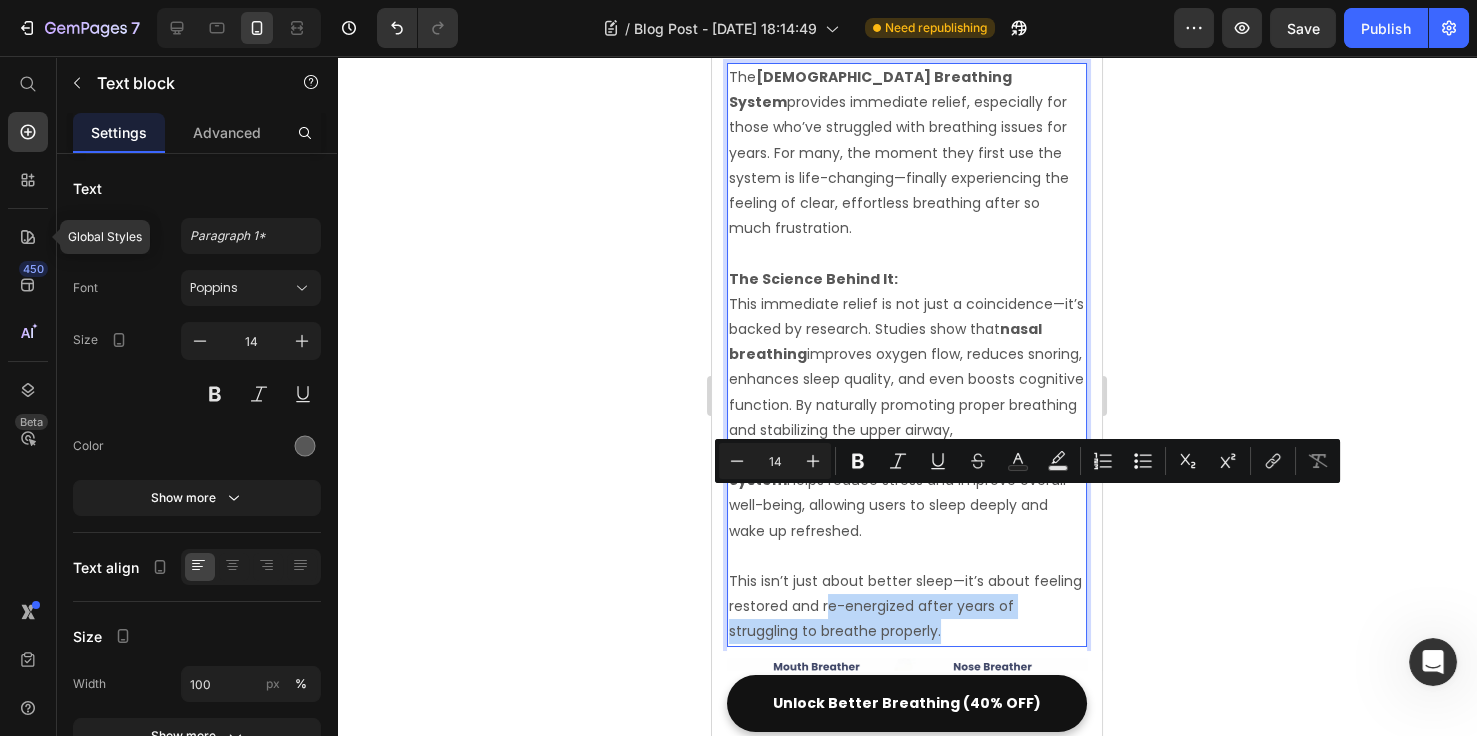 drag, startPoint x: 880, startPoint y: 501, endPoint x: 910, endPoint y: 511, distance: 31.622776 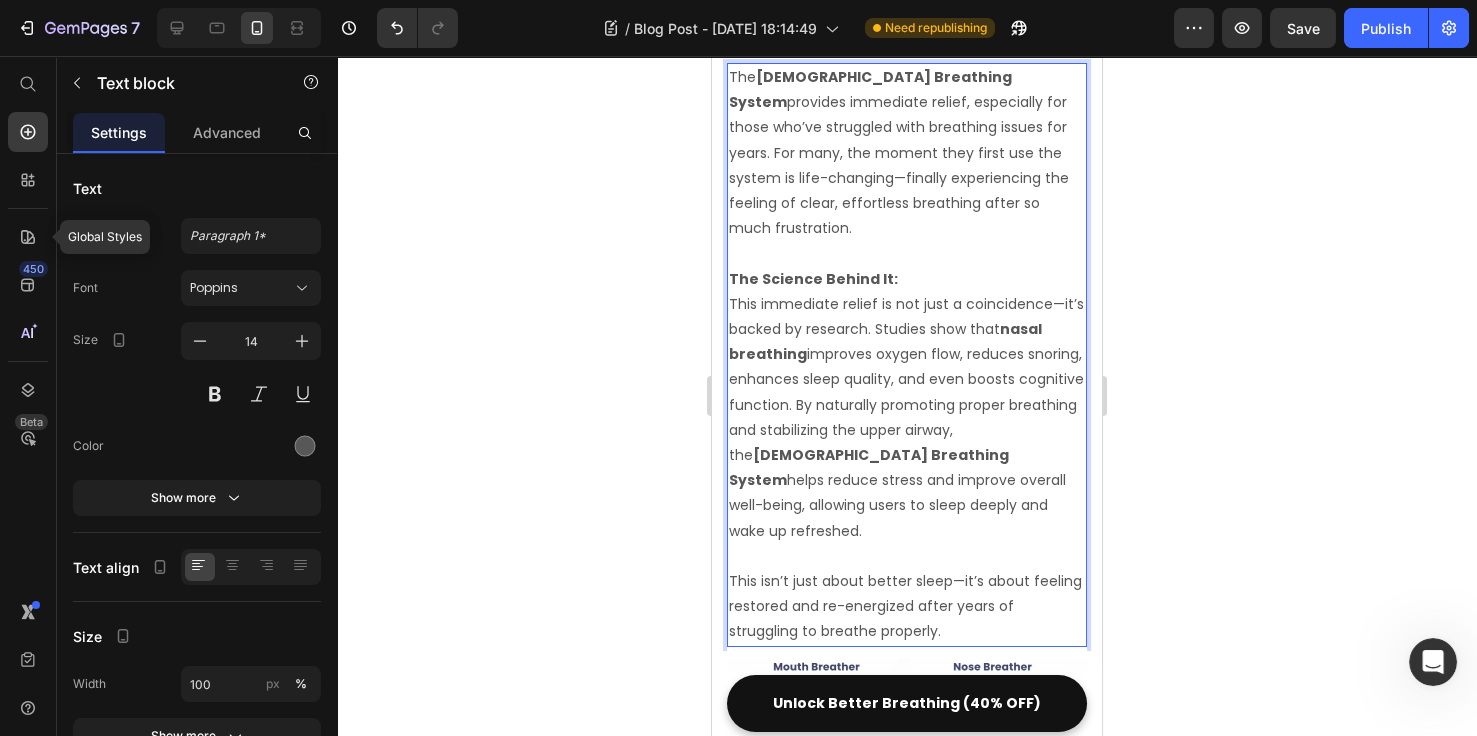 click on "This isn’t just about better sleep—it’s about feeling restored and re-energized after years of struggling to breathe properly." at bounding box center [907, 607] 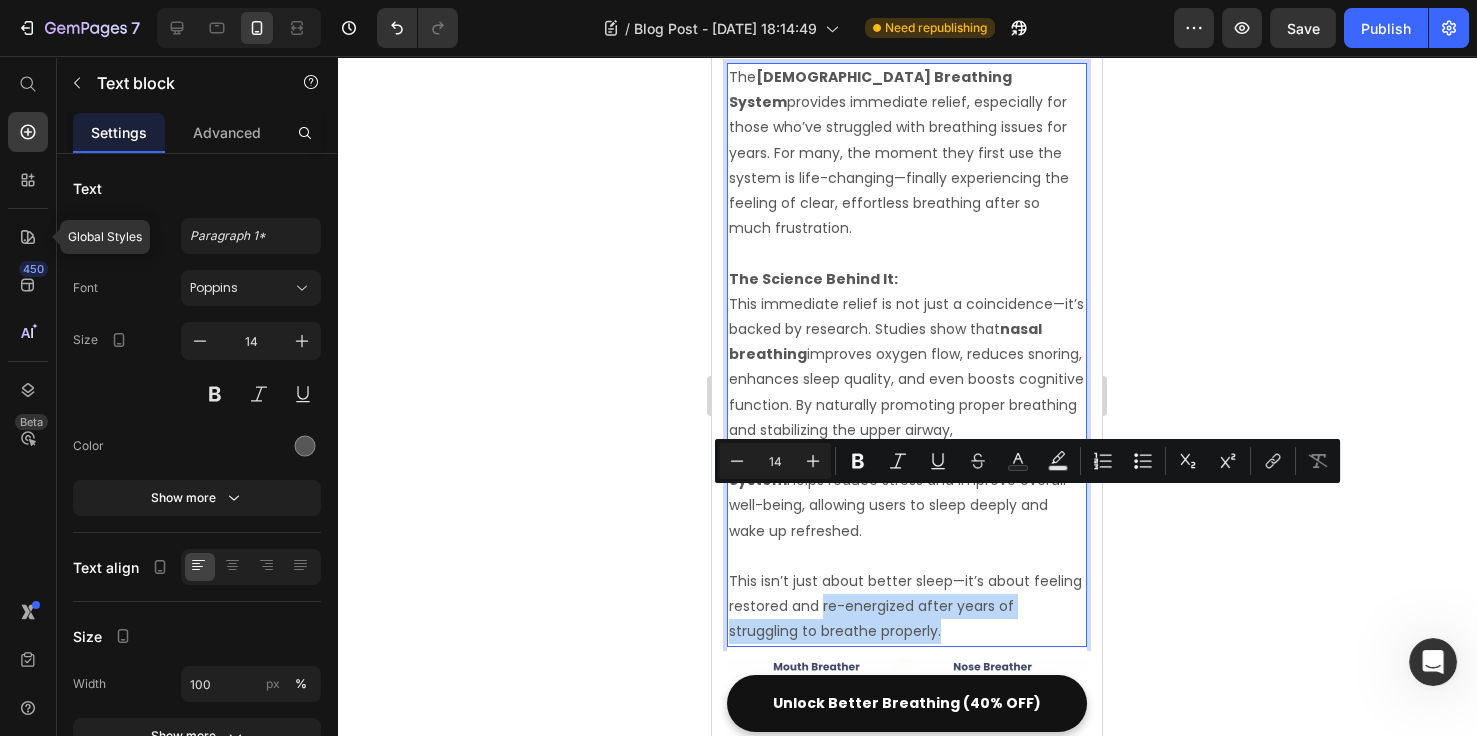 drag, startPoint x: 875, startPoint y: 496, endPoint x: 931, endPoint y: 498, distance: 56.0357 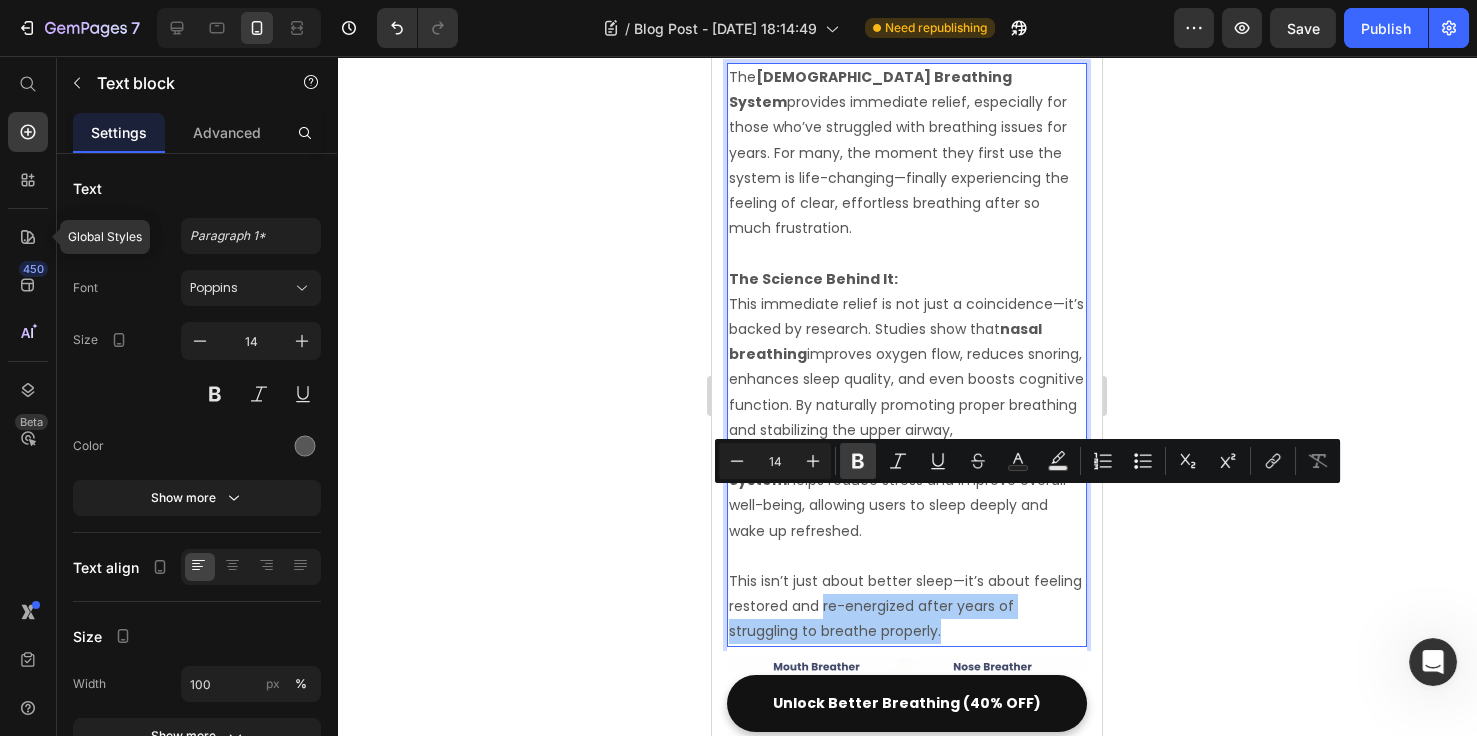 click 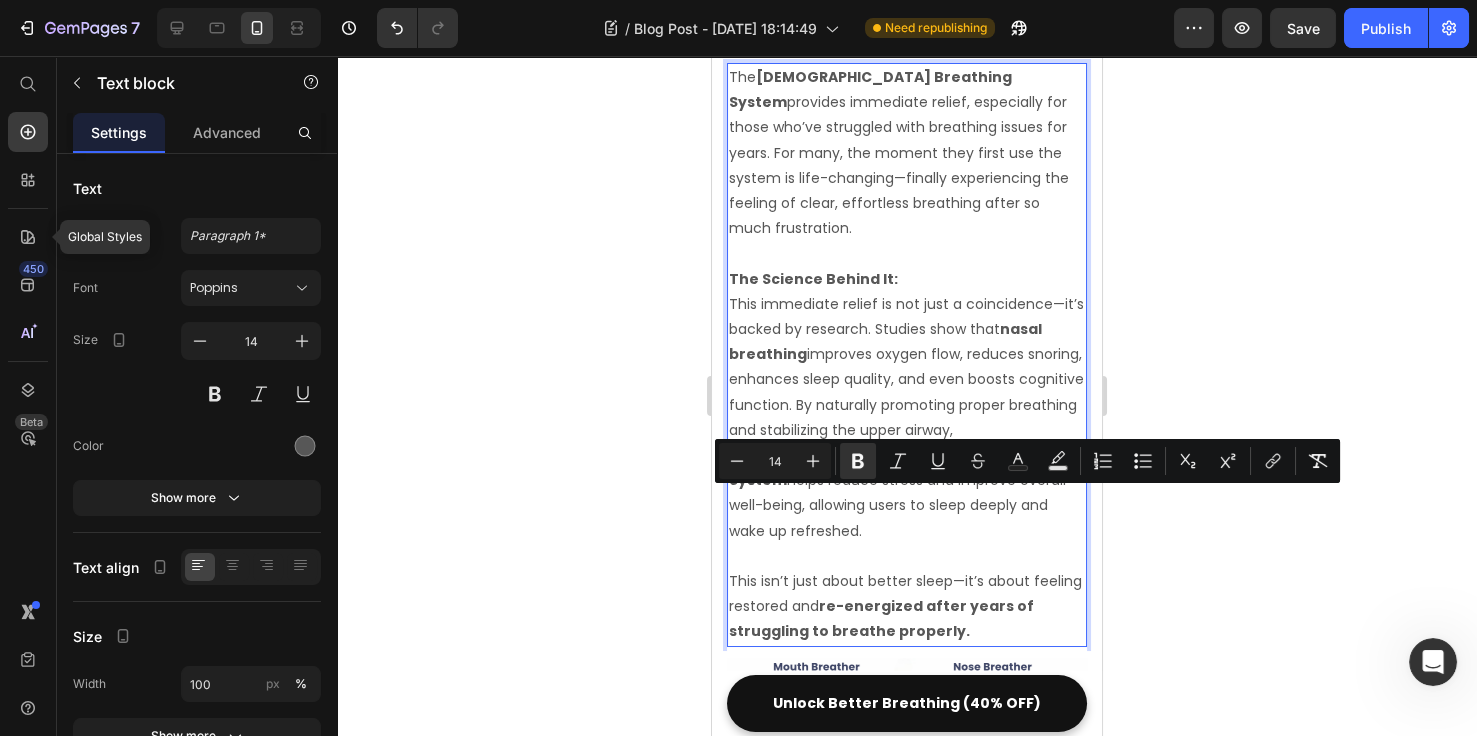 click 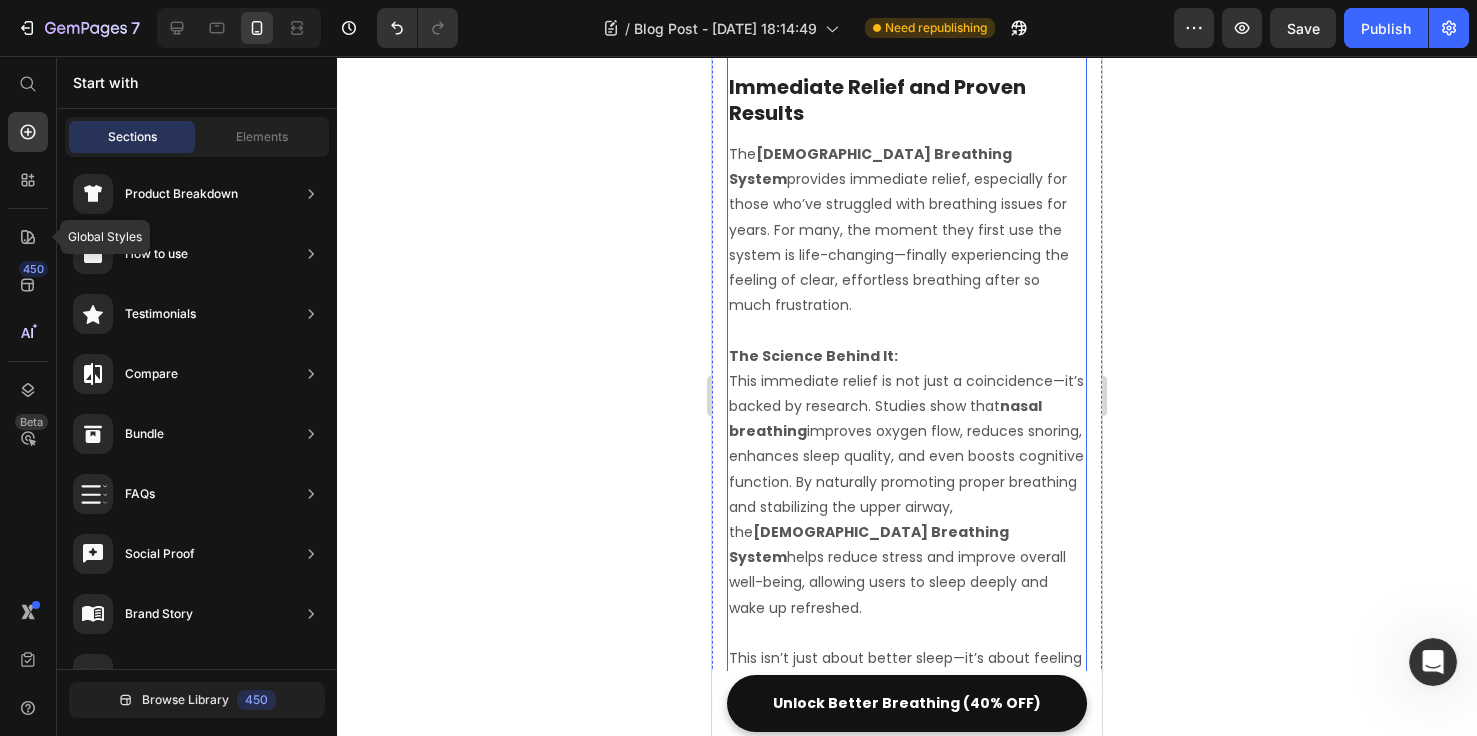 scroll, scrollTop: 2972, scrollLeft: 0, axis: vertical 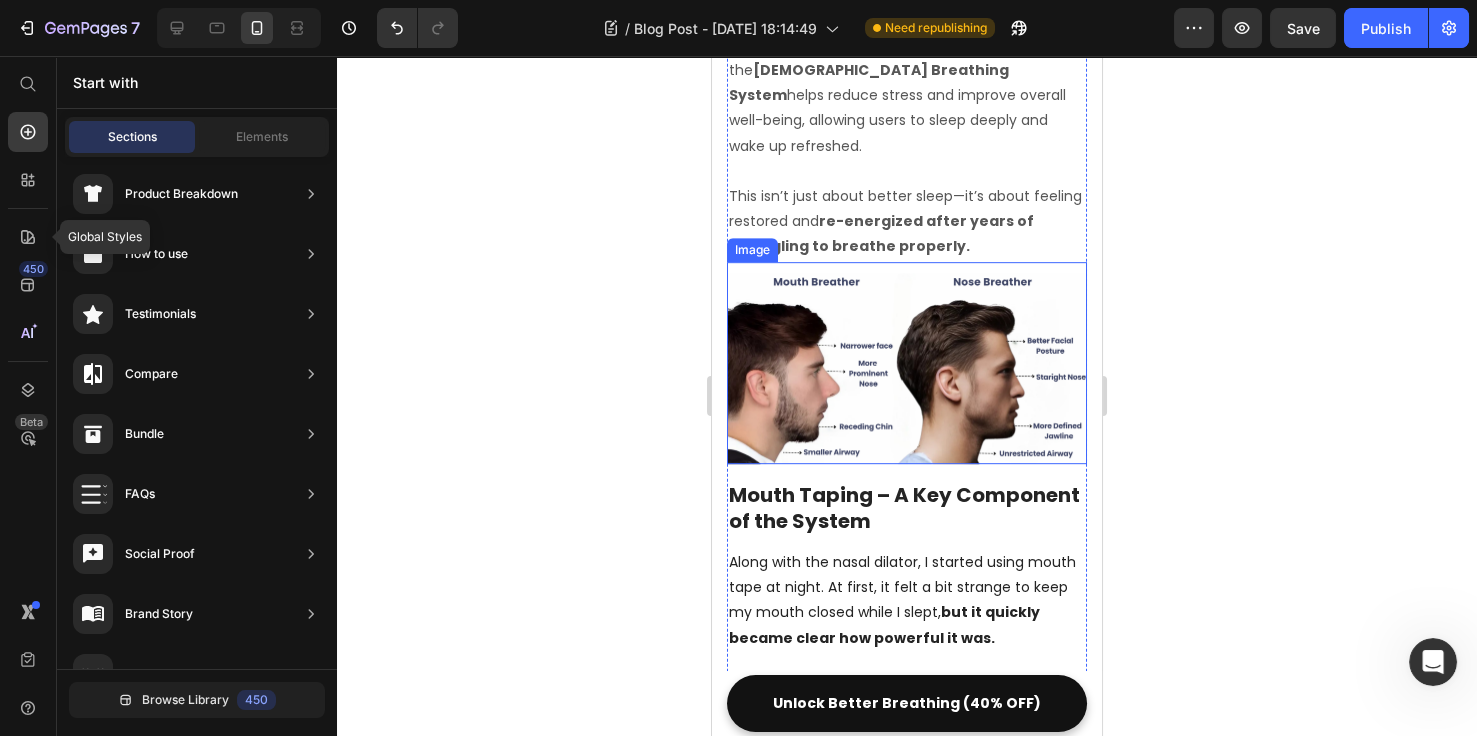 click at bounding box center (907, 363) 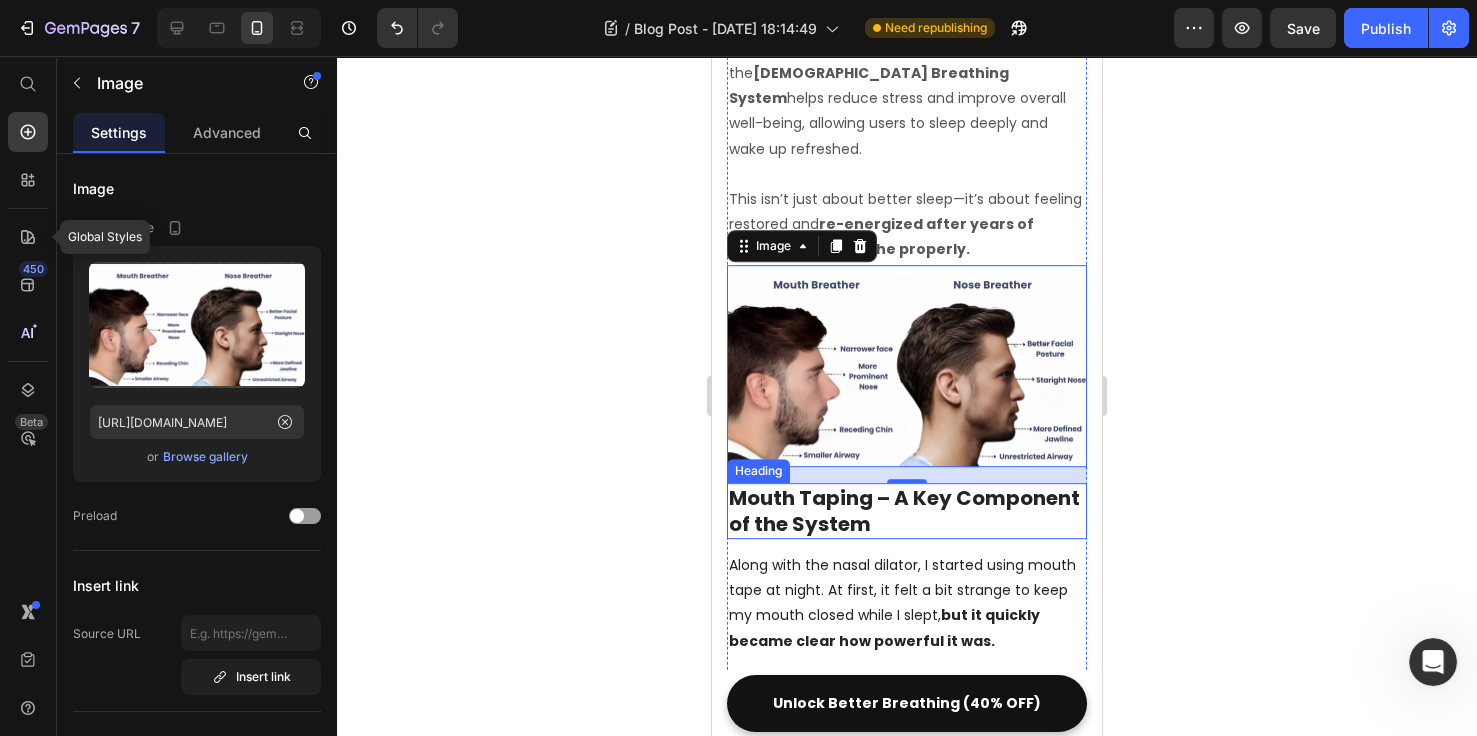 scroll, scrollTop: 2972, scrollLeft: 0, axis: vertical 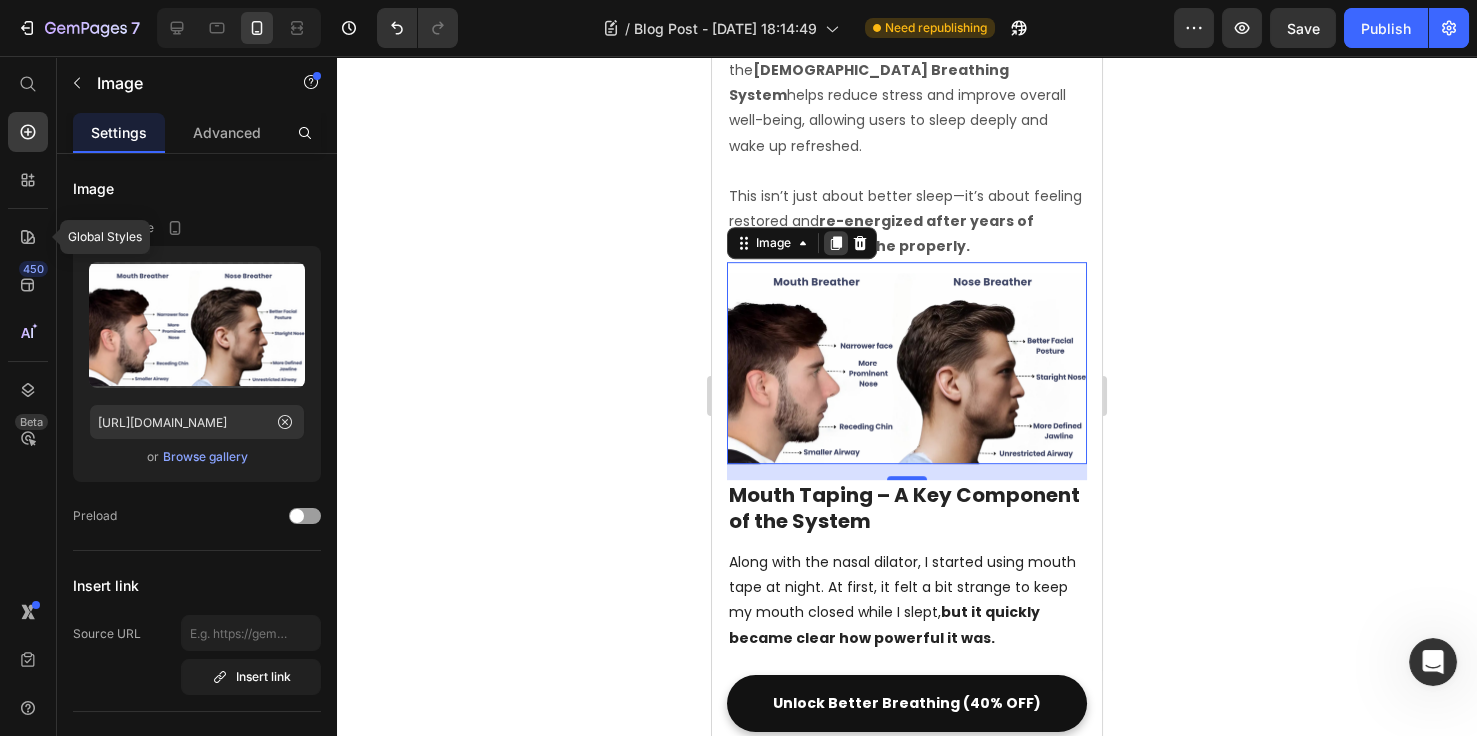 click 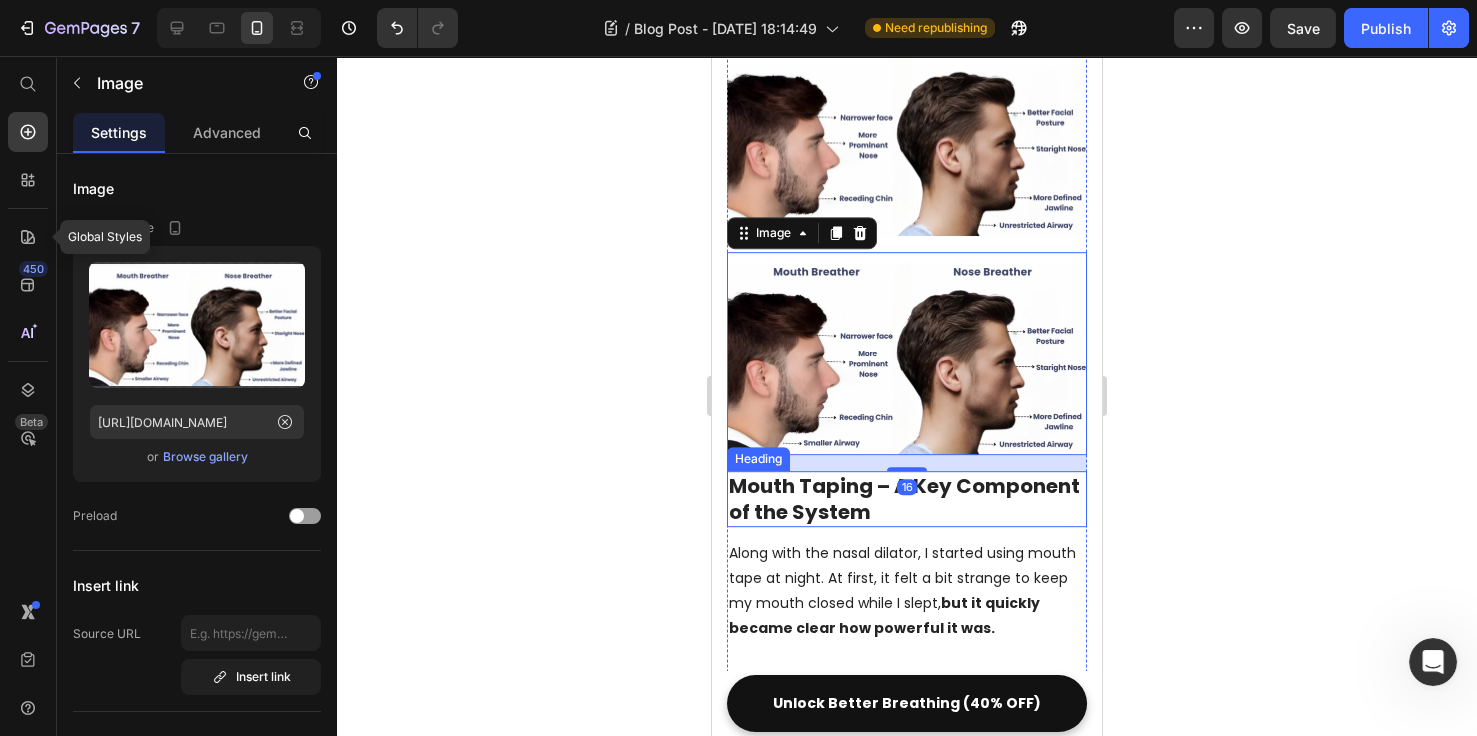 scroll, scrollTop: 3203, scrollLeft: 0, axis: vertical 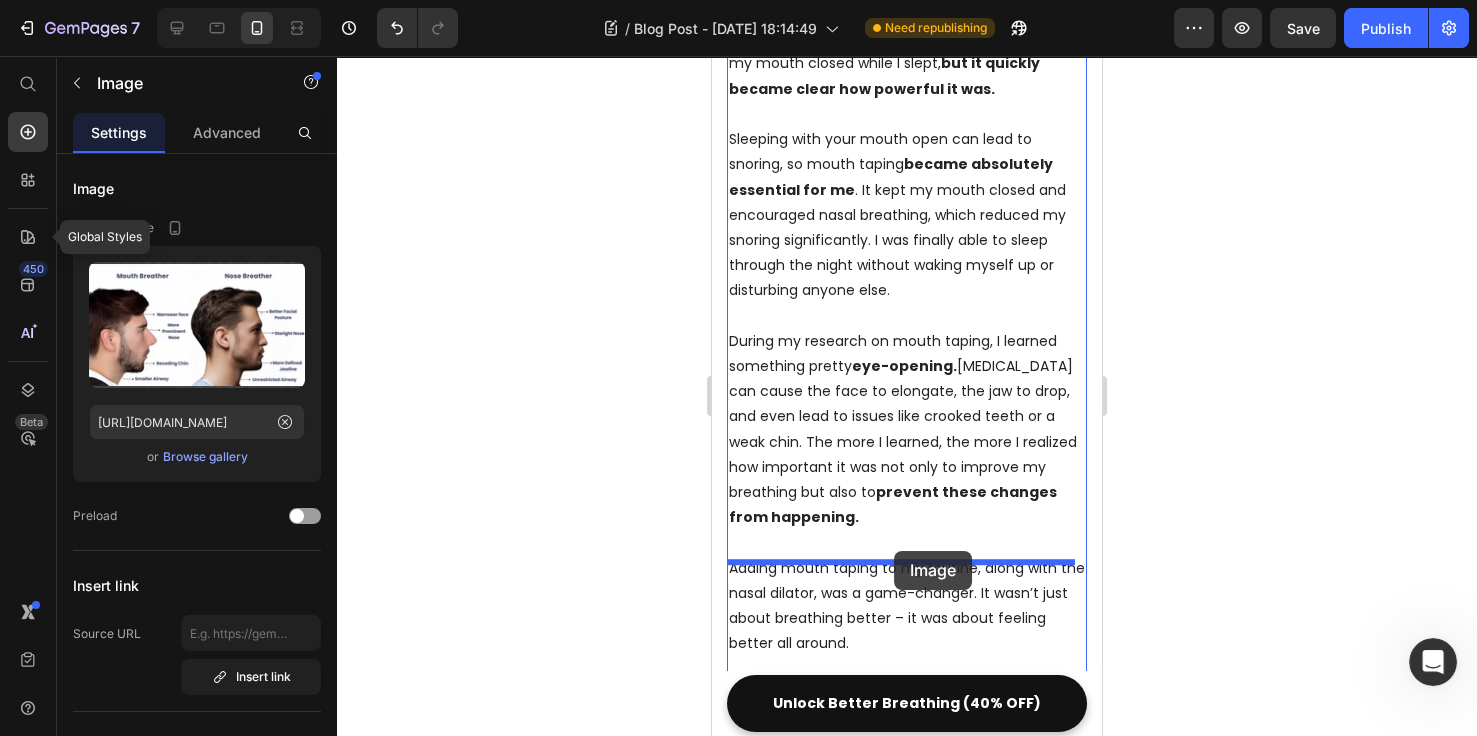drag, startPoint x: 899, startPoint y: 239, endPoint x: 898, endPoint y: 540, distance: 301.00165 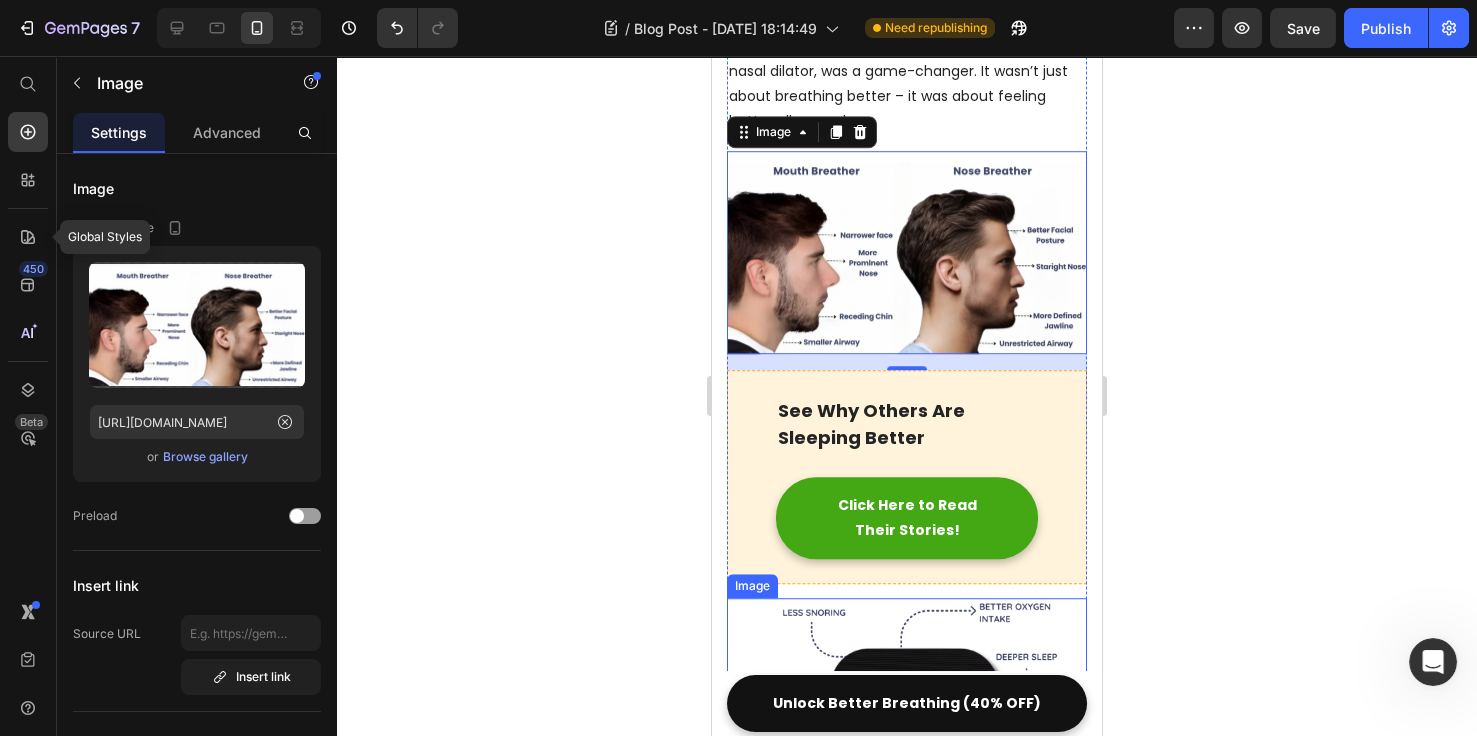 scroll, scrollTop: 4290, scrollLeft: 0, axis: vertical 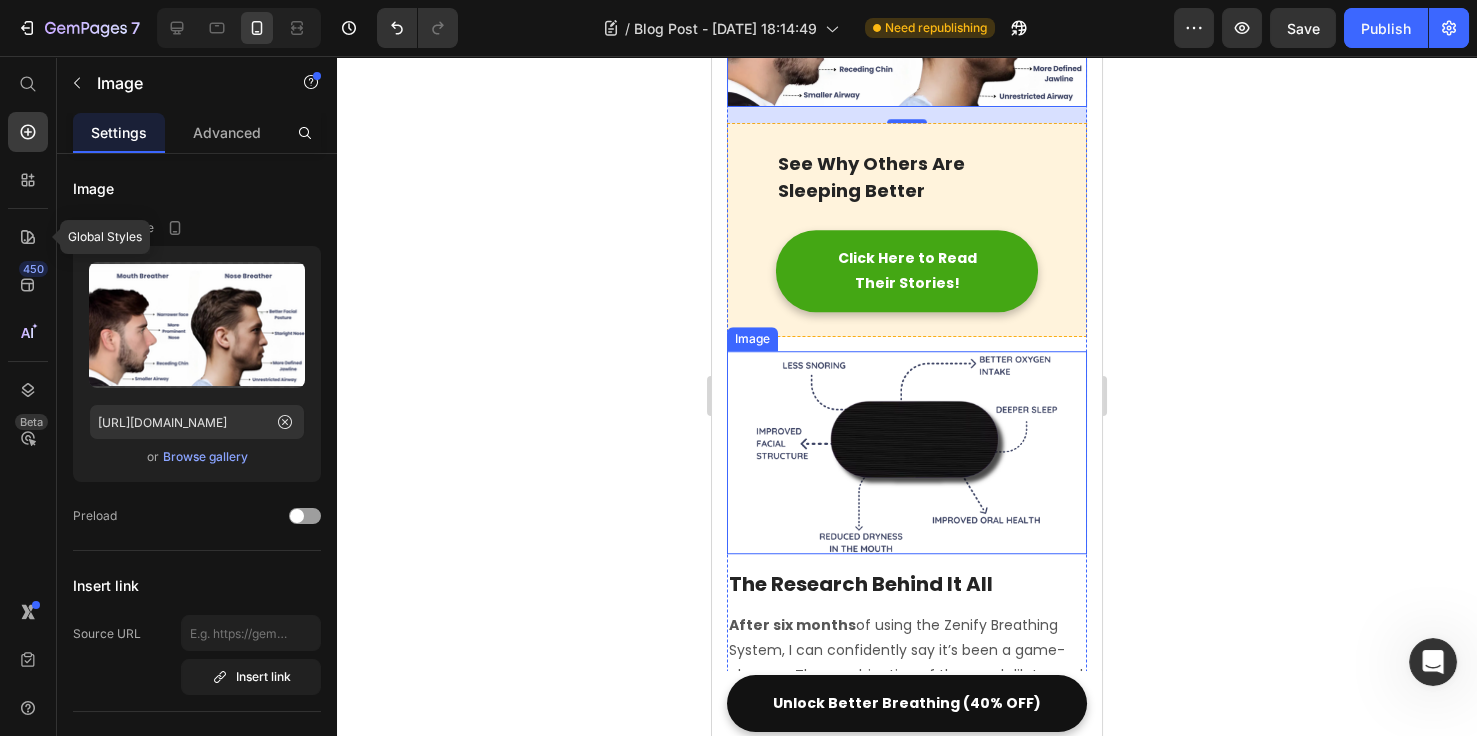 click at bounding box center (907, 452) 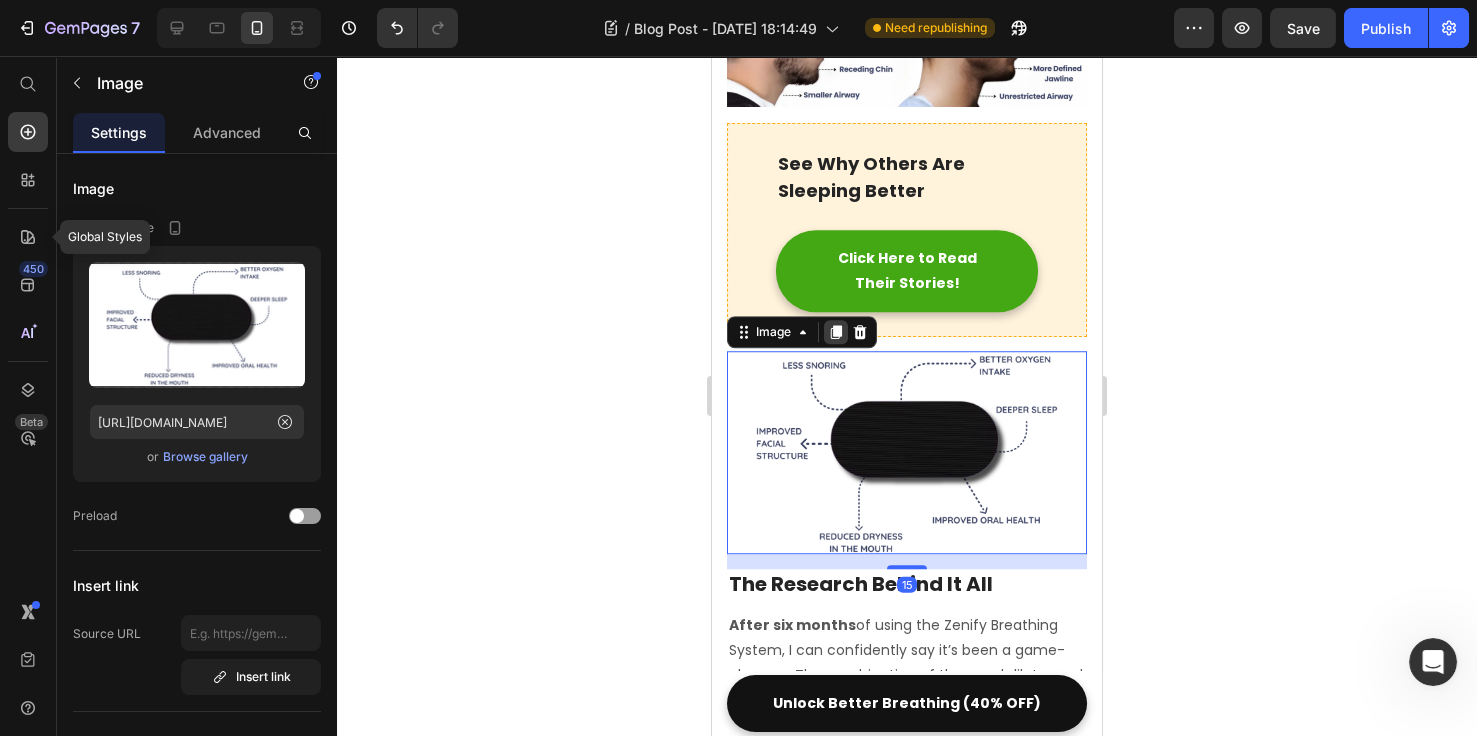 click 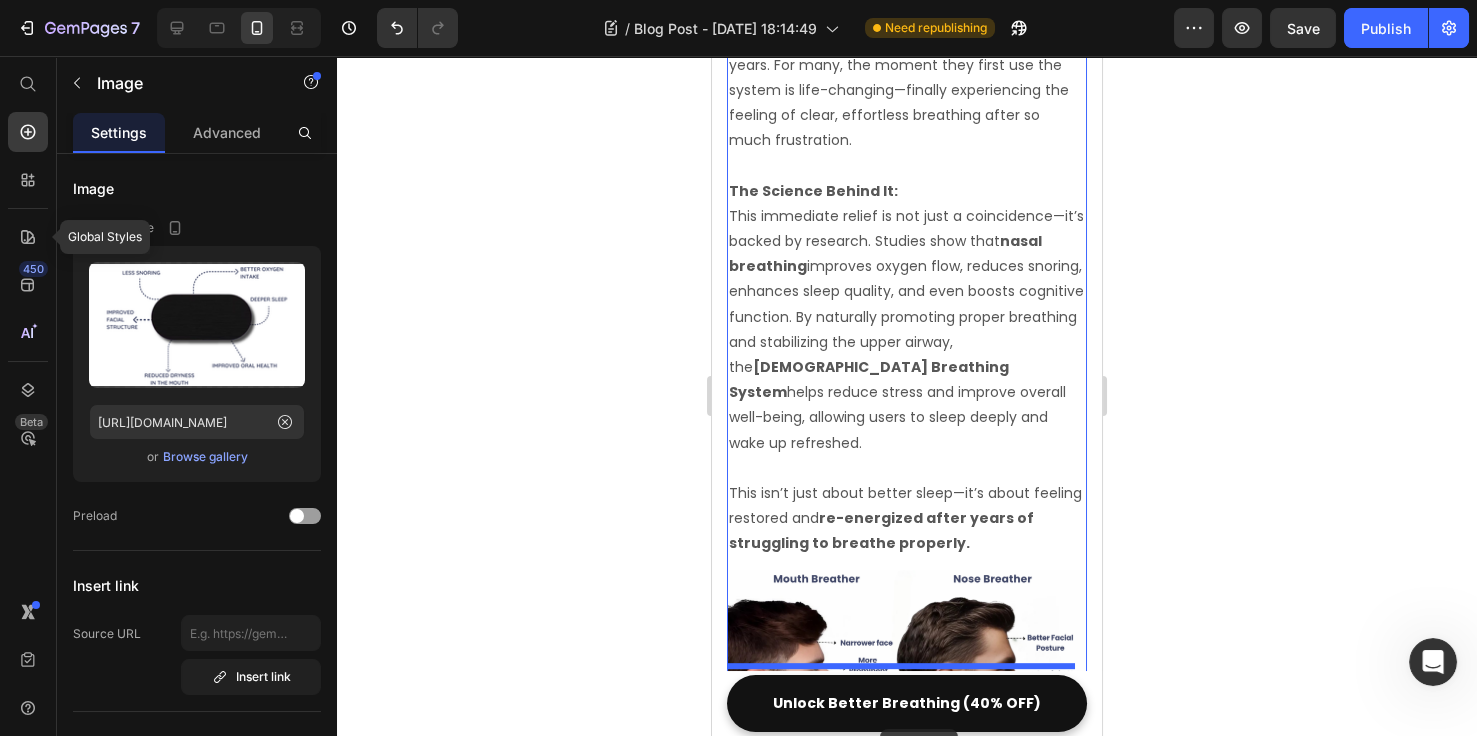 scroll, scrollTop: 2789, scrollLeft: 0, axis: vertical 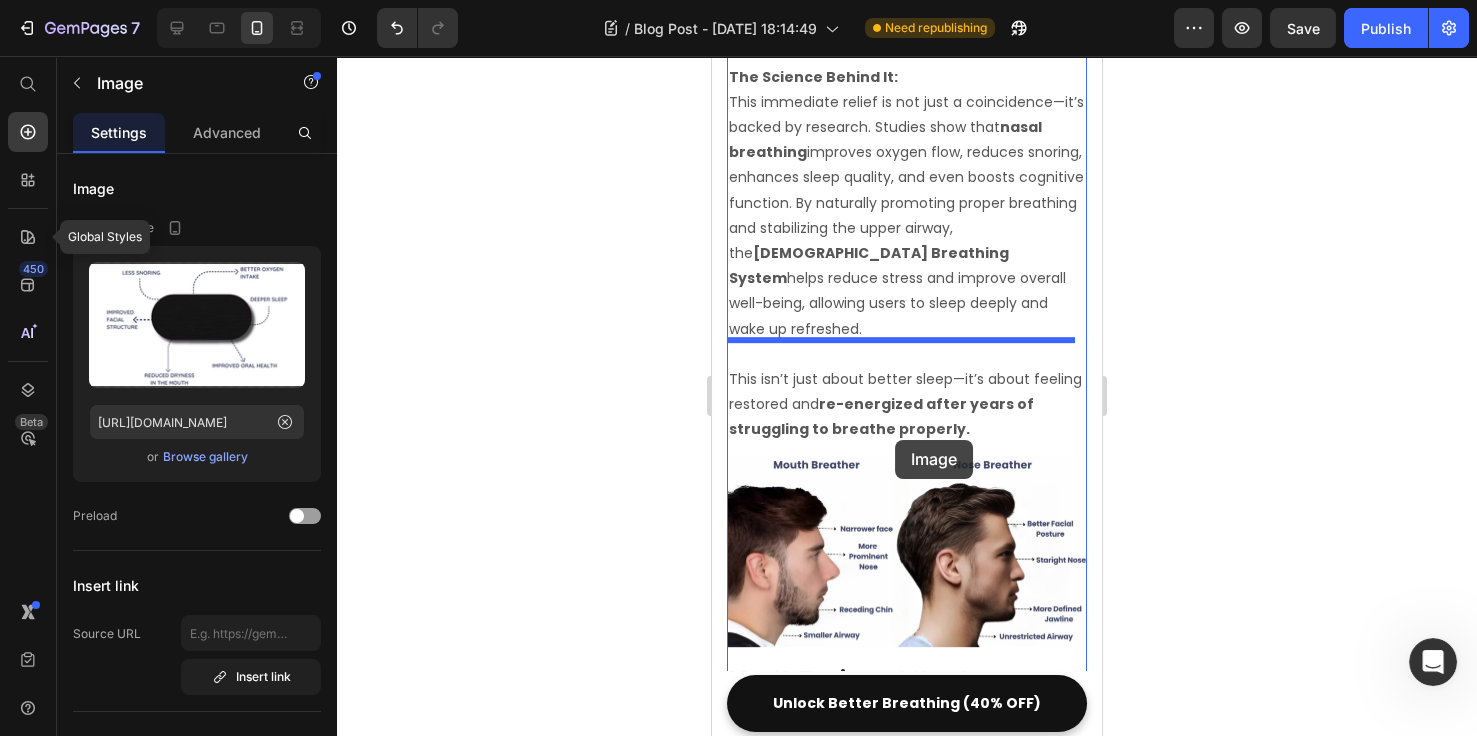 drag, startPoint x: 820, startPoint y: 503, endPoint x: 895, endPoint y: 440, distance: 97.94897 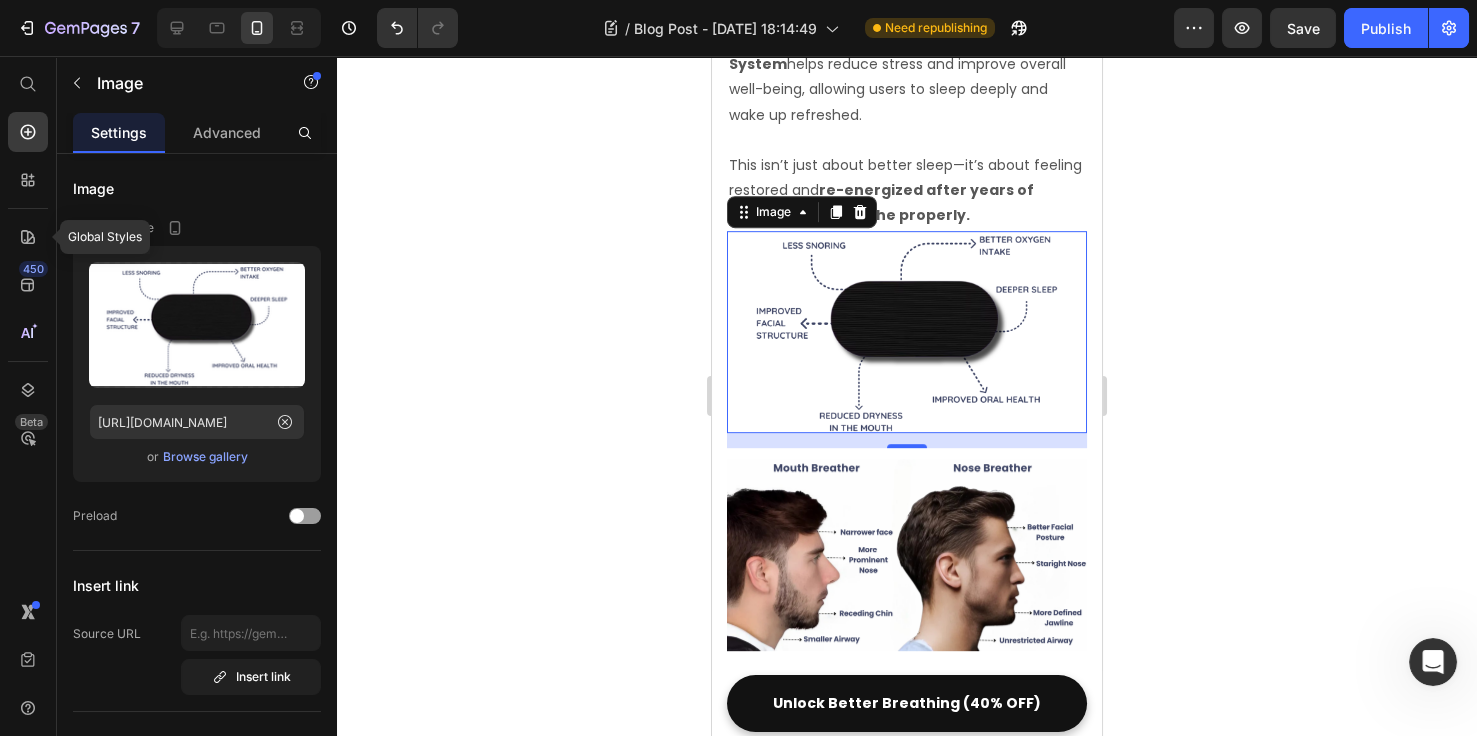 scroll, scrollTop: 3020, scrollLeft: 0, axis: vertical 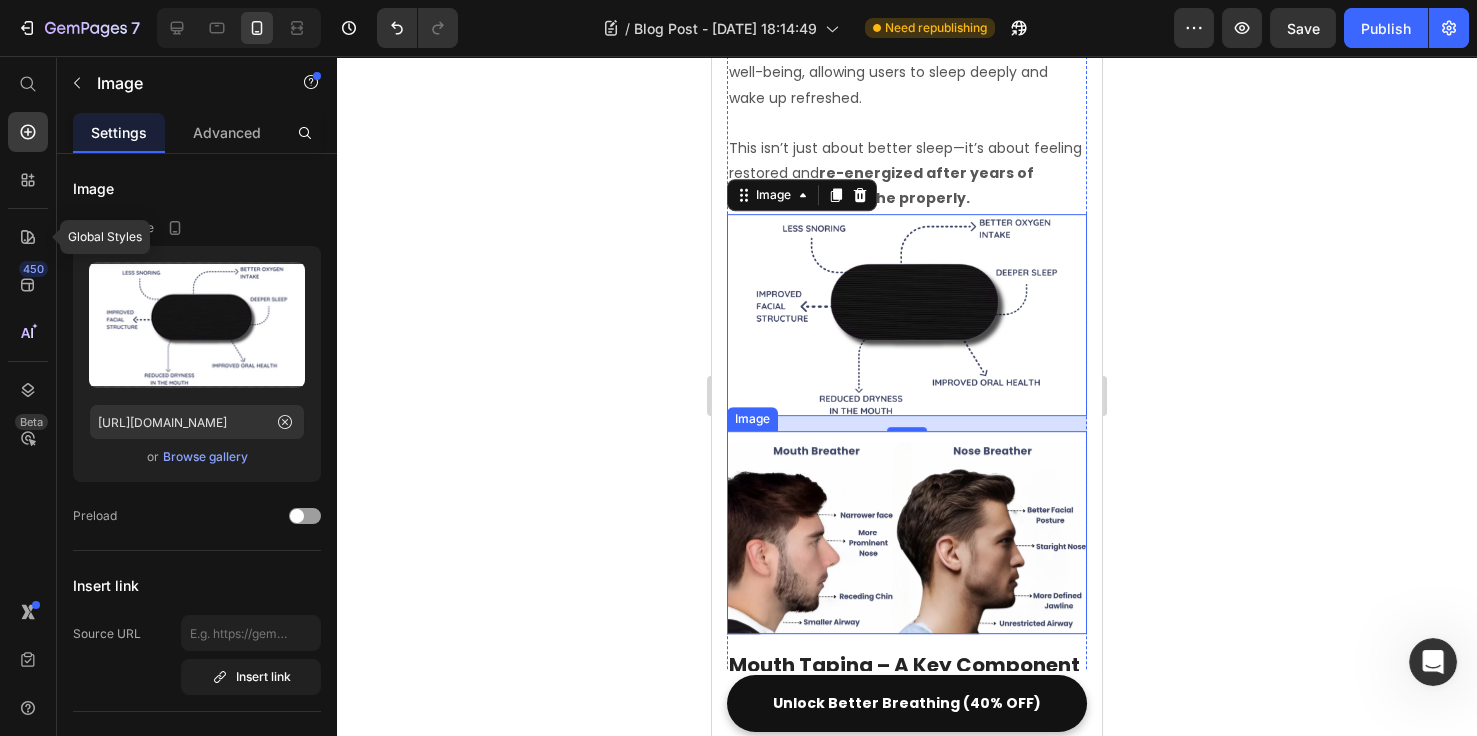 click at bounding box center [907, 532] 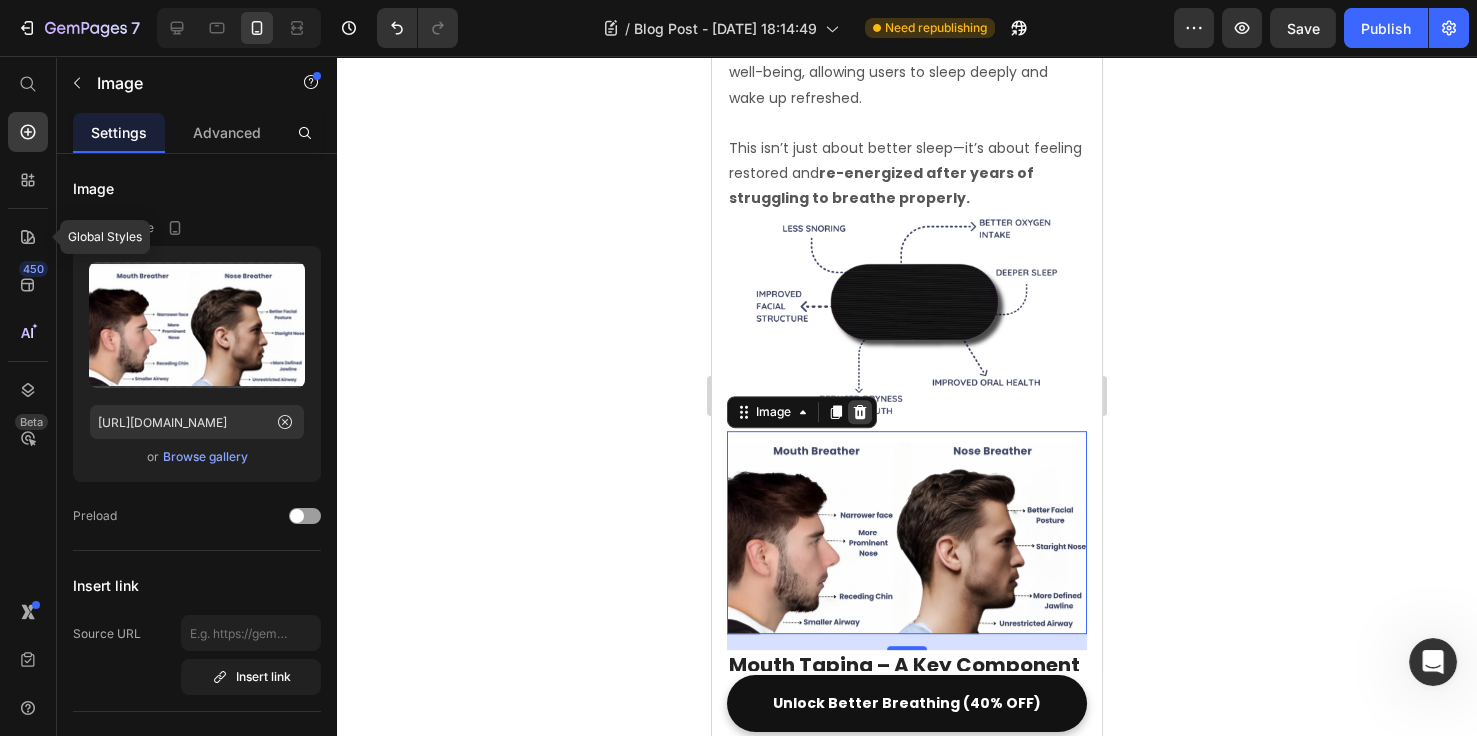 click 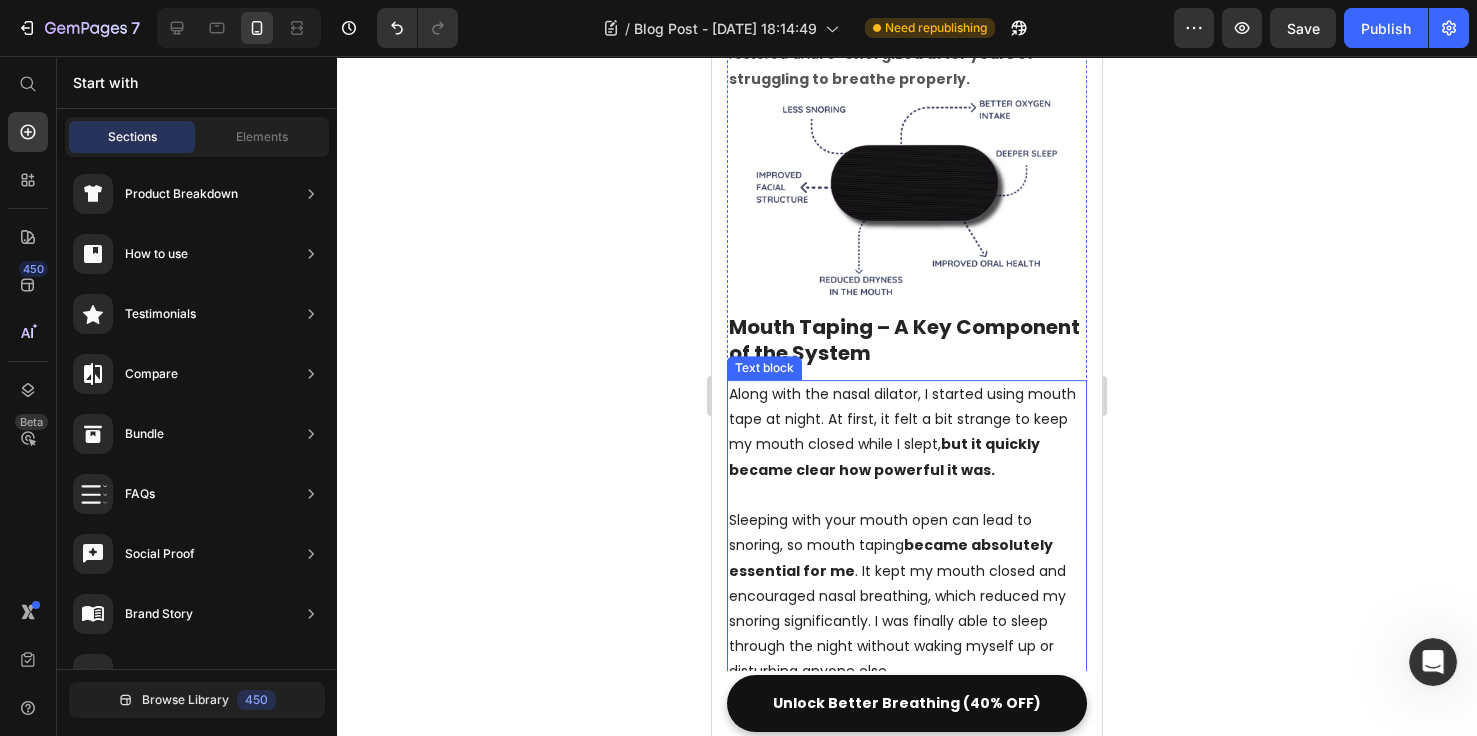 scroll, scrollTop: 3020, scrollLeft: 0, axis: vertical 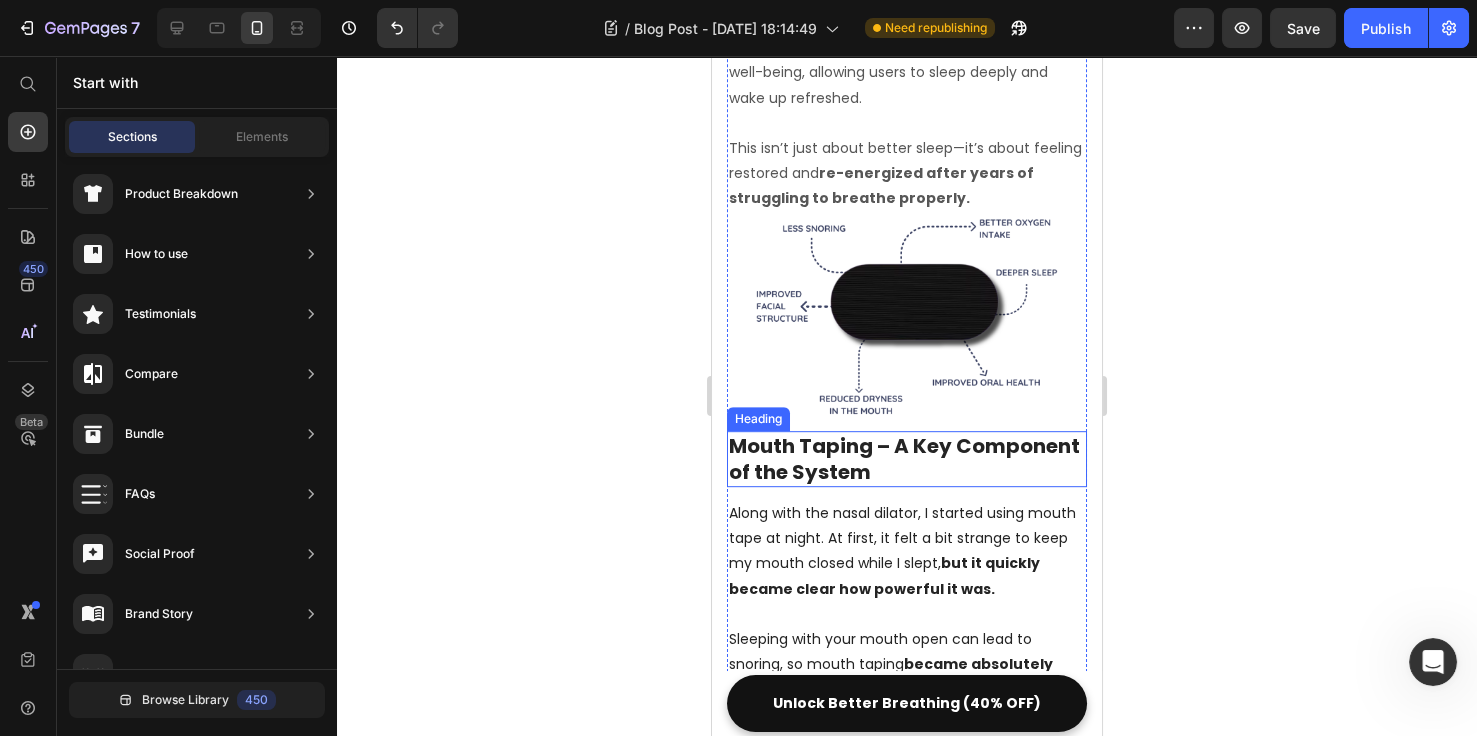 click on "Mouth Taping – A Key Component of the System" at bounding box center (907, 459) 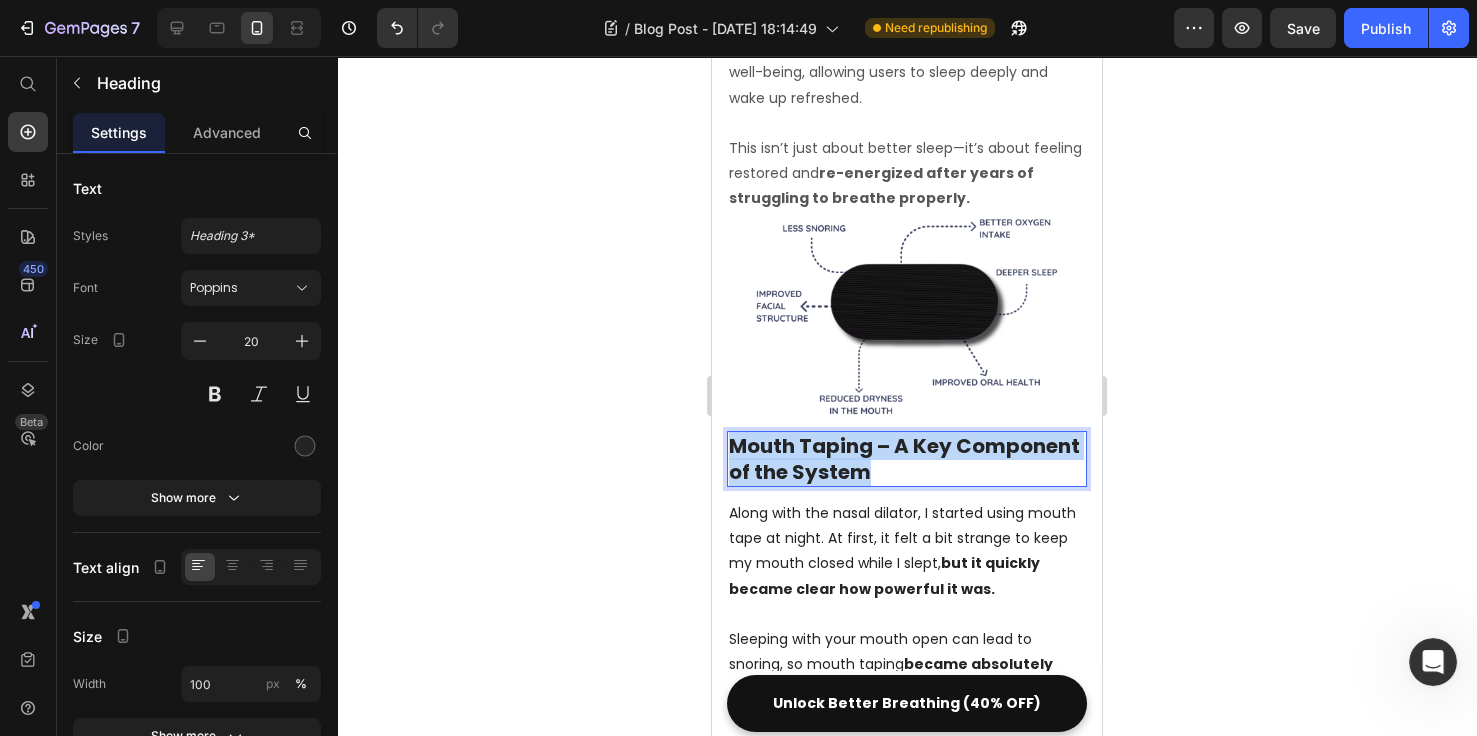 drag, startPoint x: 1010, startPoint y: 357, endPoint x: 725, endPoint y: 333, distance: 286.00873 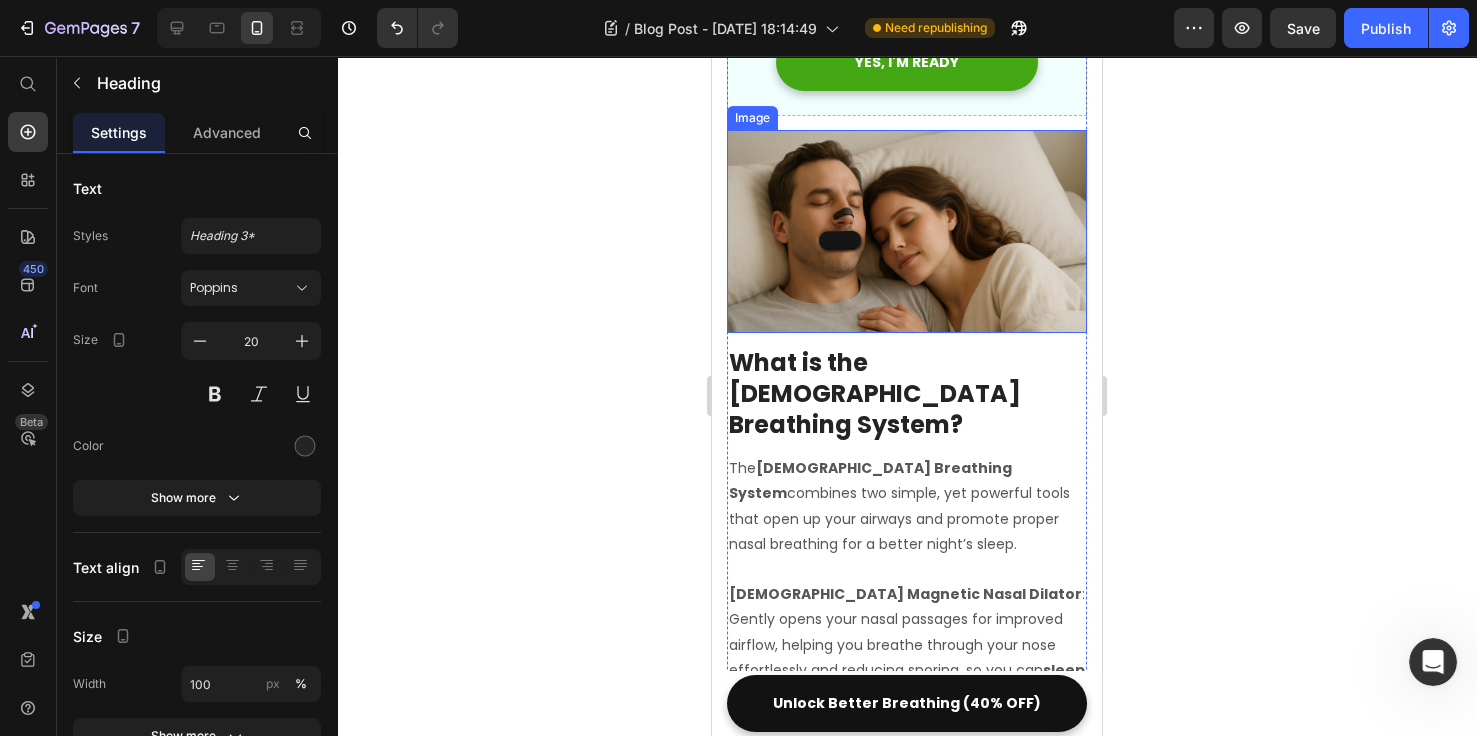 scroll, scrollTop: 1000, scrollLeft: 0, axis: vertical 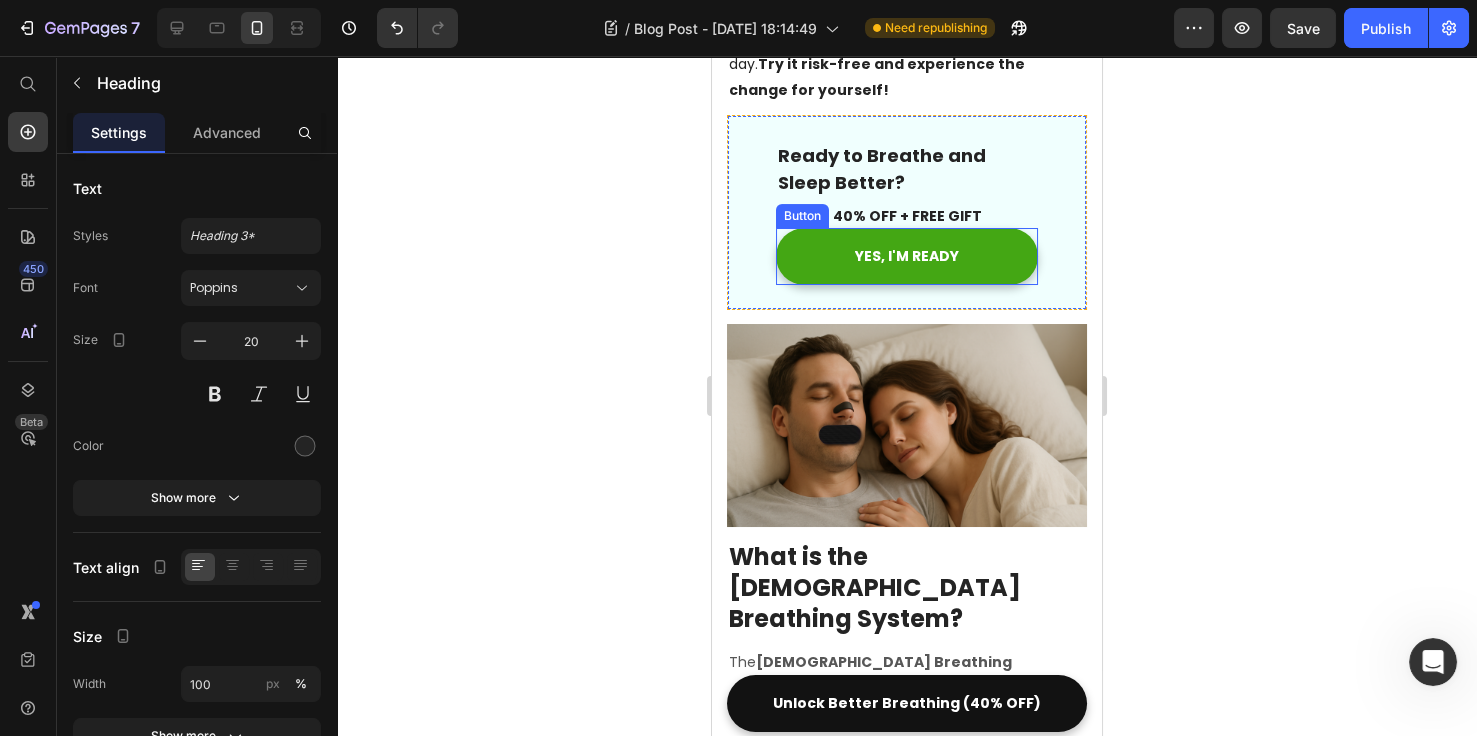 drag, startPoint x: 803, startPoint y: 251, endPoint x: 746, endPoint y: 265, distance: 58.694122 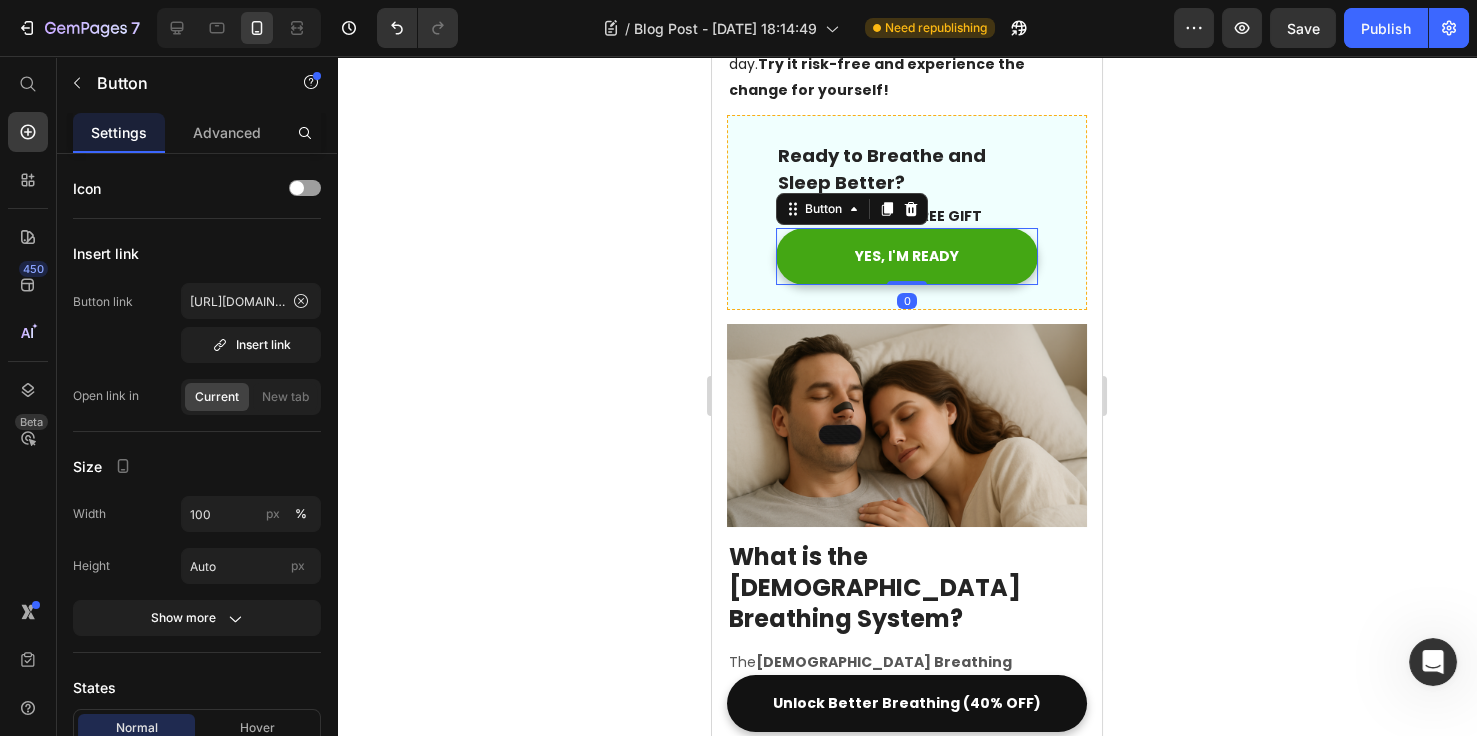 scroll, scrollTop: 461, scrollLeft: 0, axis: vertical 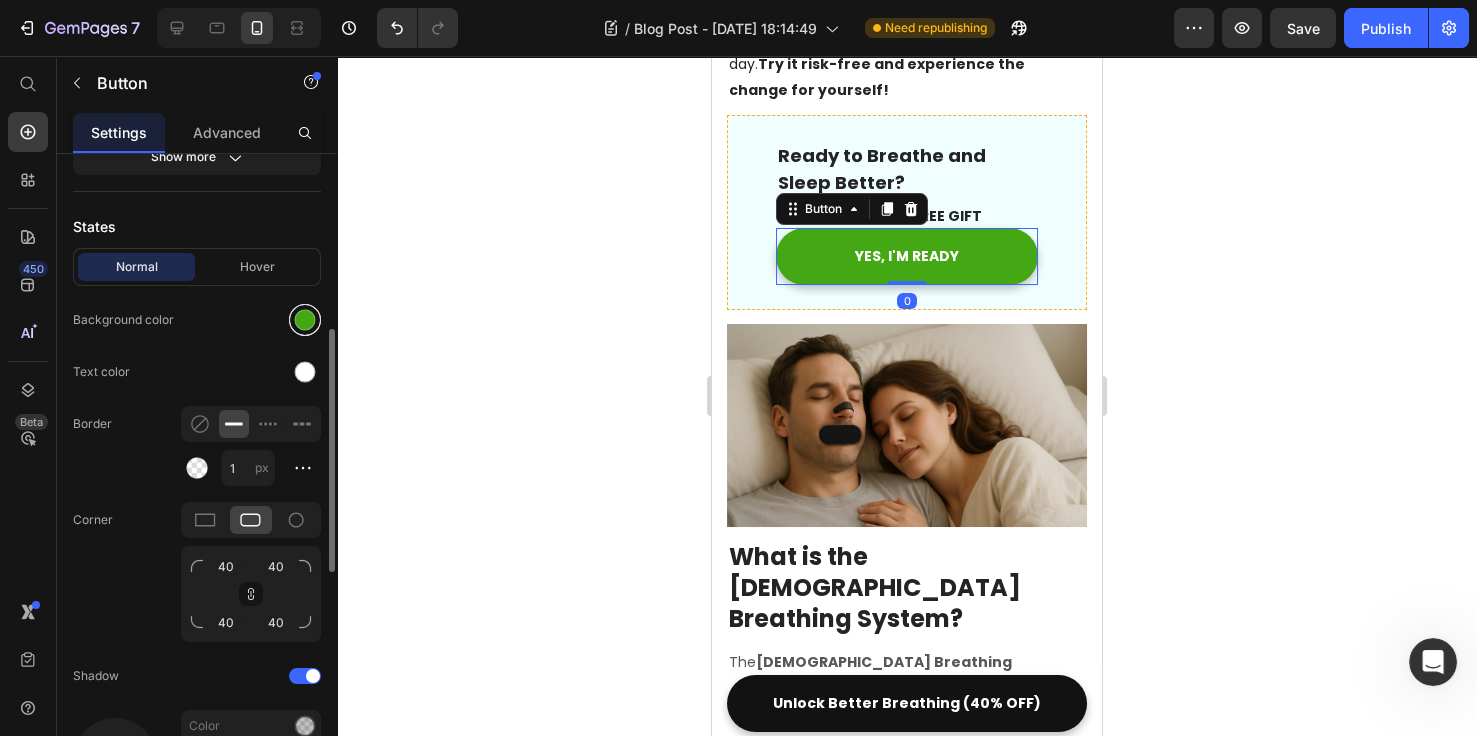 click at bounding box center [305, 320] 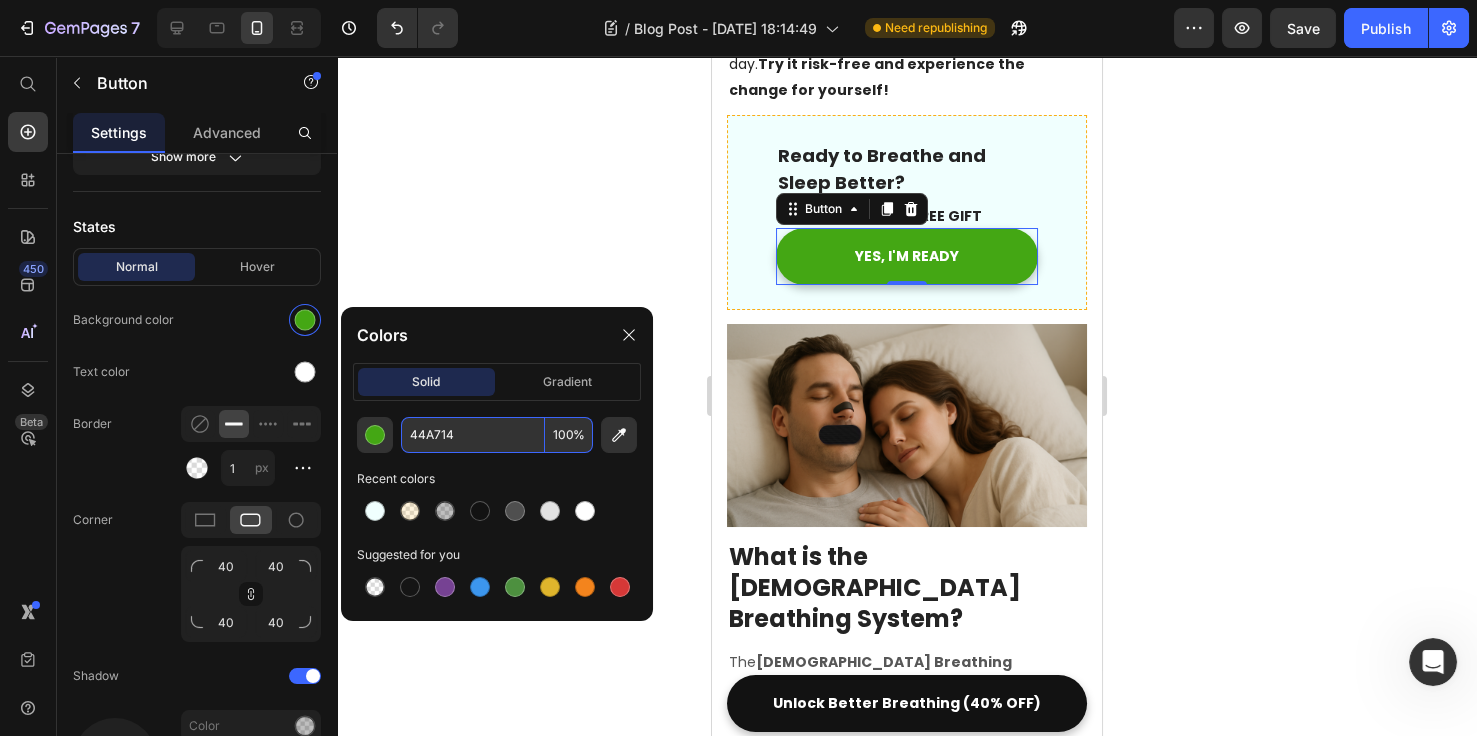 paste on "#00B67A" 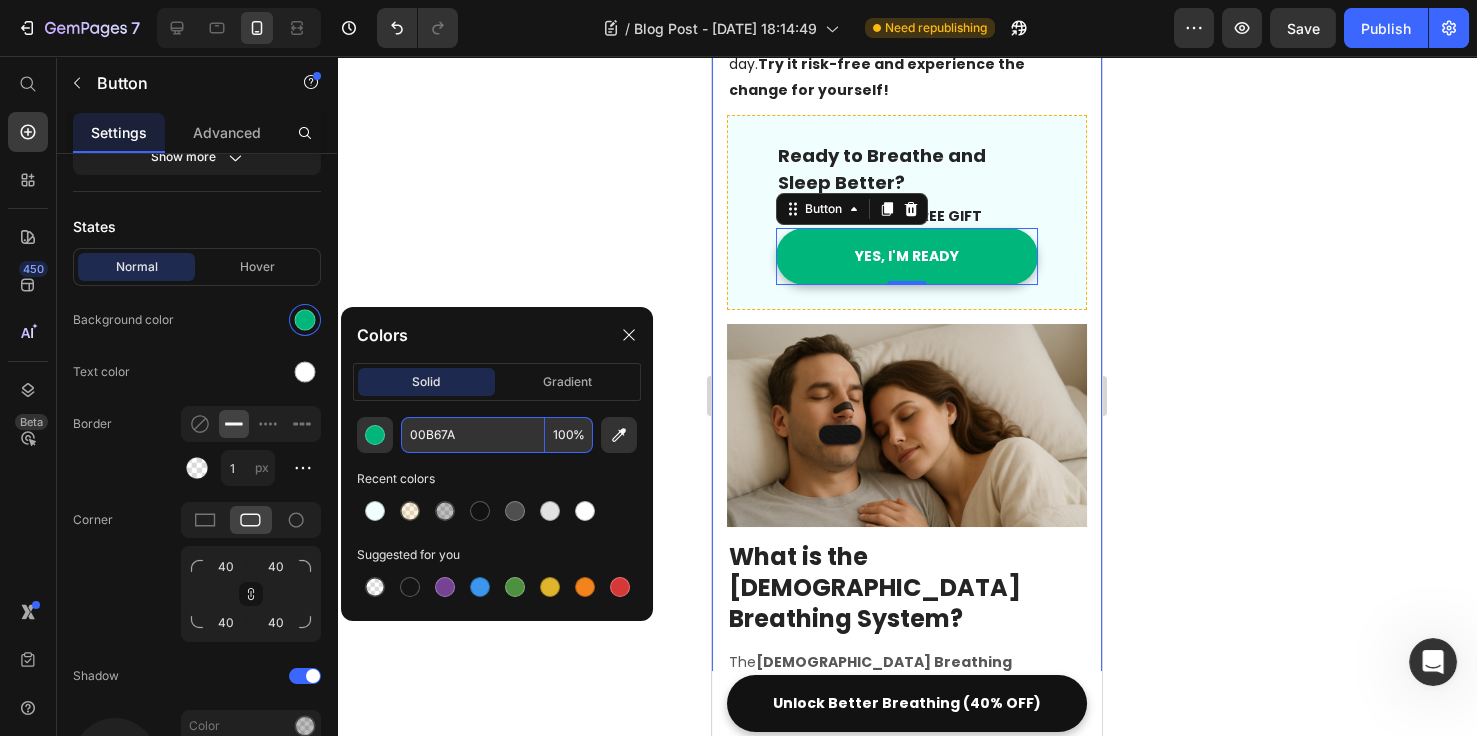 type on "00B67A" 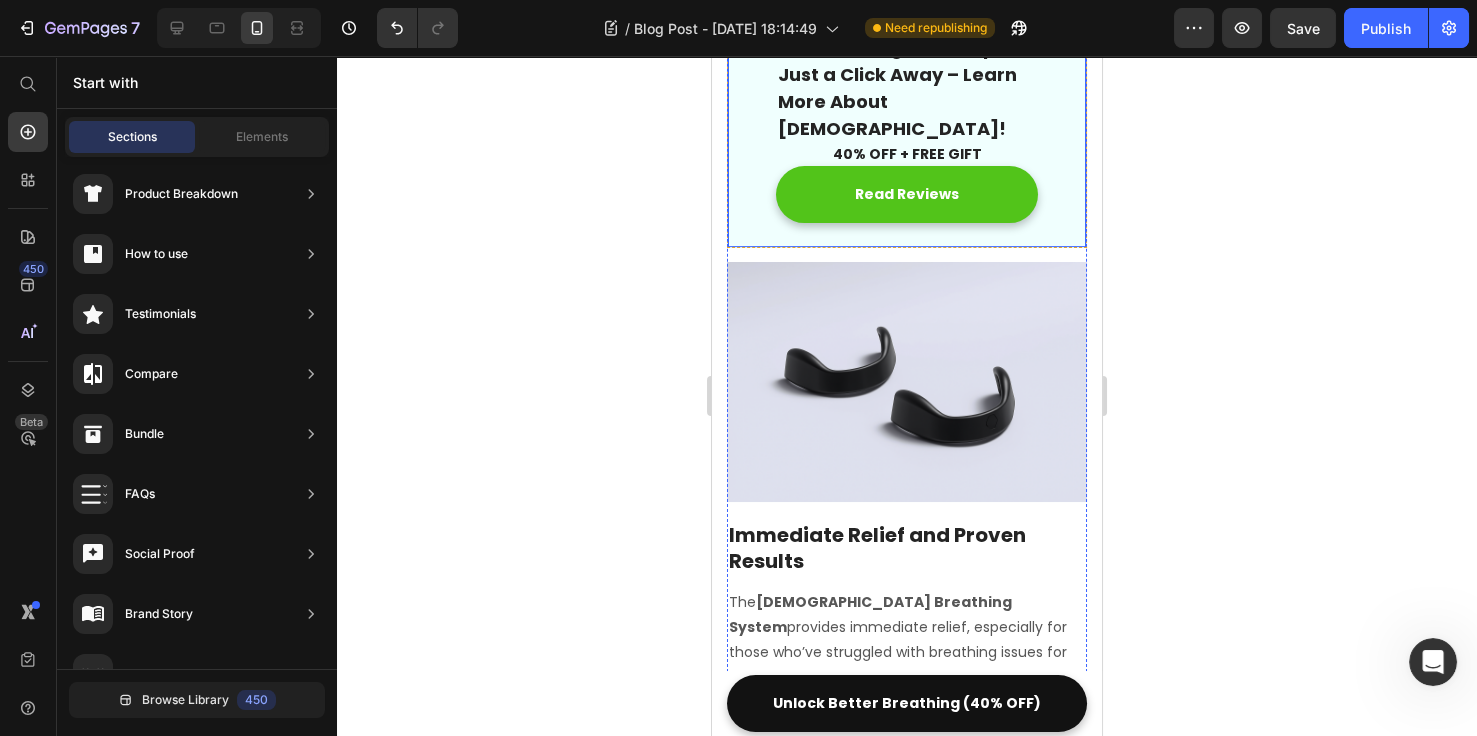 scroll, scrollTop: 1846, scrollLeft: 0, axis: vertical 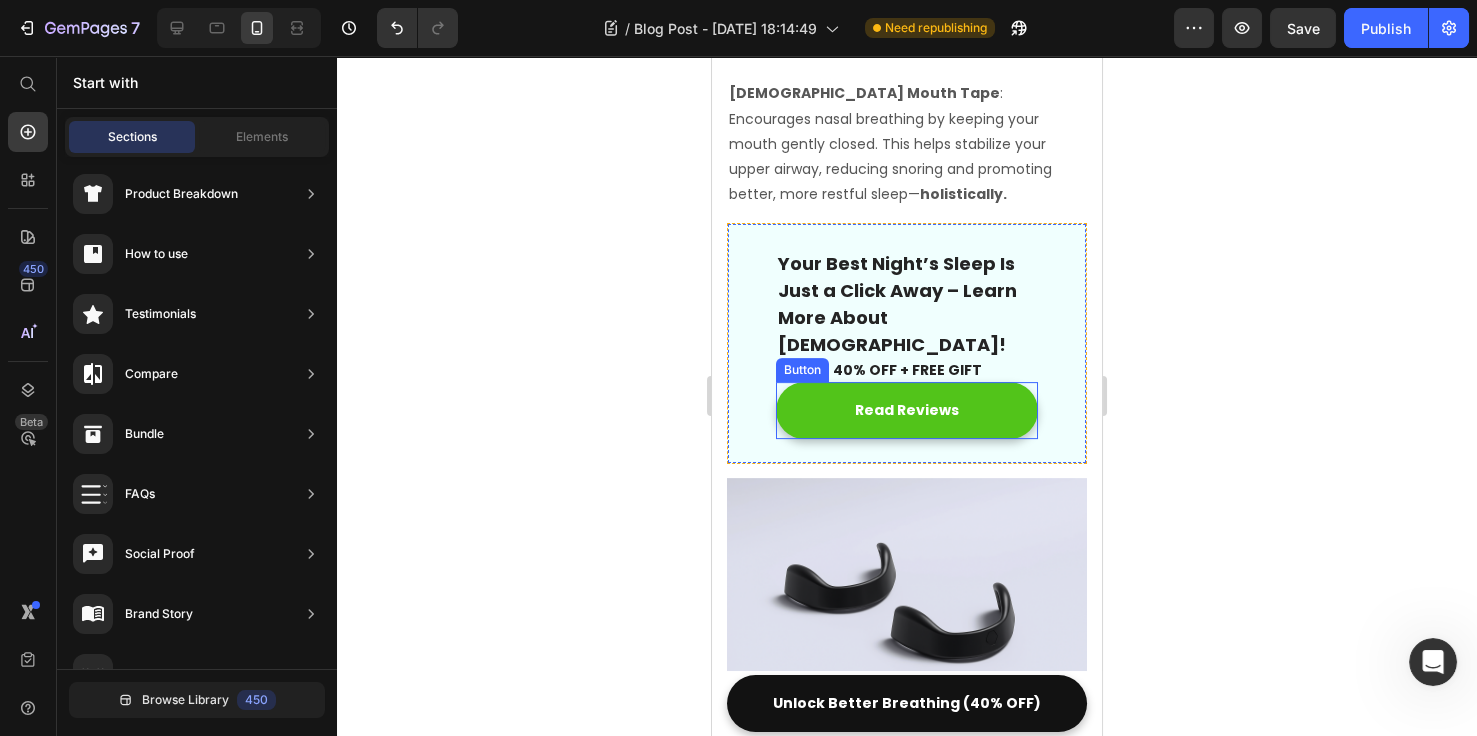click on "Read Reviews" at bounding box center [907, 410] 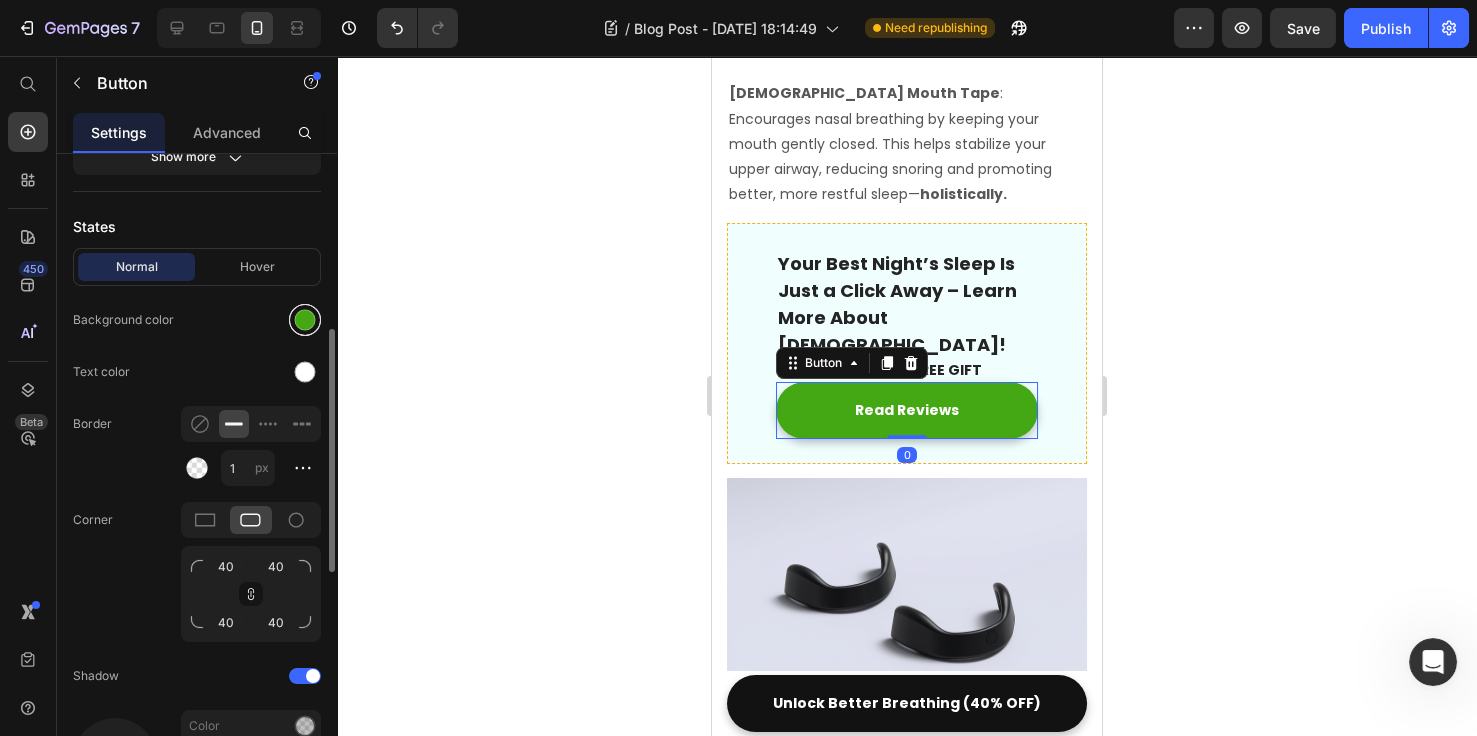 click at bounding box center [305, 320] 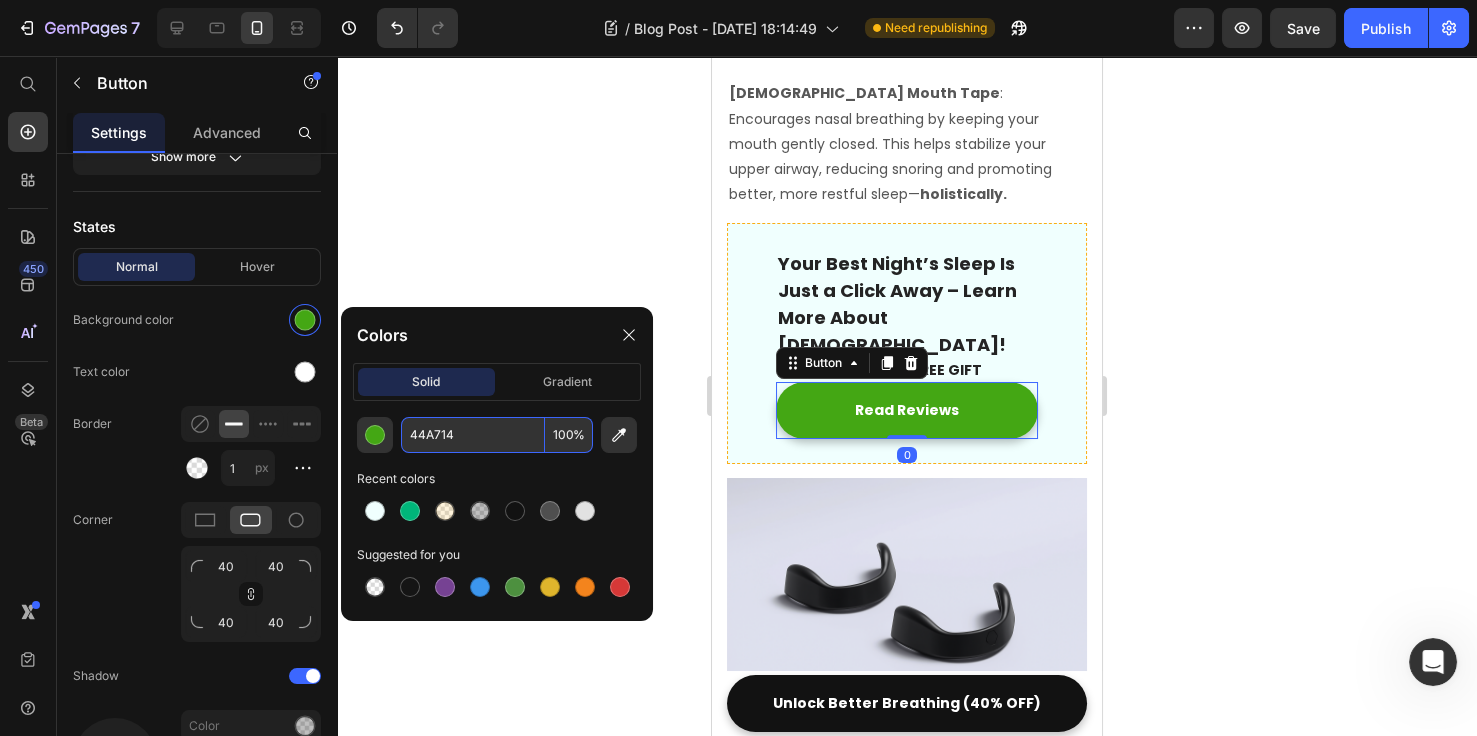 click on "44A714" at bounding box center (473, 435) 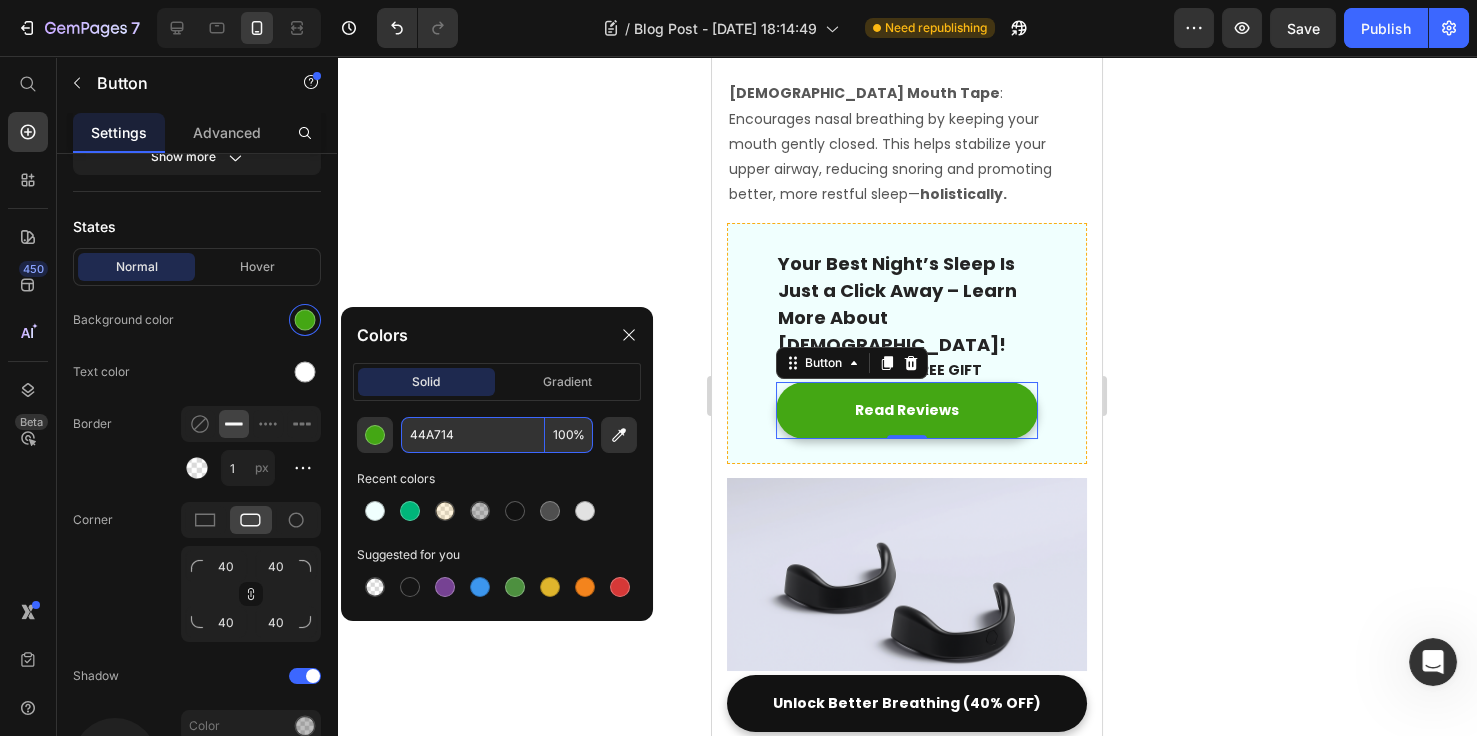 paste on "#00B67A" 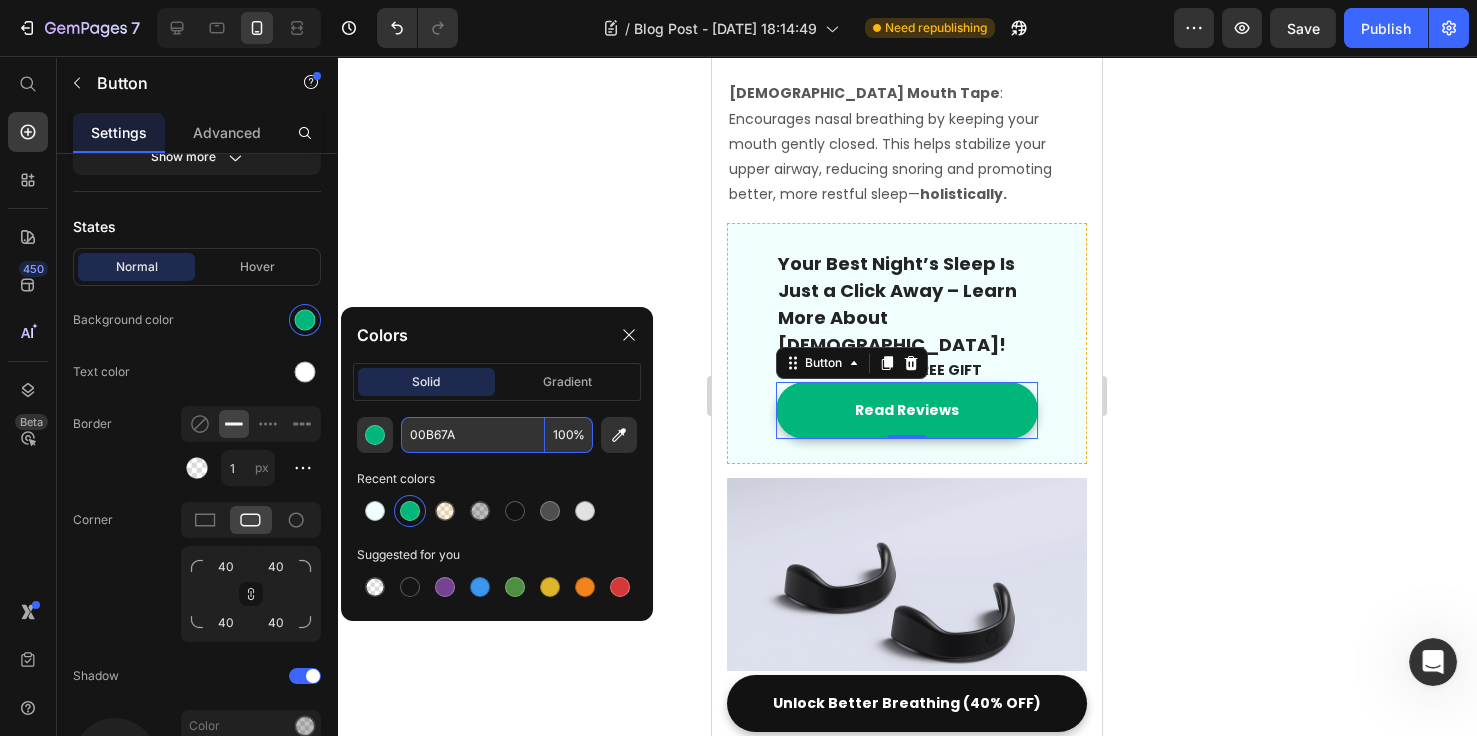 type on "00B67A" 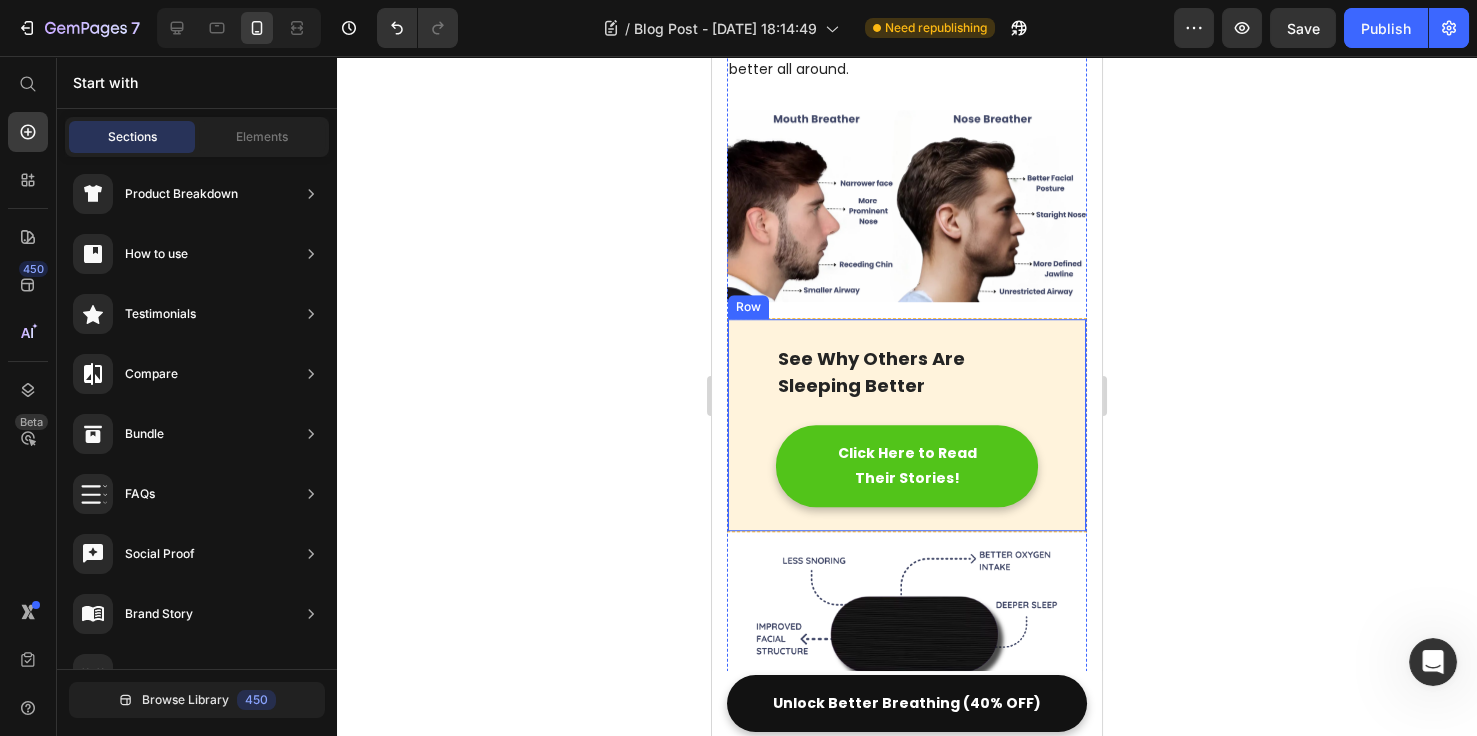 scroll, scrollTop: 4000, scrollLeft: 0, axis: vertical 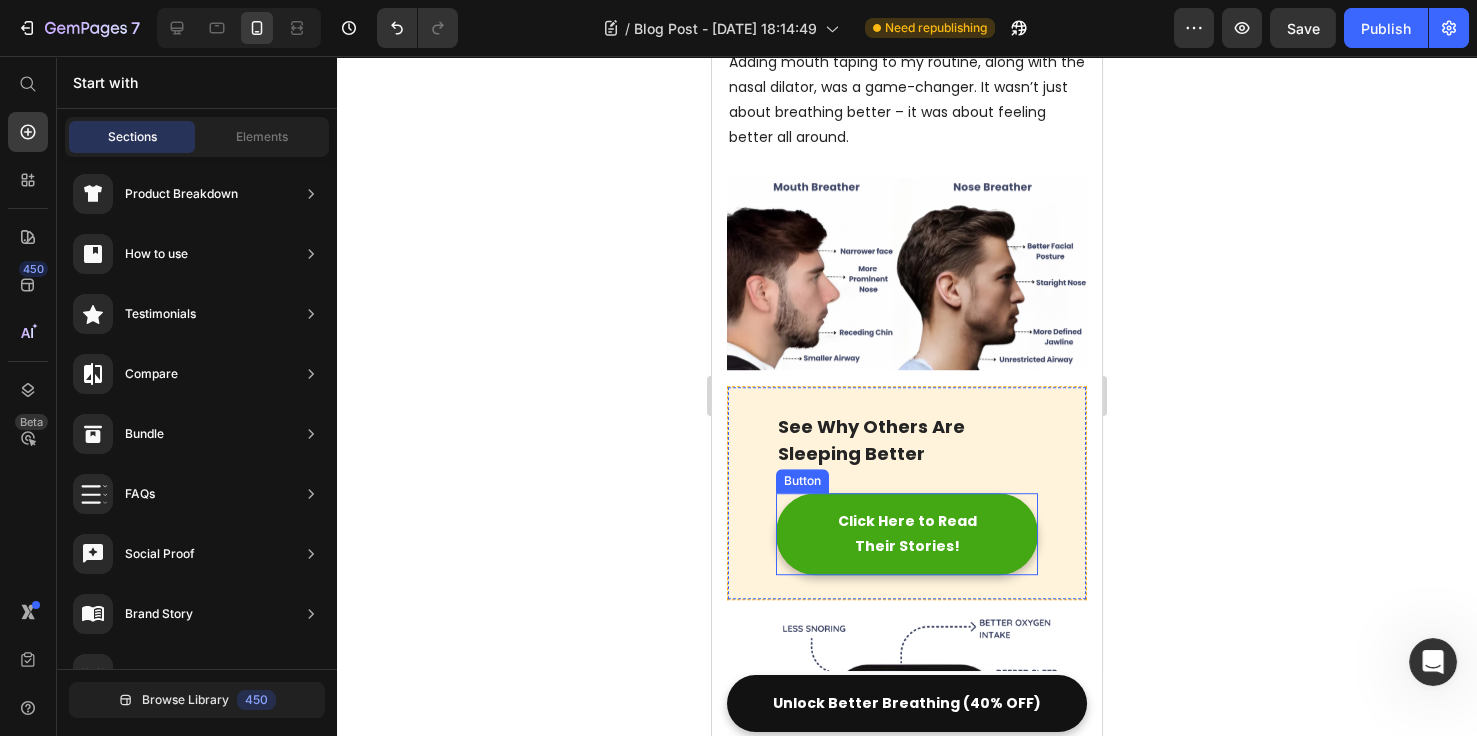 click on "Click Here to Read Their Stories!" at bounding box center (907, 534) 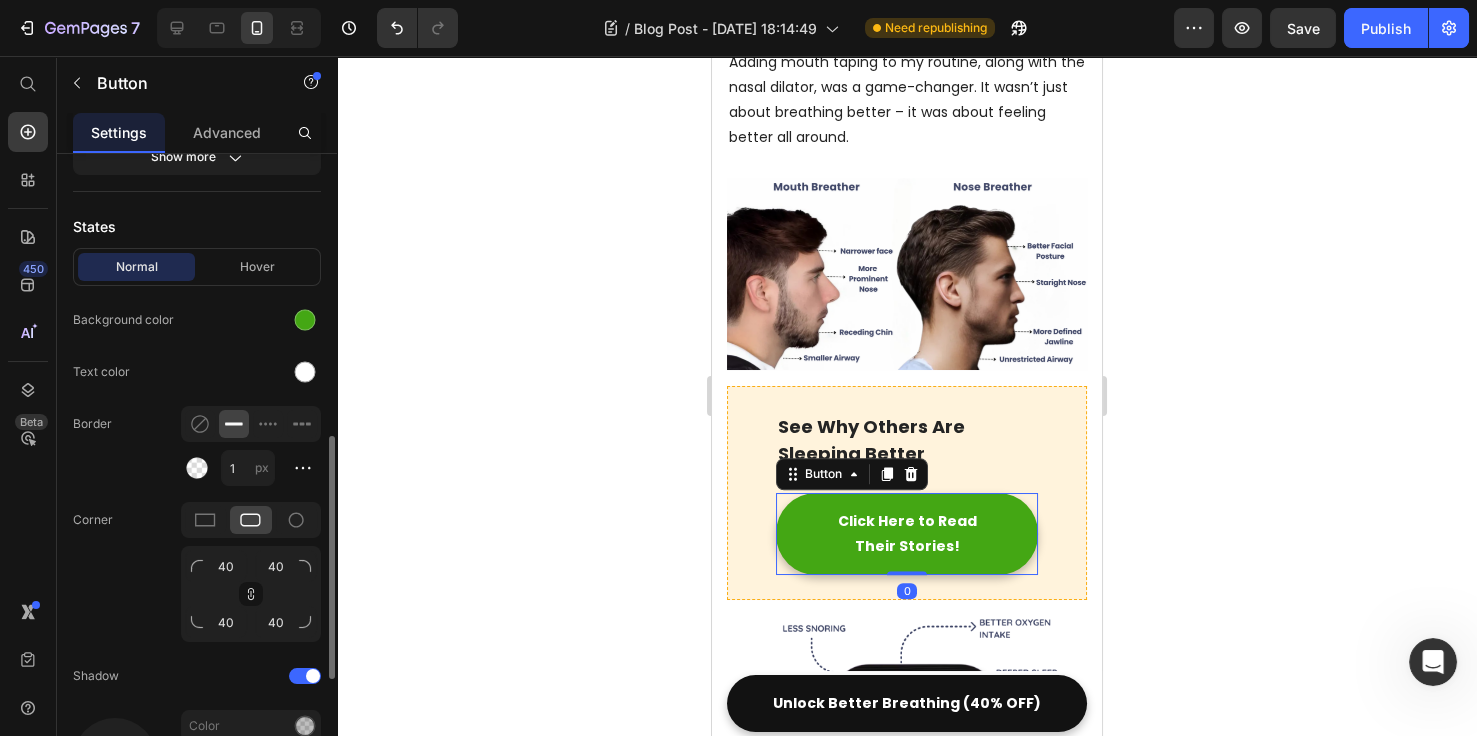 scroll, scrollTop: 384, scrollLeft: 0, axis: vertical 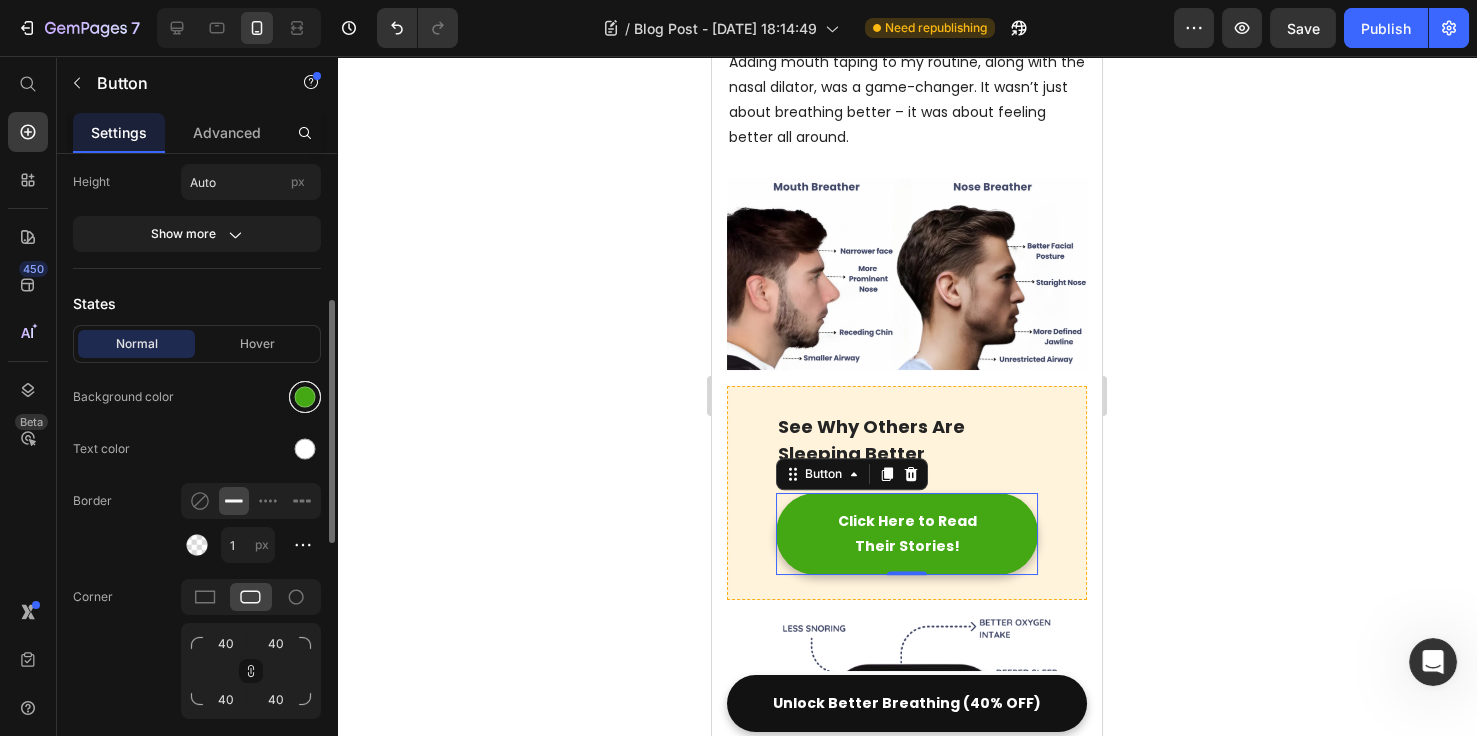 click at bounding box center (305, 397) 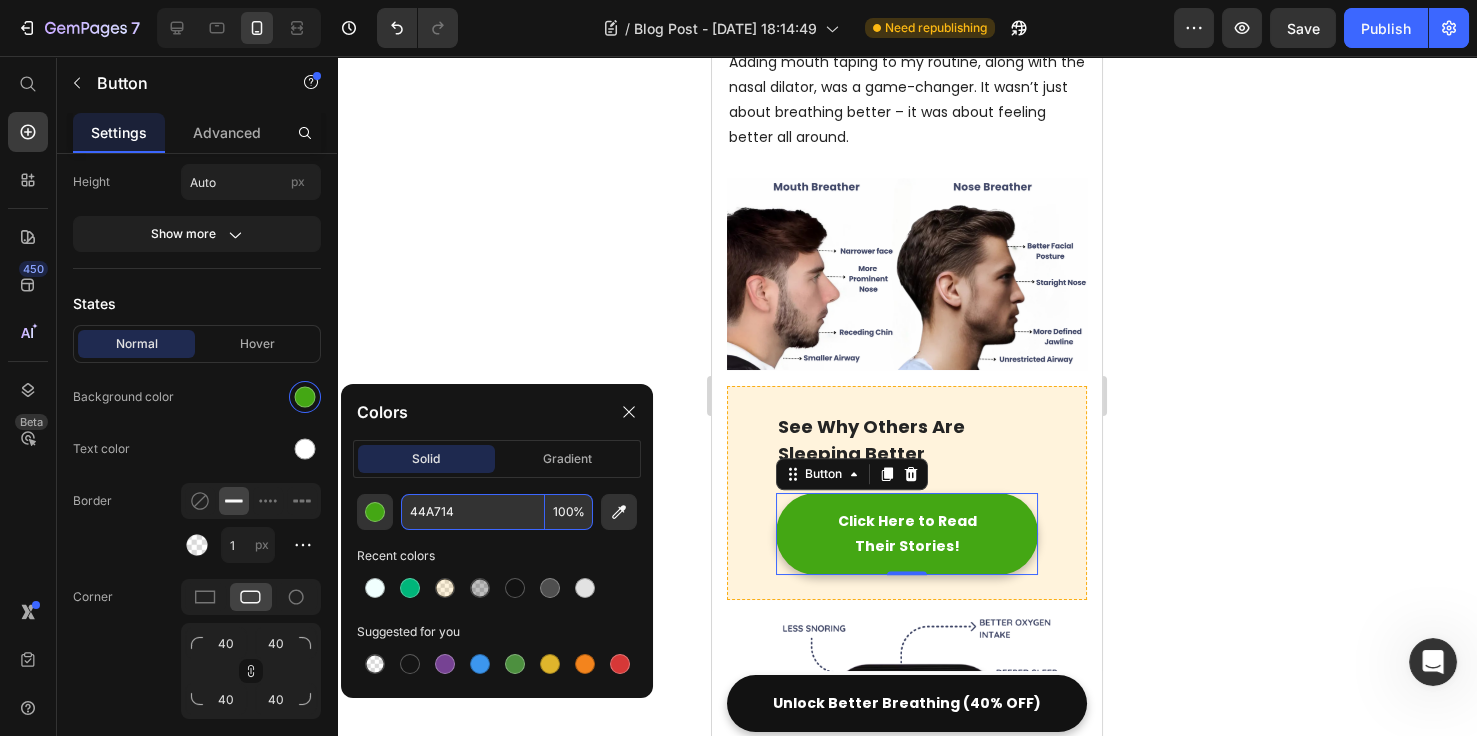 click on "44A714" at bounding box center (473, 512) 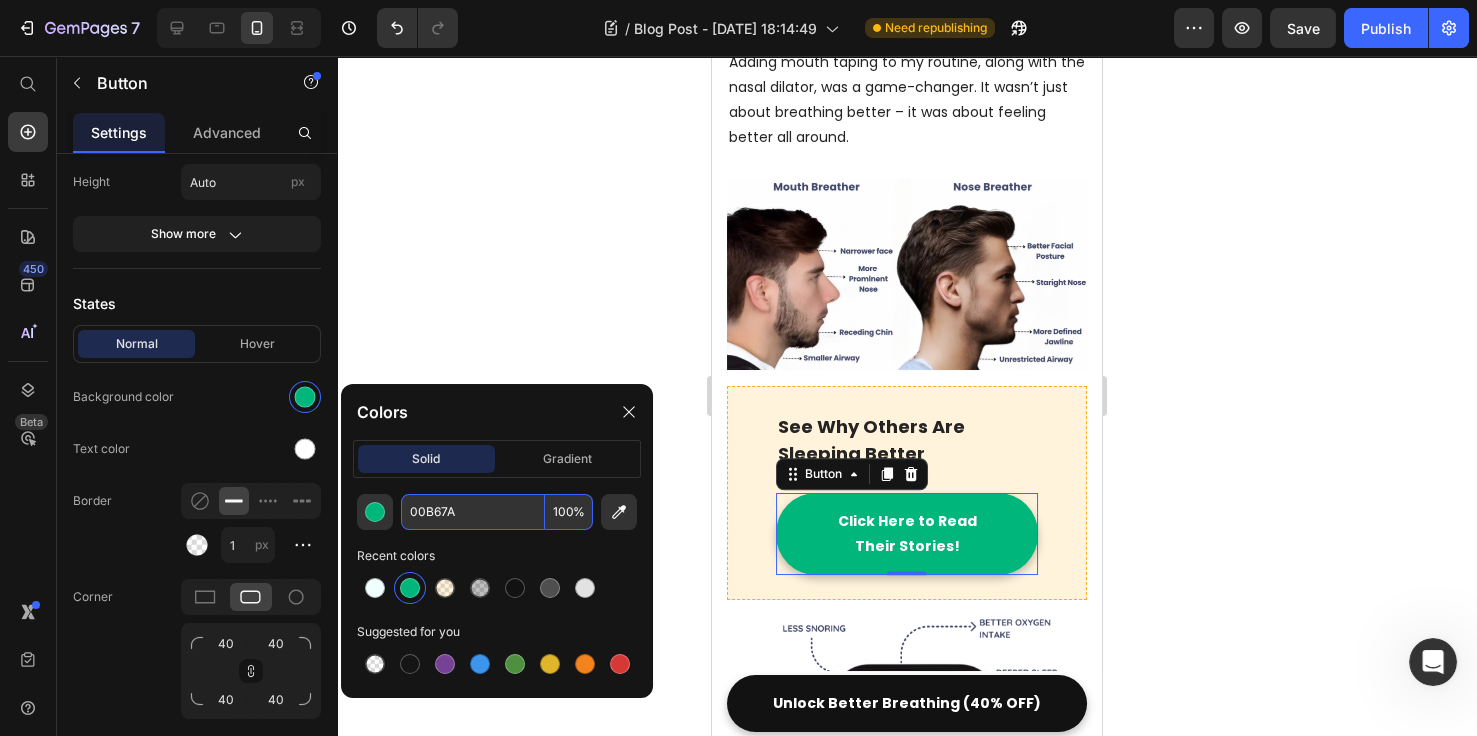 type on "00B67A" 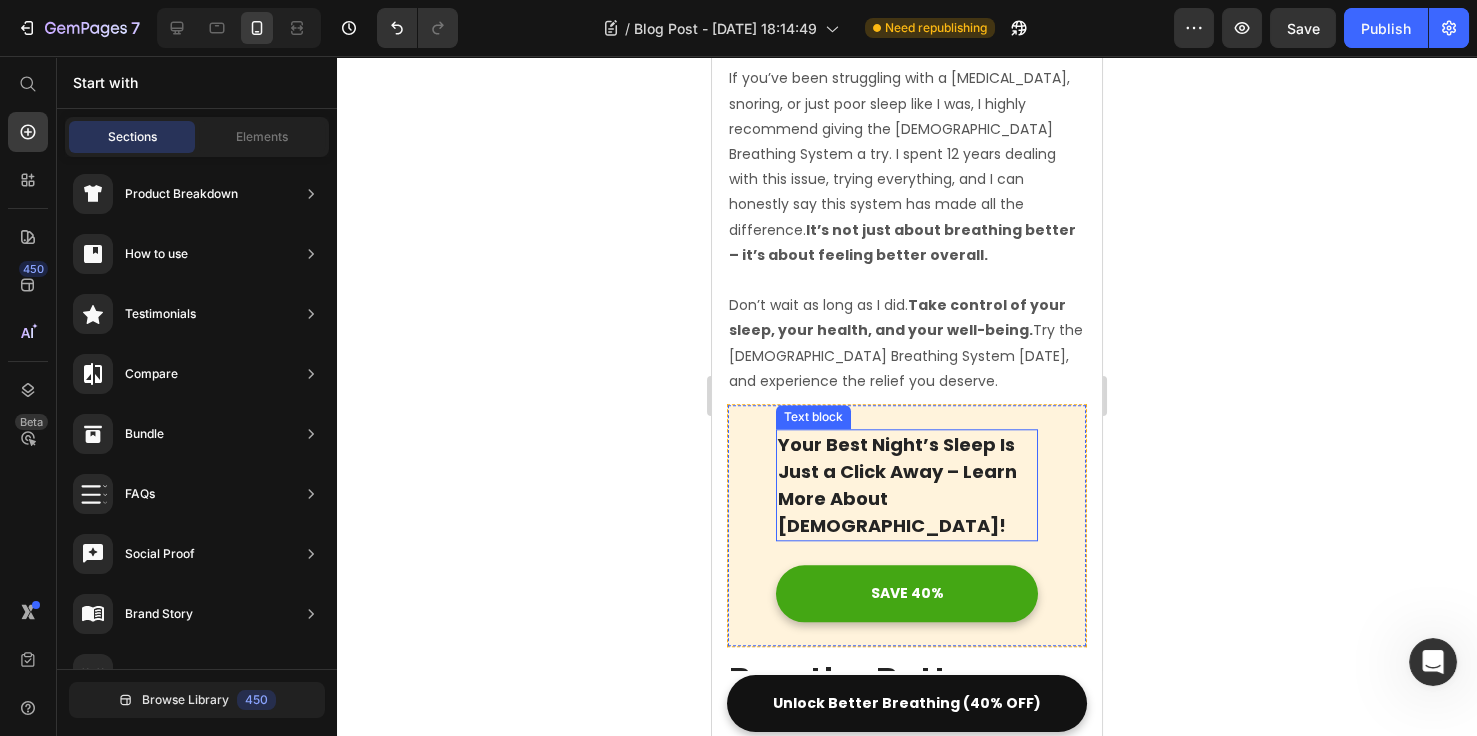 scroll, scrollTop: 5692, scrollLeft: 0, axis: vertical 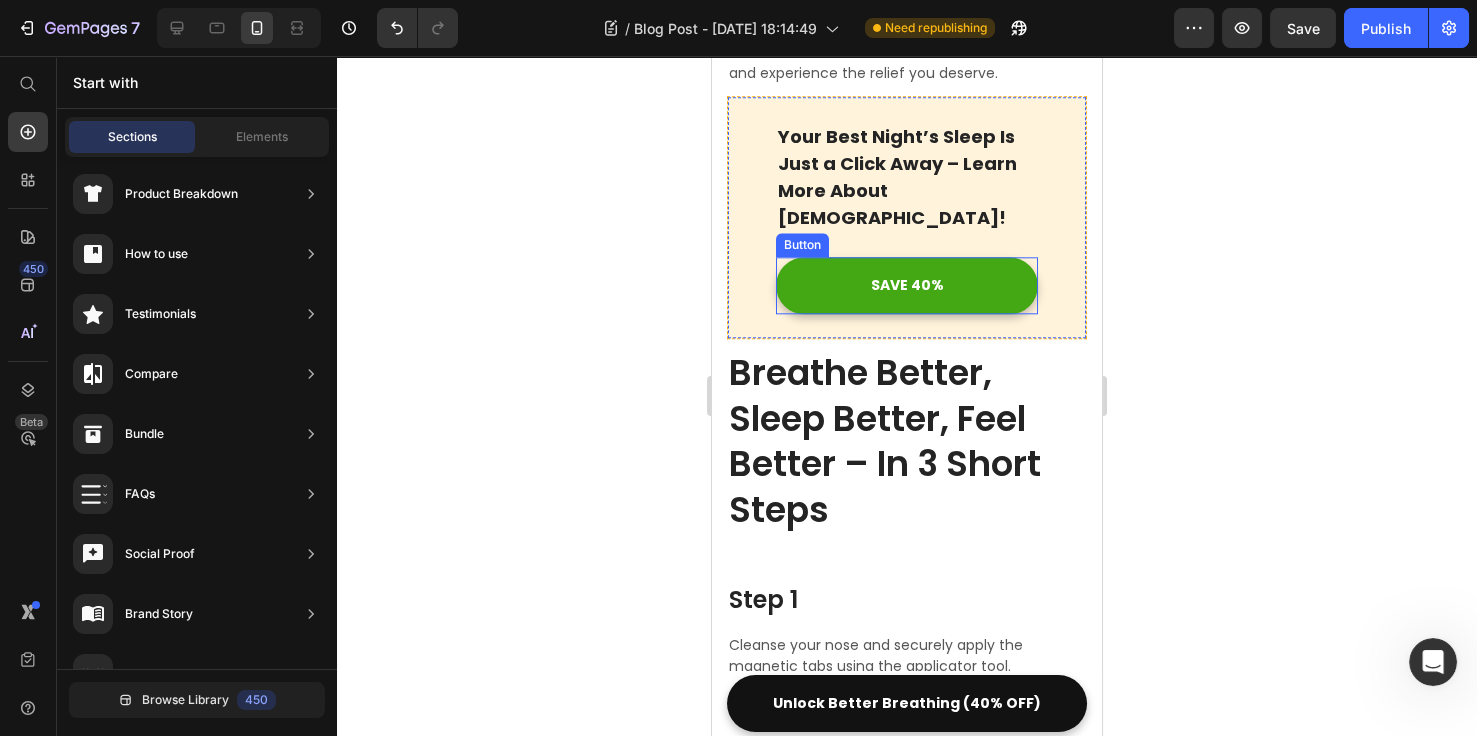 click on "SAVE 40%" at bounding box center (907, 285) 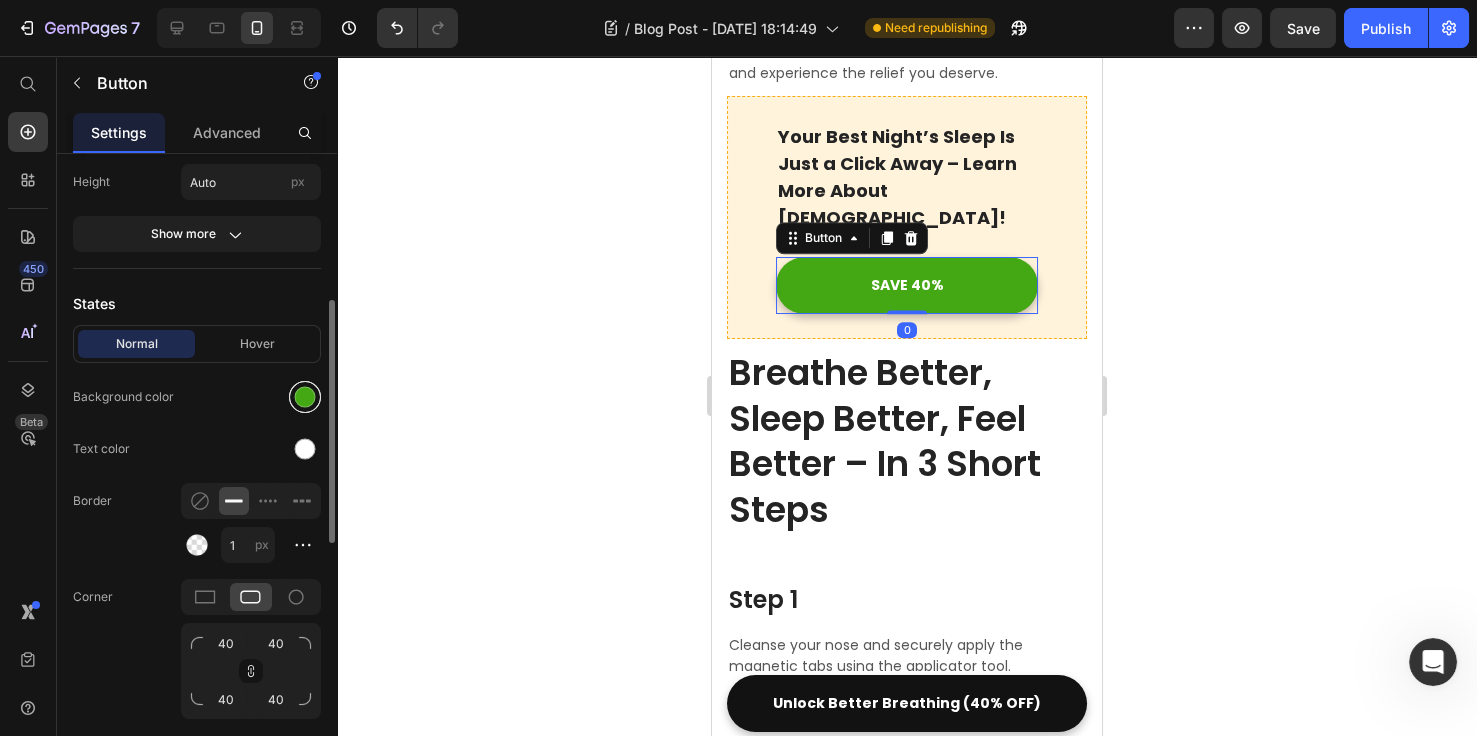 click at bounding box center (305, 397) 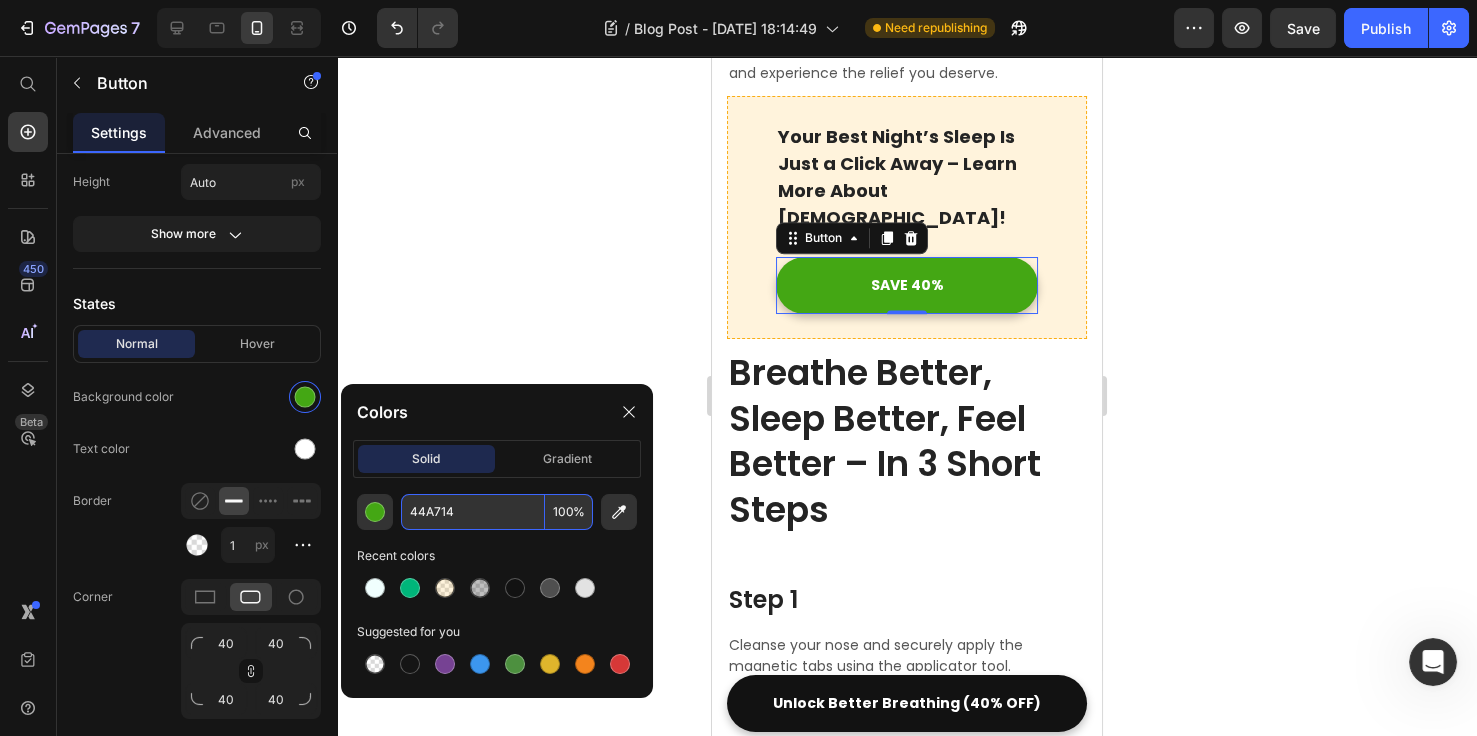 paste on "#00B67A" 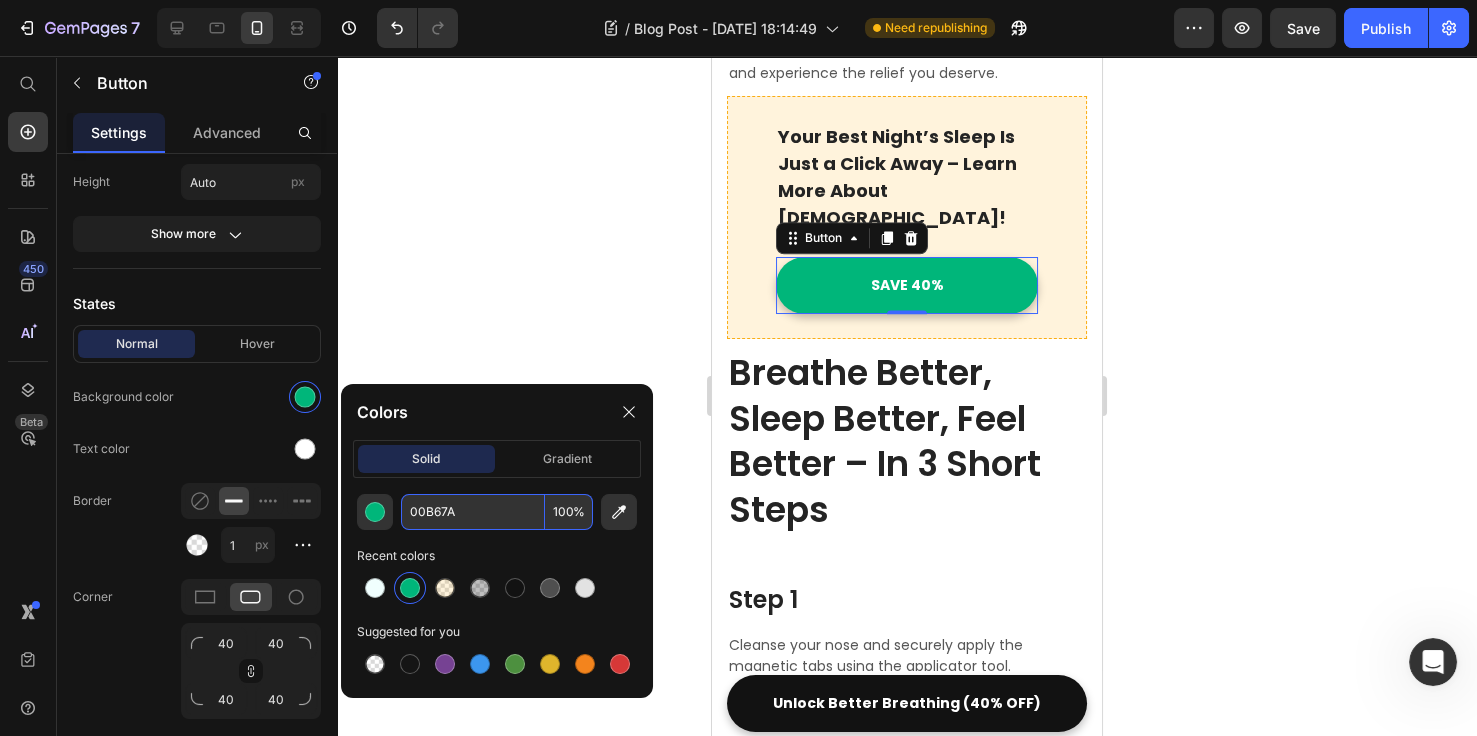 type on "00B67A" 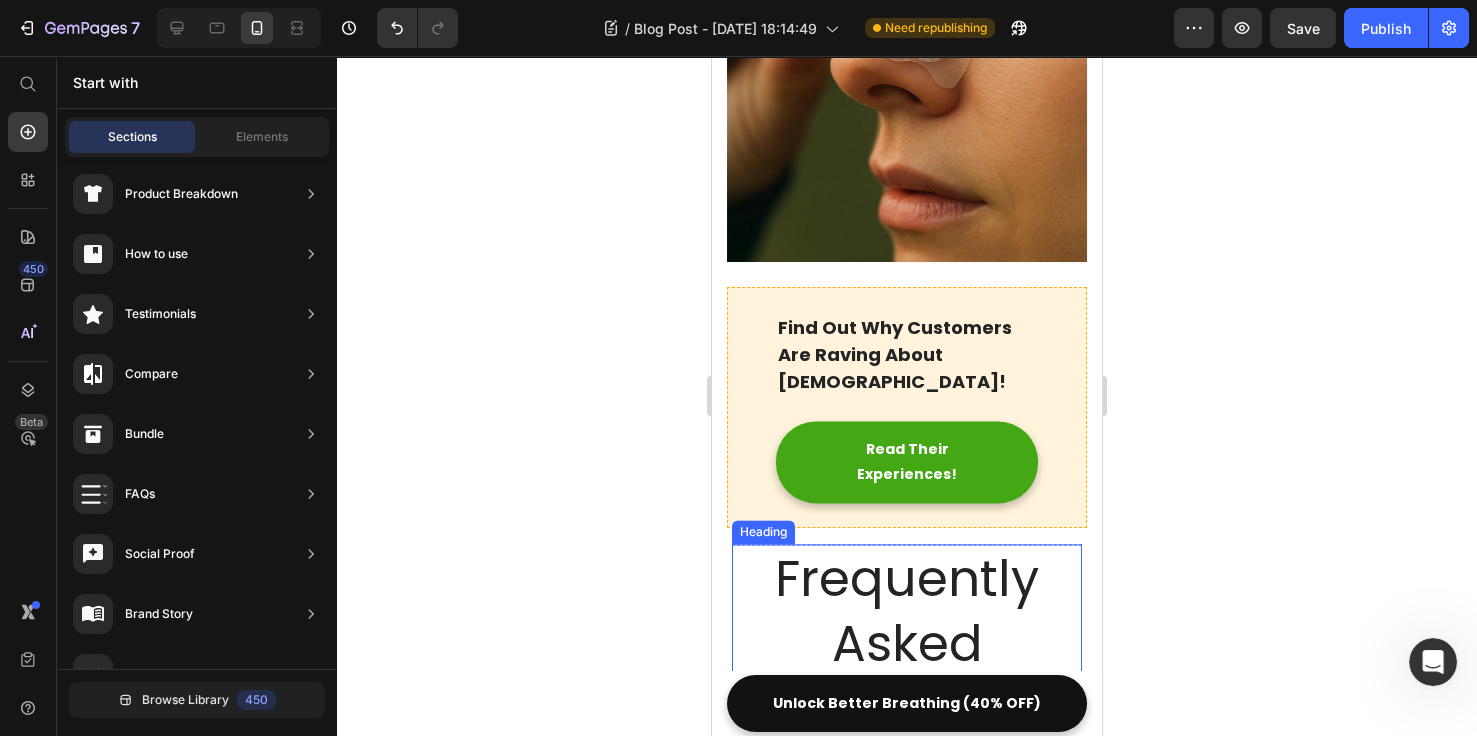 scroll, scrollTop: 6846, scrollLeft: 0, axis: vertical 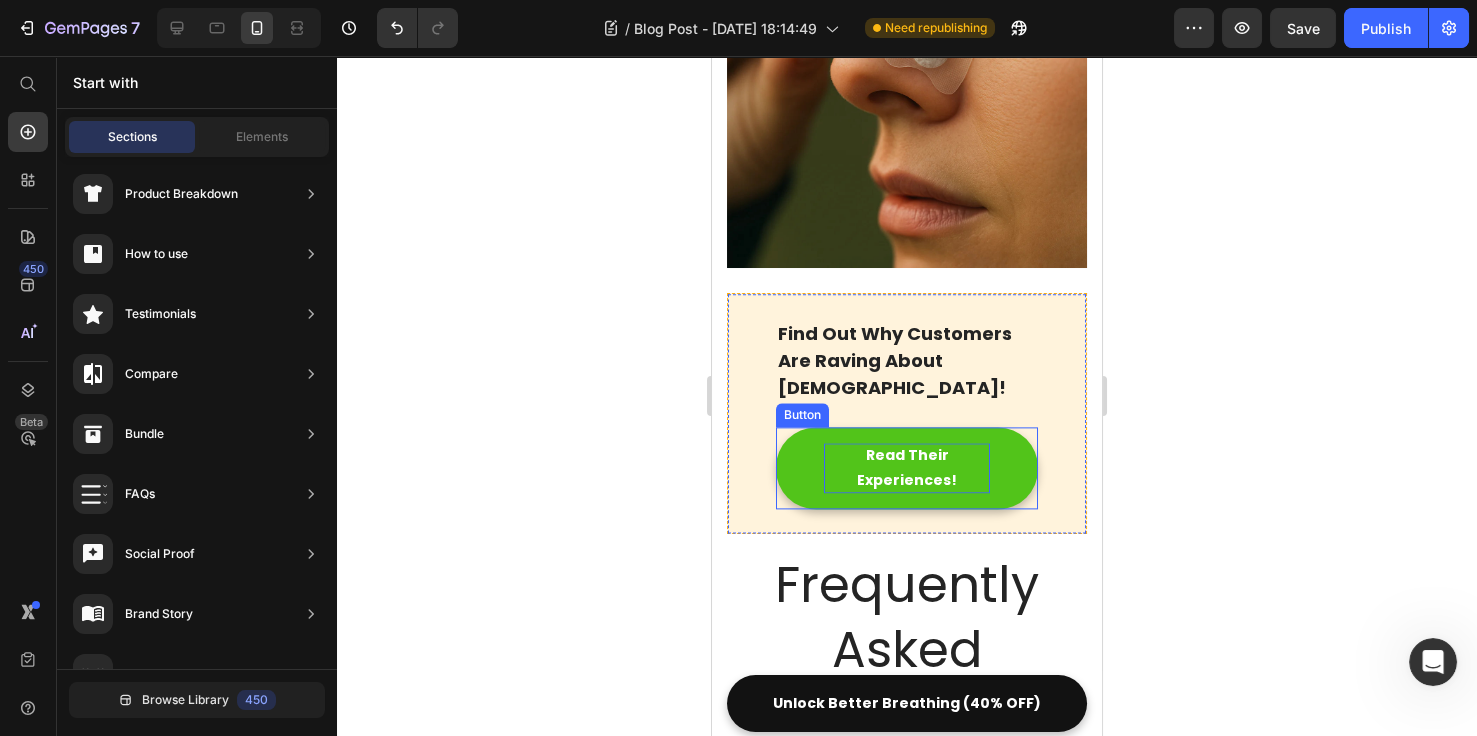 click on "Read Their Experiences!" at bounding box center [907, 468] 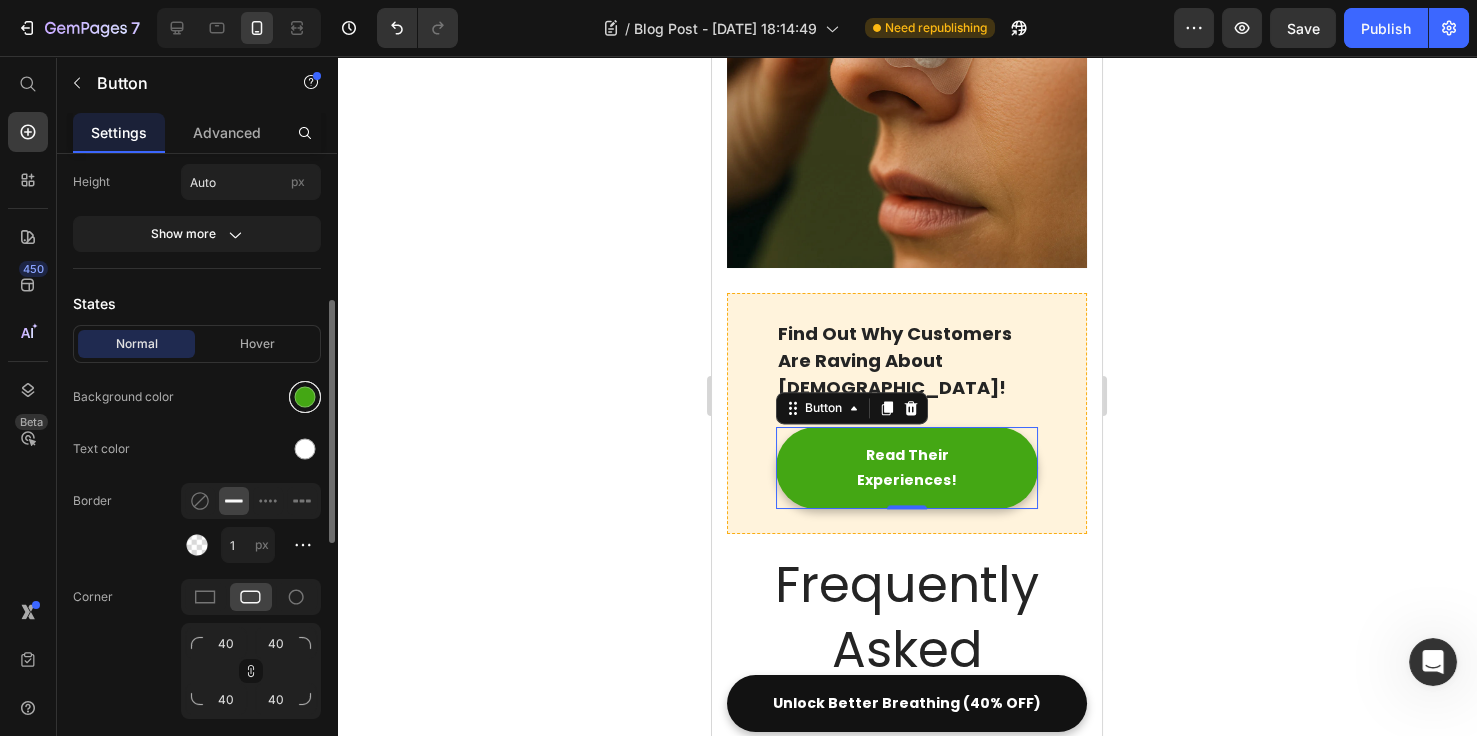 drag, startPoint x: 303, startPoint y: 392, endPoint x: 314, endPoint y: 386, distance: 12.529964 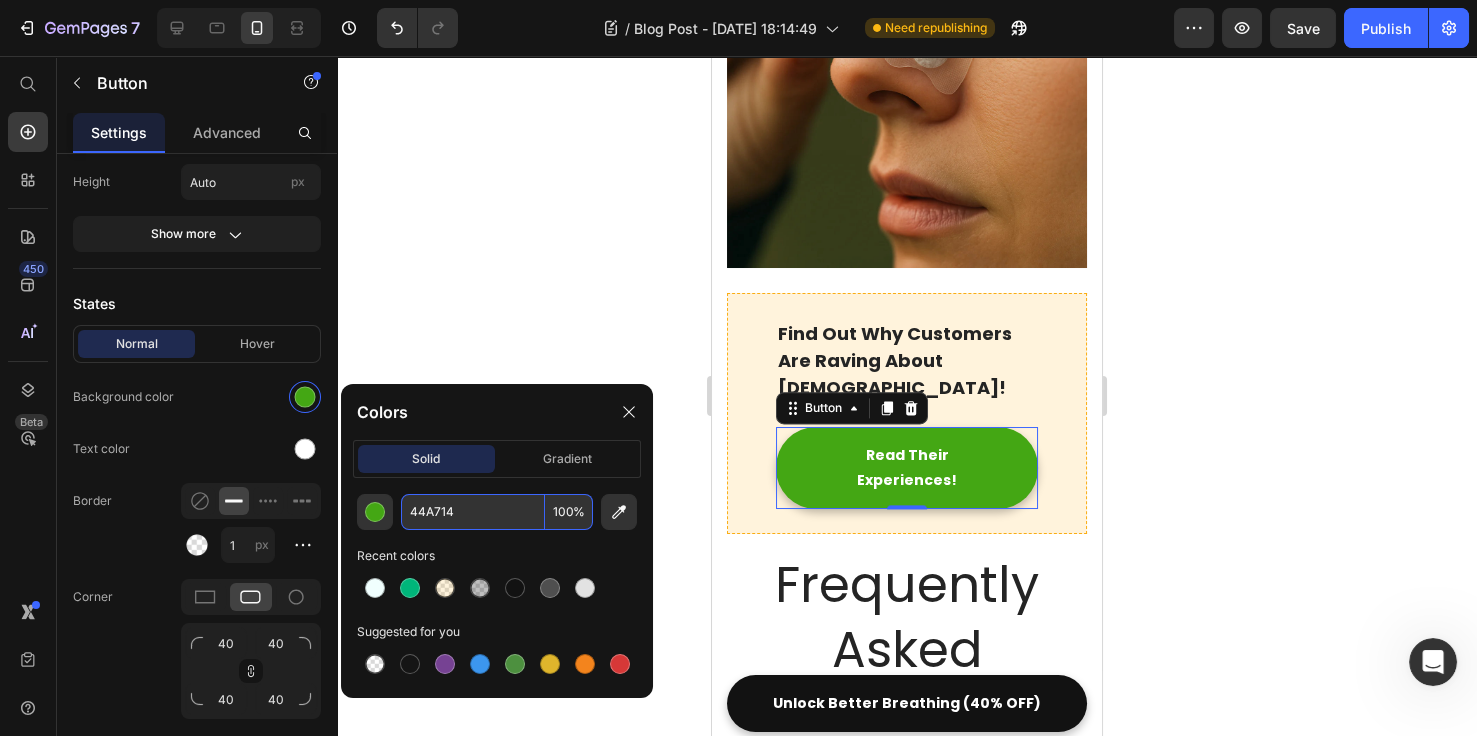 click on "44A714" at bounding box center (473, 512) 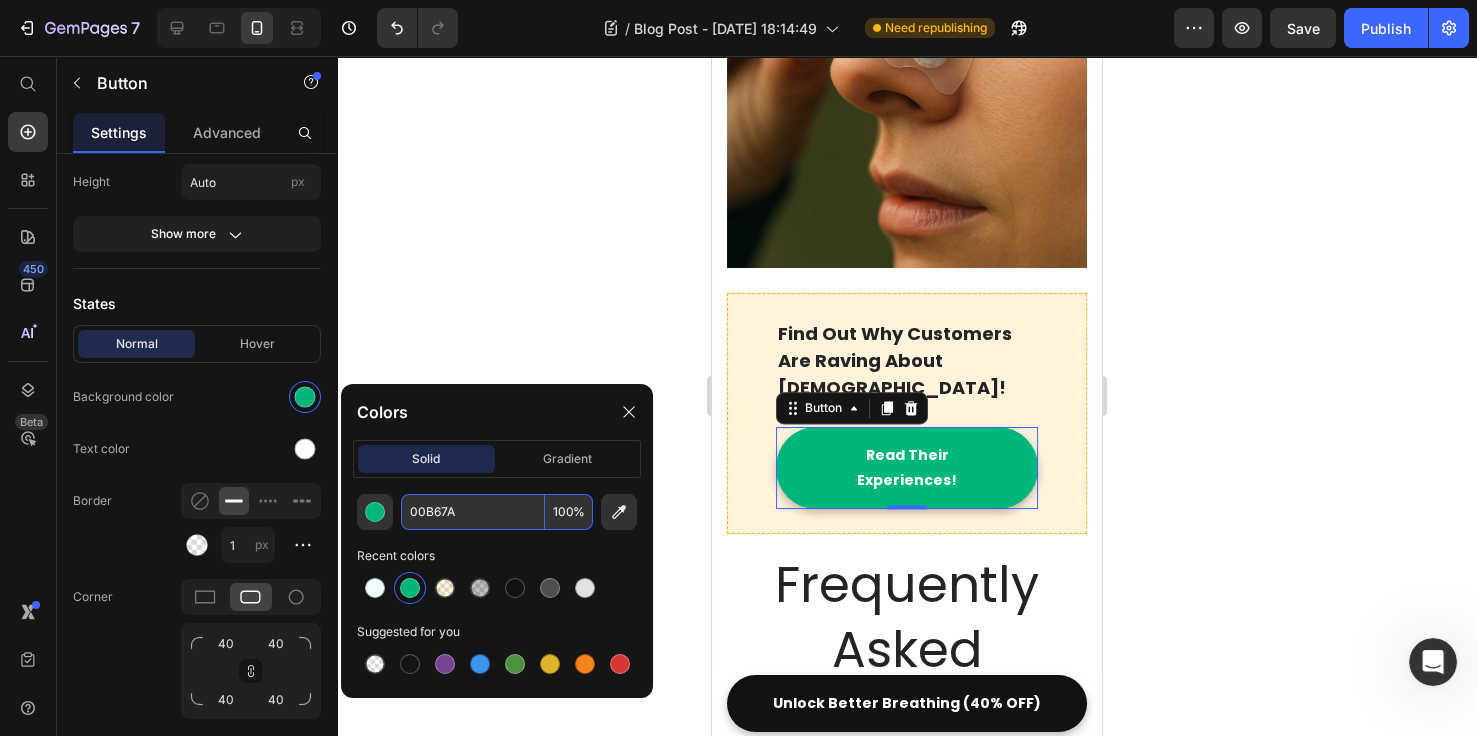 type on "00B67A" 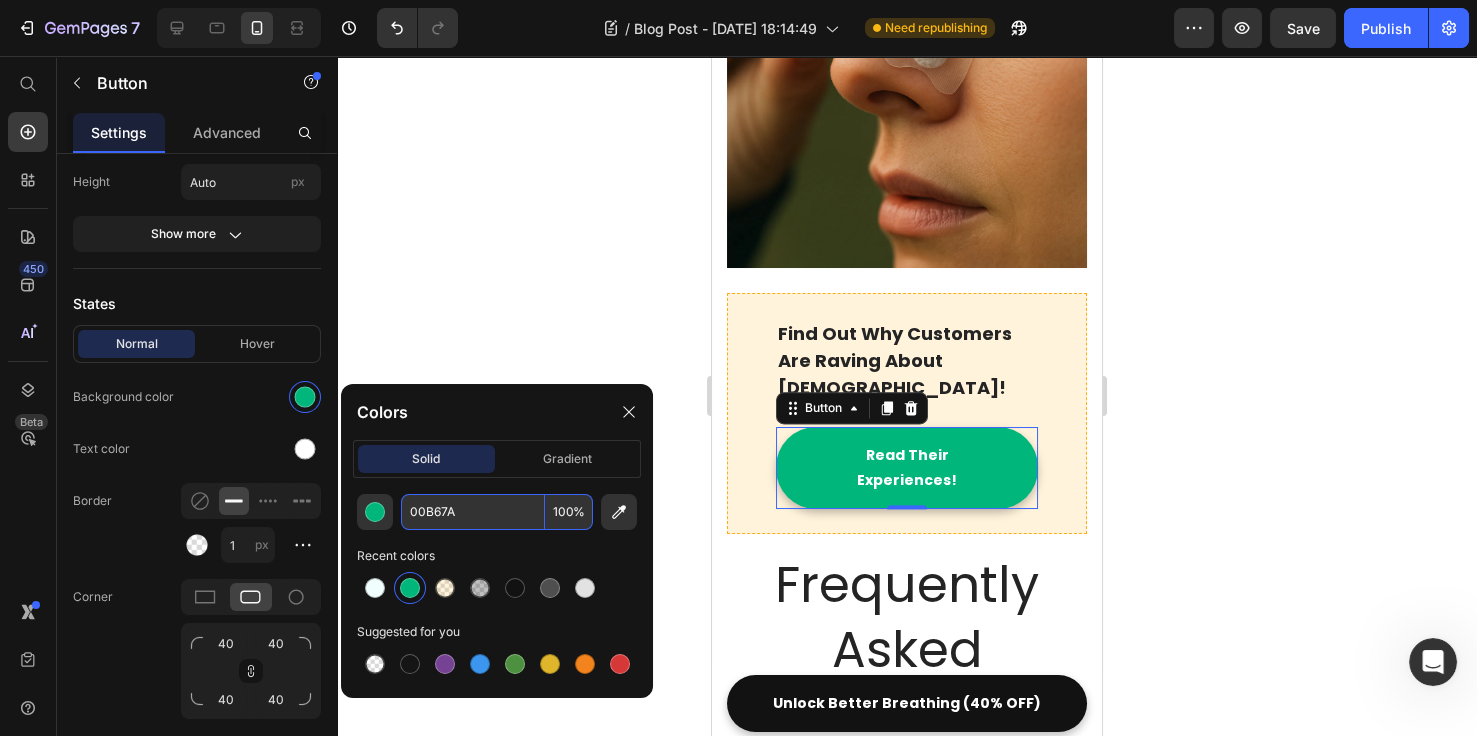 click 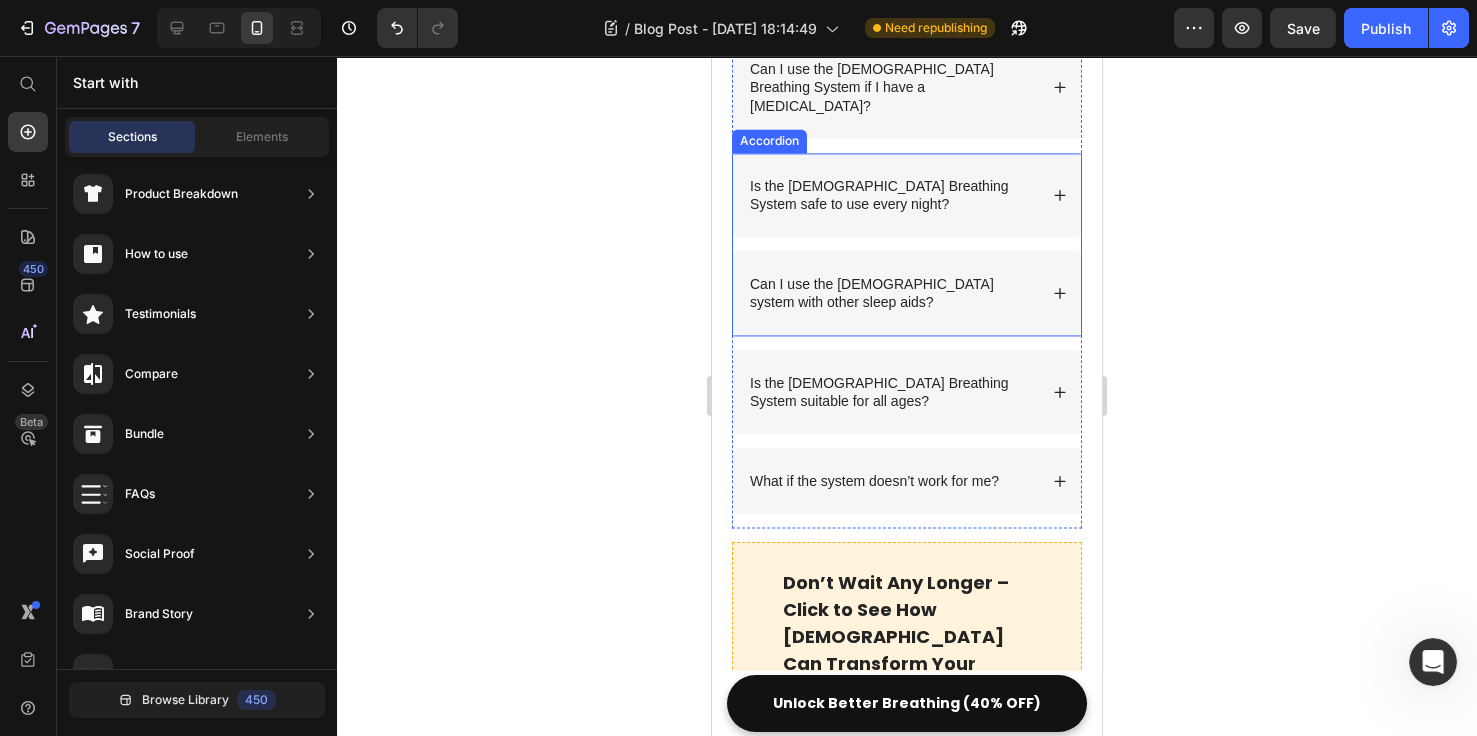 scroll, scrollTop: 8000, scrollLeft: 0, axis: vertical 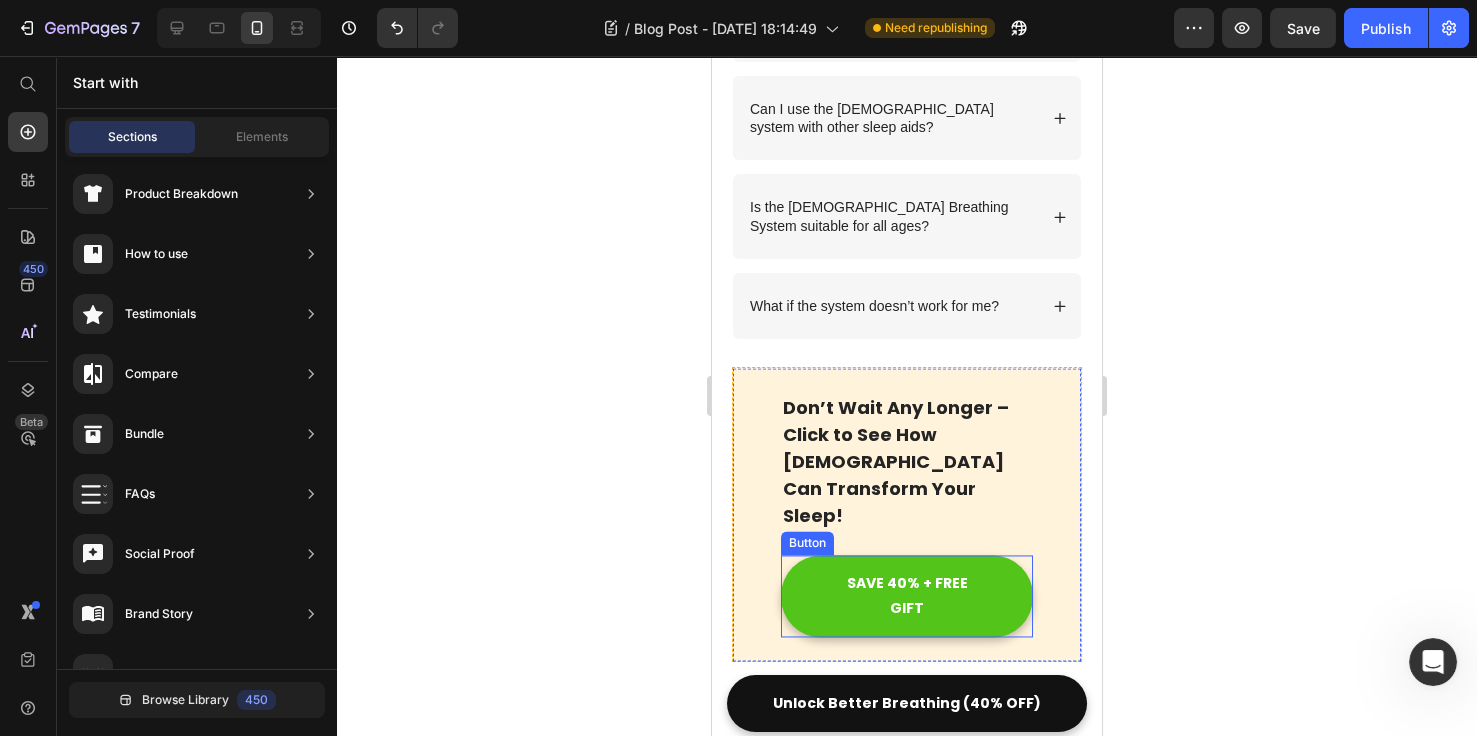 click on "SAVE 40% + FREE GIFT" at bounding box center [907, 596] 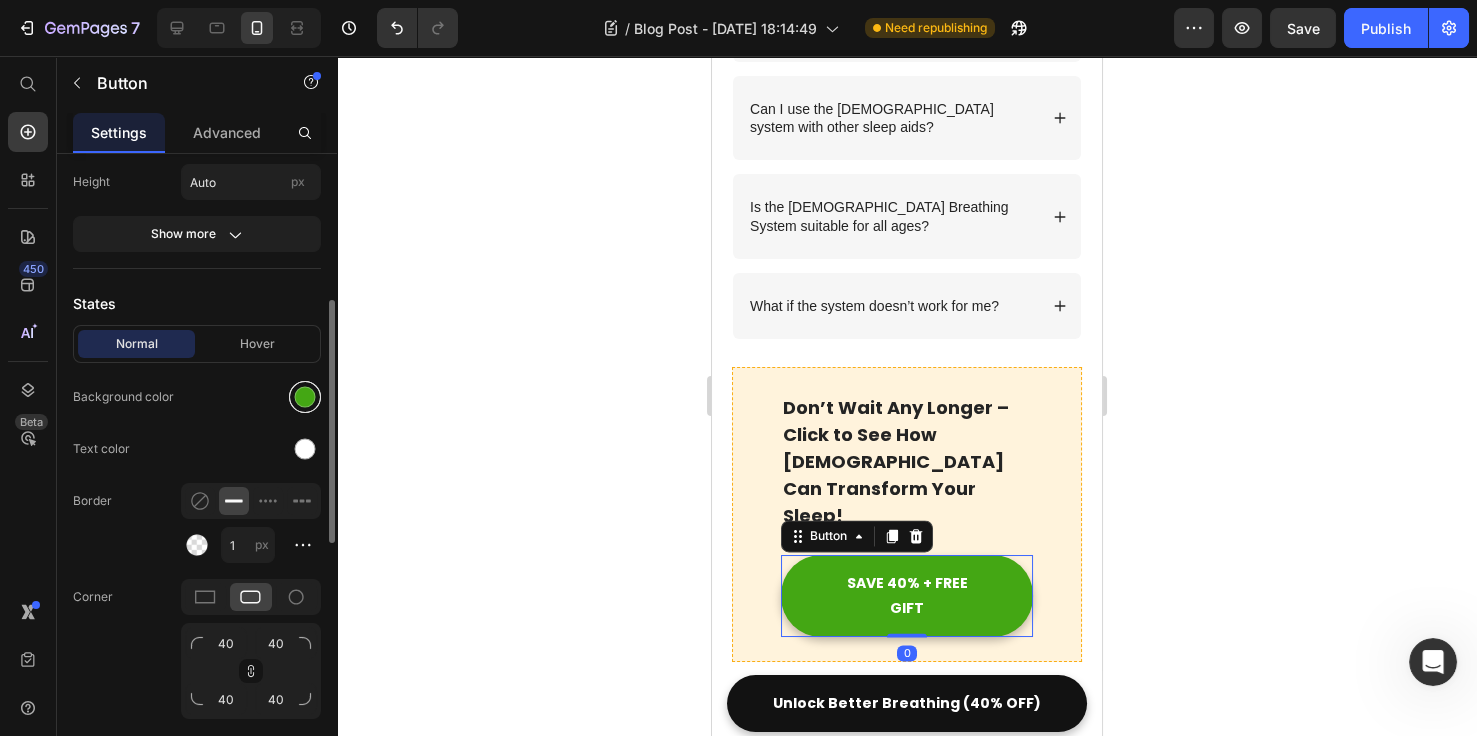 click at bounding box center [305, 397] 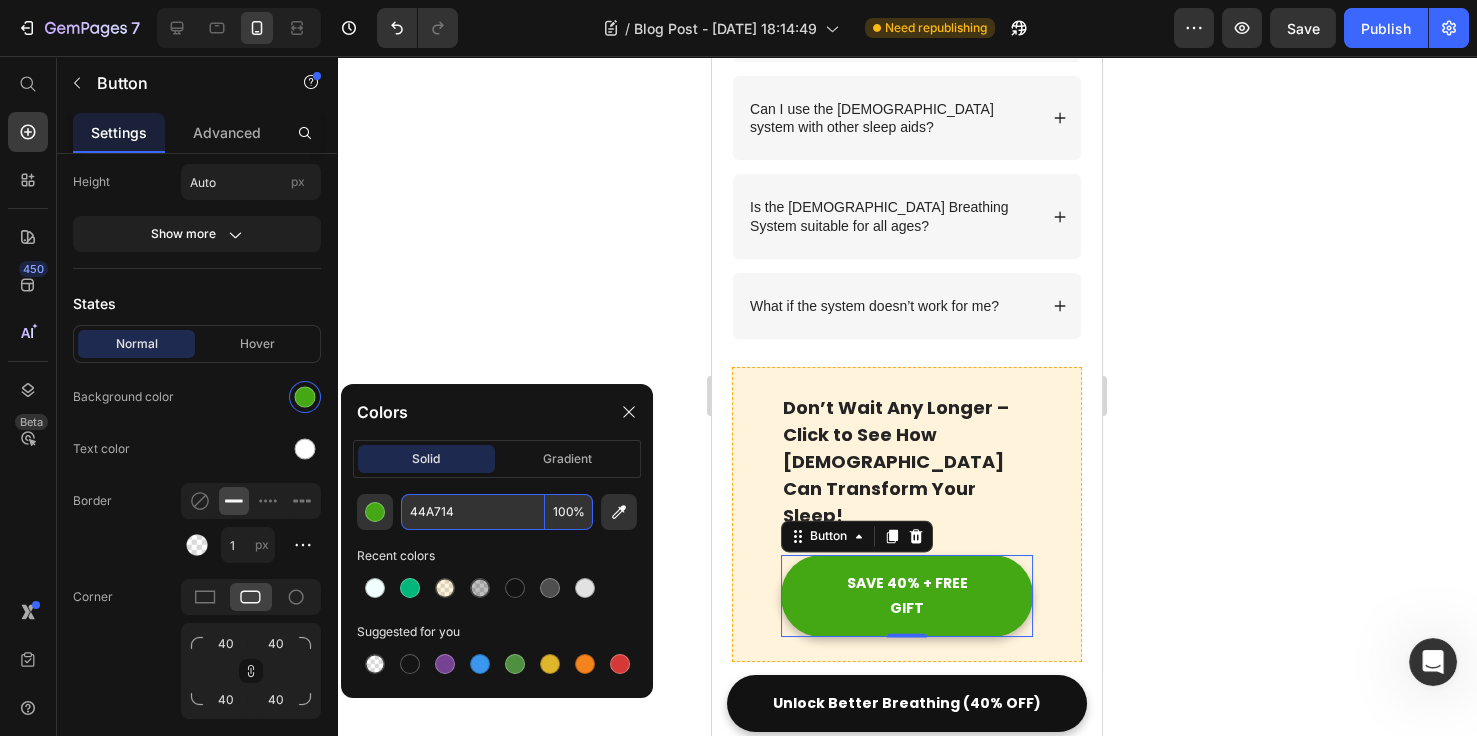 click on "44A714" at bounding box center [473, 512] 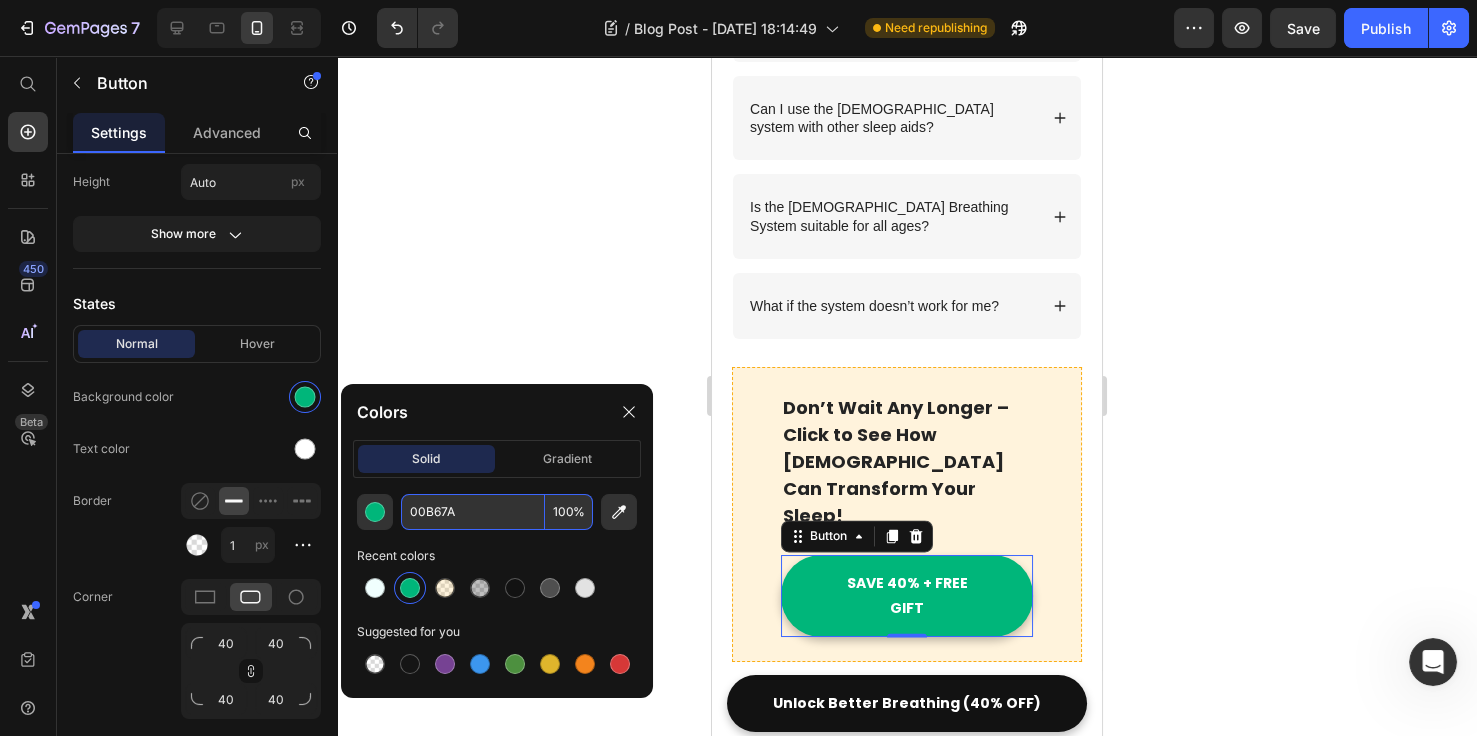 type on "00B67A" 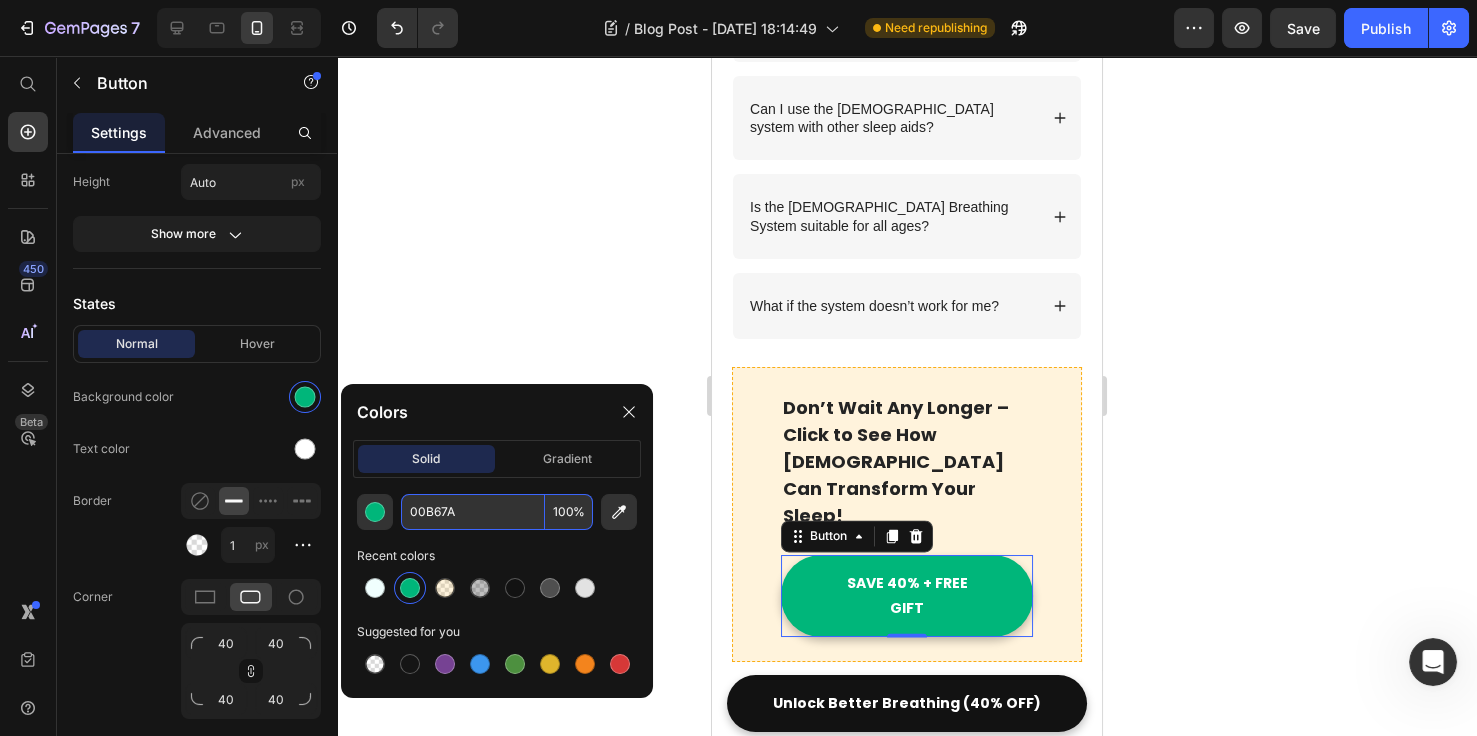 click 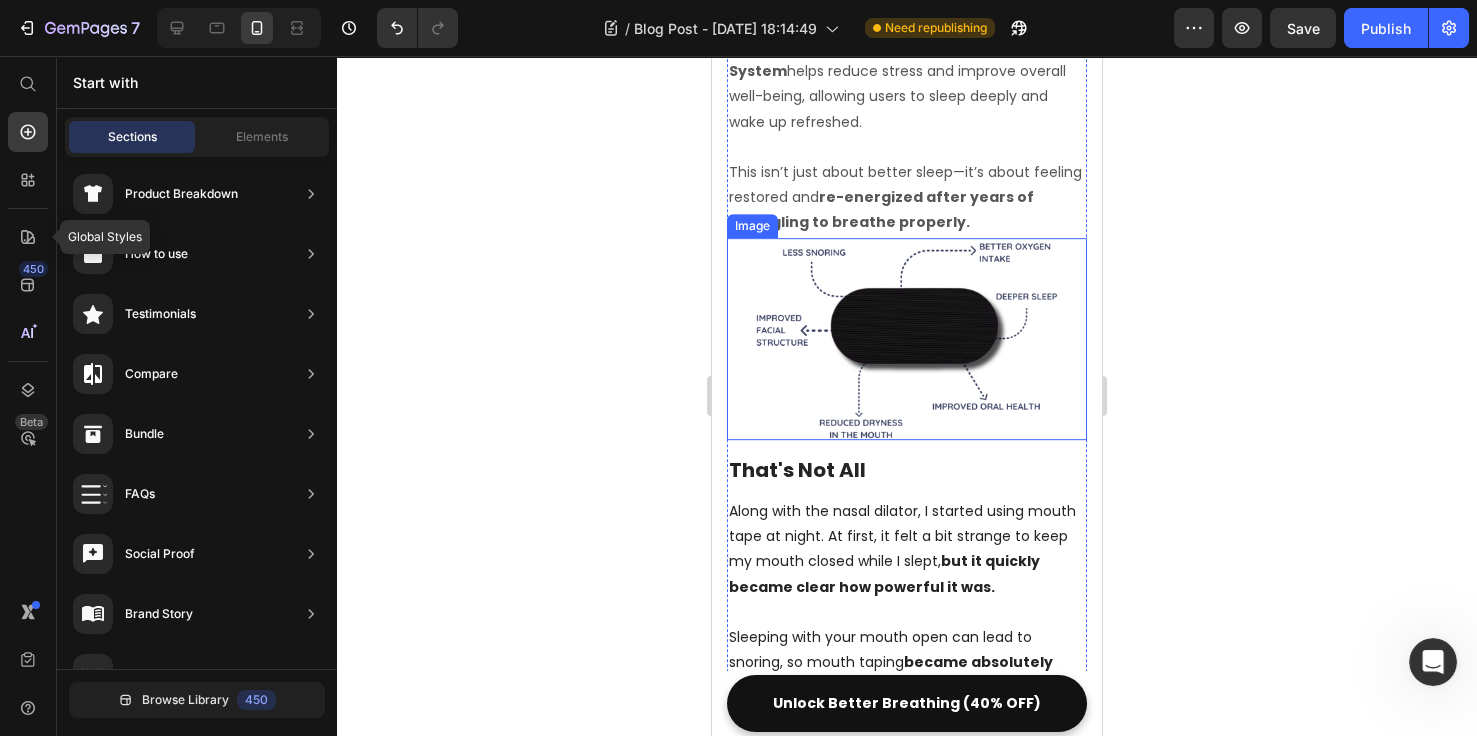 scroll, scrollTop: 3000, scrollLeft: 0, axis: vertical 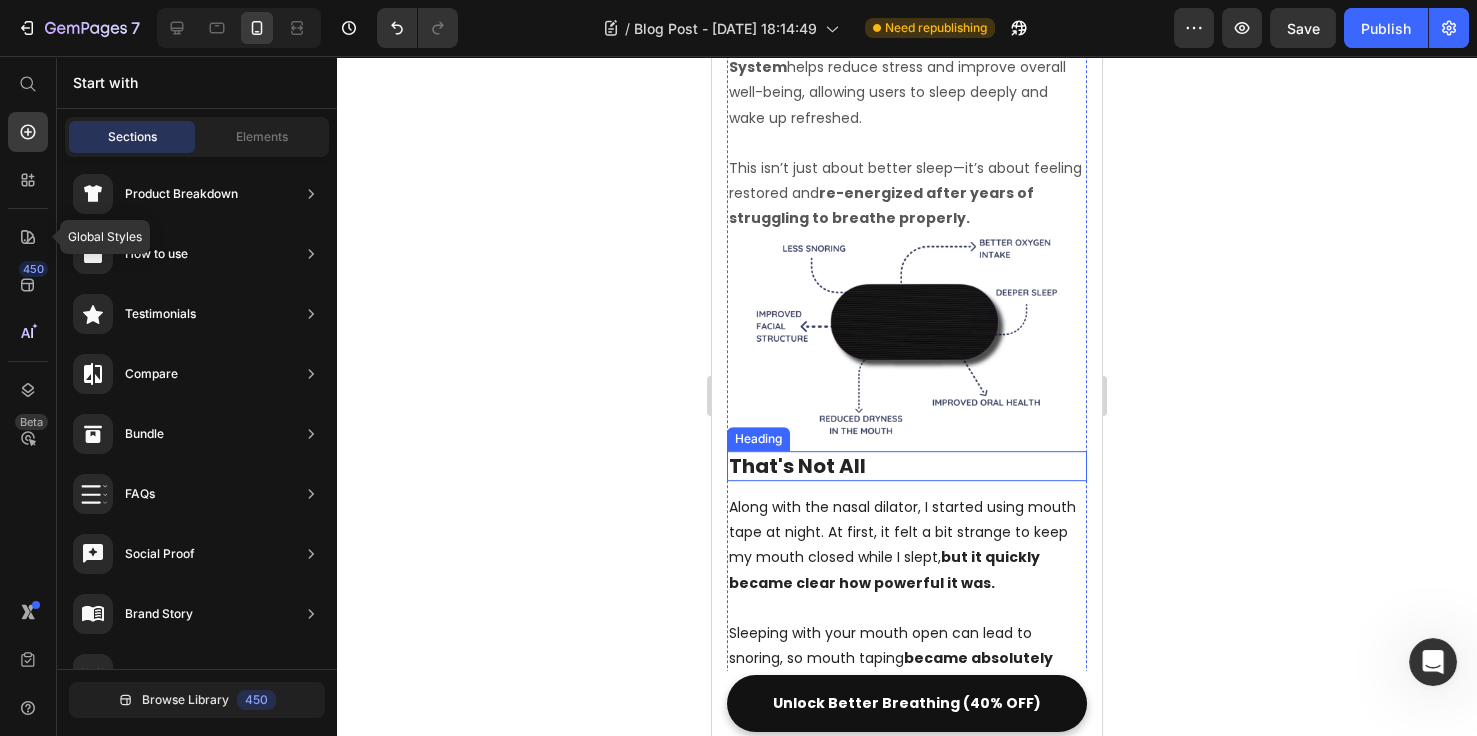 drag, startPoint x: 882, startPoint y: 355, endPoint x: 908, endPoint y: 357, distance: 26.076809 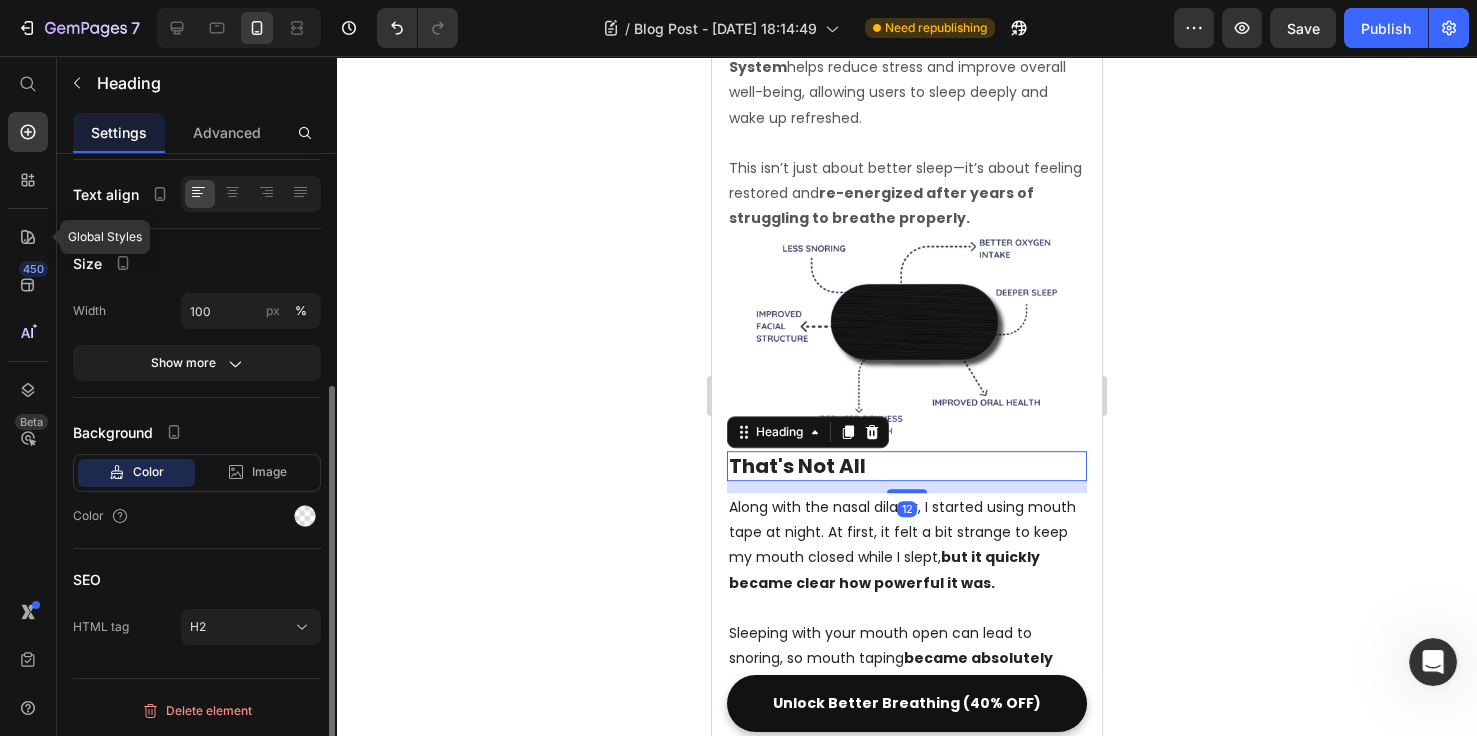 scroll, scrollTop: 0, scrollLeft: 0, axis: both 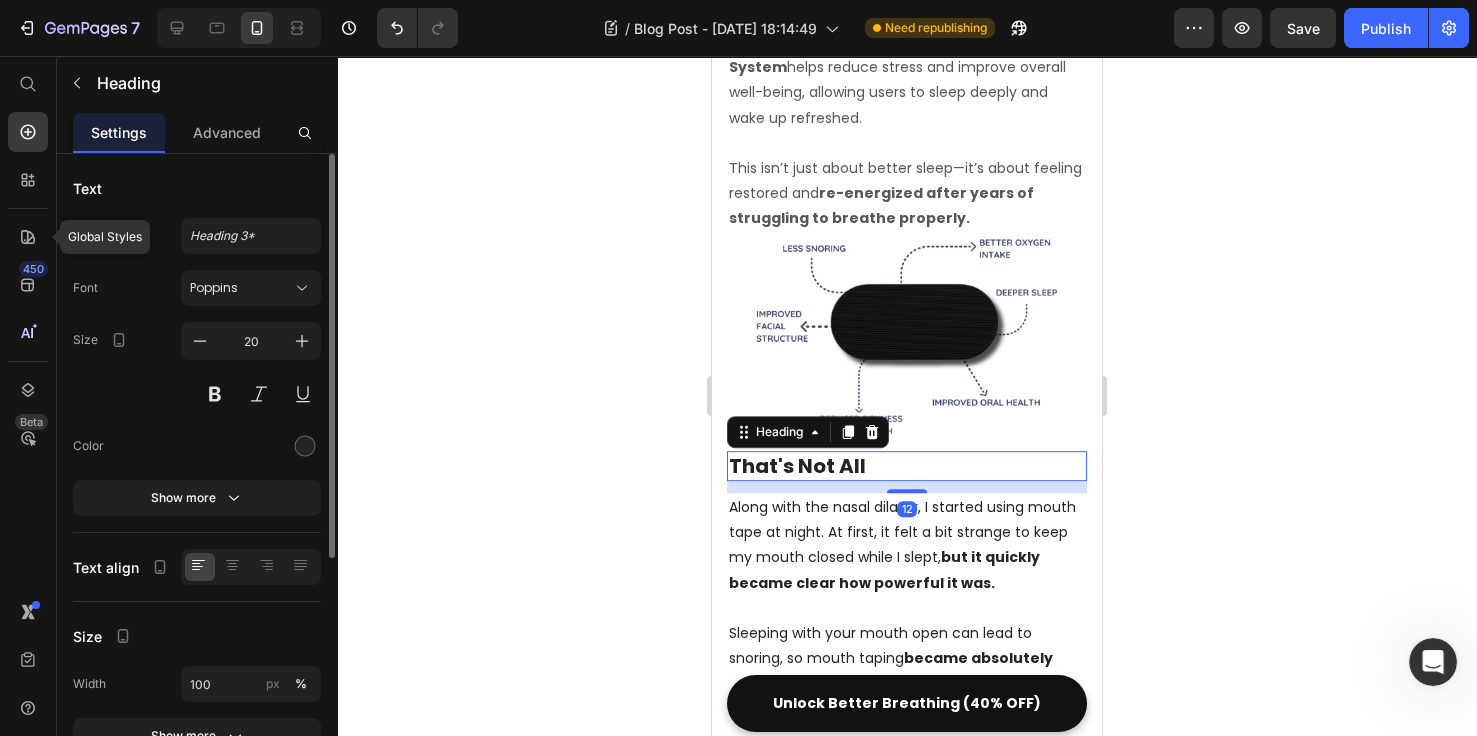 click on "That's Not All" at bounding box center [907, 466] 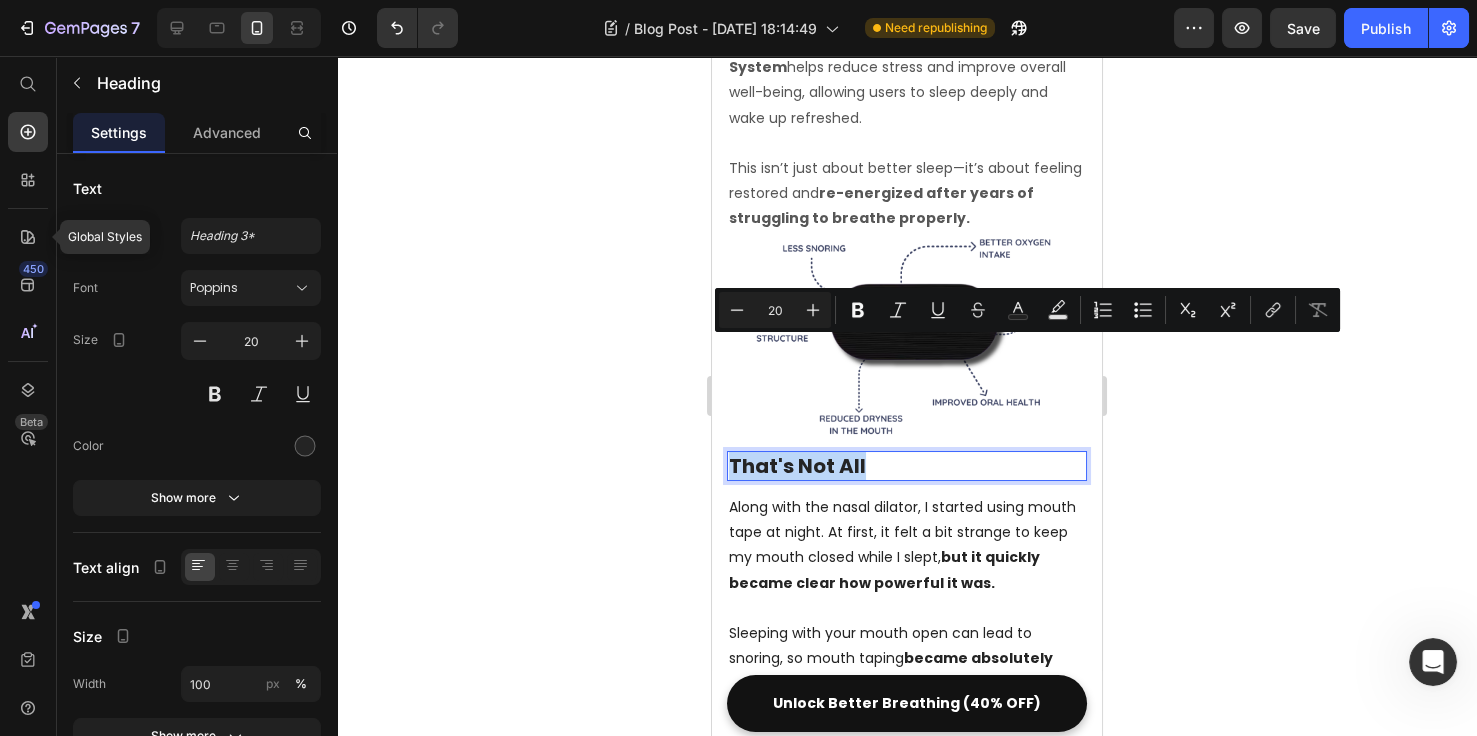 drag, startPoint x: 843, startPoint y: 355, endPoint x: 726, endPoint y: 354, distance: 117.00427 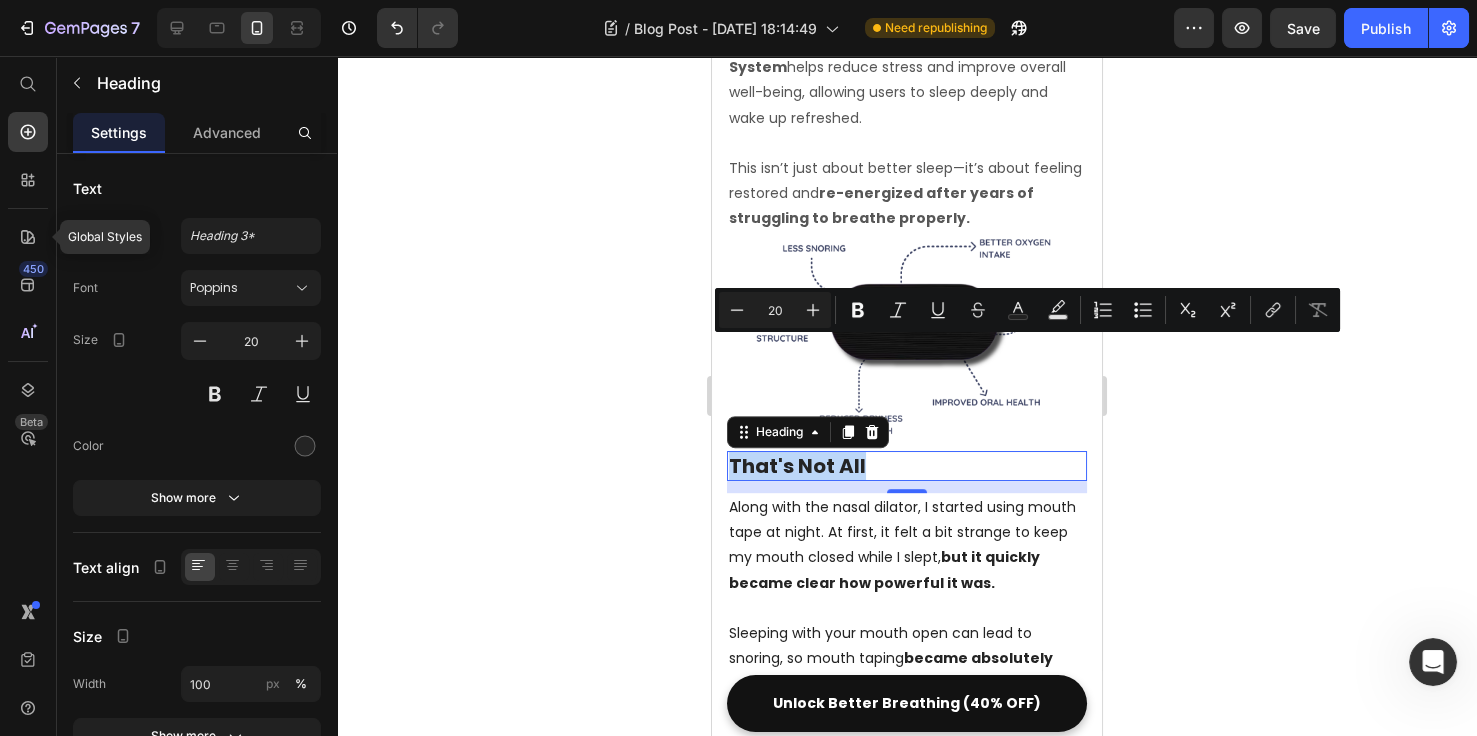 click on "That's Not All" at bounding box center (907, 466) 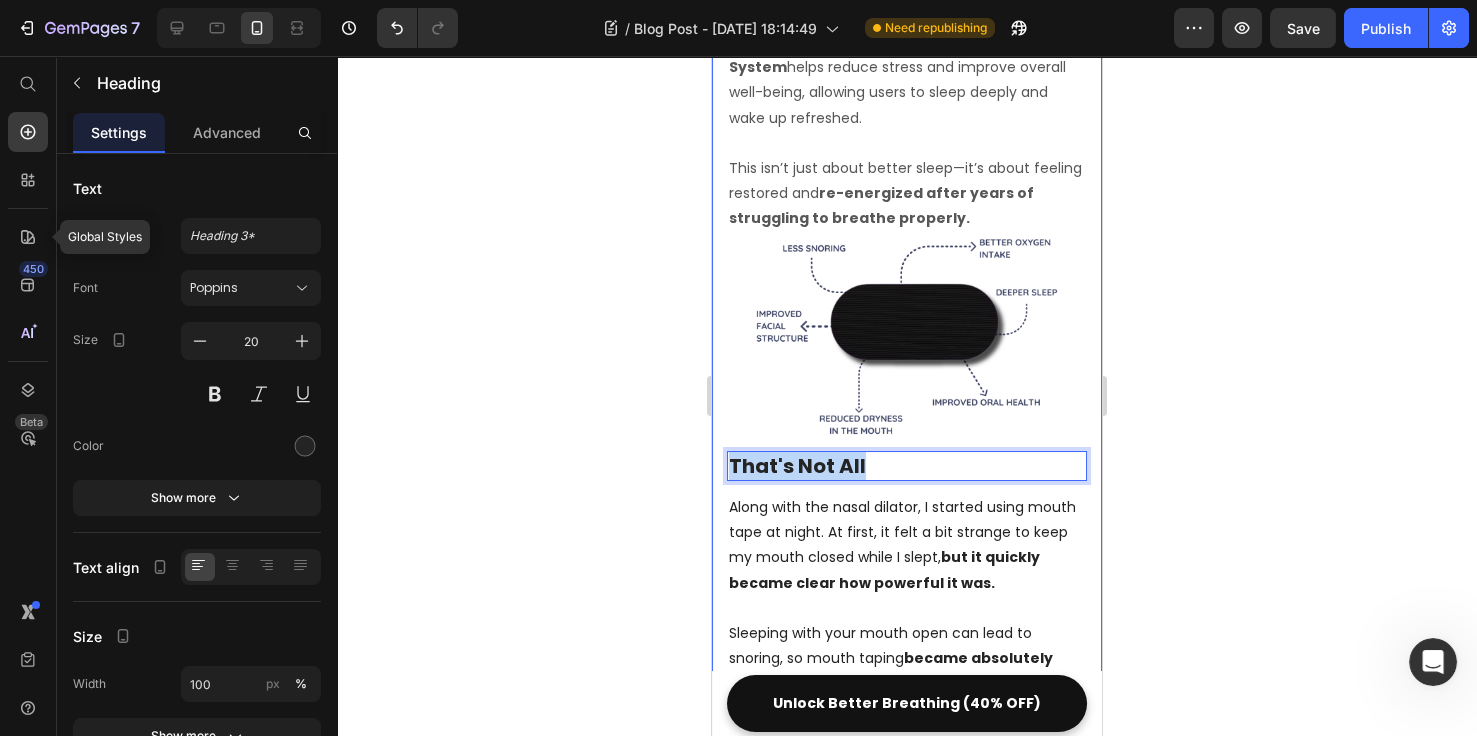 drag, startPoint x: 884, startPoint y: 352, endPoint x: 714, endPoint y: 344, distance: 170.18813 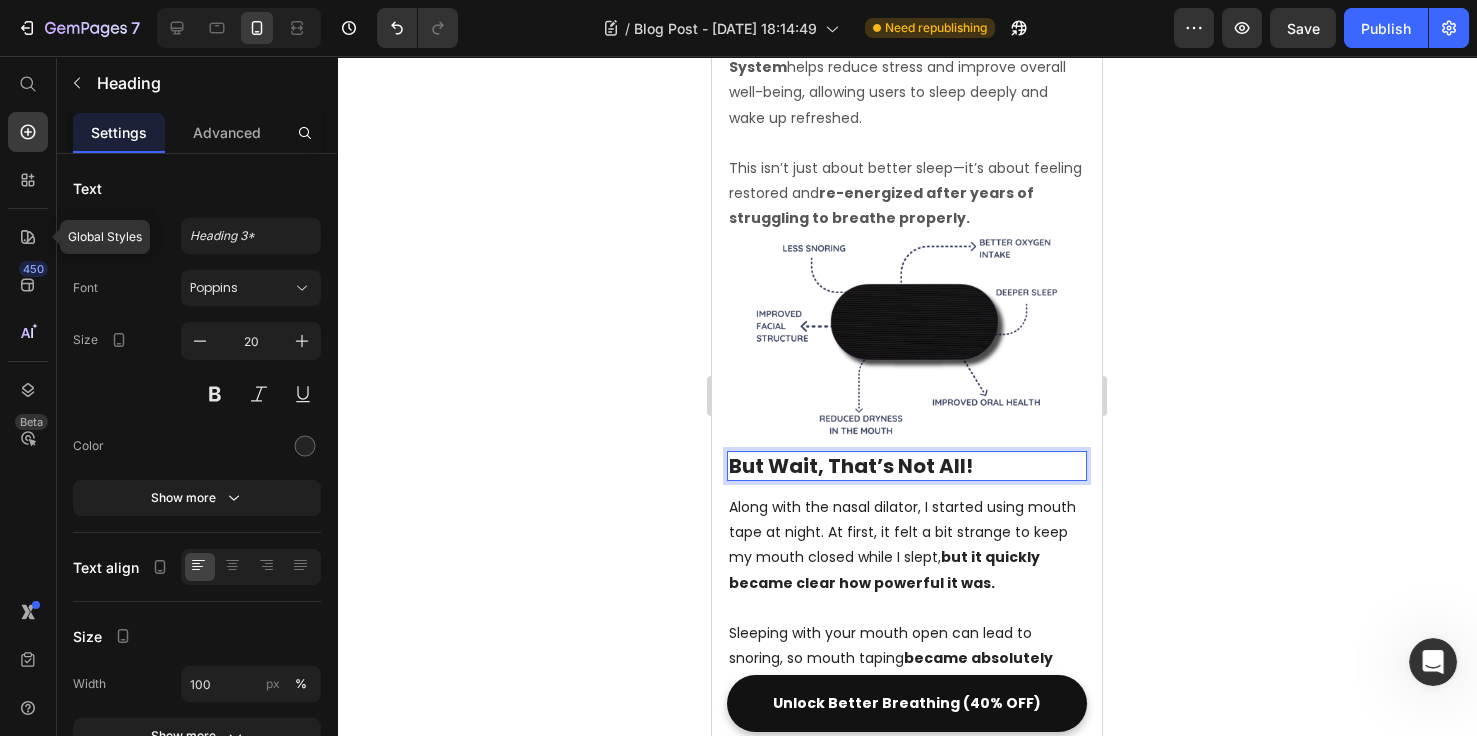 click 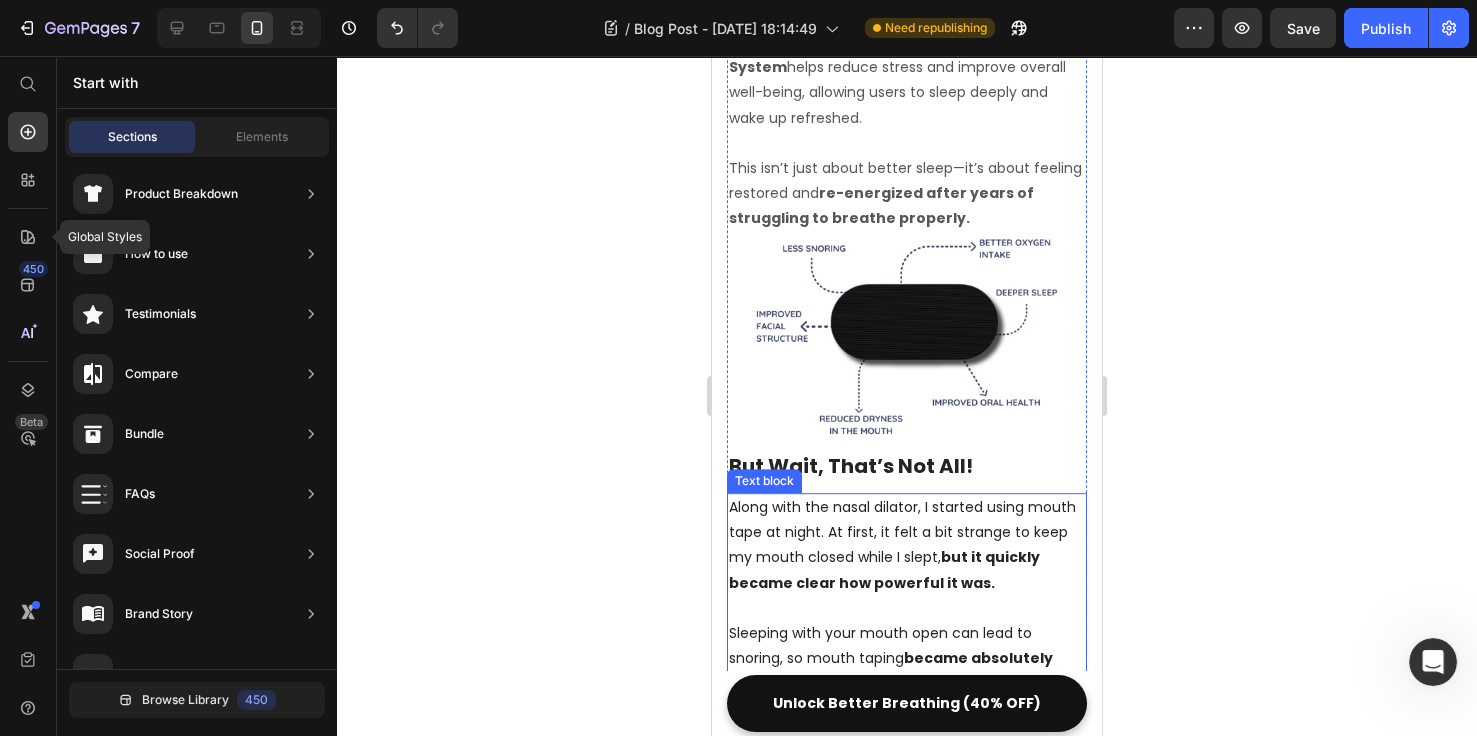 drag, startPoint x: 944, startPoint y: 476, endPoint x: 974, endPoint y: 483, distance: 30.805843 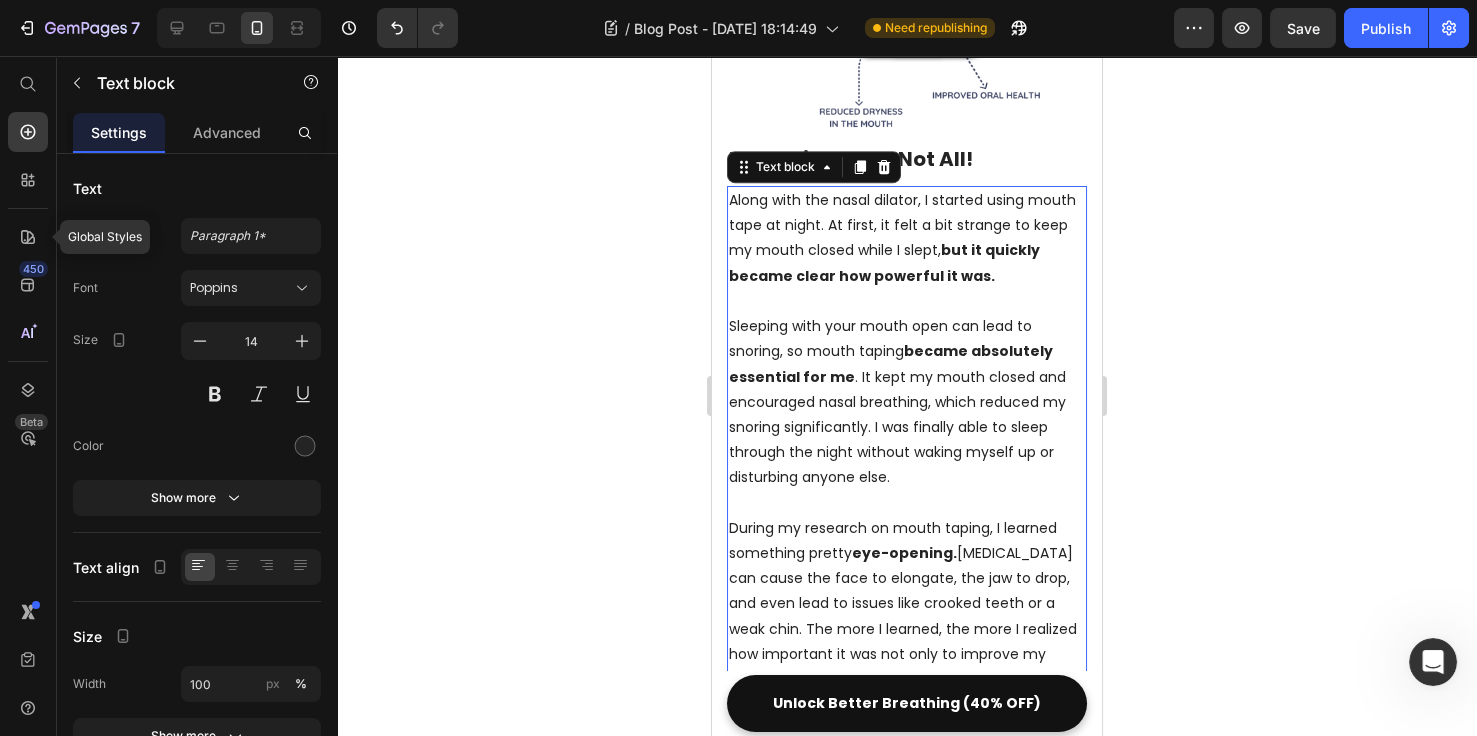 scroll, scrollTop: 3615, scrollLeft: 0, axis: vertical 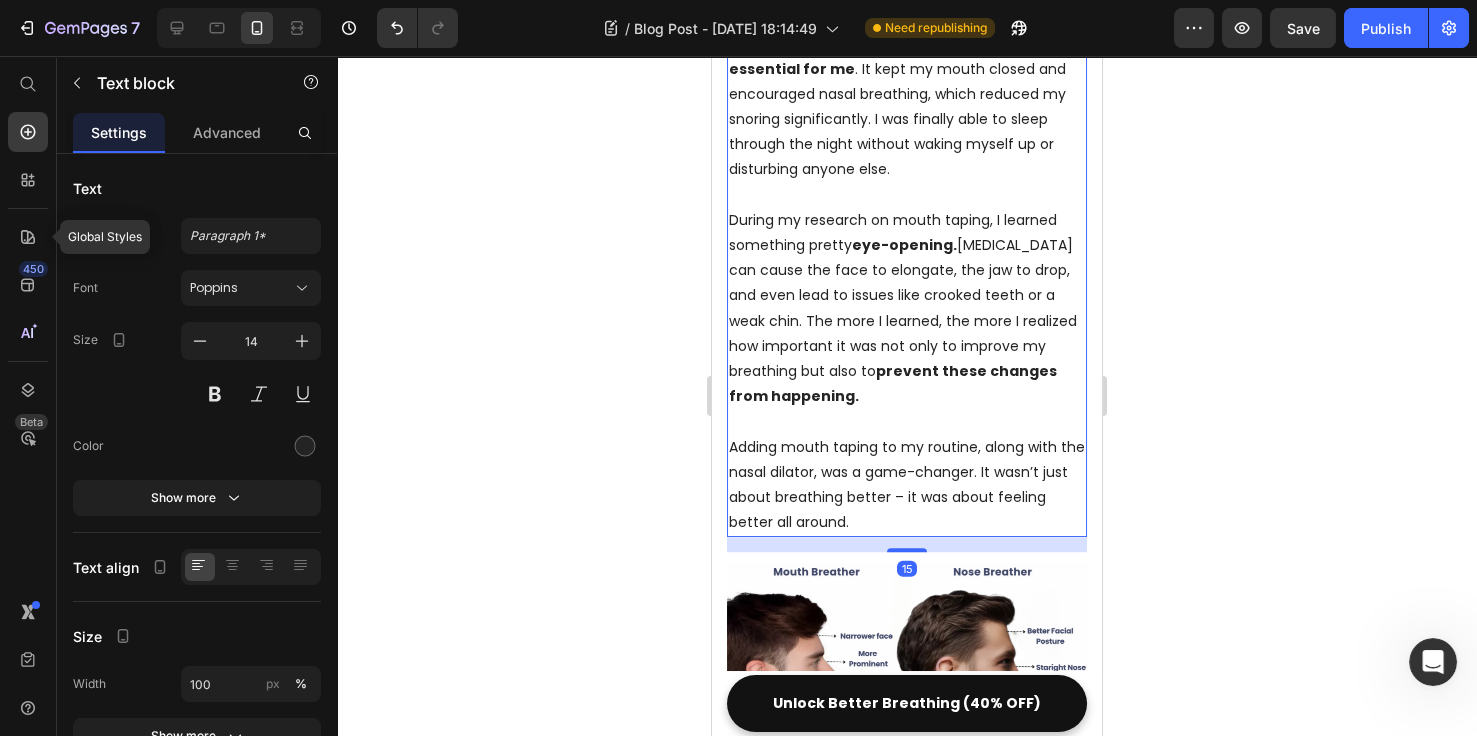 click on "Adding mouth taping to my routine, along with the nasal dilator, was a game-changer. It wasn’t just about breathing better – it was about feeling better all around." at bounding box center (907, 485) 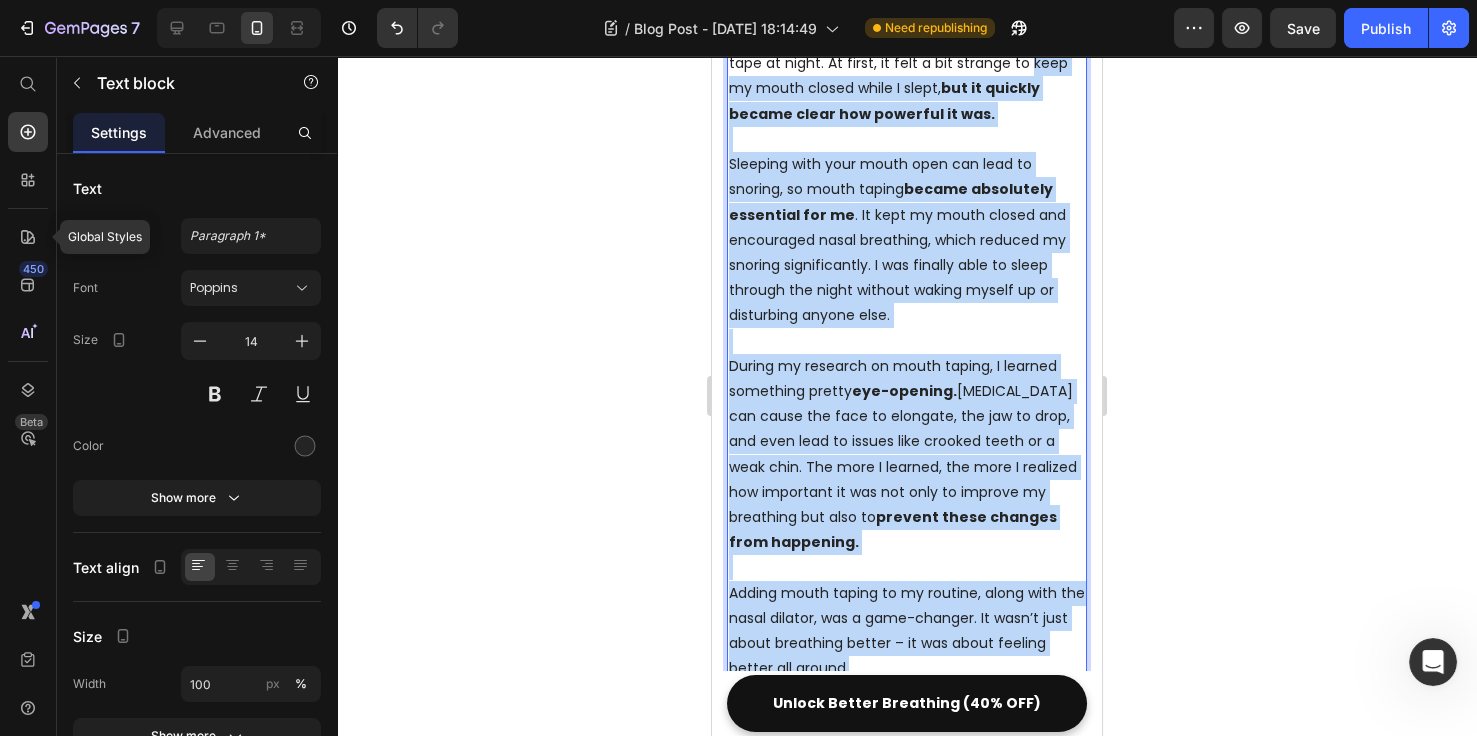 scroll, scrollTop: 3310, scrollLeft: 0, axis: vertical 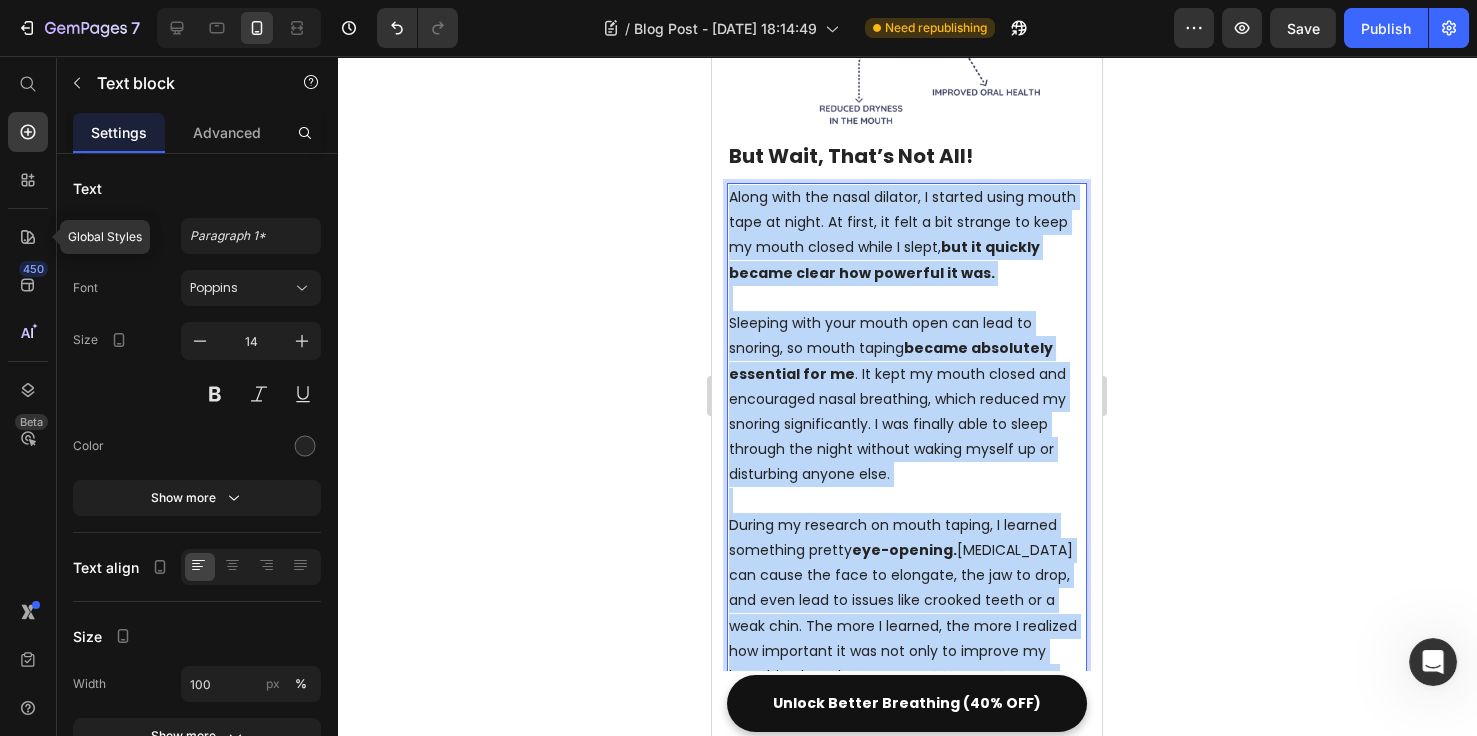 drag, startPoint x: 873, startPoint y: 413, endPoint x: 1373, endPoint y: 151, distance: 564.4856 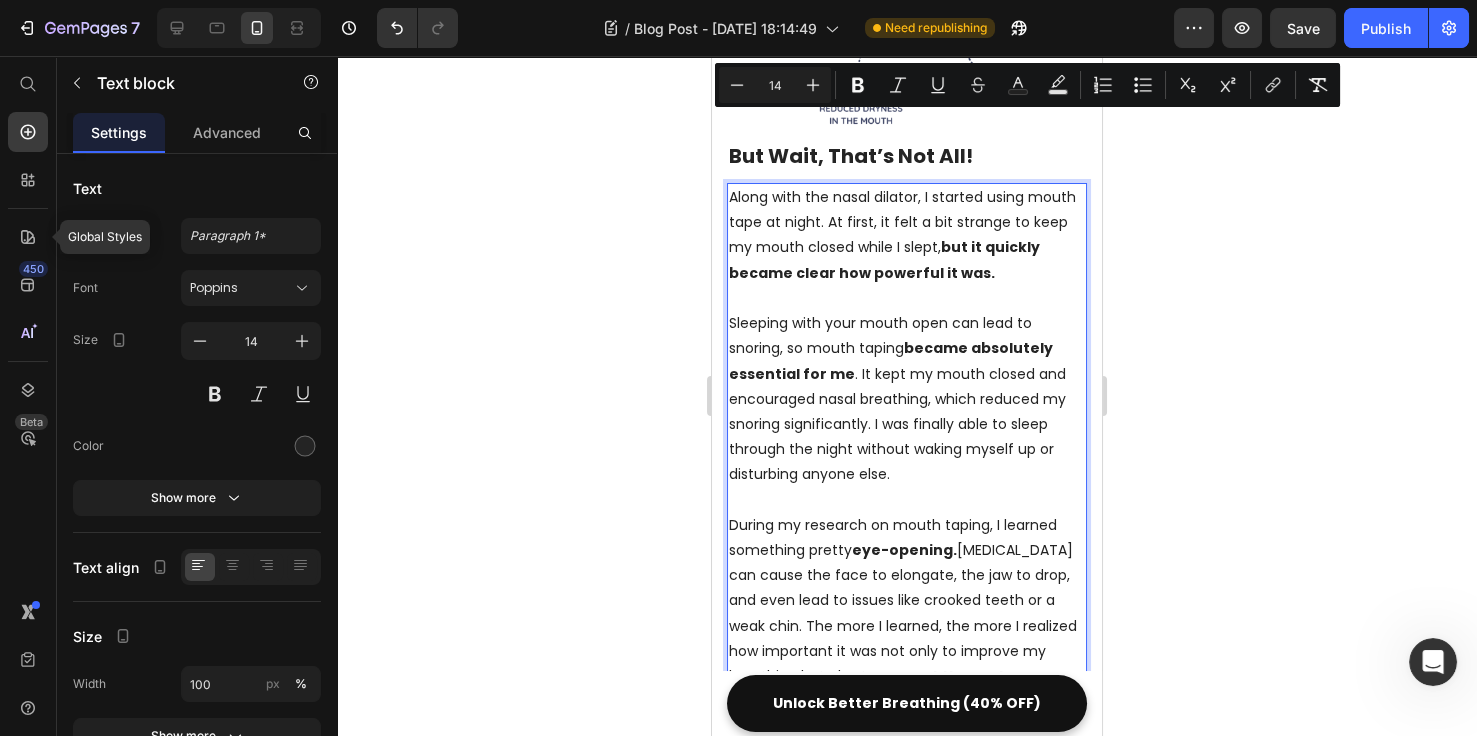 scroll, scrollTop: 3307, scrollLeft: 0, axis: vertical 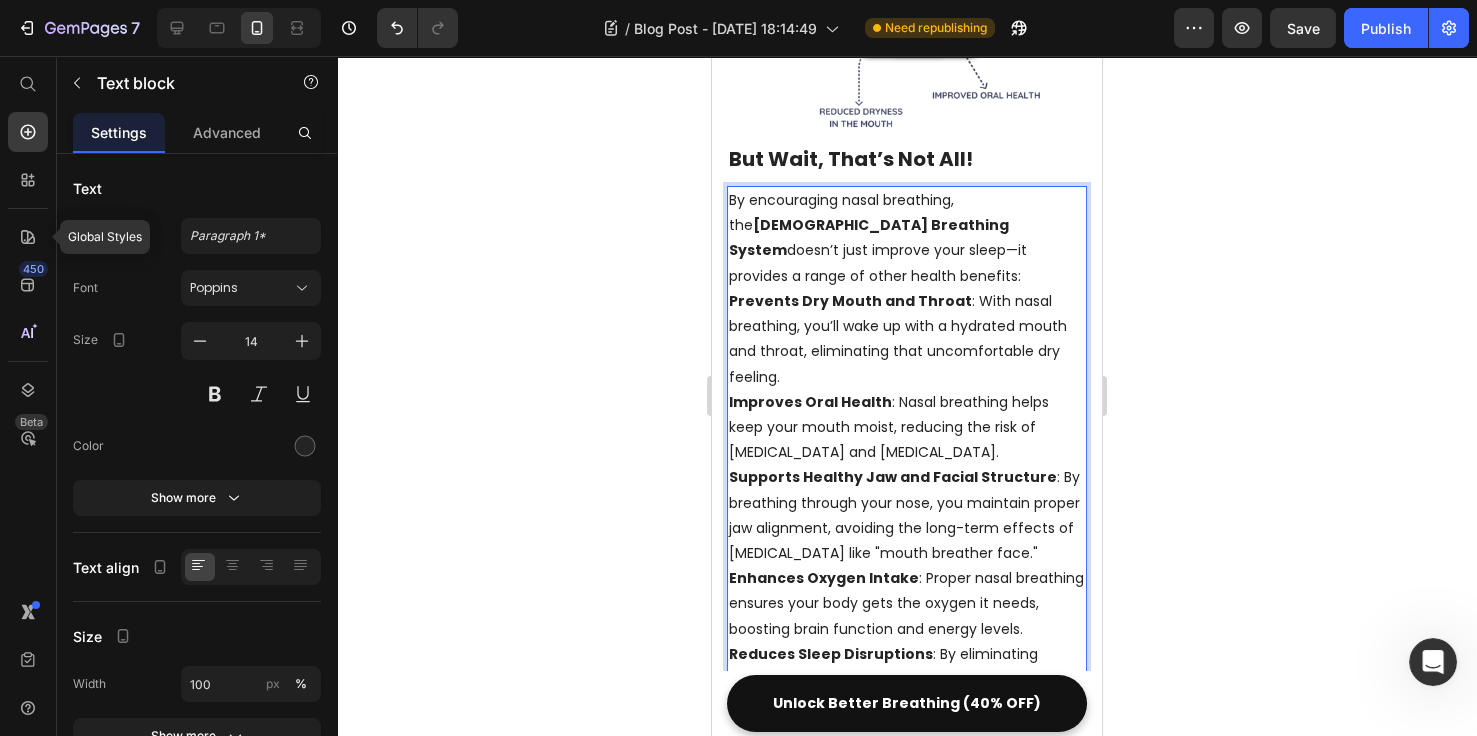 click on "By encouraging nasal breathing, the  [DEMOGRAPHIC_DATA] Breathing System  doesn’t just improve your sleep—it provides a range of other health benefits:" at bounding box center [907, 238] 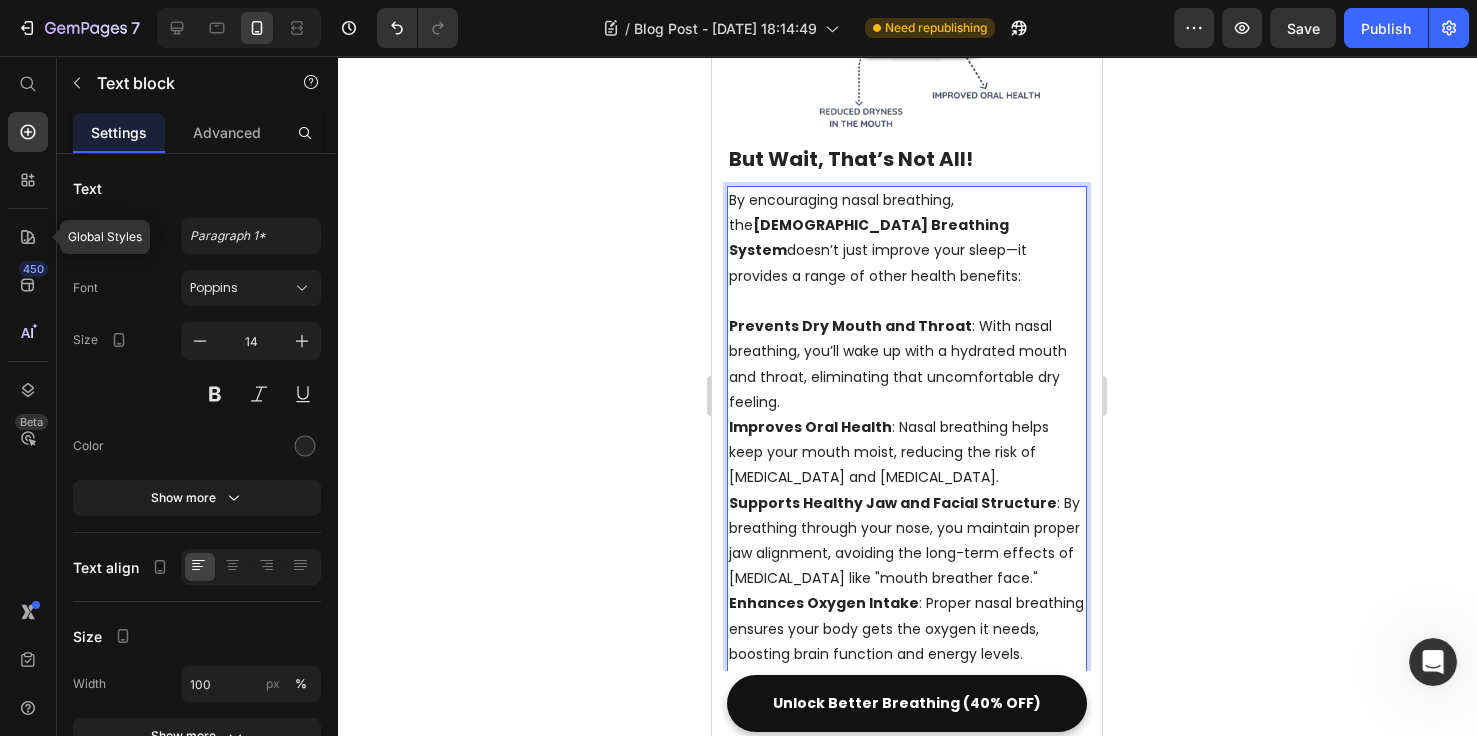 click on "Prevents Dry Mouth and Throat : With nasal breathing, you’ll wake up with a hydrated mouth and throat, eliminating that uncomfortable dry feeling." at bounding box center (907, 364) 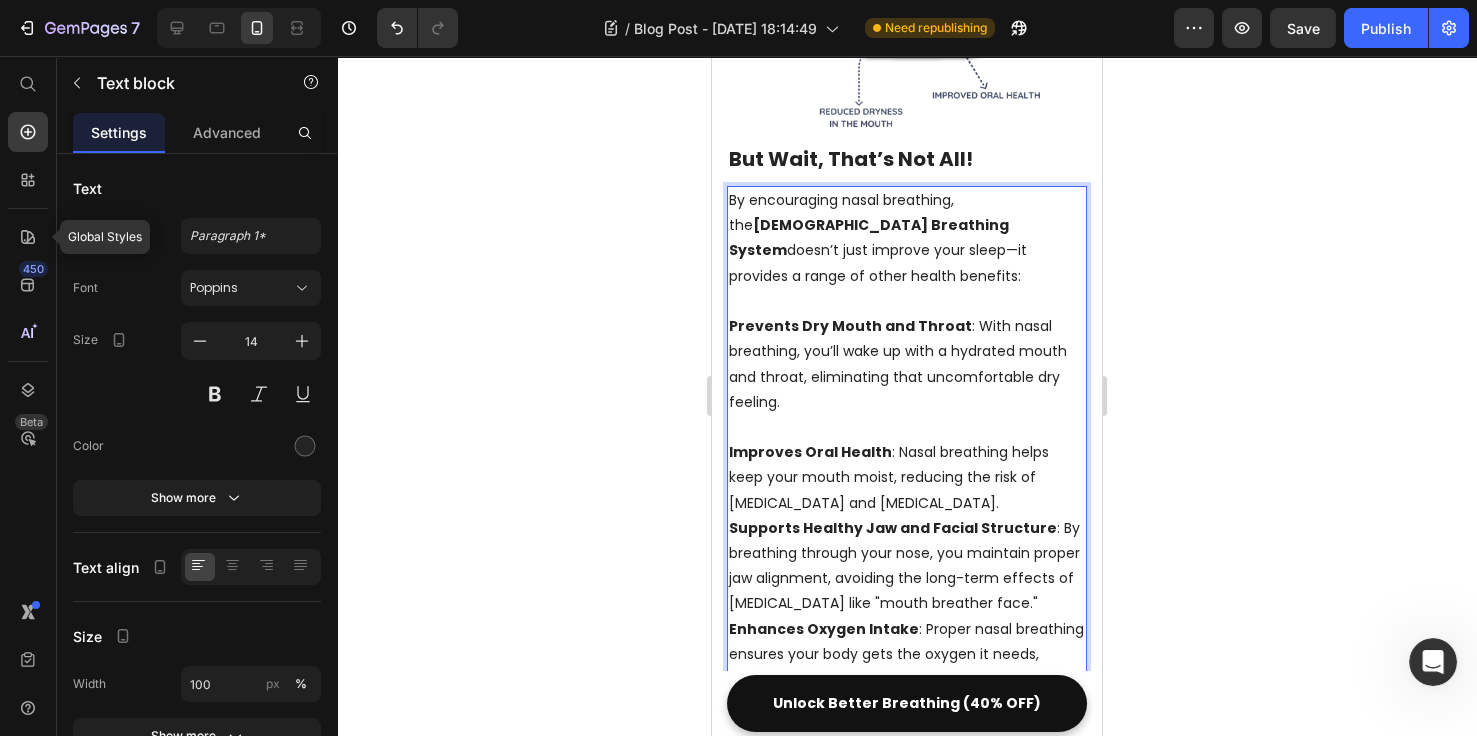 click on "Improves Oral Health : Nasal breathing helps keep your mouth moist, reducing the risk of [MEDICAL_DATA] and [MEDICAL_DATA]." at bounding box center [907, 478] 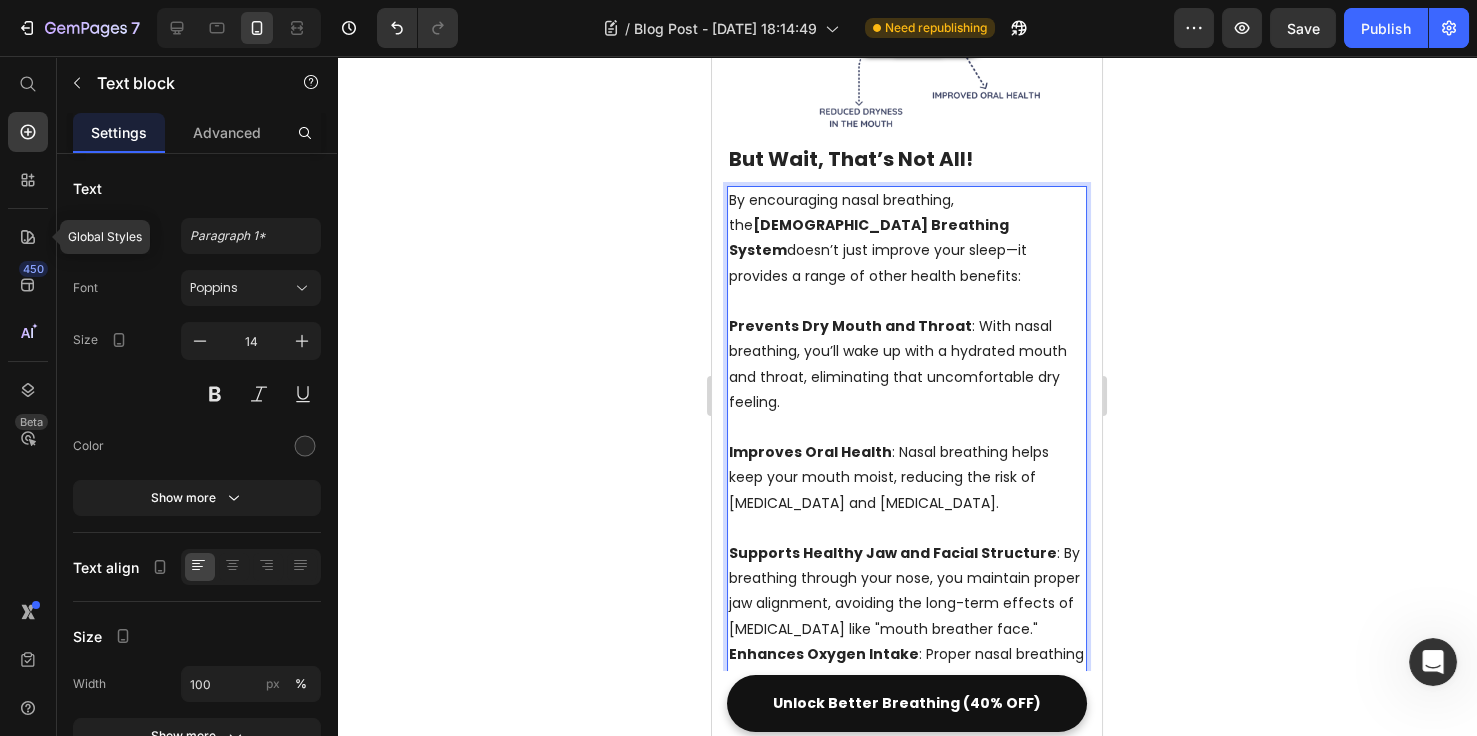 click on "Supports Healthy Jaw and Facial Structure : By breathing through your nose, you maintain proper jaw alignment, avoiding the long-term effects of [MEDICAL_DATA] like "mouth breather face."" at bounding box center (907, 591) 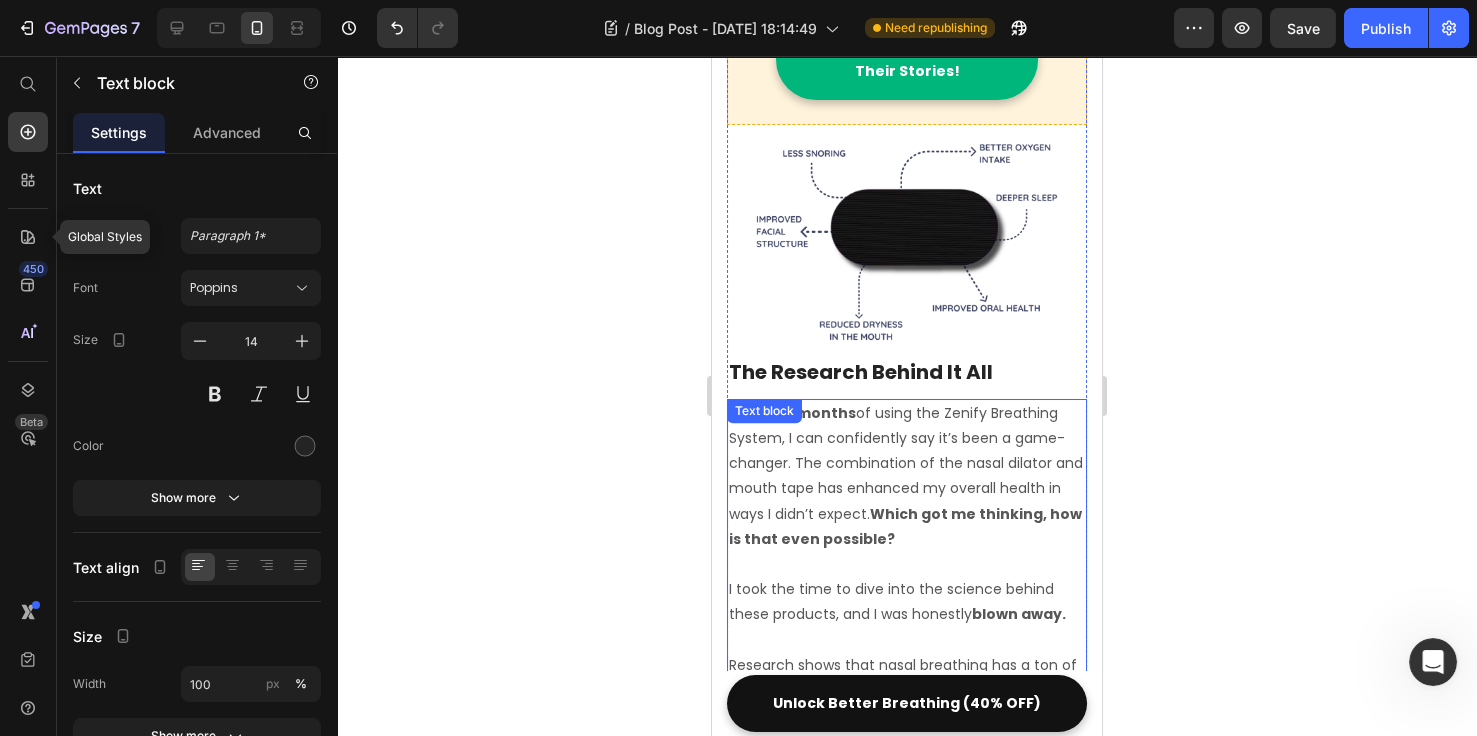 scroll, scrollTop: 4461, scrollLeft: 0, axis: vertical 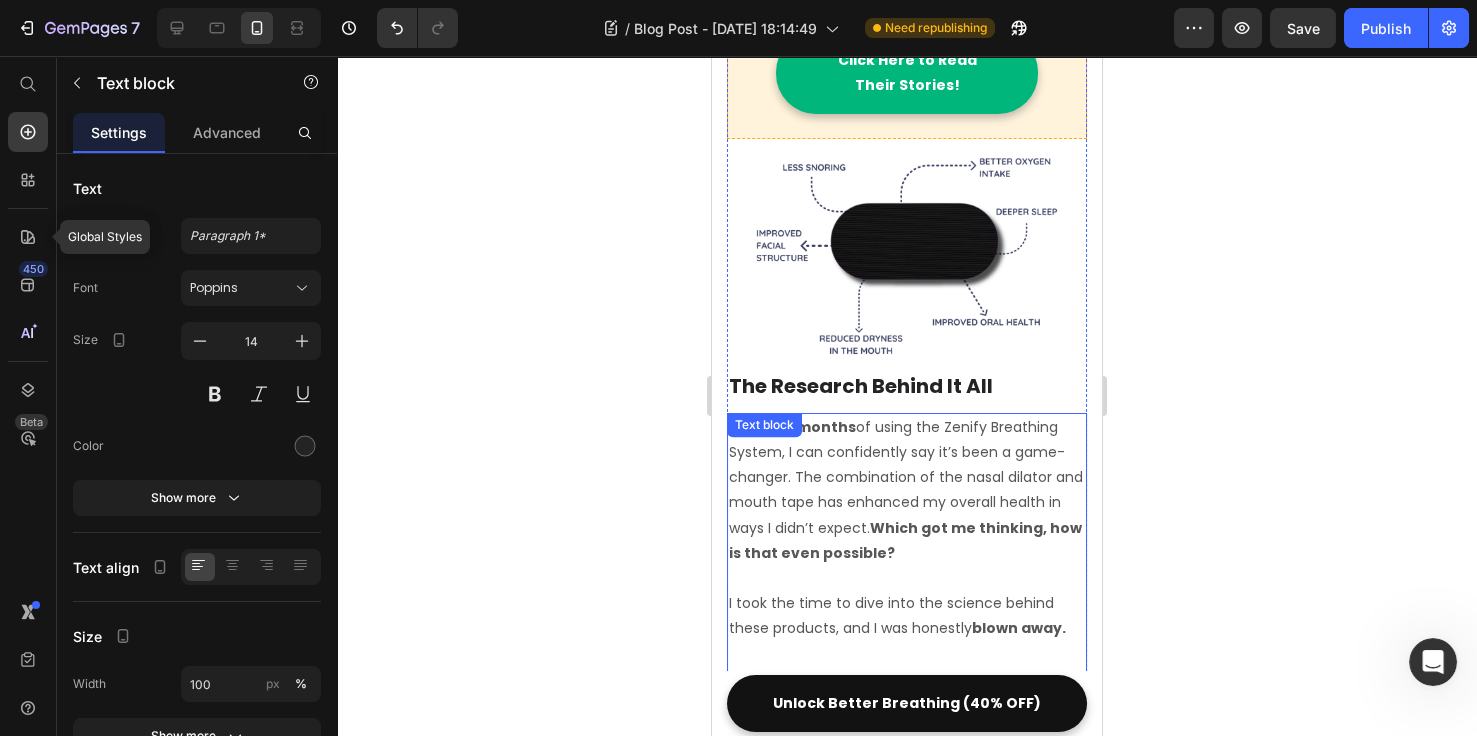 click on "Which got me thinking, how is that even possible?" at bounding box center (905, 540) 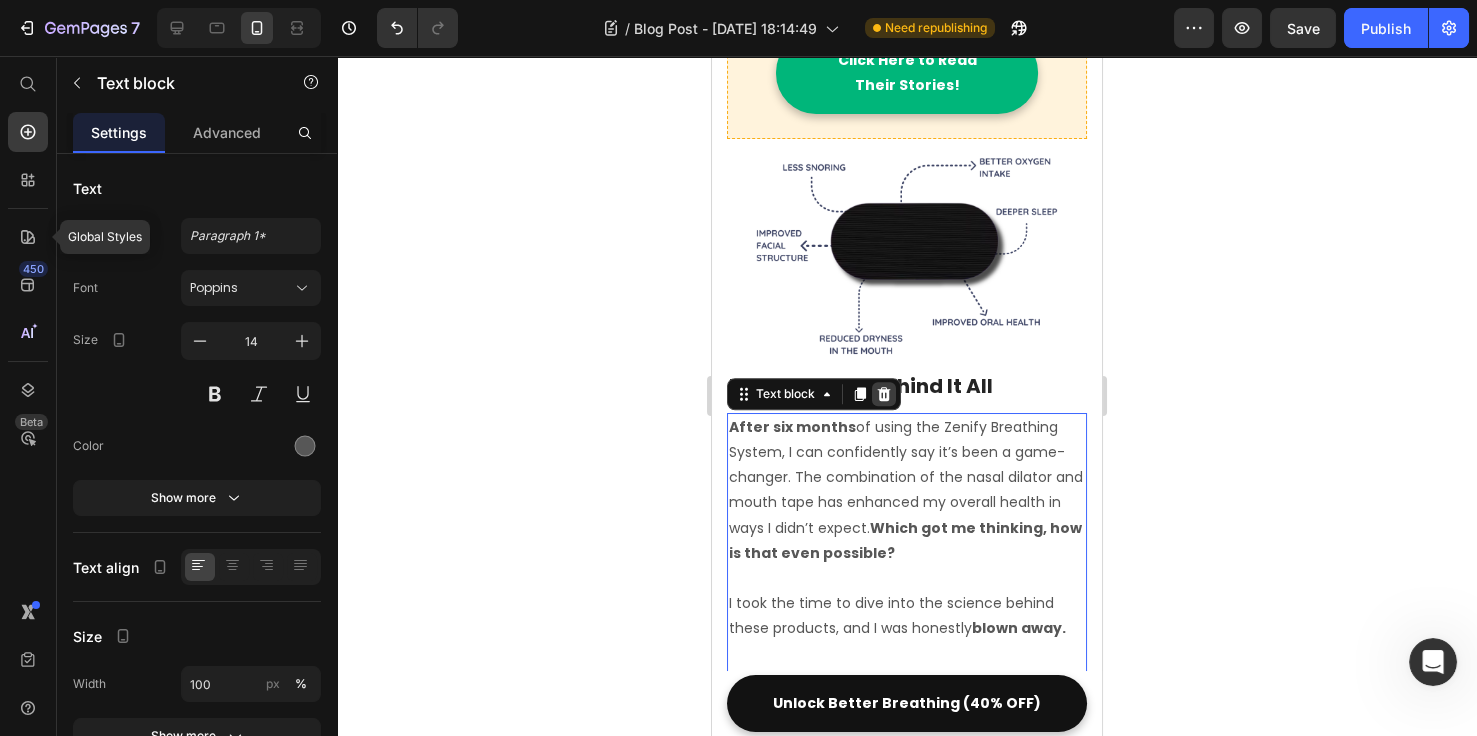 click 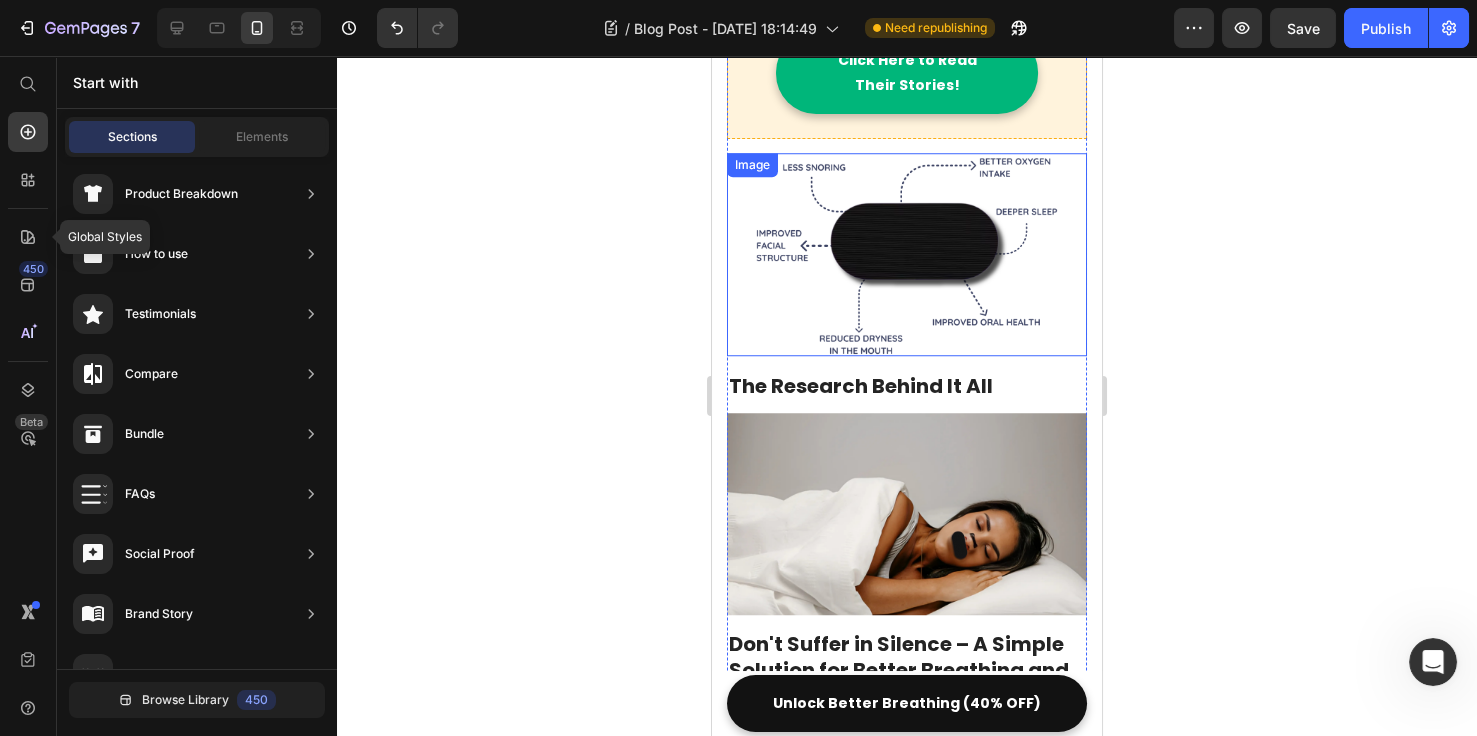 click at bounding box center [907, 254] 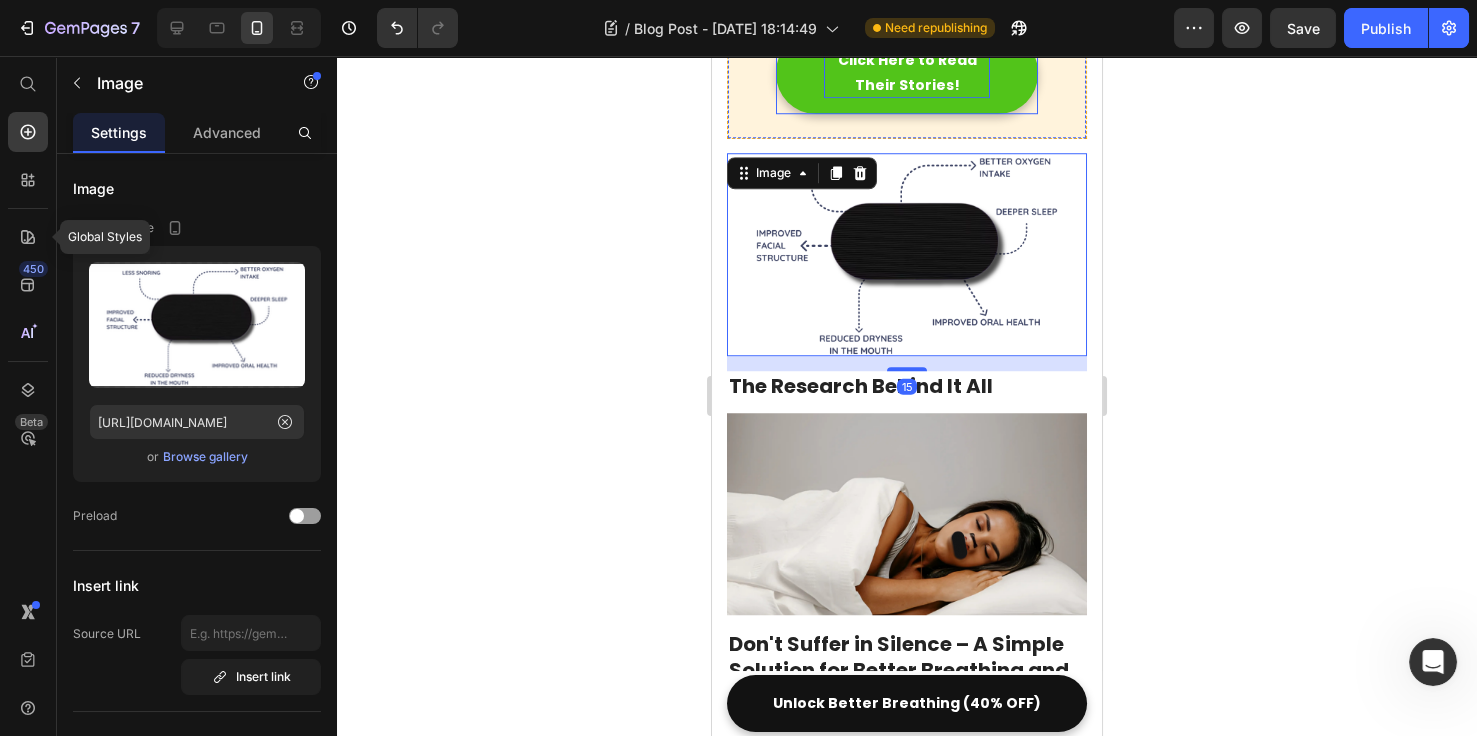 scroll, scrollTop: 4230, scrollLeft: 0, axis: vertical 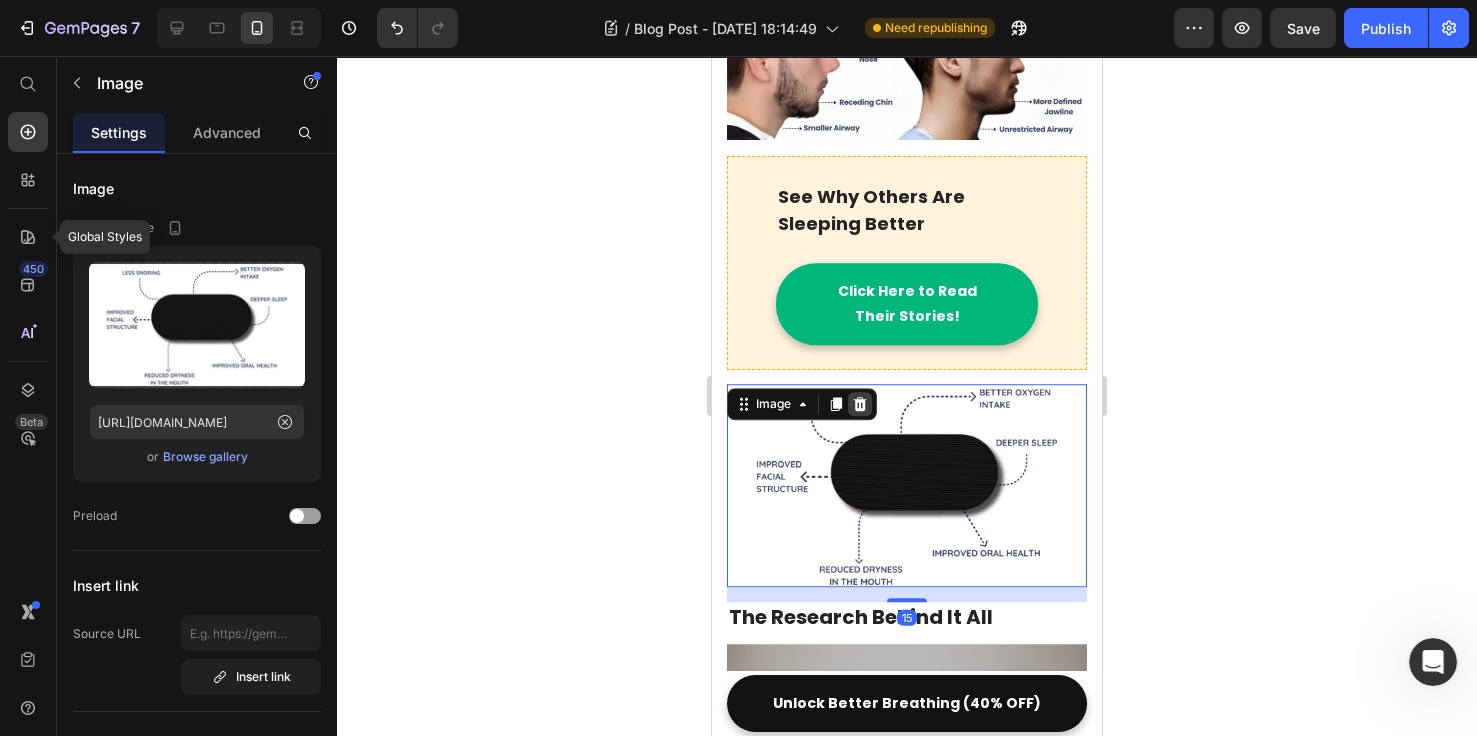 click 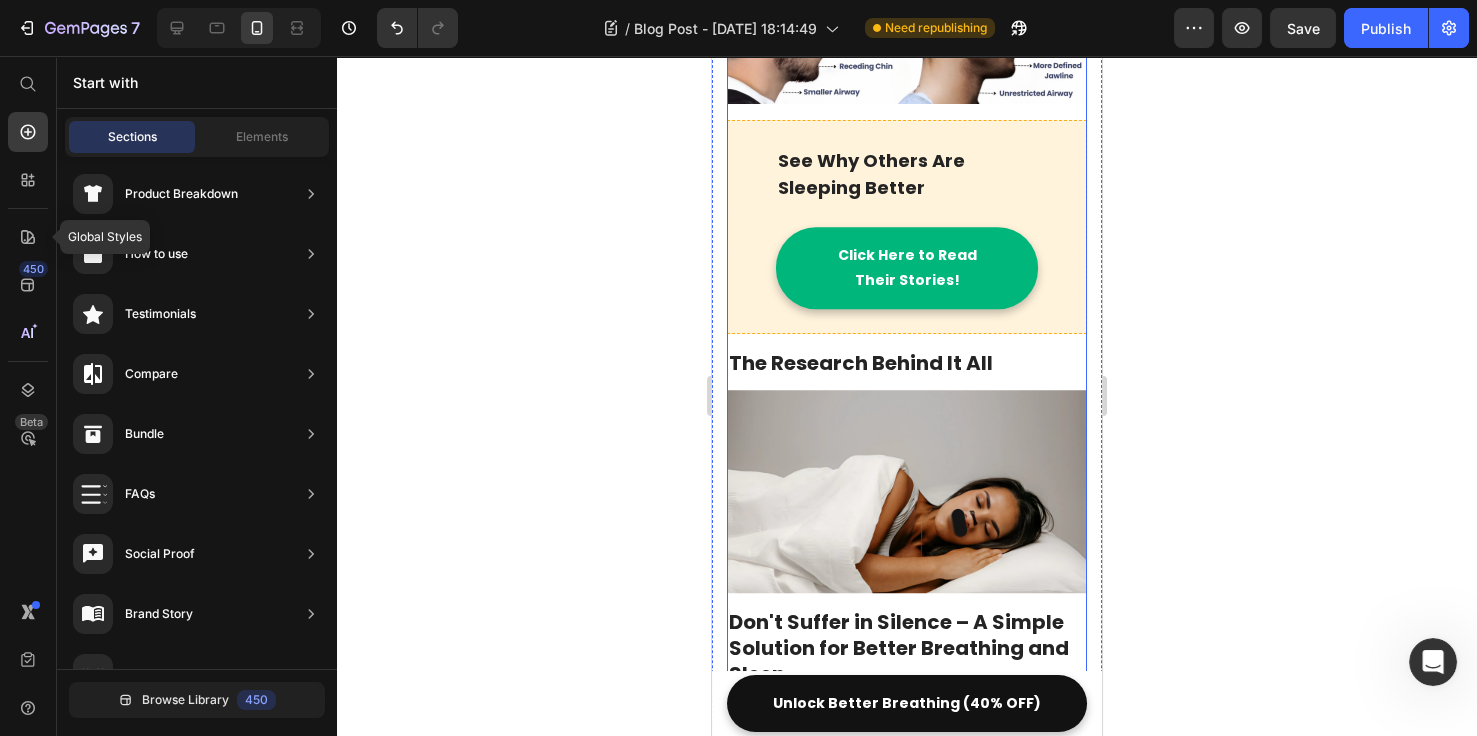scroll, scrollTop: 4307, scrollLeft: 0, axis: vertical 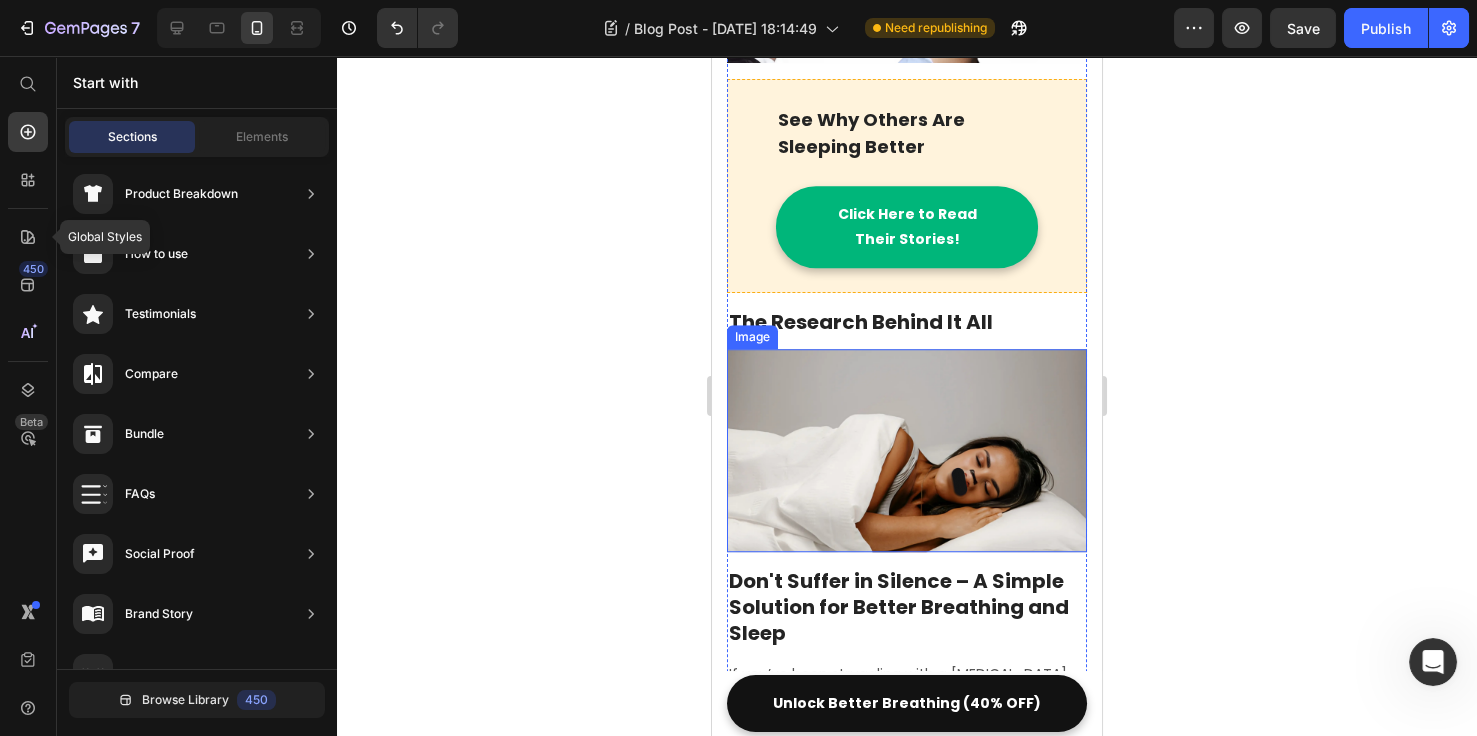 click at bounding box center (907, 450) 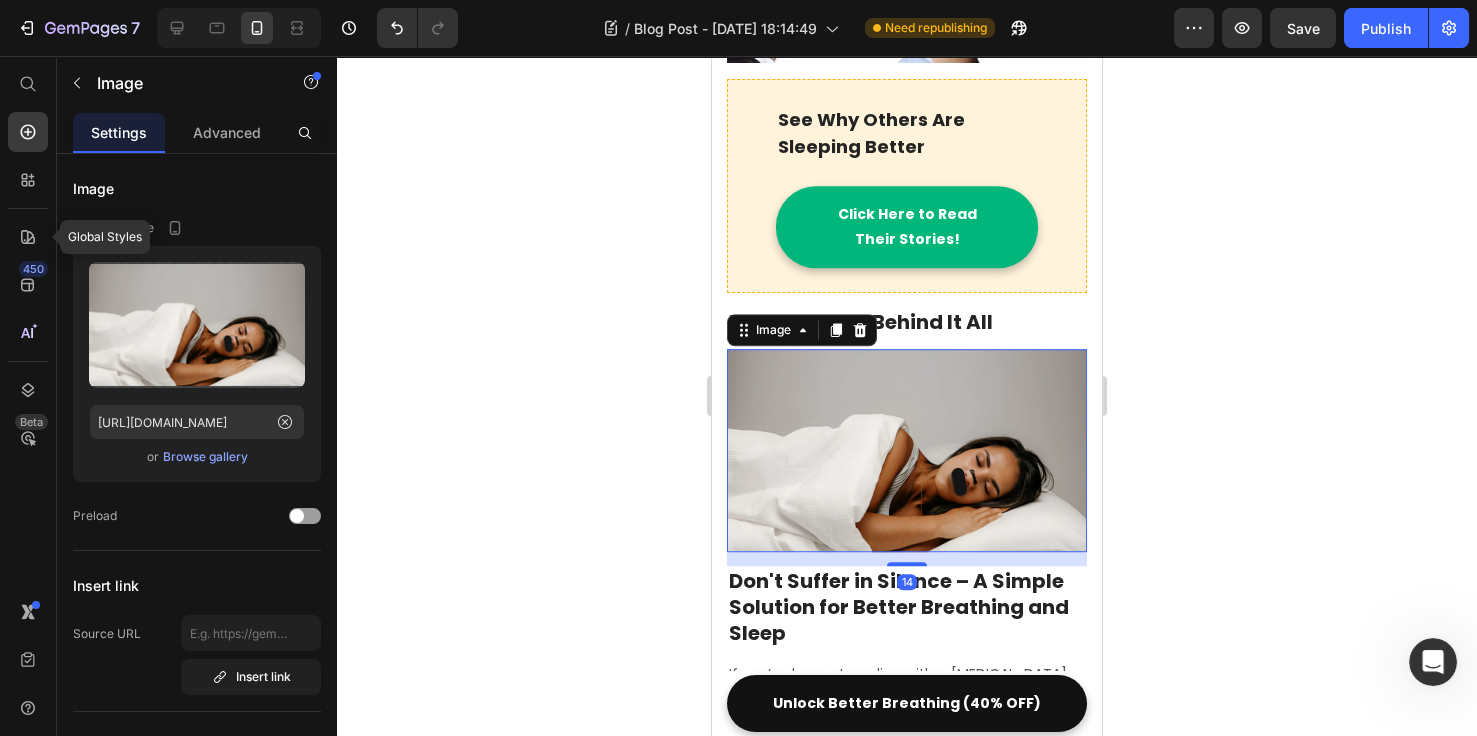 drag, startPoint x: 840, startPoint y: 244, endPoint x: 867, endPoint y: 415, distance: 173.11845 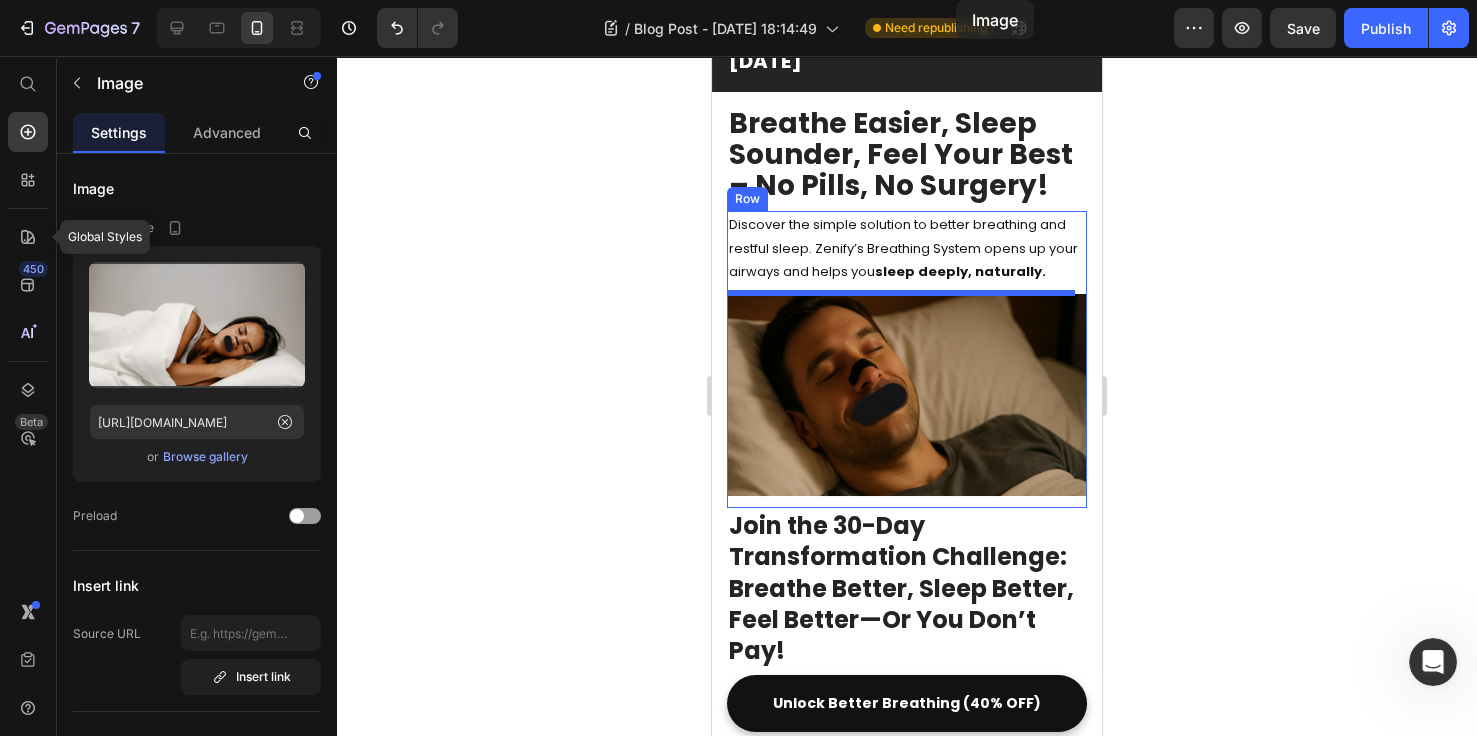 scroll, scrollTop: 0, scrollLeft: 0, axis: both 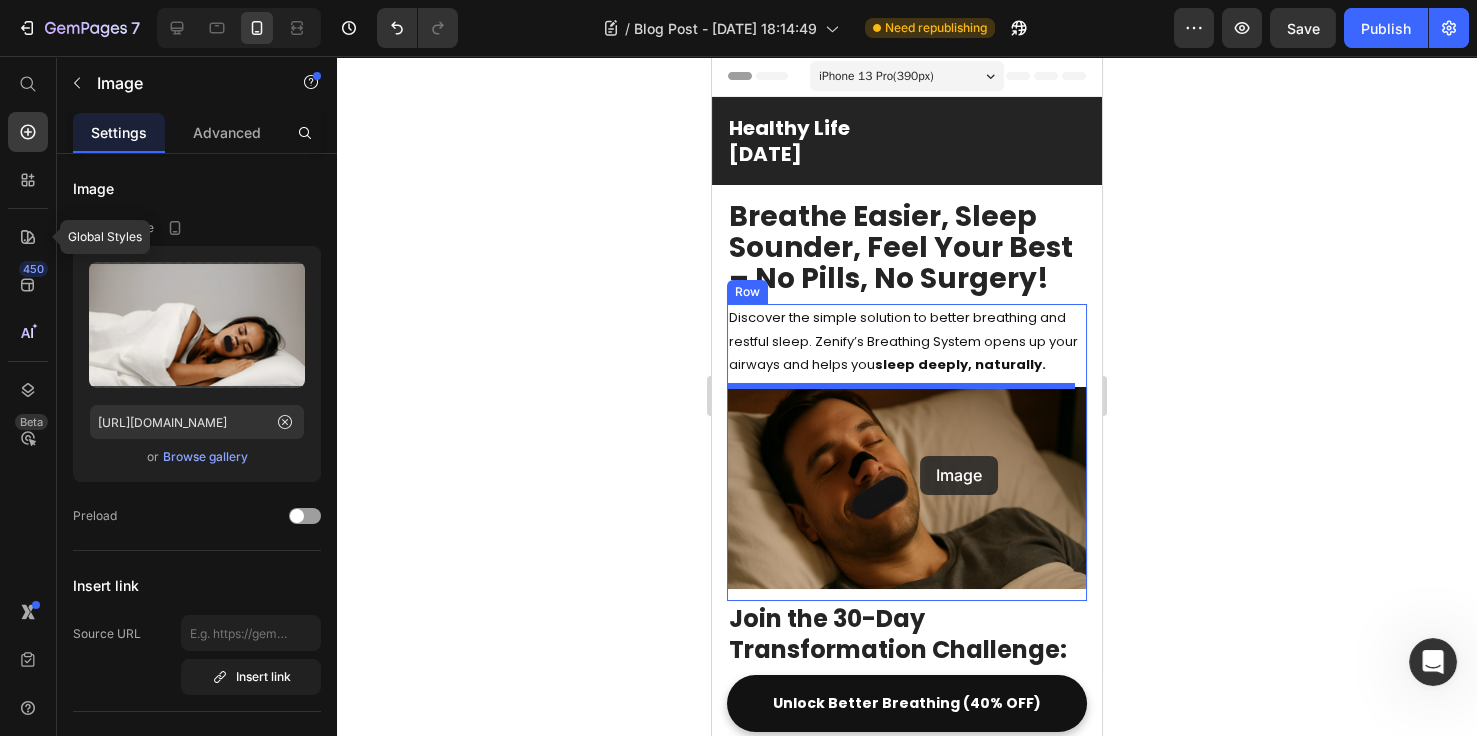 drag, startPoint x: 886, startPoint y: 573, endPoint x: 920, endPoint y: 456, distance: 121.84006 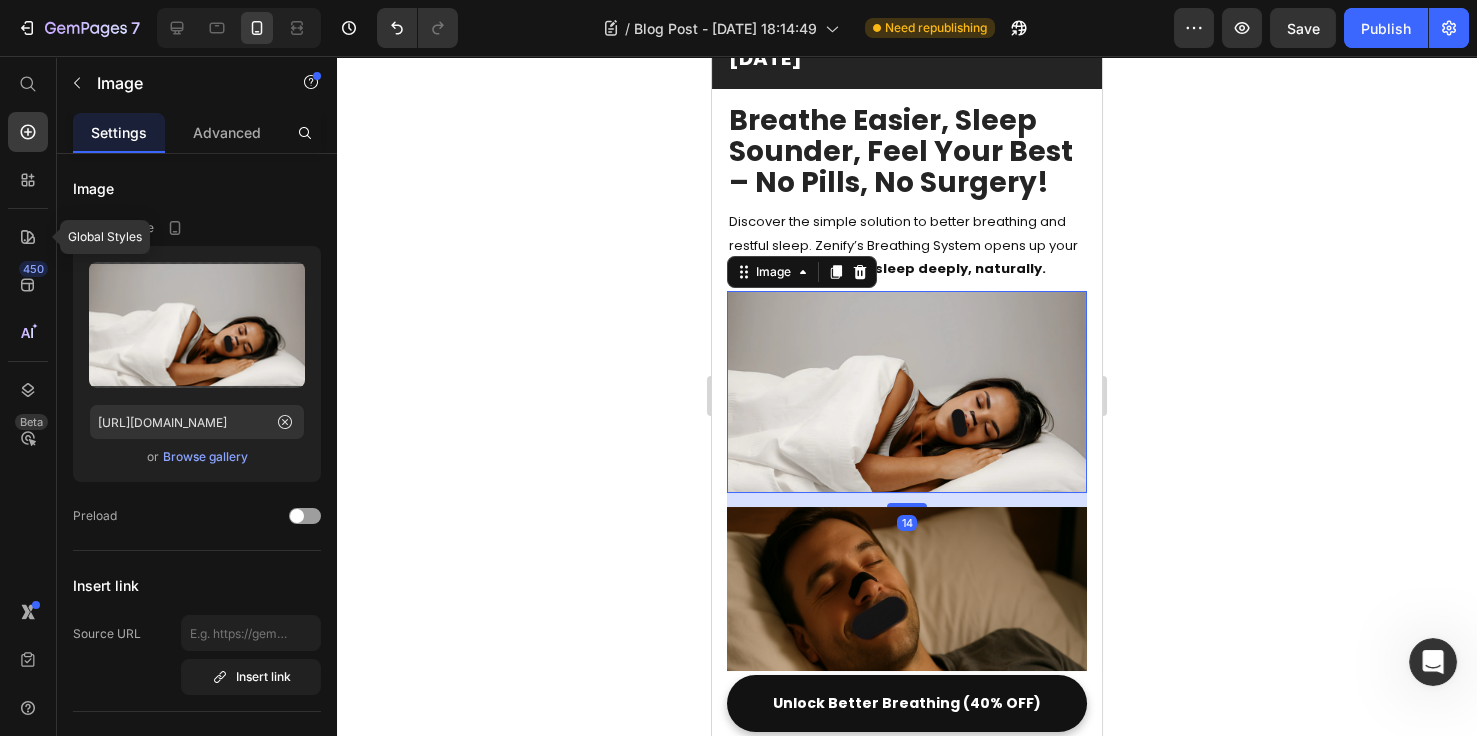 scroll, scrollTop: 307, scrollLeft: 0, axis: vertical 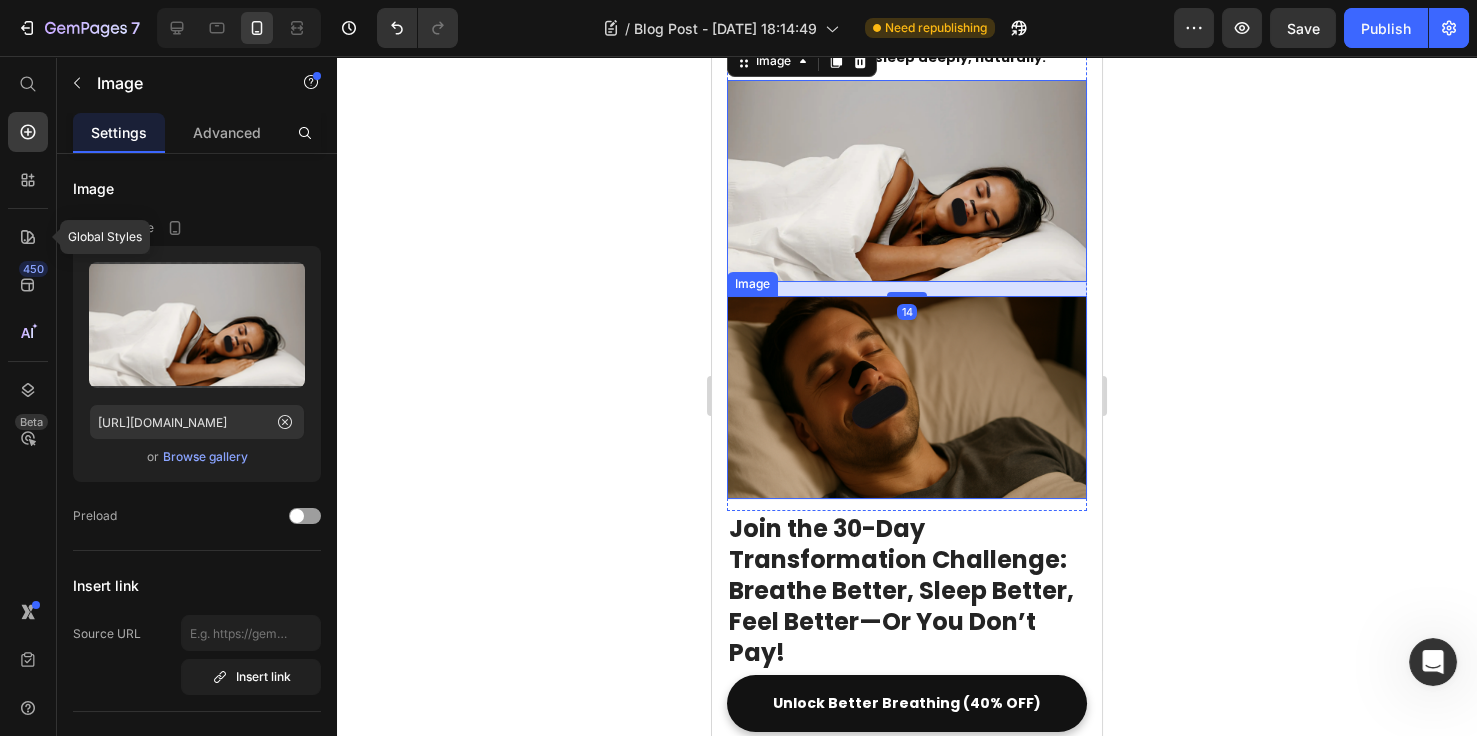 click at bounding box center (907, 397) 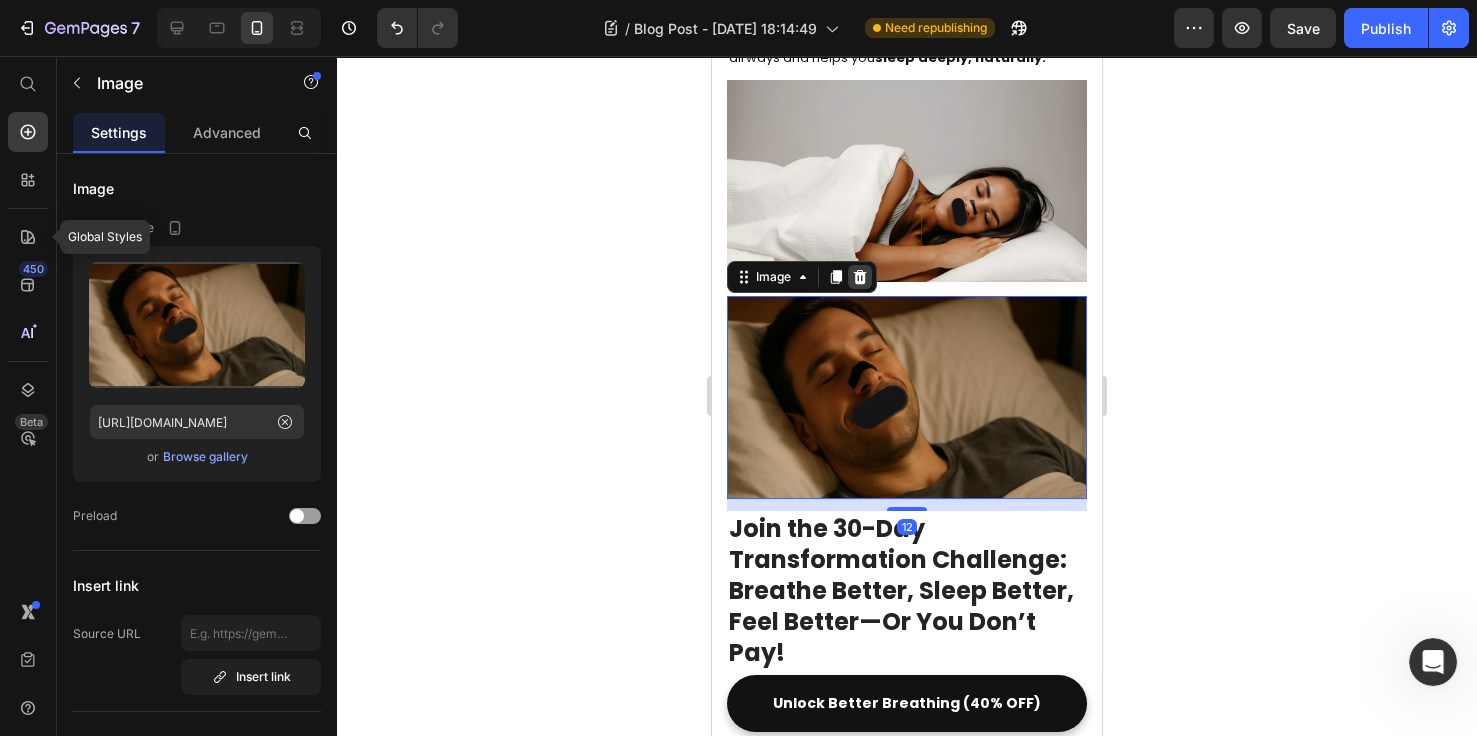 click 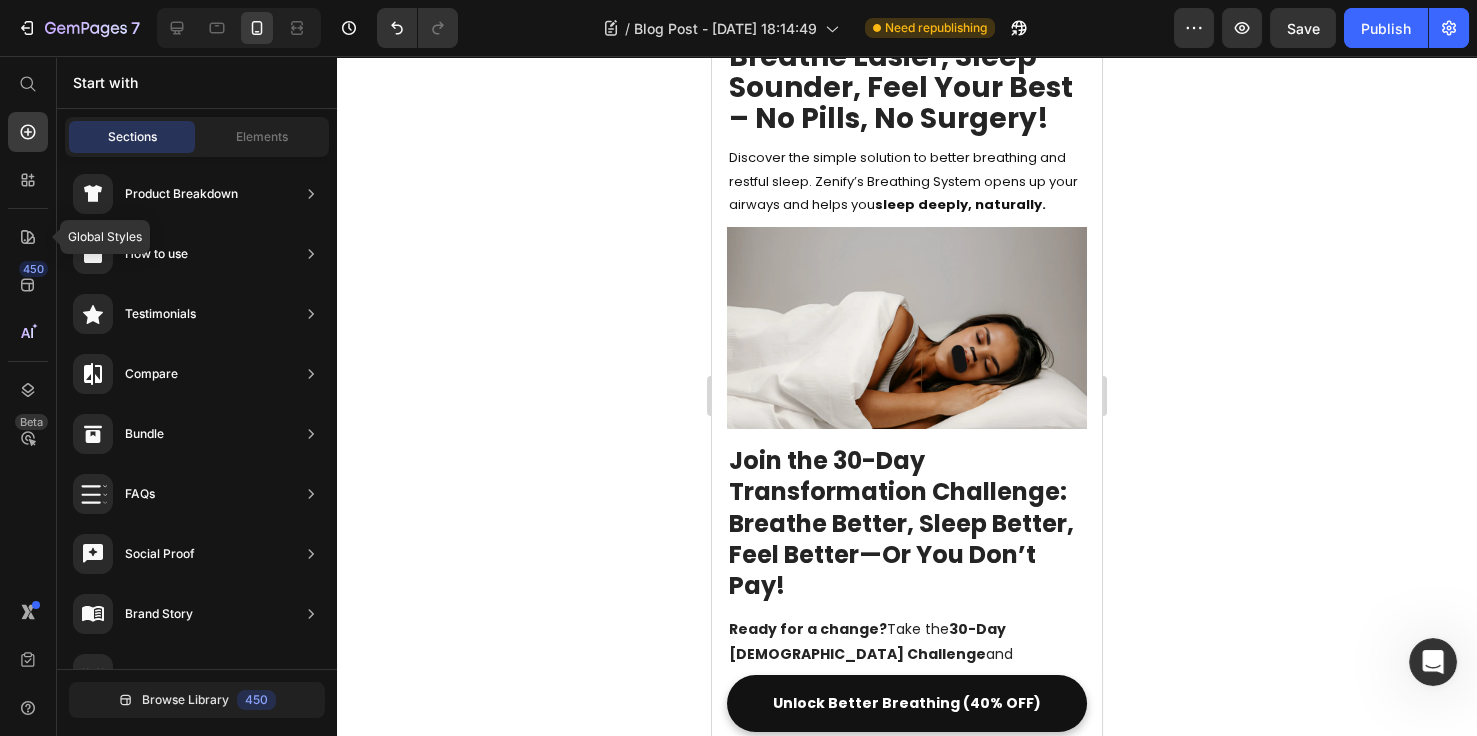 scroll, scrollTop: 153, scrollLeft: 0, axis: vertical 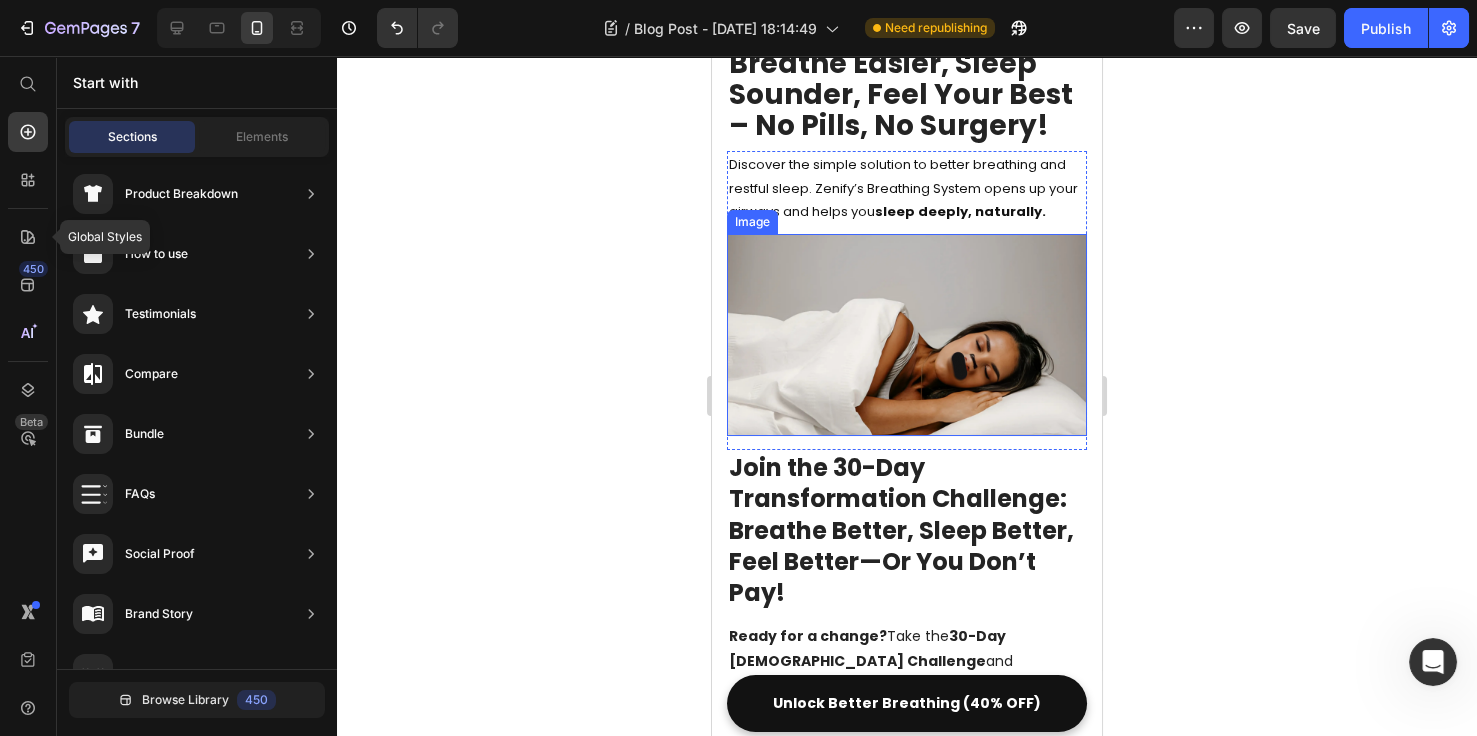 click at bounding box center (907, 335) 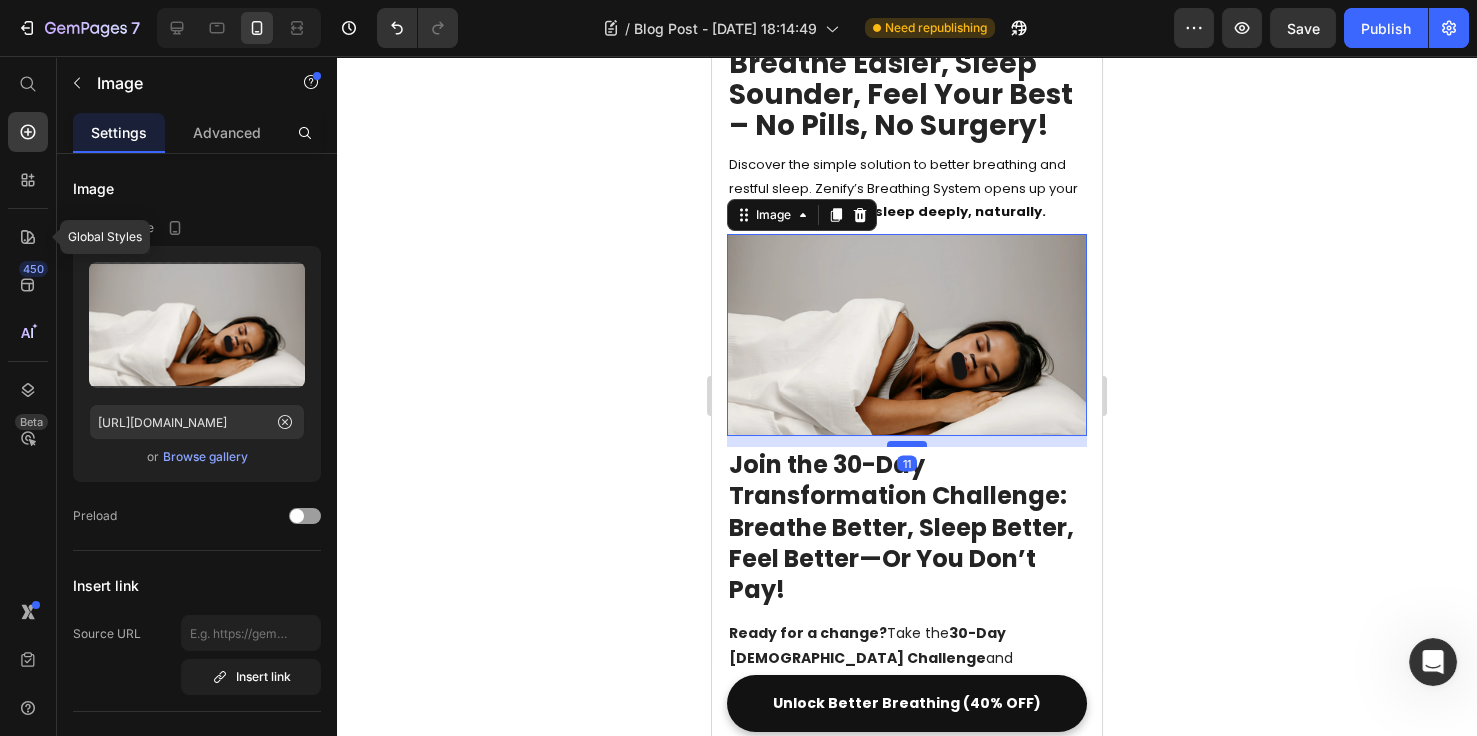 click at bounding box center [907, 444] 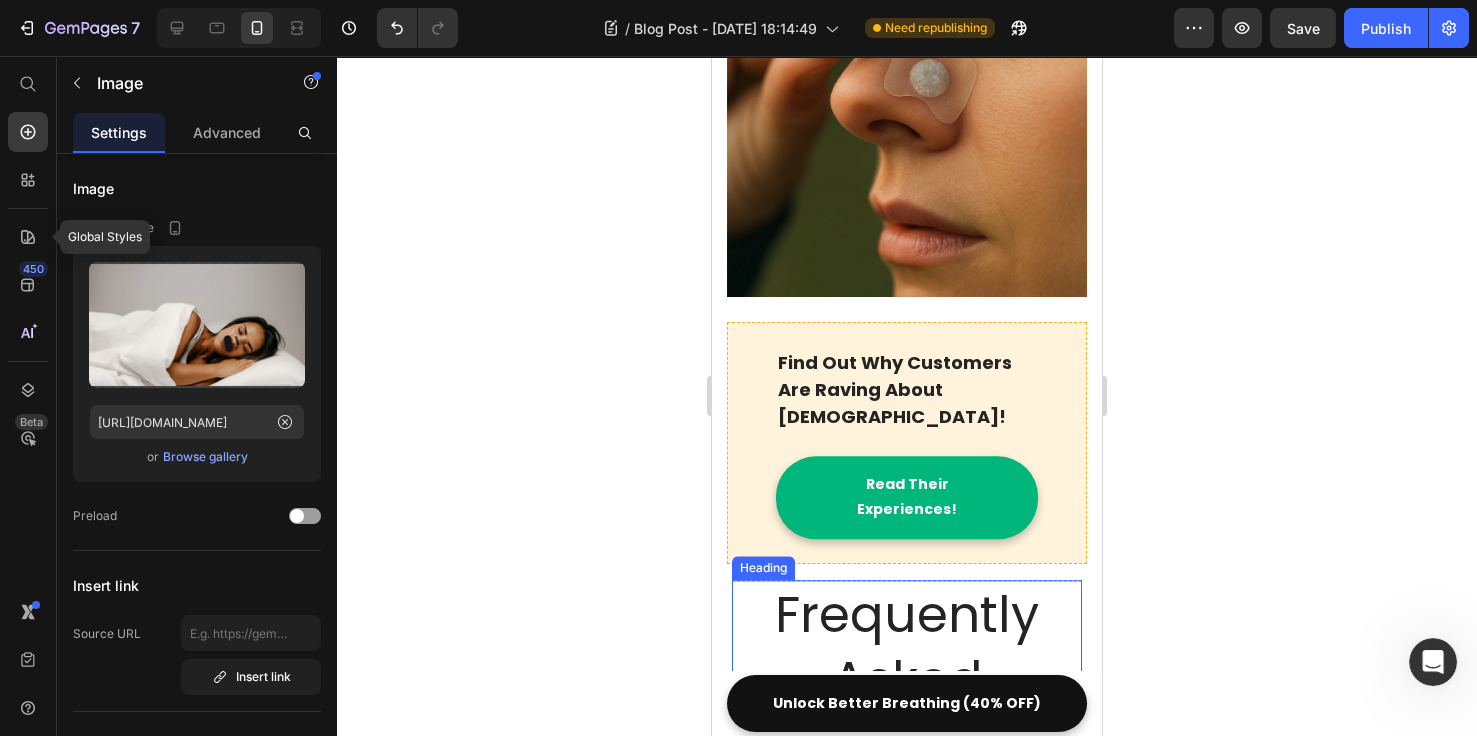 scroll, scrollTop: 6153, scrollLeft: 0, axis: vertical 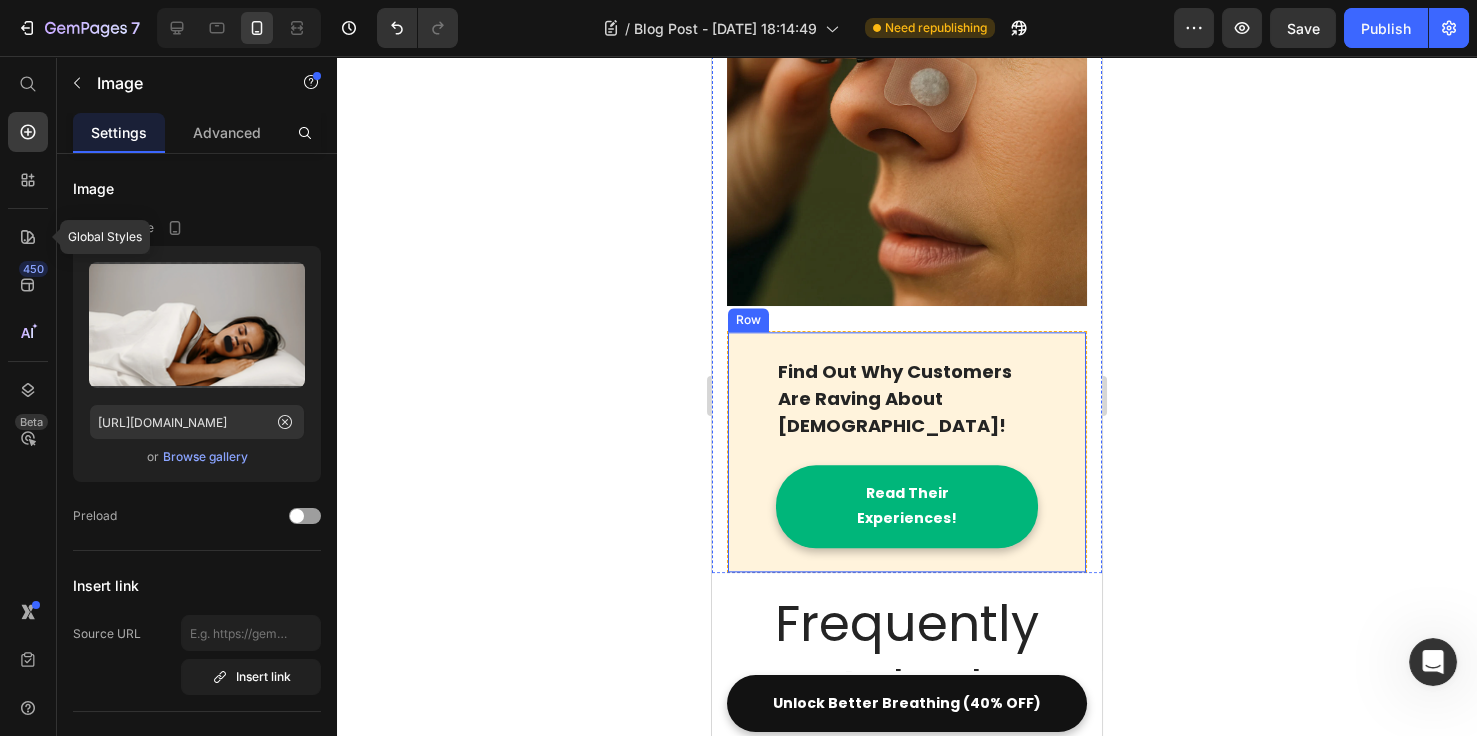 click on "Find Out Why Customers Are Raving About [DEMOGRAPHIC_DATA]! Text block Read Their Experiences! [GEOGRAPHIC_DATA]" at bounding box center [907, 451] 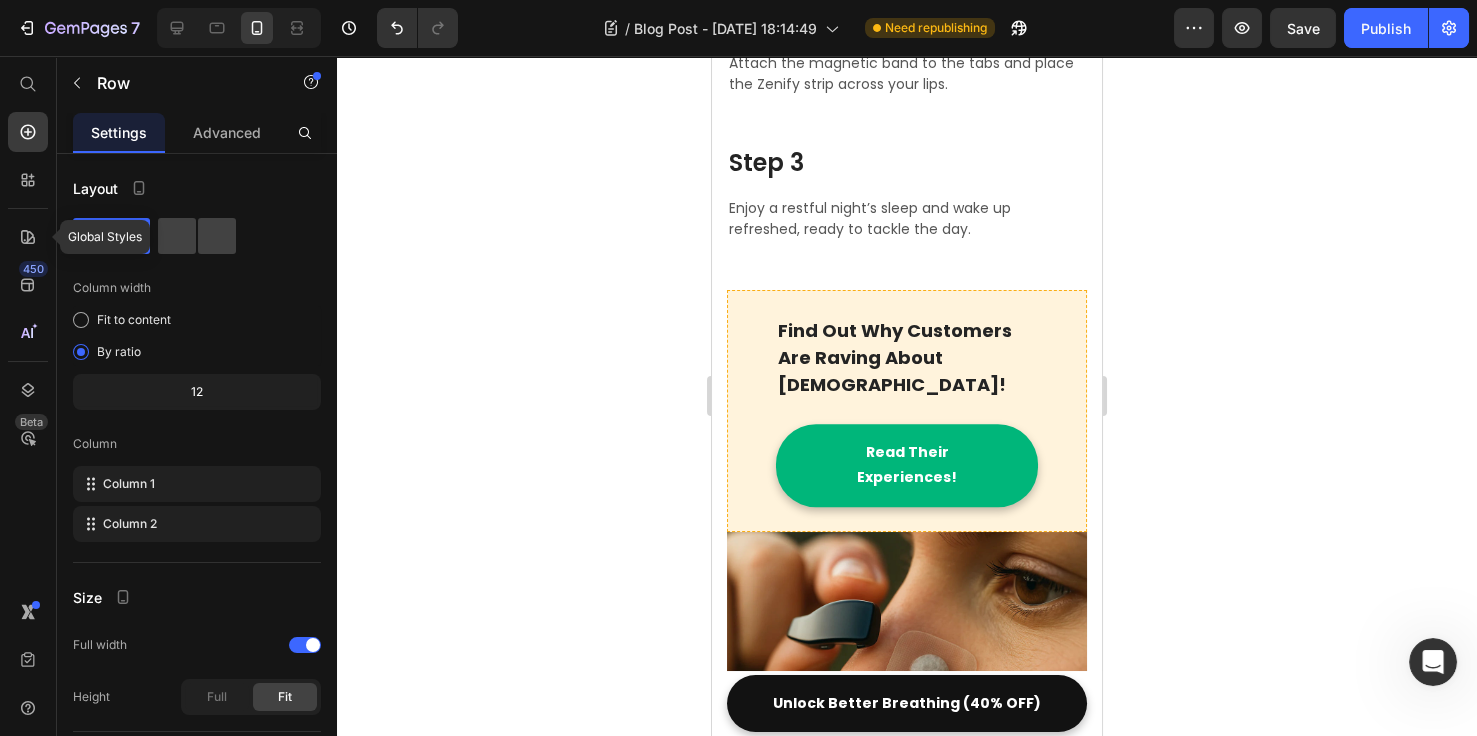 scroll, scrollTop: 5870, scrollLeft: 0, axis: vertical 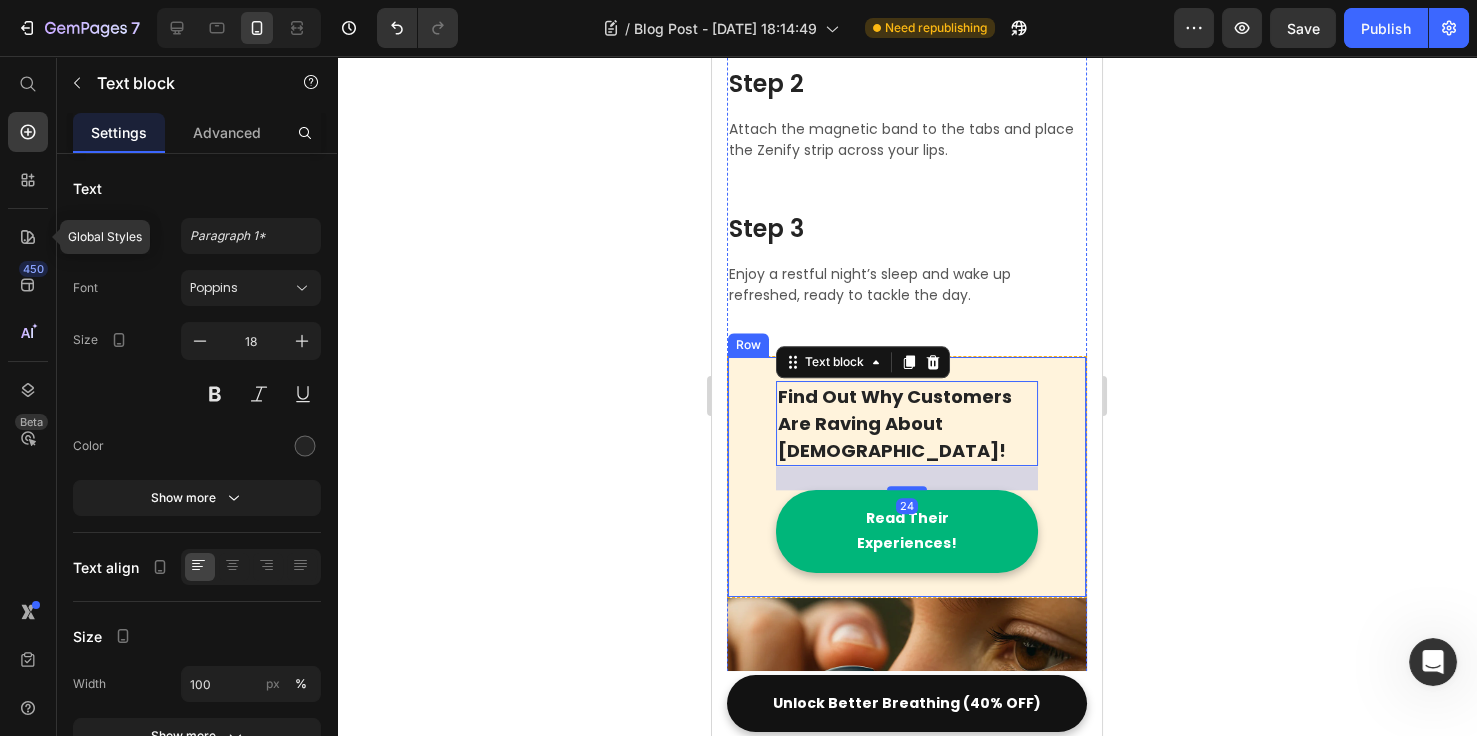 click on "Find Out Why Customers Are Raving About [DEMOGRAPHIC_DATA]! Text block   24 Read Their Experiences! [GEOGRAPHIC_DATA]" at bounding box center [907, 476] 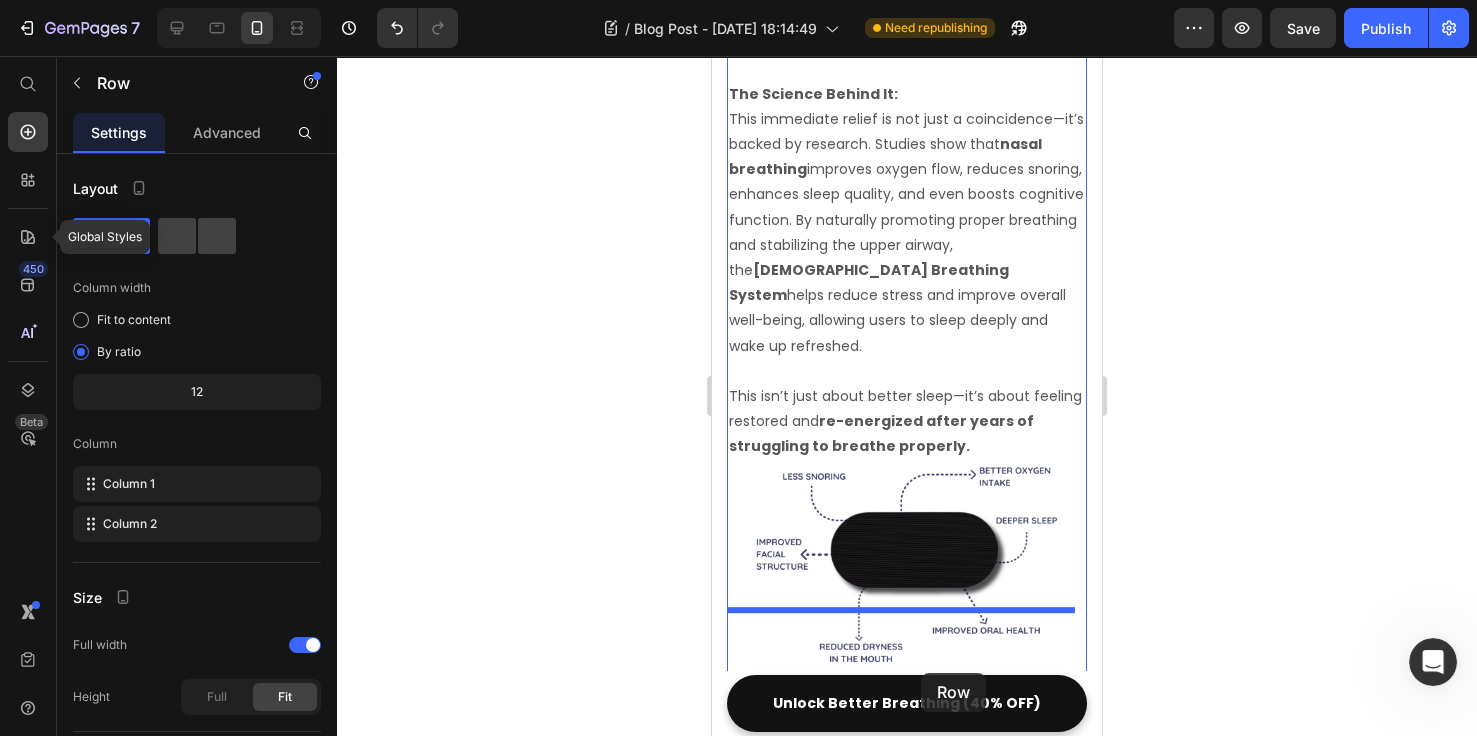 scroll, scrollTop: 2780, scrollLeft: 0, axis: vertical 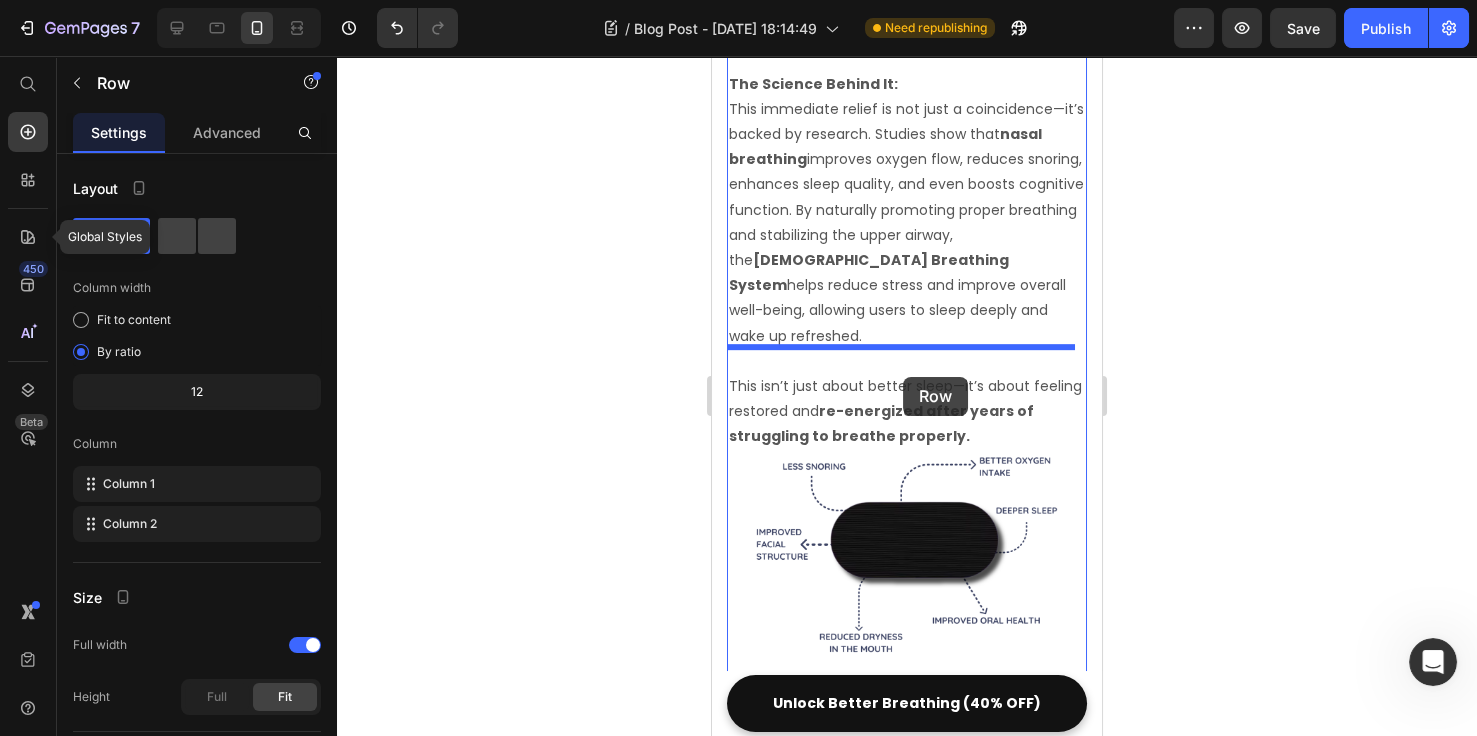 drag, startPoint x: 753, startPoint y: 214, endPoint x: 903, endPoint y: 377, distance: 221.51524 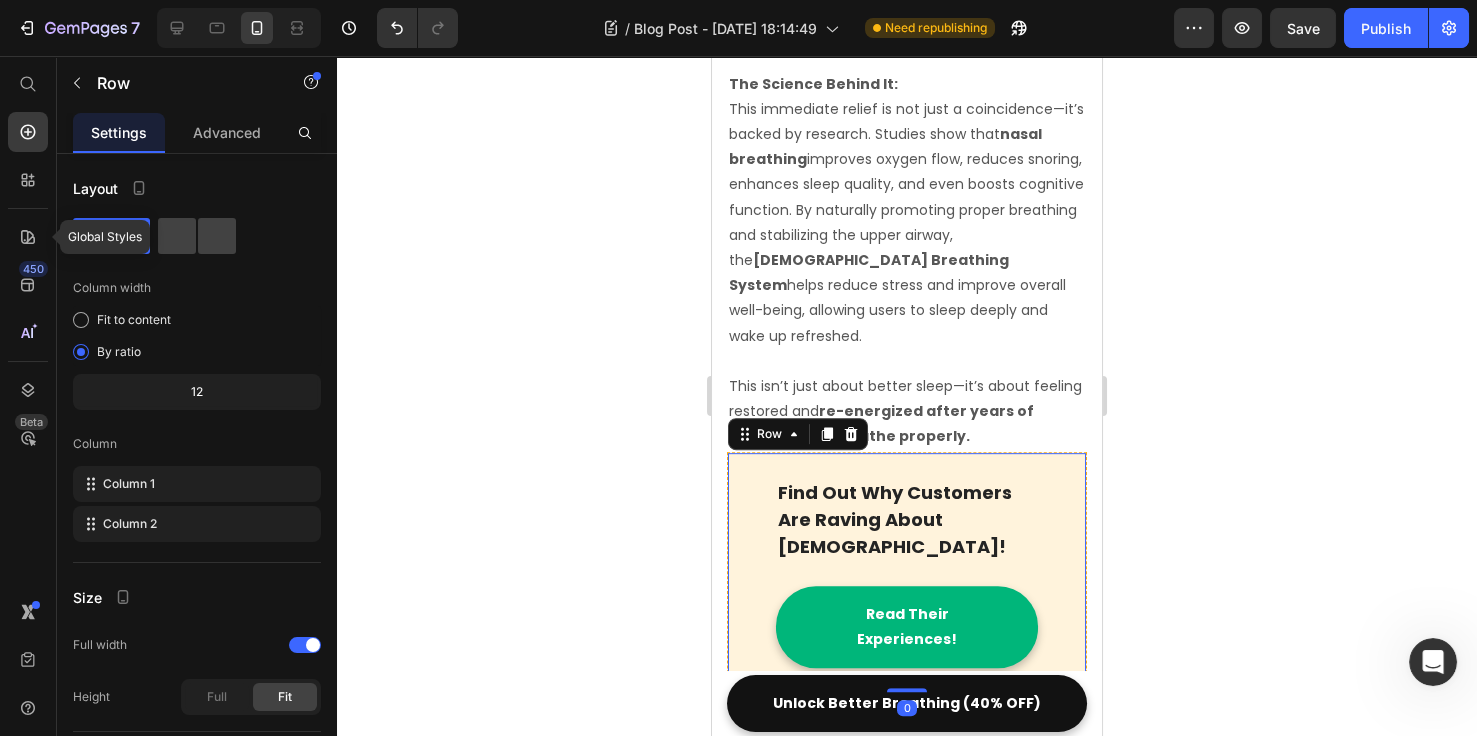 click on "Find Out Why Customers Are Raving About [DEMOGRAPHIC_DATA]! Text block Read Their Experiences! Button Row   0" at bounding box center [907, 572] 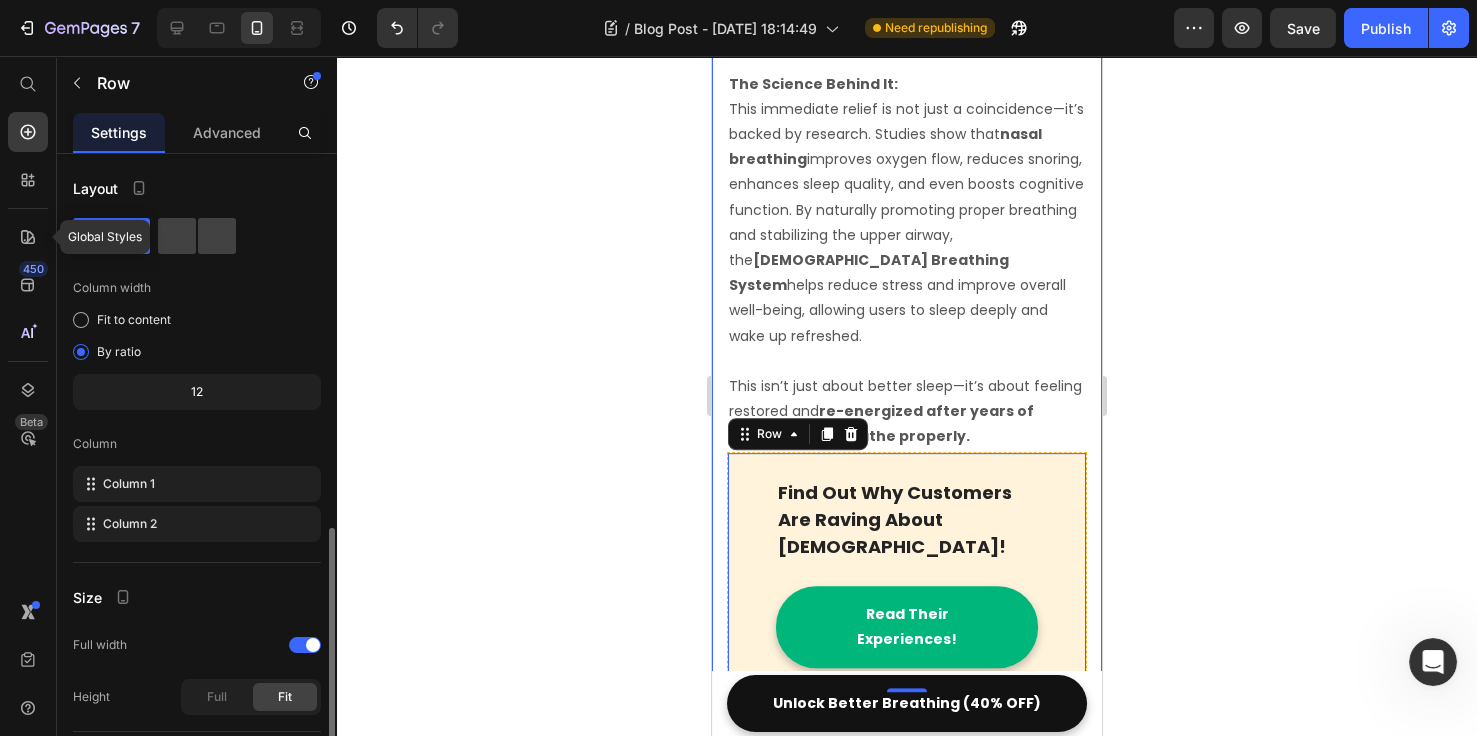 scroll, scrollTop: 214, scrollLeft: 0, axis: vertical 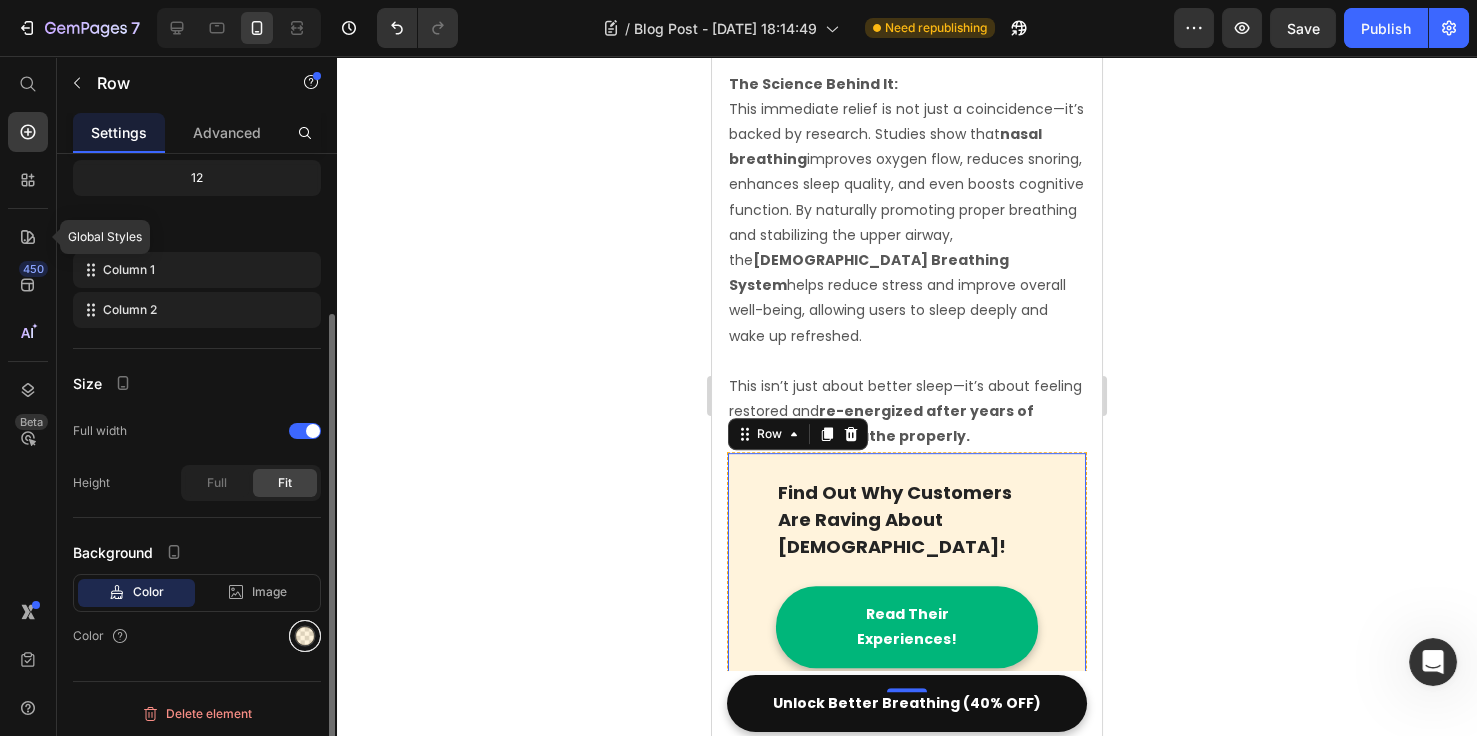 click at bounding box center [305, 636] 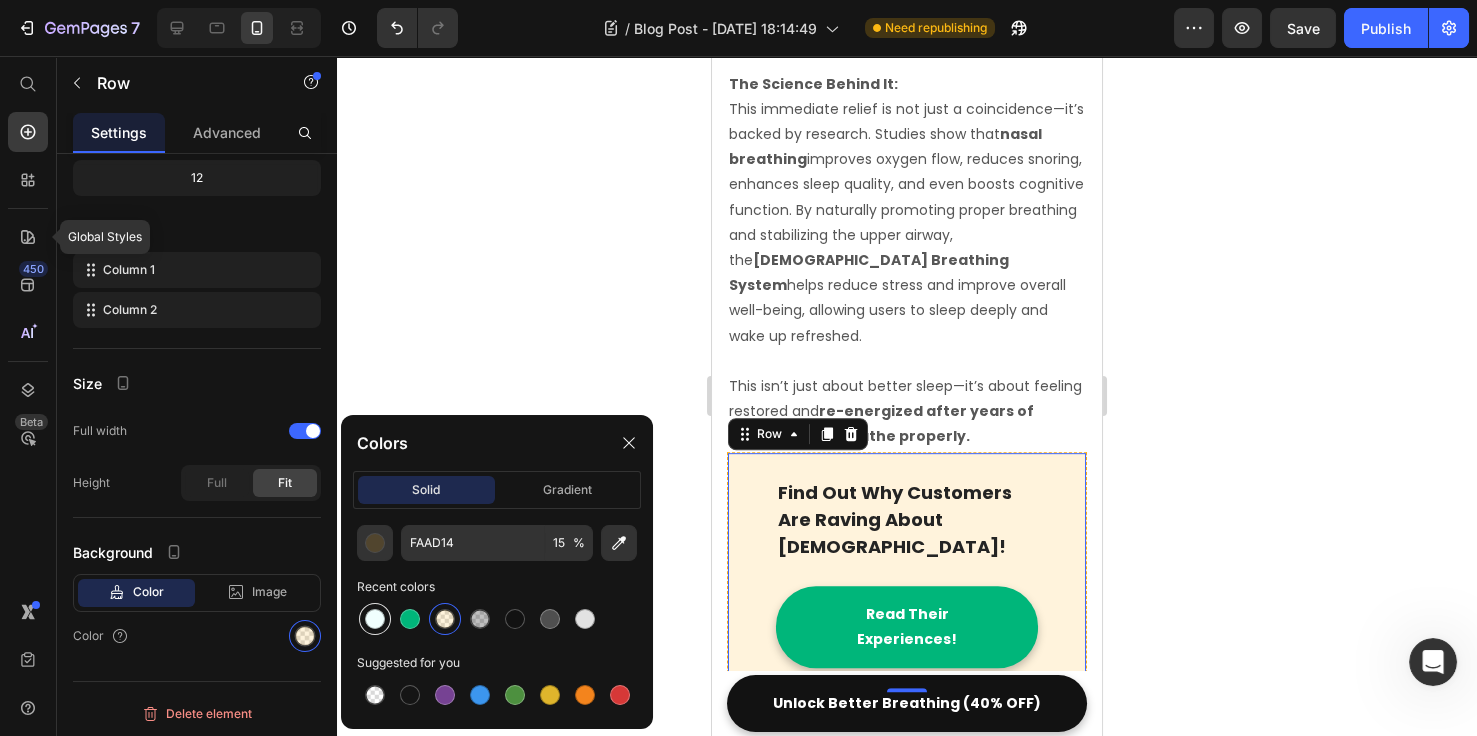 click at bounding box center (375, 619) 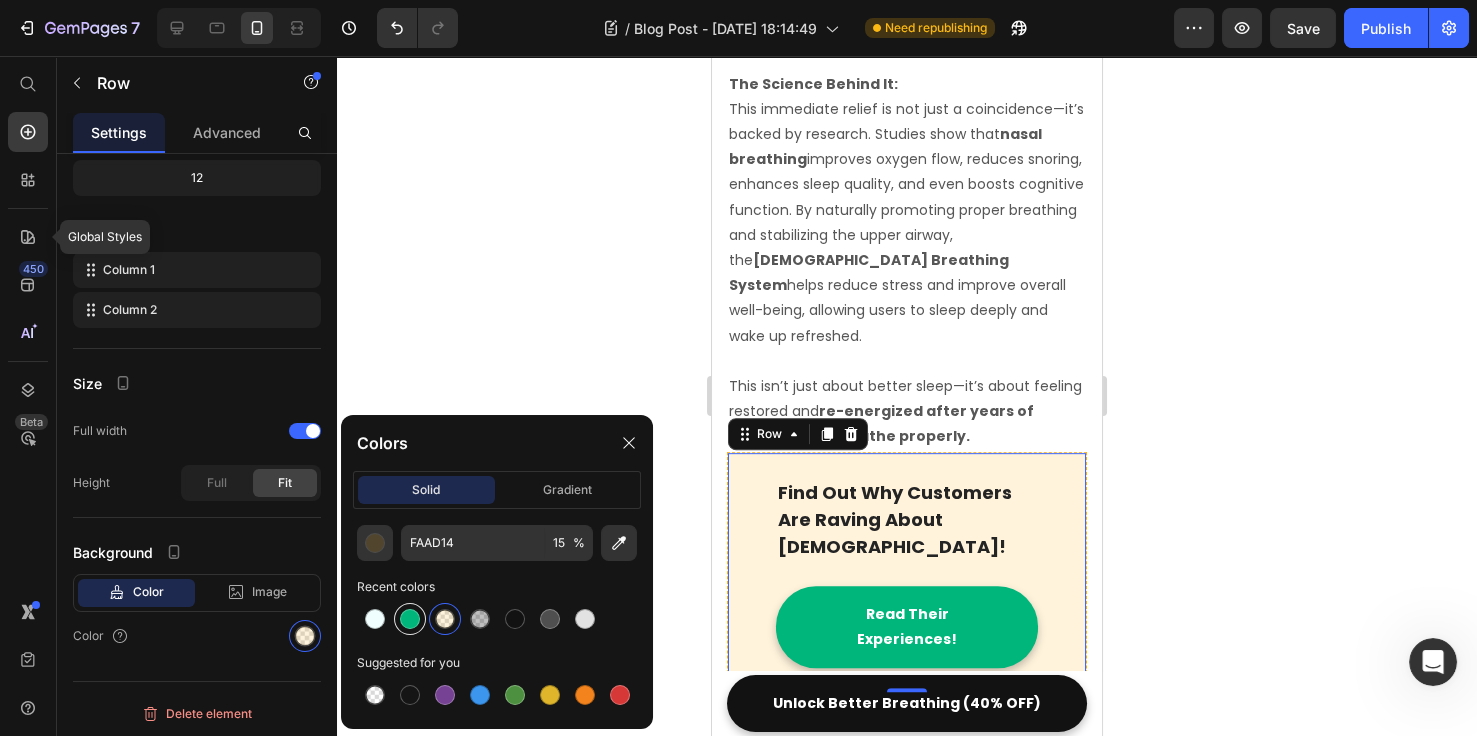 type on "F0FFFE" 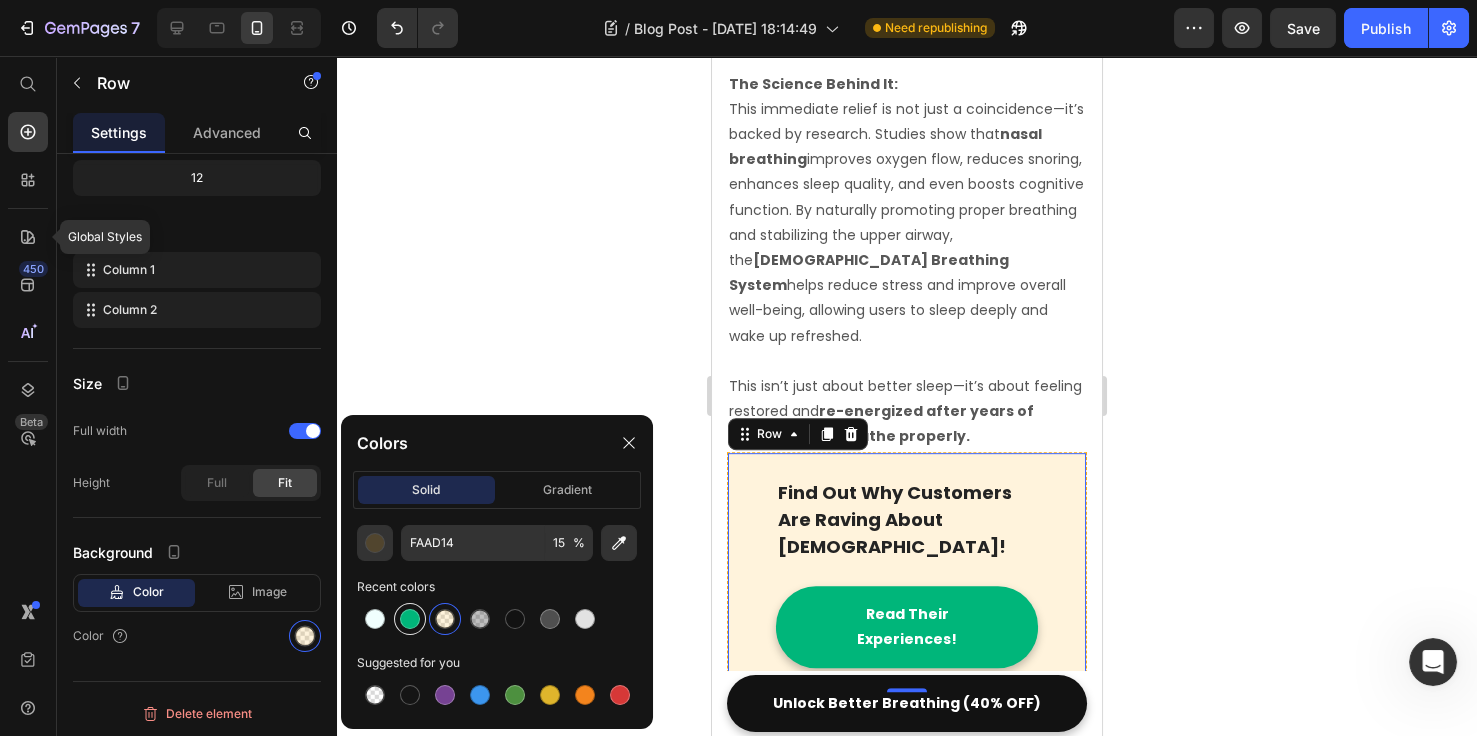 type on "100" 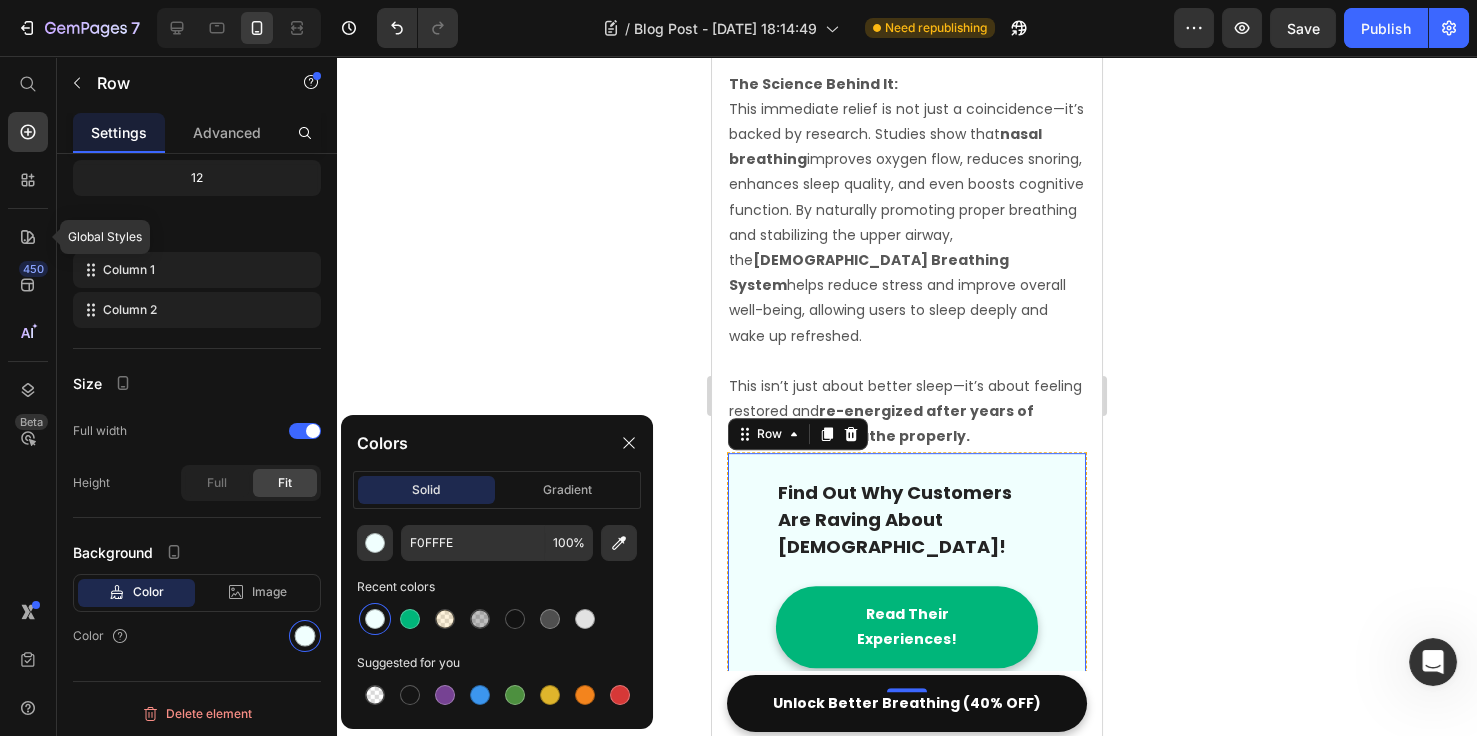click 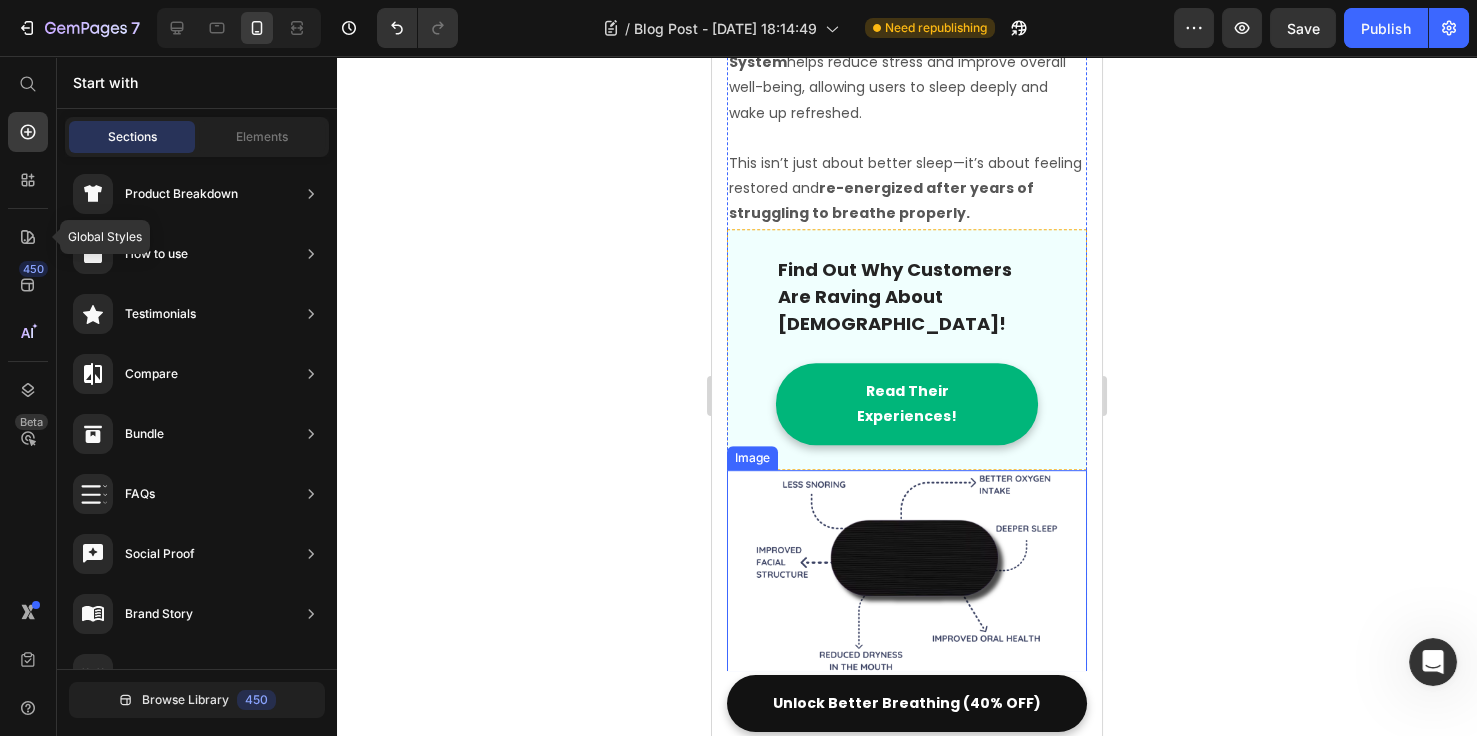scroll, scrollTop: 3011, scrollLeft: 0, axis: vertical 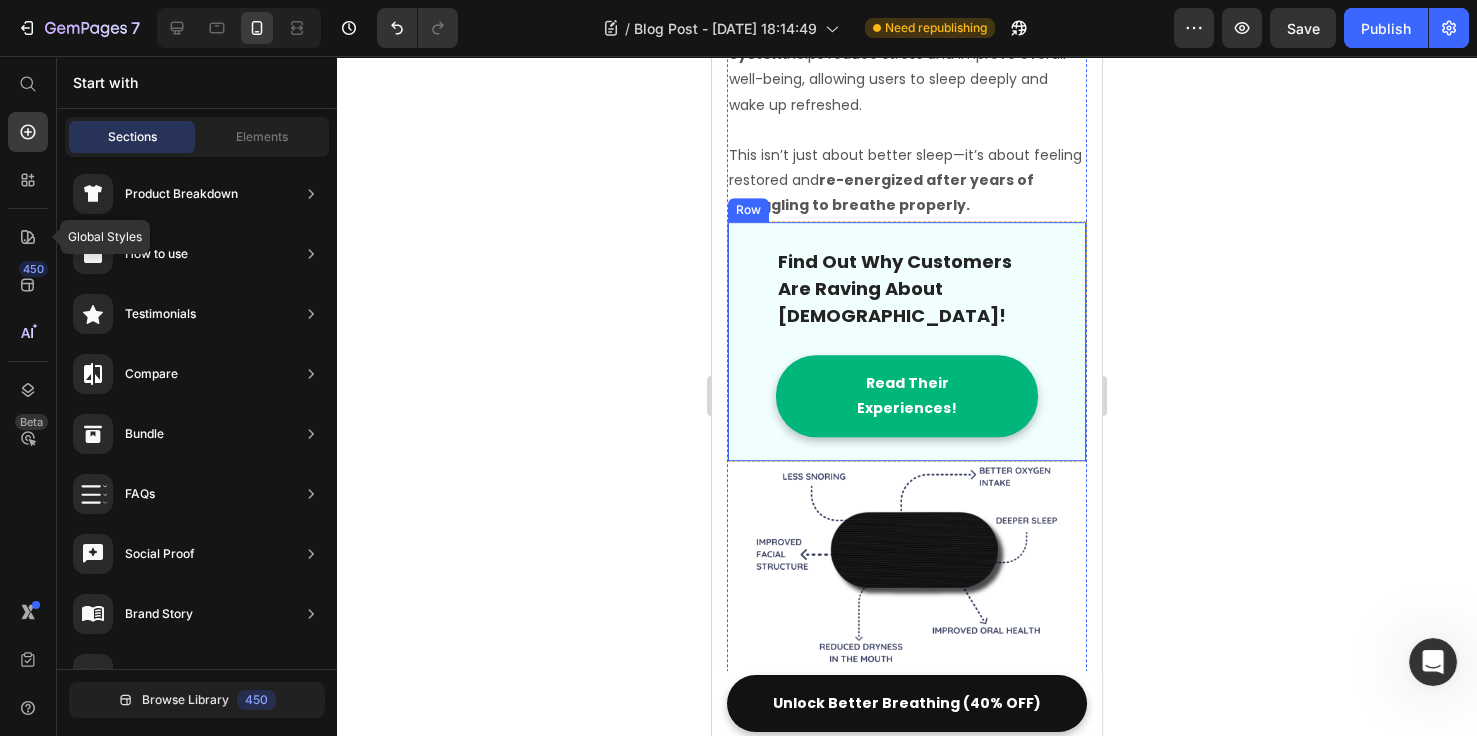 click on "Find Out Why Customers Are Raving About [DEMOGRAPHIC_DATA]! Text block Read Their Experiences! [GEOGRAPHIC_DATA]" at bounding box center (907, 341) 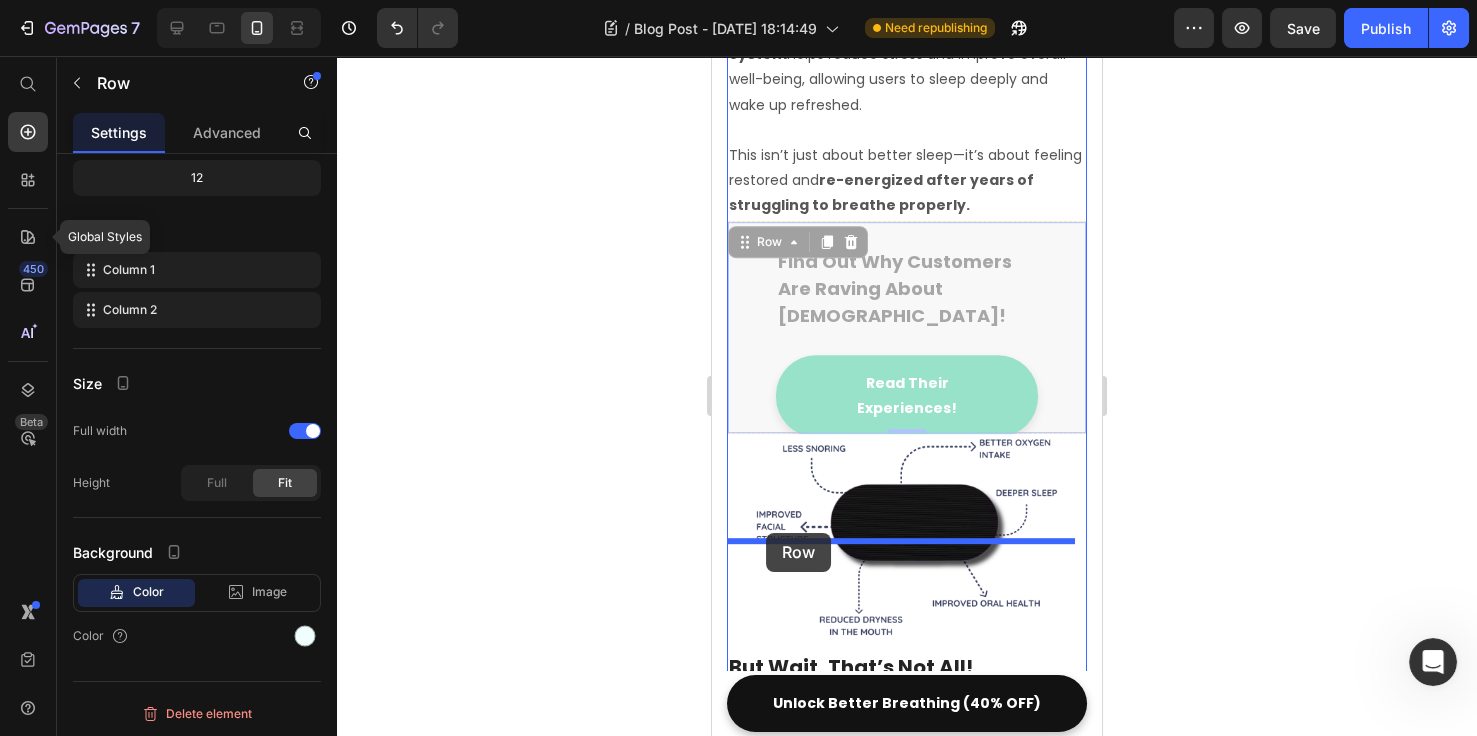 drag, startPoint x: 748, startPoint y: 210, endPoint x: 766, endPoint y: 533, distance: 323.50116 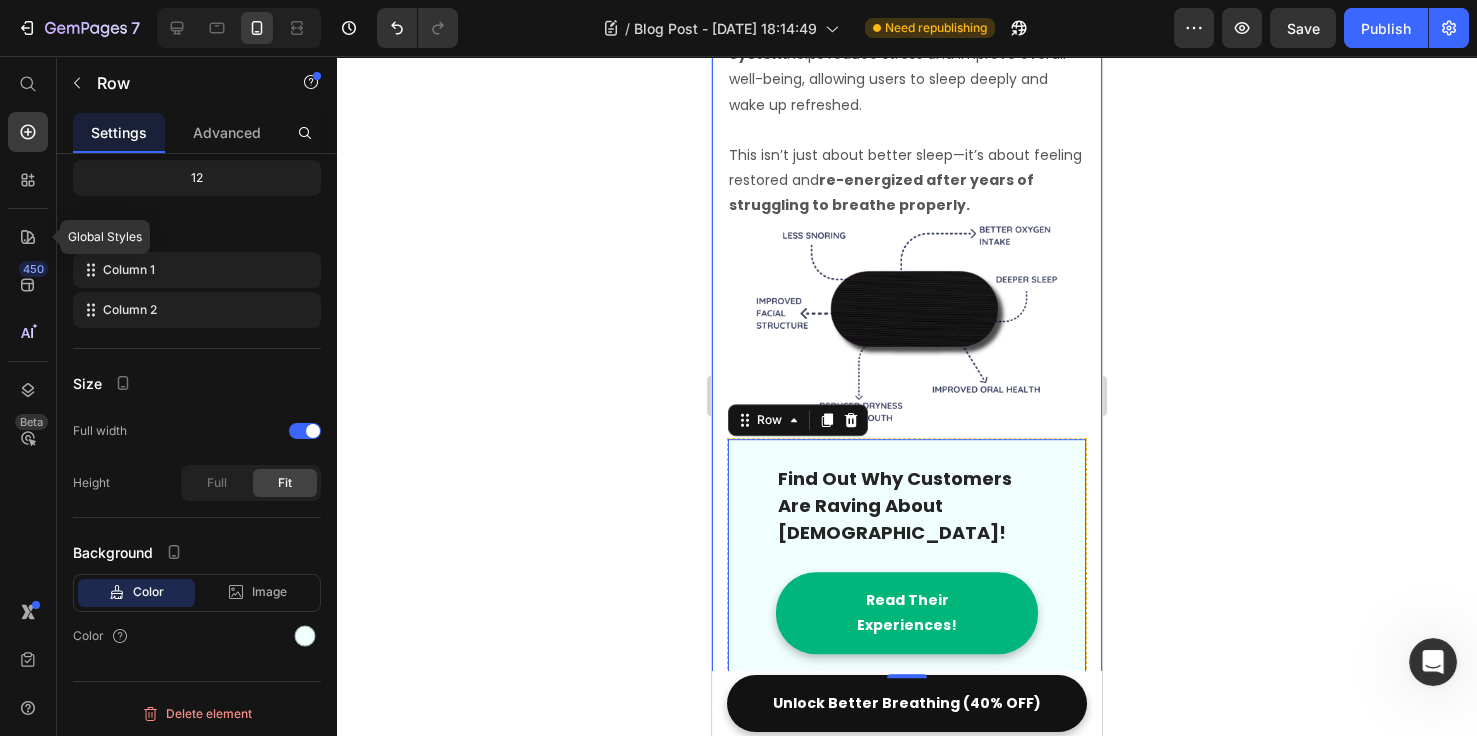 click 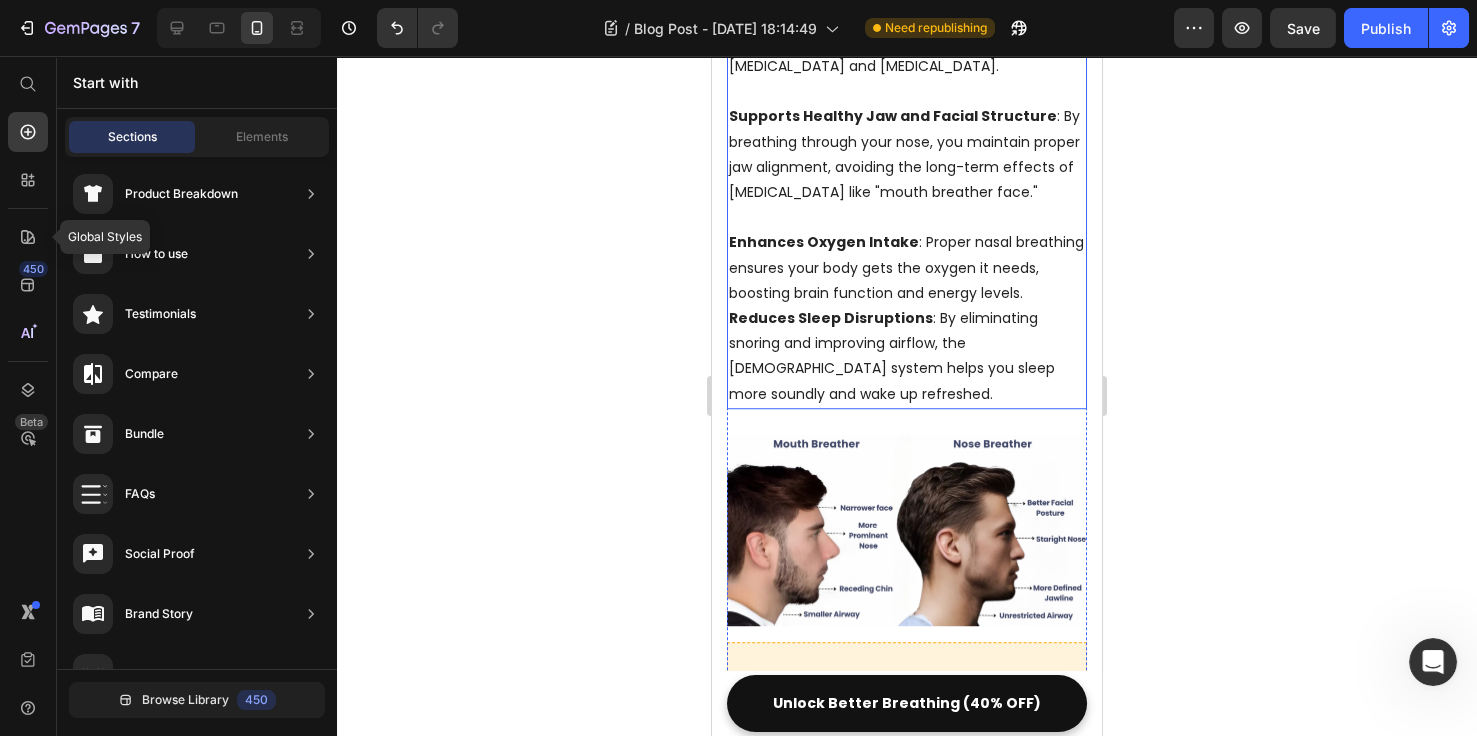 scroll, scrollTop: 4011, scrollLeft: 0, axis: vertical 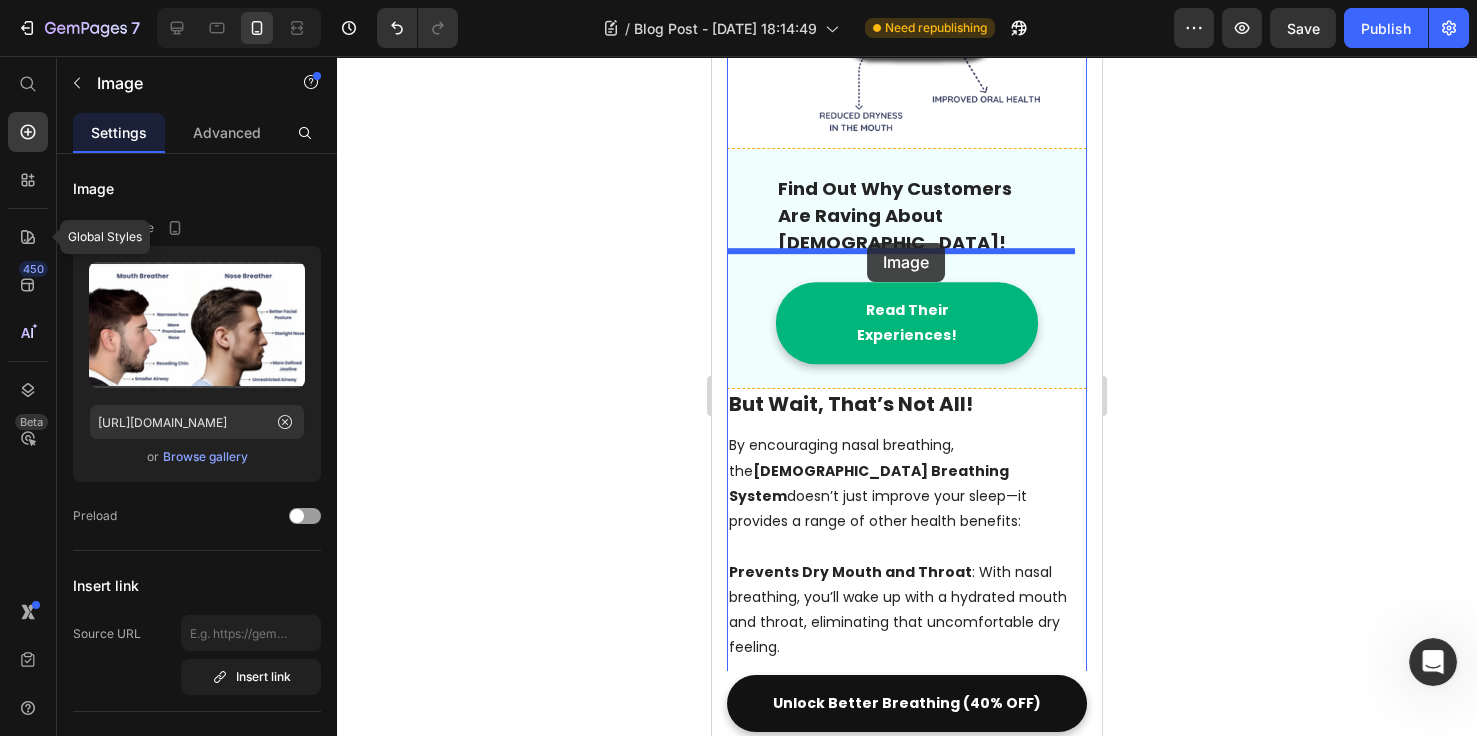 drag, startPoint x: 915, startPoint y: 365, endPoint x: 867, endPoint y: 243, distance: 131.10301 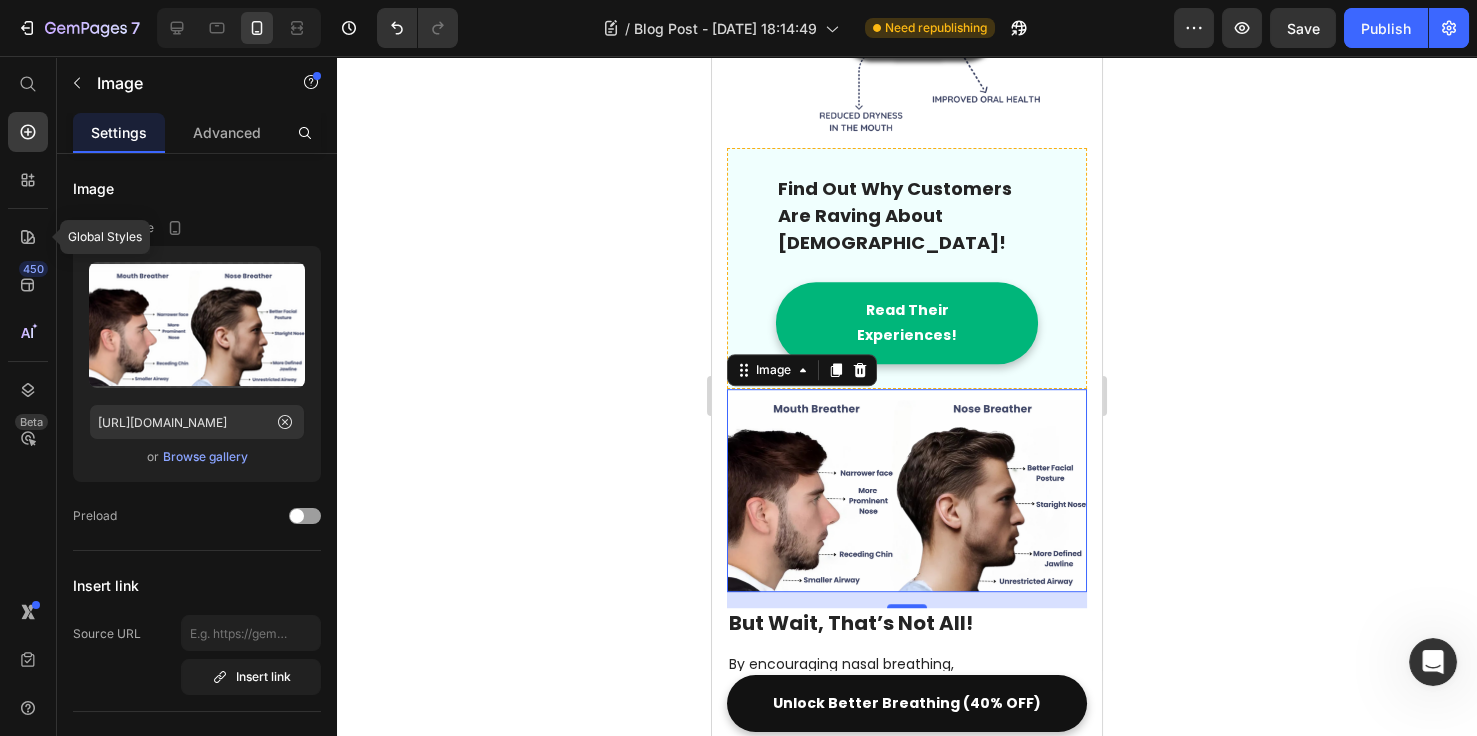drag, startPoint x: 1377, startPoint y: 356, endPoint x: 1331, endPoint y: 386, distance: 54.91812 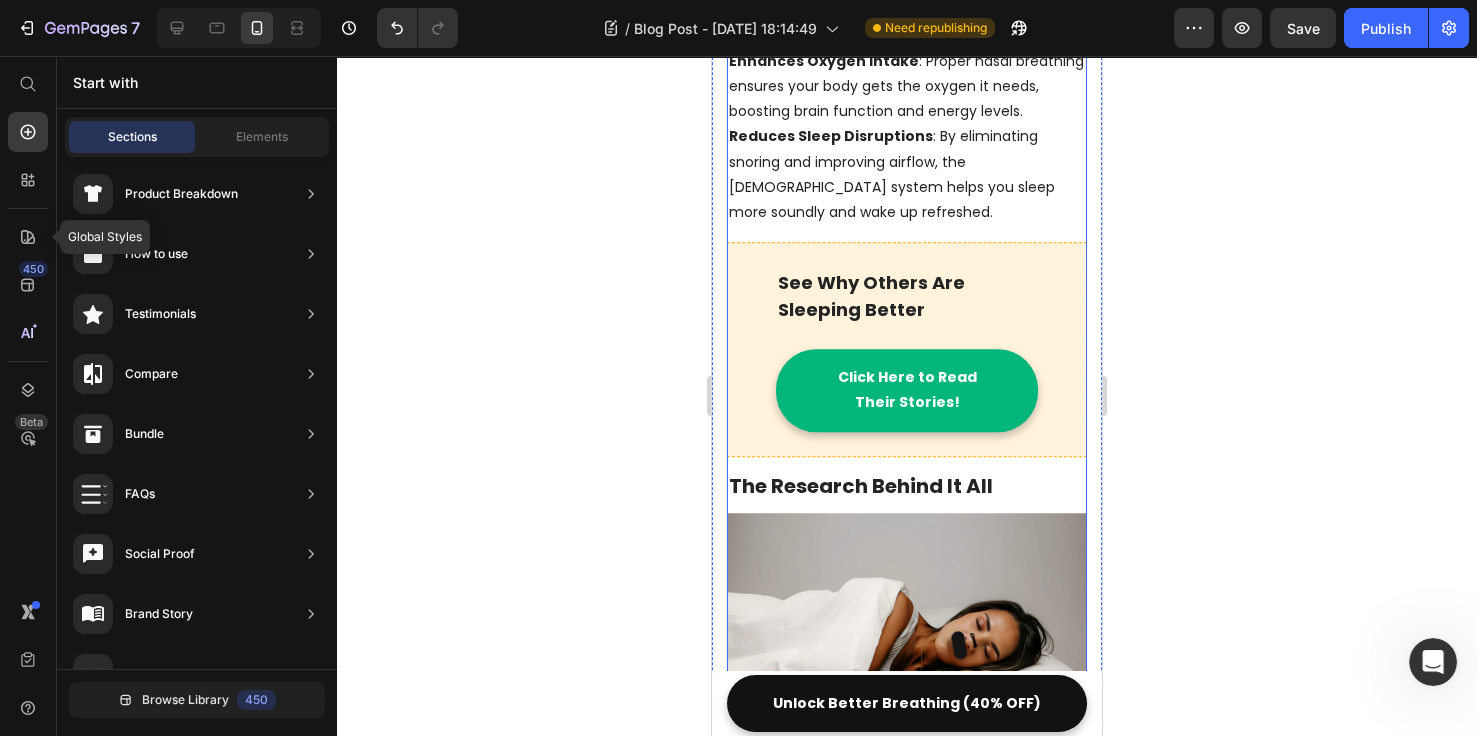 scroll, scrollTop: 4378, scrollLeft: 0, axis: vertical 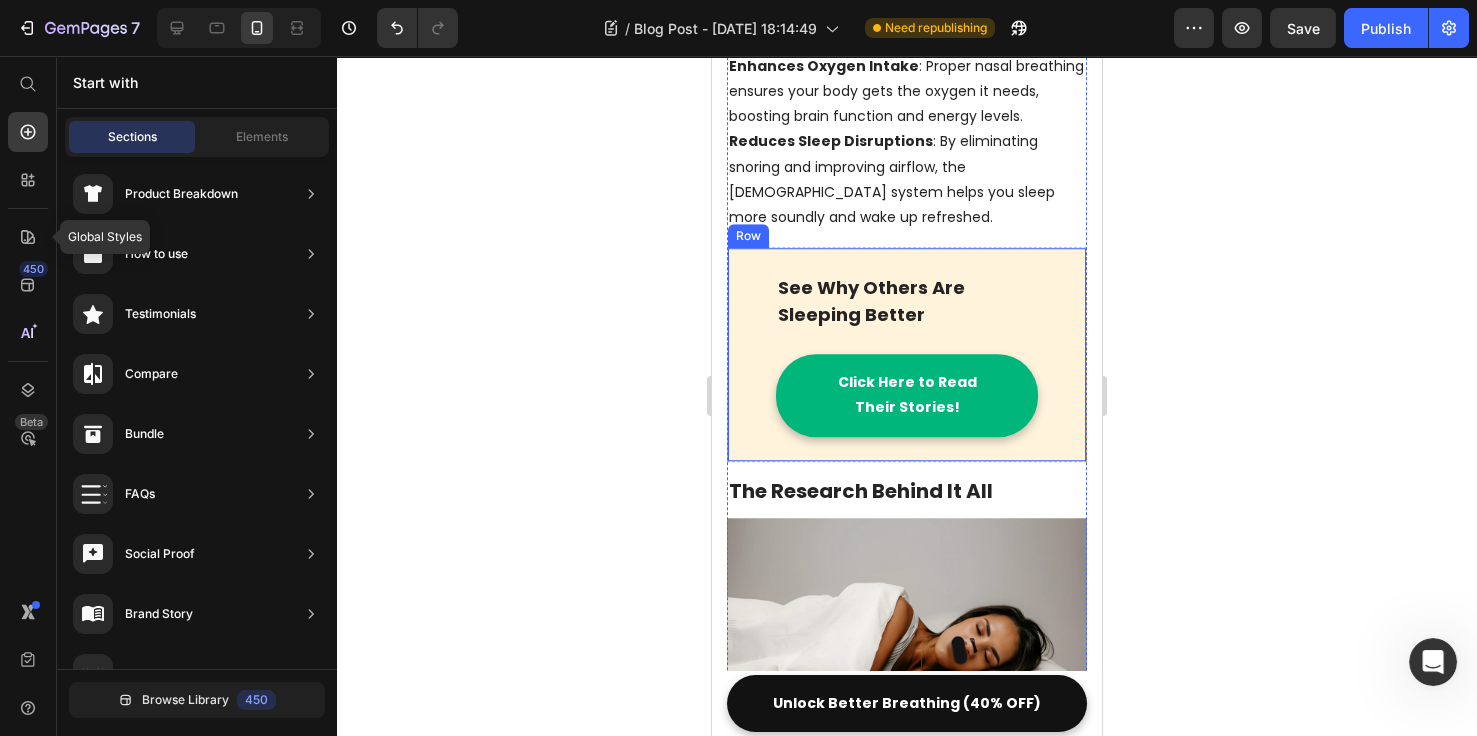 click on "See Why Others Are Sleeping Better Text block Click Here to Read Their Stories! [GEOGRAPHIC_DATA]" at bounding box center [907, 354] 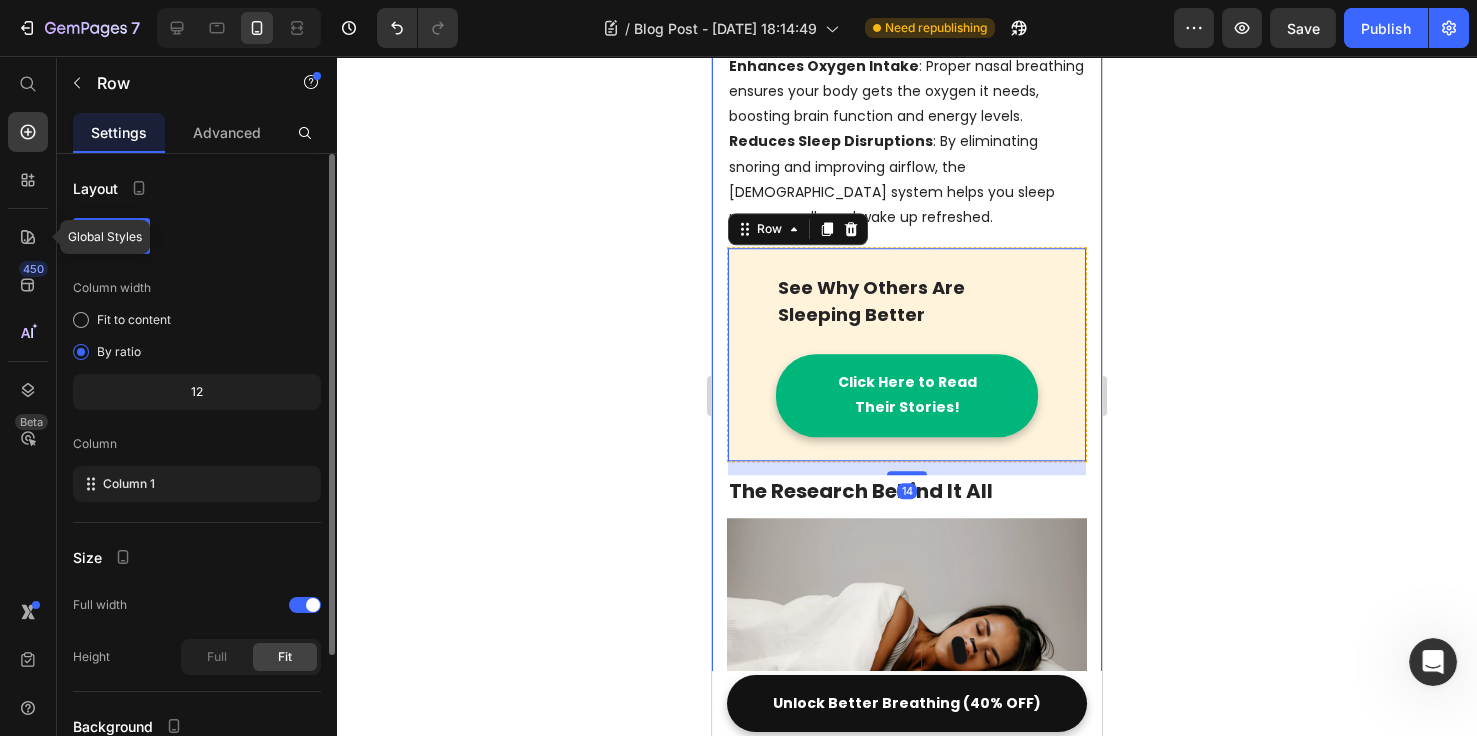 scroll, scrollTop: 174, scrollLeft: 0, axis: vertical 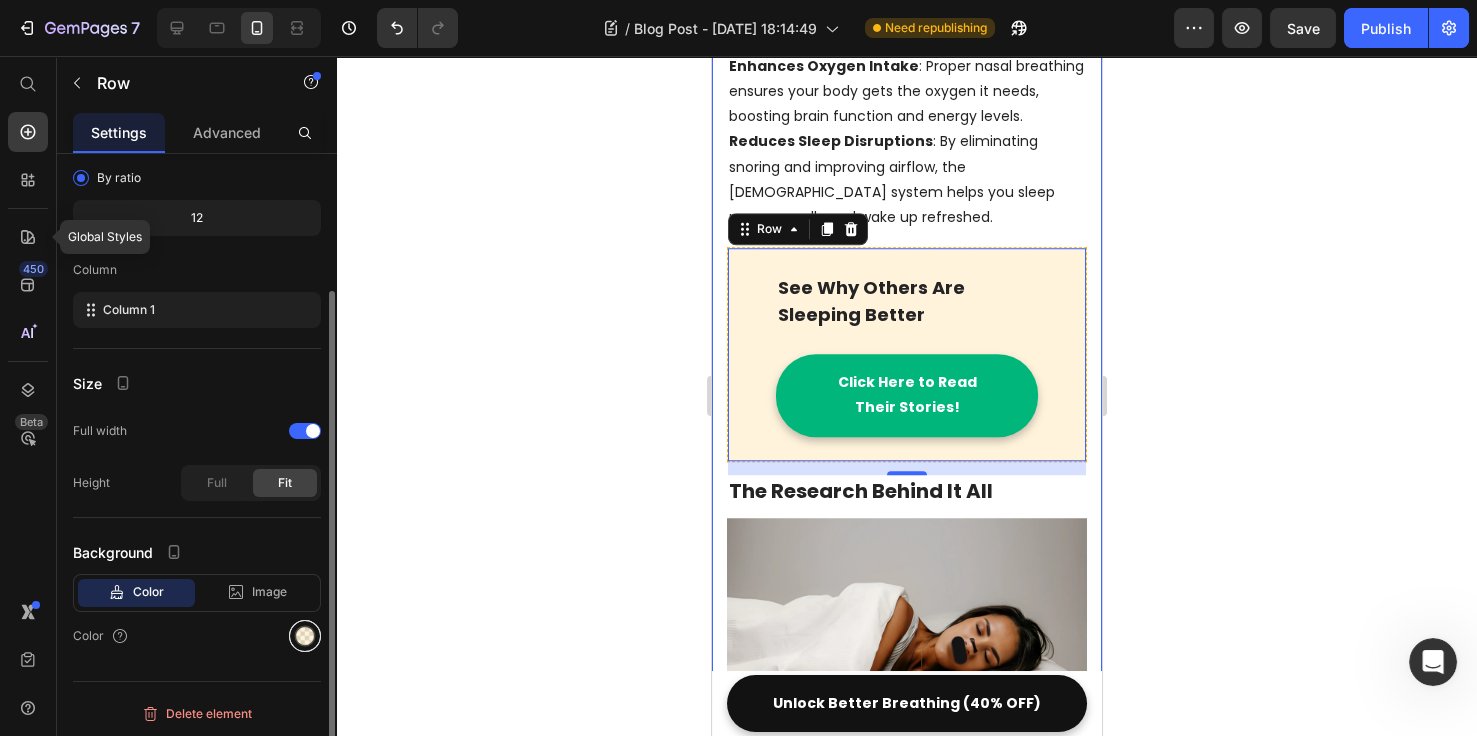 click at bounding box center [305, 636] 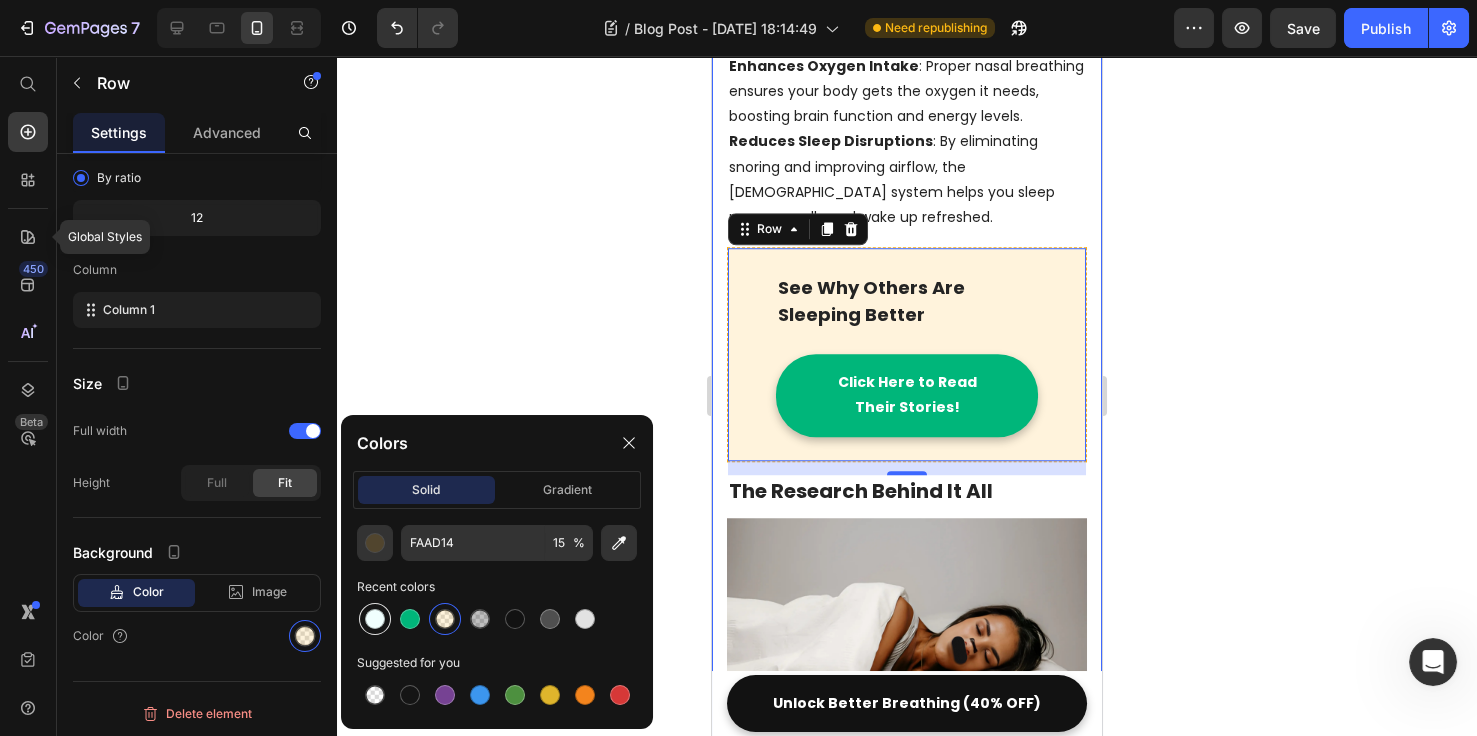 click at bounding box center [375, 619] 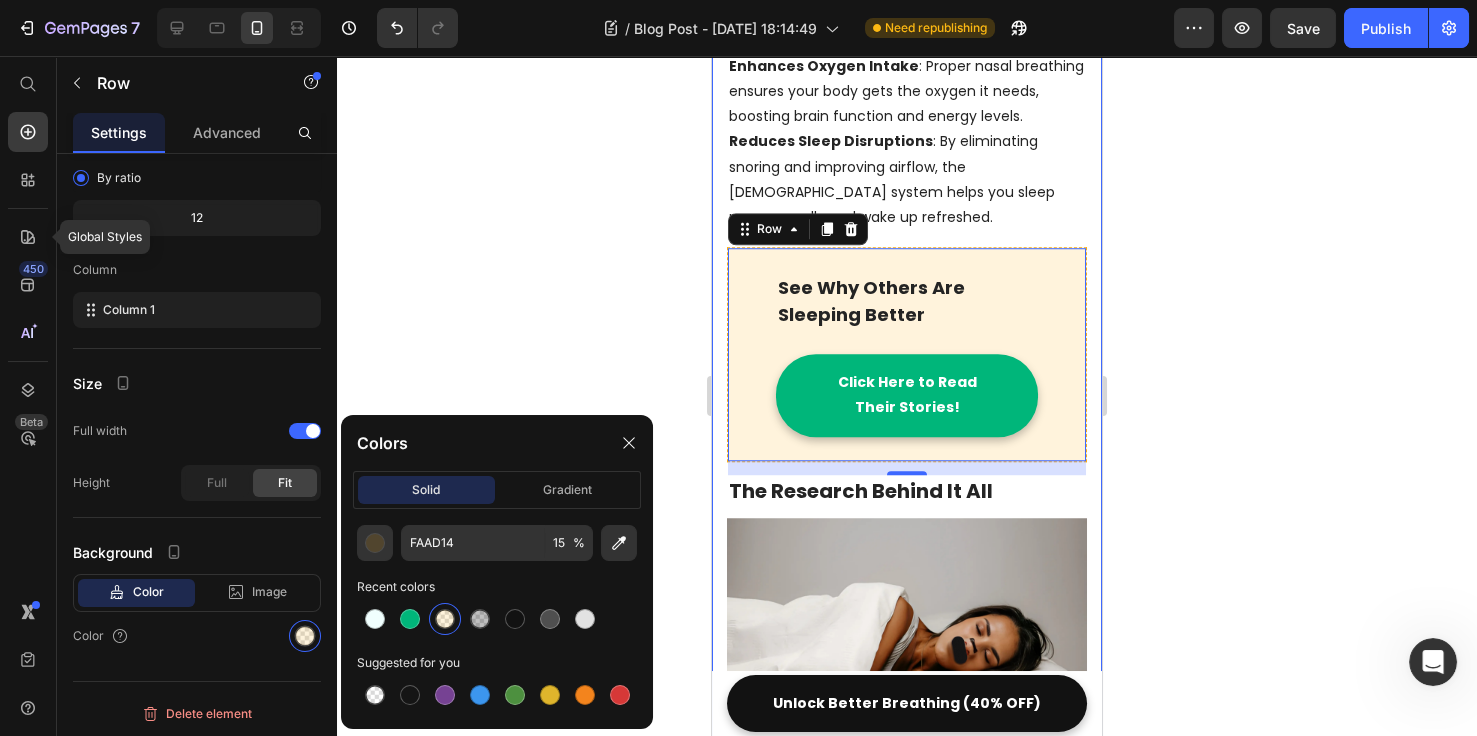 type on "F0FFFE" 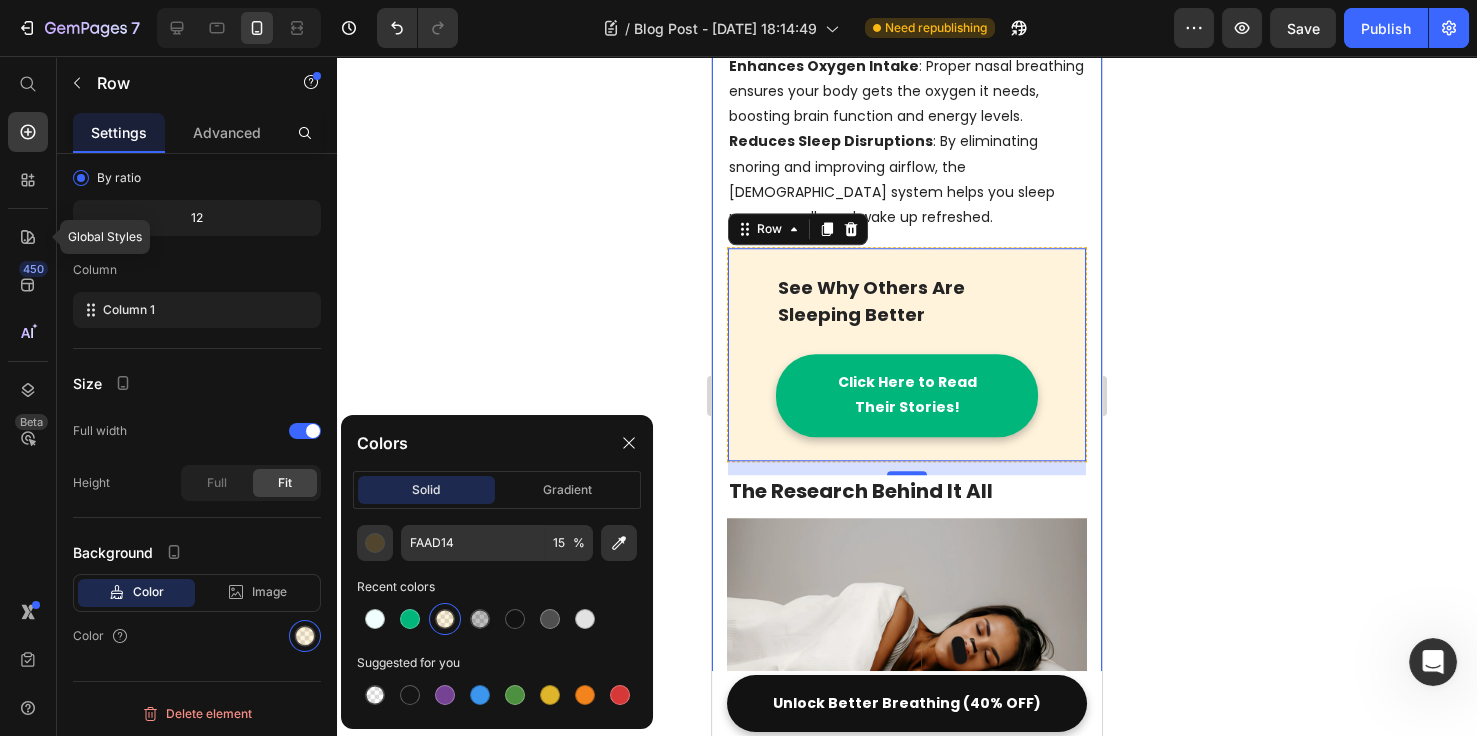 type on "100" 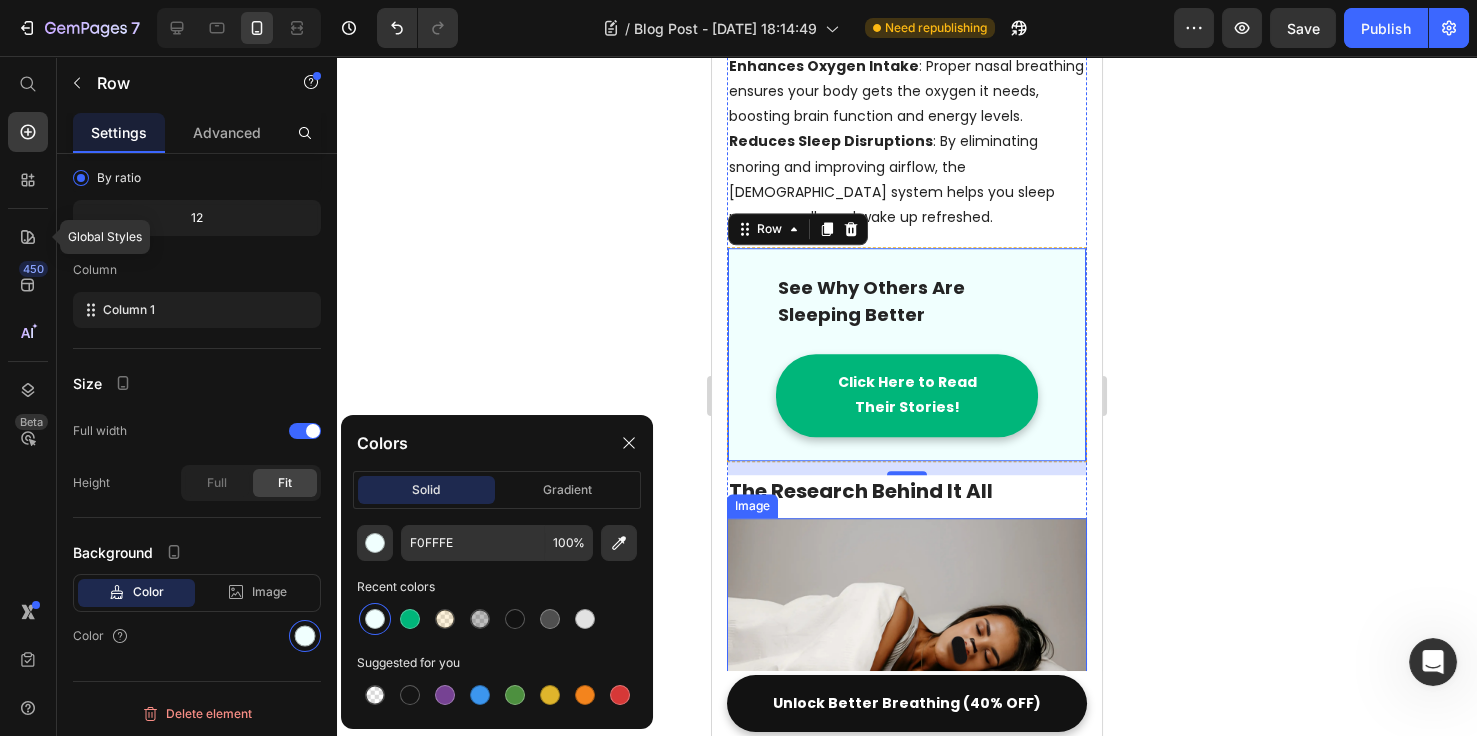 click 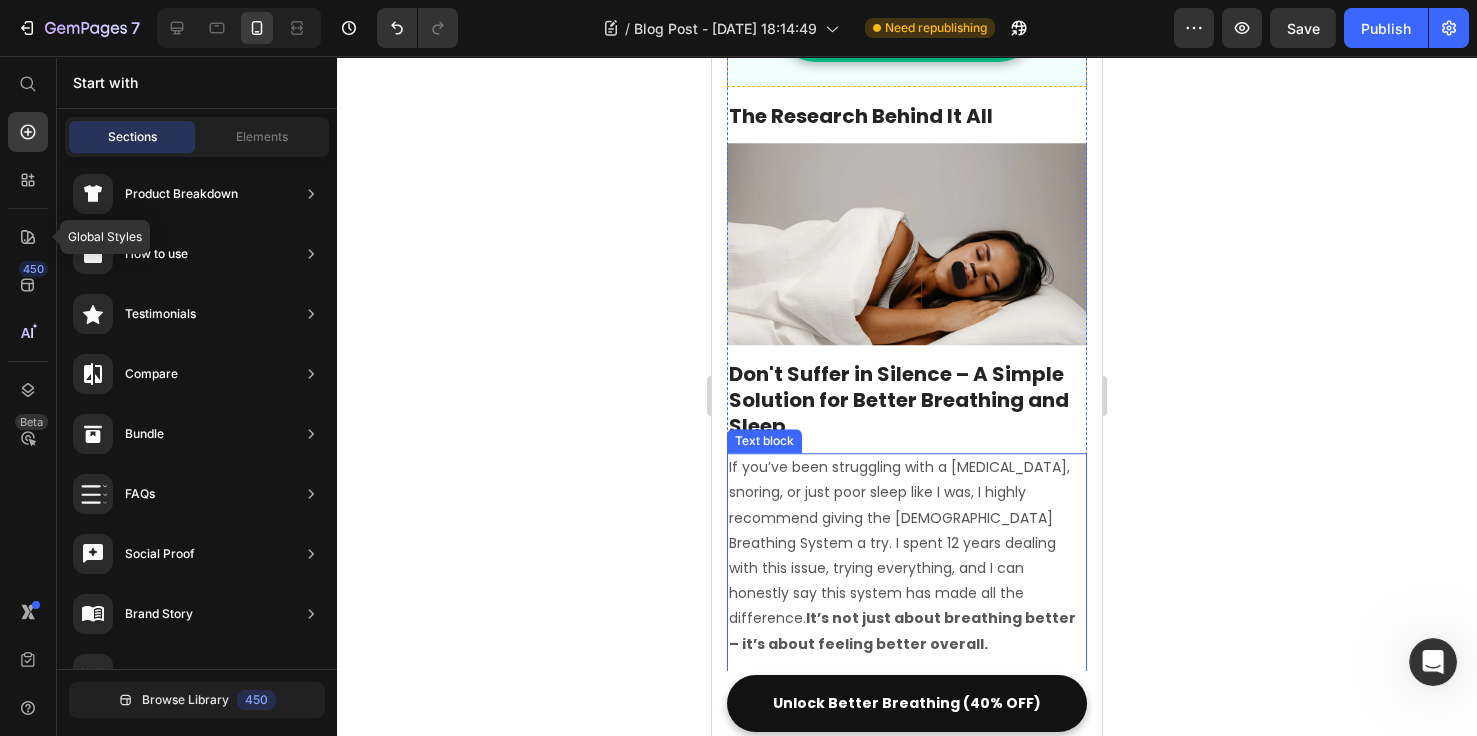 scroll, scrollTop: 4609, scrollLeft: 0, axis: vertical 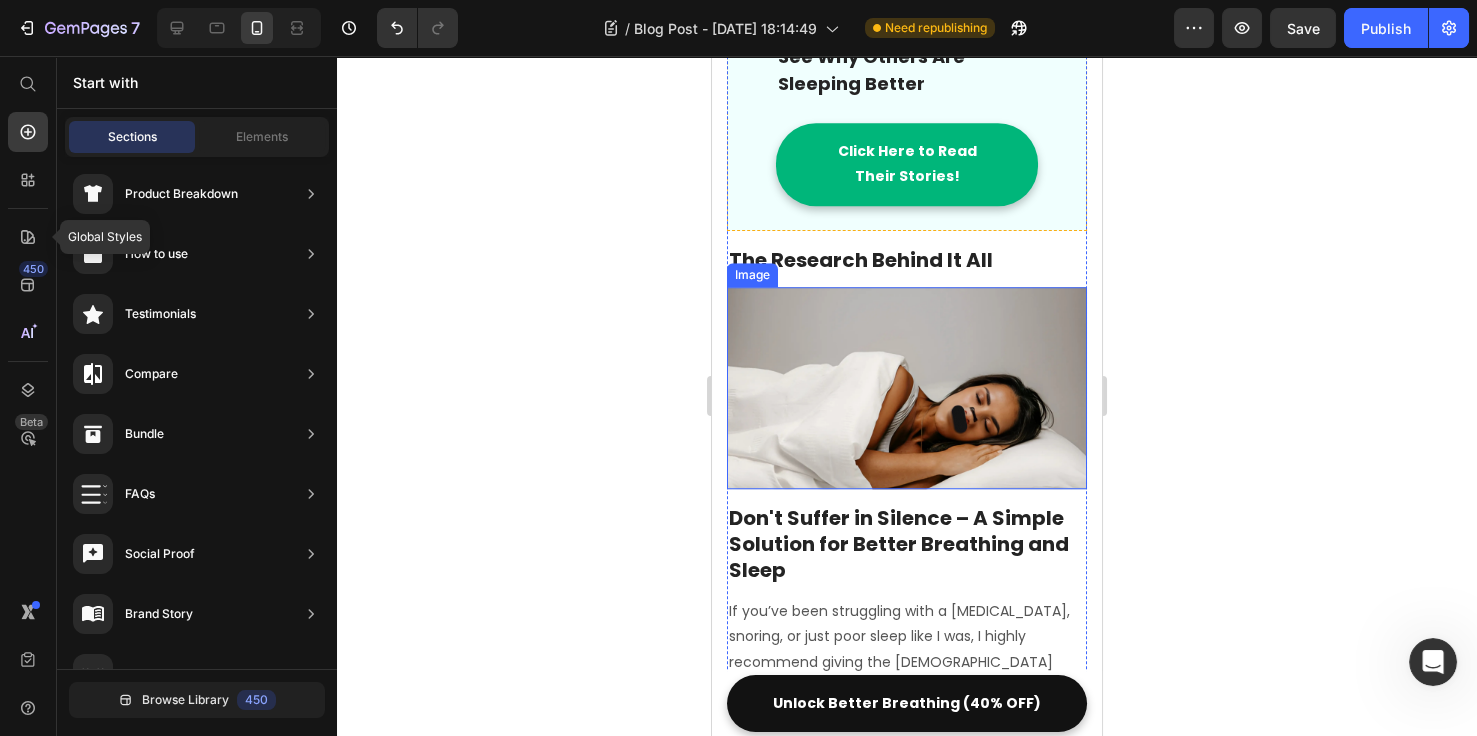 click at bounding box center [907, 388] 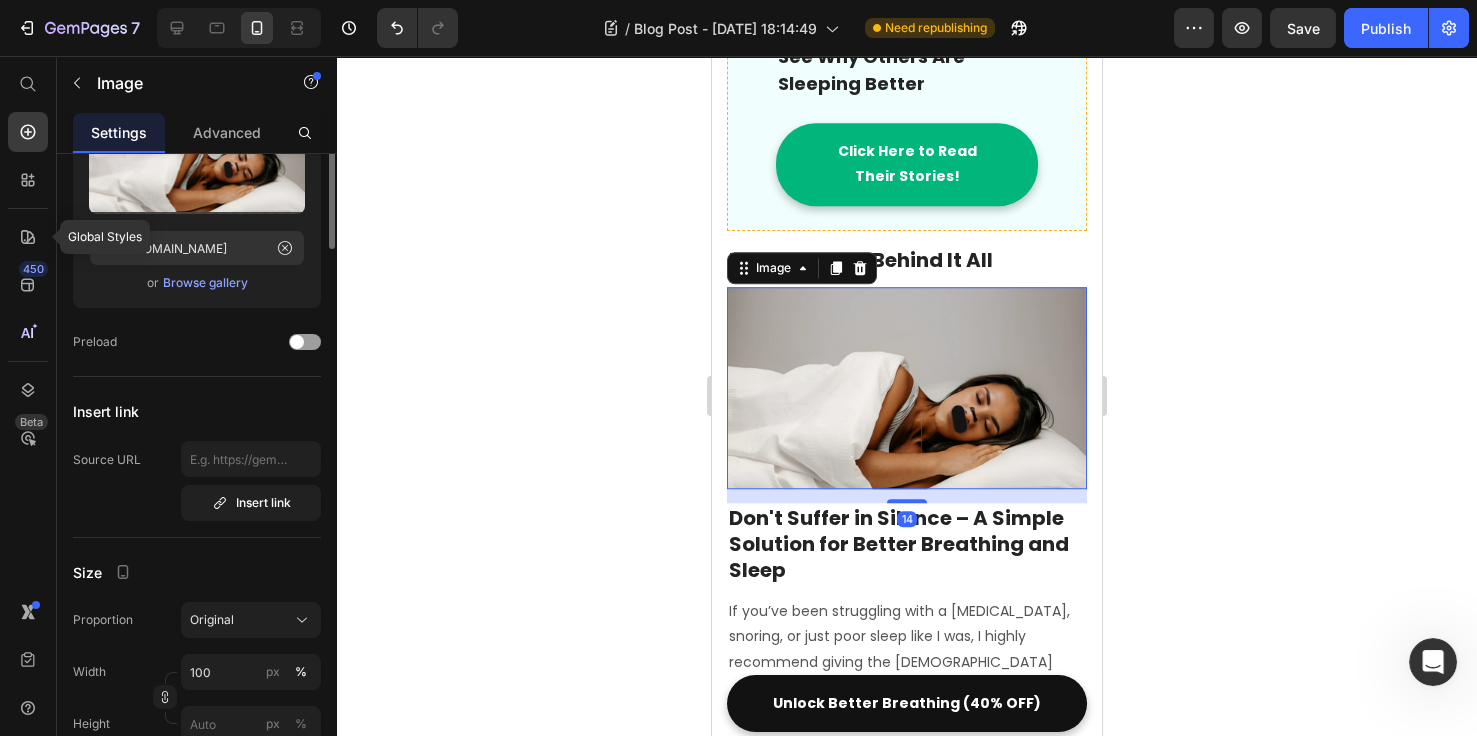 scroll, scrollTop: 0, scrollLeft: 0, axis: both 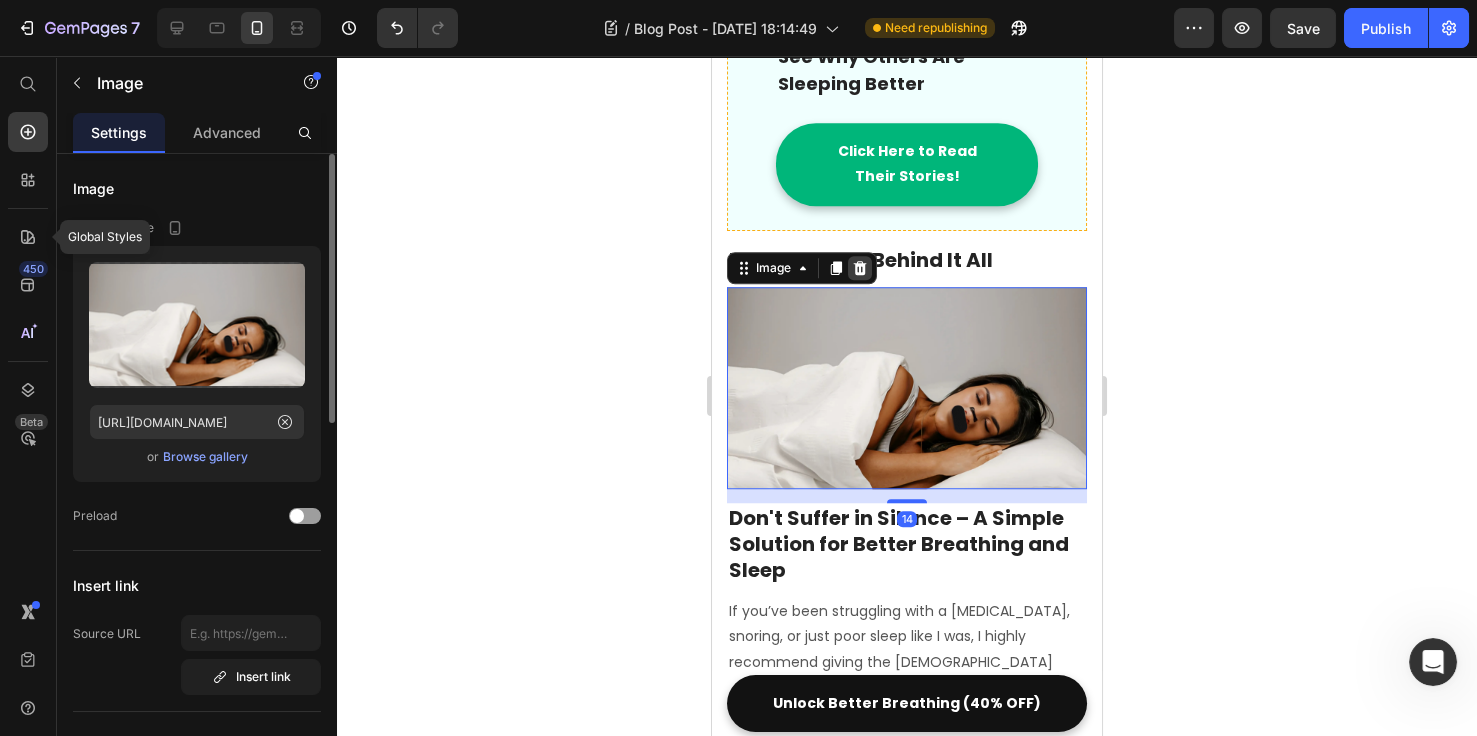 click at bounding box center (860, 268) 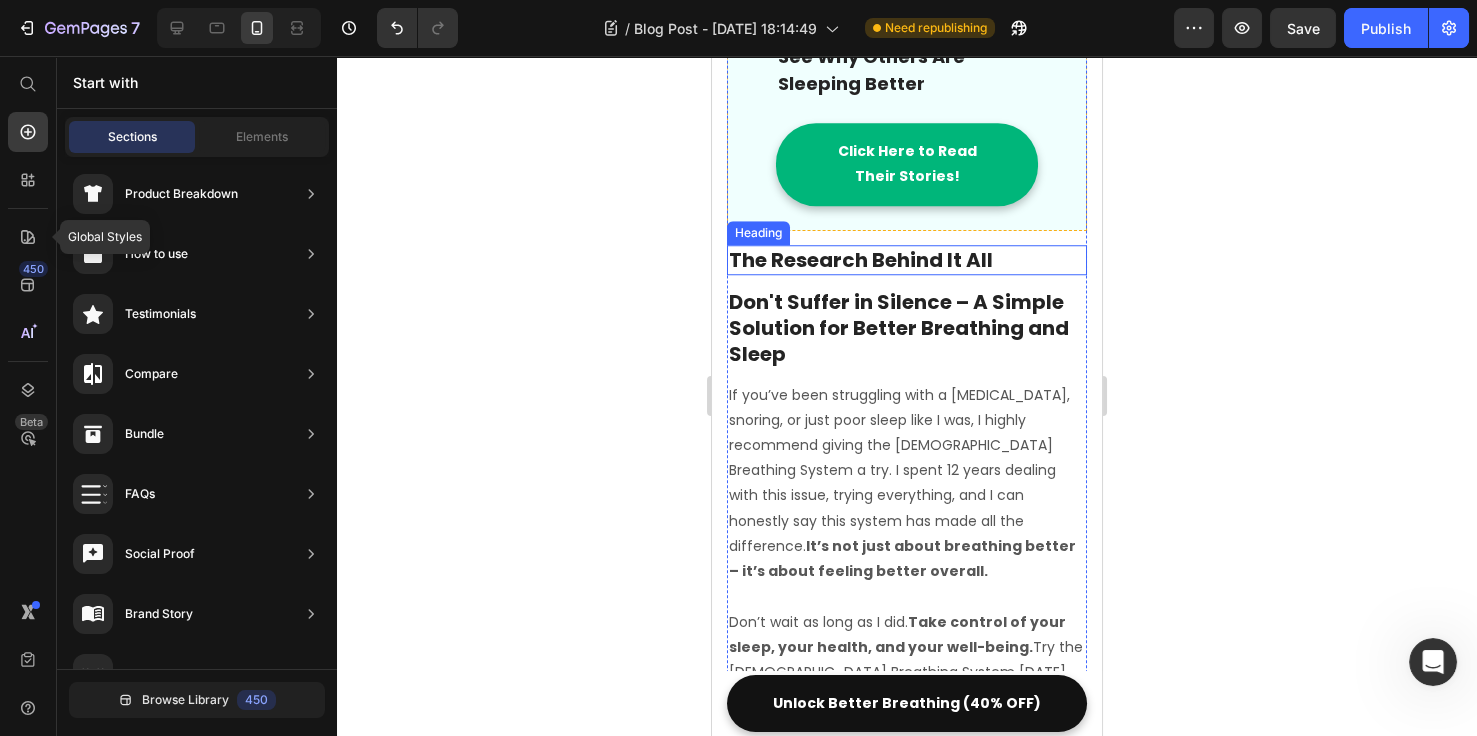 click on "The Research Behind It All" at bounding box center [907, 260] 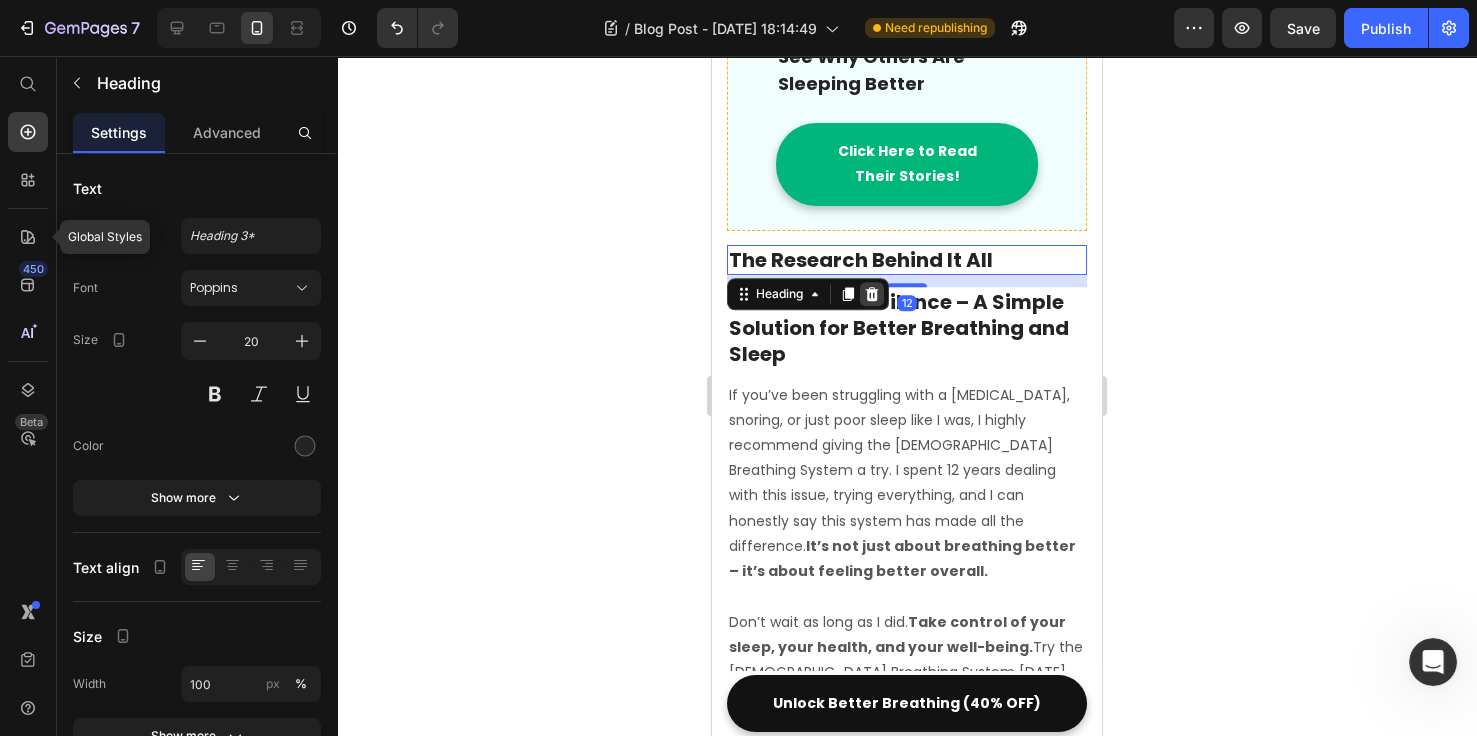 click 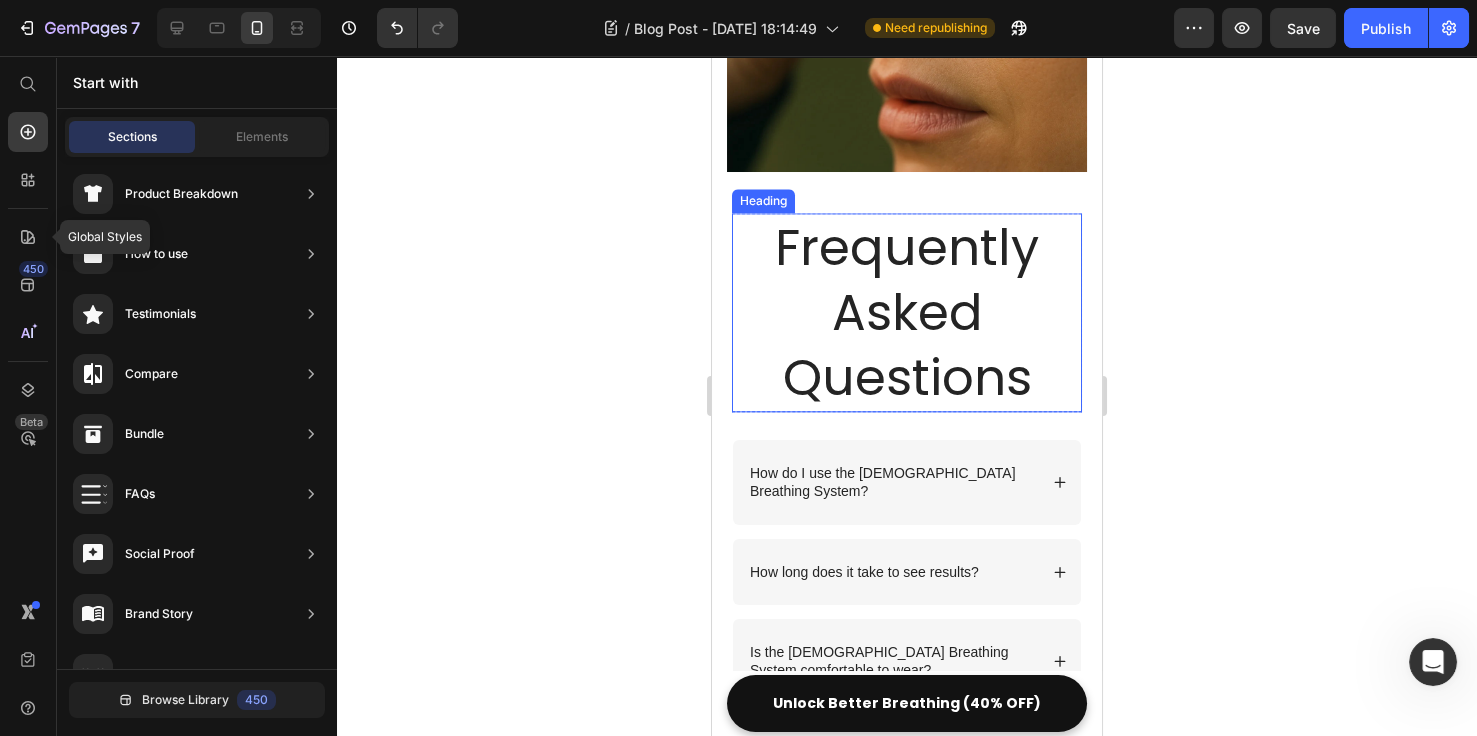 scroll, scrollTop: 6384, scrollLeft: 0, axis: vertical 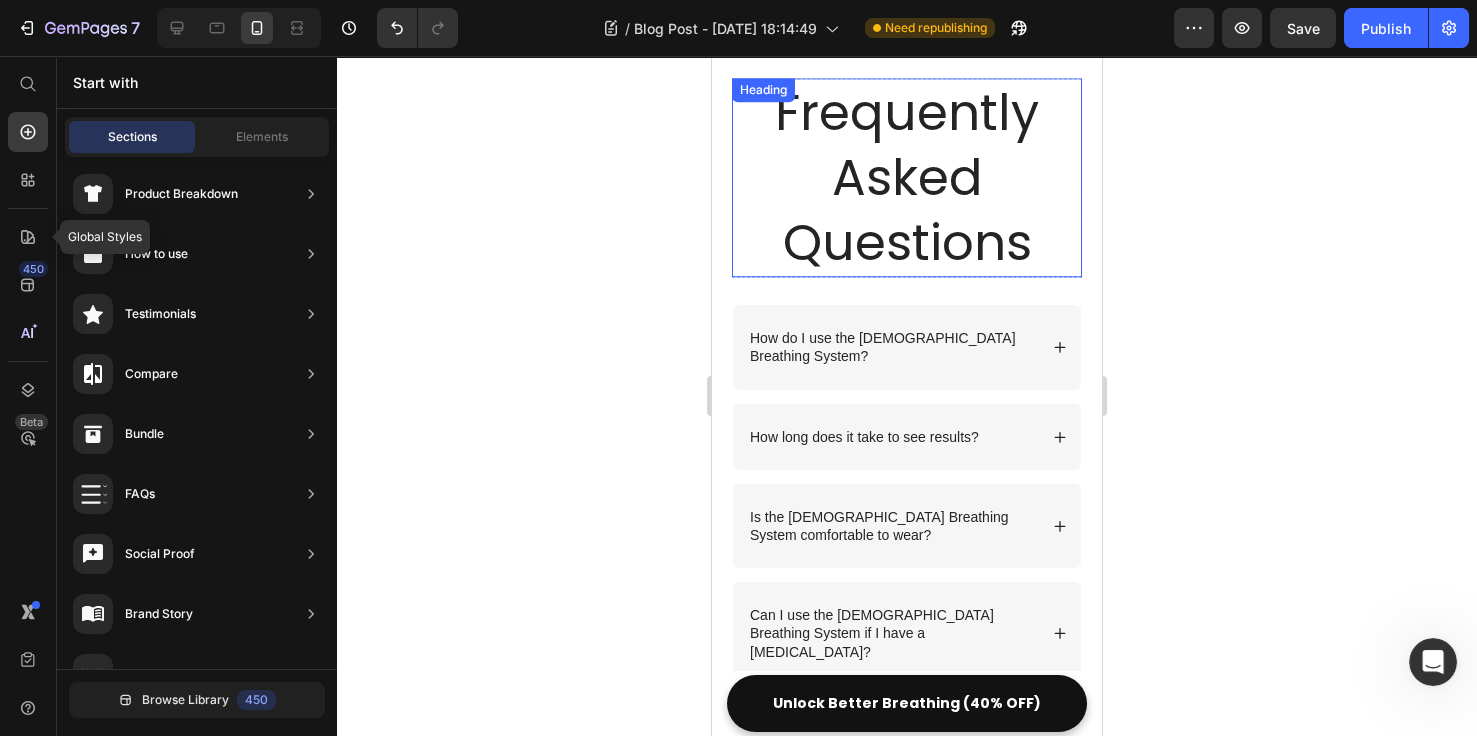 click on "Frequently Asked Questions" at bounding box center (907, 177) 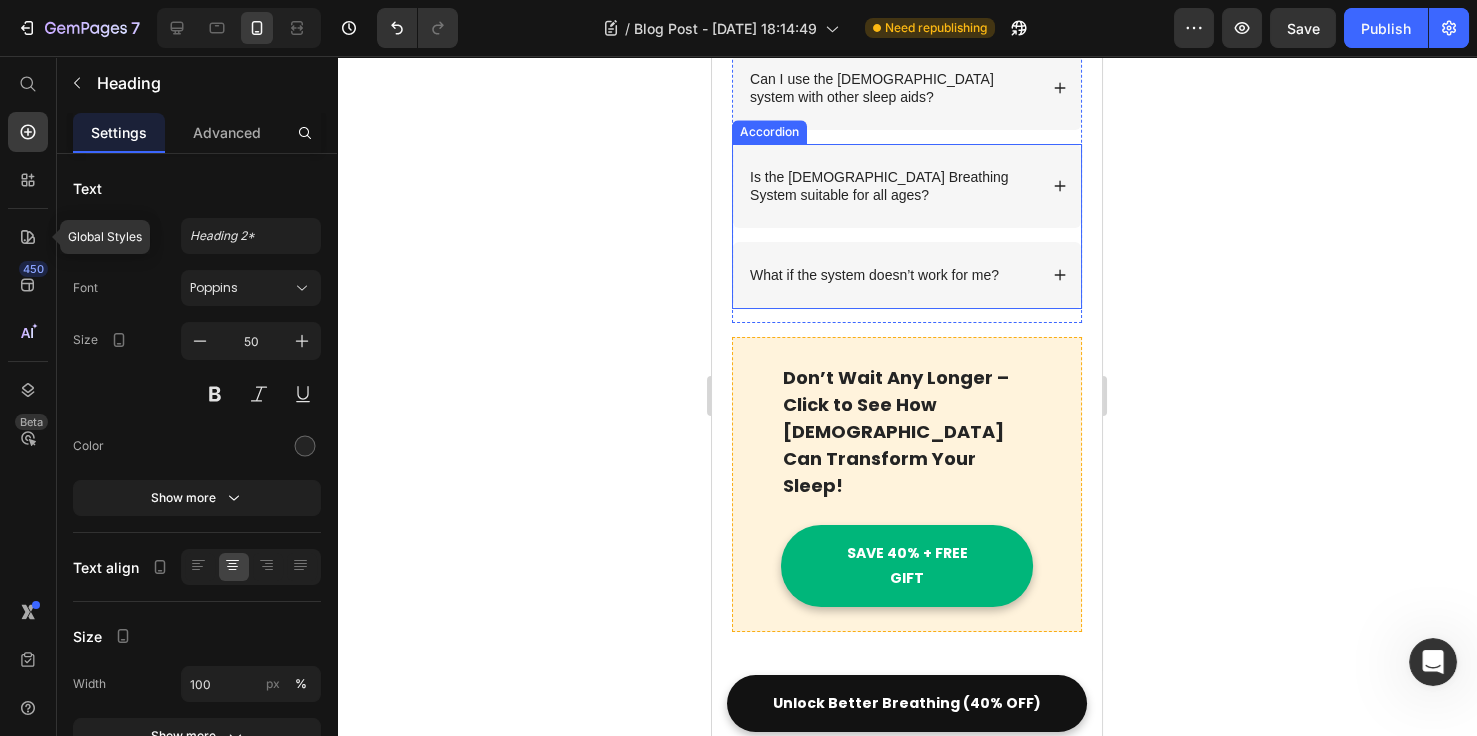 scroll, scrollTop: 7230, scrollLeft: 0, axis: vertical 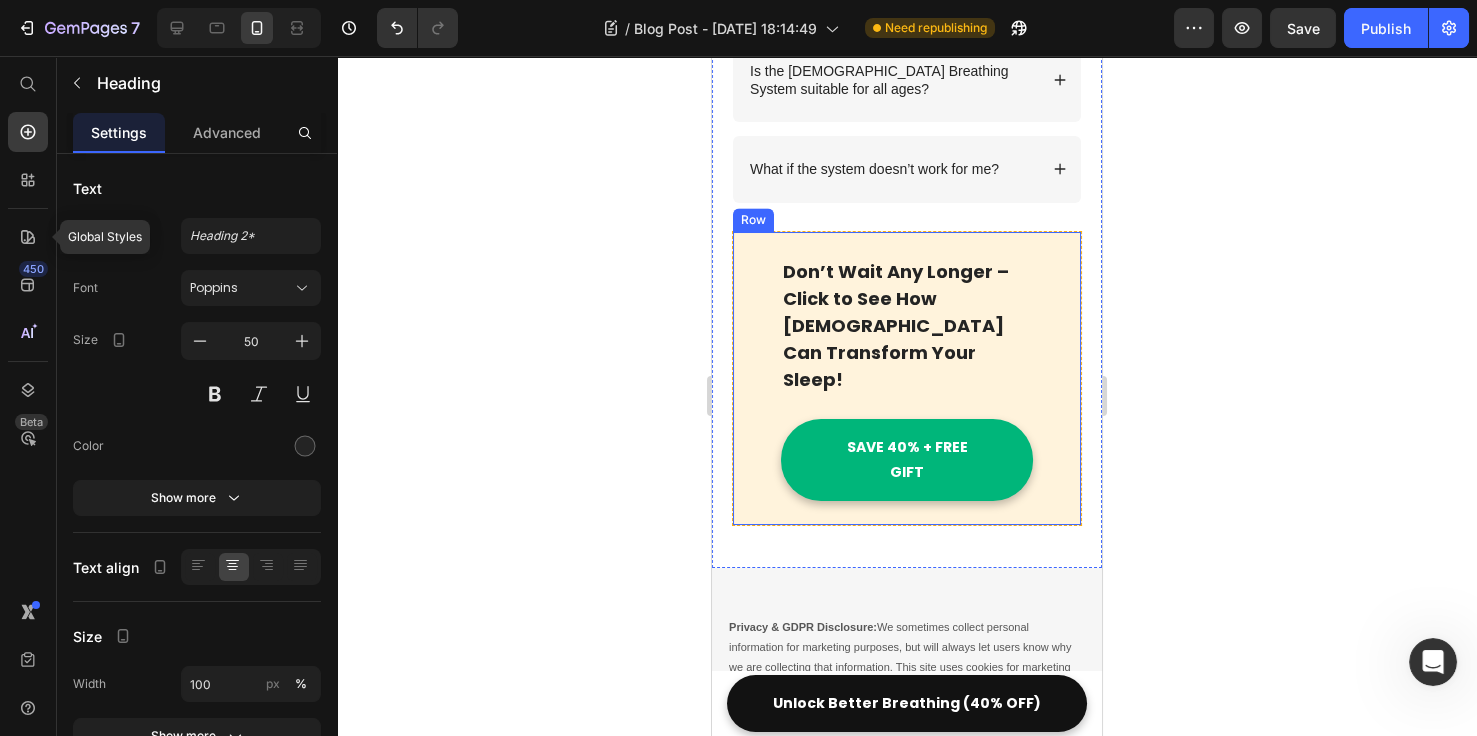 click on "Don’t Wait Any Longer – Click to See How [DEMOGRAPHIC_DATA] Can Transform Your Sleep! Text block SAVE 40% + FREE GIFT Button Row" at bounding box center [907, 378] 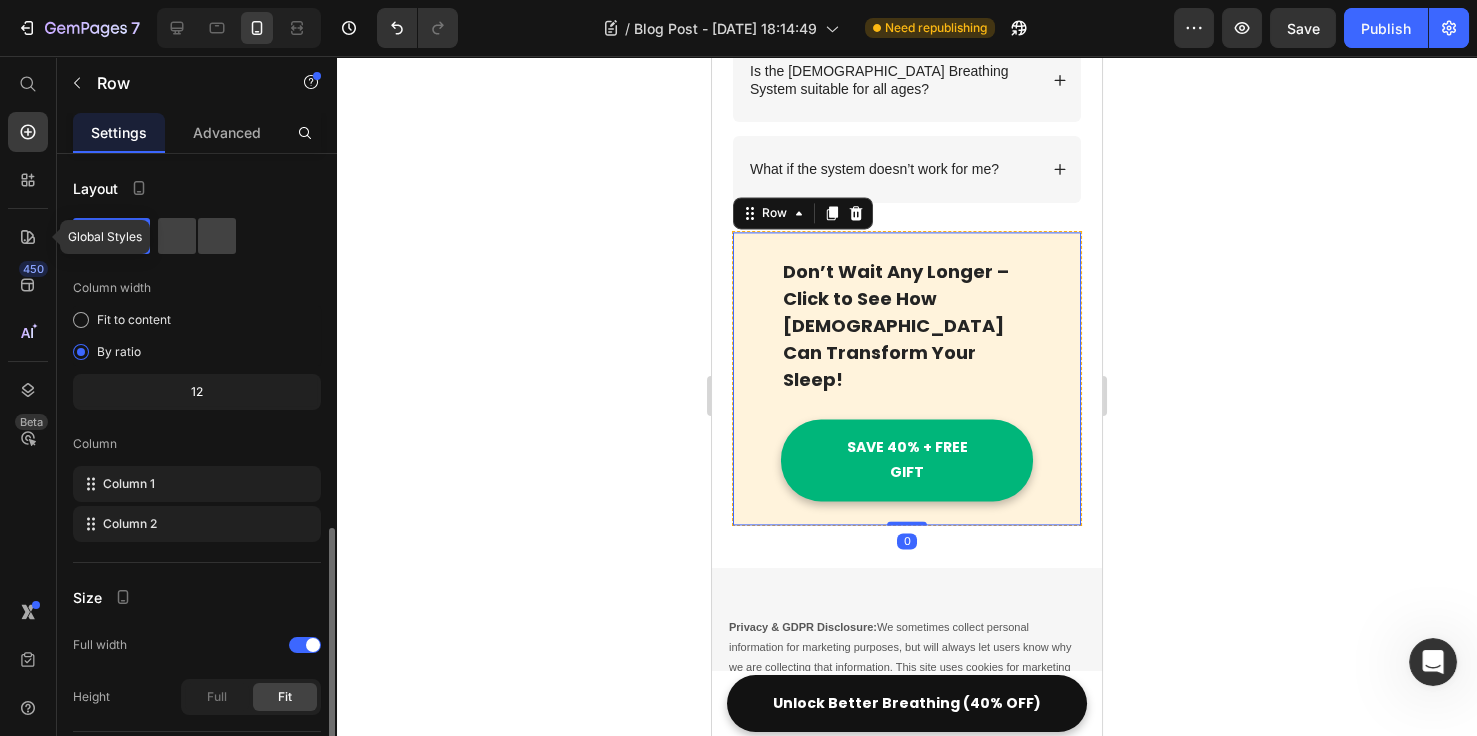 scroll, scrollTop: 214, scrollLeft: 0, axis: vertical 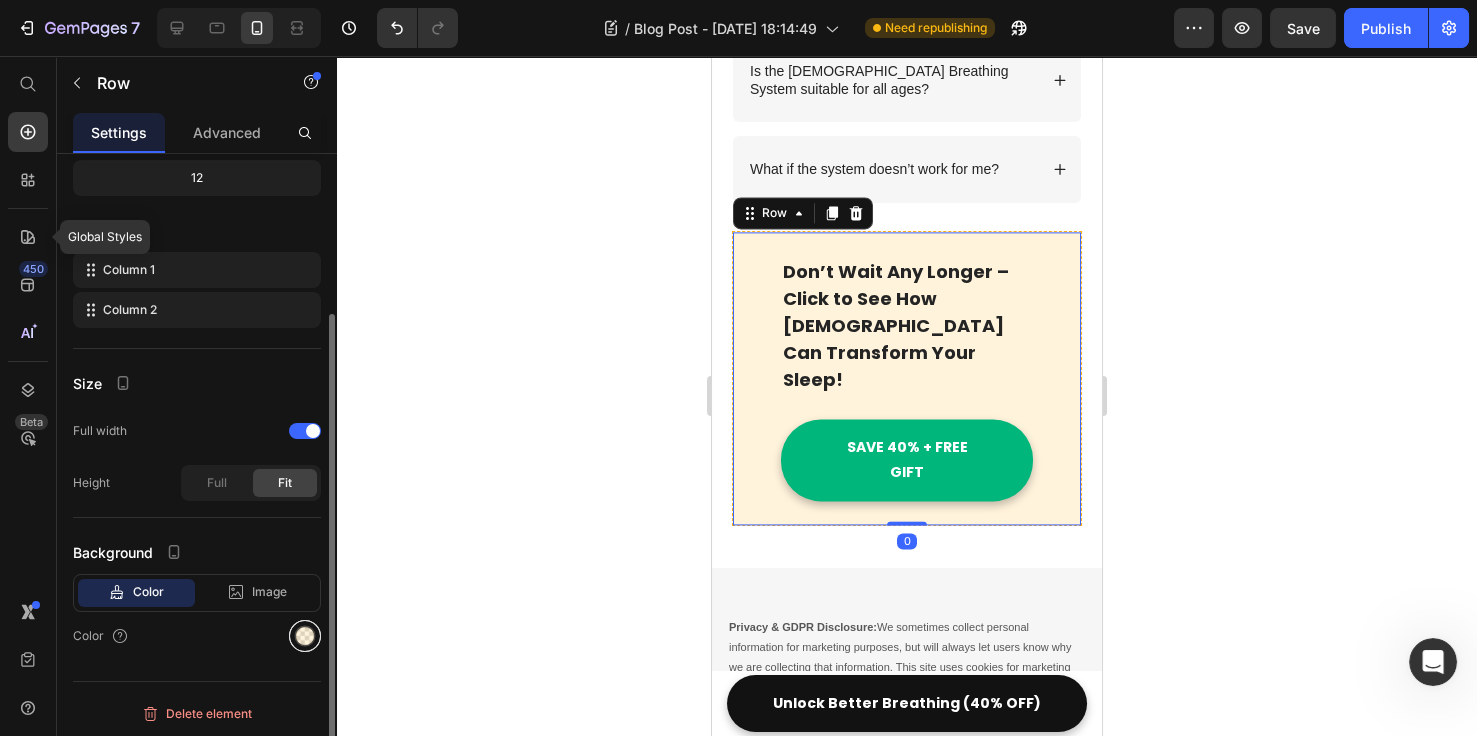 click at bounding box center [305, 636] 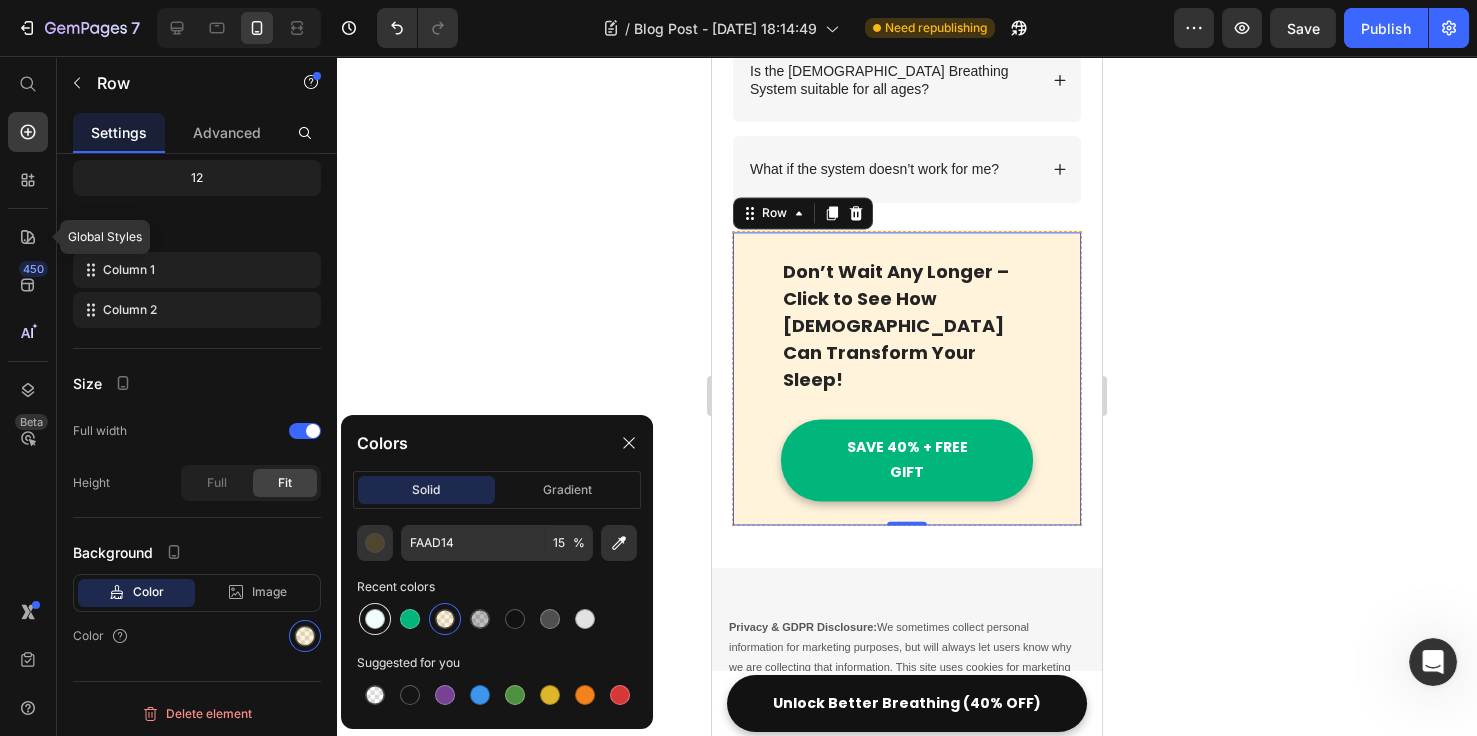 click at bounding box center (375, 619) 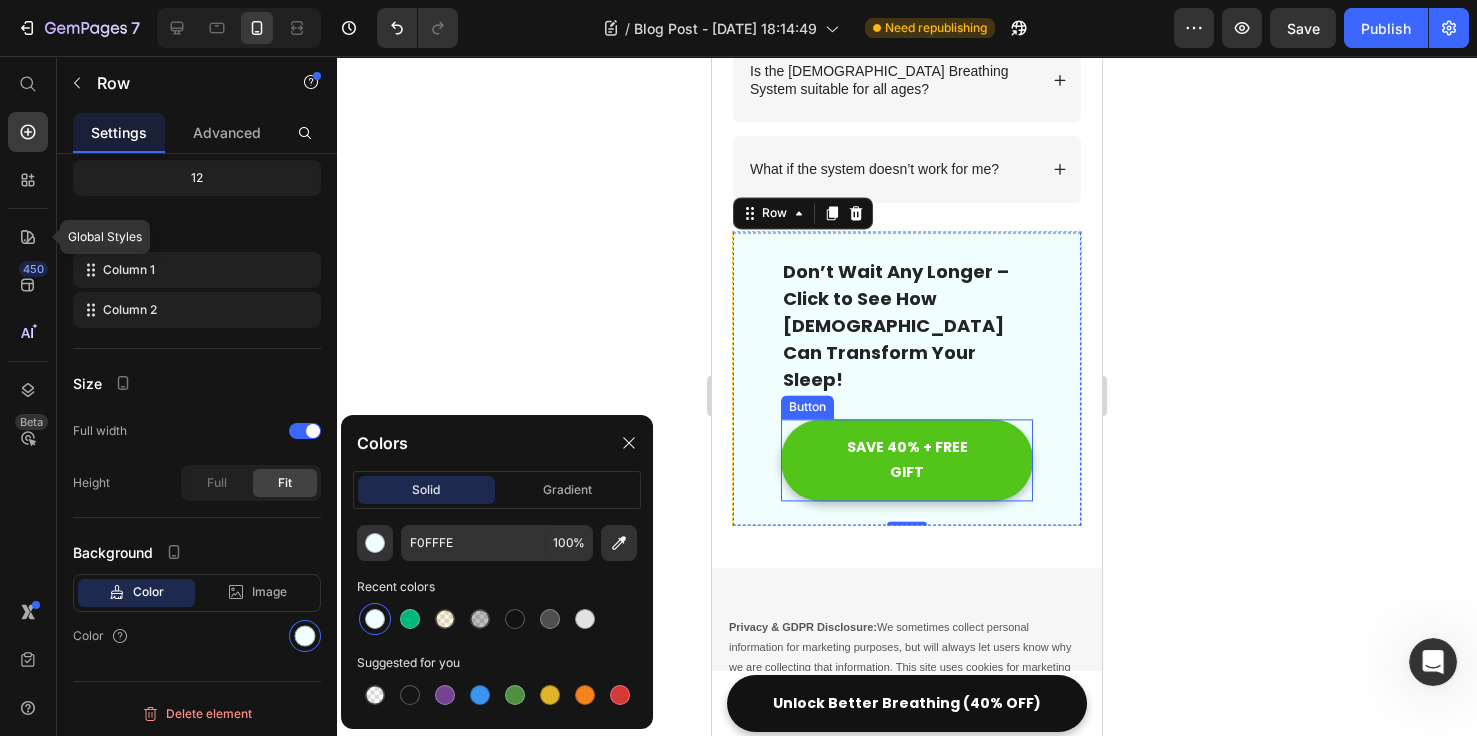 click on "SAVE 40% + FREE GIFT" at bounding box center (907, 460) 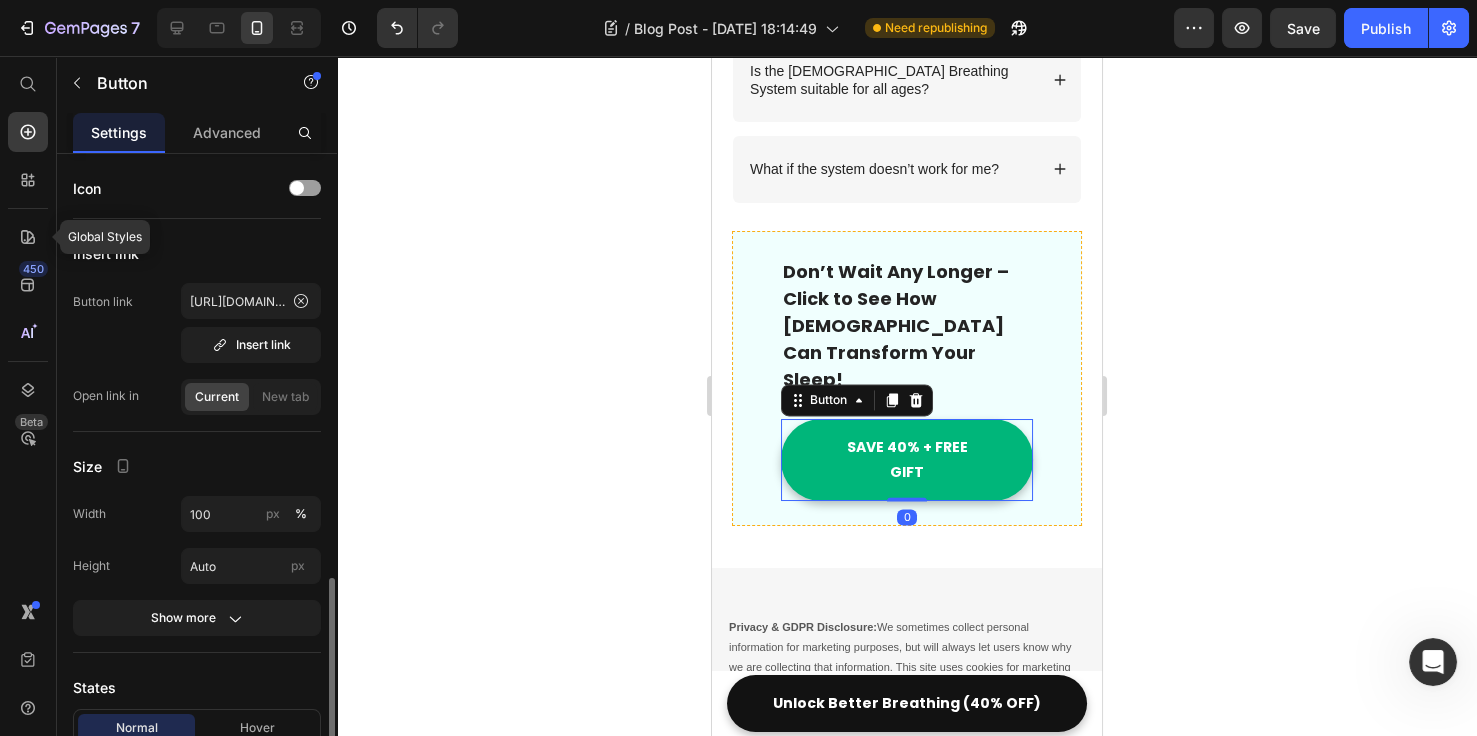 scroll, scrollTop: 307, scrollLeft: 0, axis: vertical 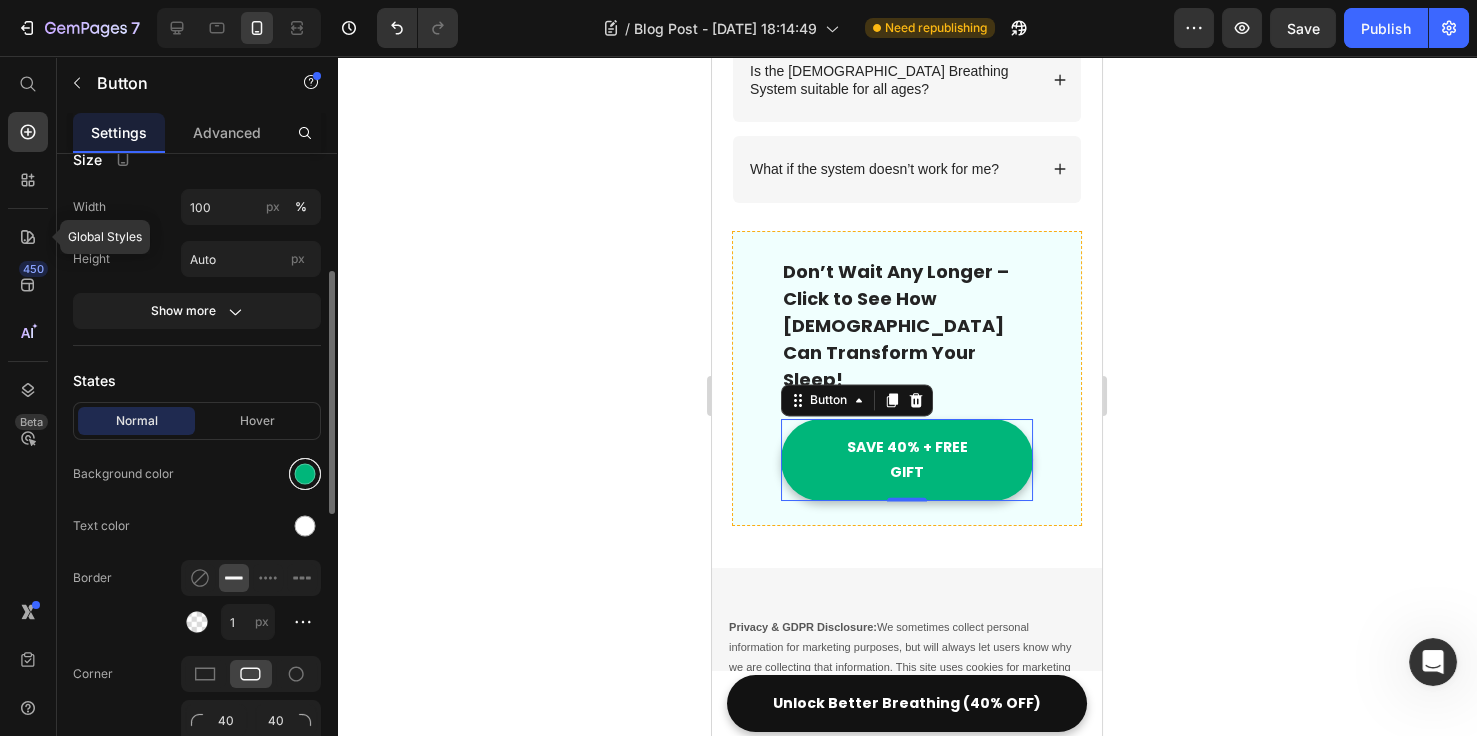 click at bounding box center (305, 474) 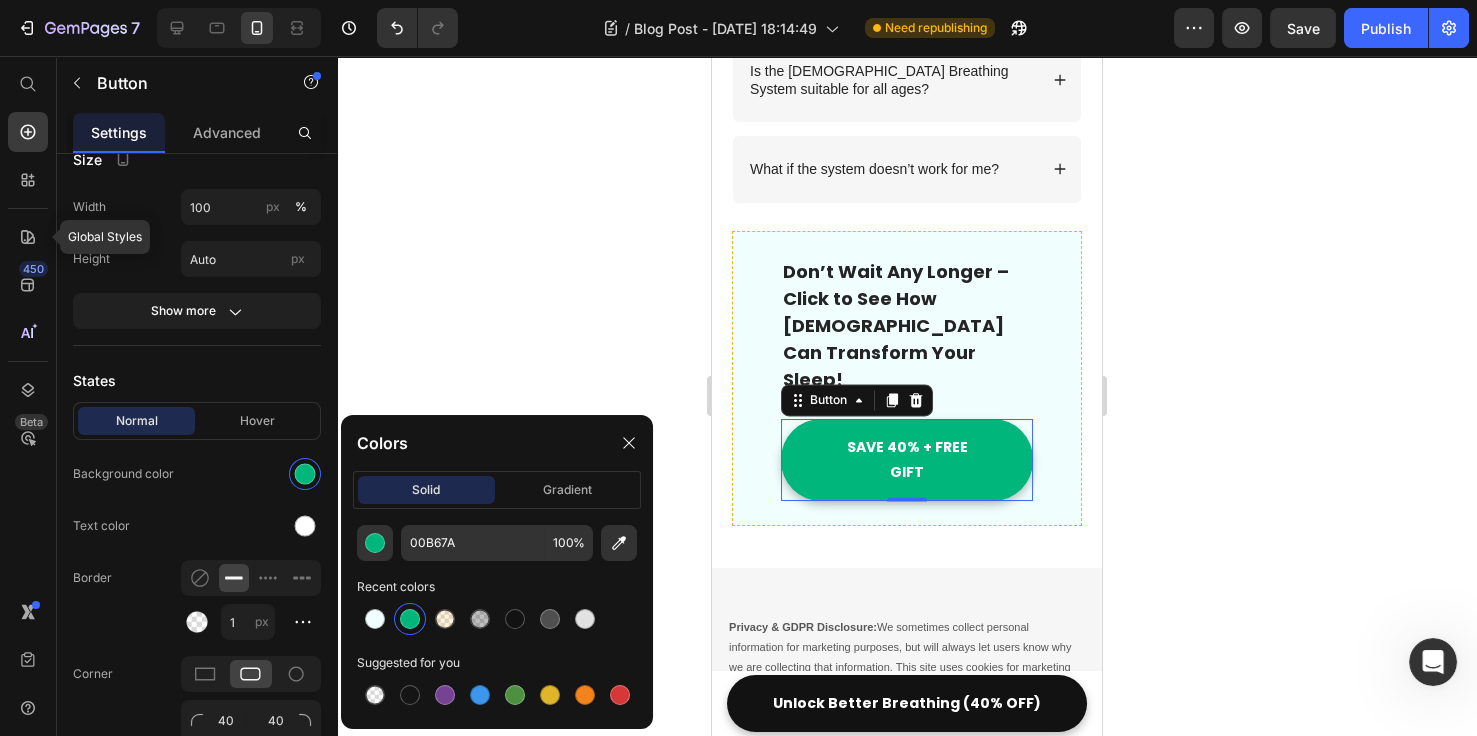 click 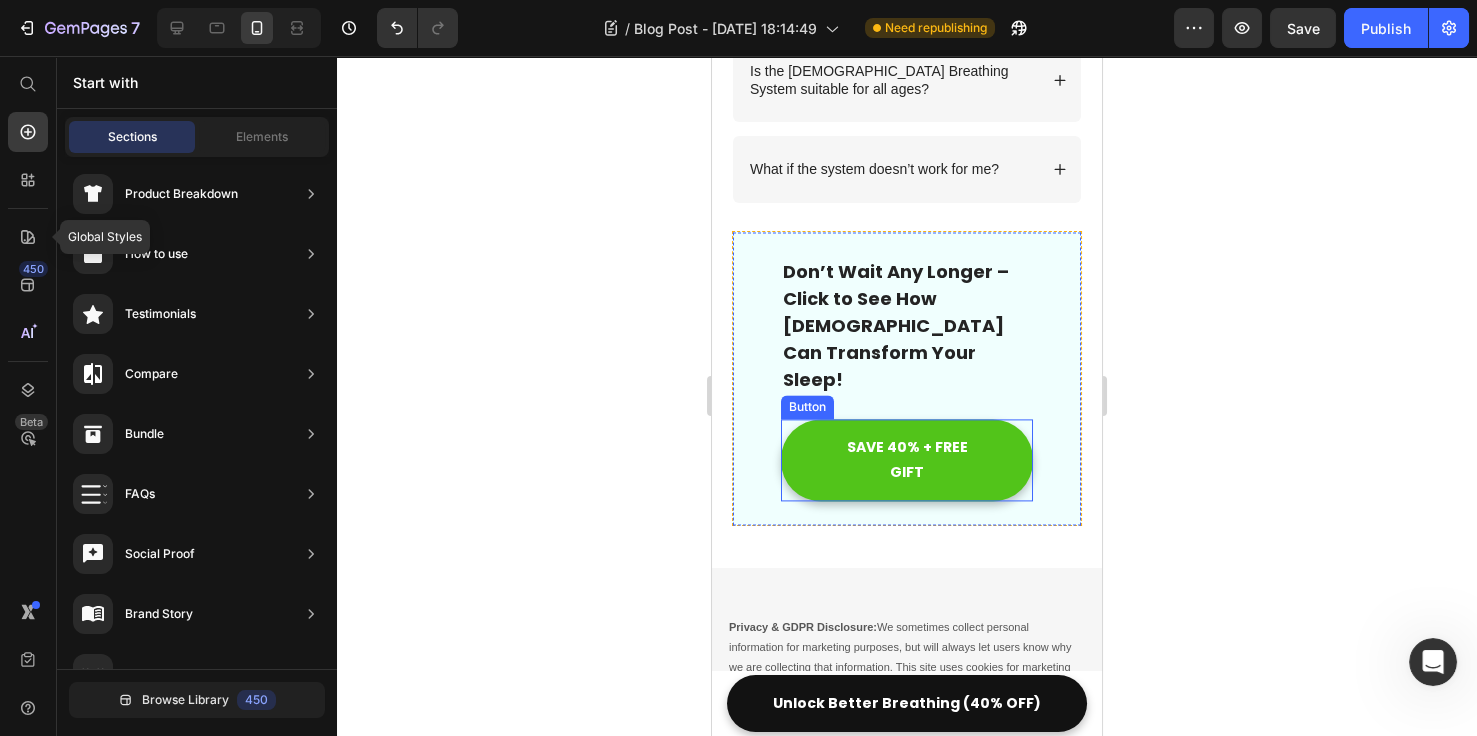 drag, startPoint x: 1030, startPoint y: 485, endPoint x: 804, endPoint y: 396, distance: 242.89297 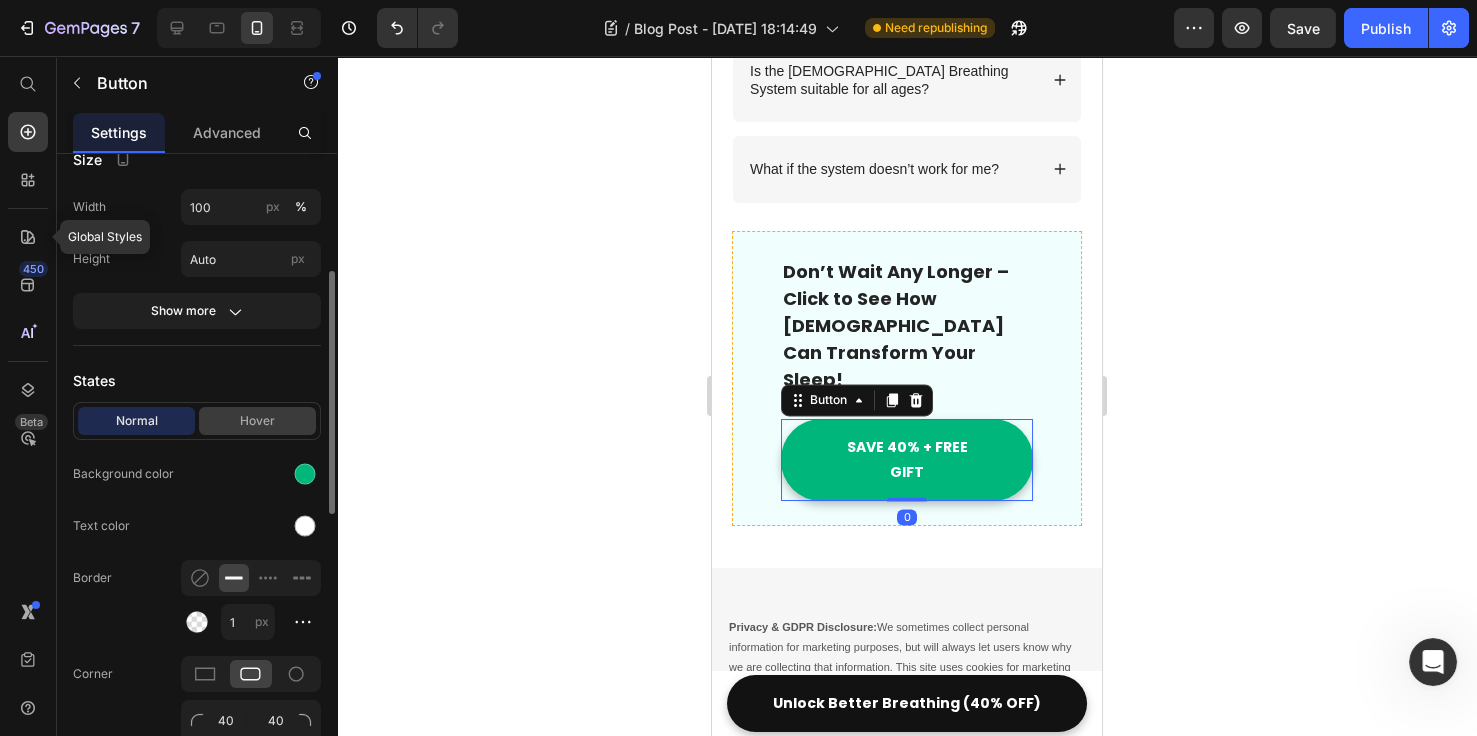 click on "Hover" at bounding box center [257, 421] 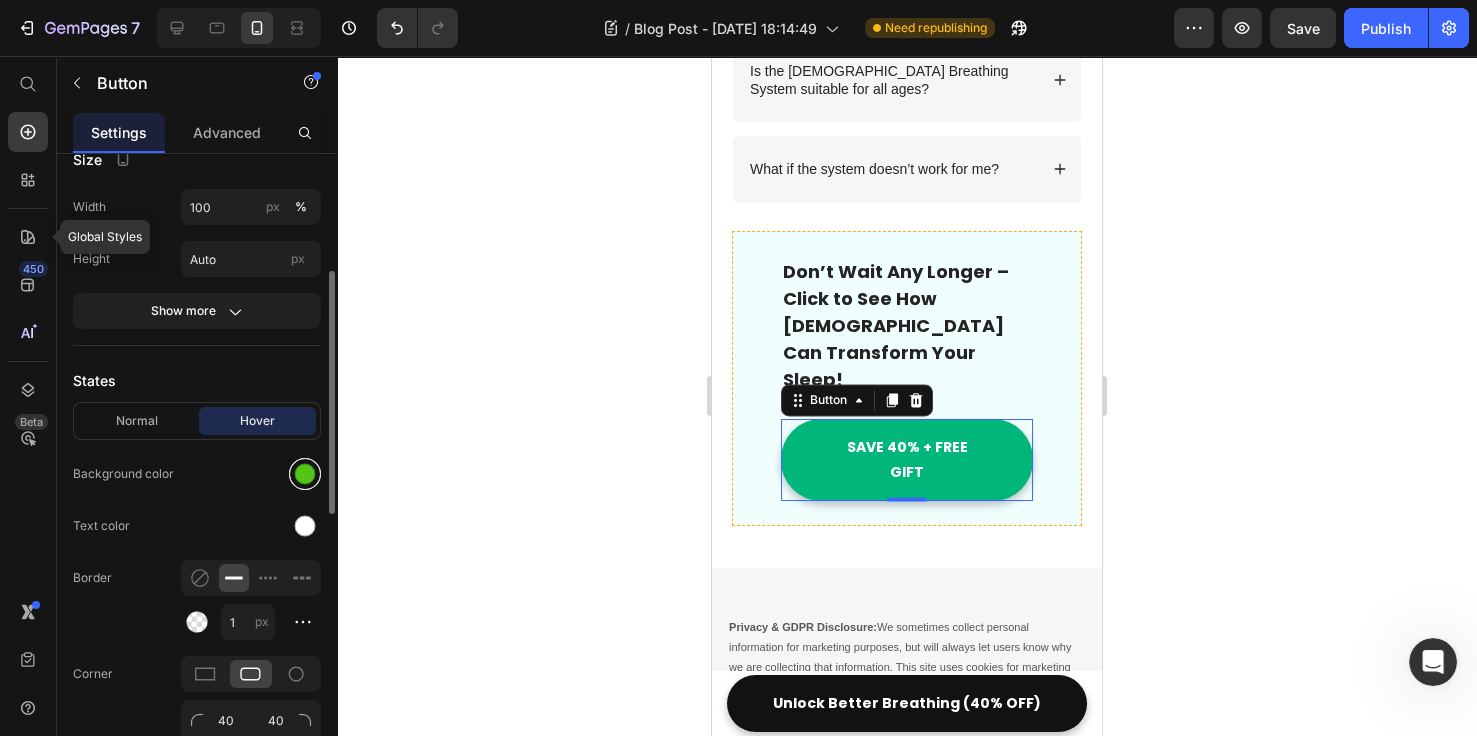 click at bounding box center [305, 474] 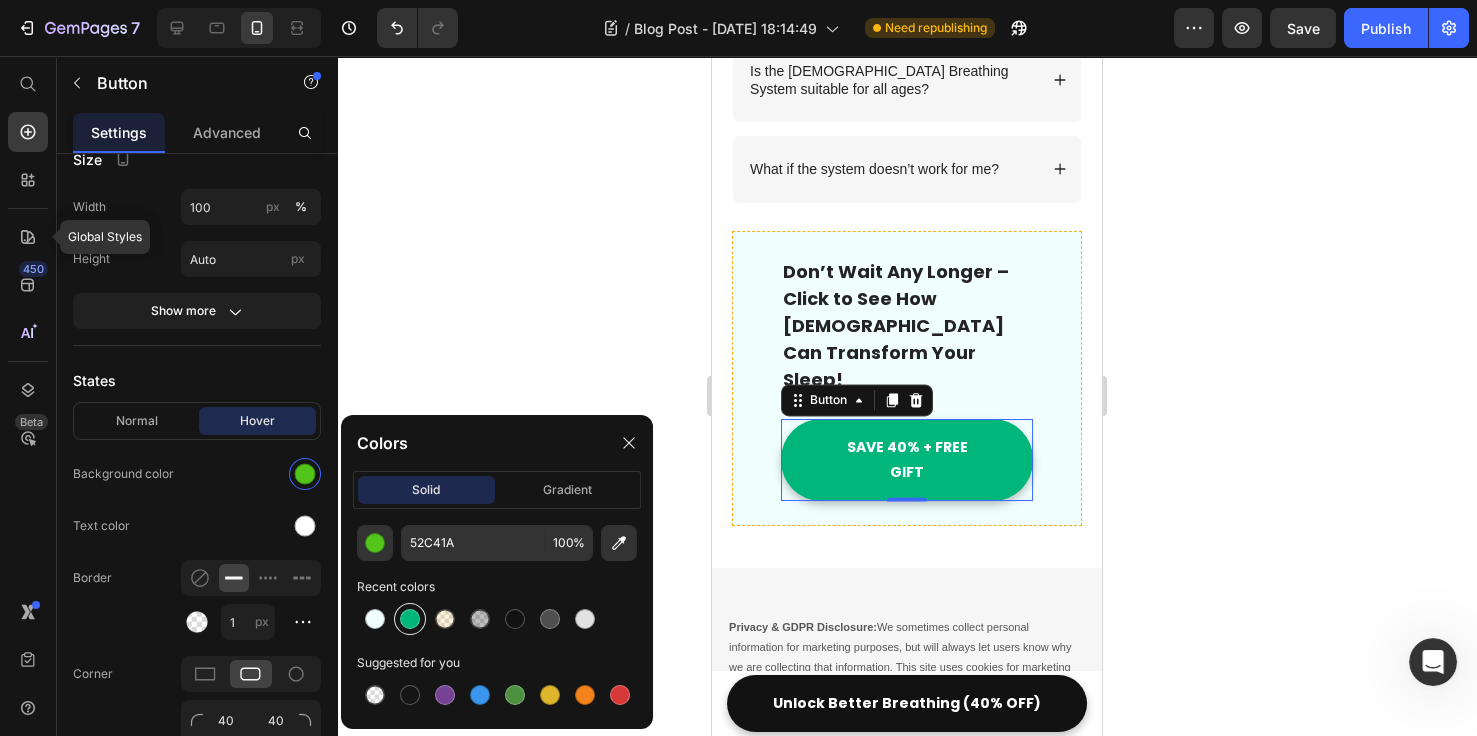 click at bounding box center (410, 619) 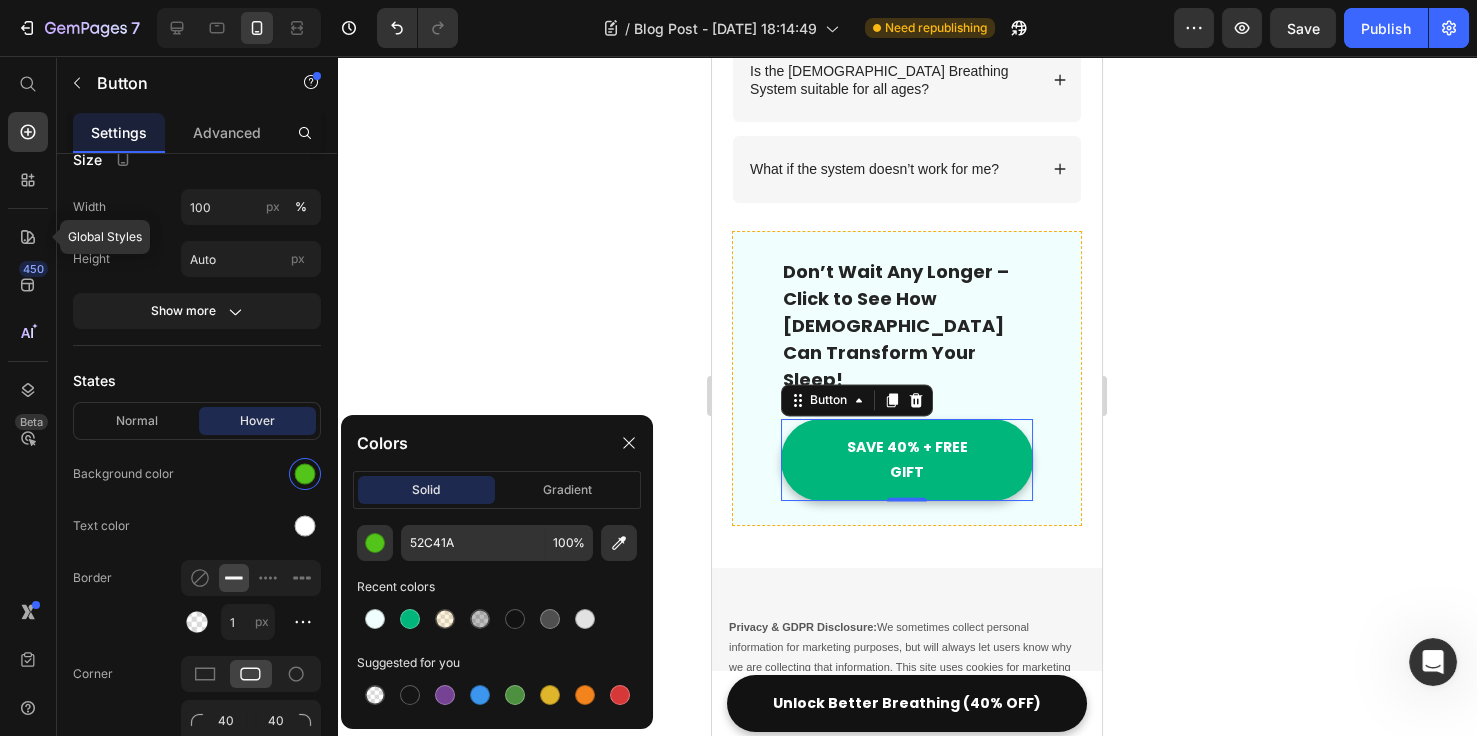type on "00B67A" 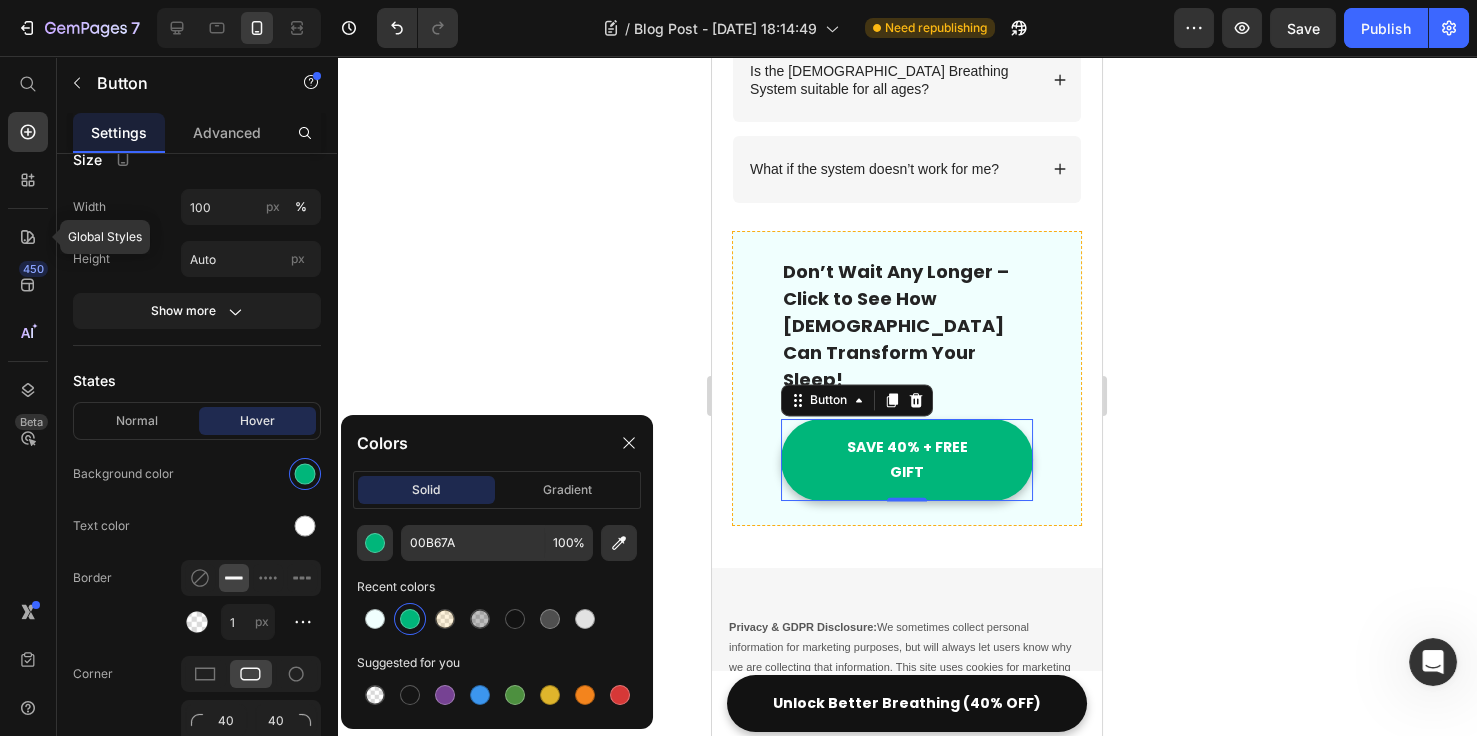 click 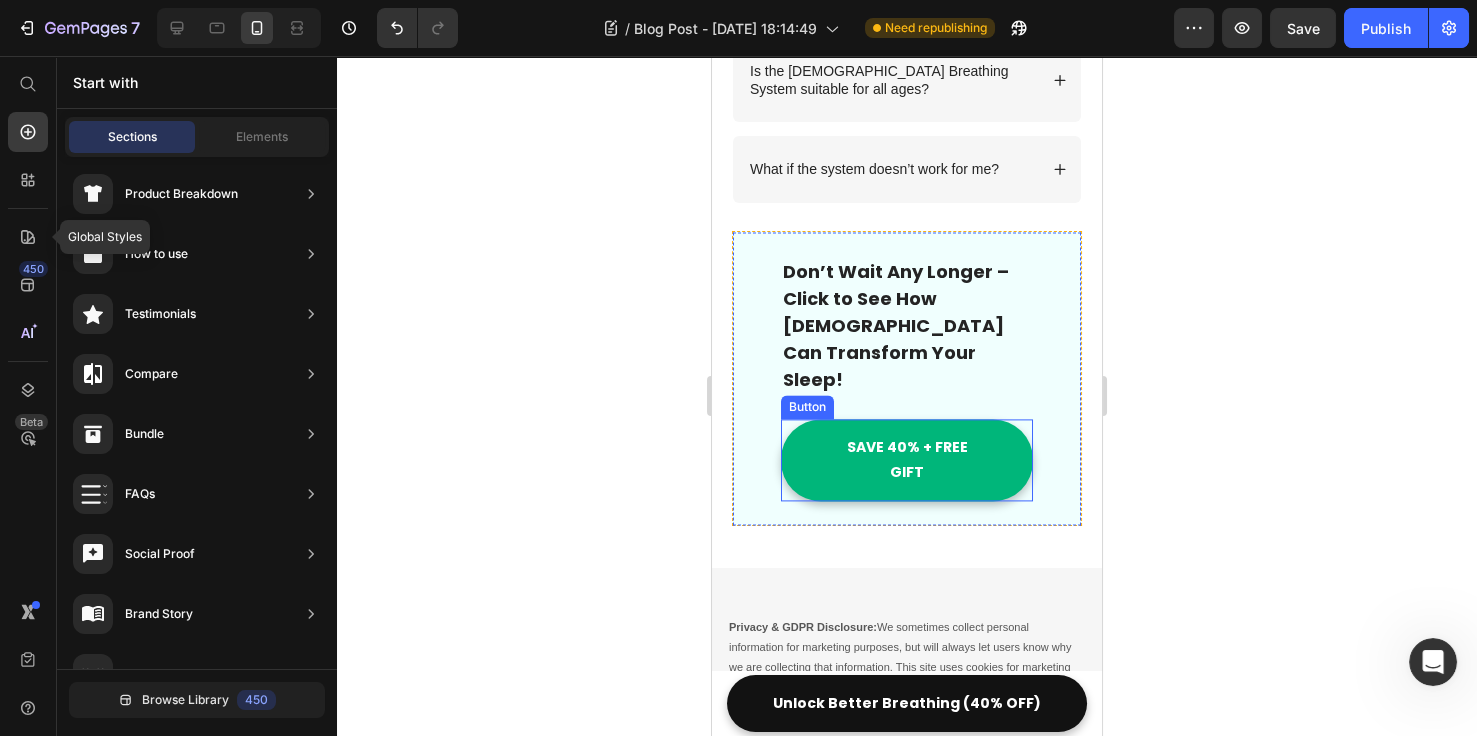 click on "SAVE 40% + FREE GIFT" at bounding box center (907, 460) 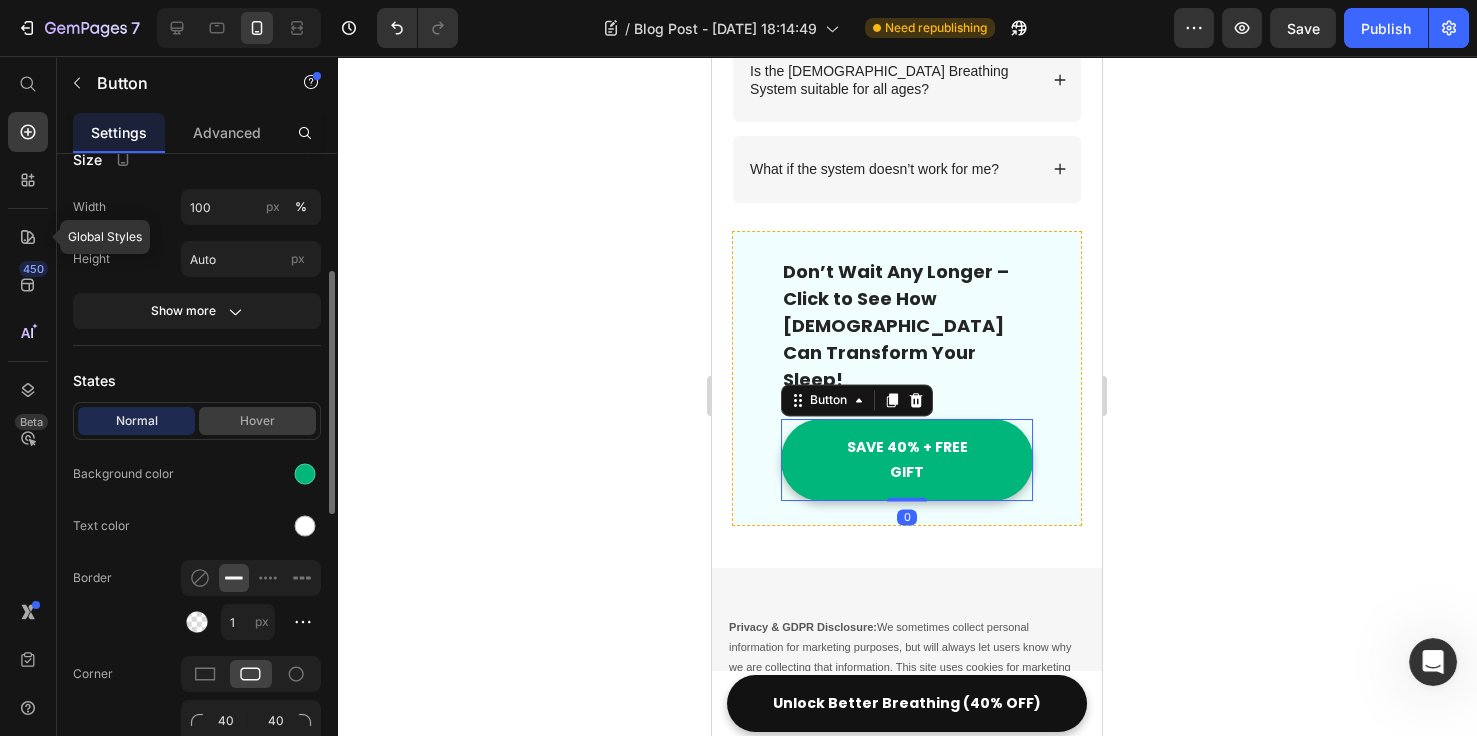 click on "Hover" at bounding box center [257, 421] 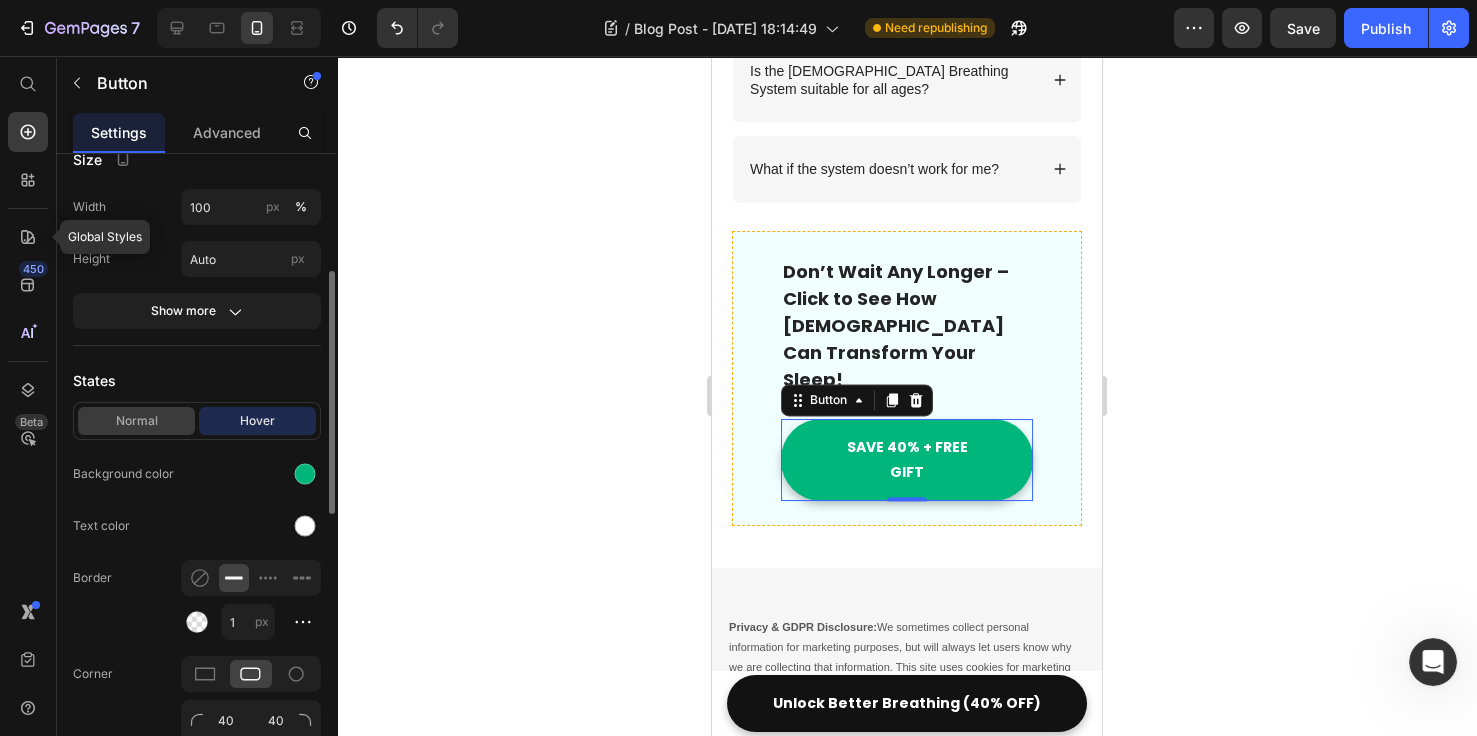 click on "Normal" at bounding box center (136, 421) 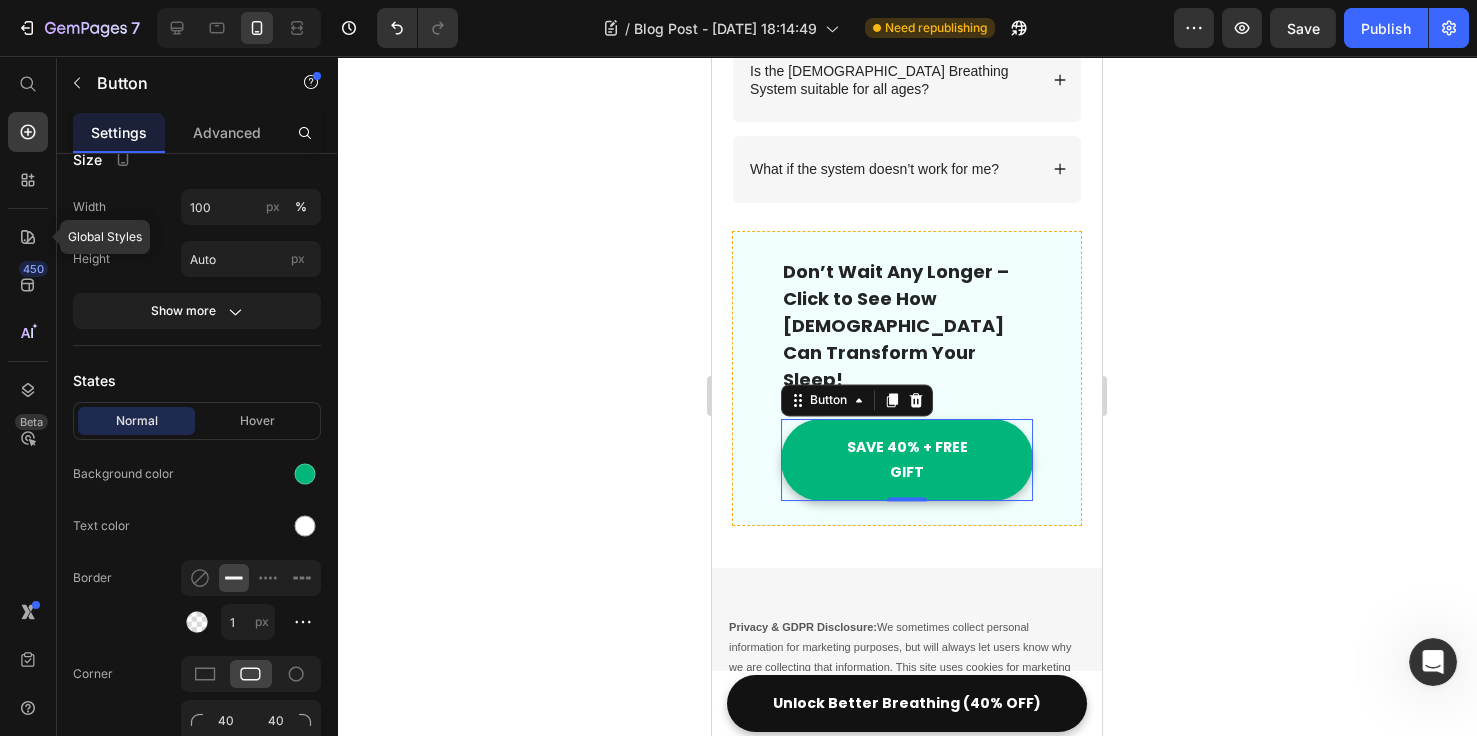 click 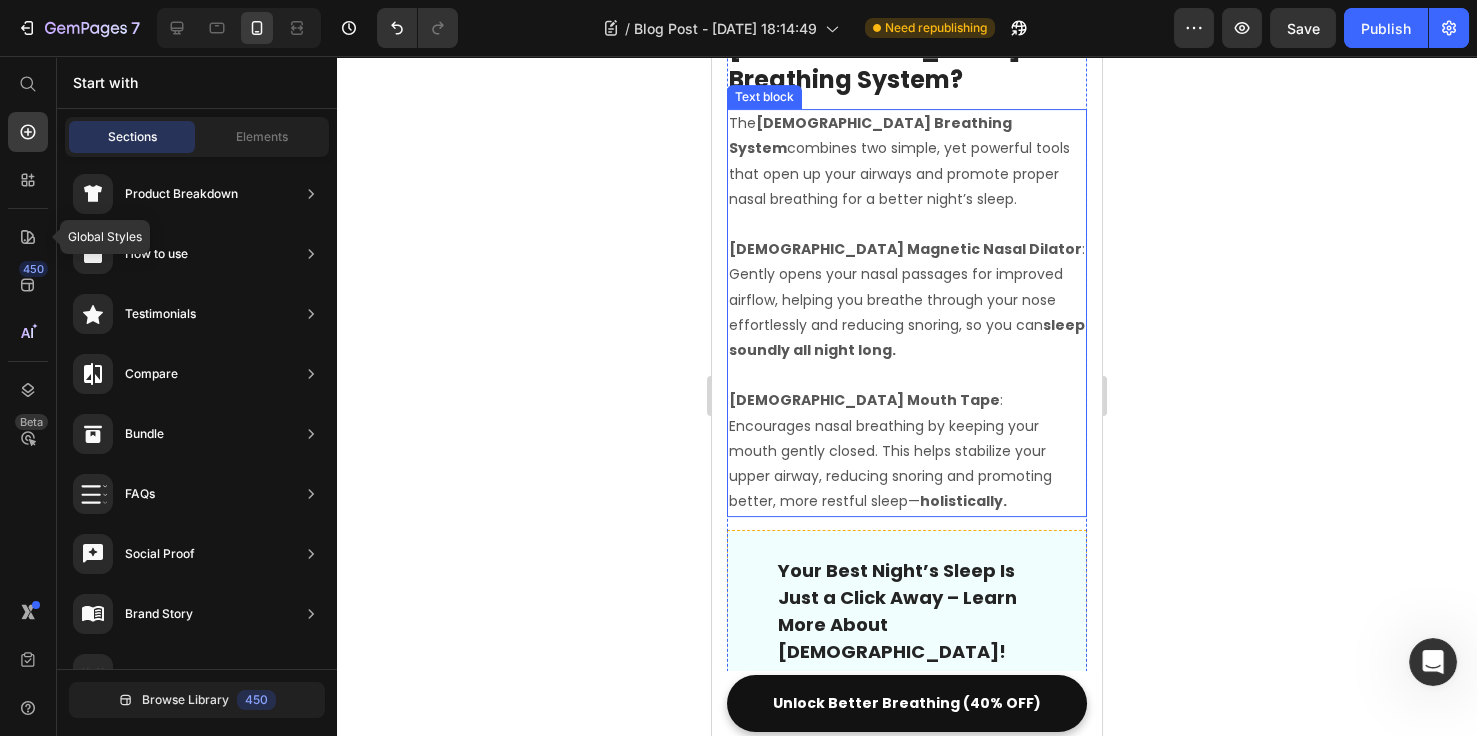 scroll, scrollTop: 1846, scrollLeft: 0, axis: vertical 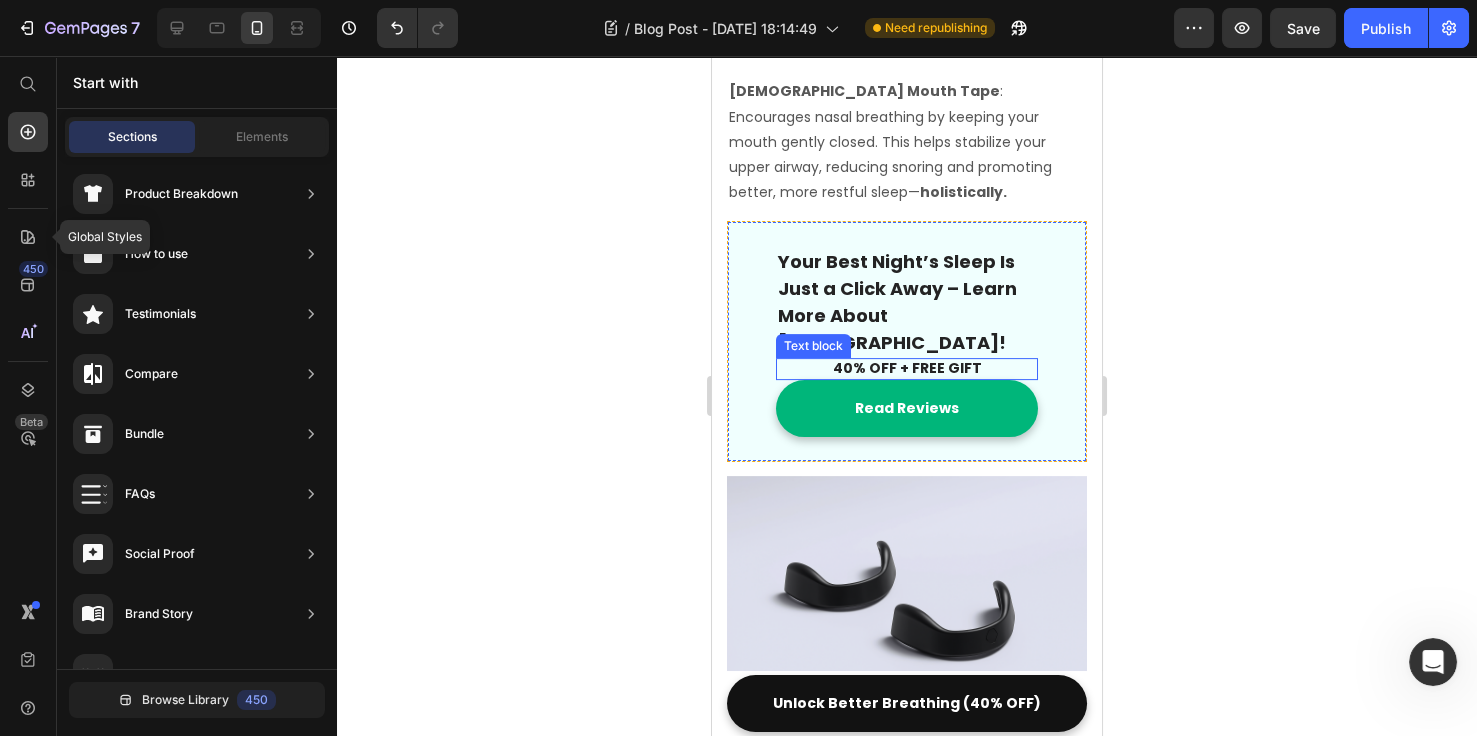 click on "40% OFF + FREE GIFT" at bounding box center (907, 369) 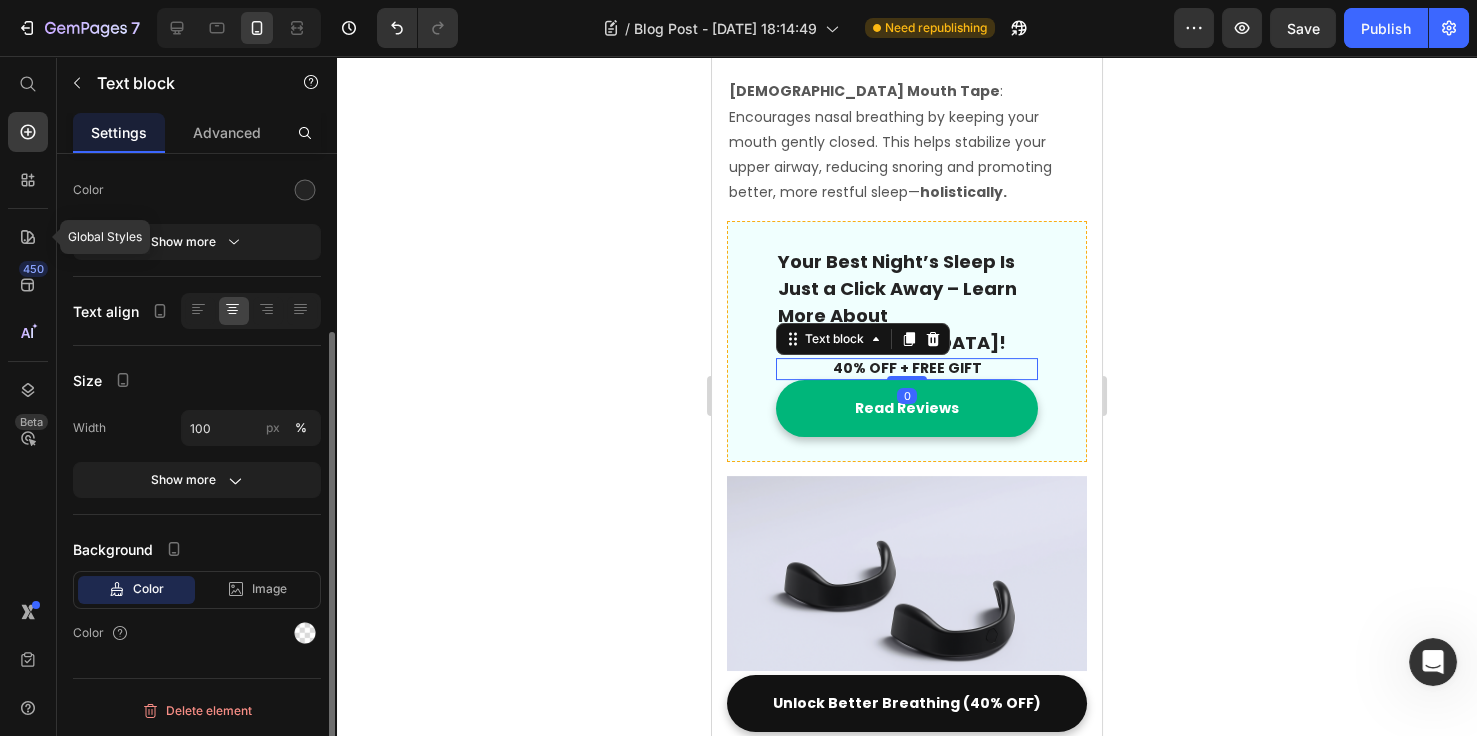 scroll, scrollTop: 0, scrollLeft: 0, axis: both 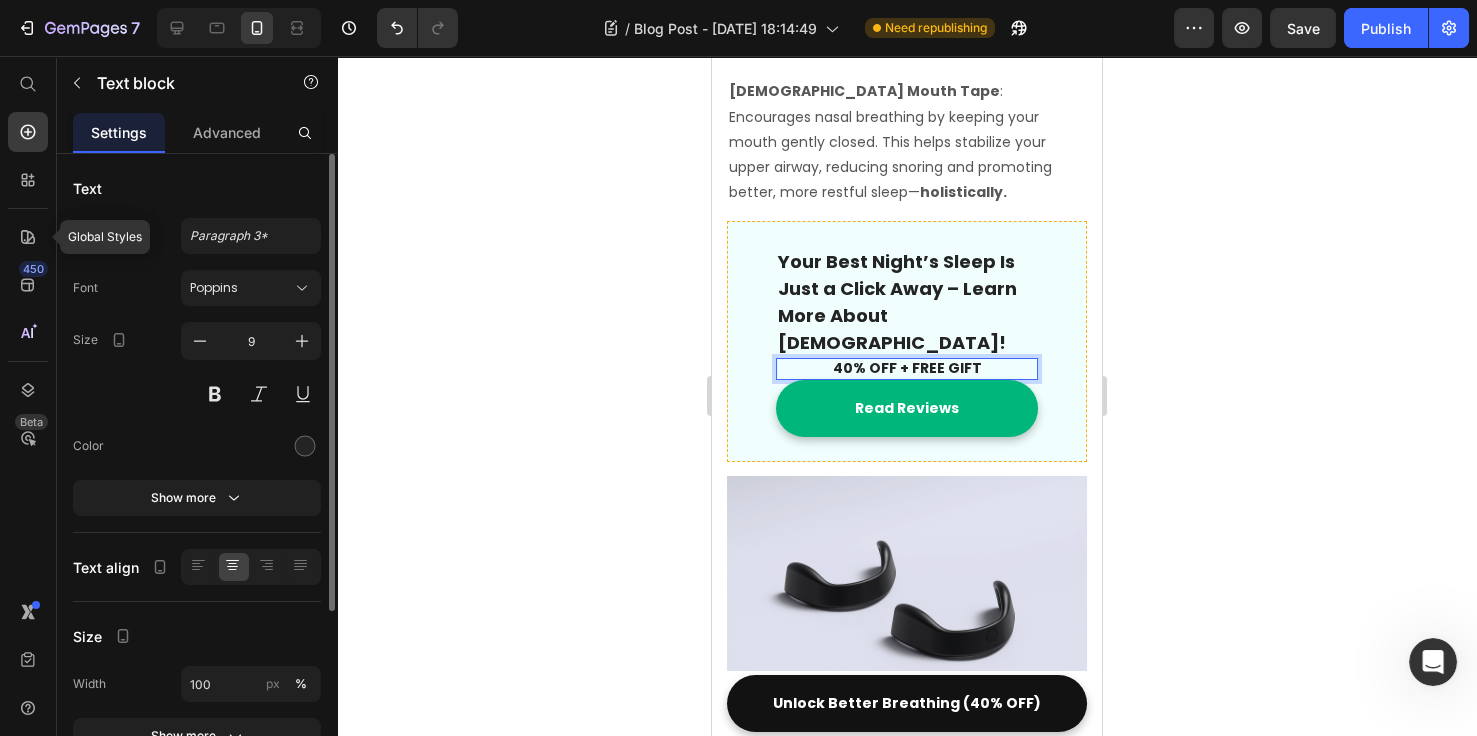 click on "40% OFF + FREE GIFT" at bounding box center (907, 369) 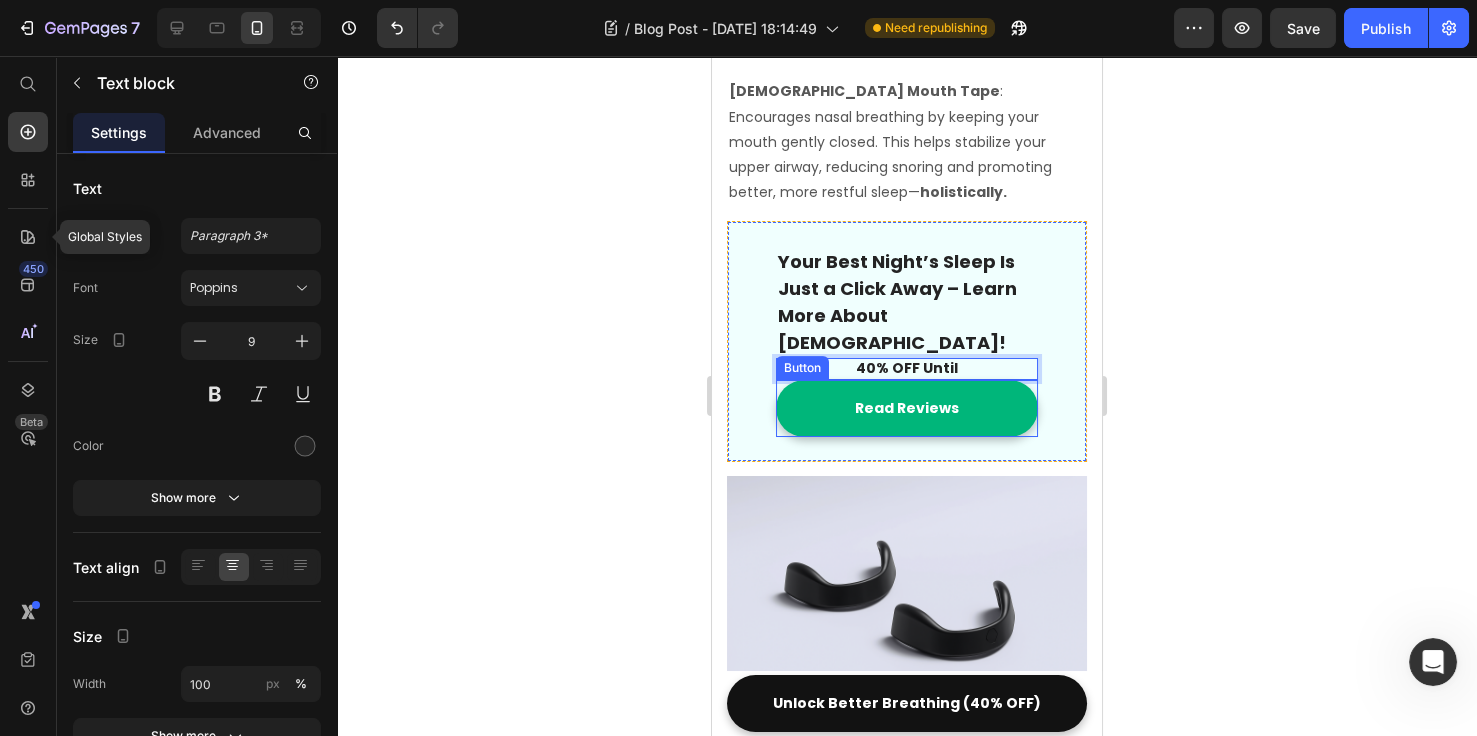 drag, startPoint x: 900, startPoint y: 308, endPoint x: 913, endPoint y: 303, distance: 13.928389 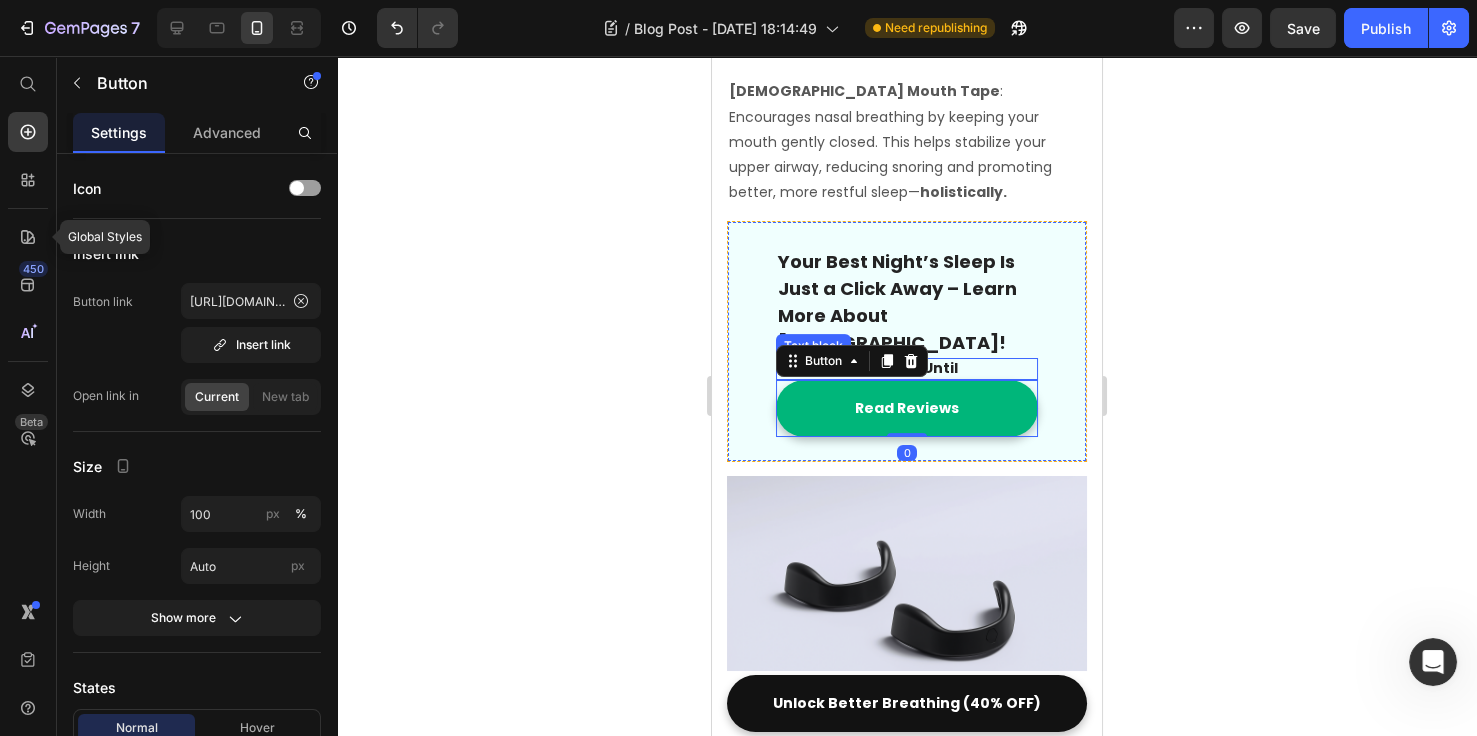 click on "40% OFF Until" at bounding box center [907, 369] 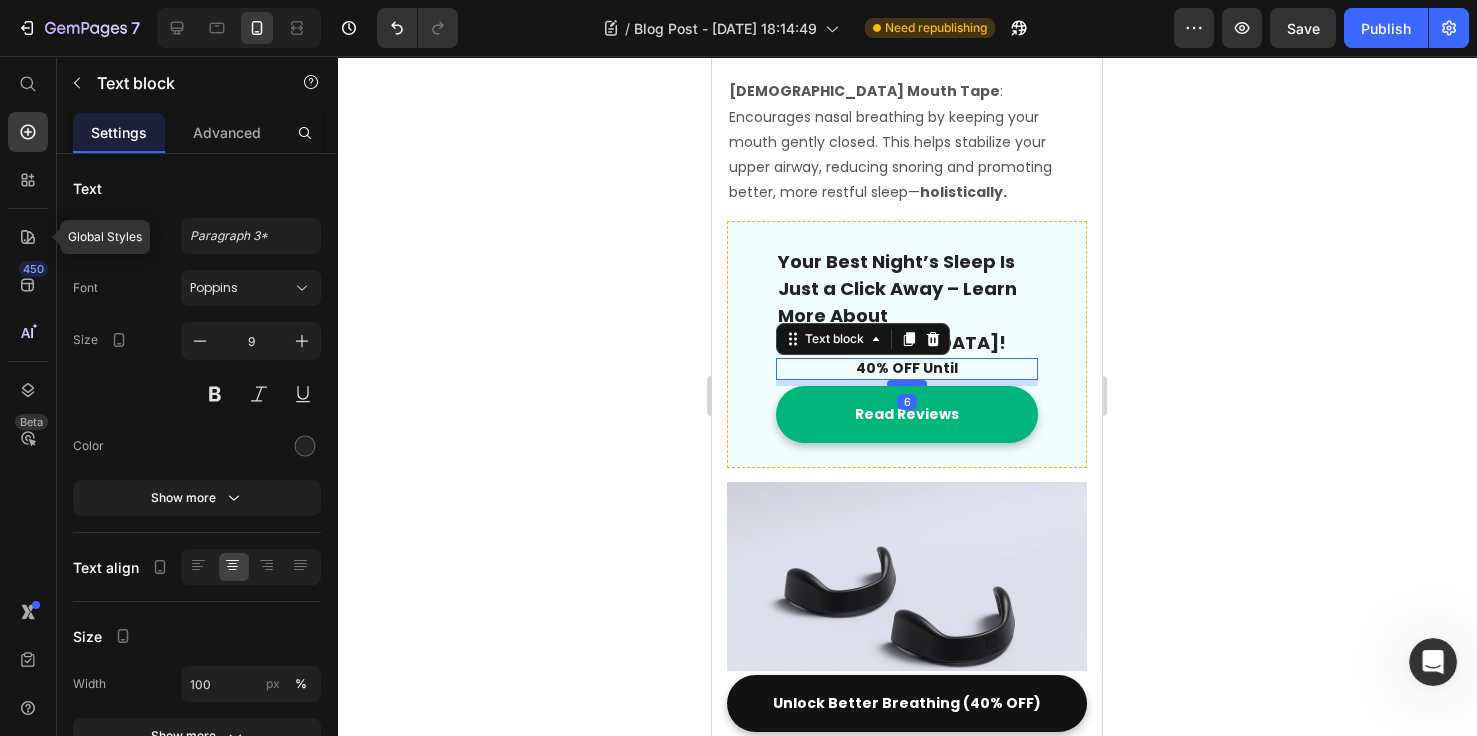 click at bounding box center (907, 383) 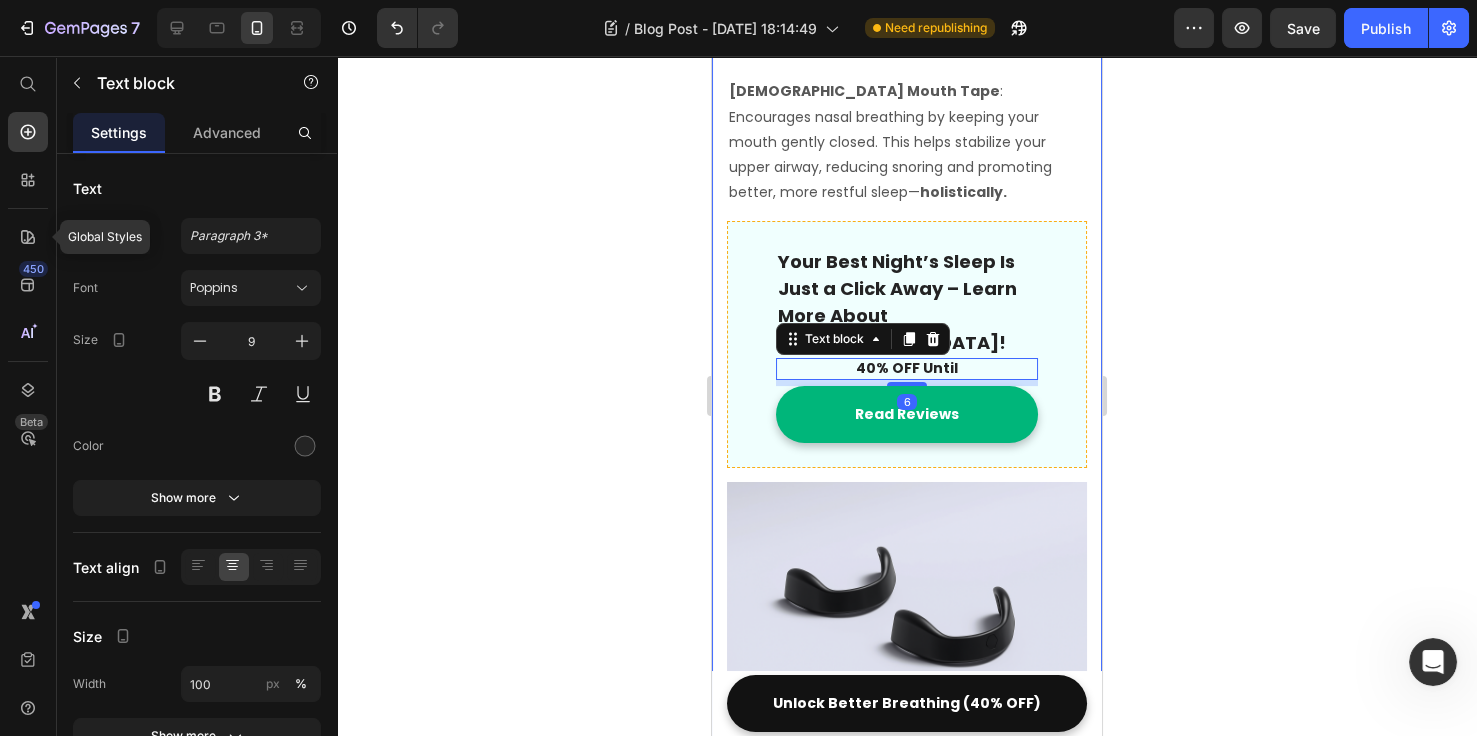 click 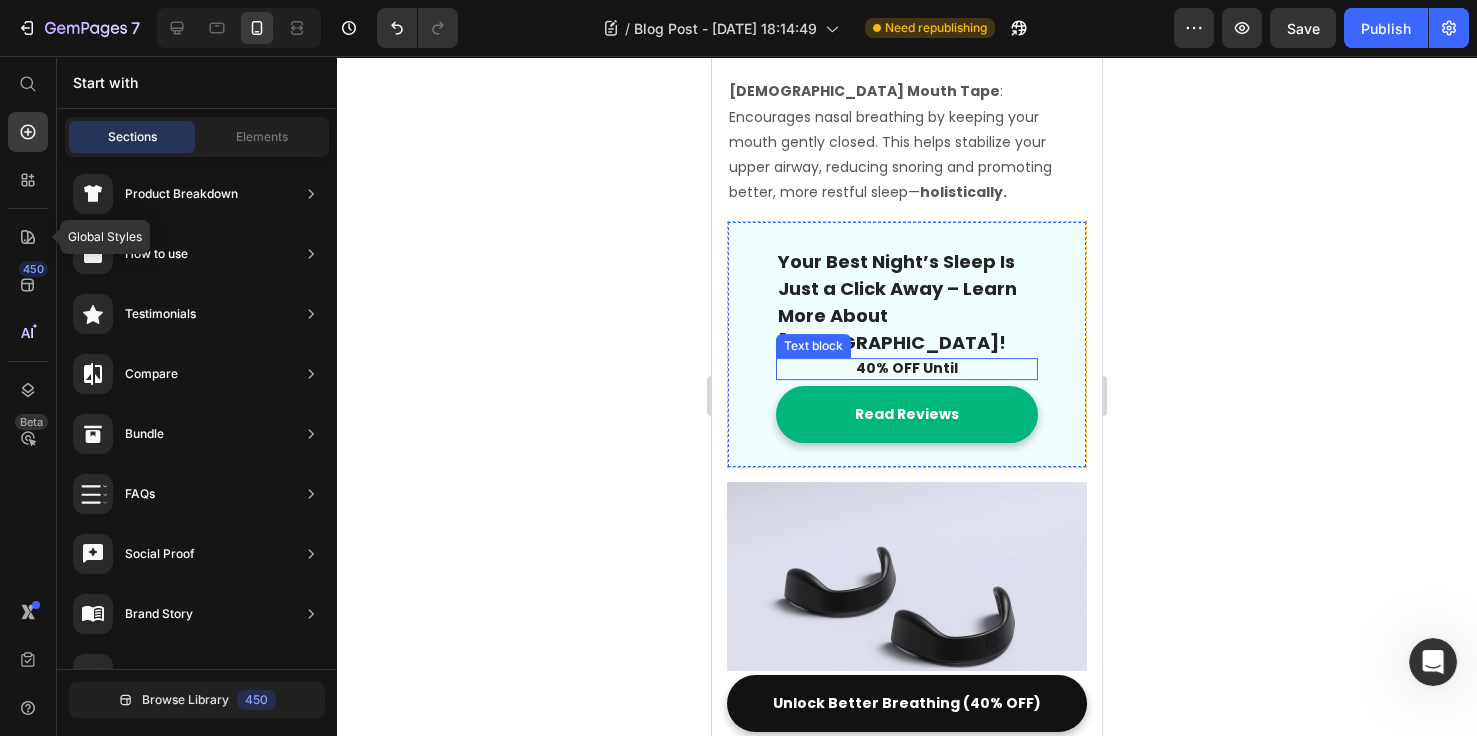 click on "40% OFF Until" at bounding box center (907, 368) 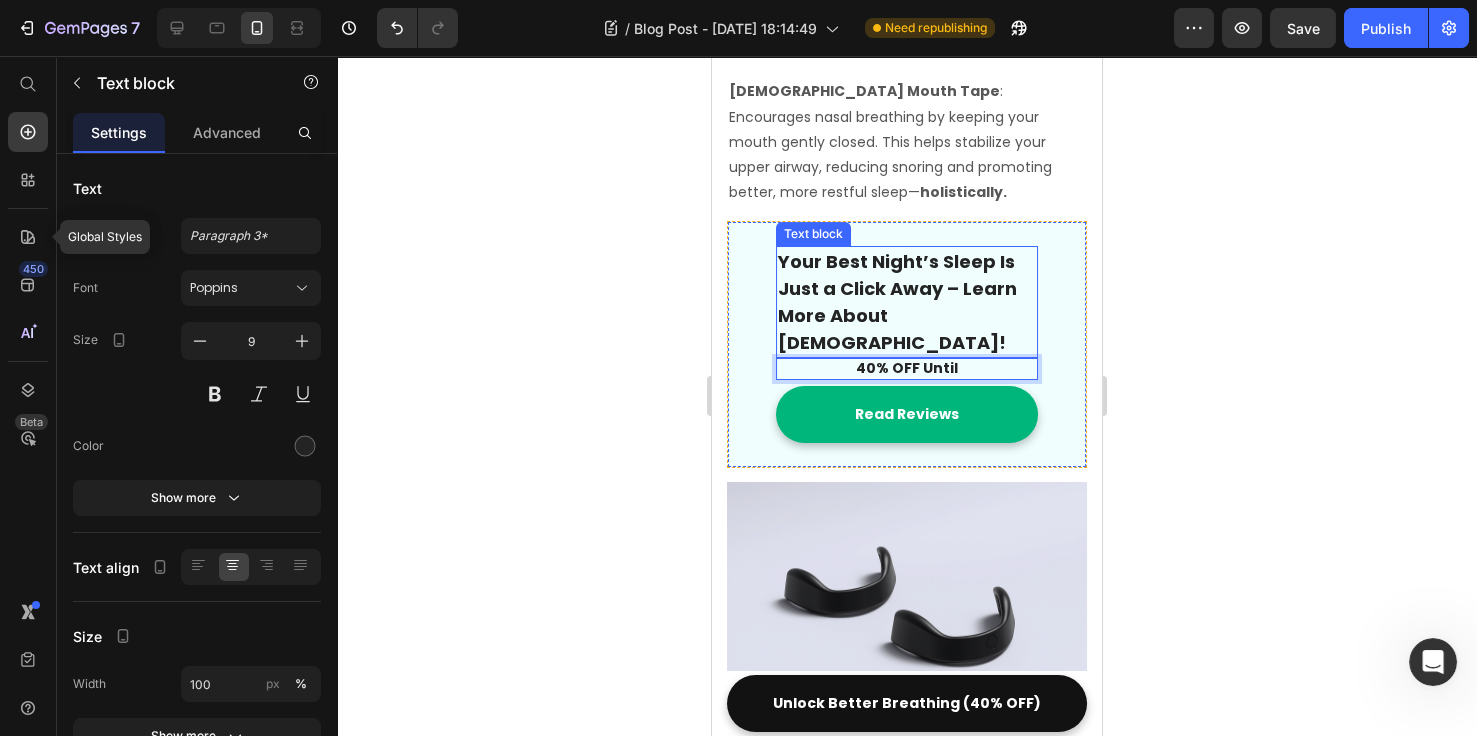 click on "Your Best Night’s Sleep Is Just a Click Away – Learn More About [DEMOGRAPHIC_DATA]! Text block" at bounding box center (907, 302) 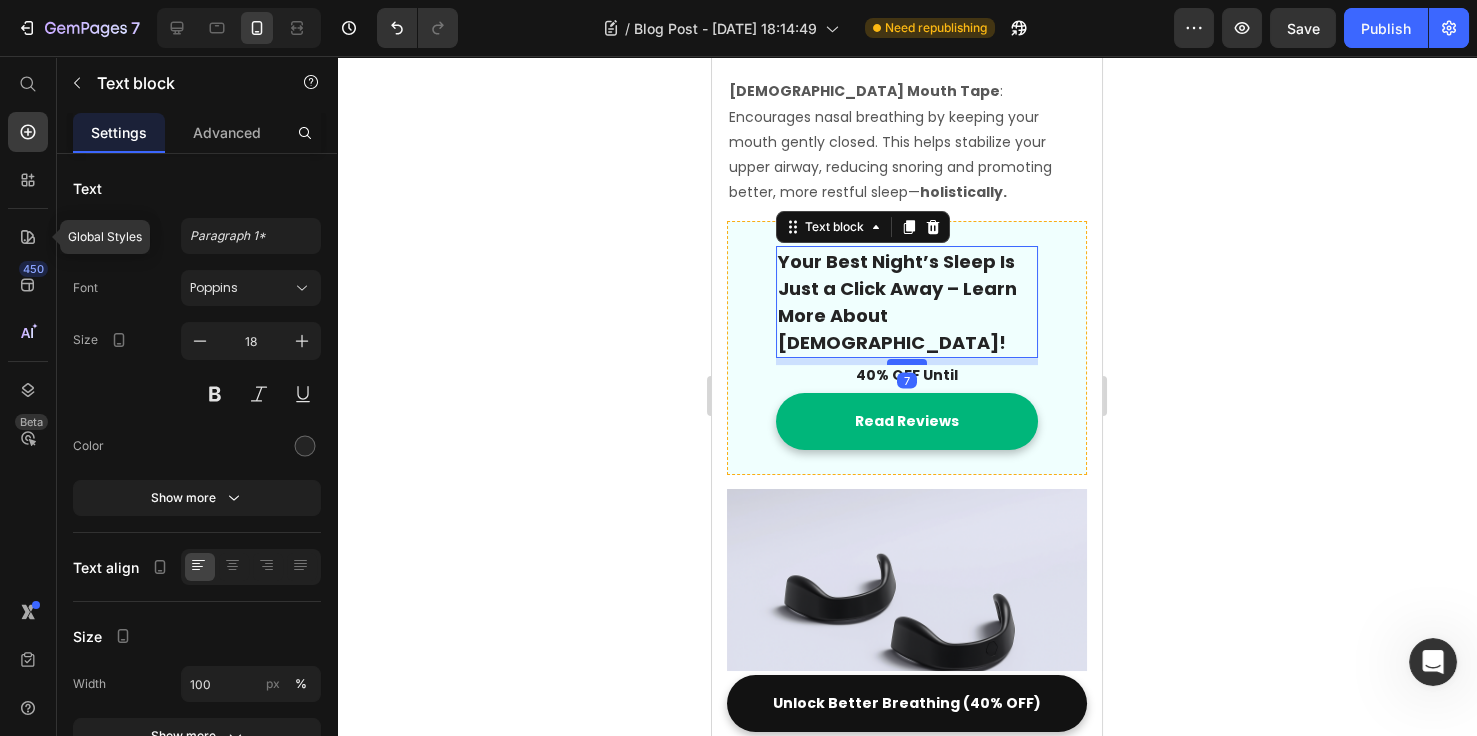 click at bounding box center (907, 362) 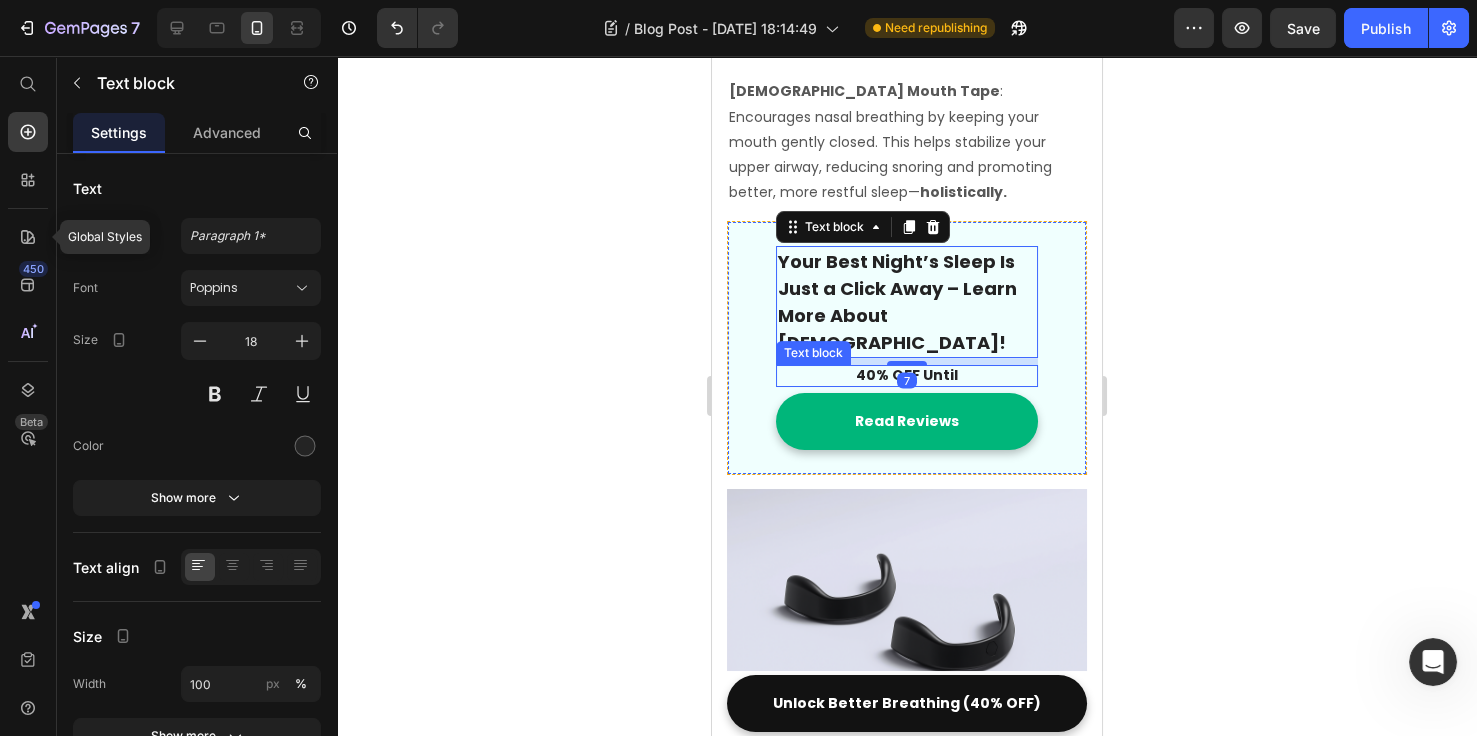 click on "40% OFF Until" at bounding box center (907, 376) 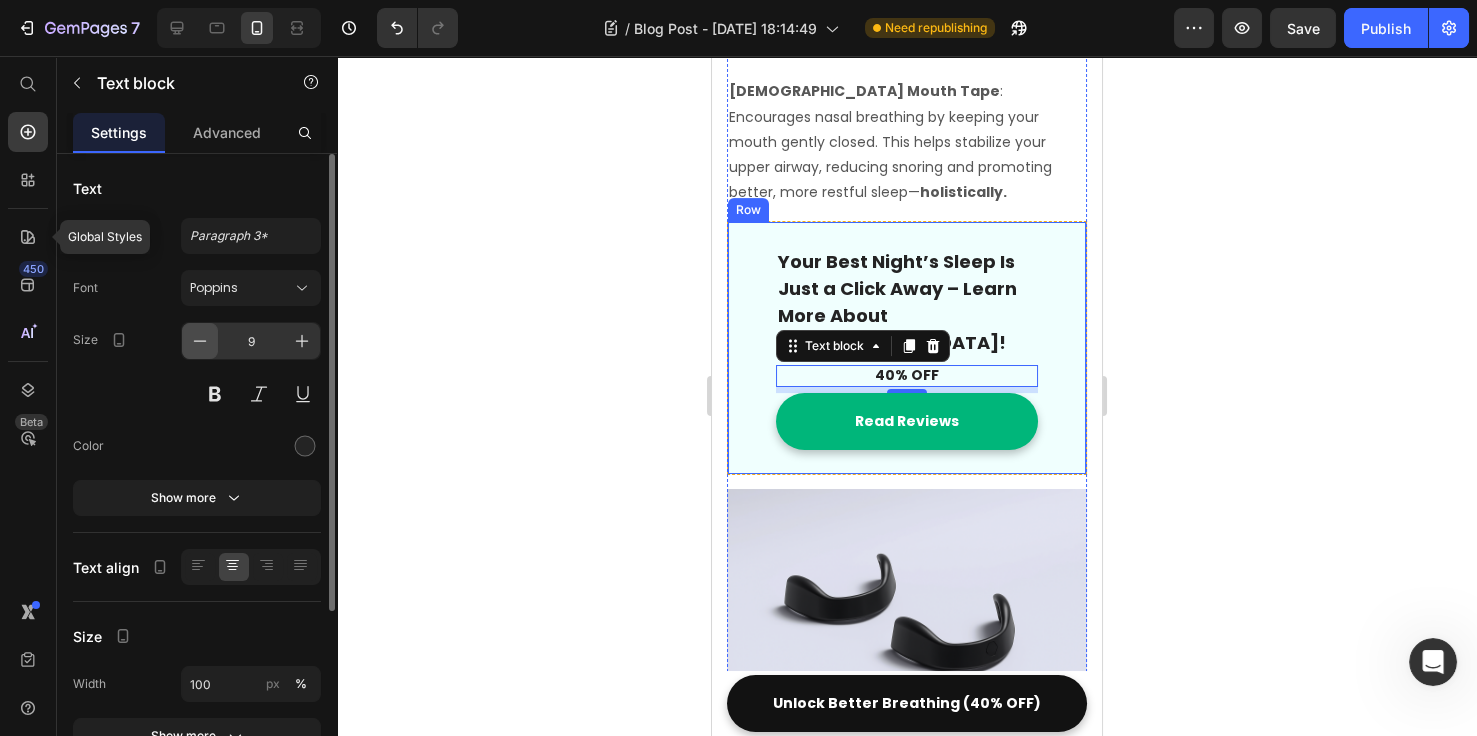 click at bounding box center [200, 341] 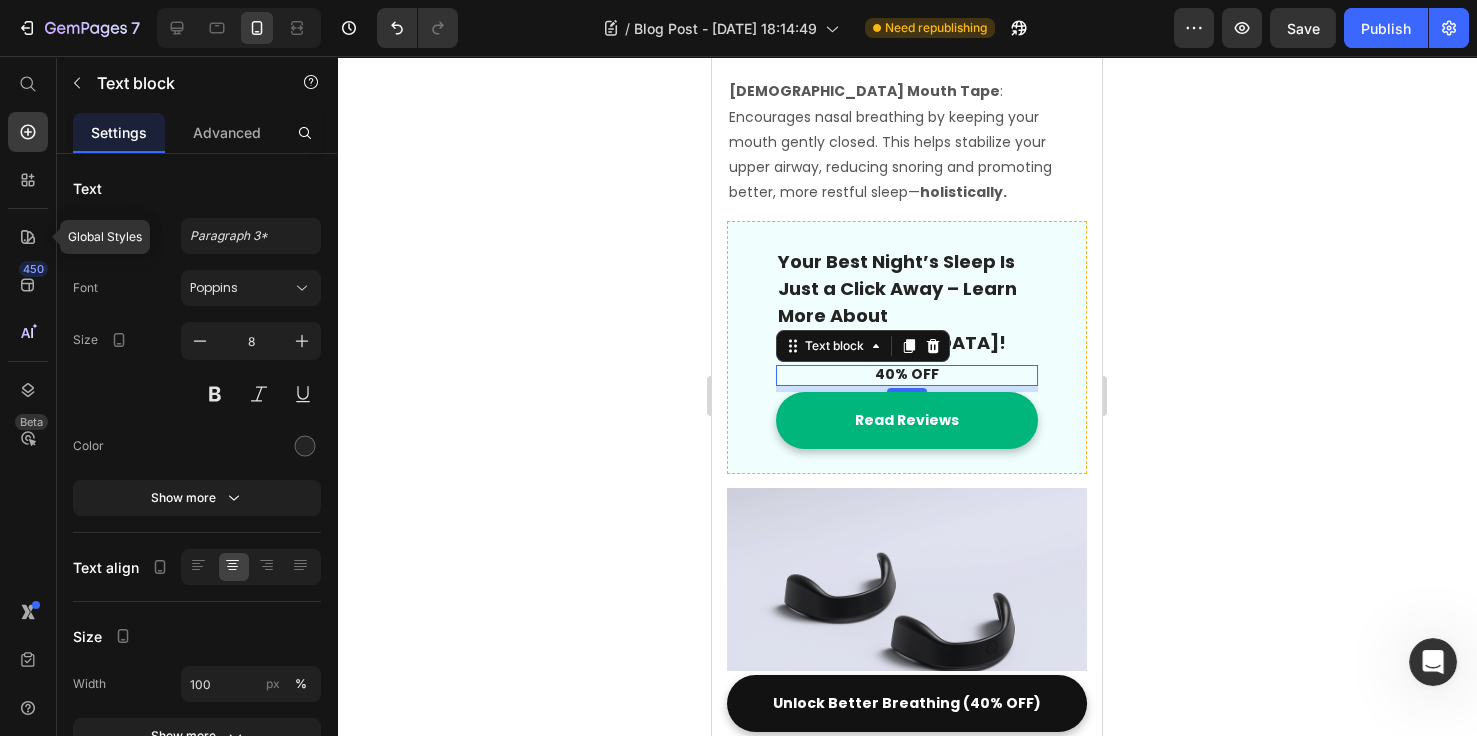 click on "40% OFF" at bounding box center (907, 375) 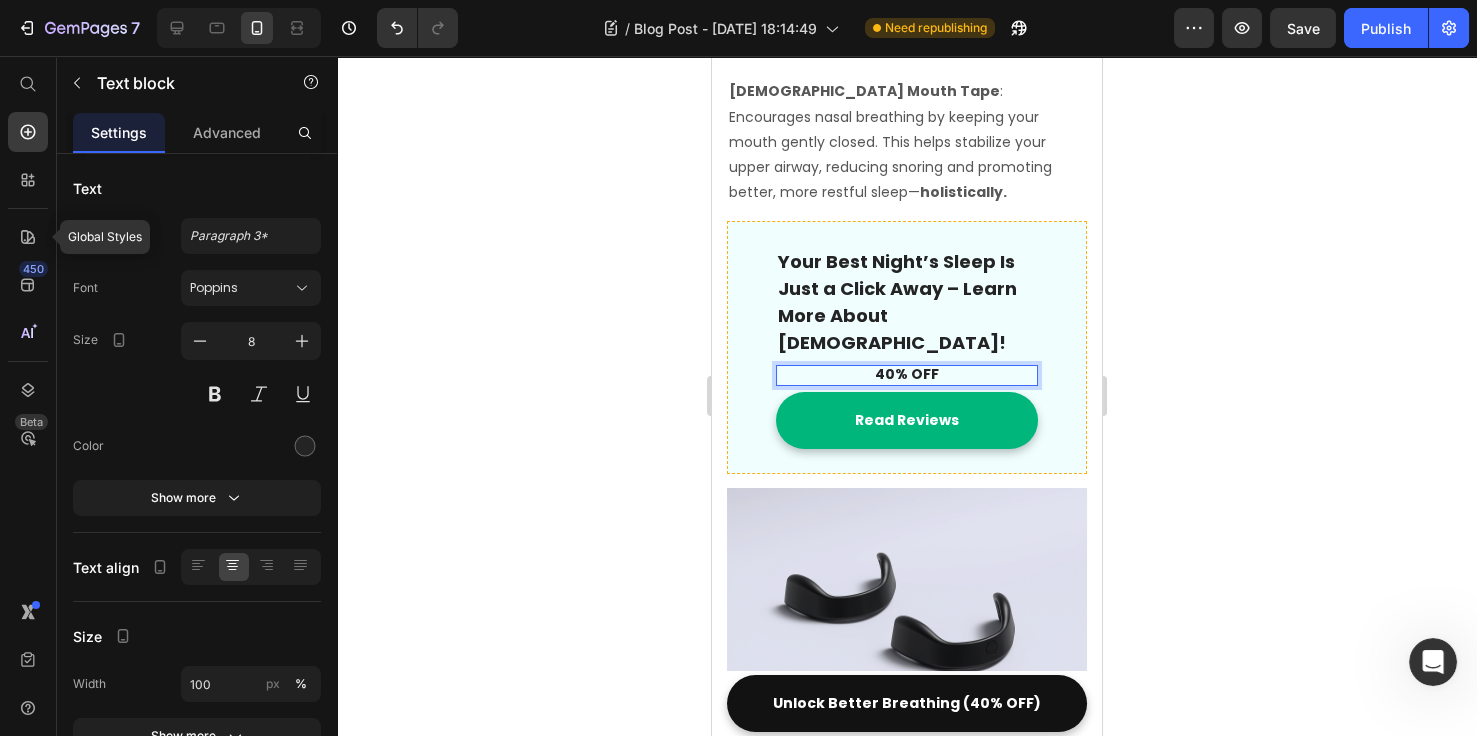 drag, startPoint x: 933, startPoint y: 302, endPoint x: 864, endPoint y: 300, distance: 69.02898 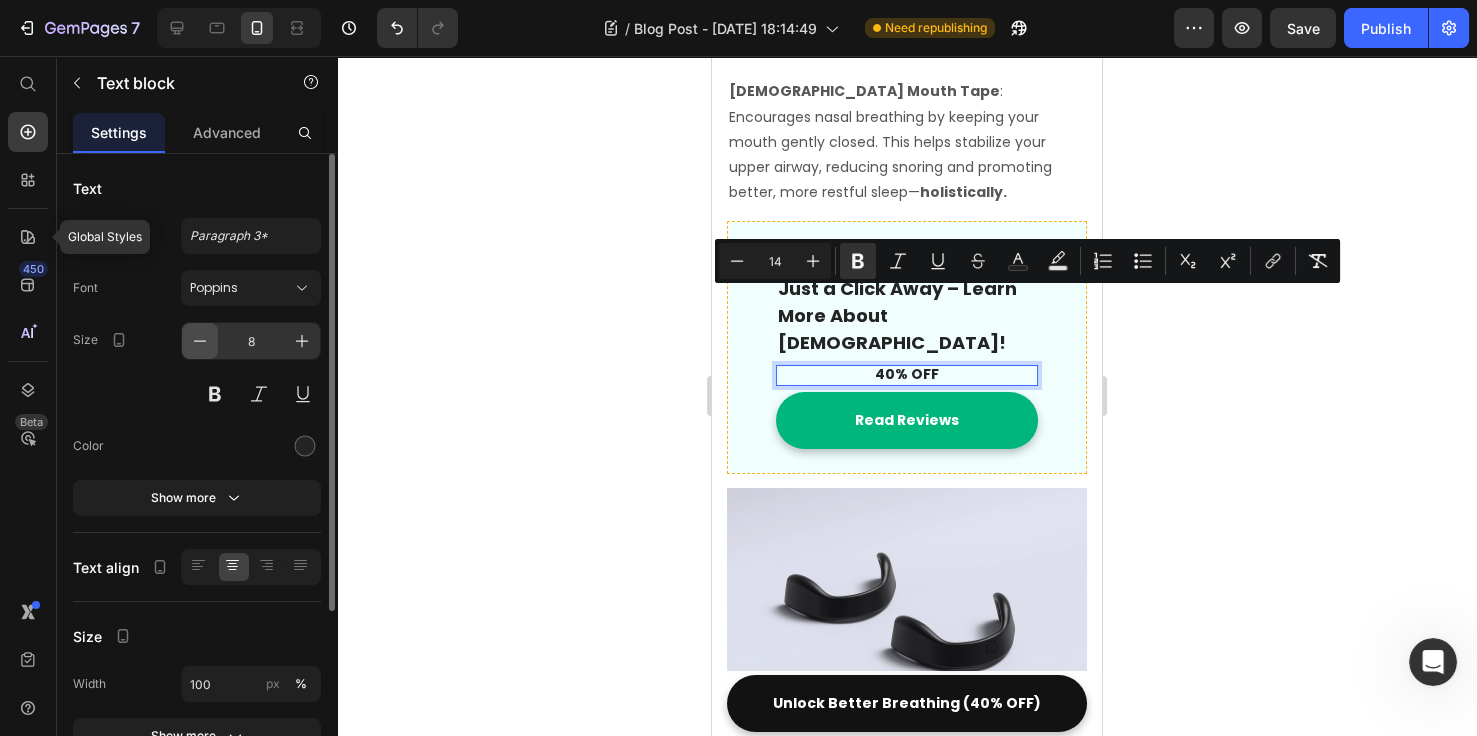 click 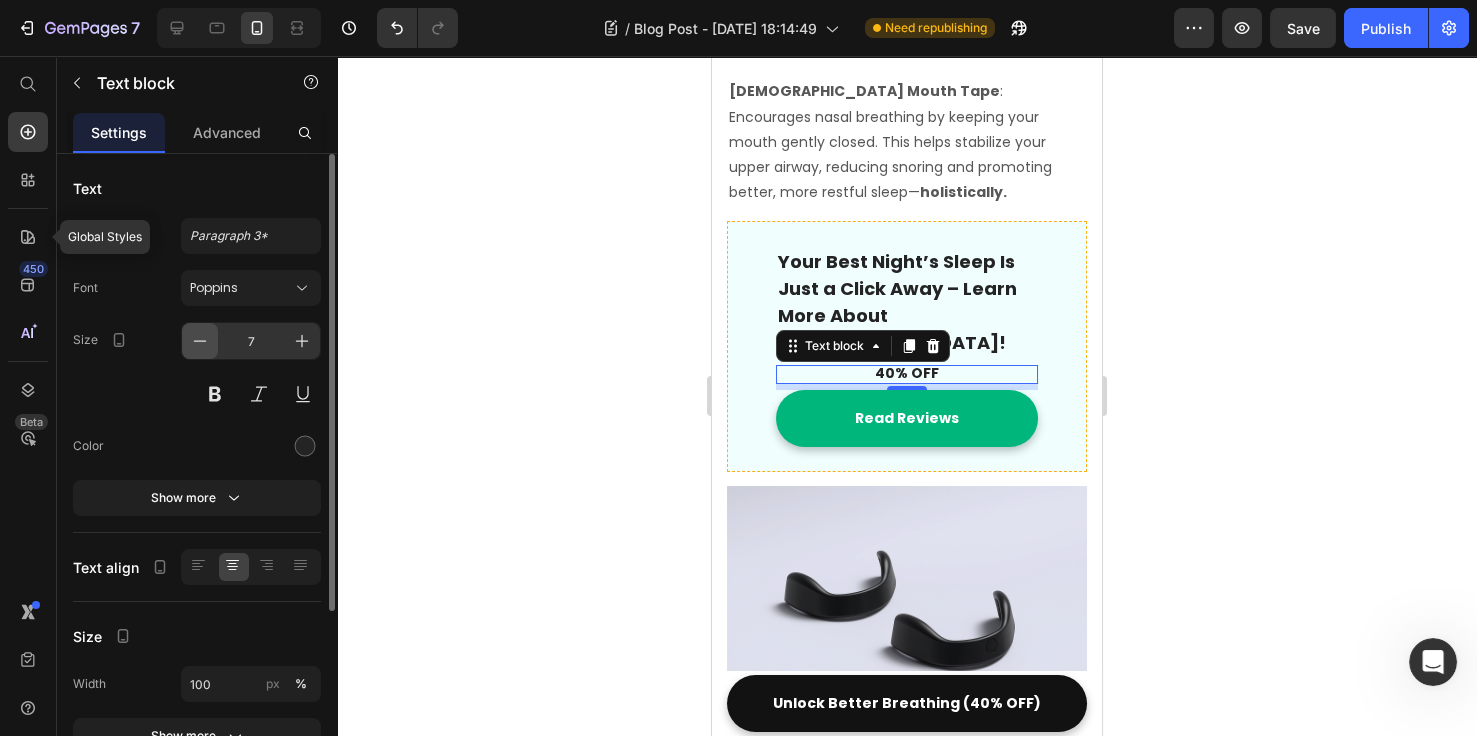 click 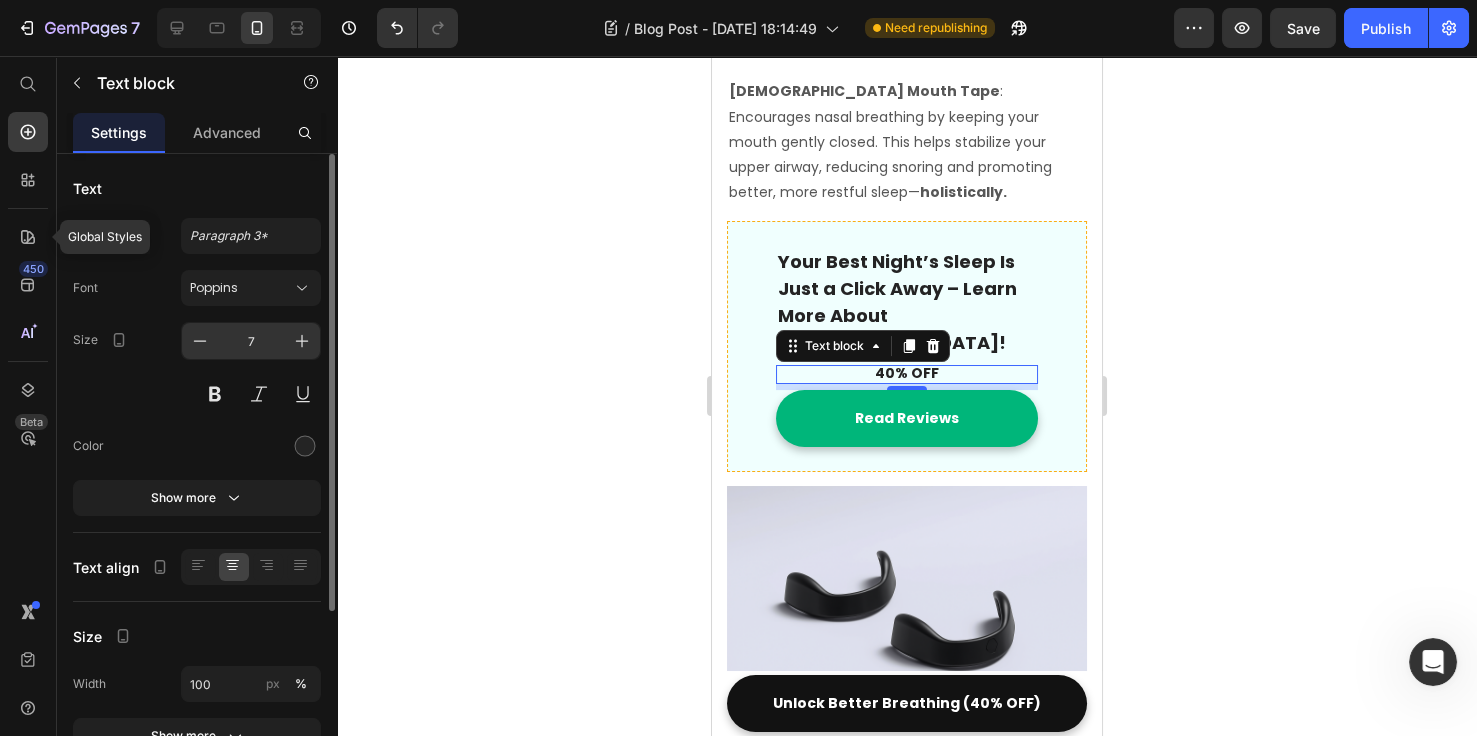 type on "6" 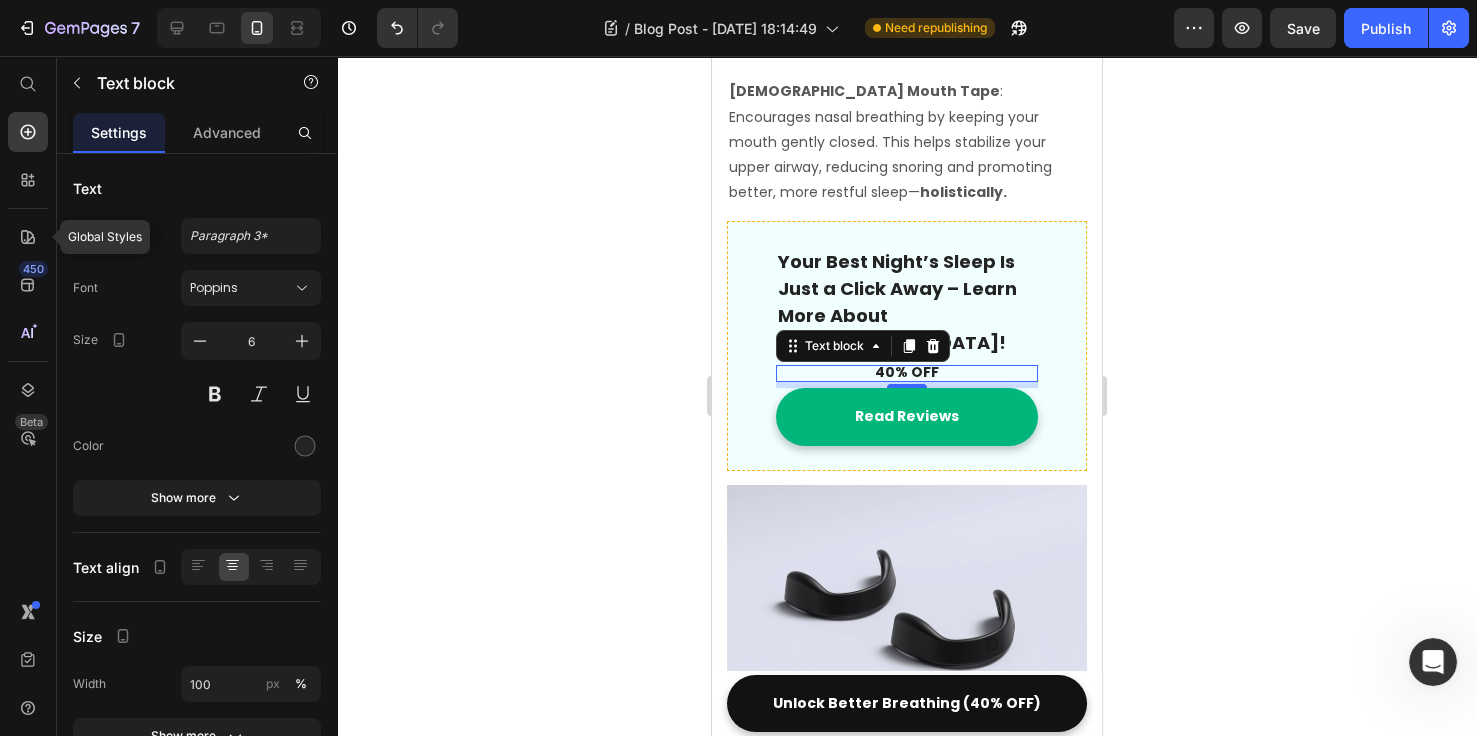 click 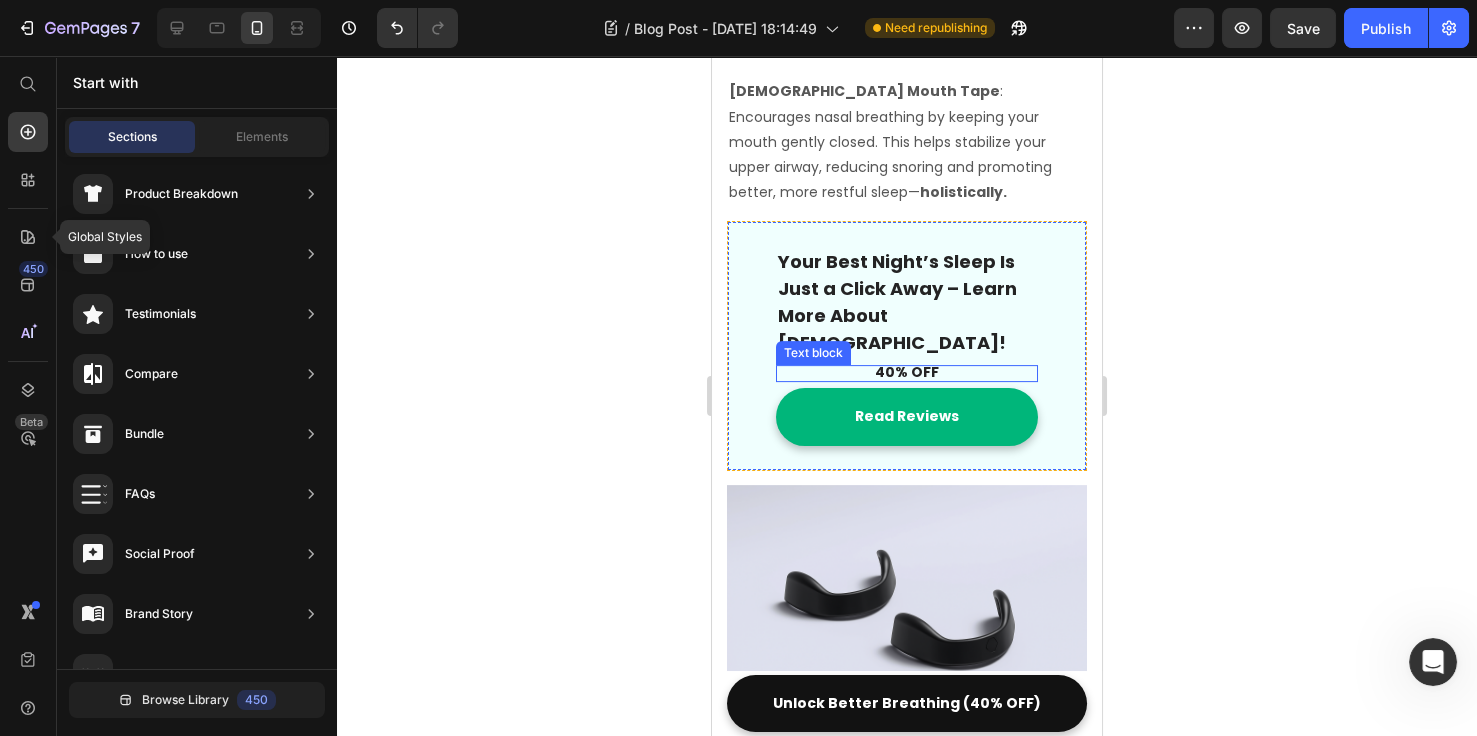 click on "40% OFF" at bounding box center [907, 374] 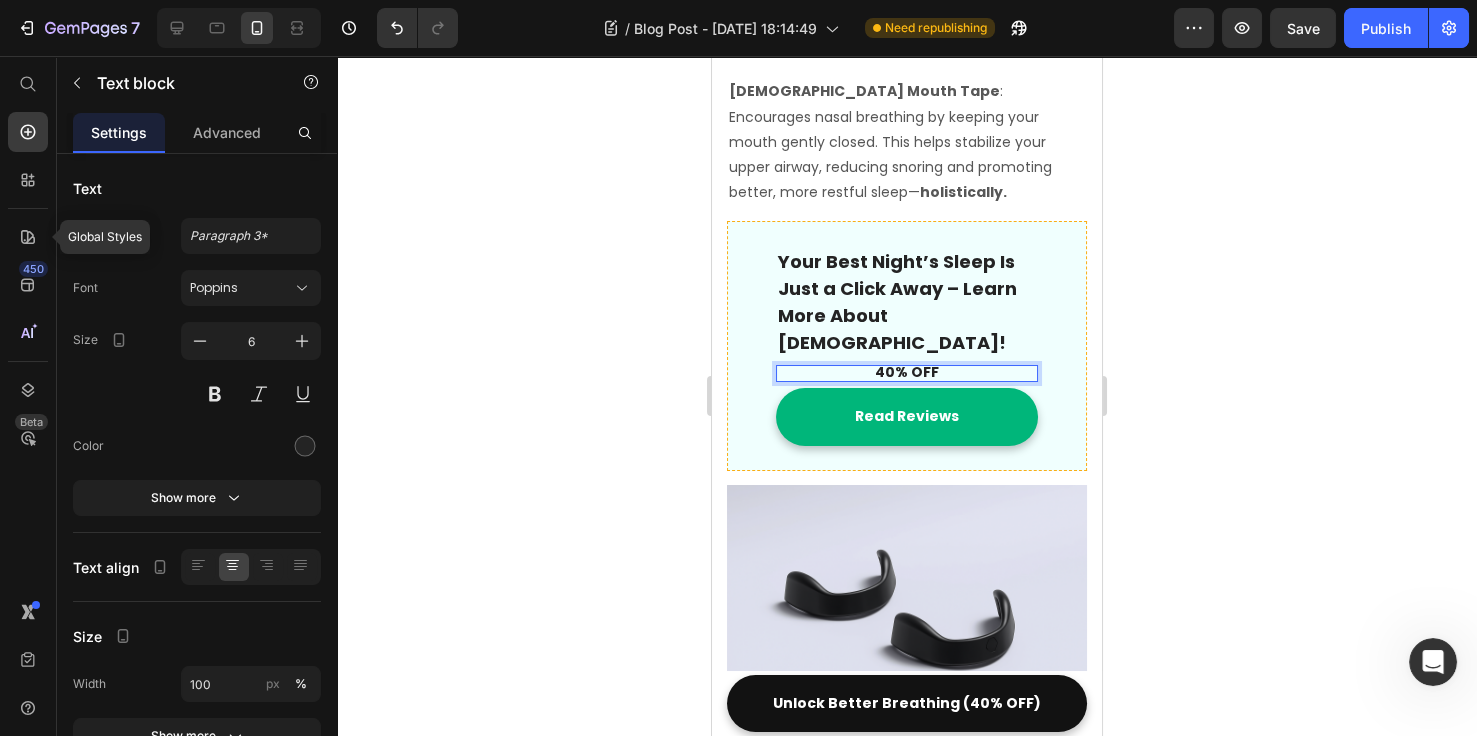 click 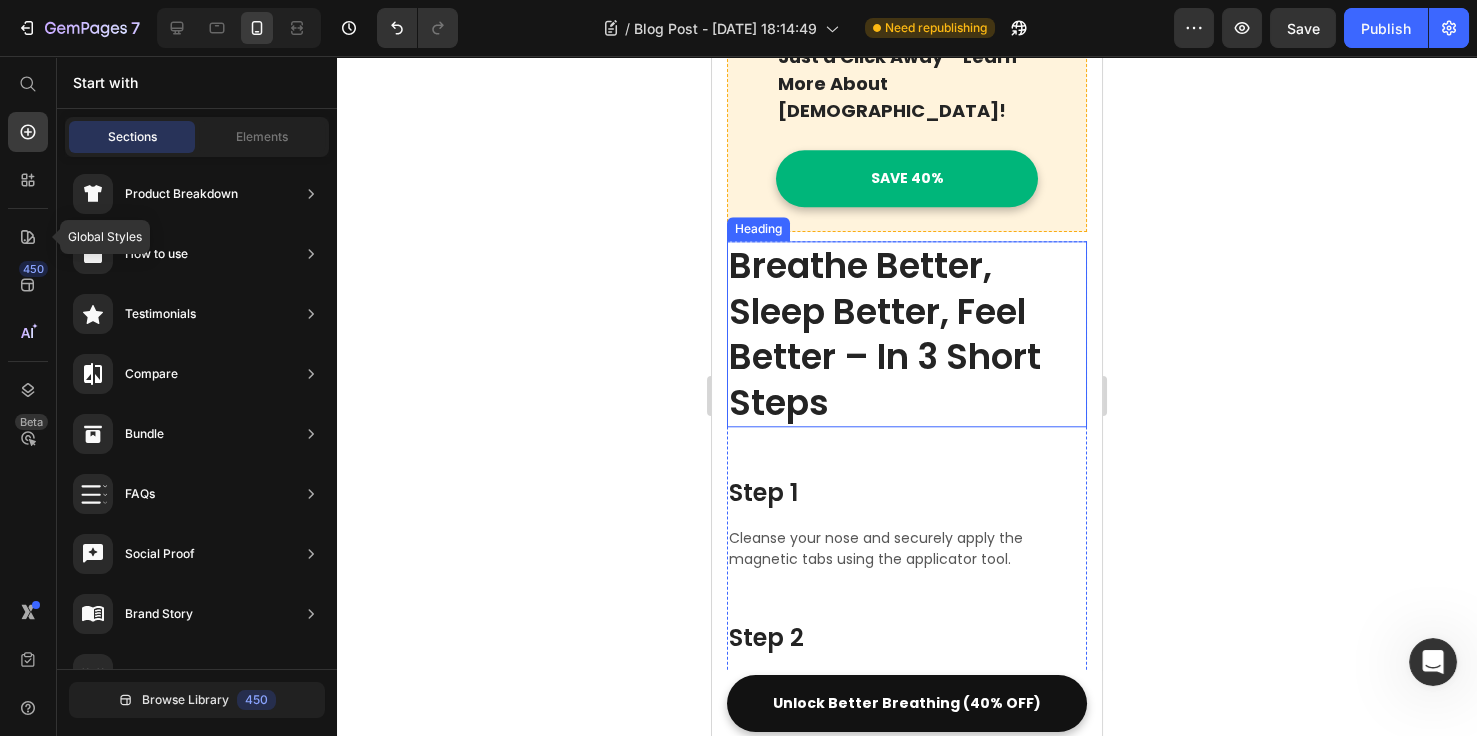 scroll, scrollTop: 4846, scrollLeft: 0, axis: vertical 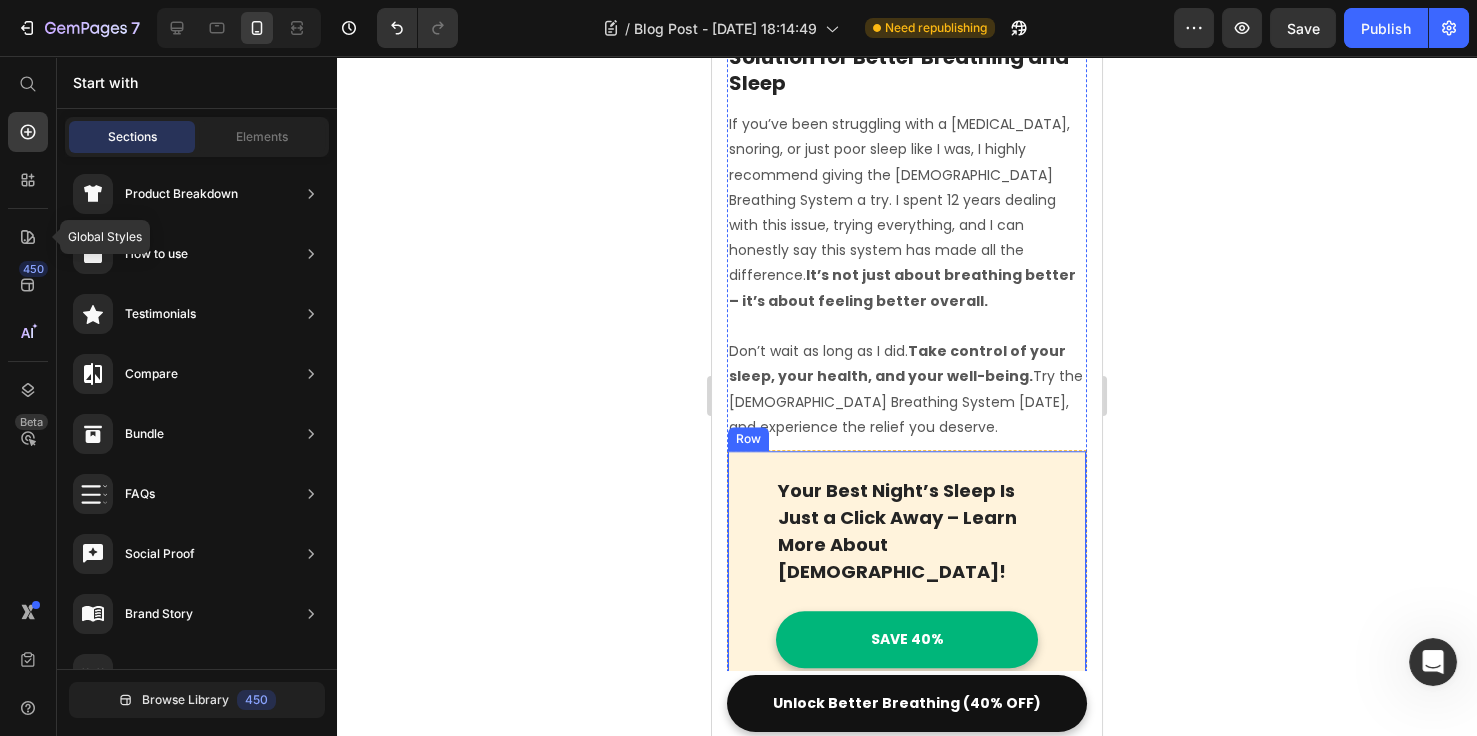 click on "Your Best Night’s Sleep Is Just a Click Away – Learn More About [DEMOGRAPHIC_DATA]! Text block SAVE 40%   Button Row" at bounding box center (907, 571) 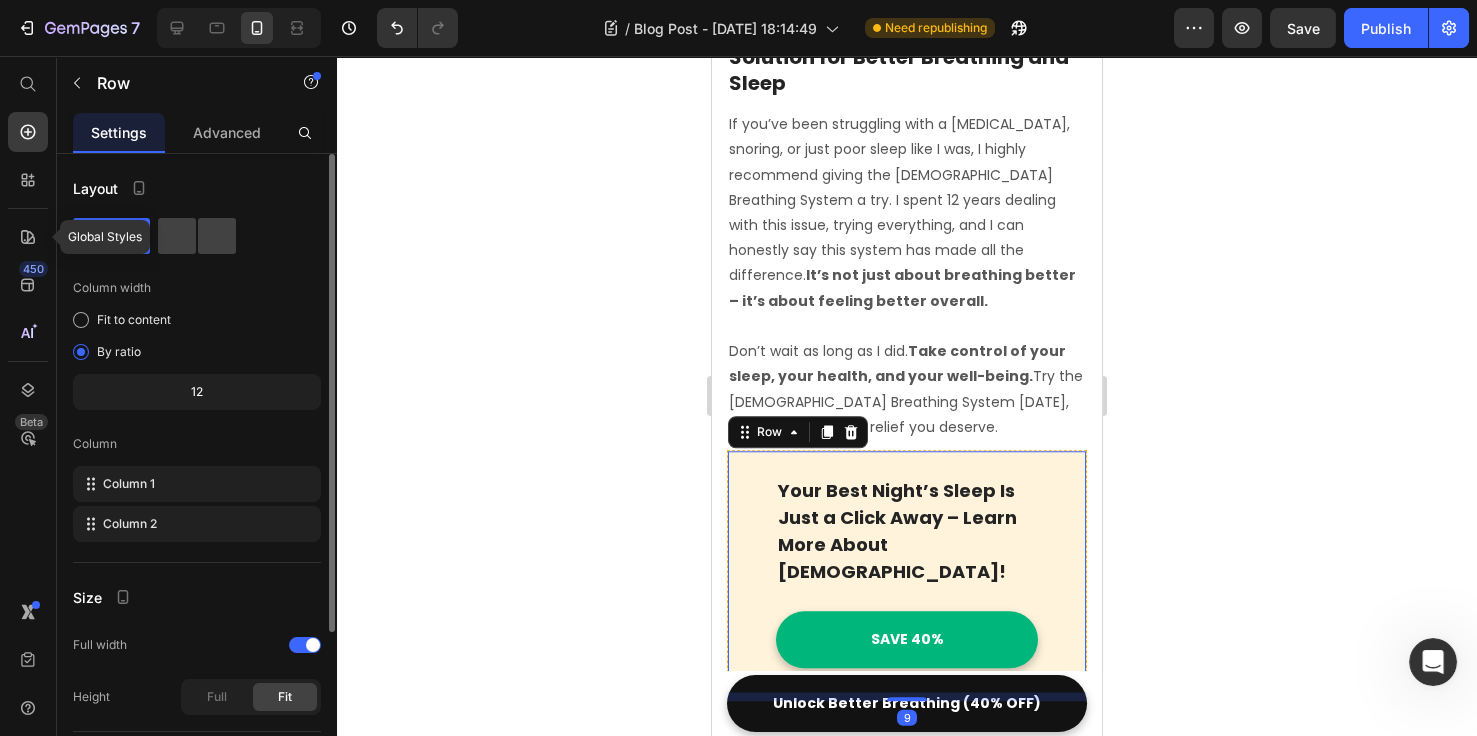 scroll, scrollTop: 214, scrollLeft: 0, axis: vertical 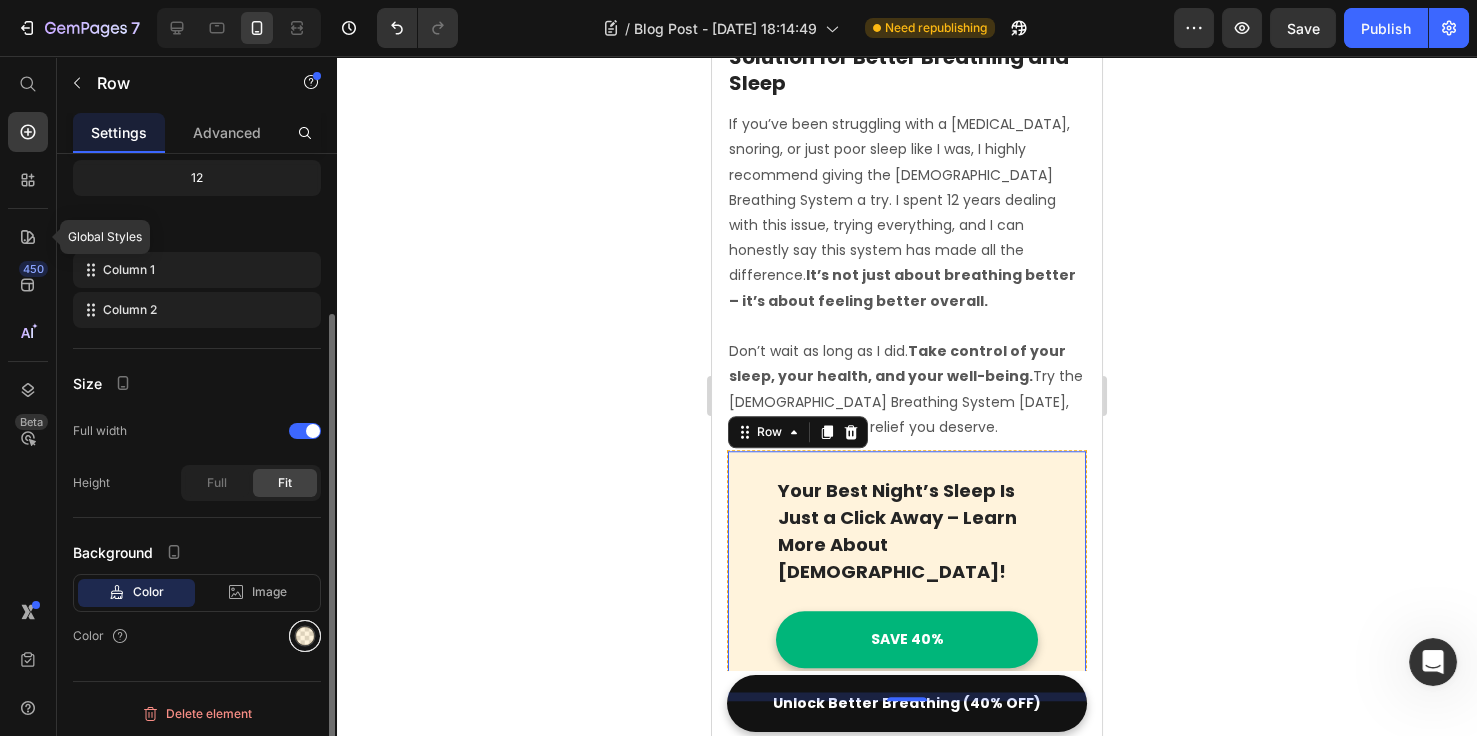 click at bounding box center [305, 636] 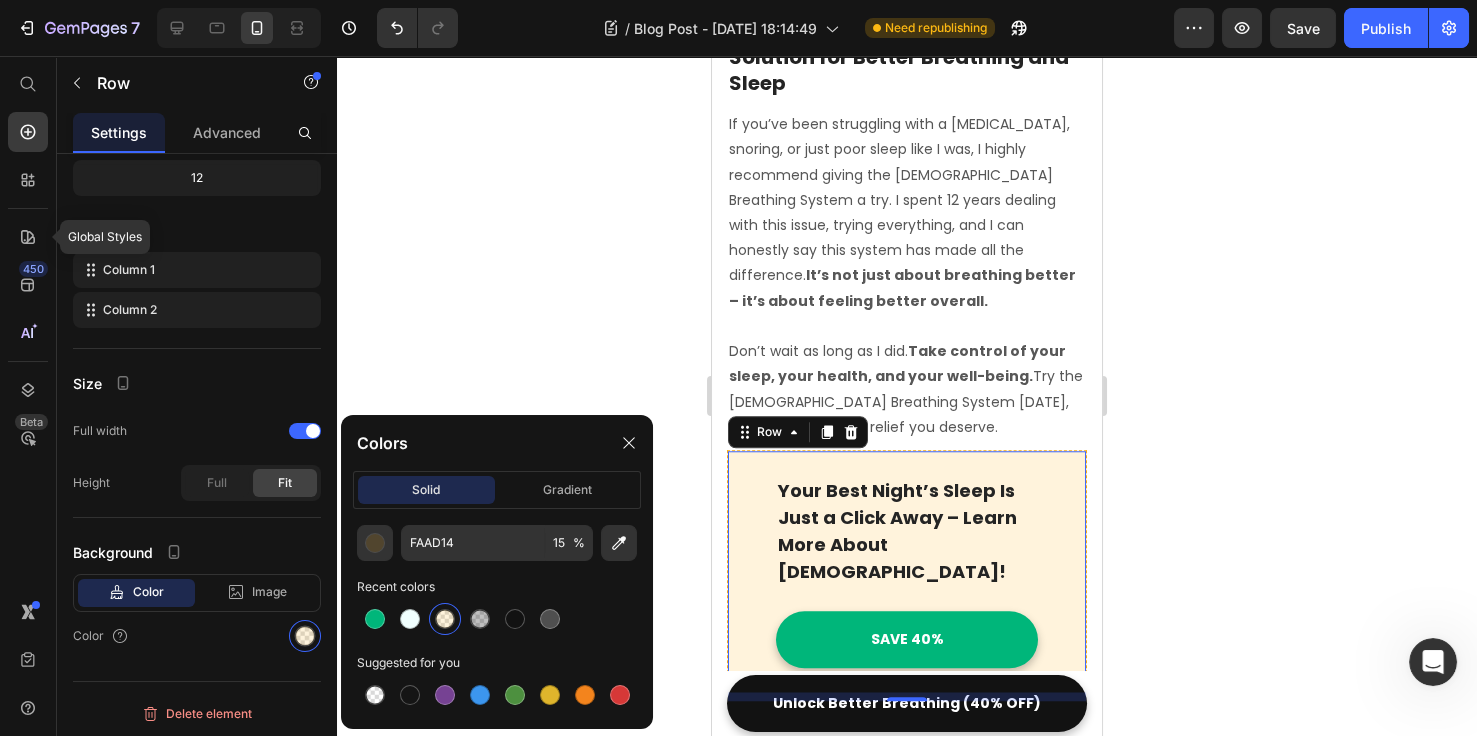 drag, startPoint x: 401, startPoint y: 619, endPoint x: 532, endPoint y: 586, distance: 135.09256 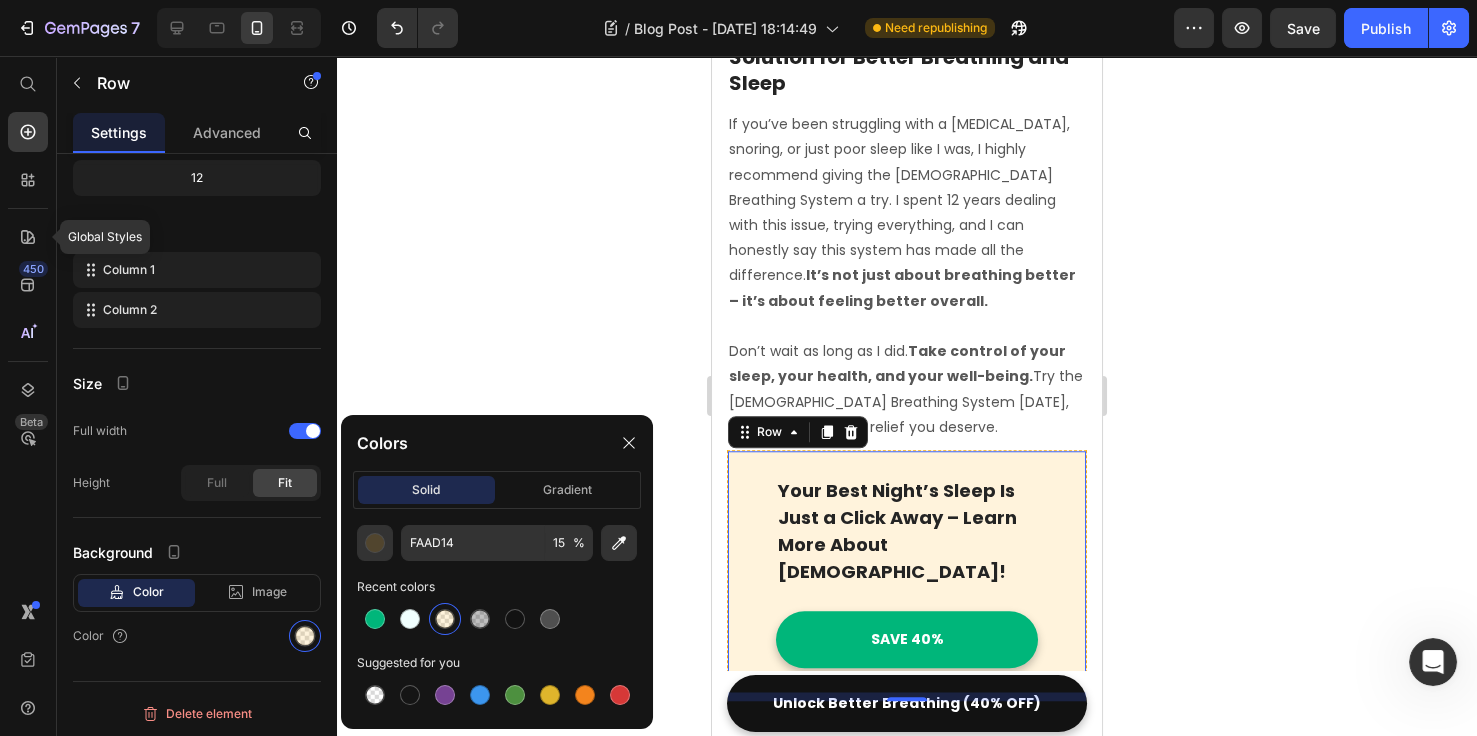 click at bounding box center [410, 619] 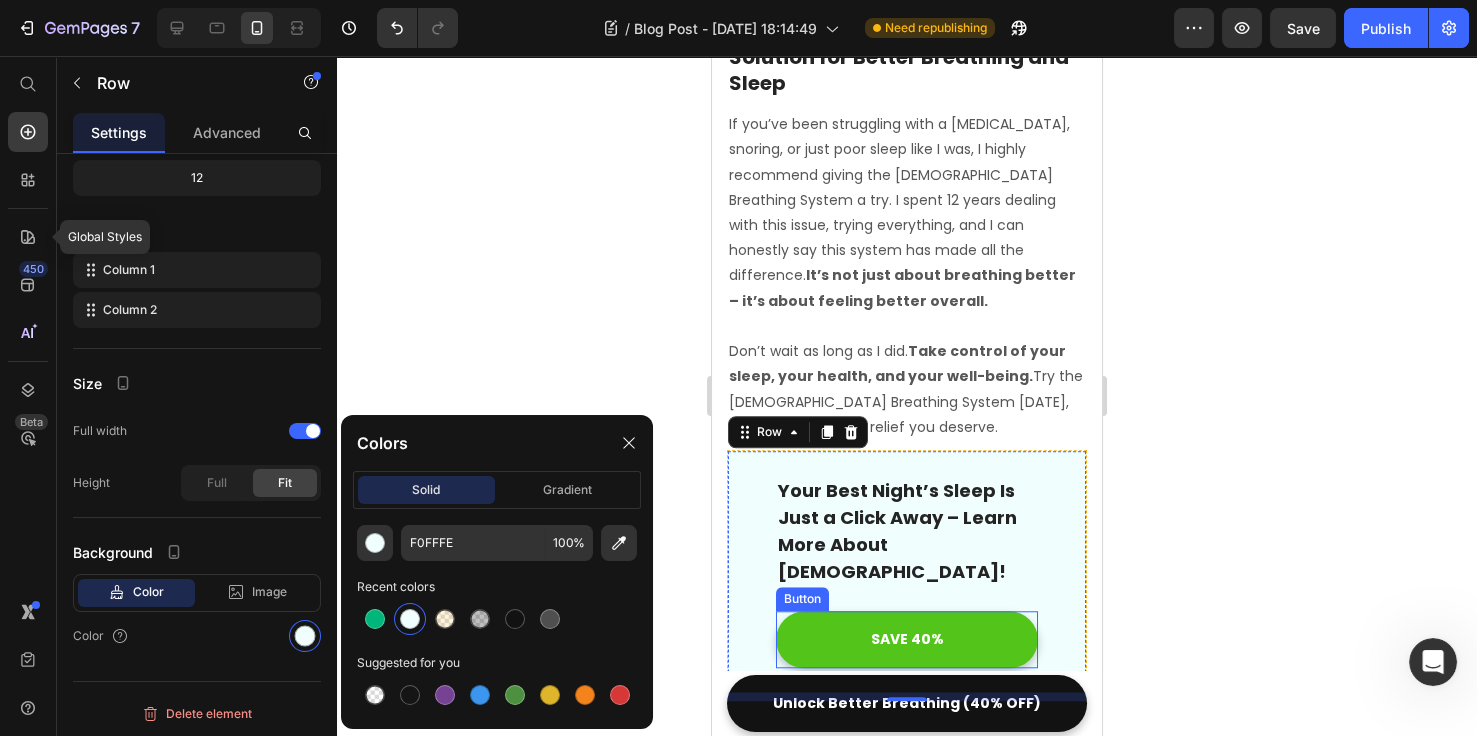 click on "SAVE 40%" at bounding box center [907, 639] 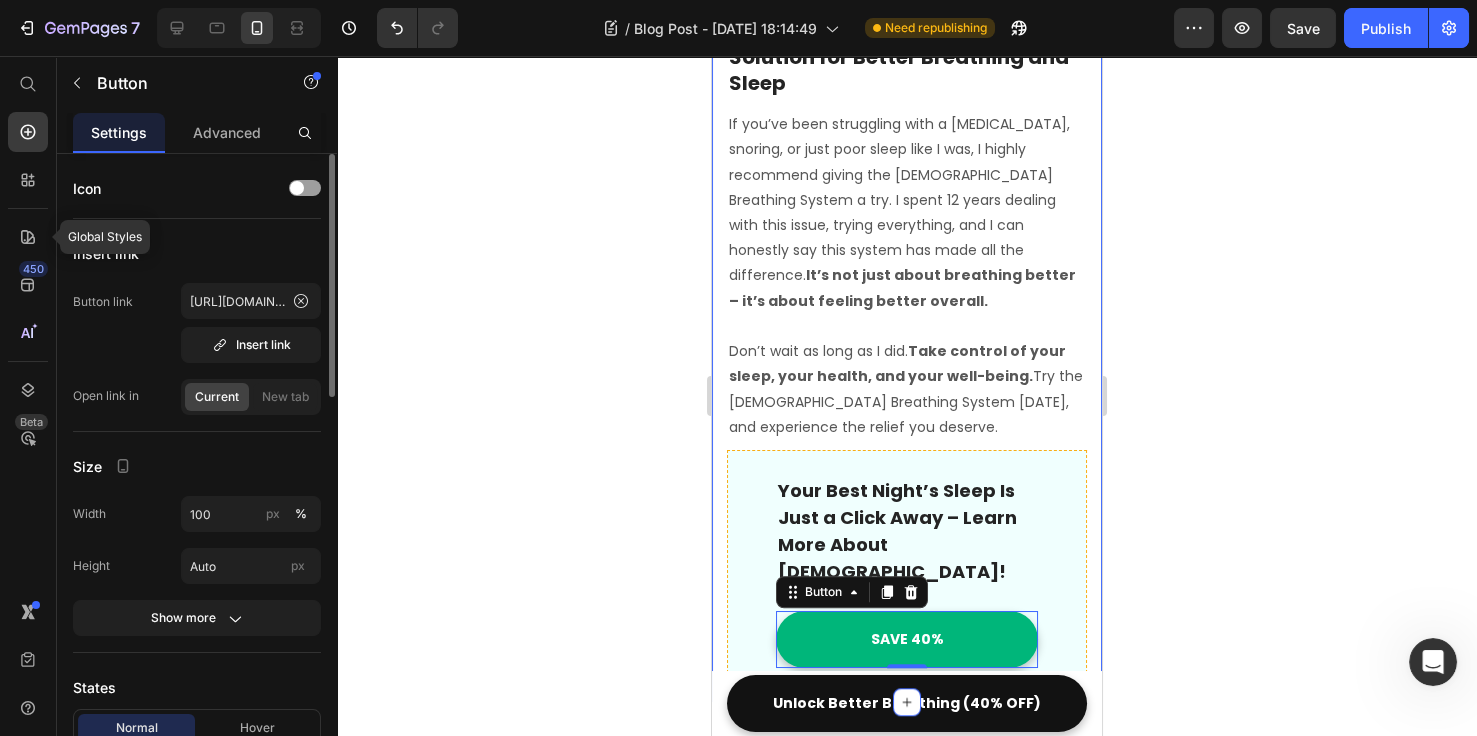 scroll, scrollTop: 307, scrollLeft: 0, axis: vertical 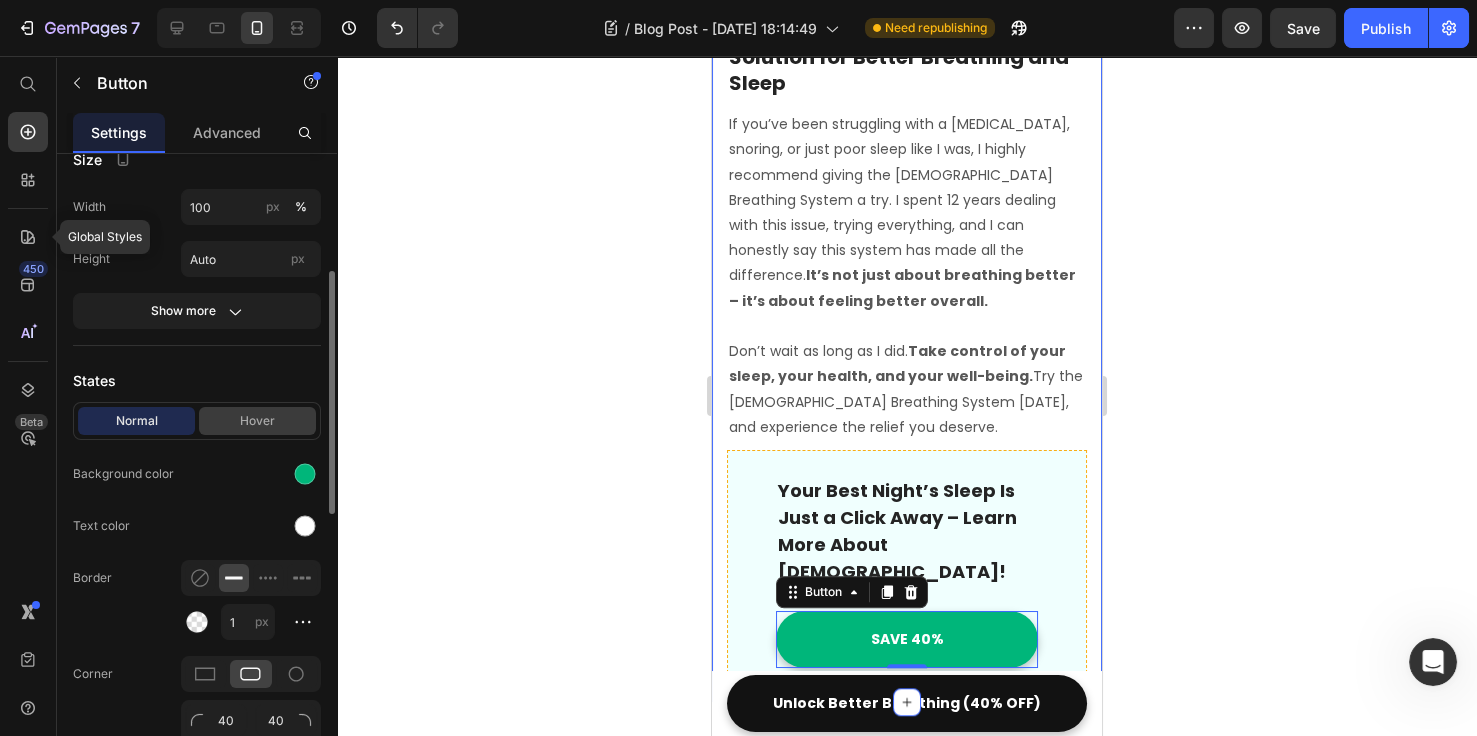 click on "Hover" at bounding box center (257, 421) 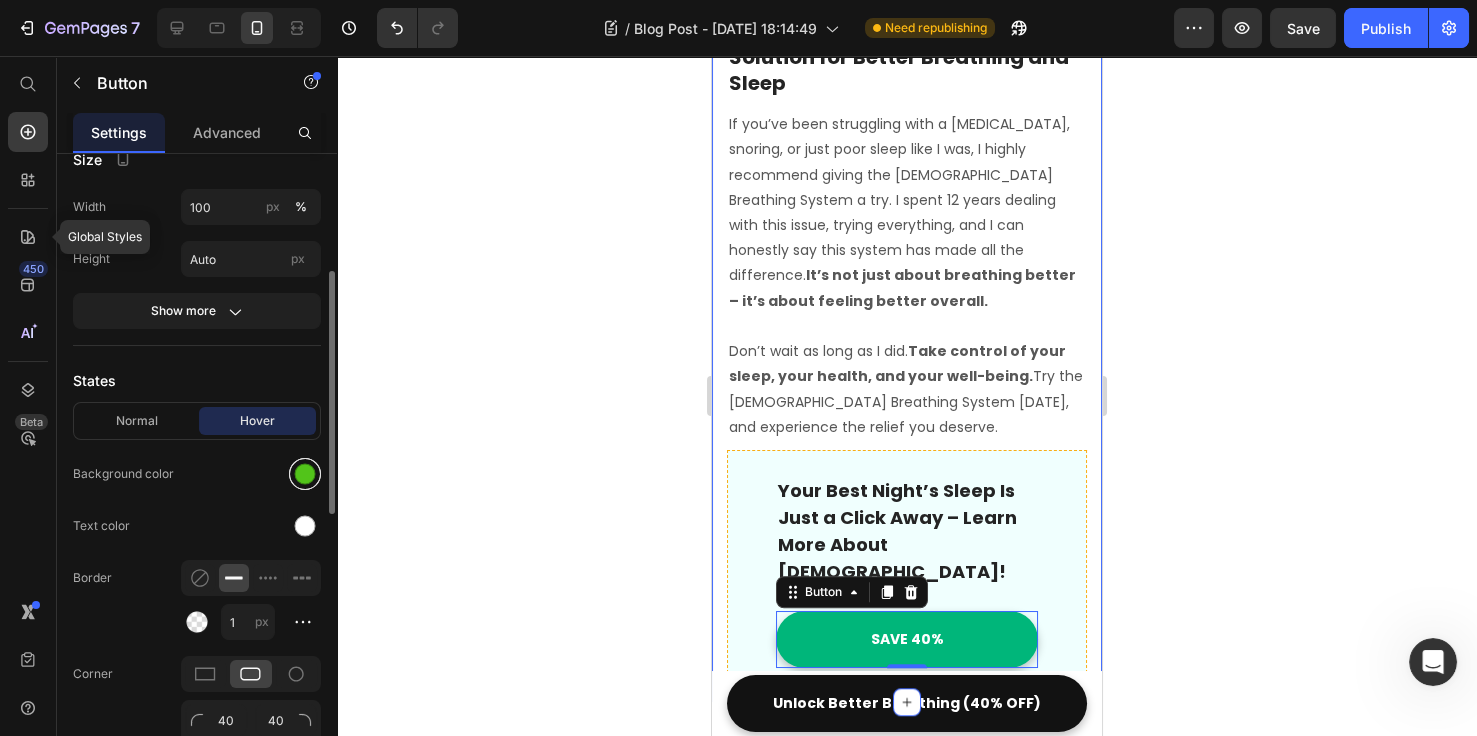 click at bounding box center [305, 474] 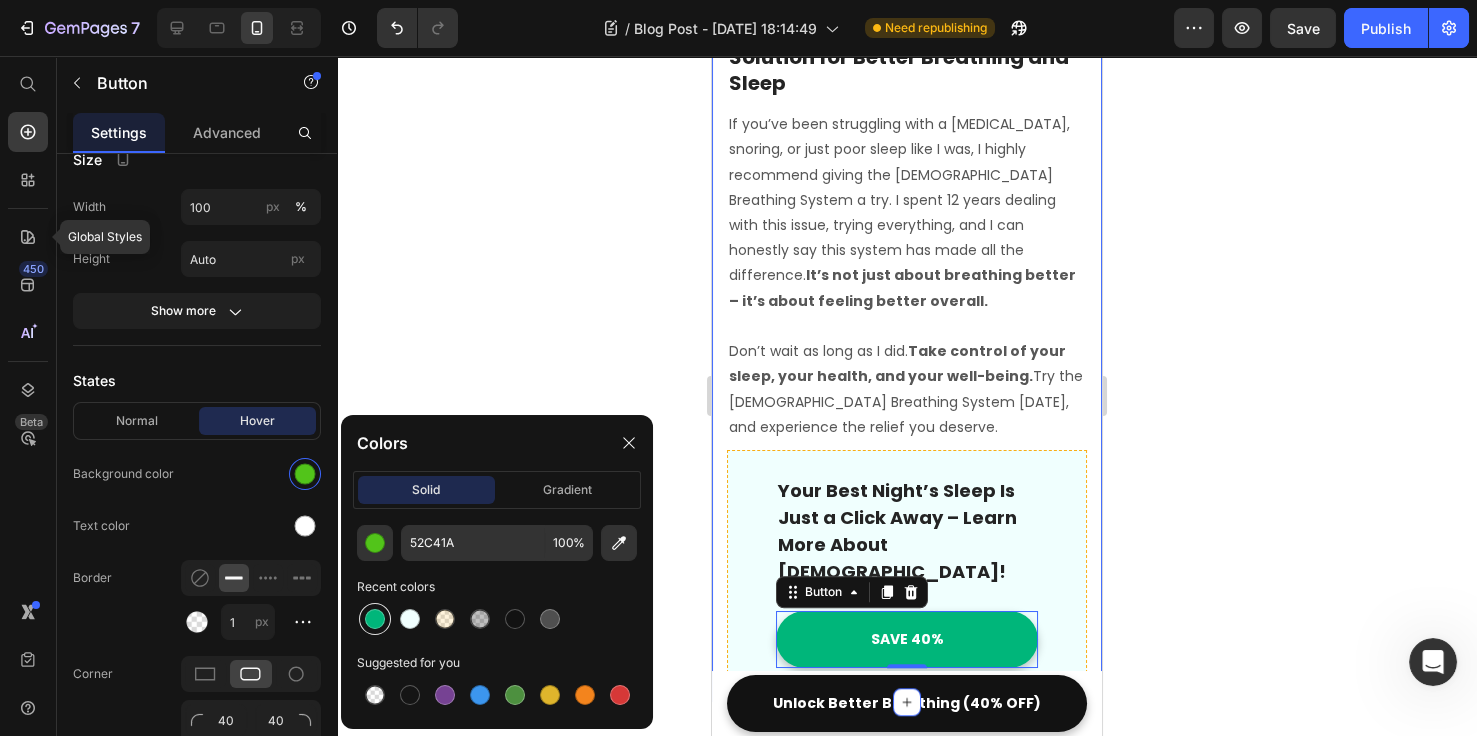 click at bounding box center (375, 619) 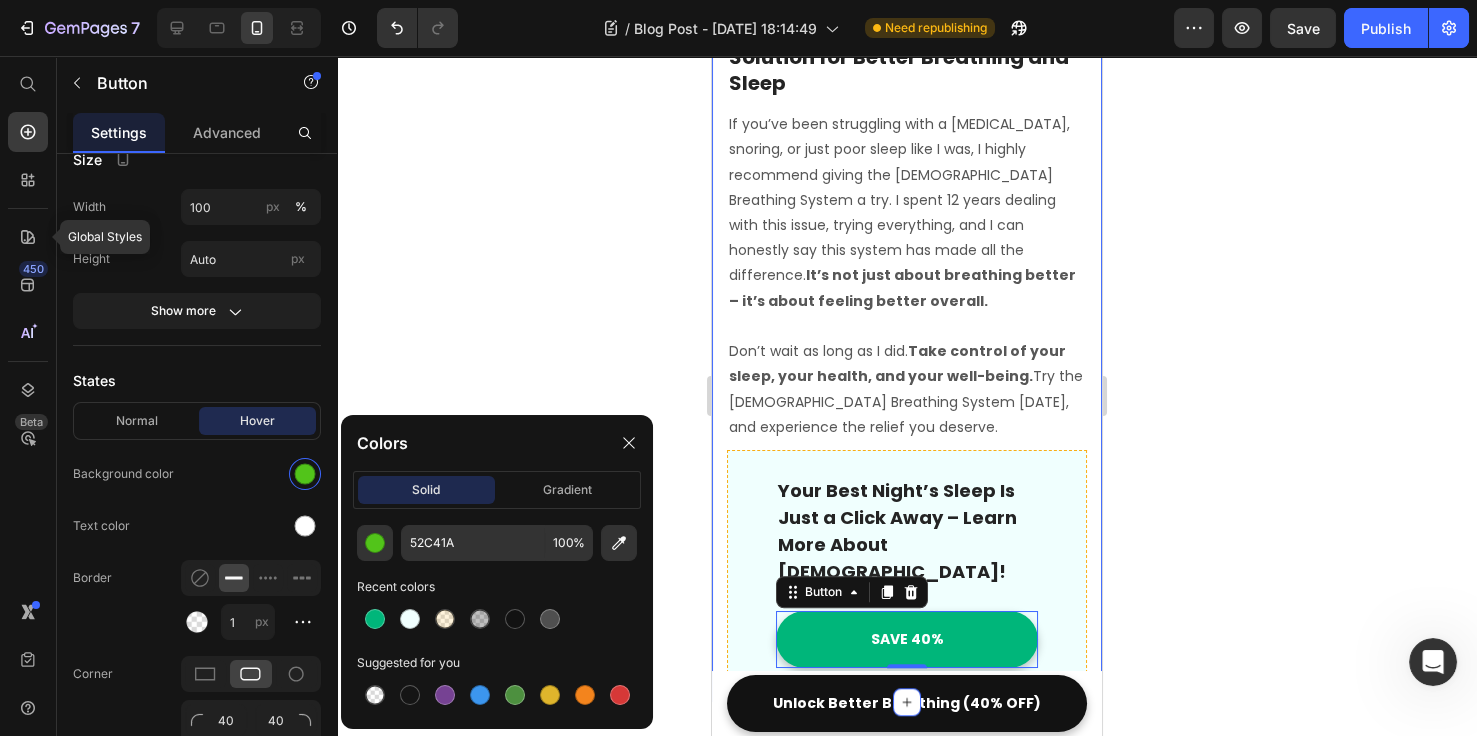 type on "00B67A" 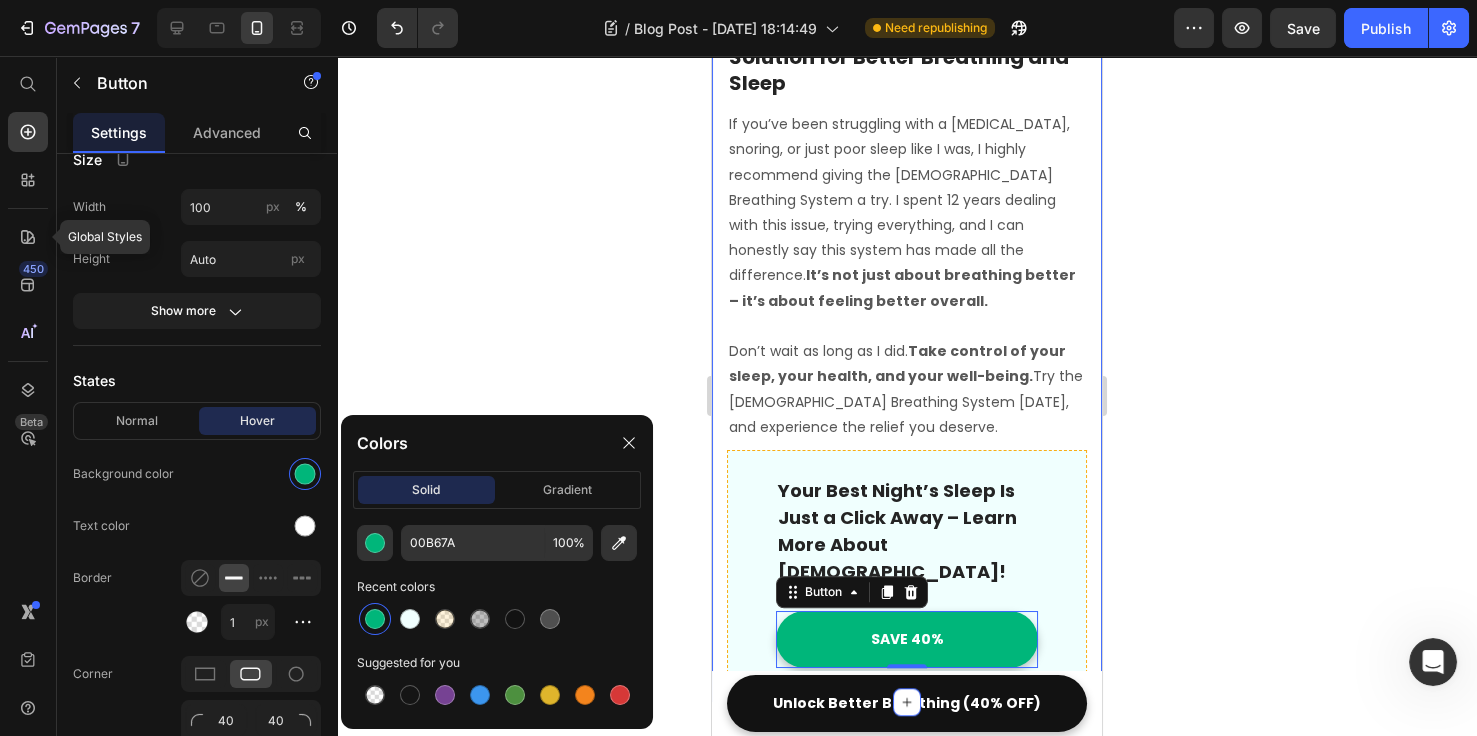 drag, startPoint x: 452, startPoint y: 280, endPoint x: 552, endPoint y: 321, distance: 108.078674 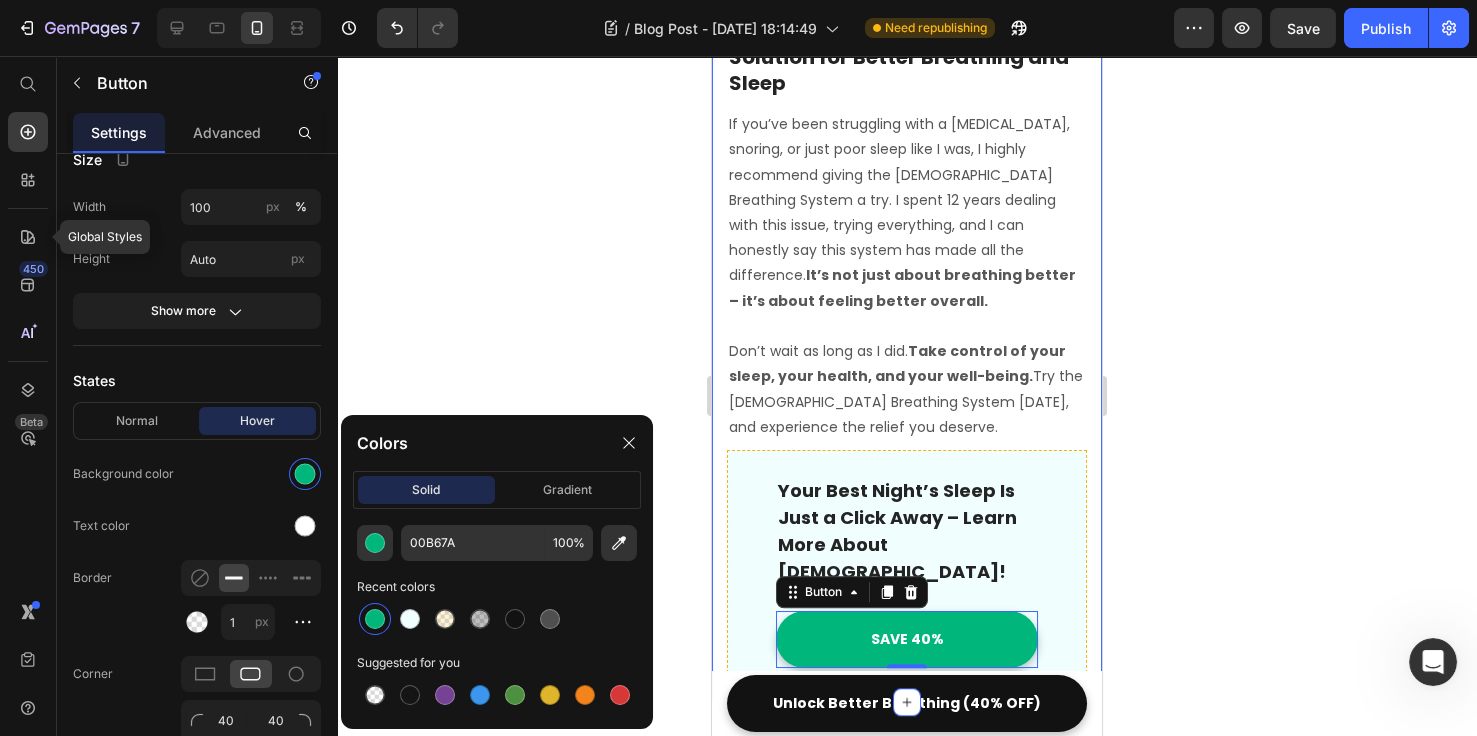 click 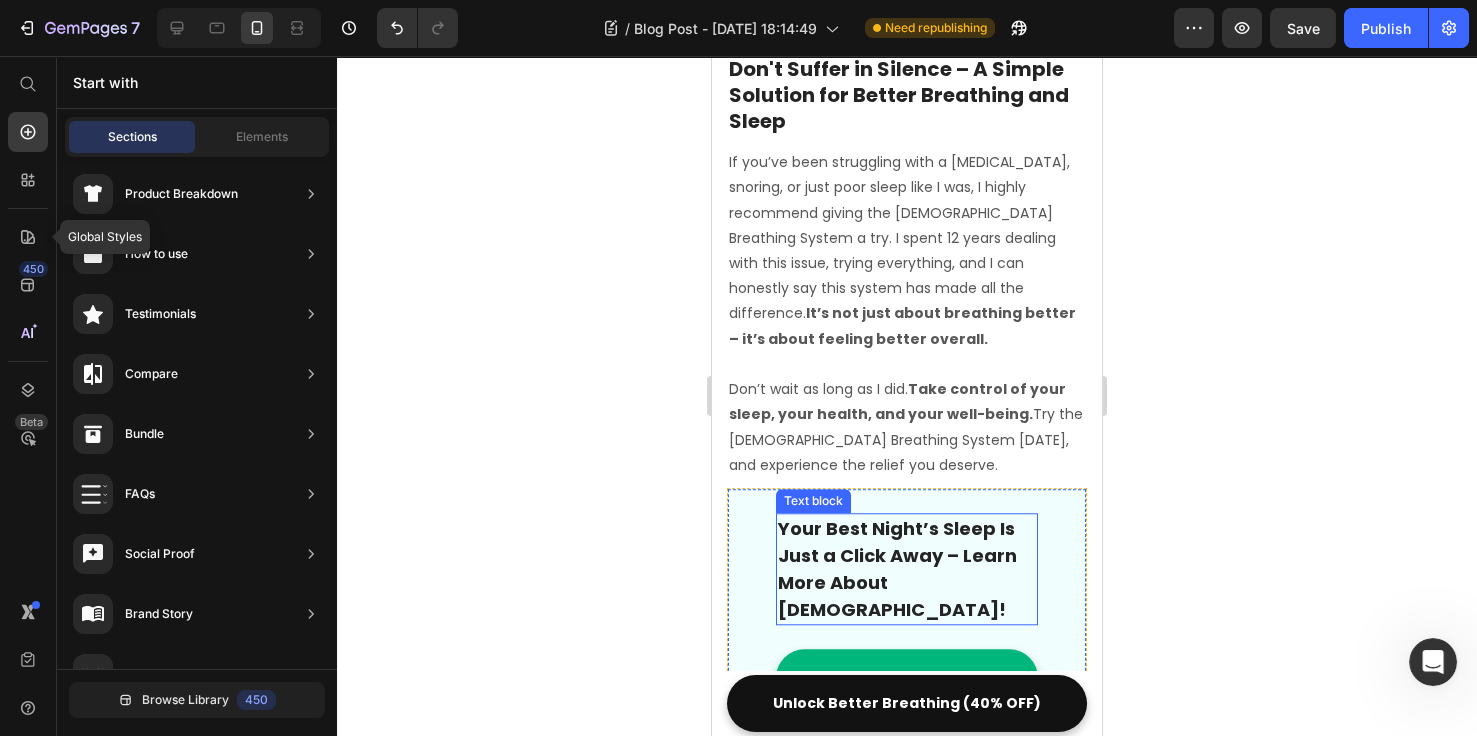 scroll, scrollTop: 4769, scrollLeft: 0, axis: vertical 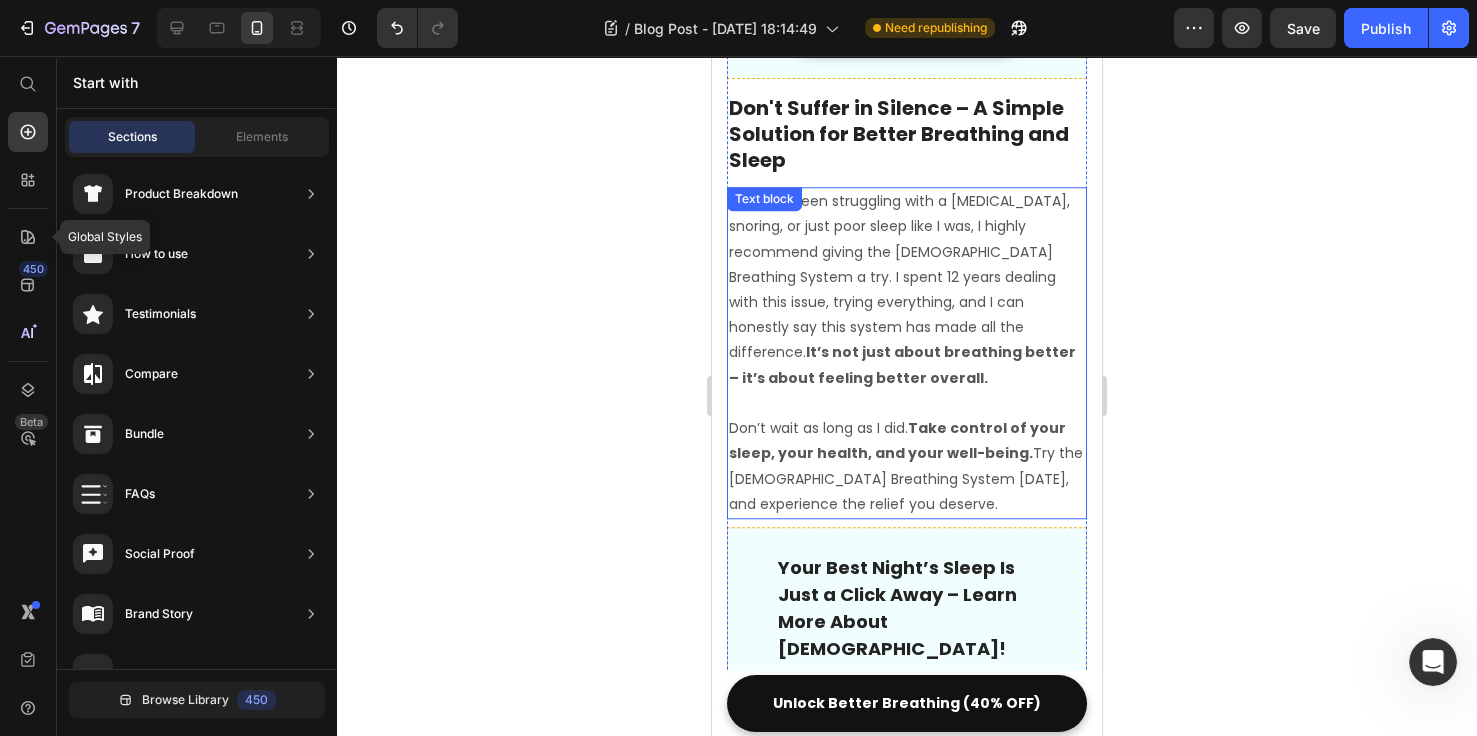 click on "Don’t wait as long as I did.  Take control of your sleep, your health, and your well-being.  Try the [DEMOGRAPHIC_DATA] Breathing System [DATE], and experience the relief you deserve." at bounding box center [907, 466] 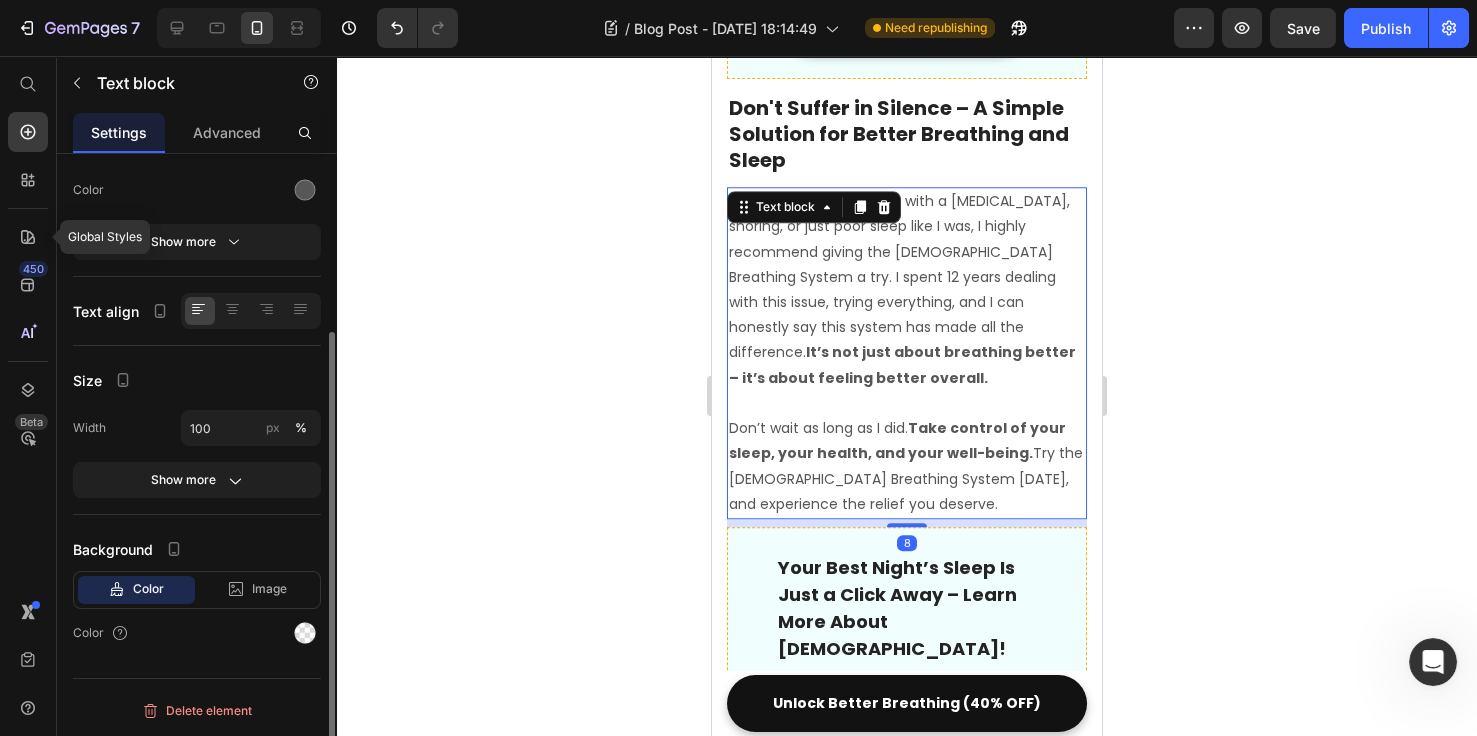 scroll, scrollTop: 0, scrollLeft: 0, axis: both 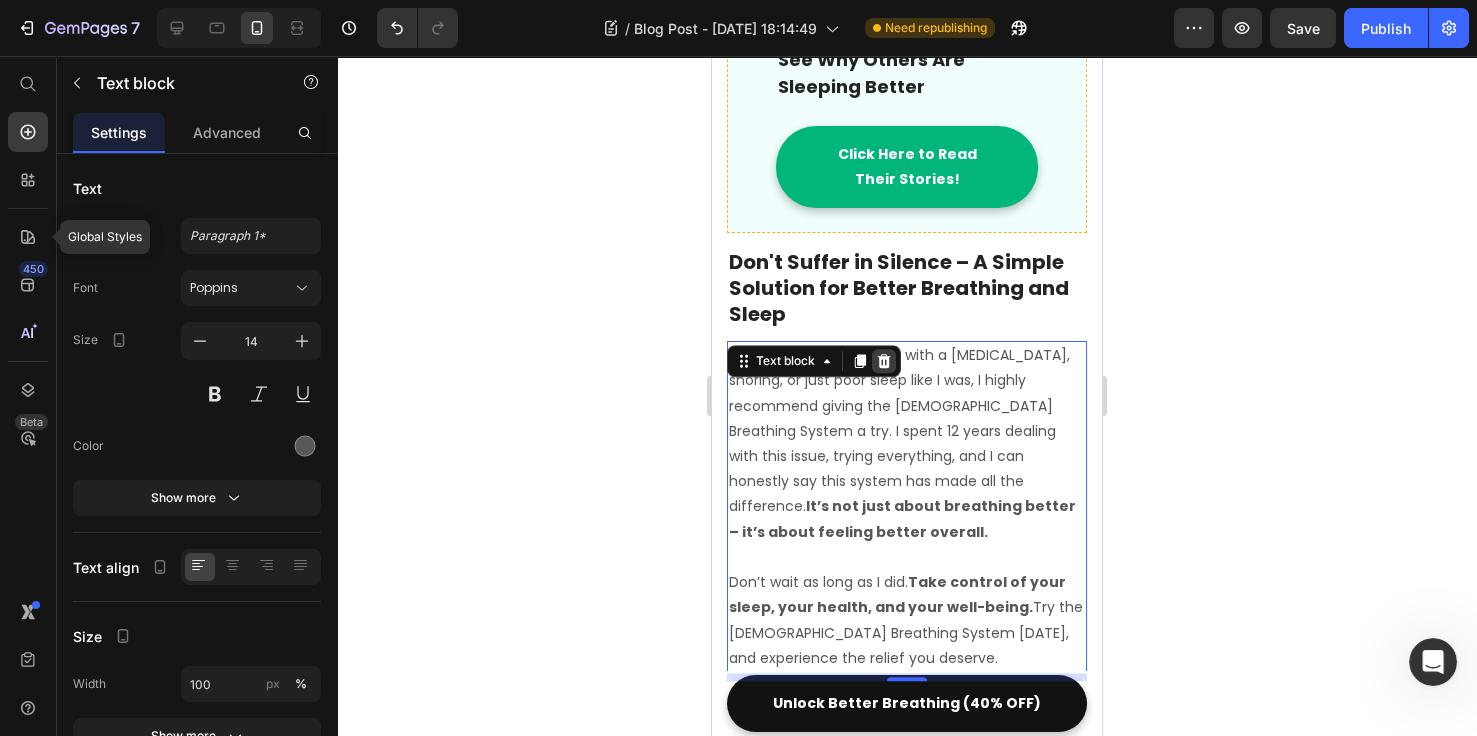 click 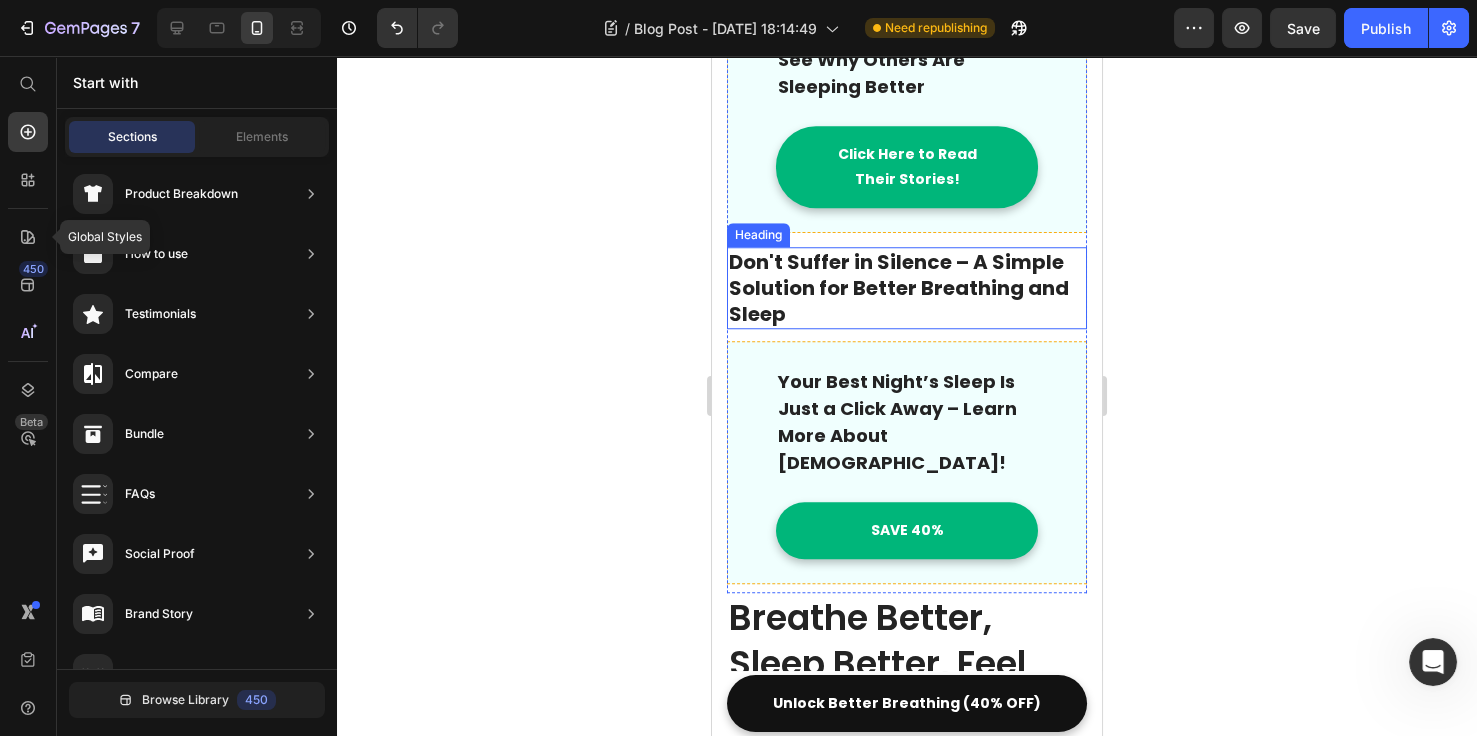 click on "Don't Suffer in Silence – A Simple Solution for Better Breathing and Sleep" at bounding box center (907, 288) 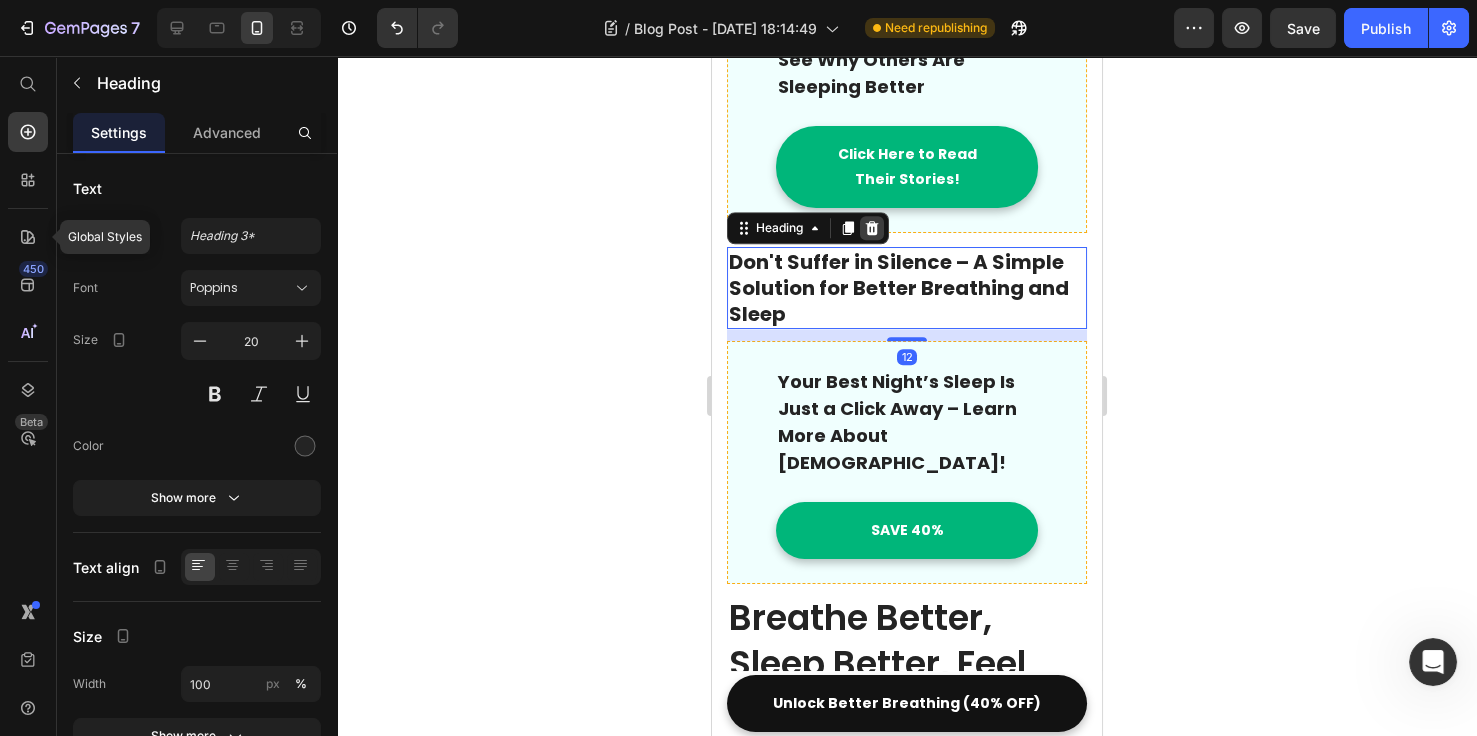 click 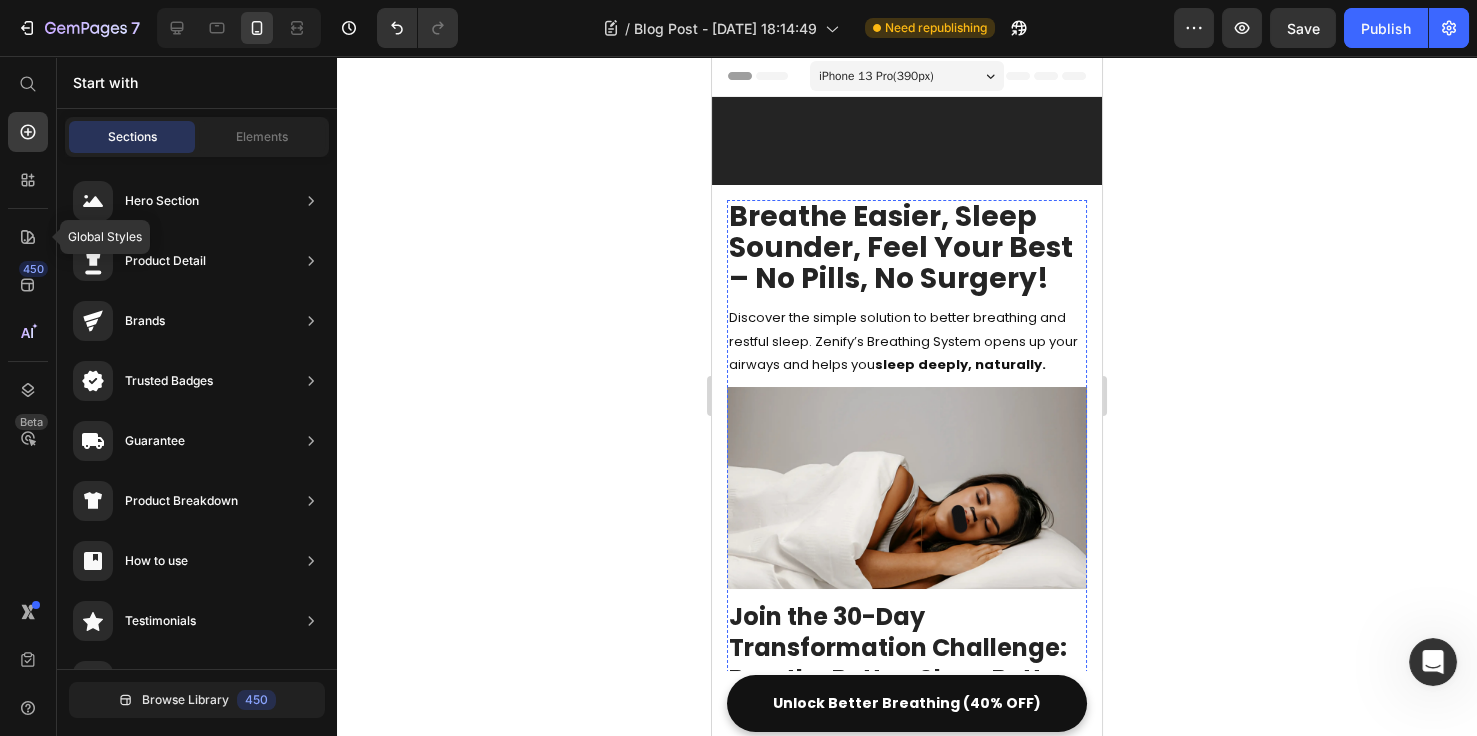 scroll, scrollTop: 4573, scrollLeft: 0, axis: vertical 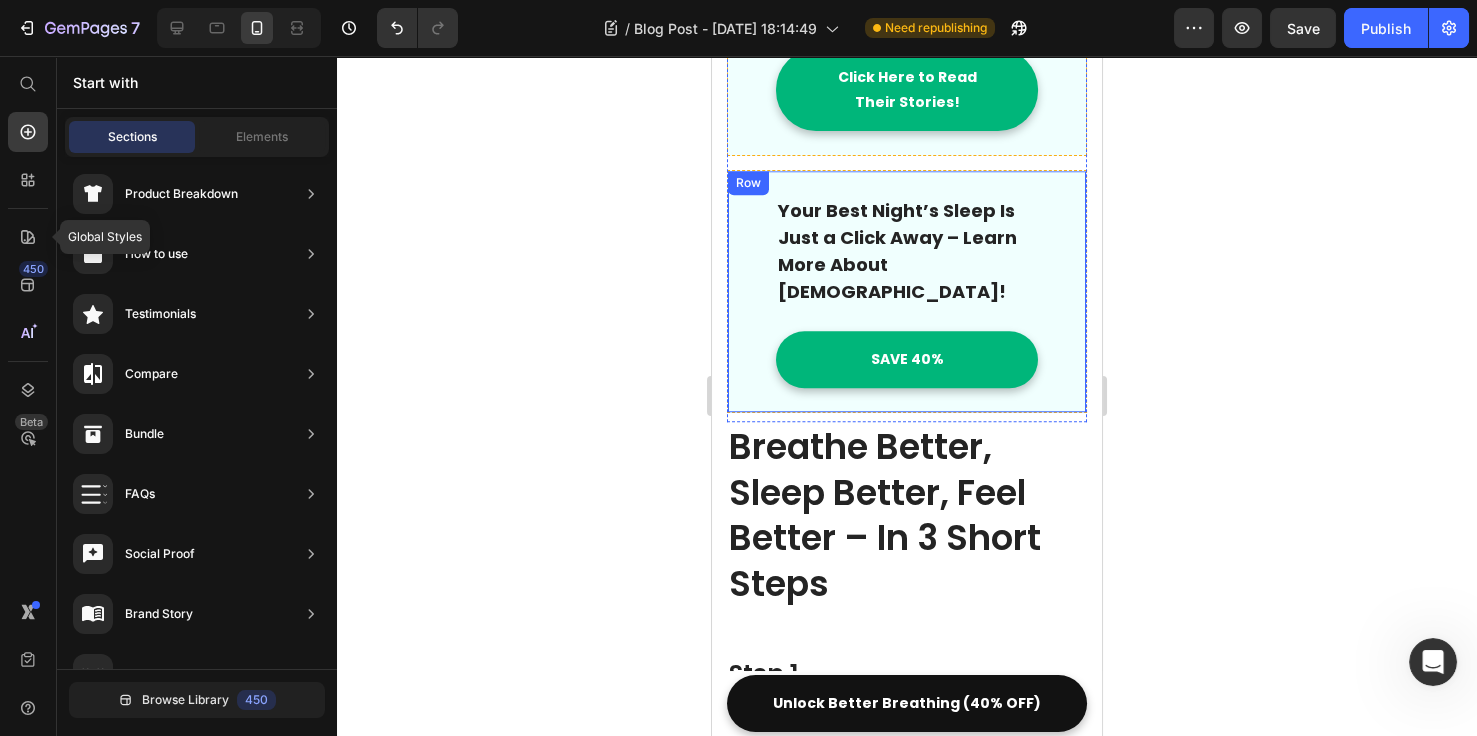 click on "Your Best Night’s Sleep Is Just a Click Away – Learn More About [DEMOGRAPHIC_DATA]! Text block SAVE 40%   Button Row" at bounding box center [907, 291] 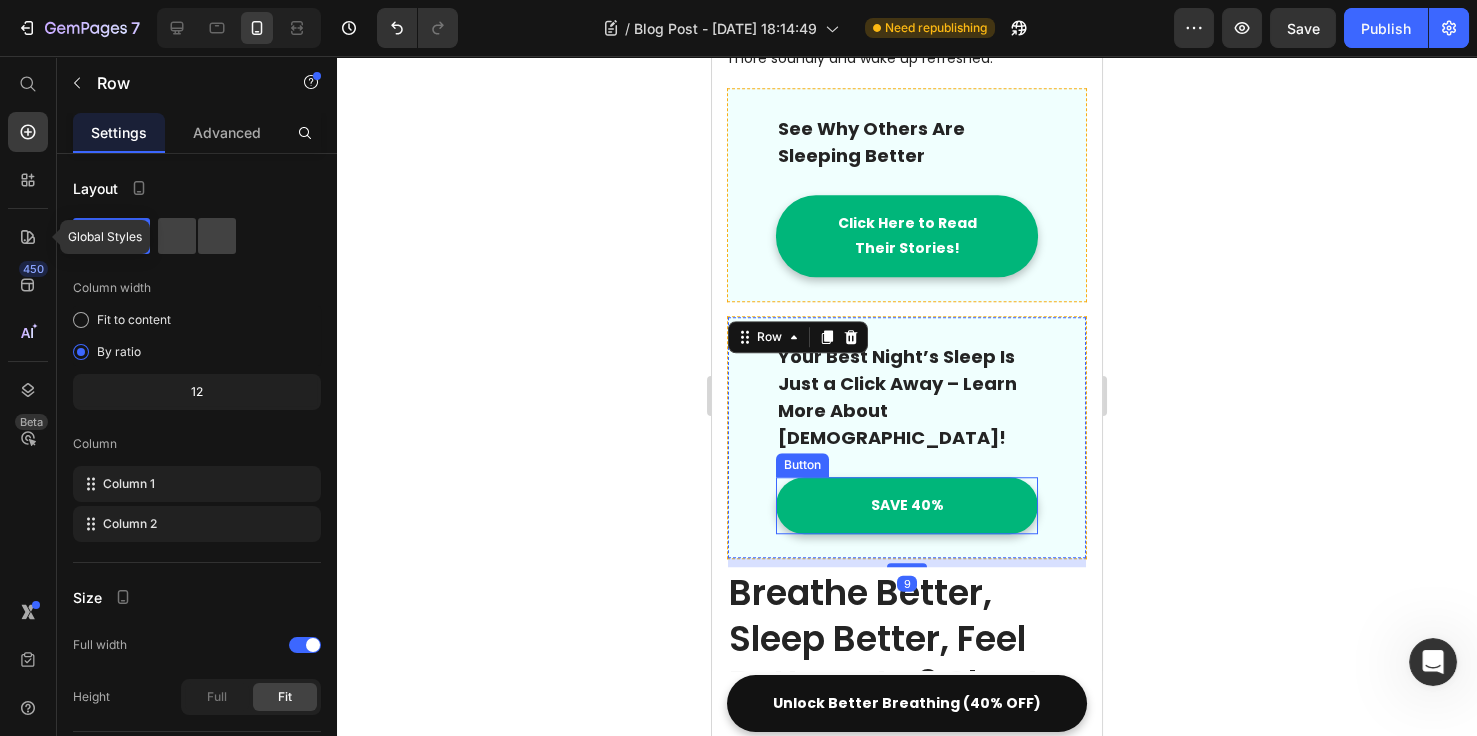 scroll, scrollTop: 4538, scrollLeft: 0, axis: vertical 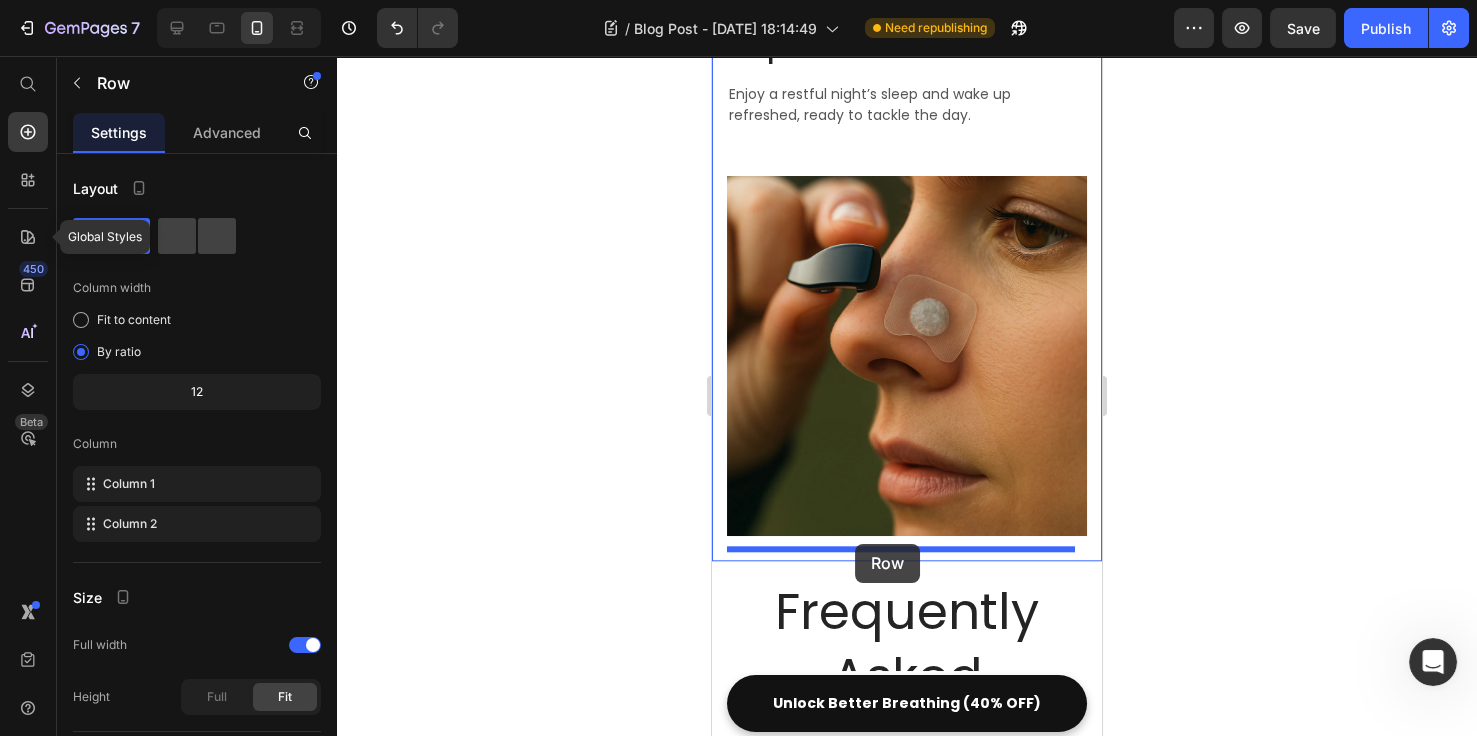 drag, startPoint x: 768, startPoint y: 232, endPoint x: 855, endPoint y: 544, distance: 323.90277 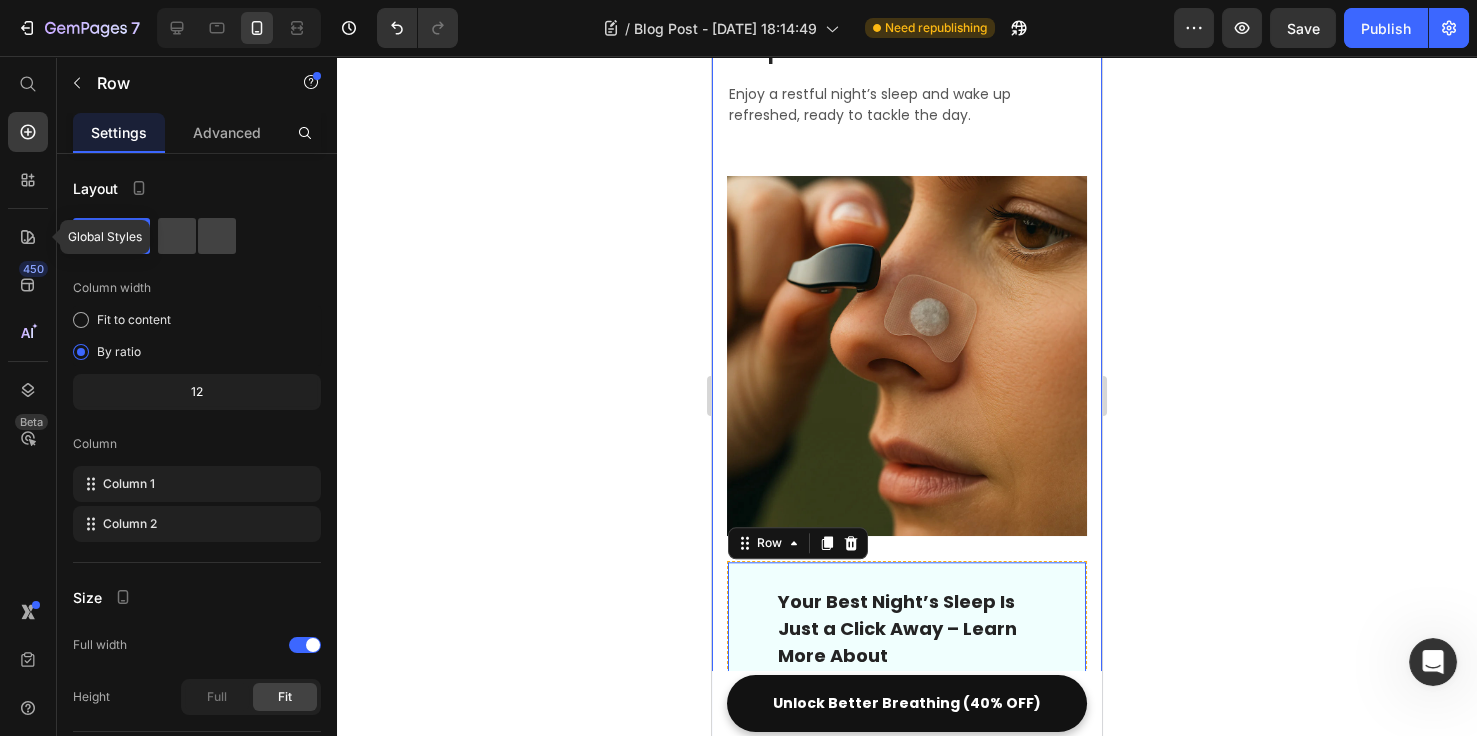 click 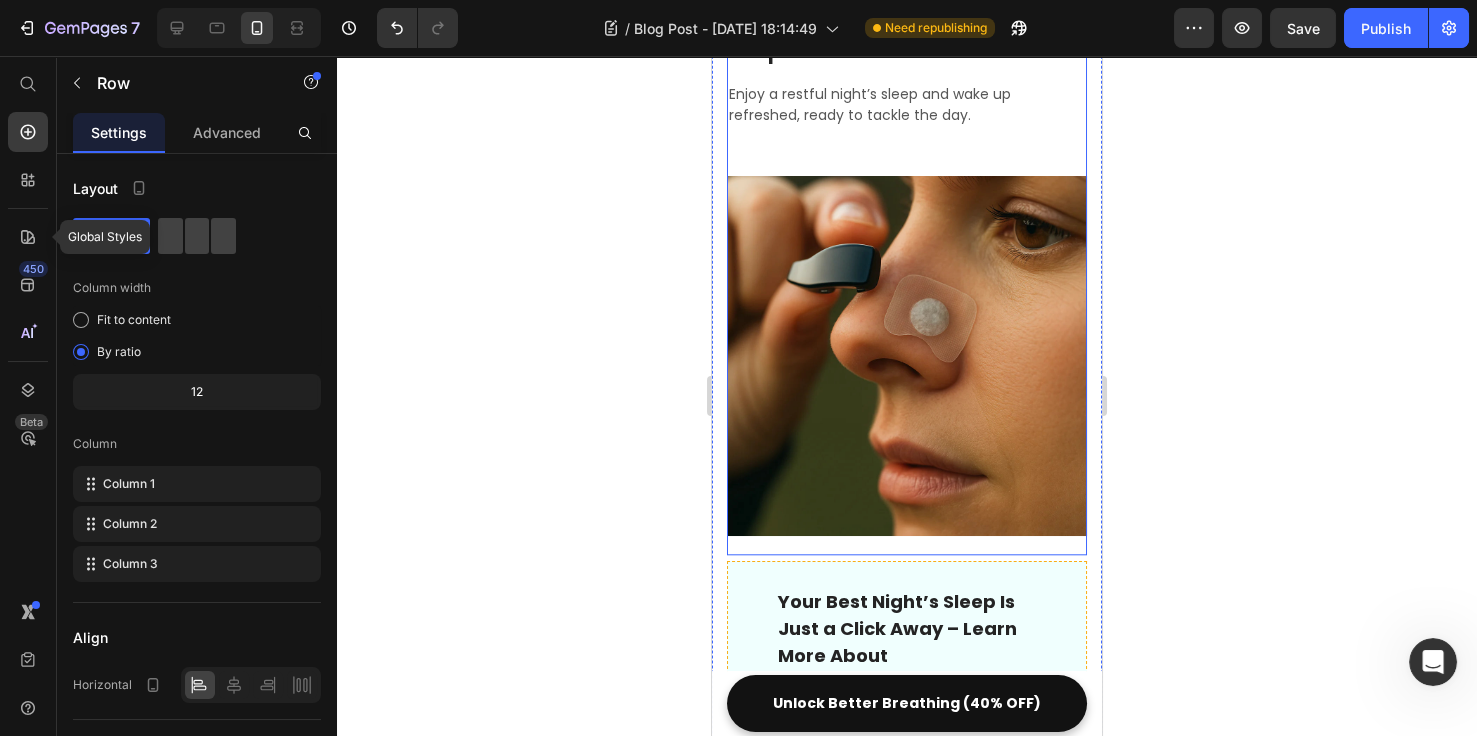 click on "Image" at bounding box center (907, 365) 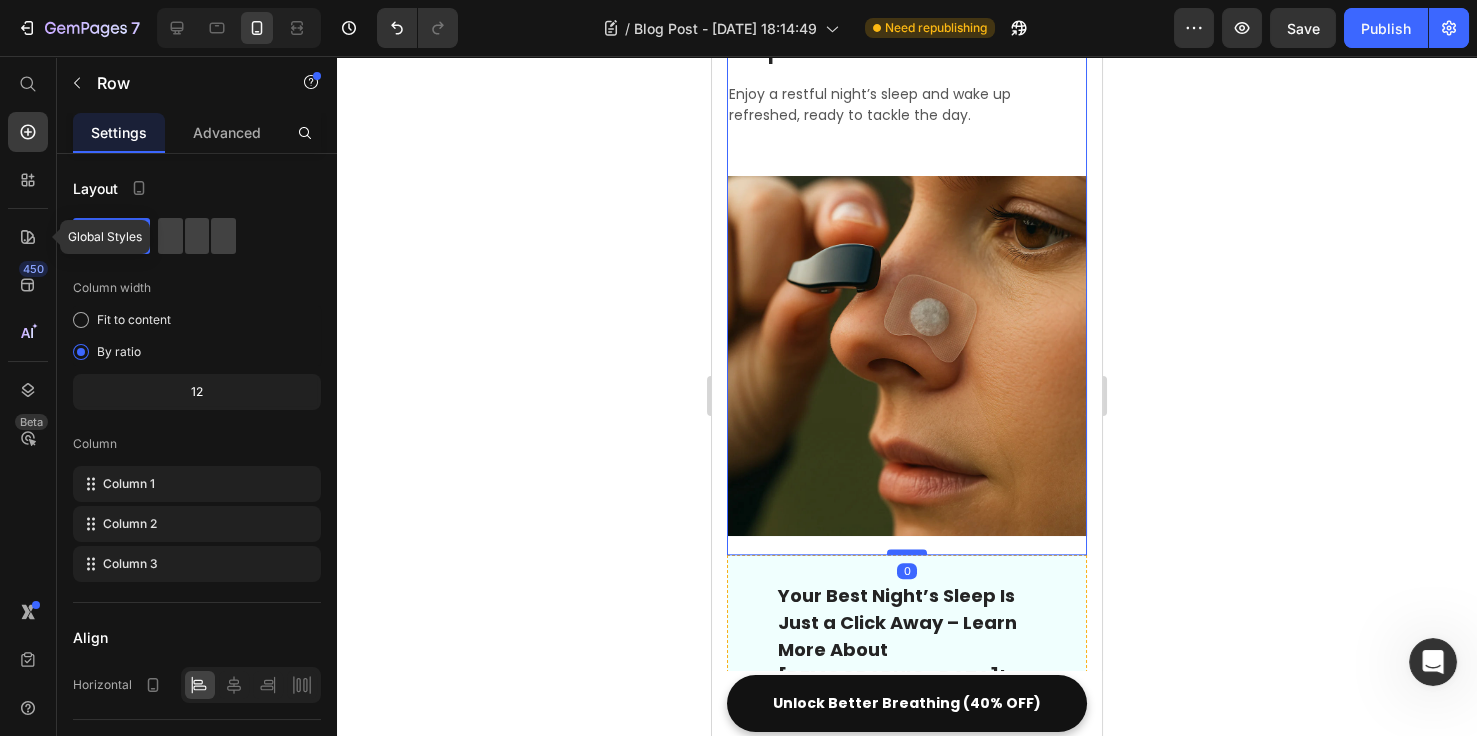click at bounding box center (907, 552) 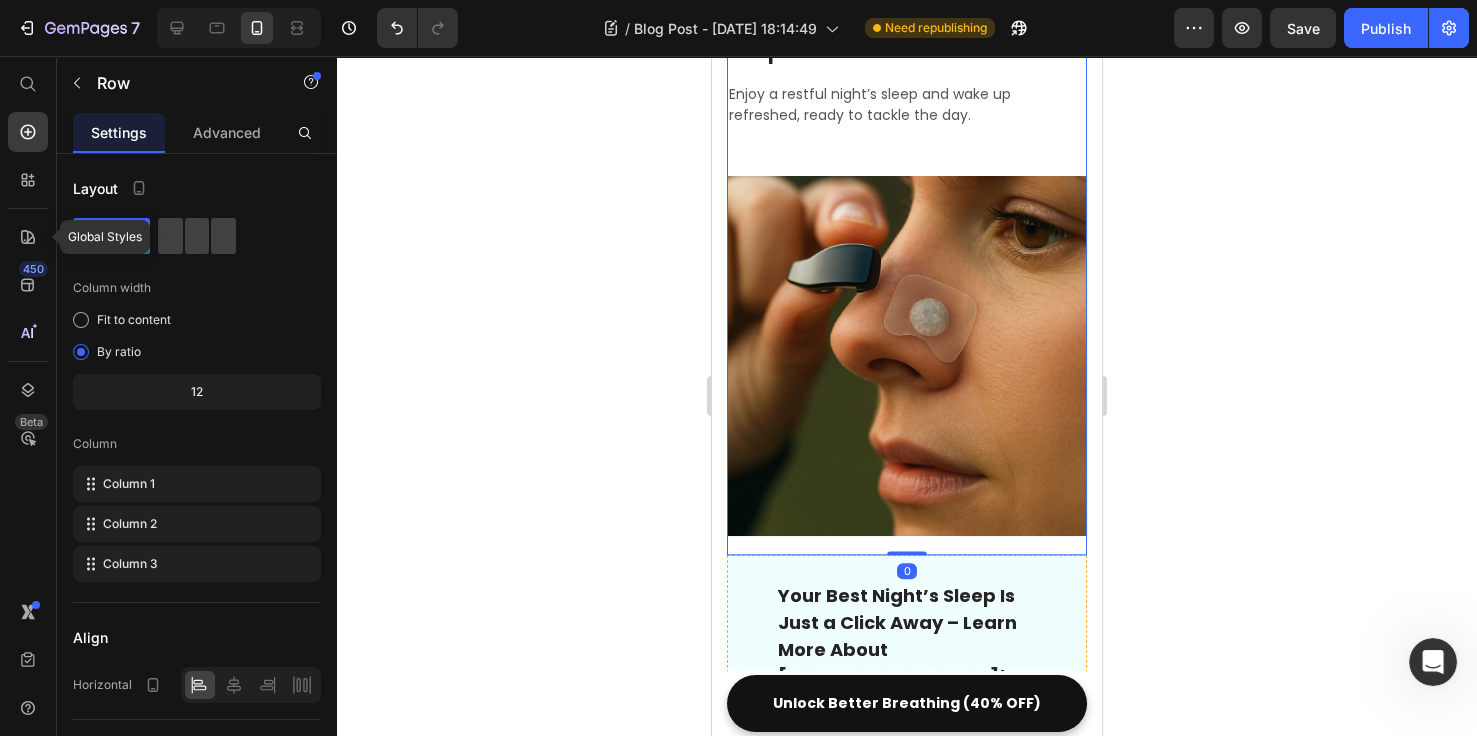 click 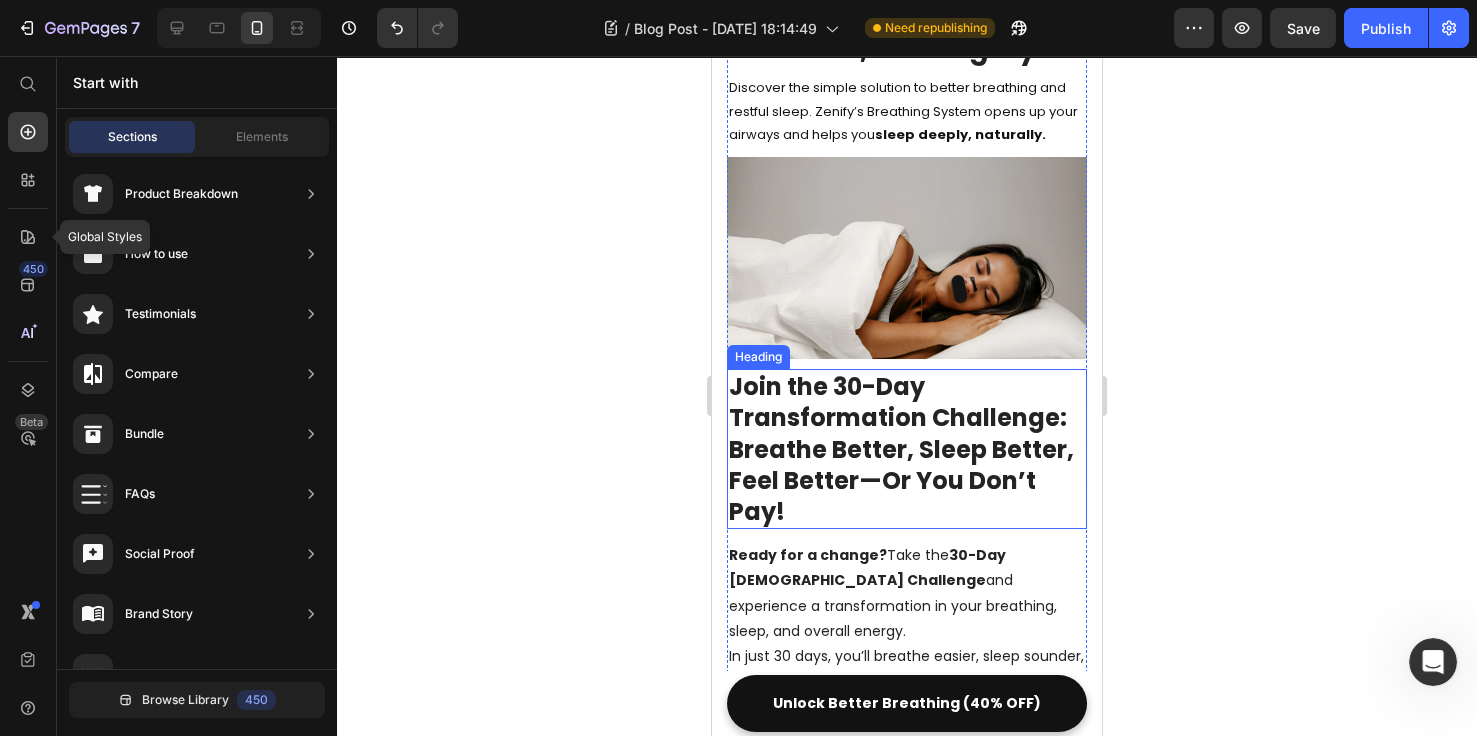 scroll, scrollTop: 692, scrollLeft: 0, axis: vertical 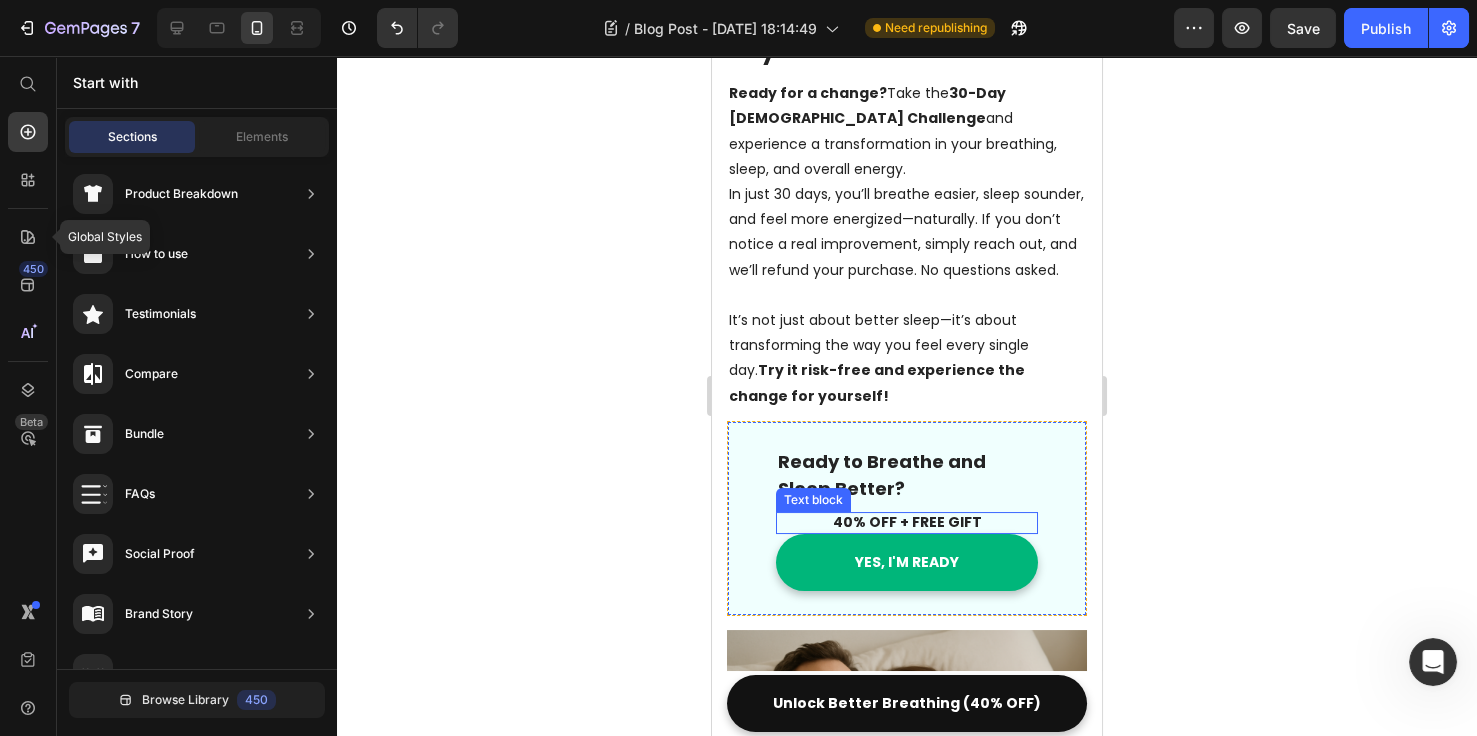 click on "40% OFF + FREE GIFT" at bounding box center (907, 522) 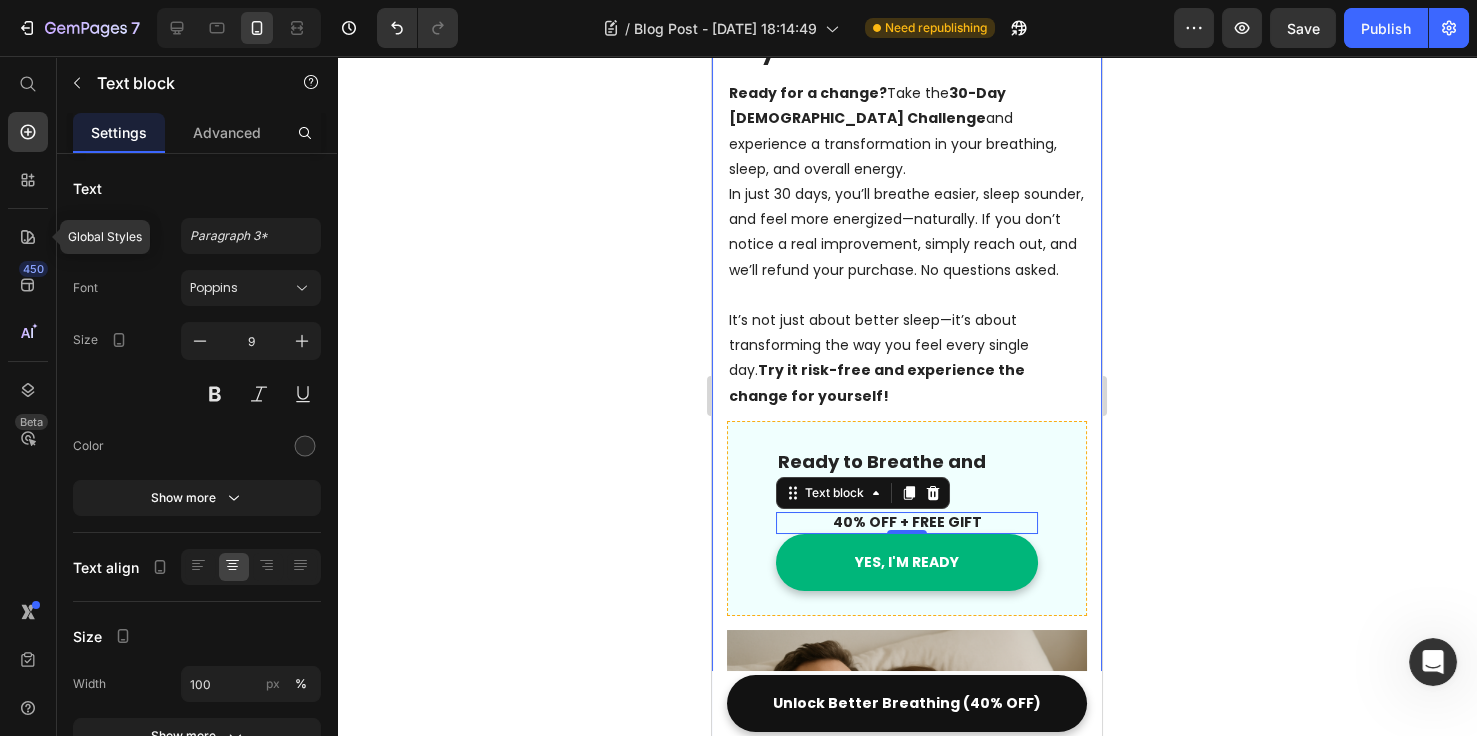 click 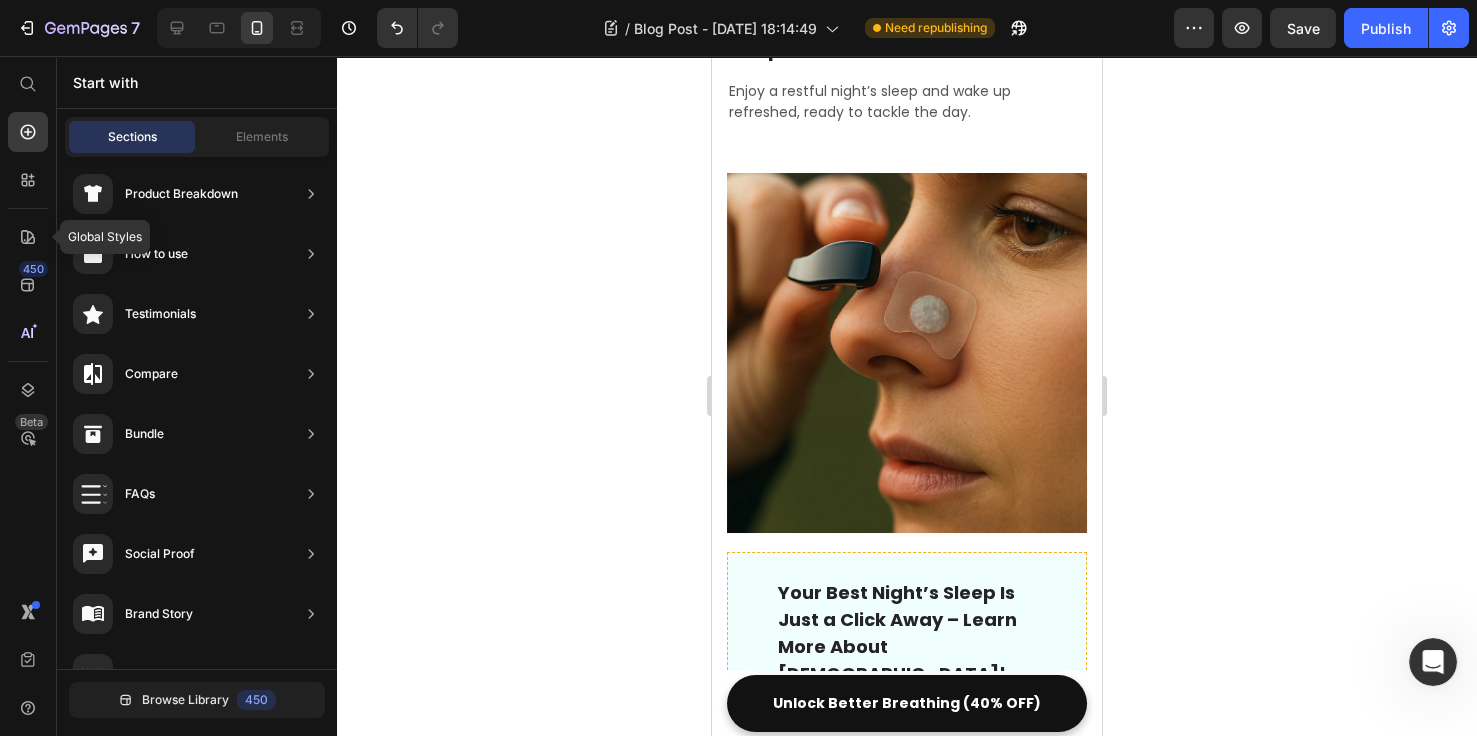 scroll, scrollTop: 5230, scrollLeft: 0, axis: vertical 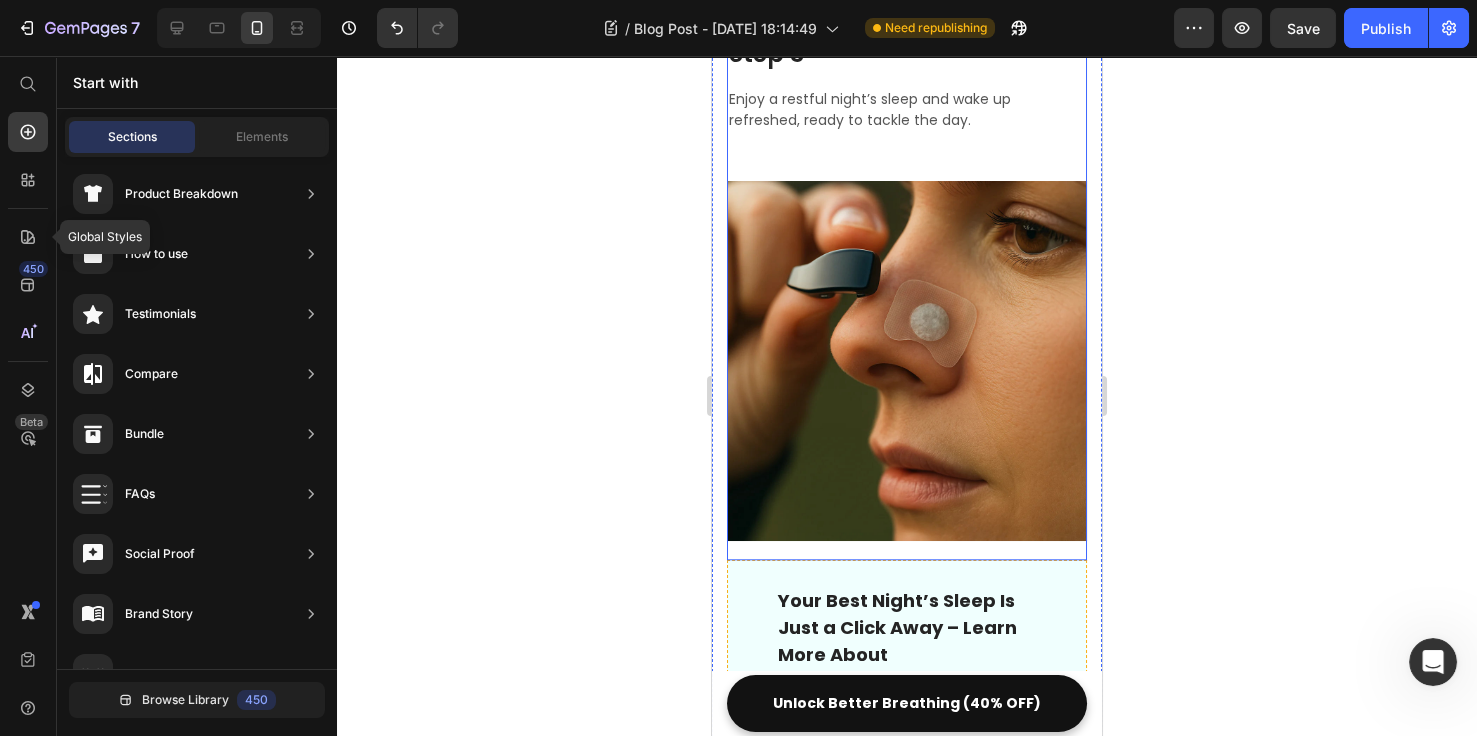click on "Image" at bounding box center (907, 370) 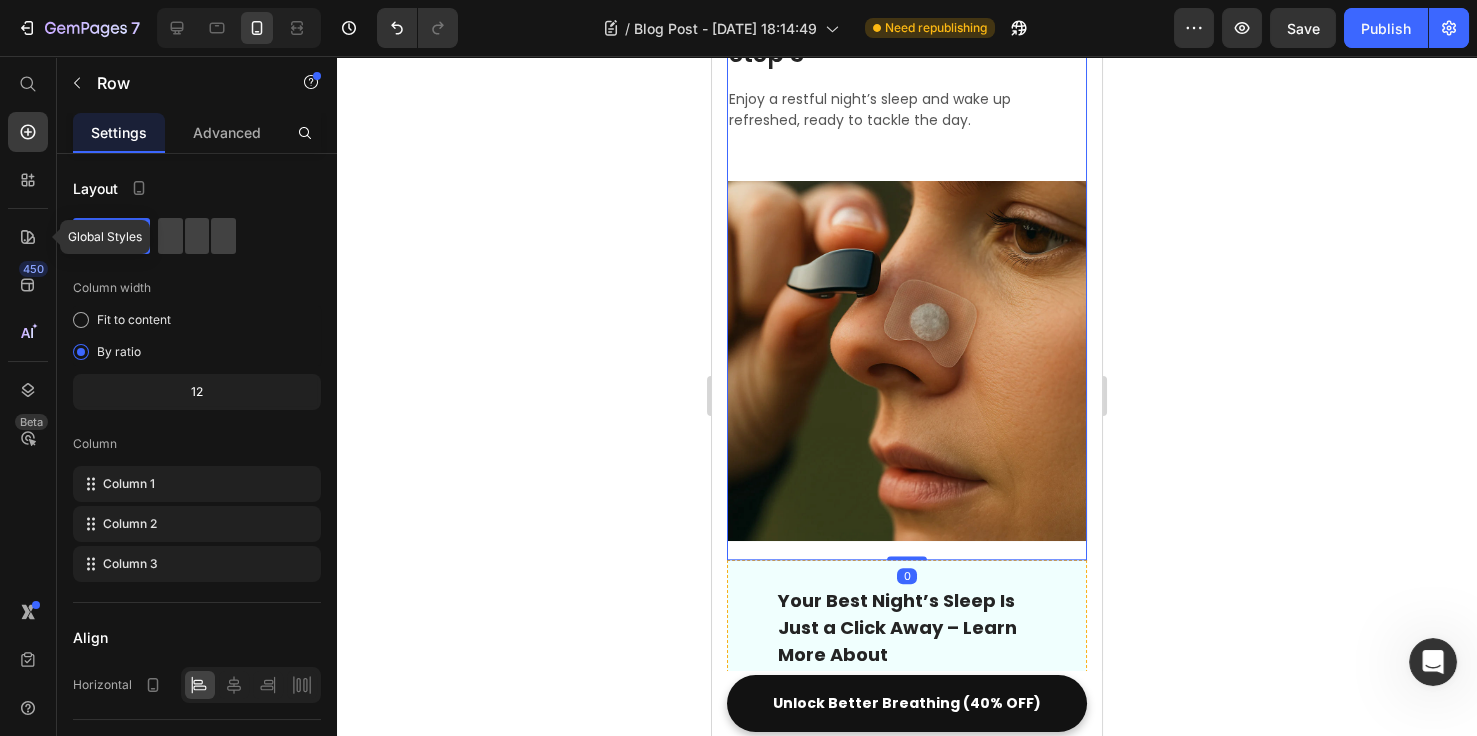 drag, startPoint x: 903, startPoint y: 546, endPoint x: 906, endPoint y: 535, distance: 11.401754 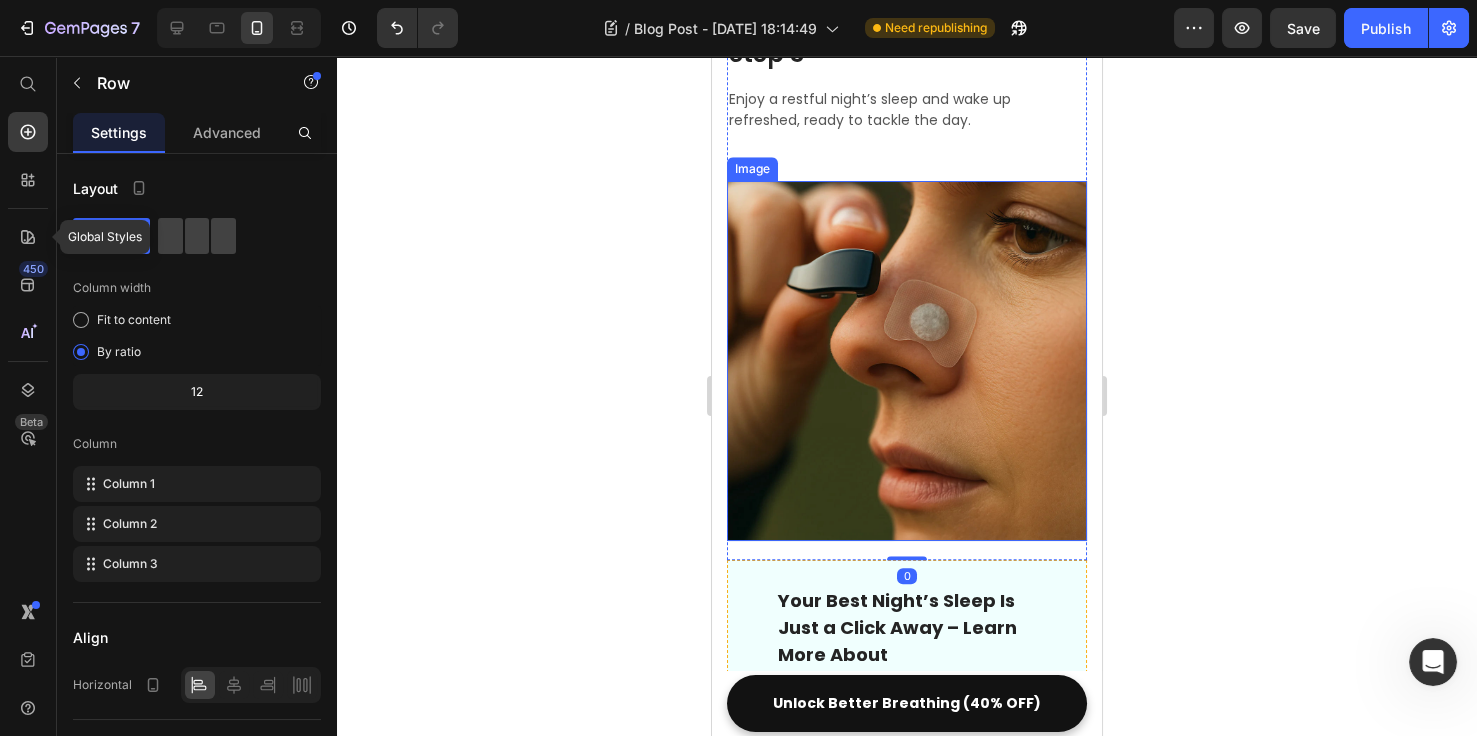 click at bounding box center [907, 361] 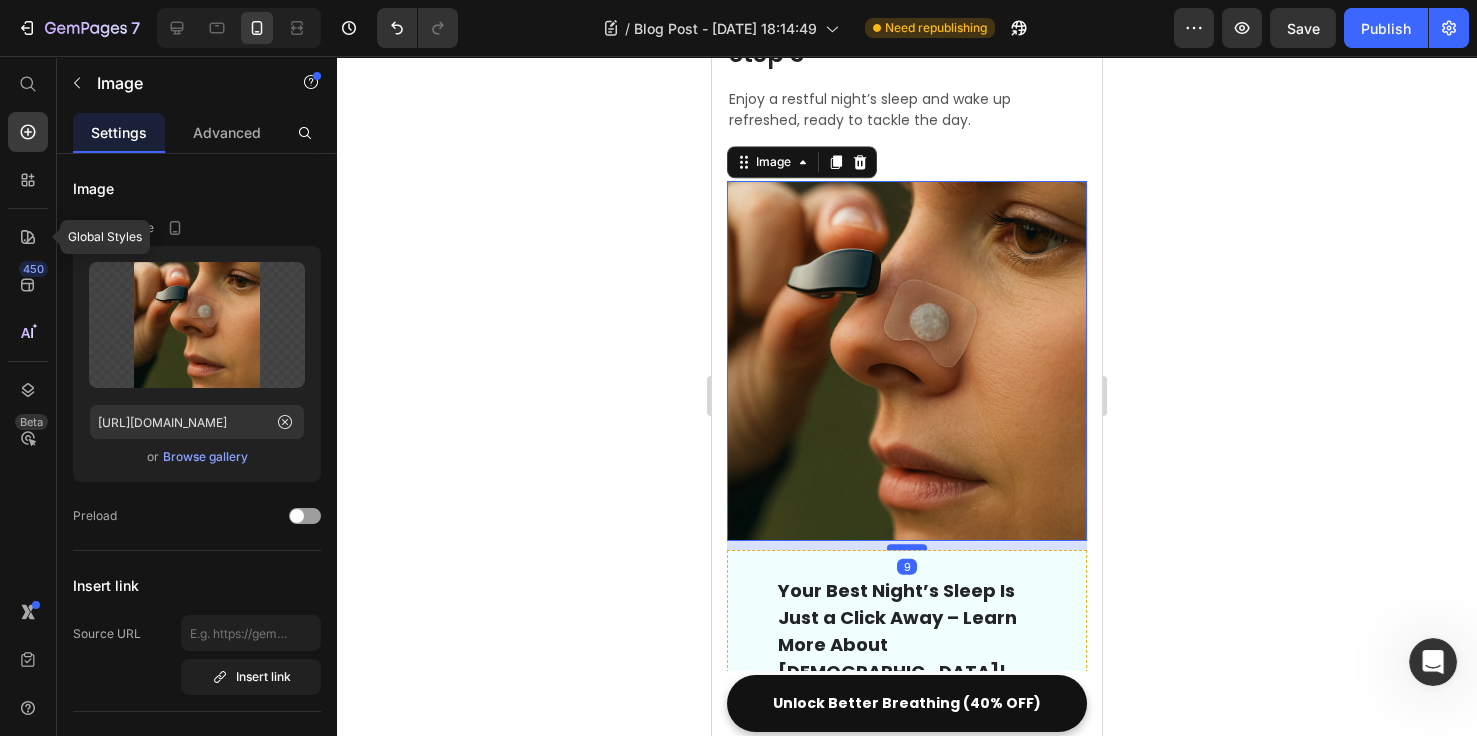 drag, startPoint x: 898, startPoint y: 546, endPoint x: 902, endPoint y: 536, distance: 10.770329 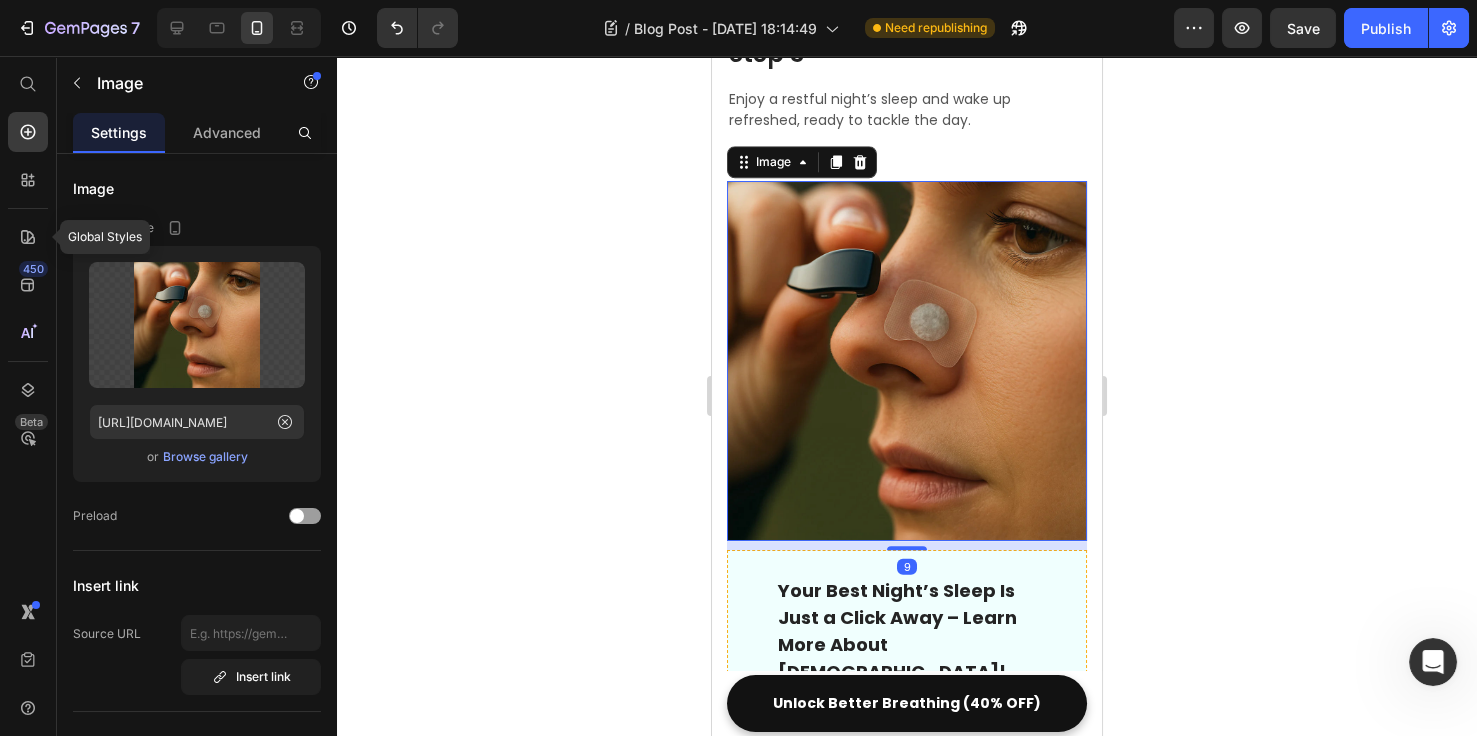 click 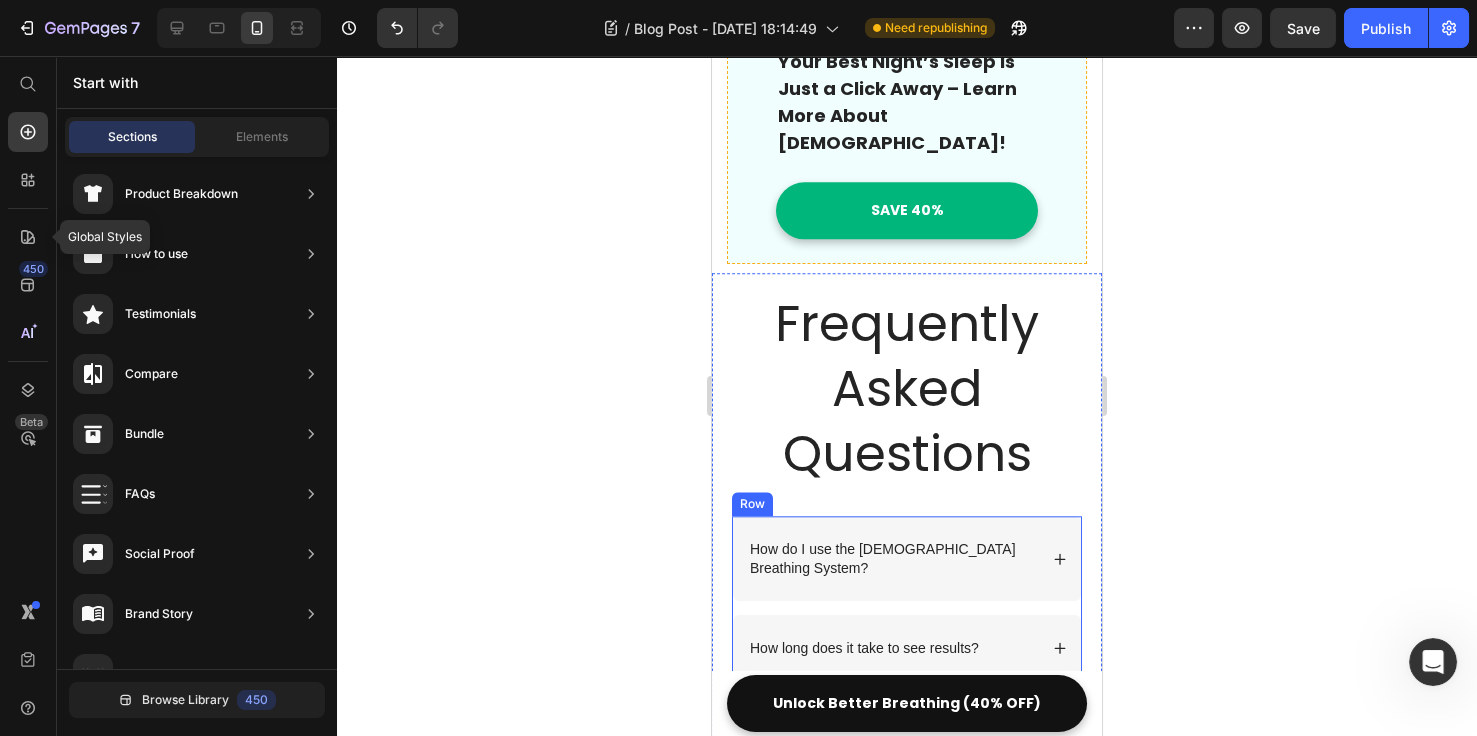 scroll, scrollTop: 5692, scrollLeft: 0, axis: vertical 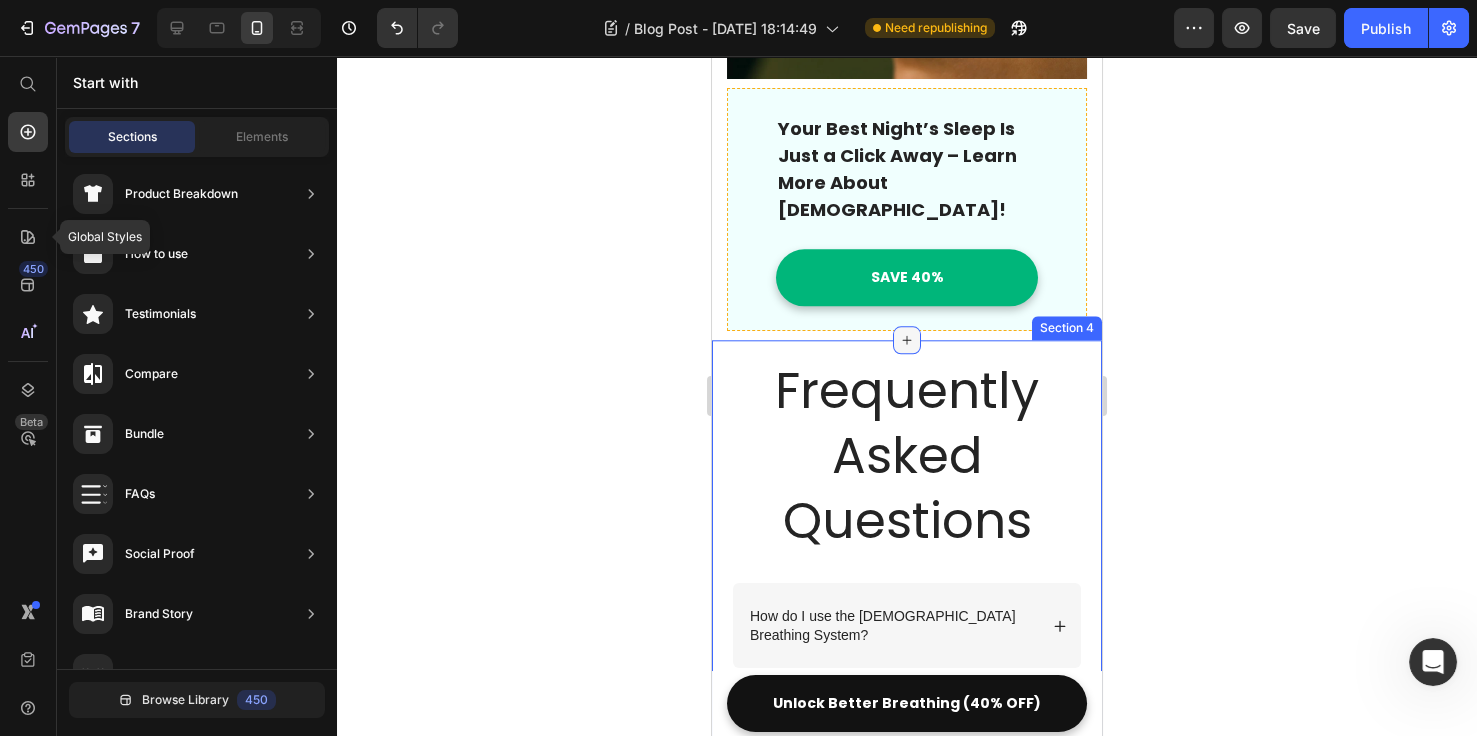 click at bounding box center (907, 340) 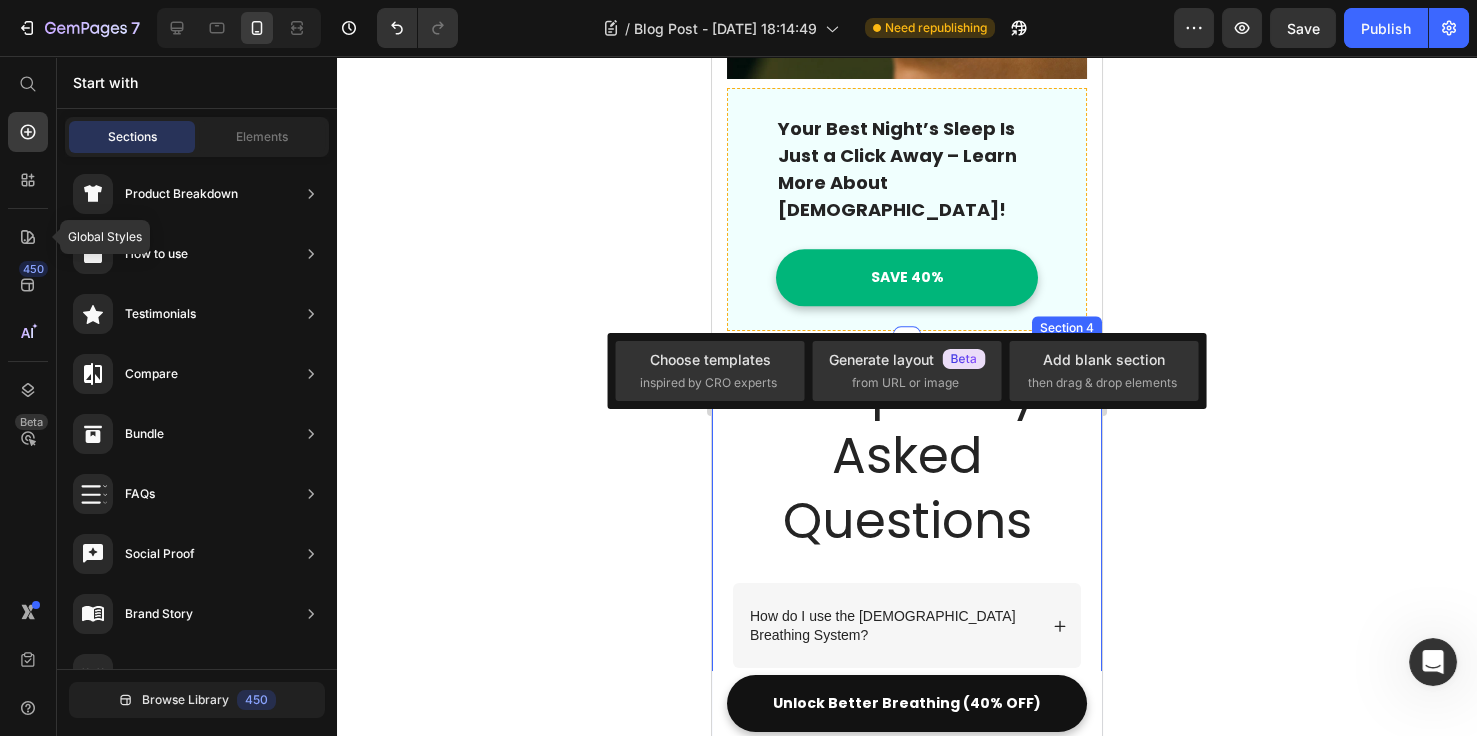 click on "Frequently Asked Questions Heading Row
How do I use the Zenify Breathing System?
How long does it take to see results? Accordion
Is the Zenify Breathing System comfortable to wear?
Can I use the Zenify Breathing System if I have a deviated septum? Accordion
Is the Zenify Breathing System safe to use every night?
Can I use the Zenify system with other sleep aids? Accordion
Is the Zenify Breathing System suitable for all ages?
What if the system doesn’t work for me? Accordion Row Don’t Wait Any Longer – Click to See How Zenify Can Transform Your Sleep! Text block SAVE 40% + FREE GIFT Button Row Section 4" at bounding box center [907, 1021] 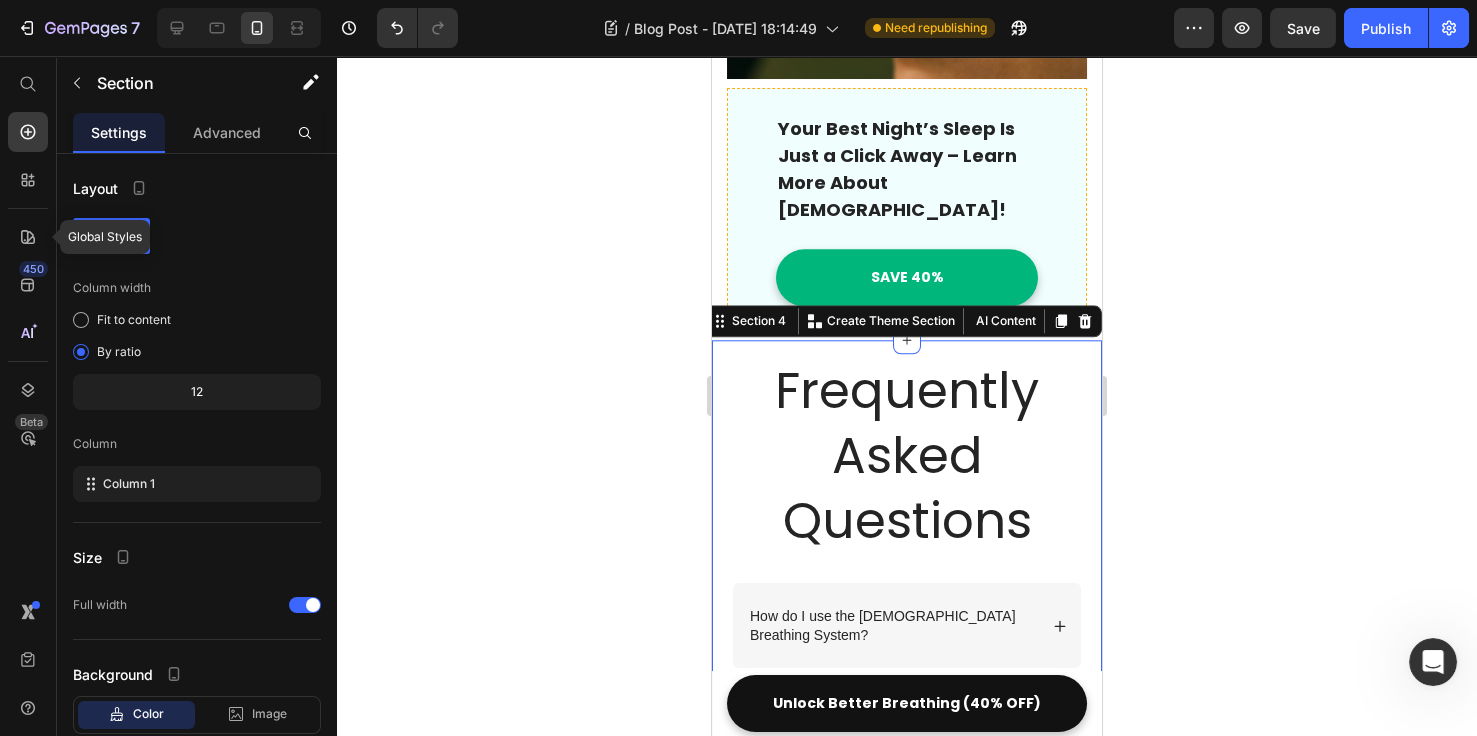 click 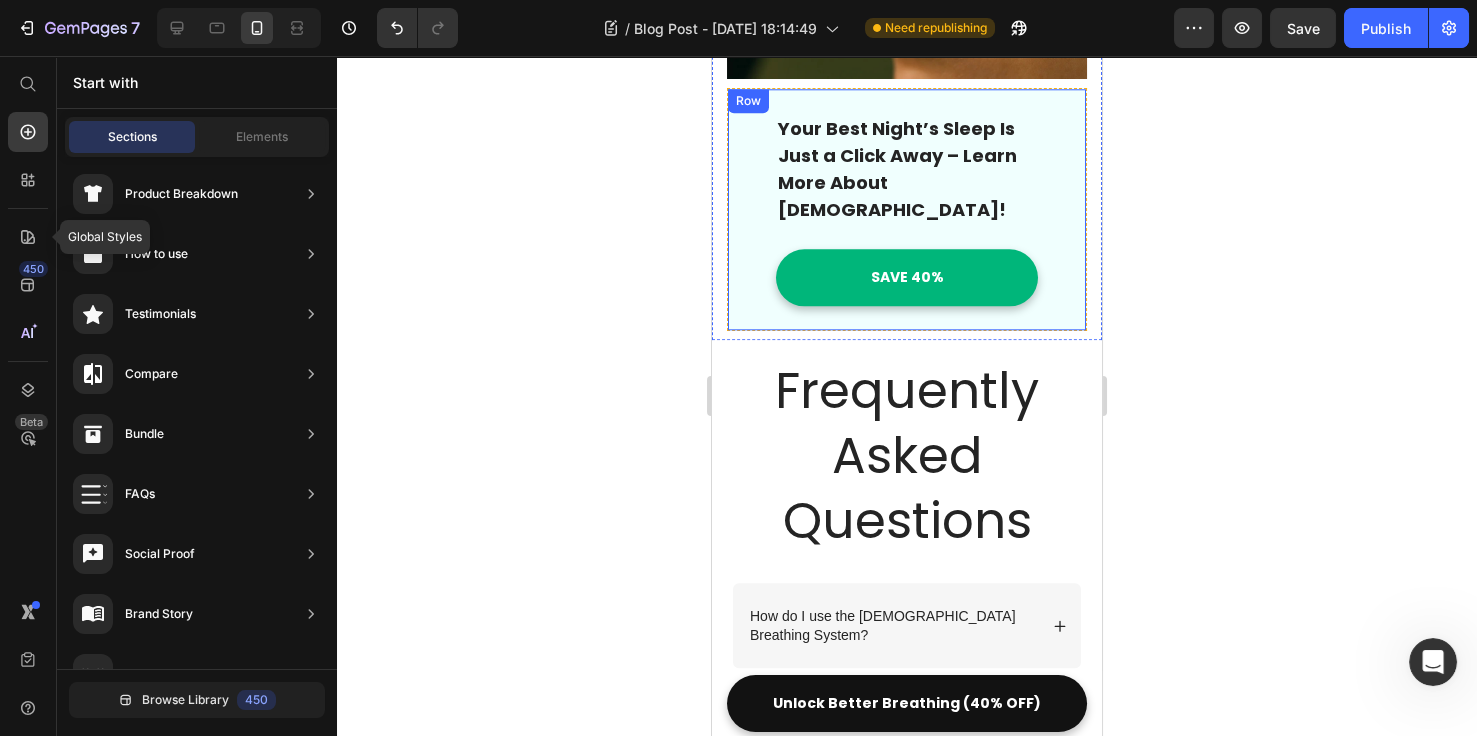 click on "Your Best Night’s Sleep Is Just a Click Away – Learn More About [DEMOGRAPHIC_DATA]! Text block SAVE 40%   Button Row" at bounding box center (907, 209) 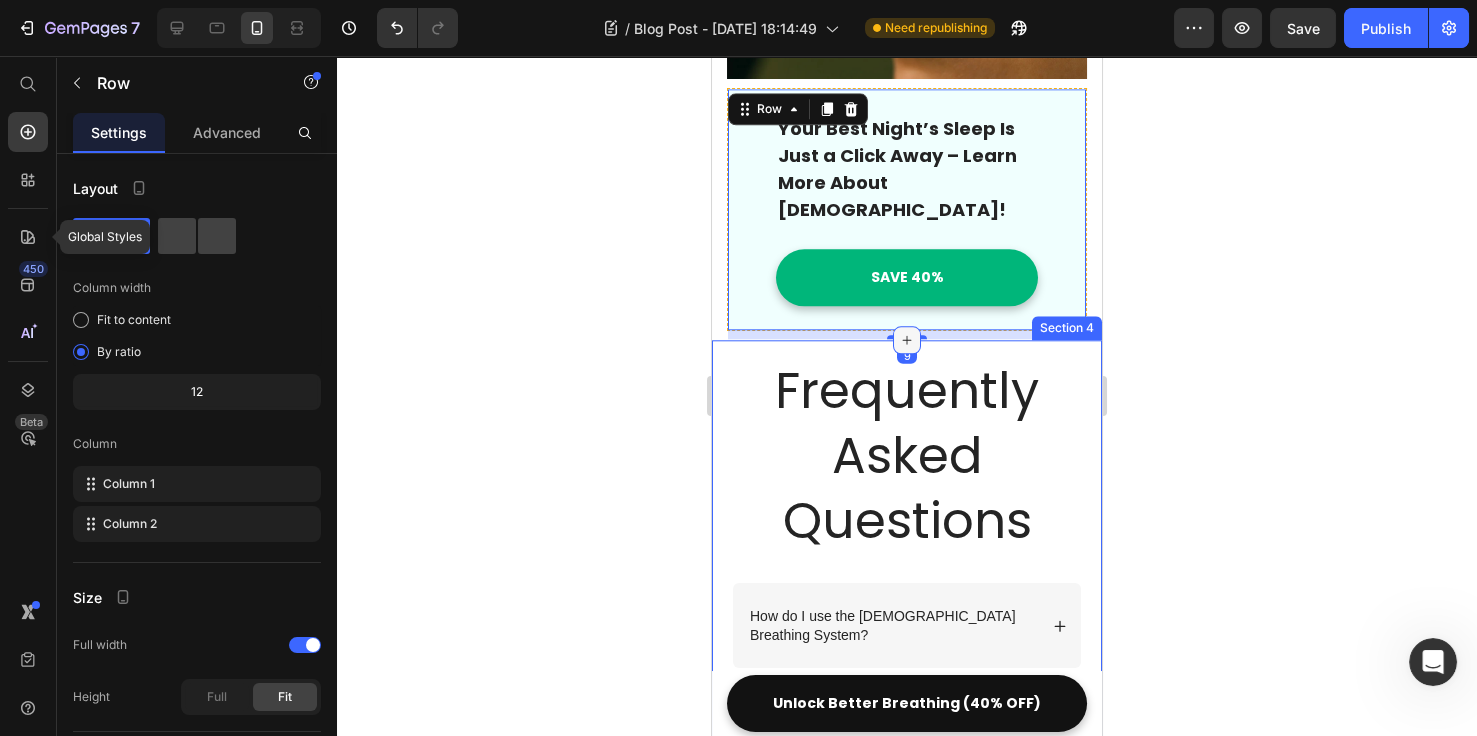 click 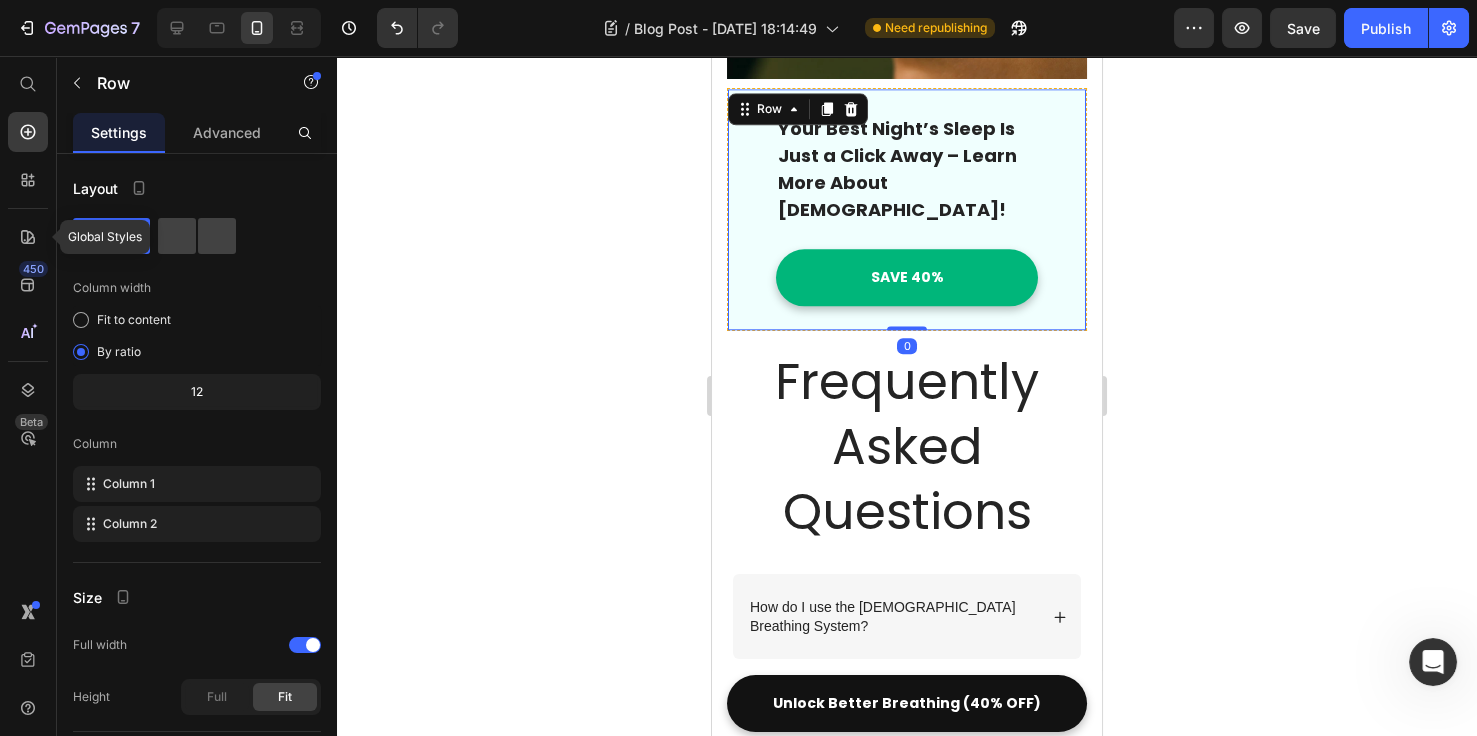 drag, startPoint x: 909, startPoint y: 297, endPoint x: 913, endPoint y: 279, distance: 18.439089 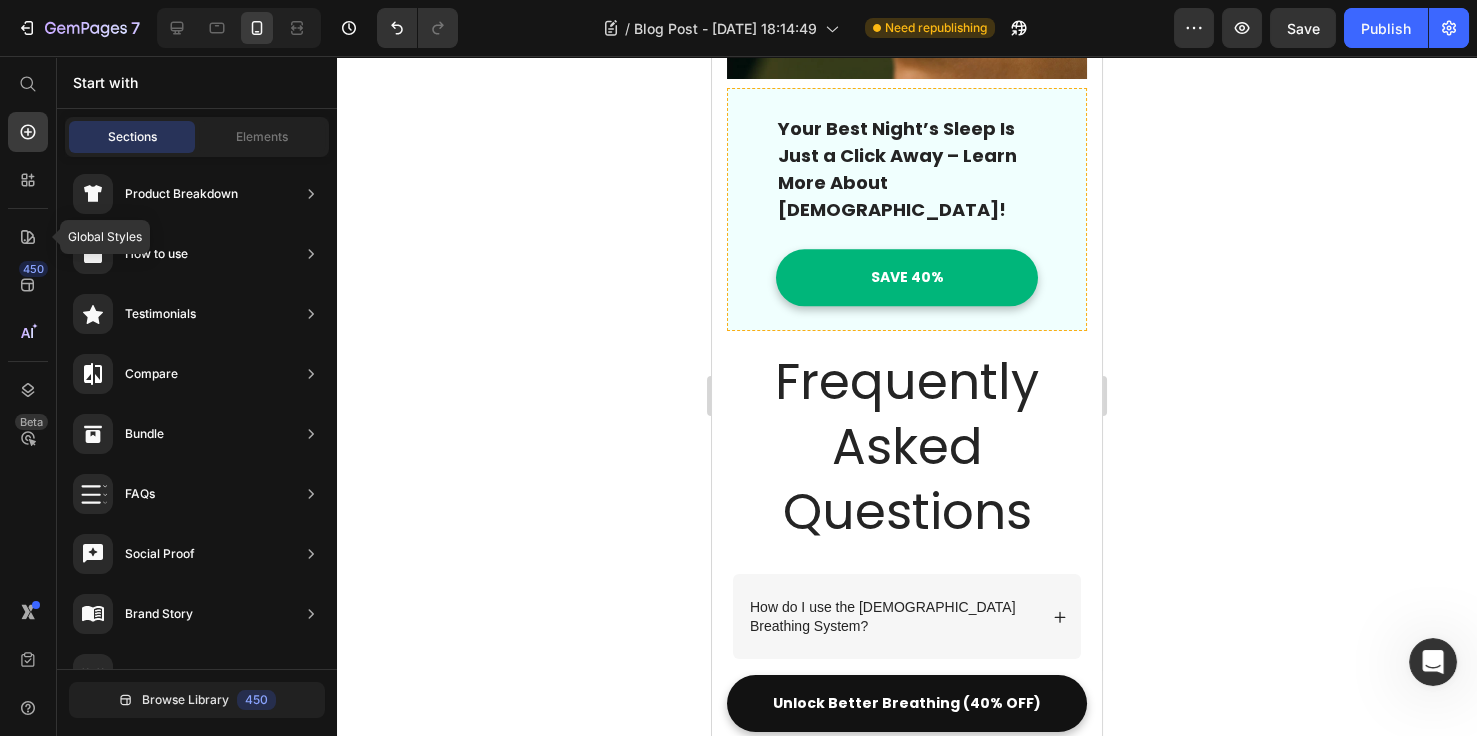 click 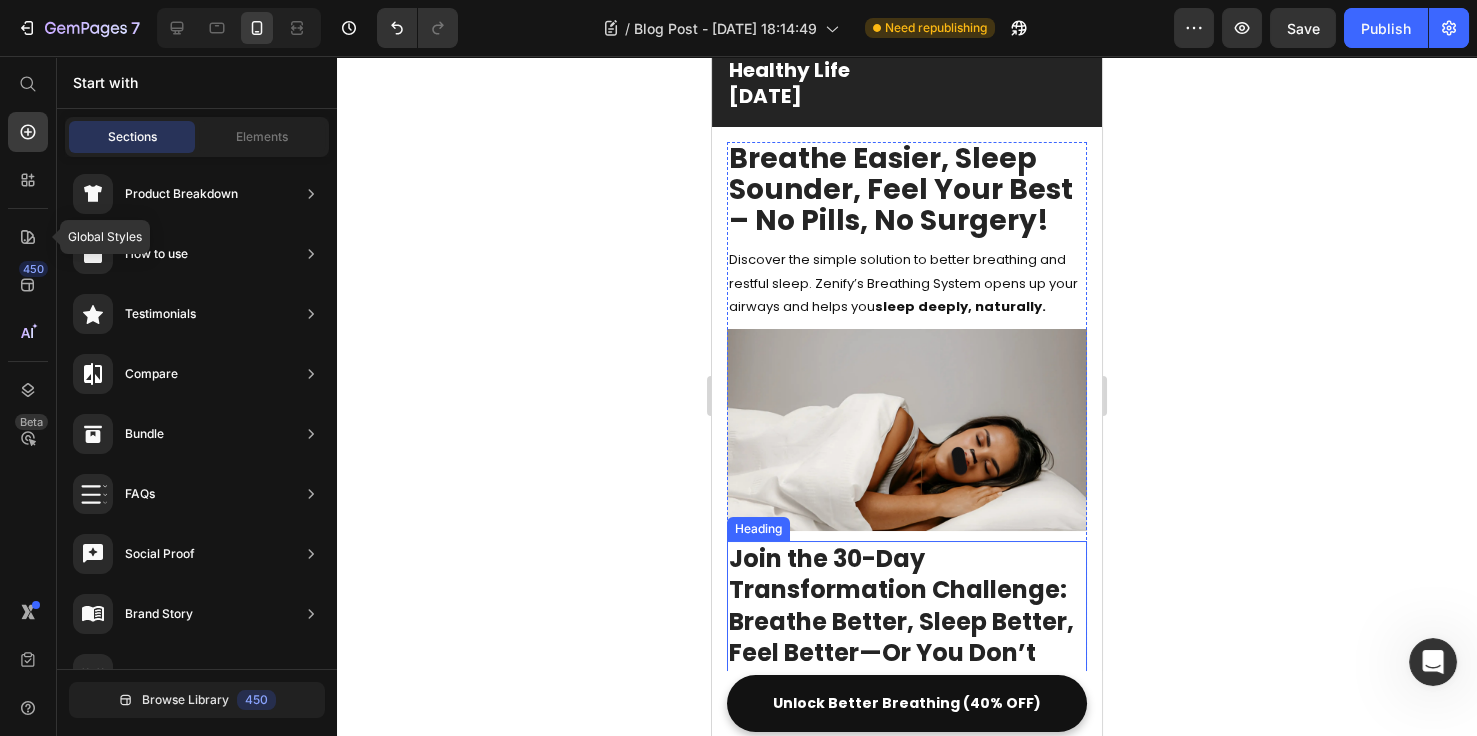 scroll, scrollTop: 0, scrollLeft: 0, axis: both 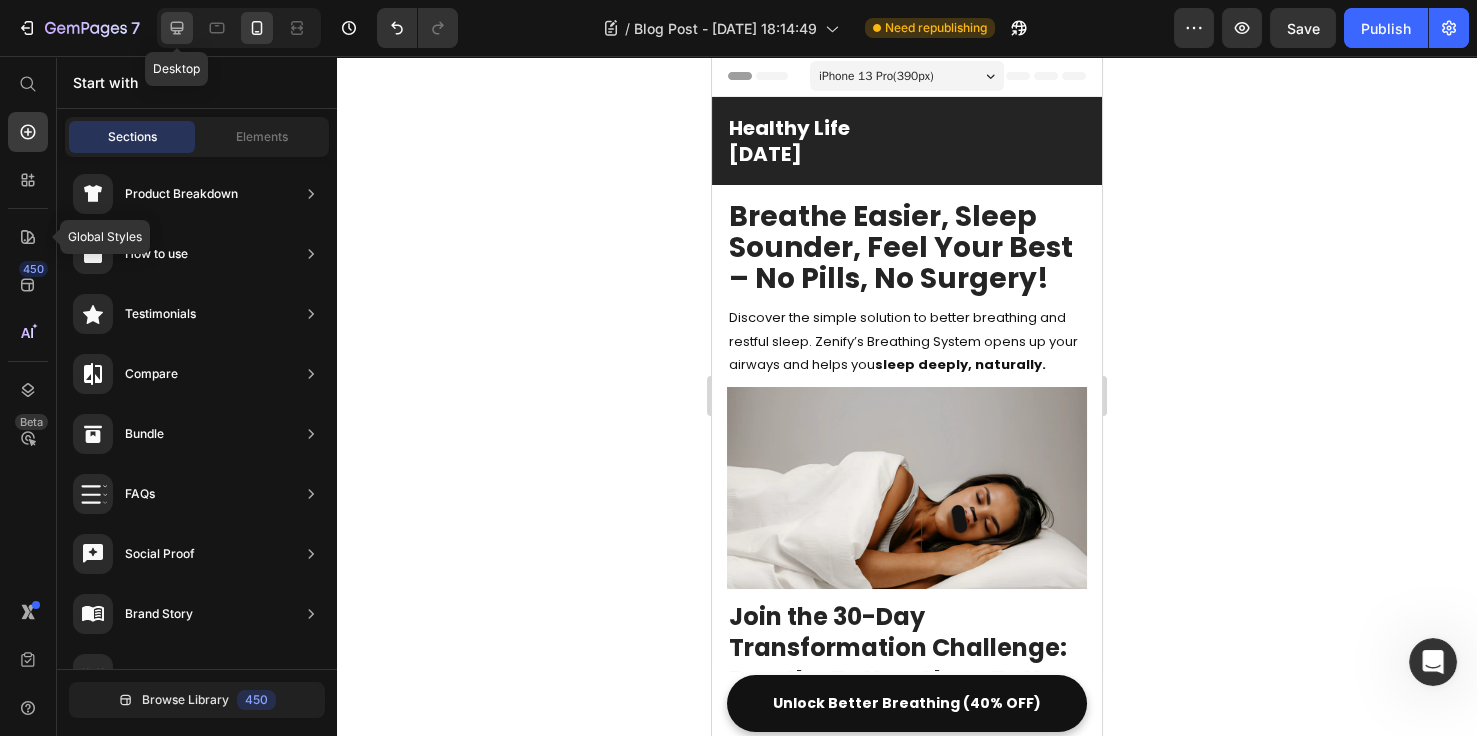 click 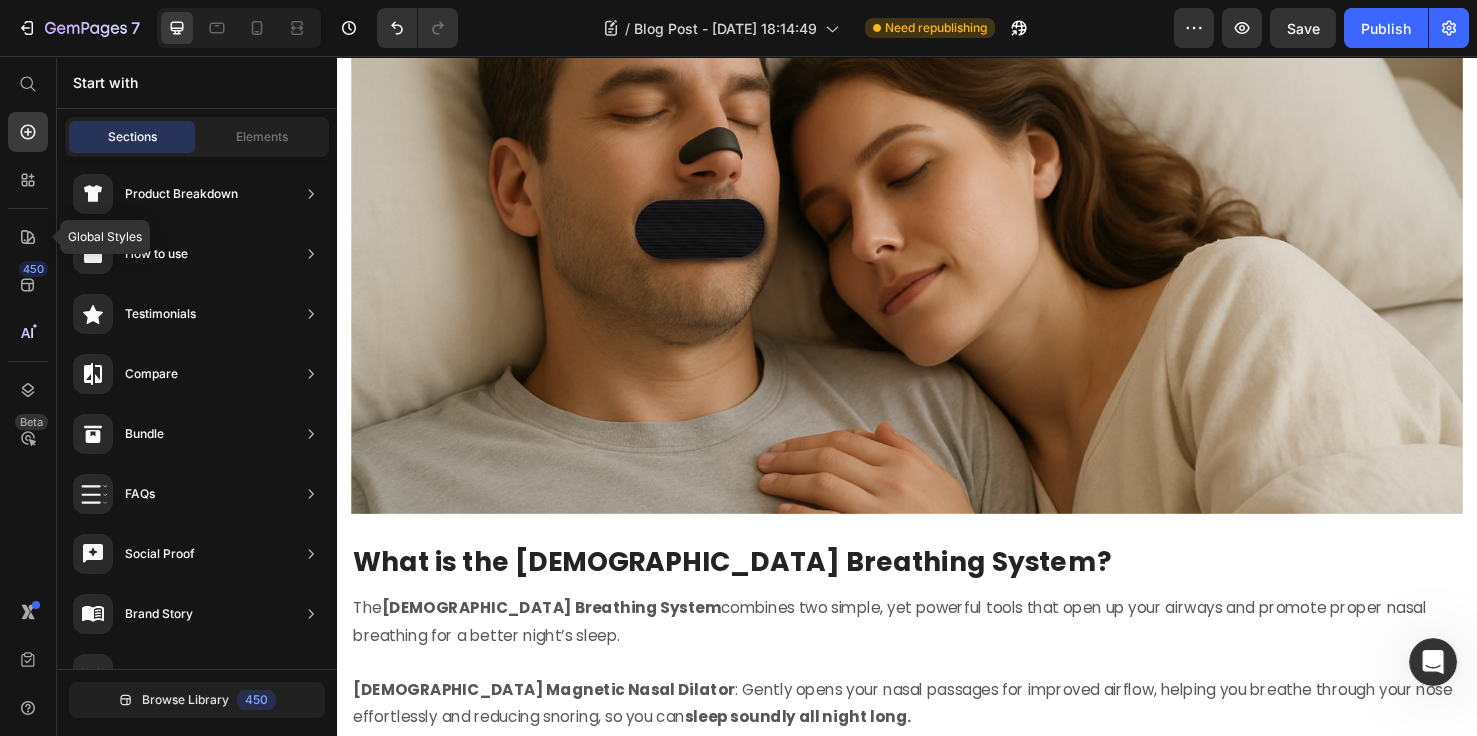 scroll, scrollTop: 0, scrollLeft: 0, axis: both 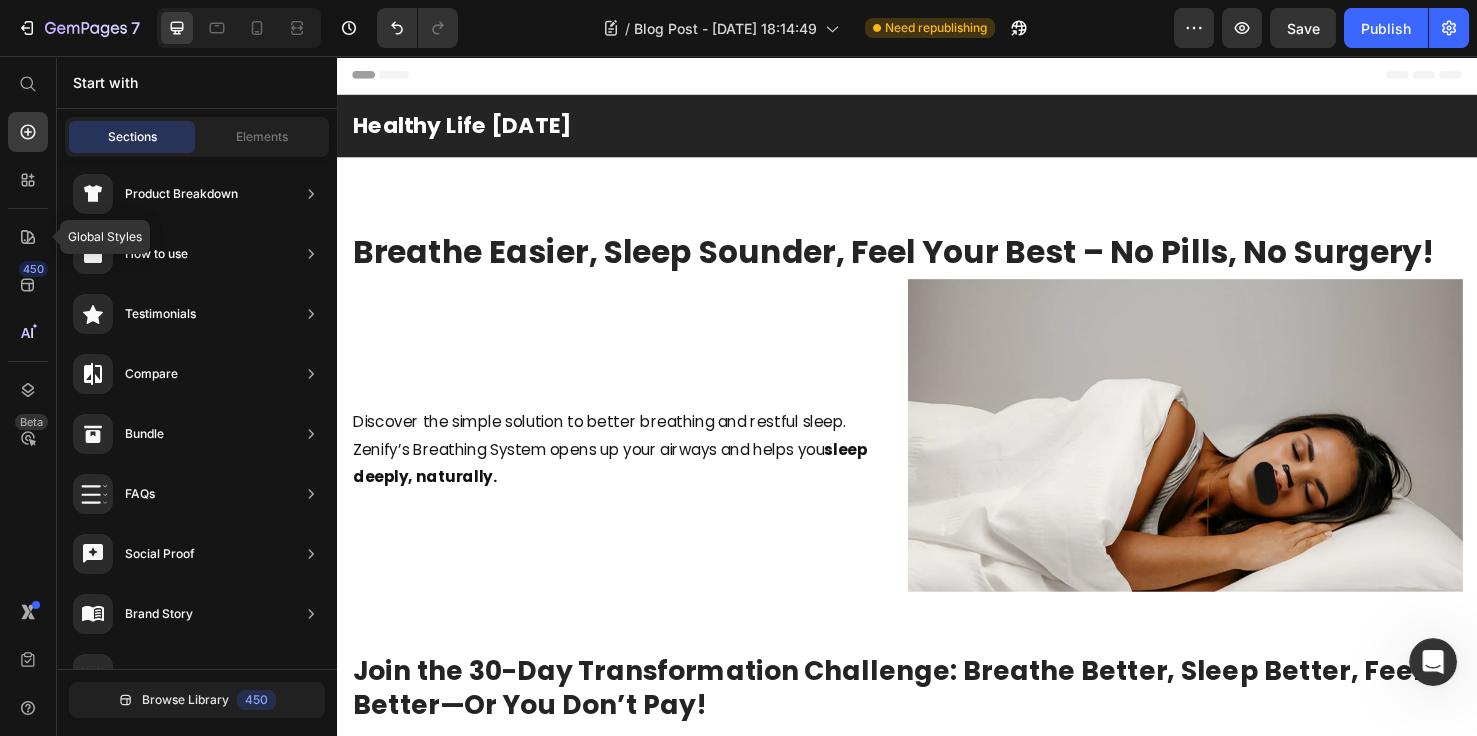 drag, startPoint x: 1536, startPoint y: 502, endPoint x: 1755, endPoint y: 109, distance: 449.9 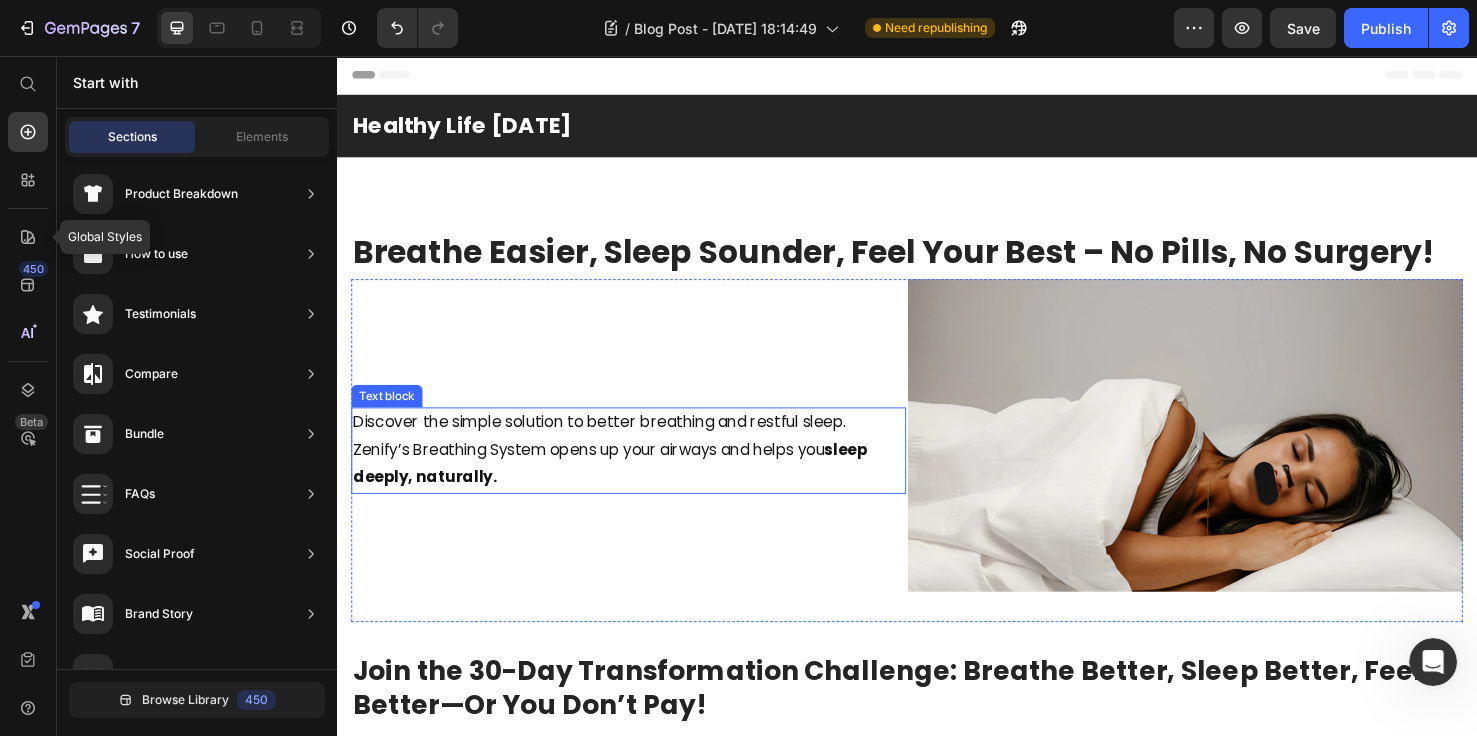 click on "Discover the simple solution to better breathing and restful sleep. Zenify’s Breathing System opens up your airways and helps you  sleep deeply, naturally." at bounding box center (644, 471) 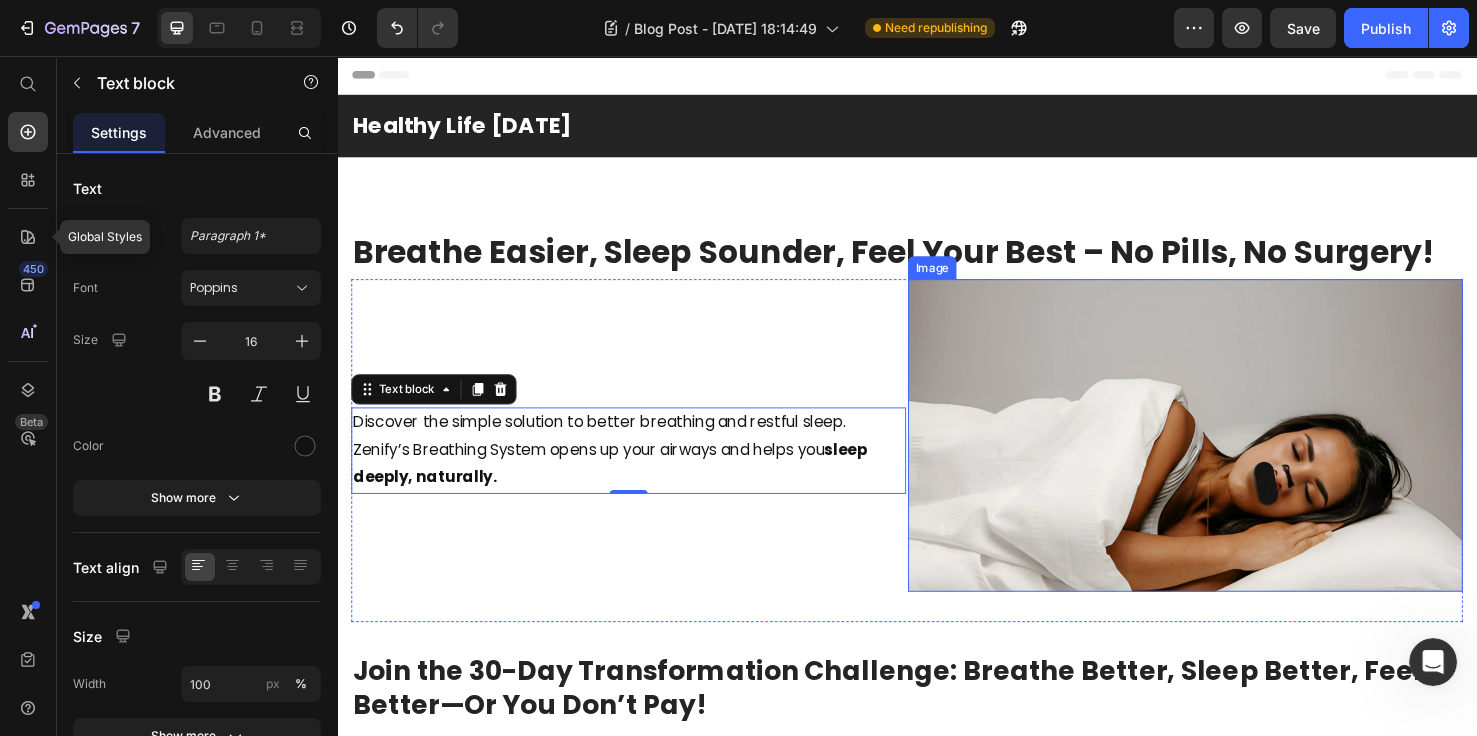 click at bounding box center [1230, 455] 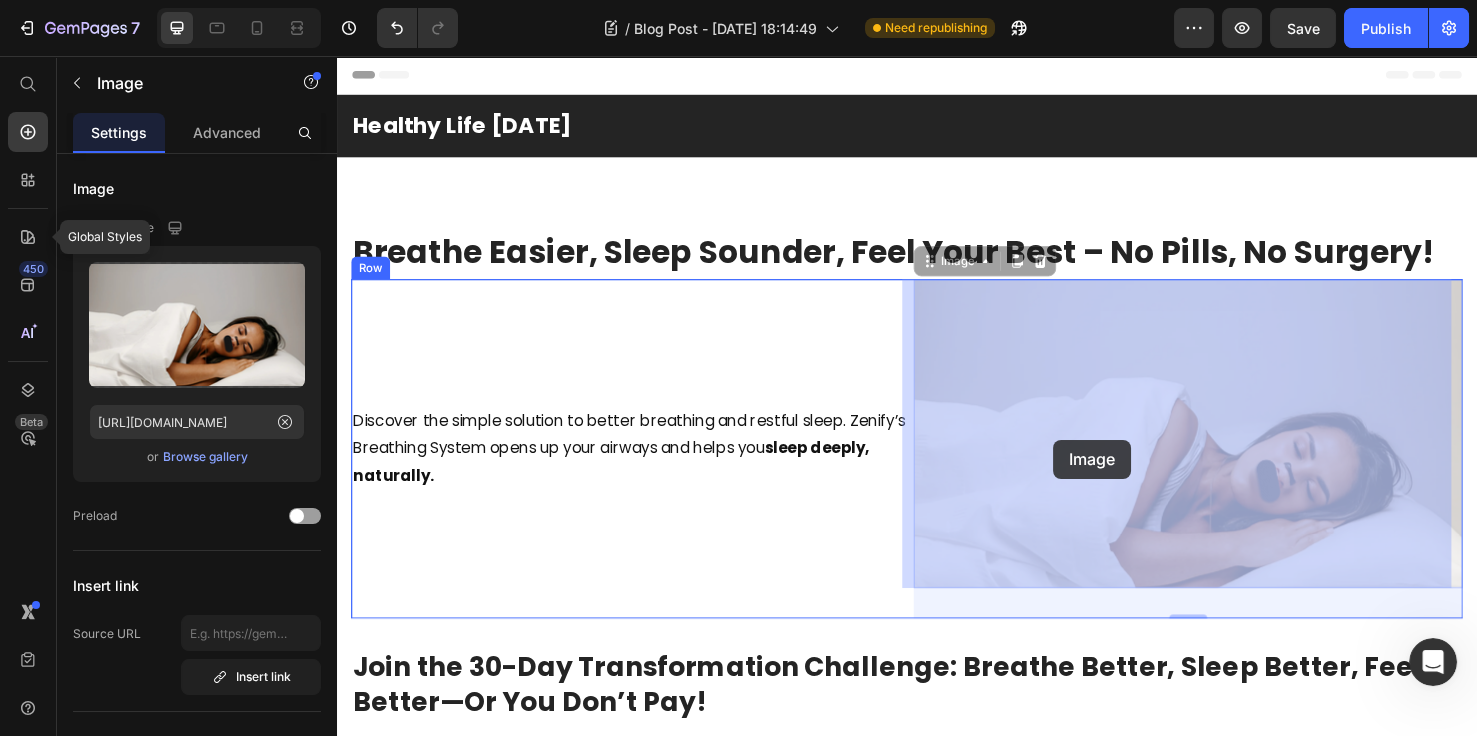 drag, startPoint x: 1095, startPoint y: 473, endPoint x: 1091, endPoint y: 460, distance: 13.601471 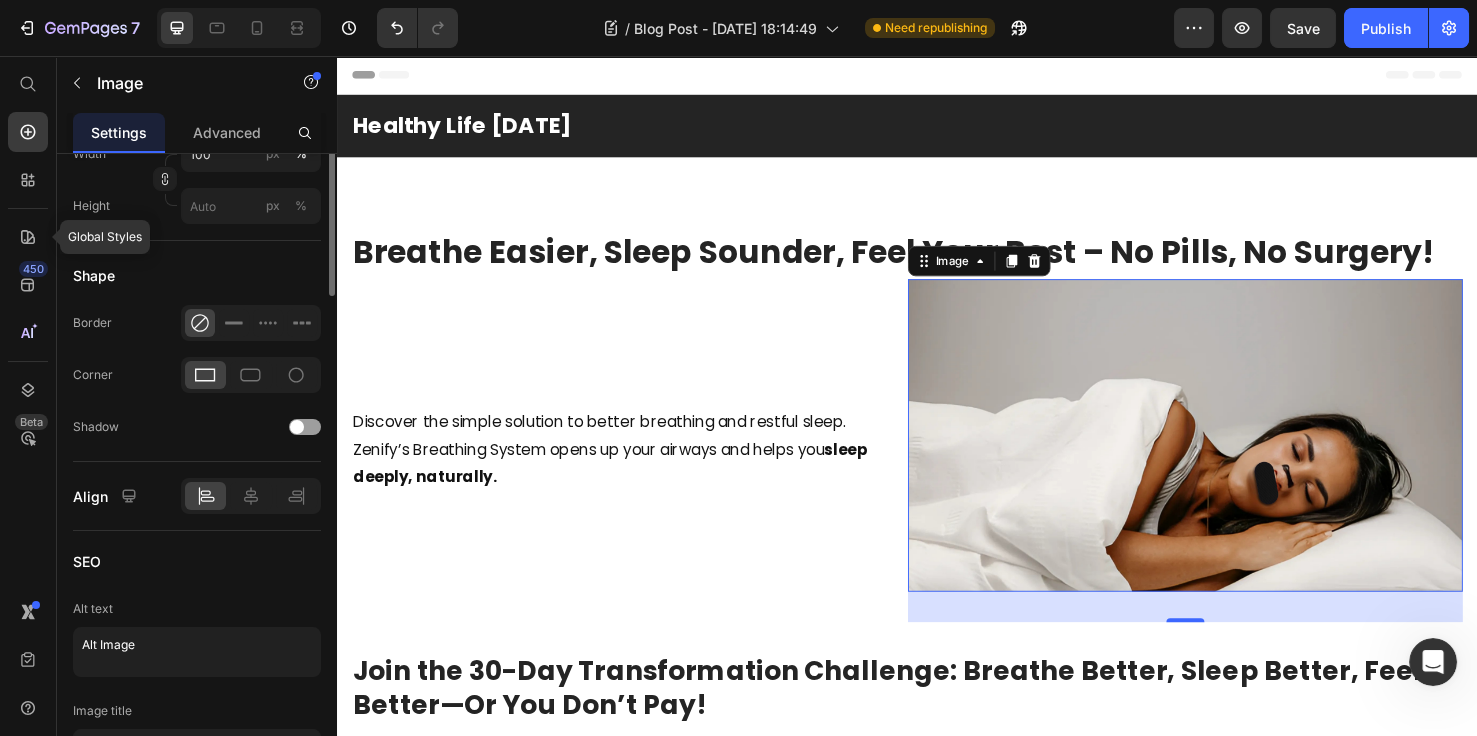 scroll, scrollTop: 384, scrollLeft: 0, axis: vertical 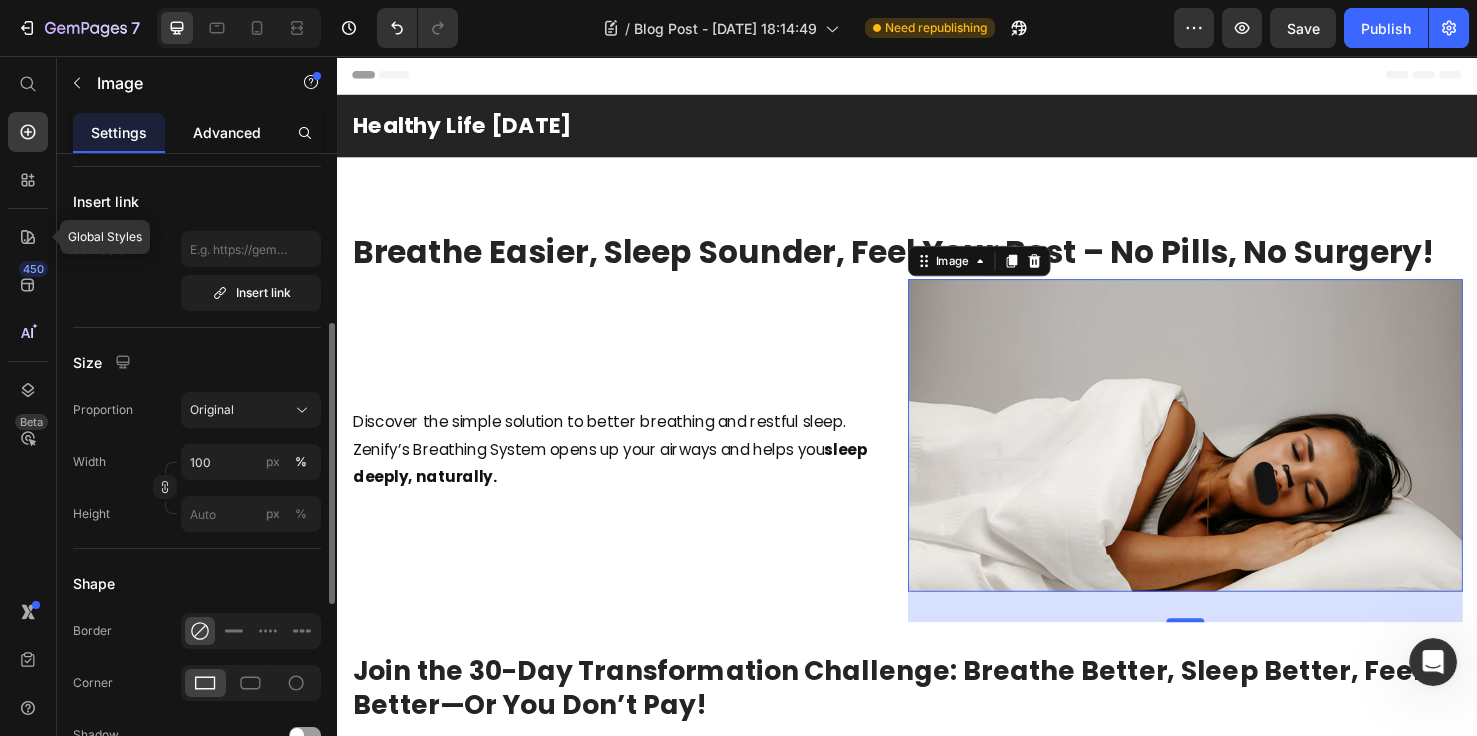 click on "Advanced" 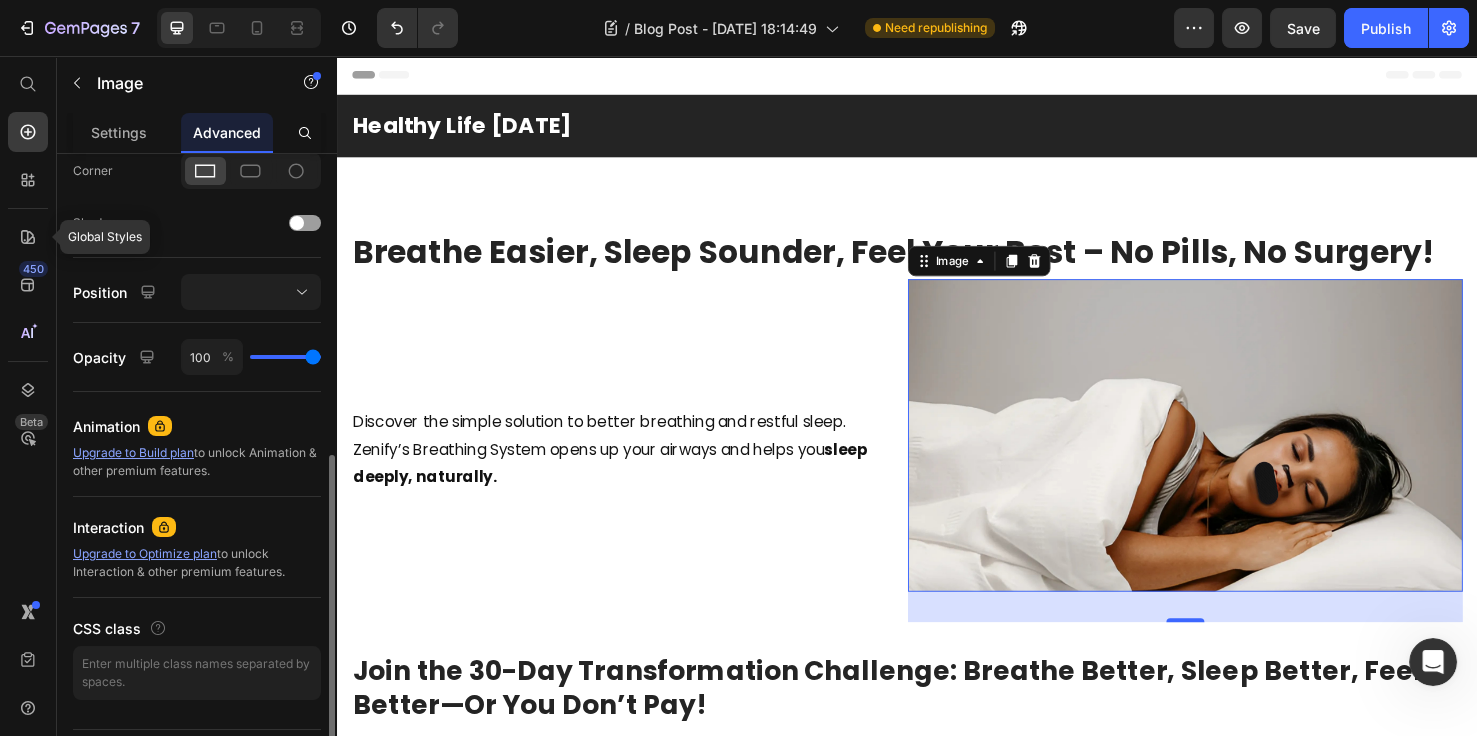scroll, scrollTop: 663, scrollLeft: 0, axis: vertical 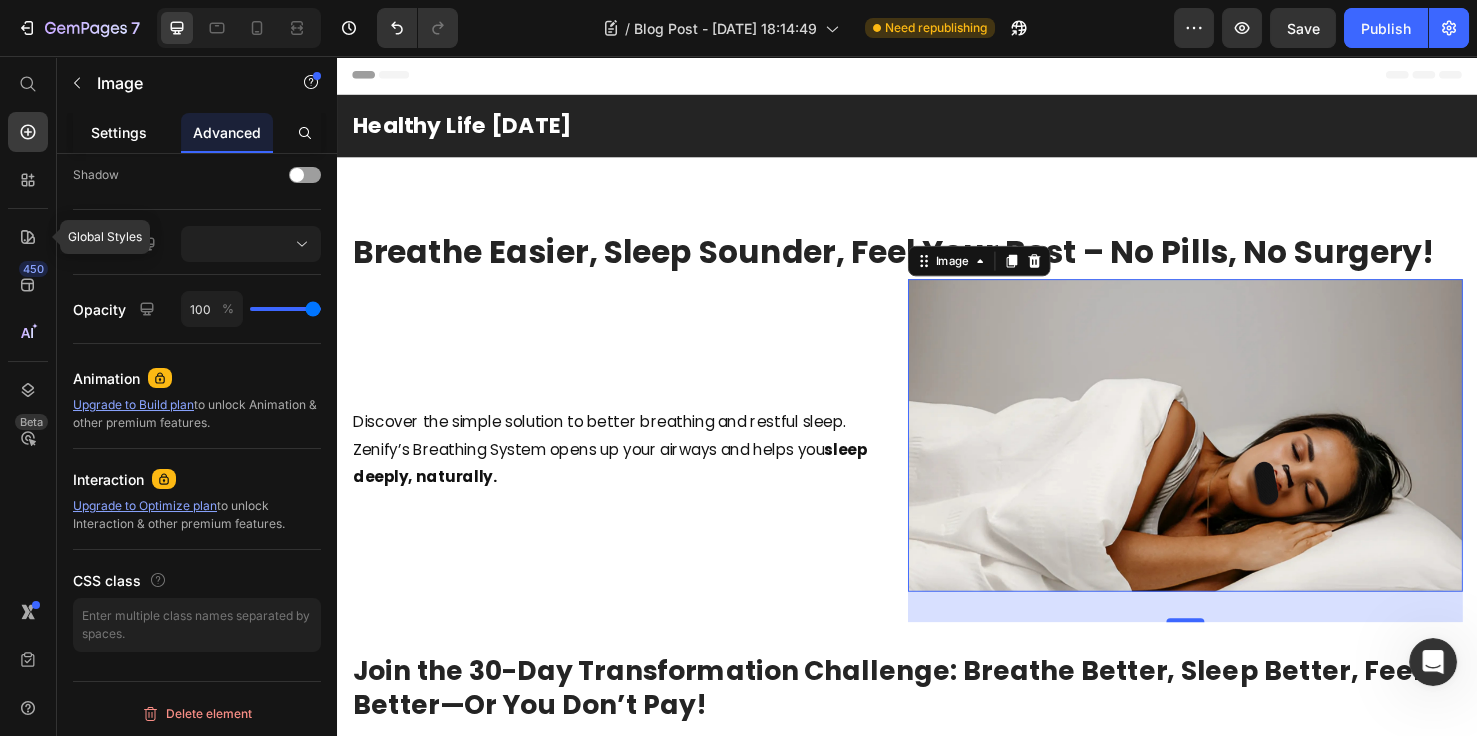 click on "Settings" at bounding box center [119, 132] 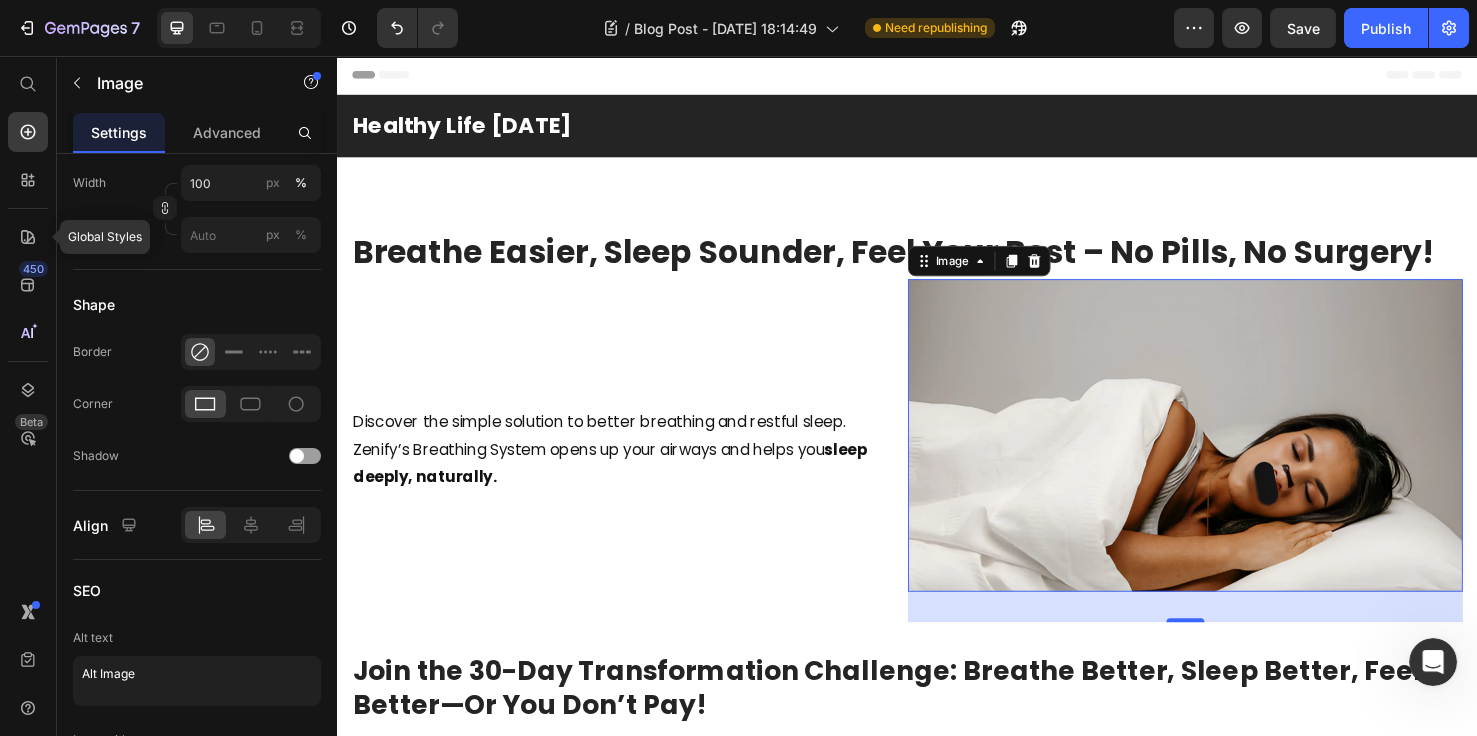 scroll, scrollTop: 0, scrollLeft: 0, axis: both 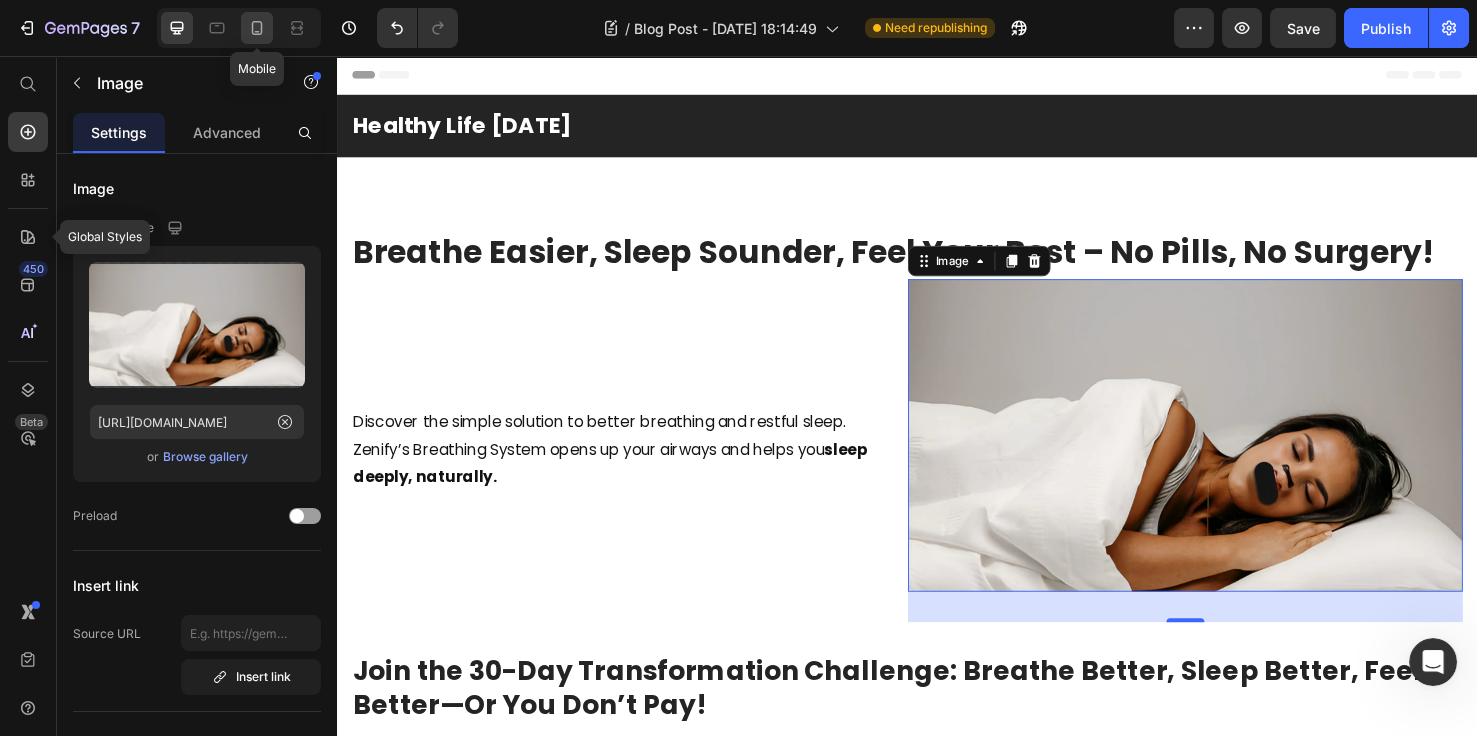 click 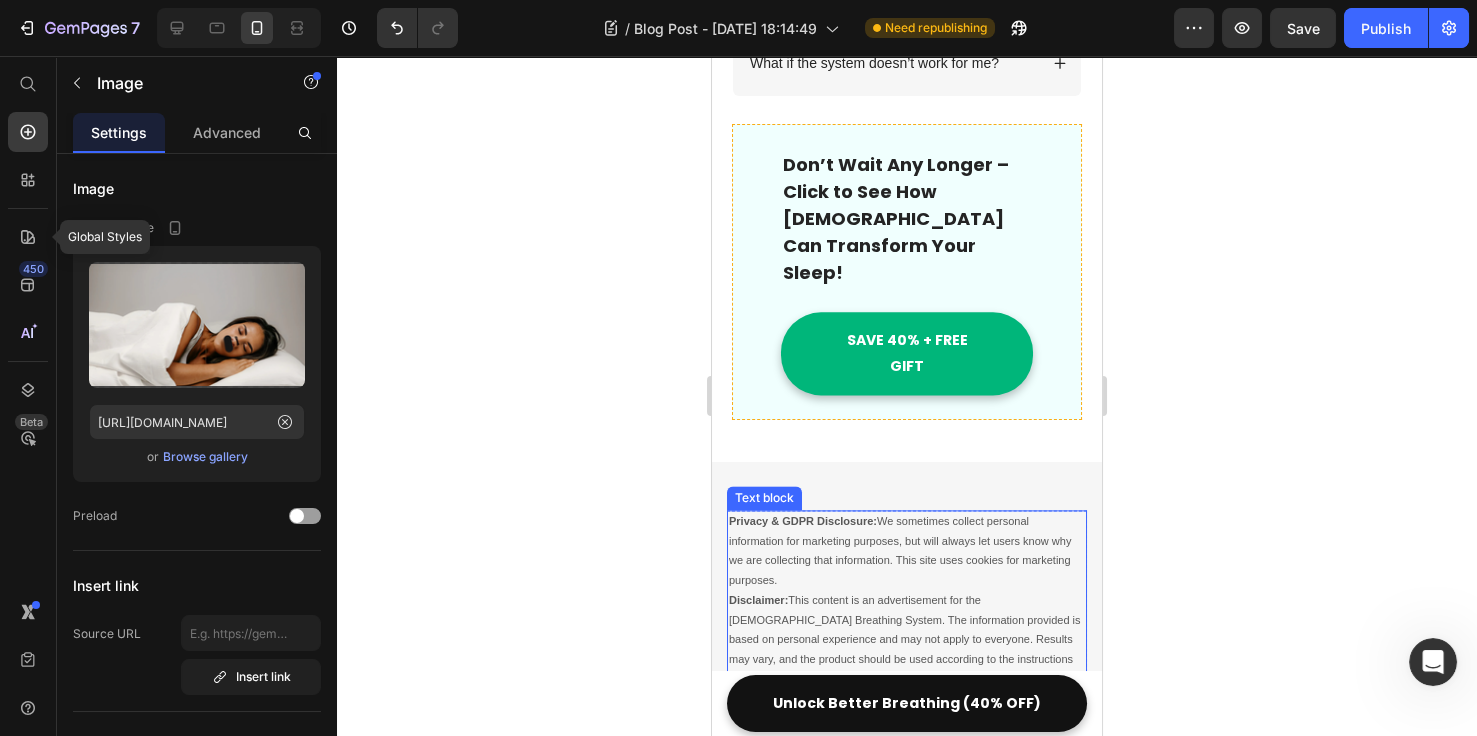 scroll, scrollTop: 7063, scrollLeft: 0, axis: vertical 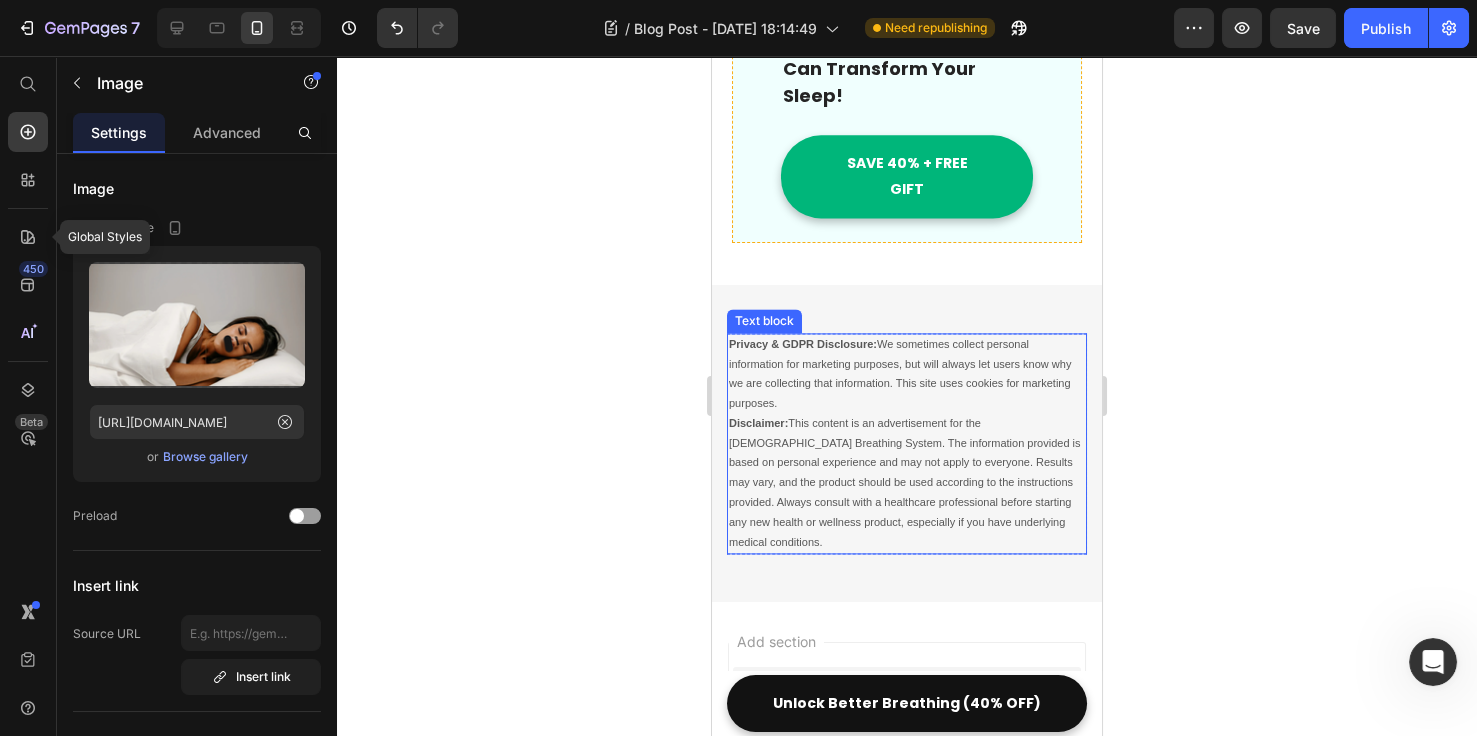 click on "Privacy & GDPR Disclosure:  We sometimes collect personal information for marketing purposes, but will always let users know why we are collecting that information. This site uses cookies for marketing purposes. Disclaimer:  This content is an advertisement for the Zenify Breathing System. The information provided is based on personal experience and may not apply to everyone. Results may vary, and the product should be used according to the instructions provided. Always consult with a healthcare professional before starting any new health or wellness product, especially if you have underlying medical conditions." at bounding box center (907, 444) 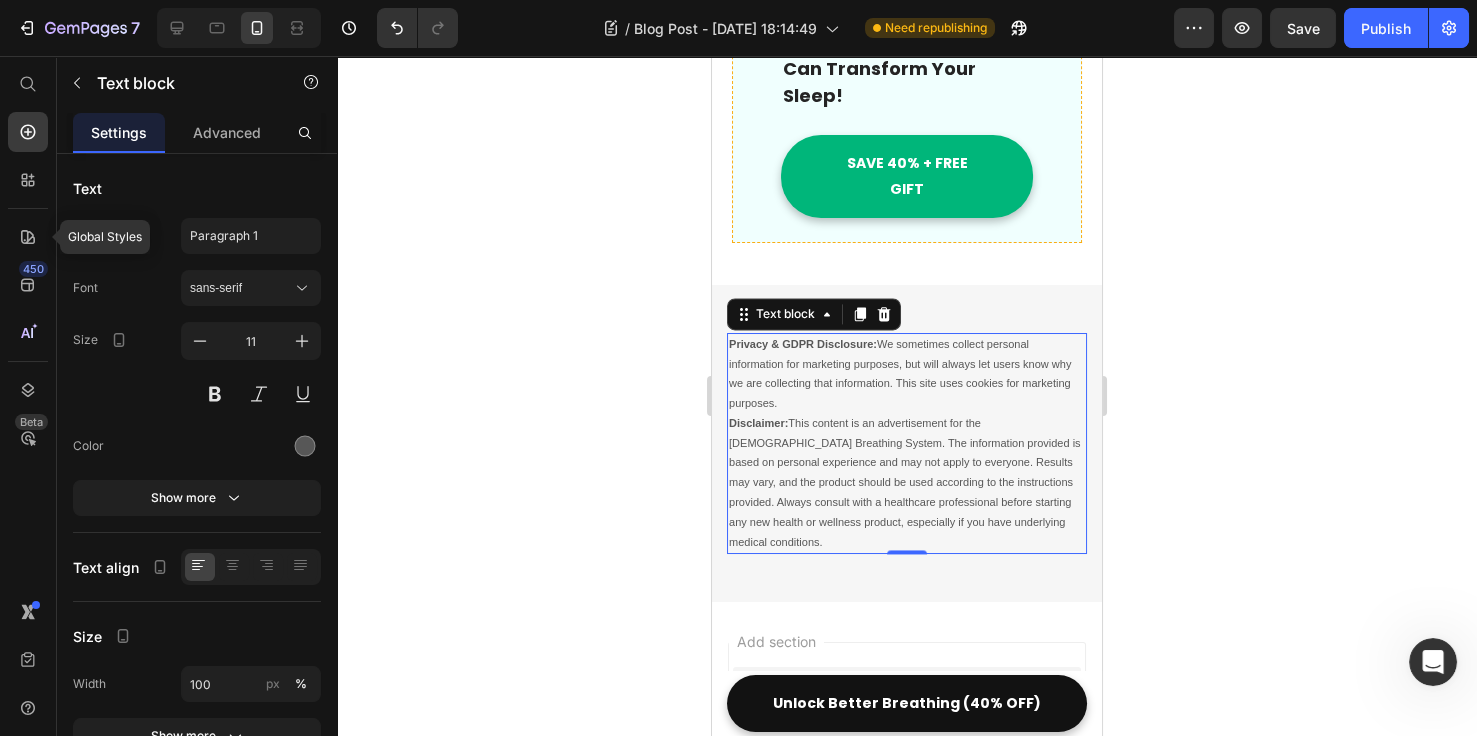 click on "Privacy & GDPR Disclosure:  We sometimes collect personal information for marketing purposes, but will always let users know why we are collecting that information. This site uses cookies for marketing purposes. Disclaimer:  This content is an advertisement for the Zenify Breathing System. The information provided is based on personal experience and may not apply to everyone. Results may vary, and the product should be used according to the instructions provided. Always consult with a healthcare professional before starting any new health or wellness product, especially if you have underlying medical conditions." at bounding box center (907, 444) 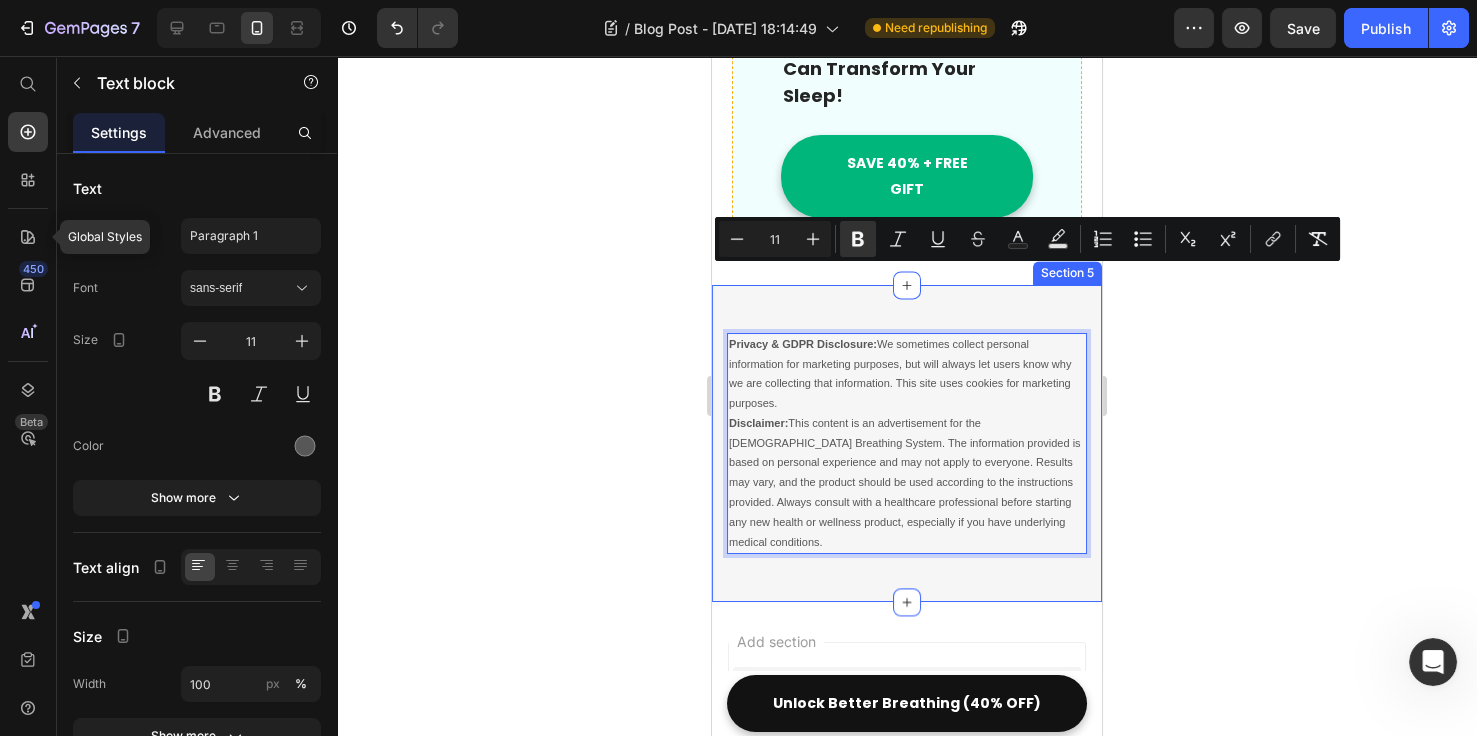 drag, startPoint x: 801, startPoint y: 330, endPoint x: 722, endPoint y: 276, distance: 95.692215 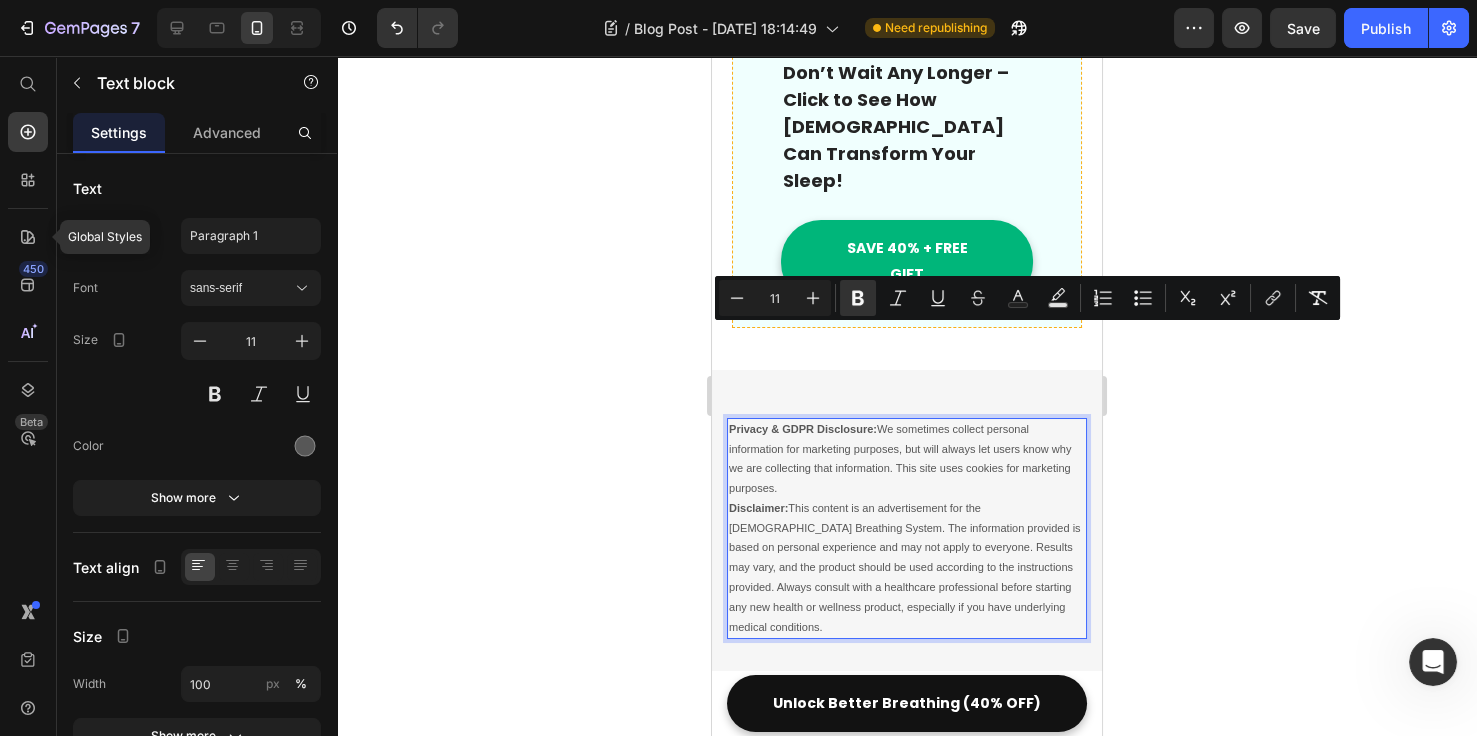 scroll, scrollTop: 6755, scrollLeft: 0, axis: vertical 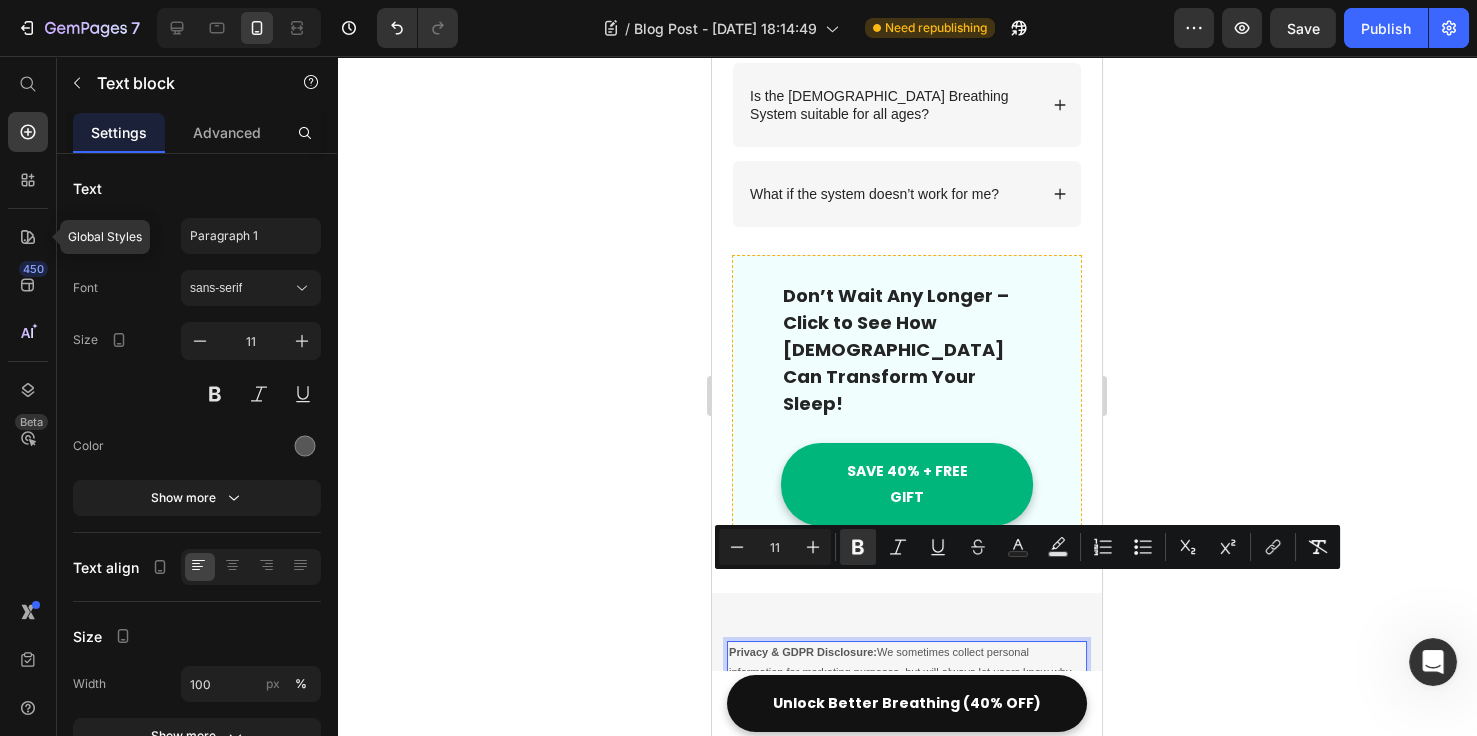 click 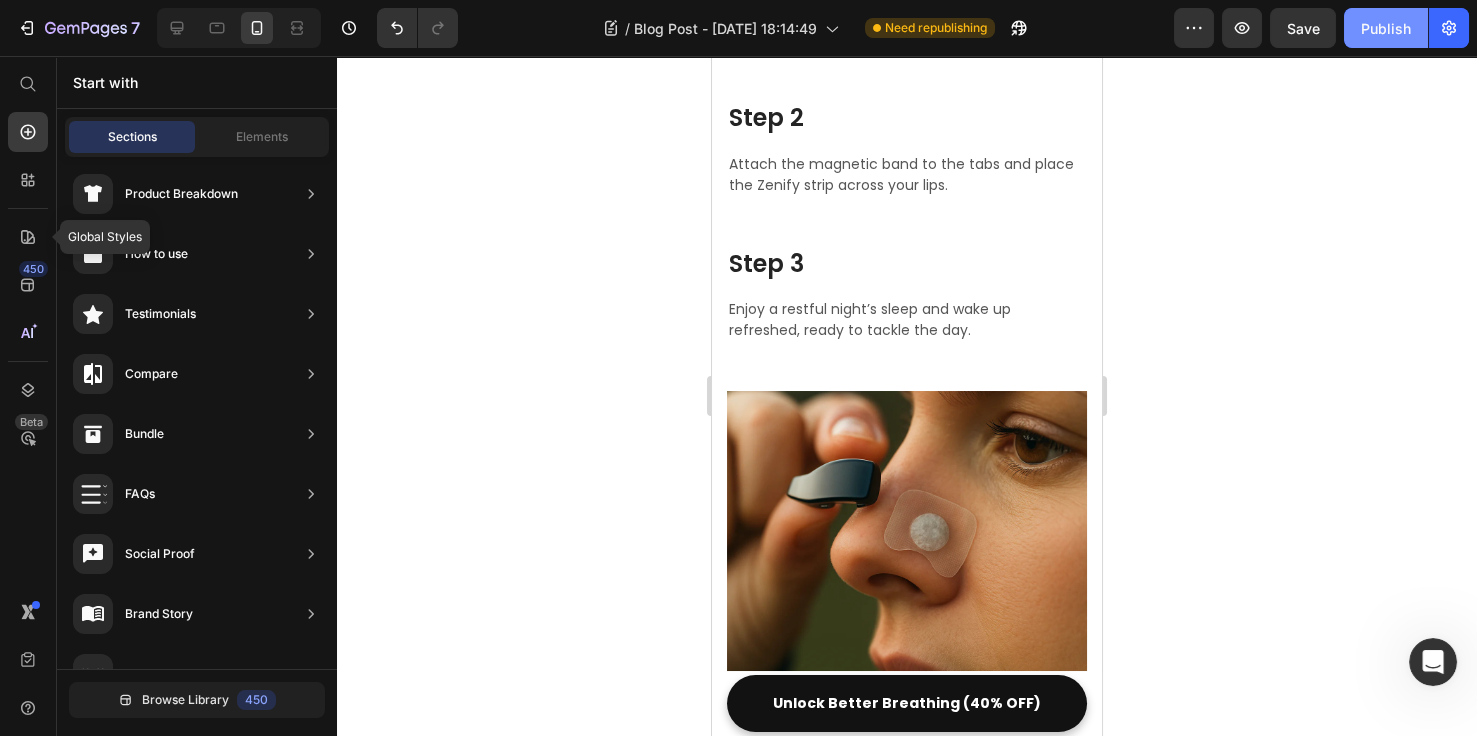 scroll, scrollTop: 4447, scrollLeft: 0, axis: vertical 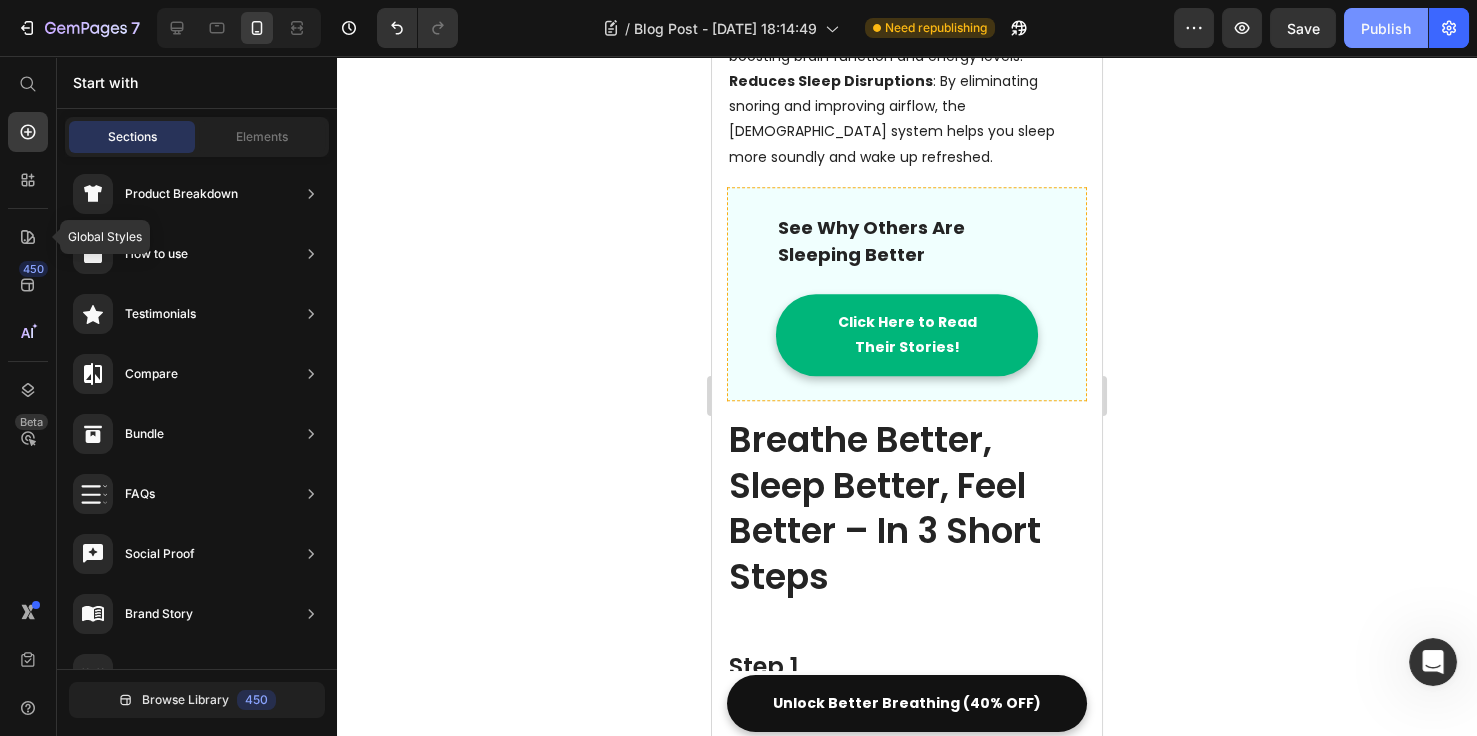 click on "Publish" at bounding box center [1386, 28] 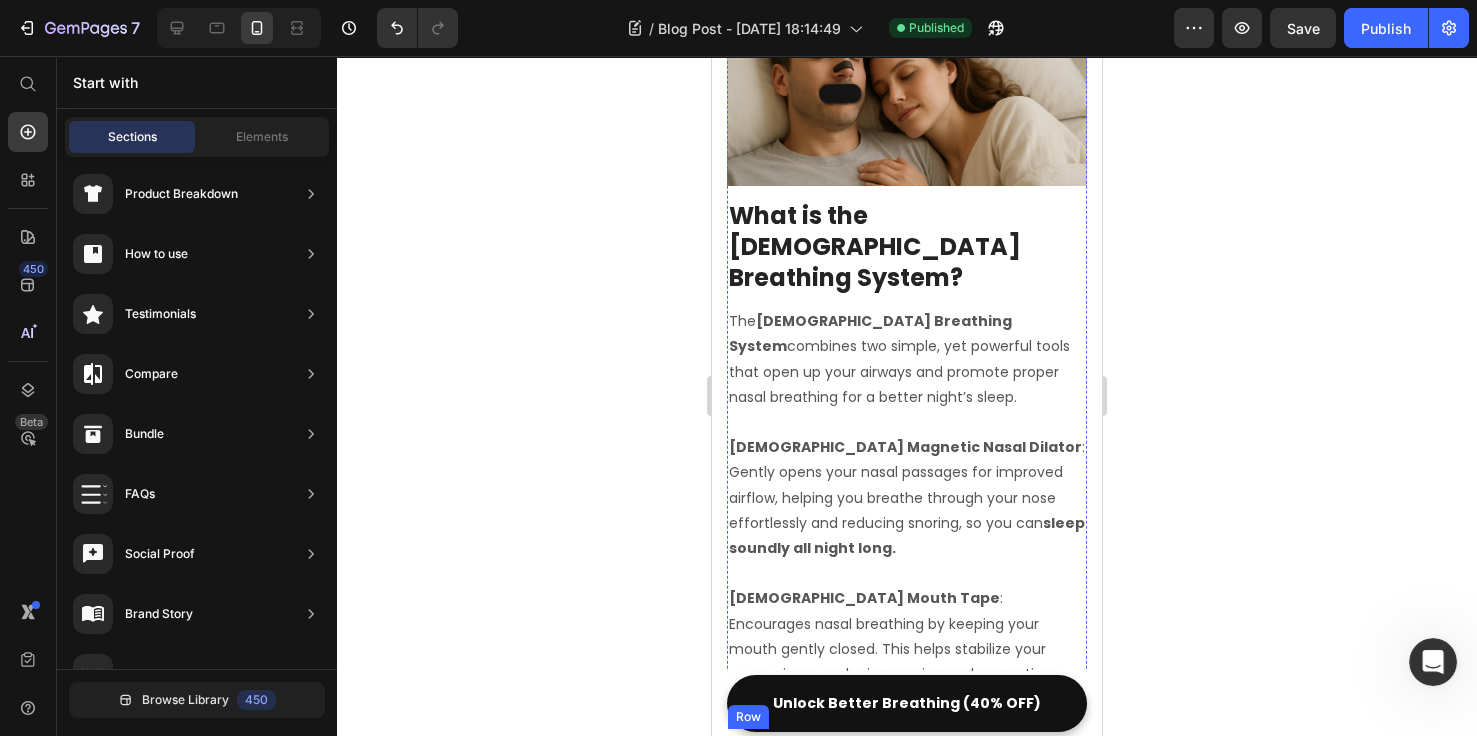 scroll, scrollTop: 1615, scrollLeft: 0, axis: vertical 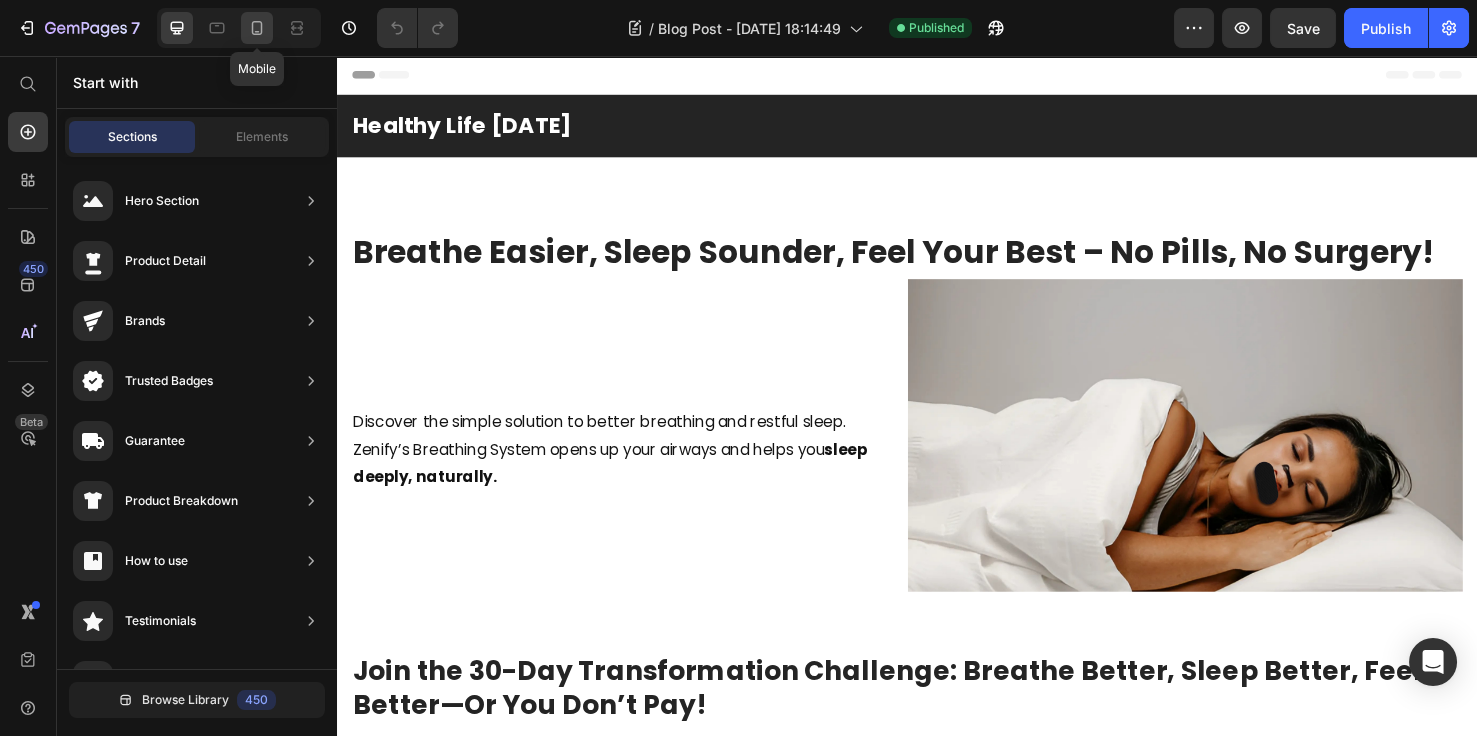 click 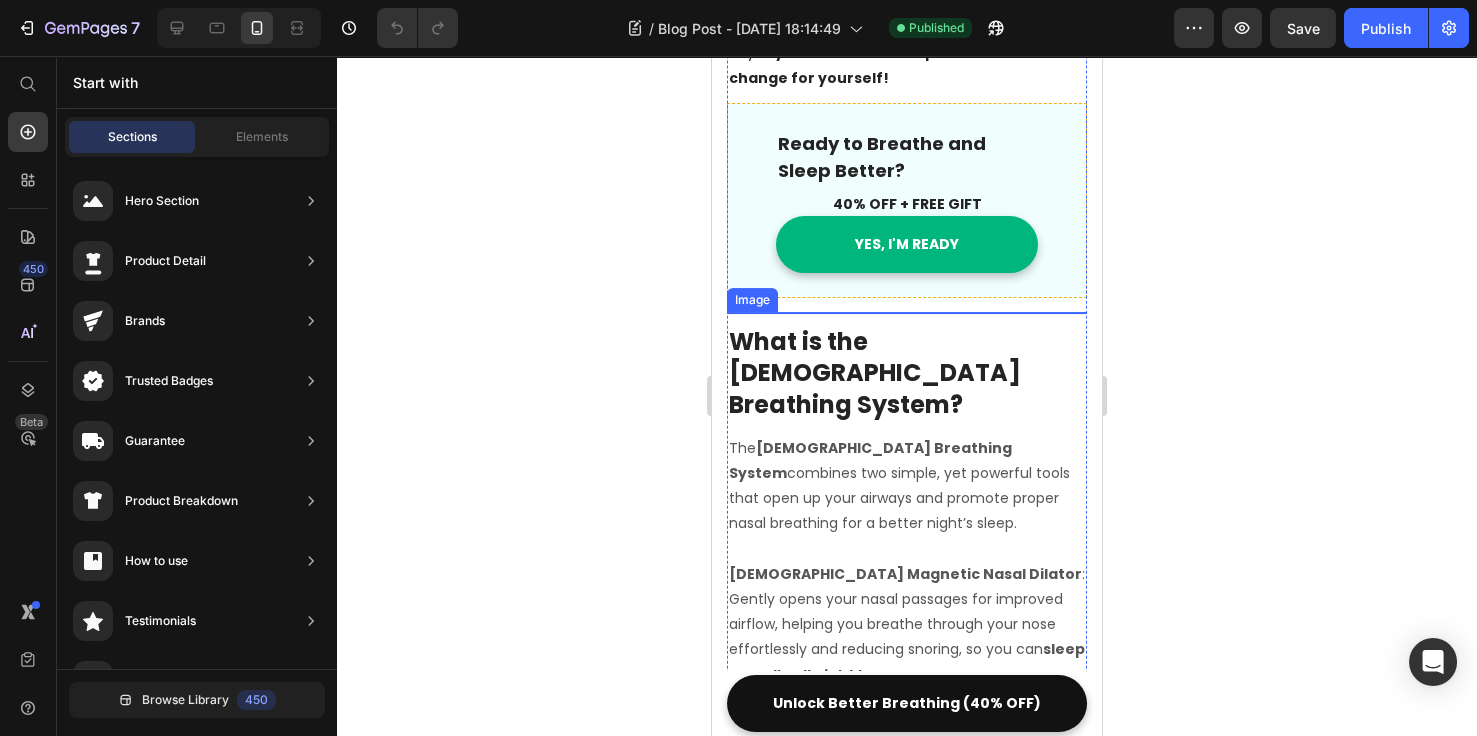 scroll, scrollTop: 1000, scrollLeft: 0, axis: vertical 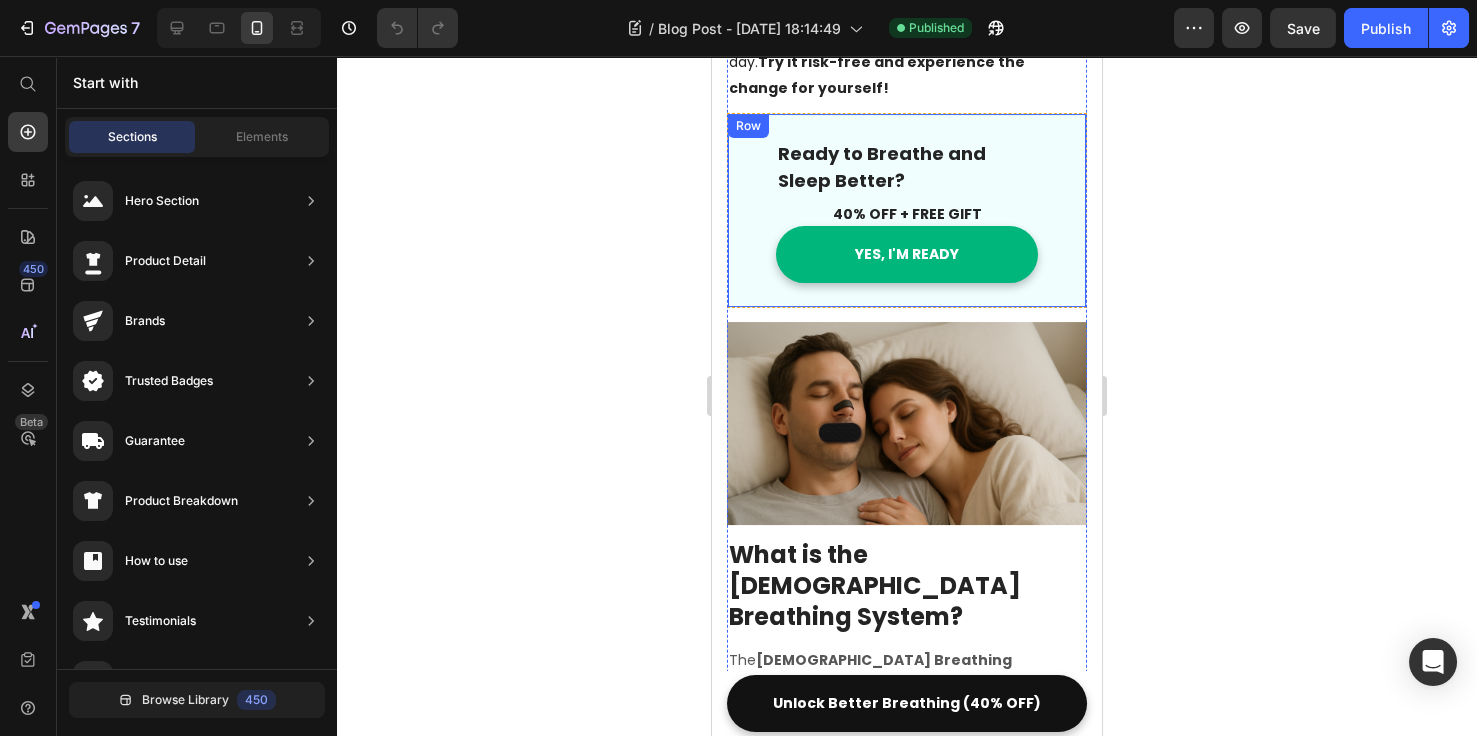 click on "Ready to Breathe and Sleep Better?  Text block 40% OFF + FREE GIFT Text block YES, I'M READY   Button Row" at bounding box center (907, 210) 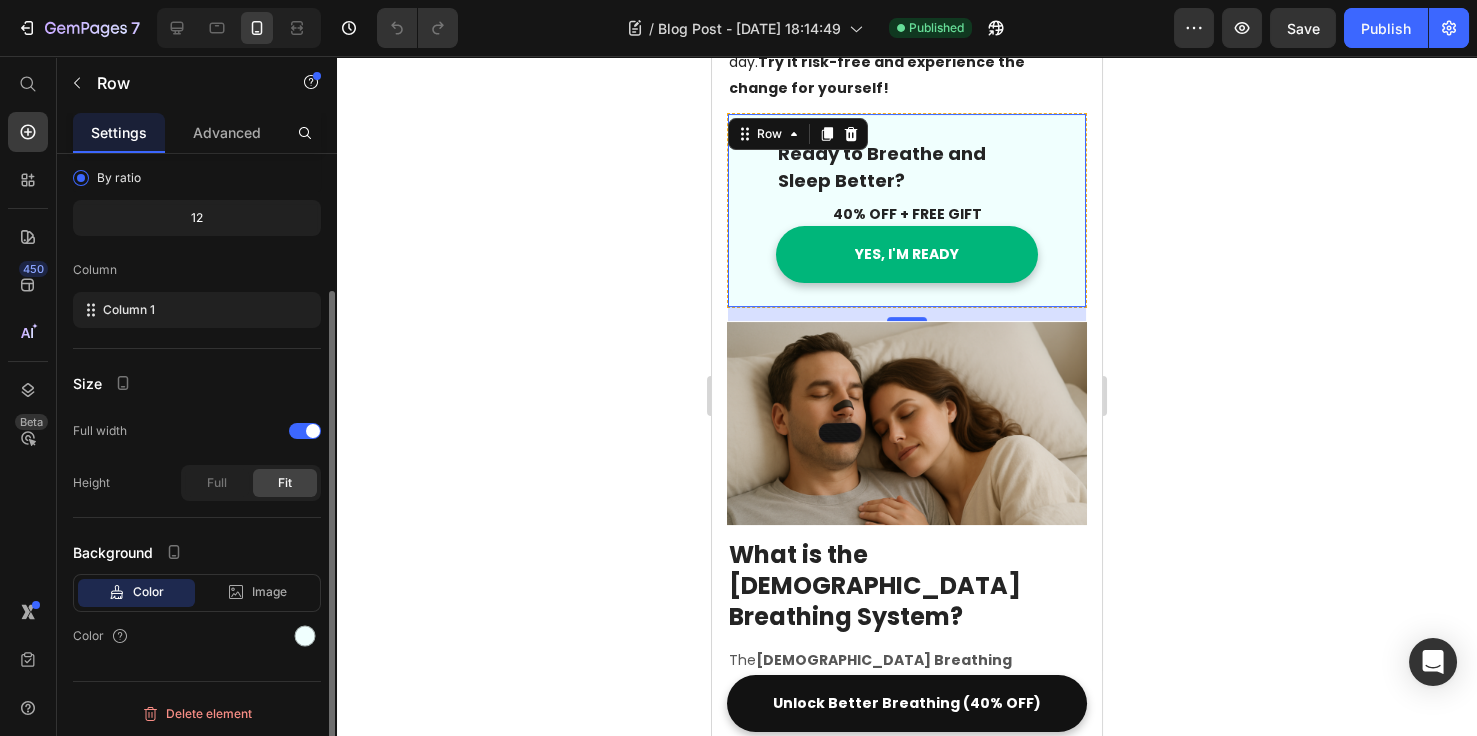 scroll, scrollTop: 0, scrollLeft: 0, axis: both 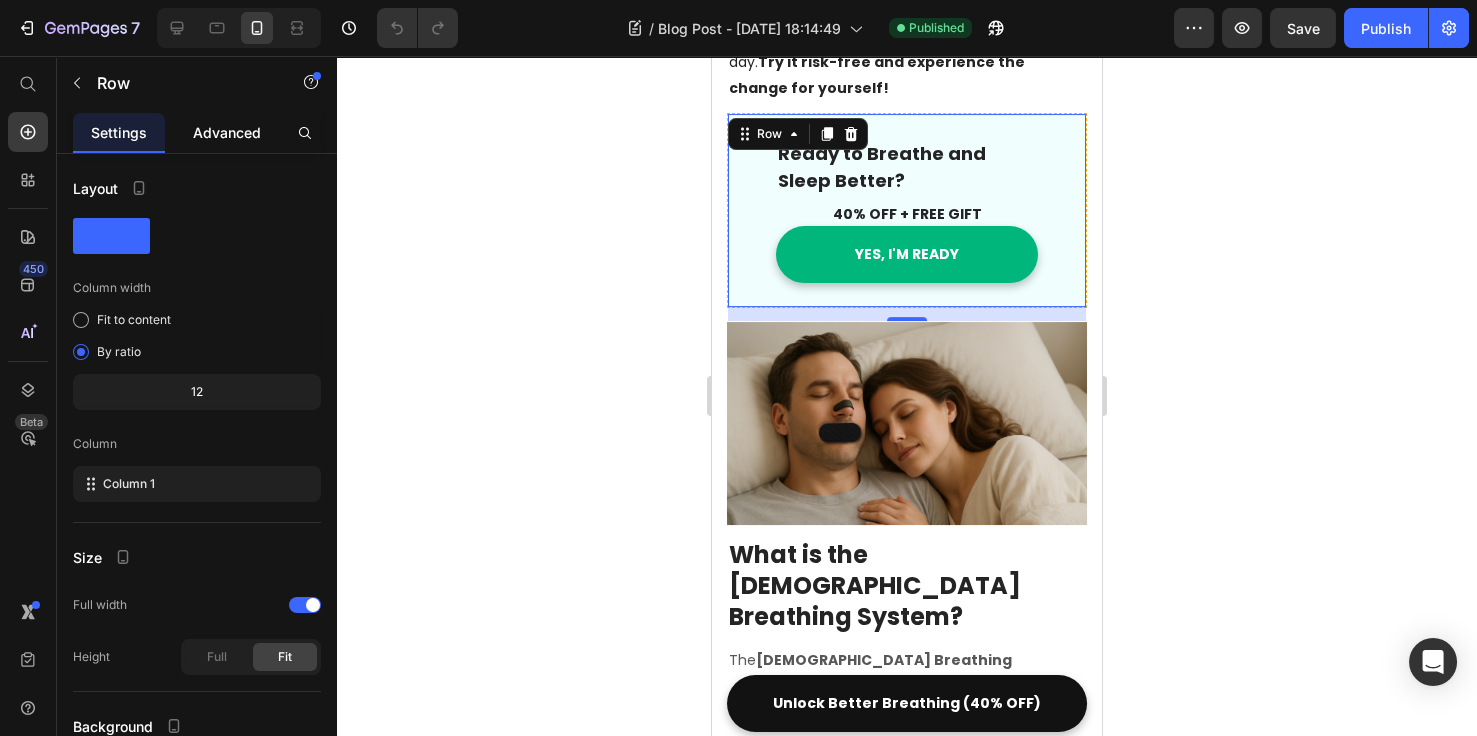 click on "Advanced" at bounding box center (227, 132) 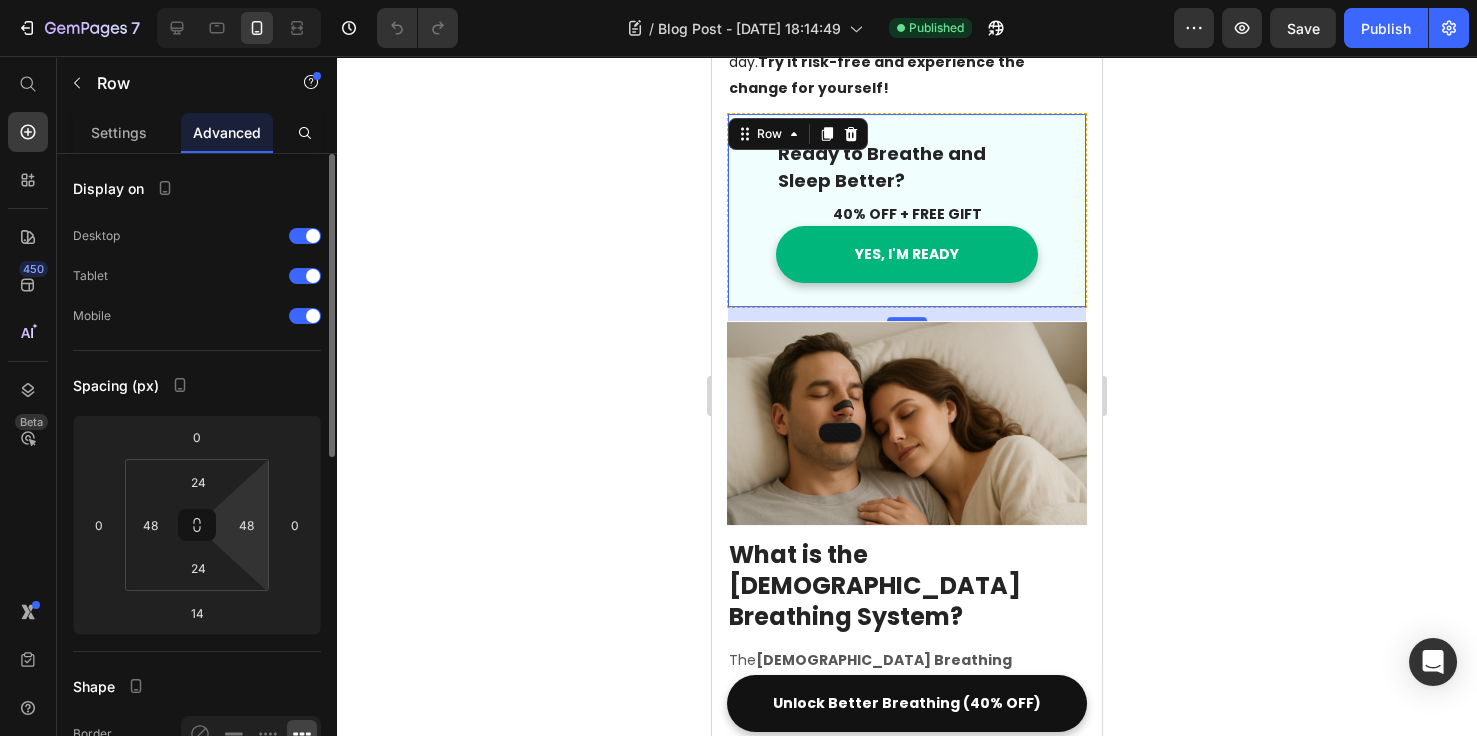 scroll, scrollTop: 307, scrollLeft: 0, axis: vertical 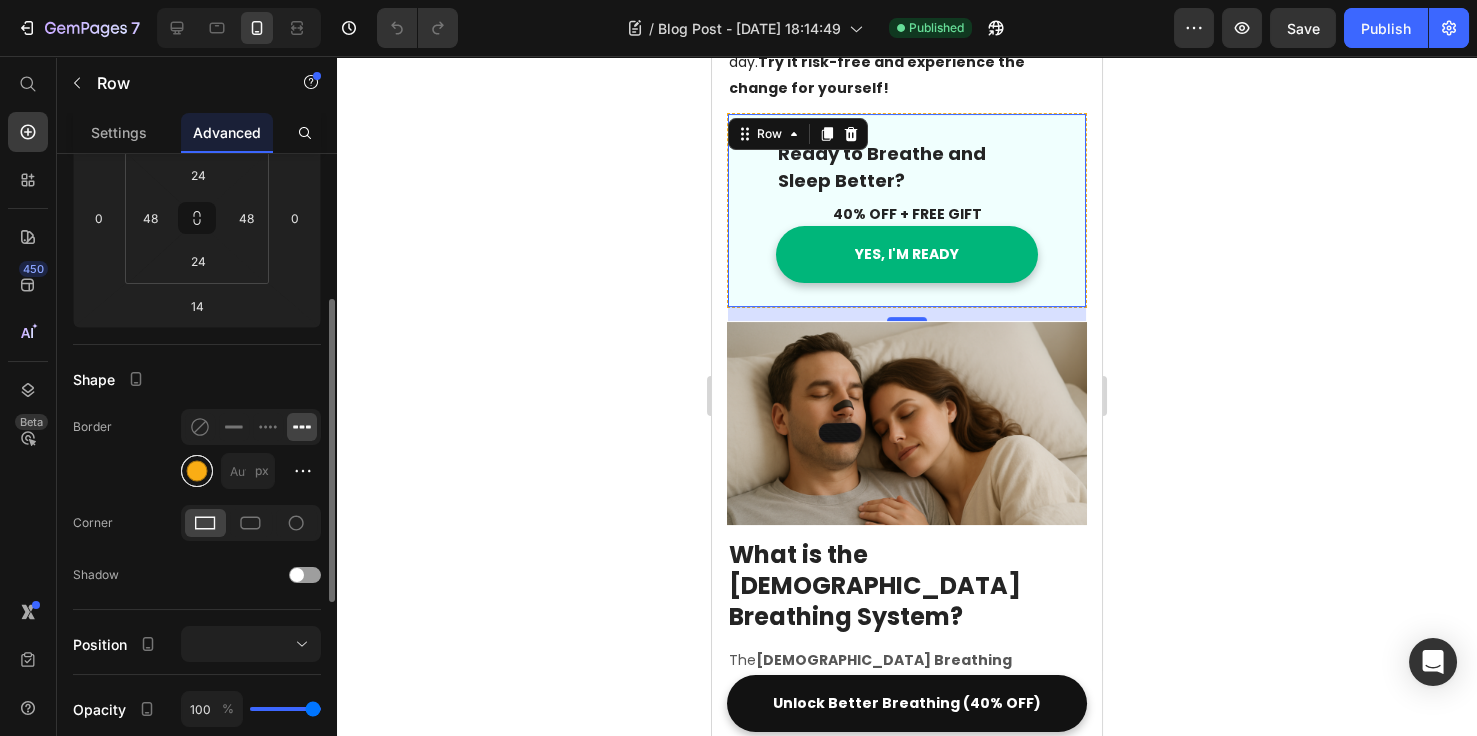 click at bounding box center [197, 471] 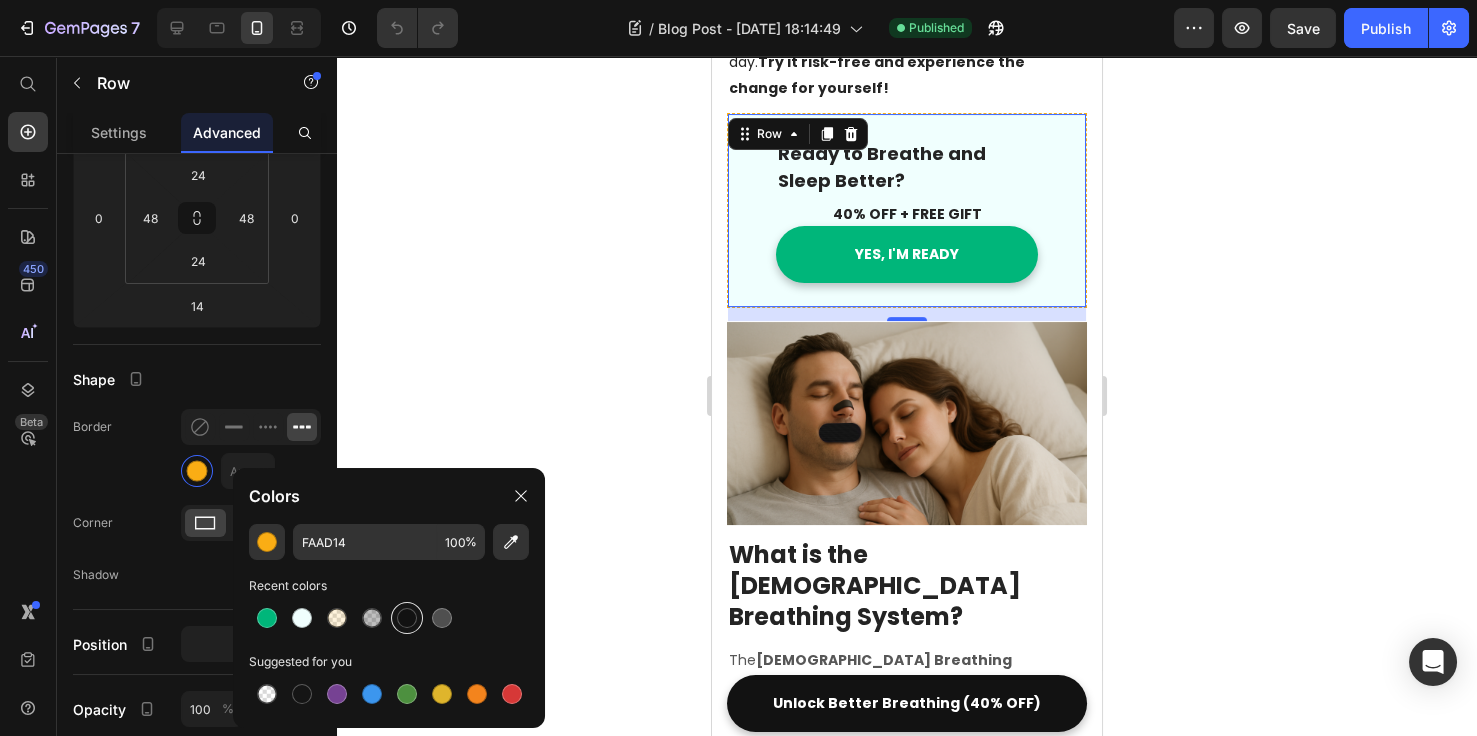 click at bounding box center [407, 618] 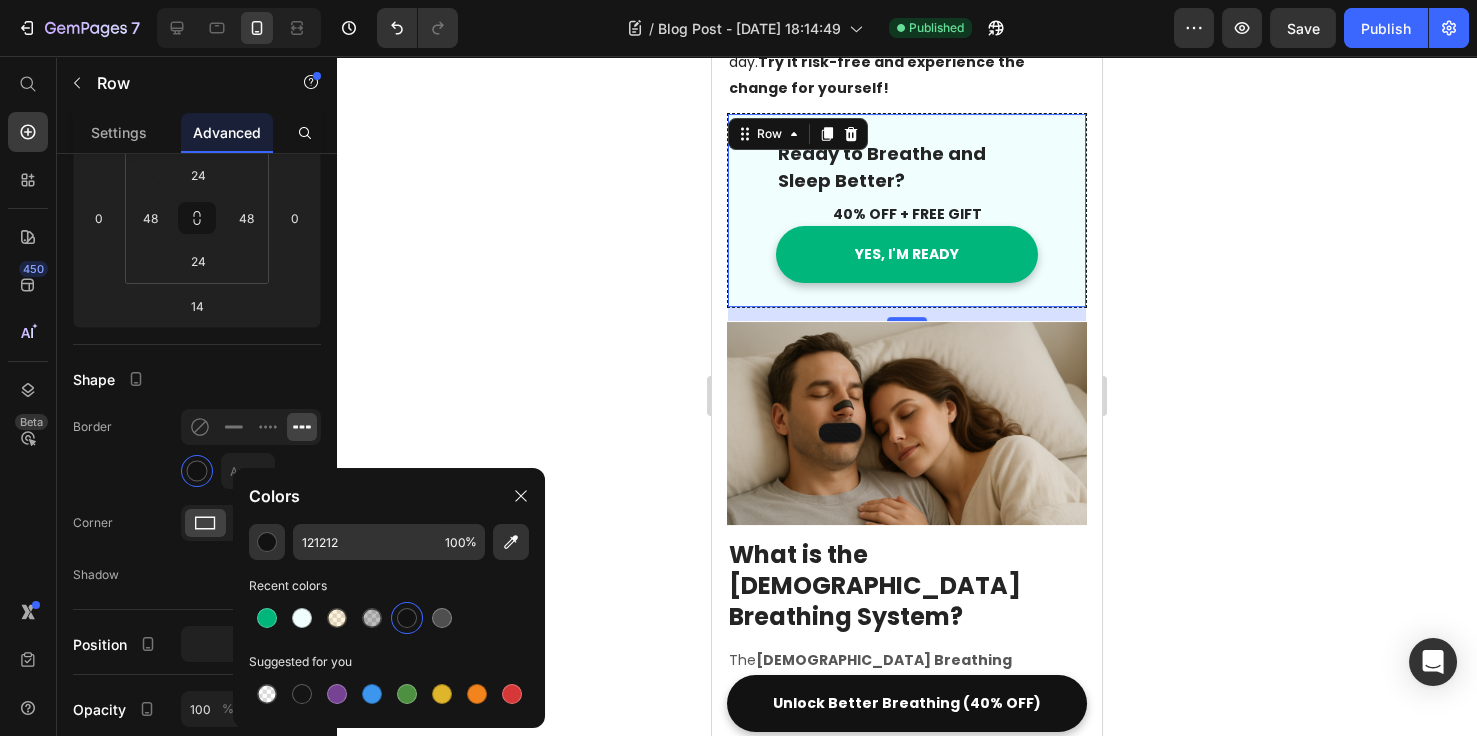click 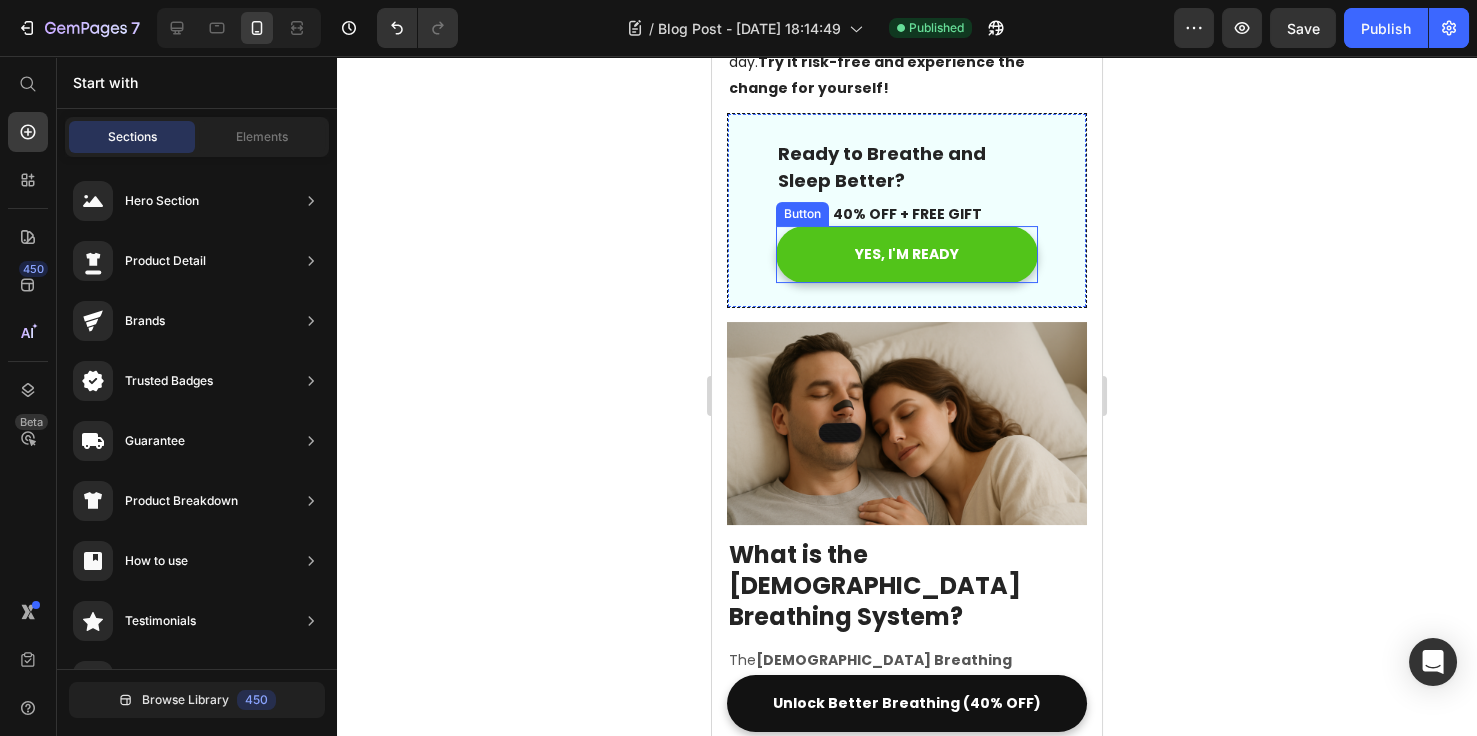 click on "YES, I'M READY" at bounding box center [907, 254] 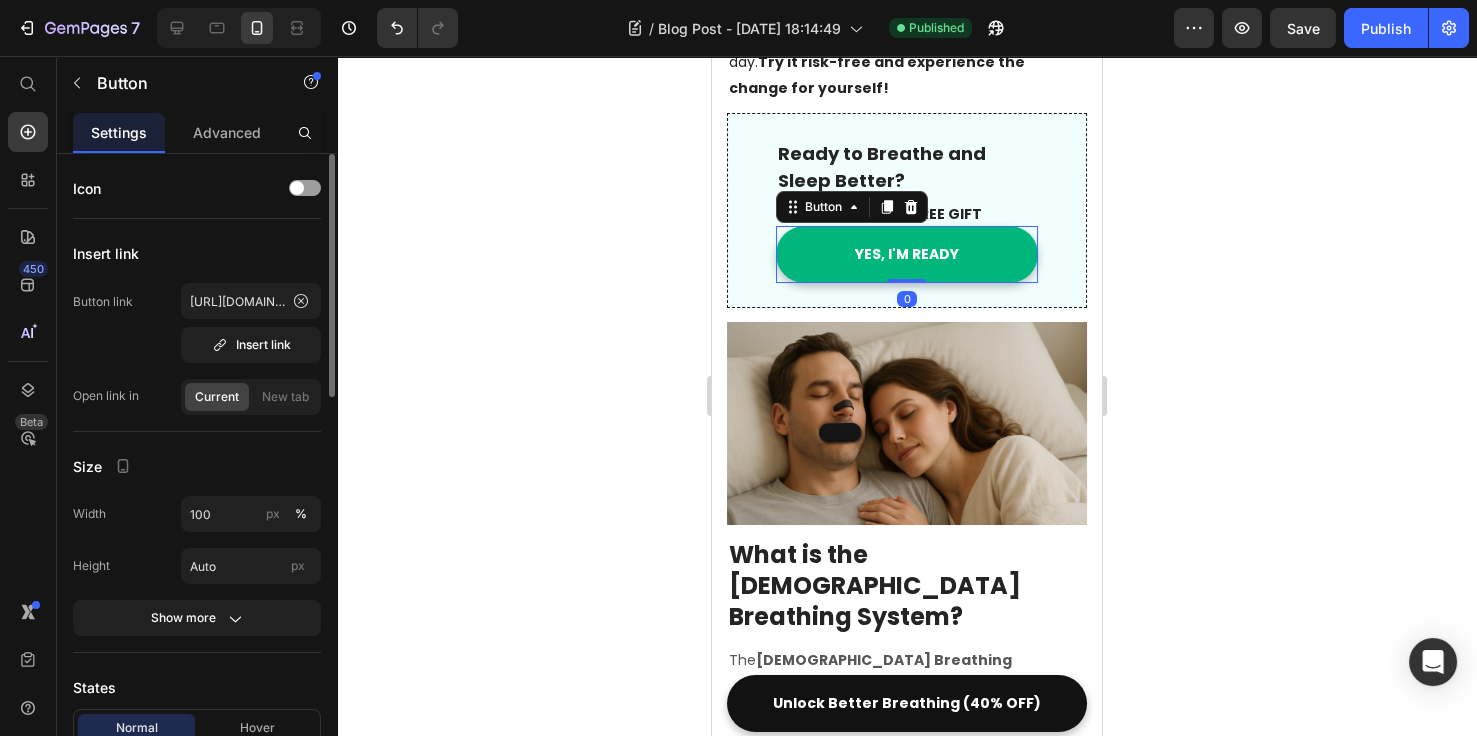 scroll, scrollTop: 230, scrollLeft: 0, axis: vertical 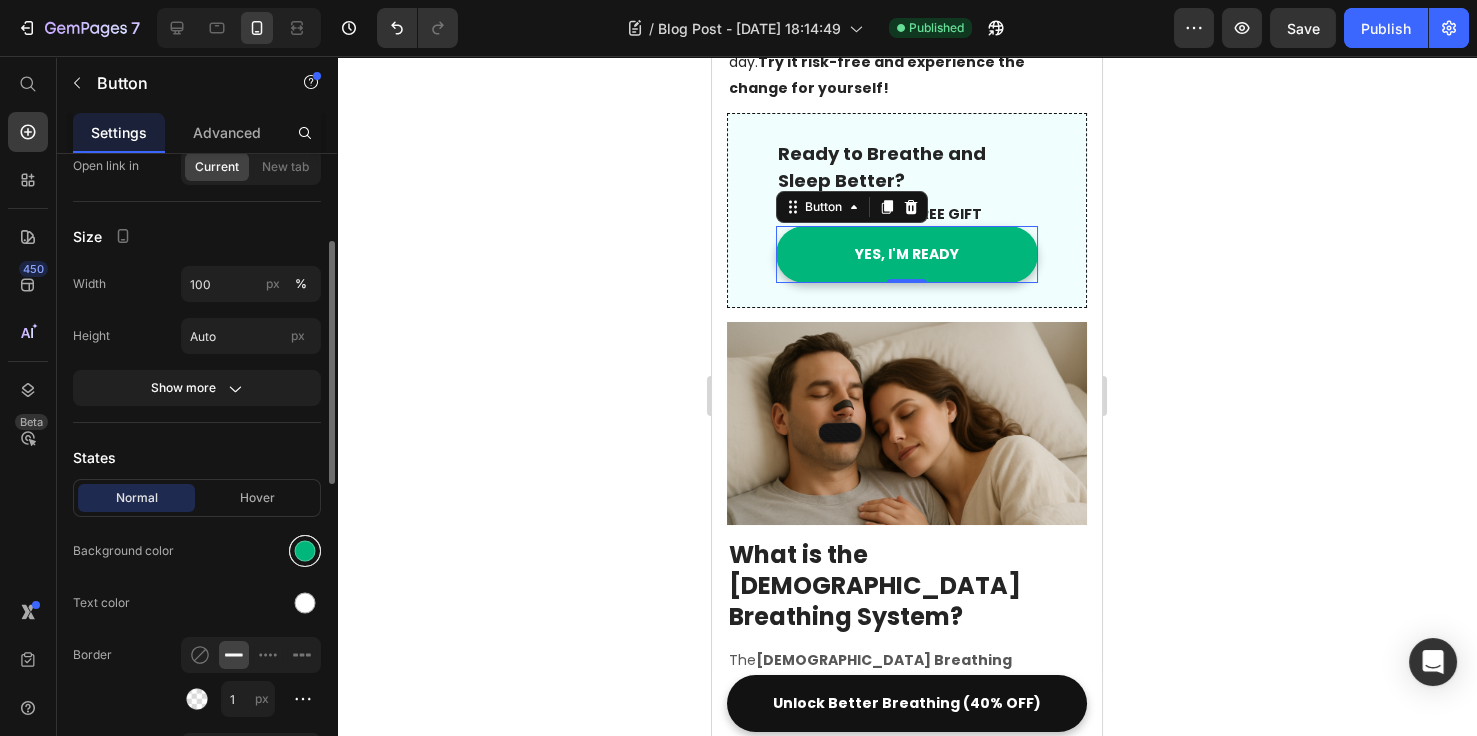 click at bounding box center (305, 551) 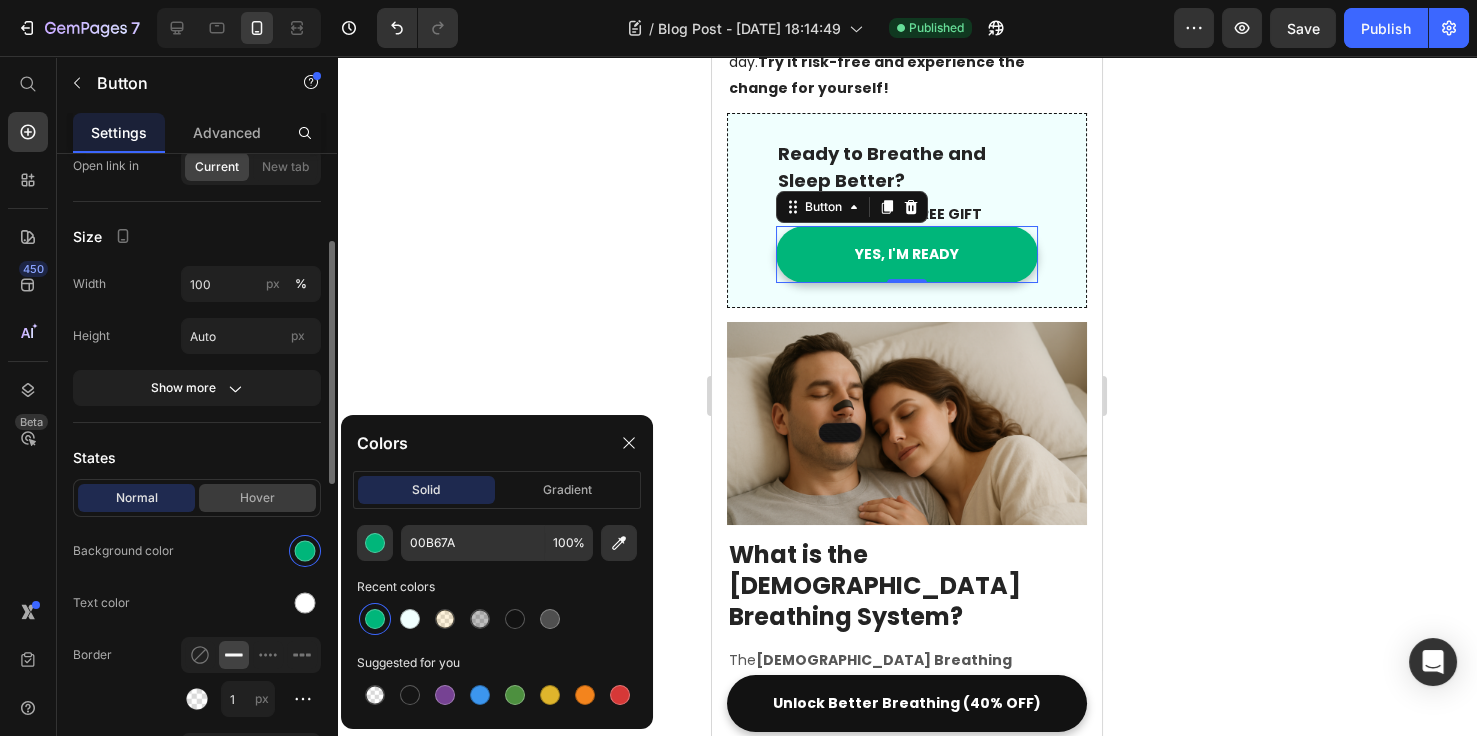 click on "Hover" at bounding box center (257, 498) 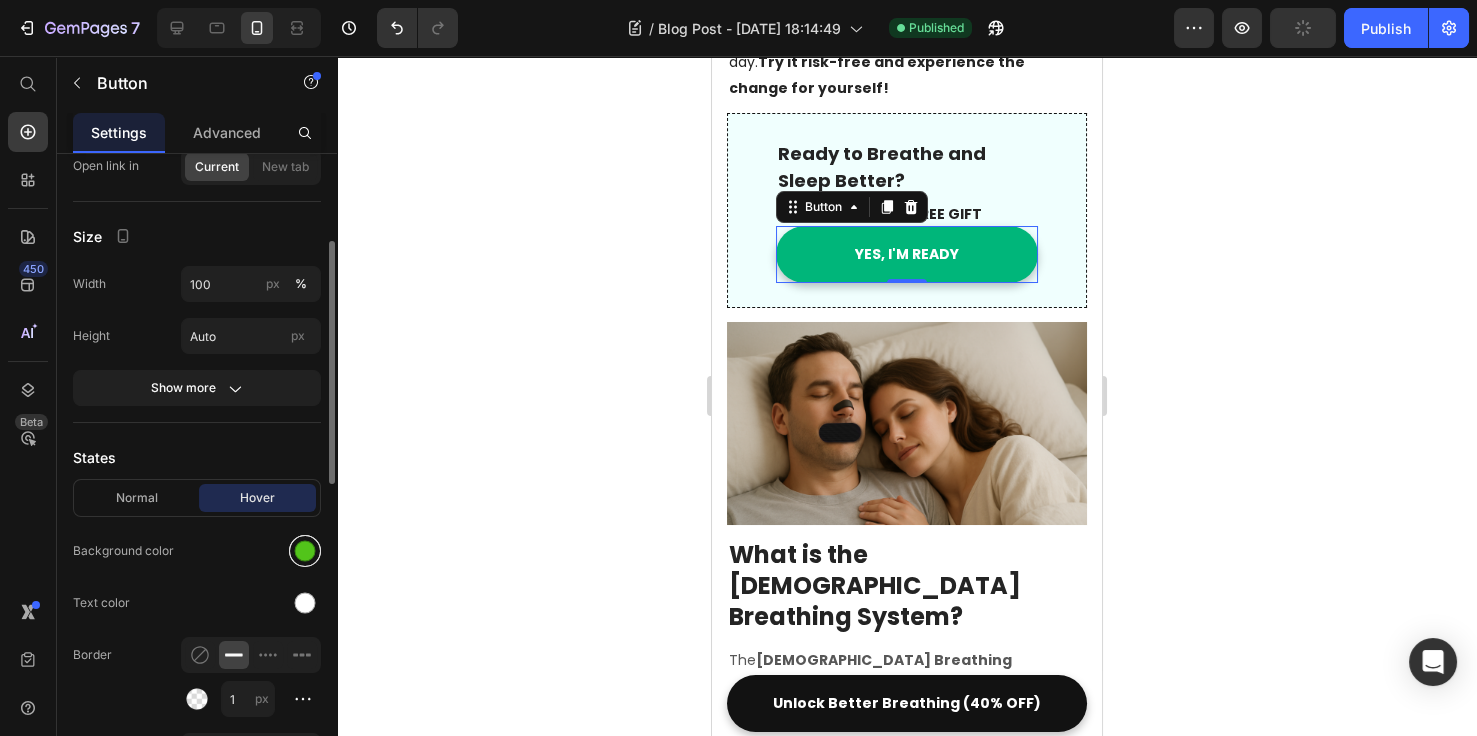 click at bounding box center (305, 551) 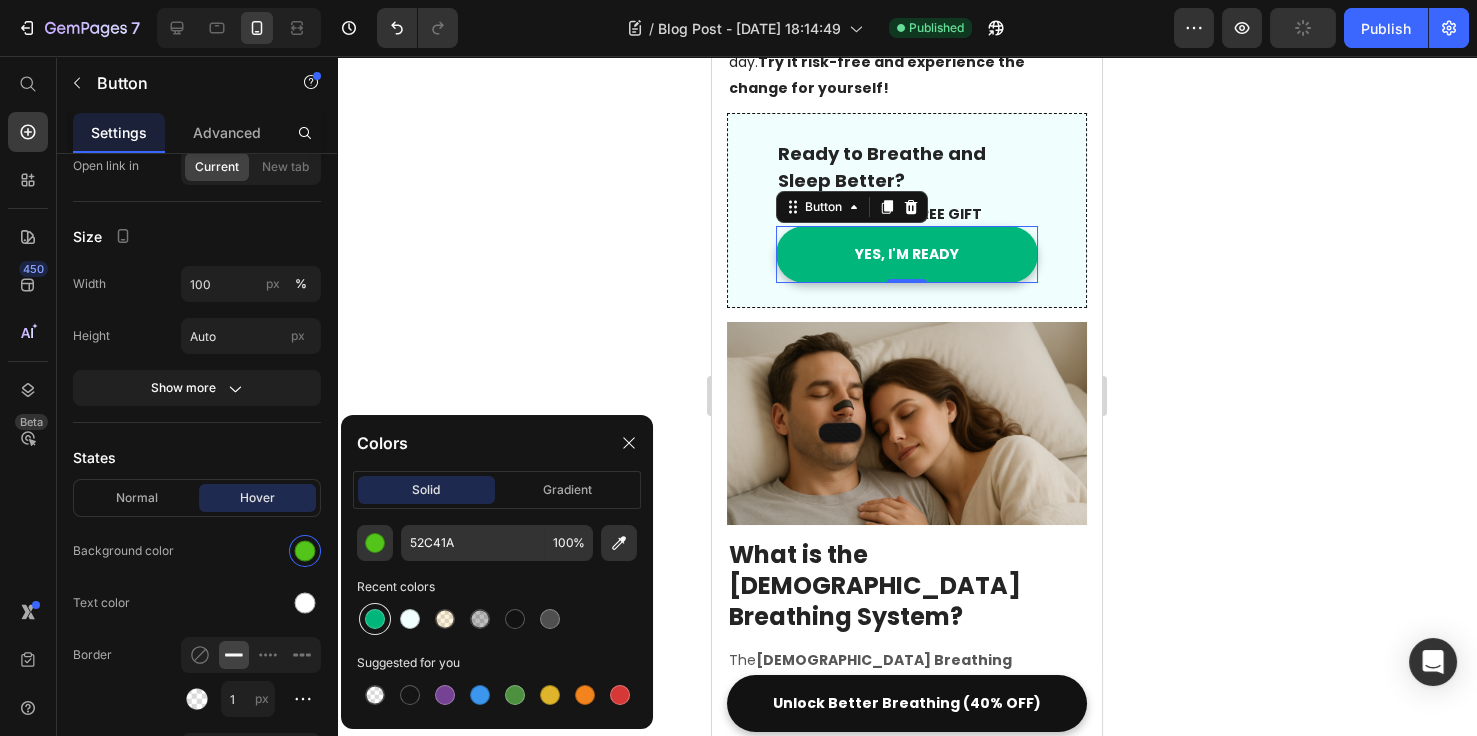 click at bounding box center (375, 619) 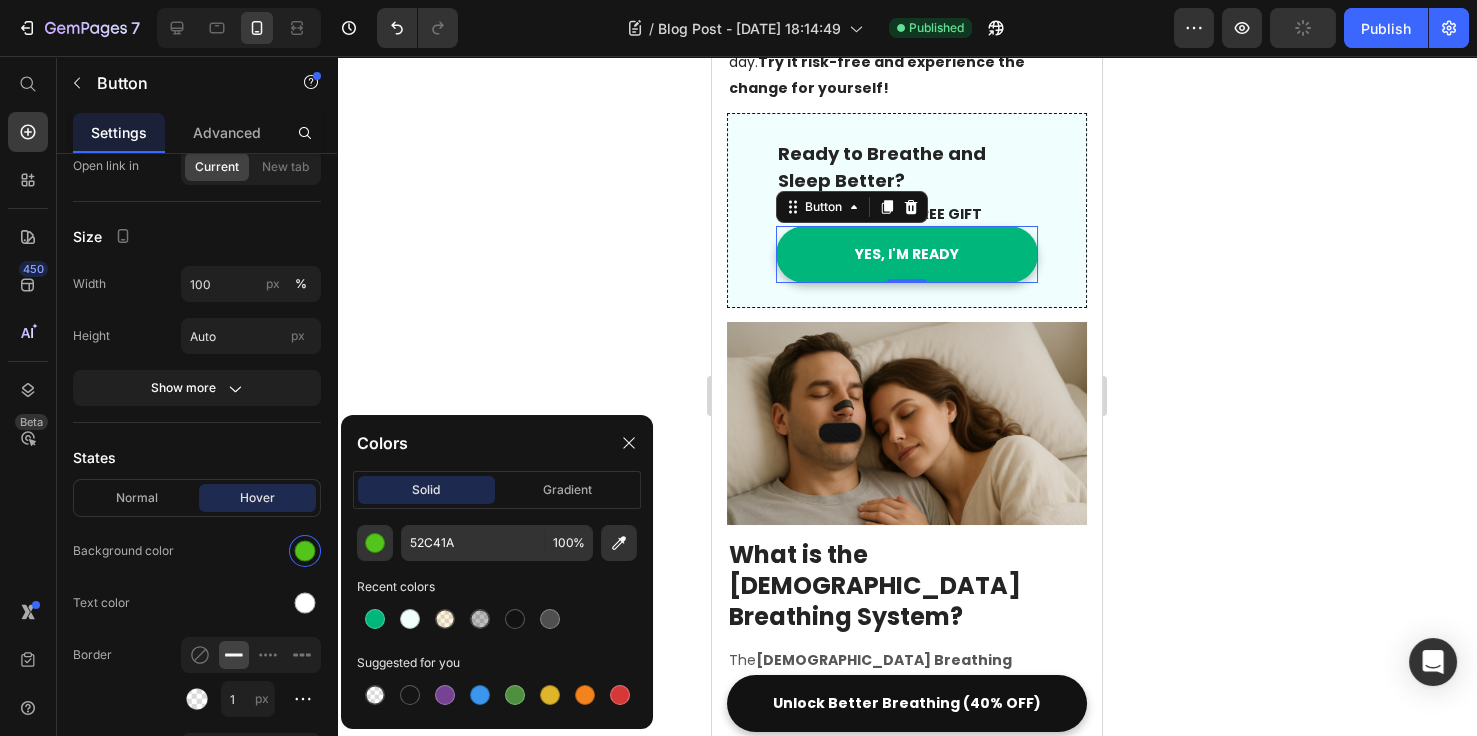 type on "00B67A" 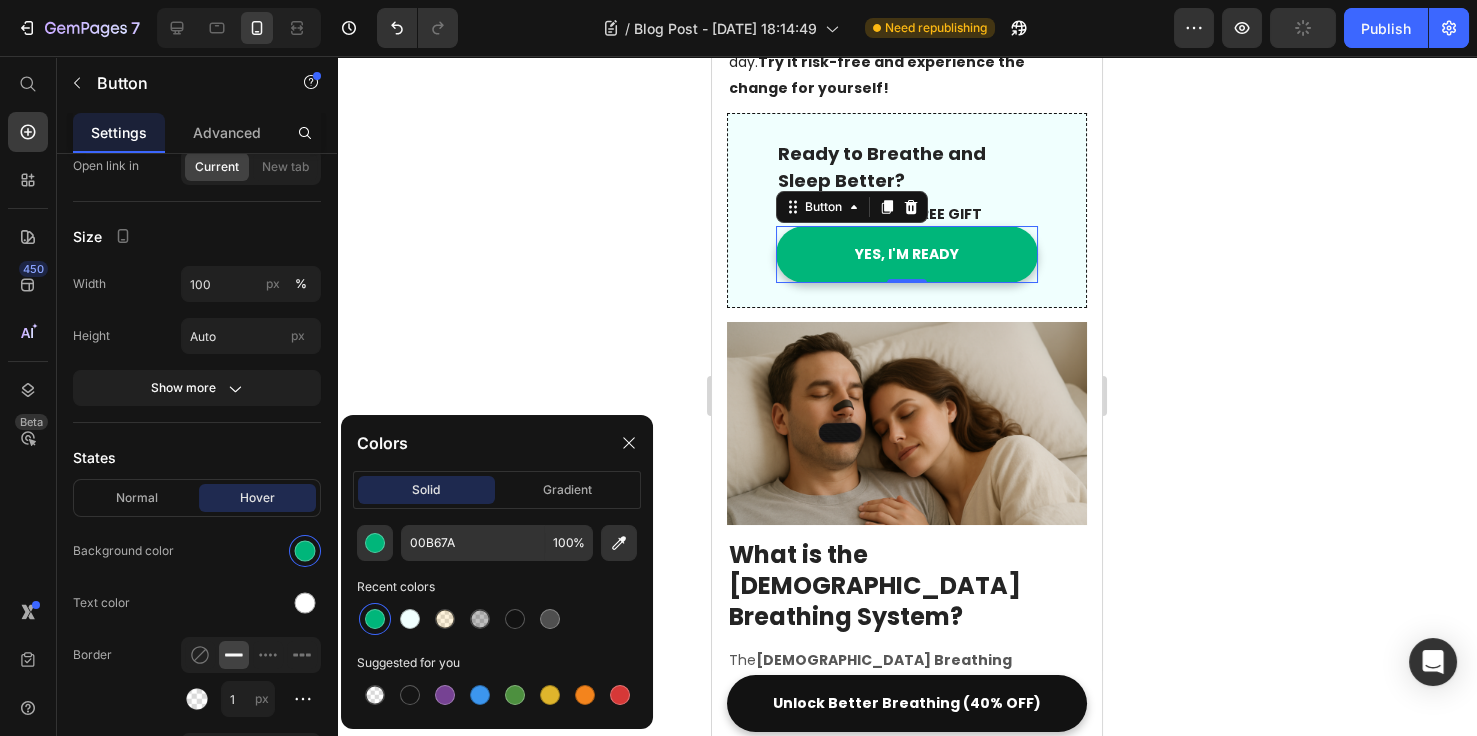 click 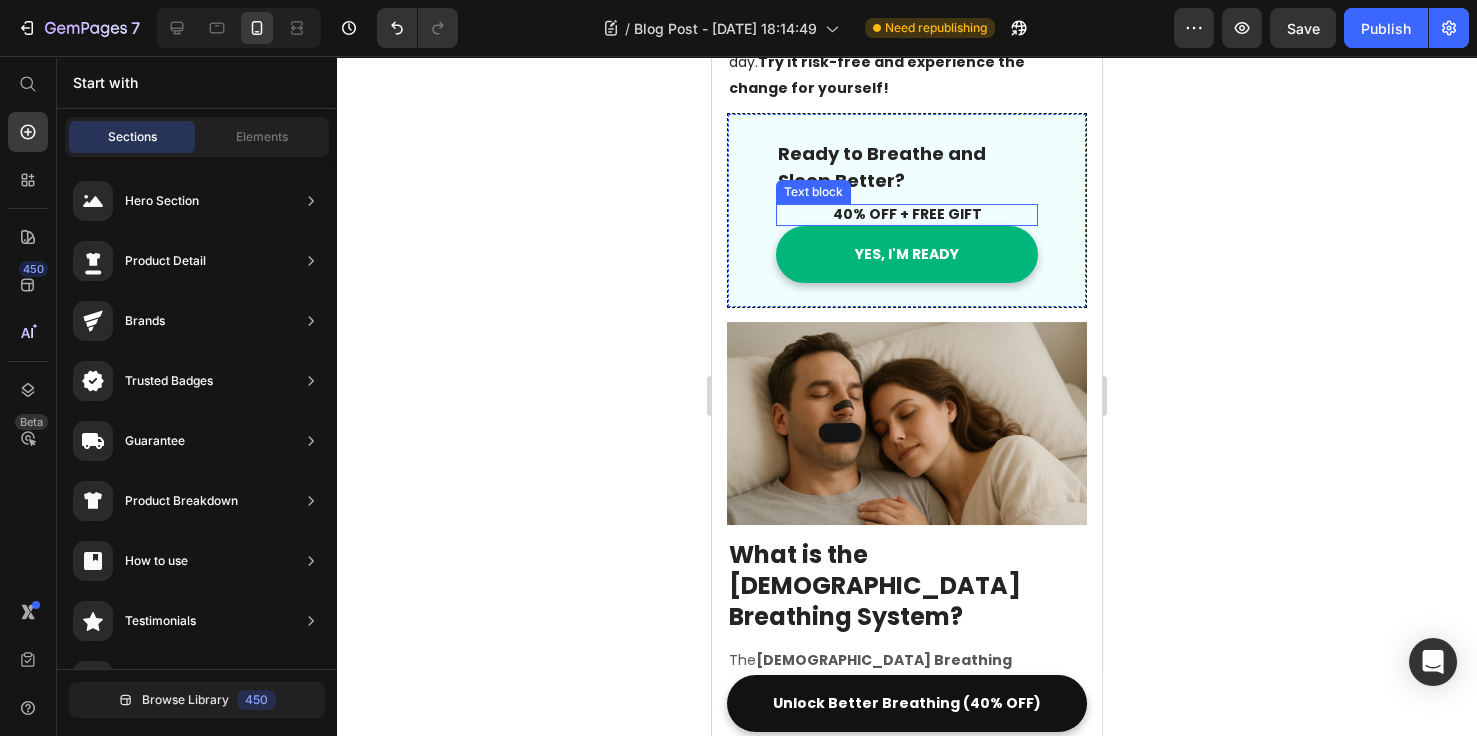 click on "40% OFF + FREE GIFT" at bounding box center (907, 214) 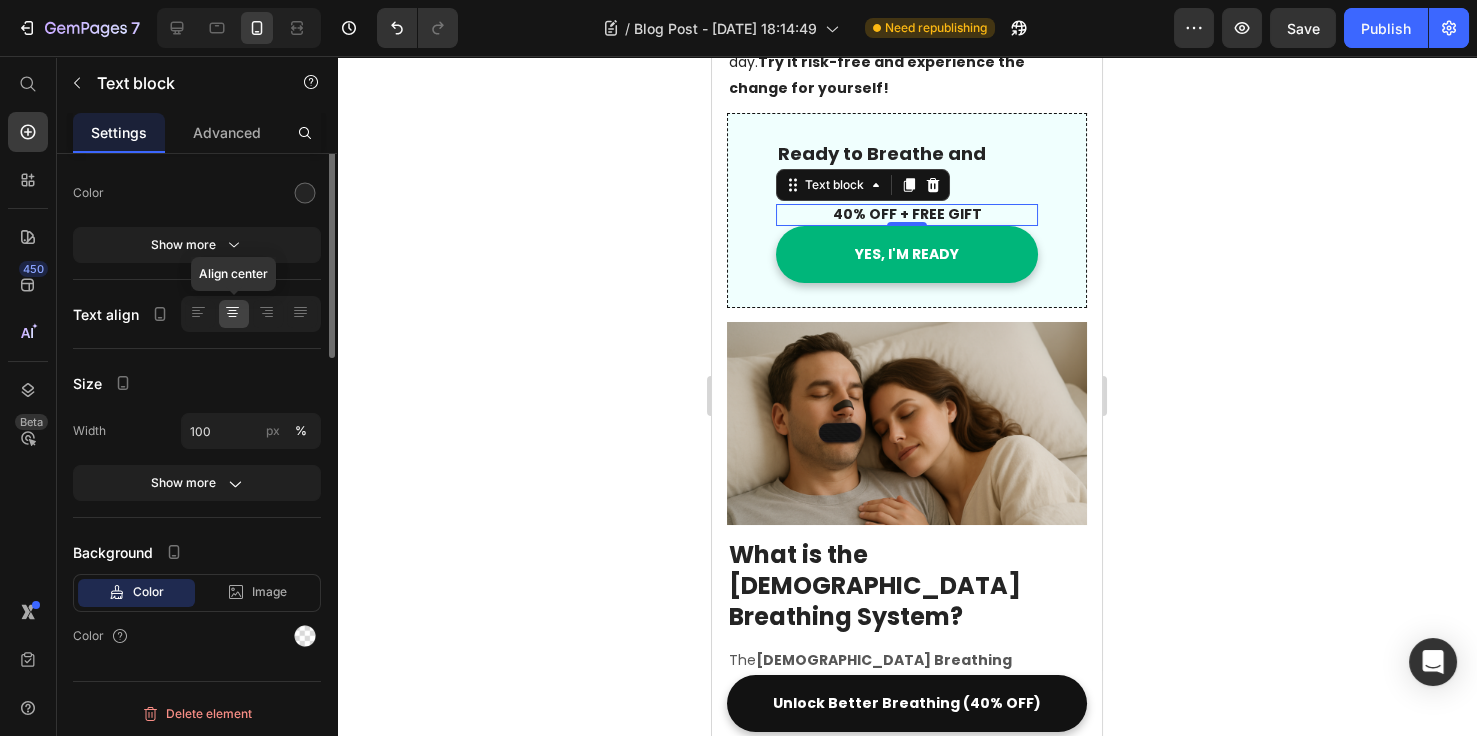 scroll, scrollTop: 0, scrollLeft: 0, axis: both 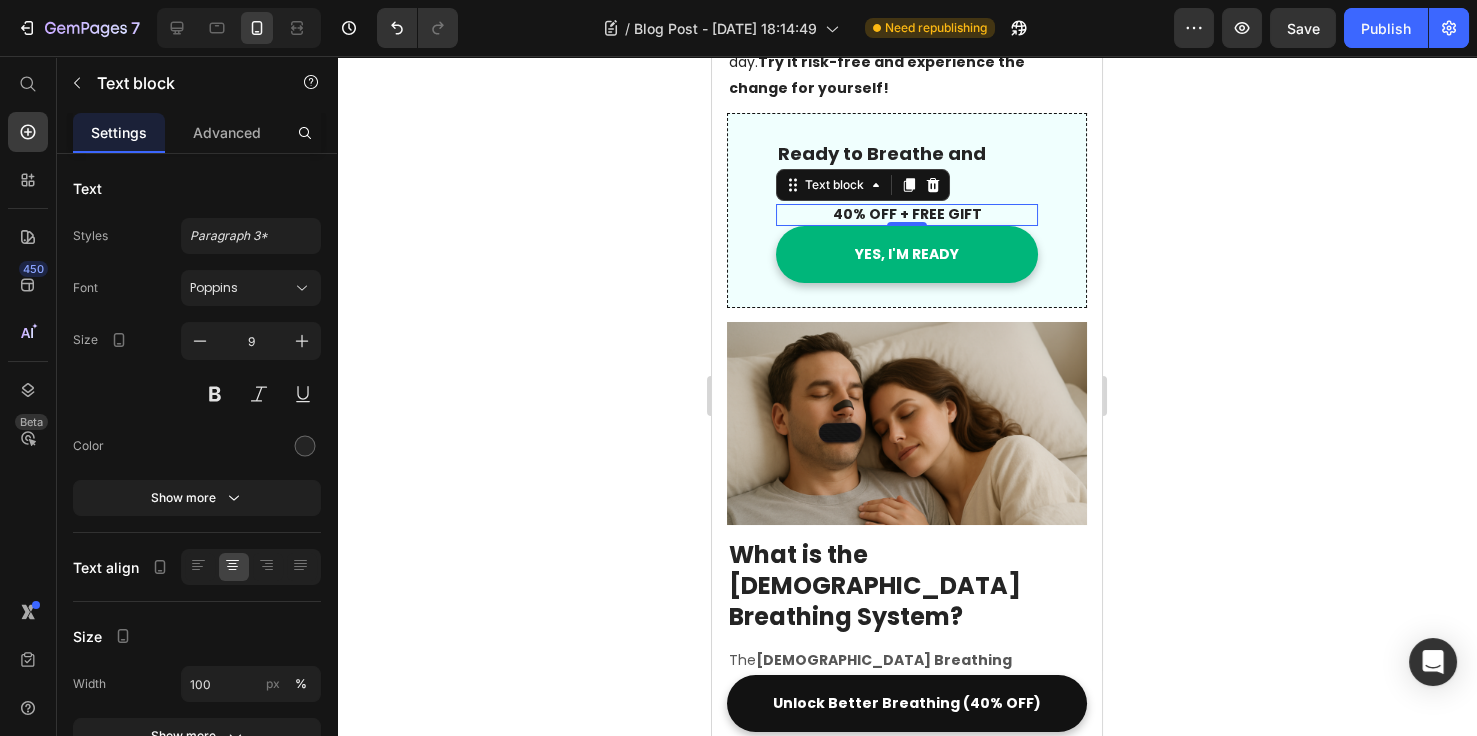 click on "40% OFF + FREE GIFT" at bounding box center (907, 215) 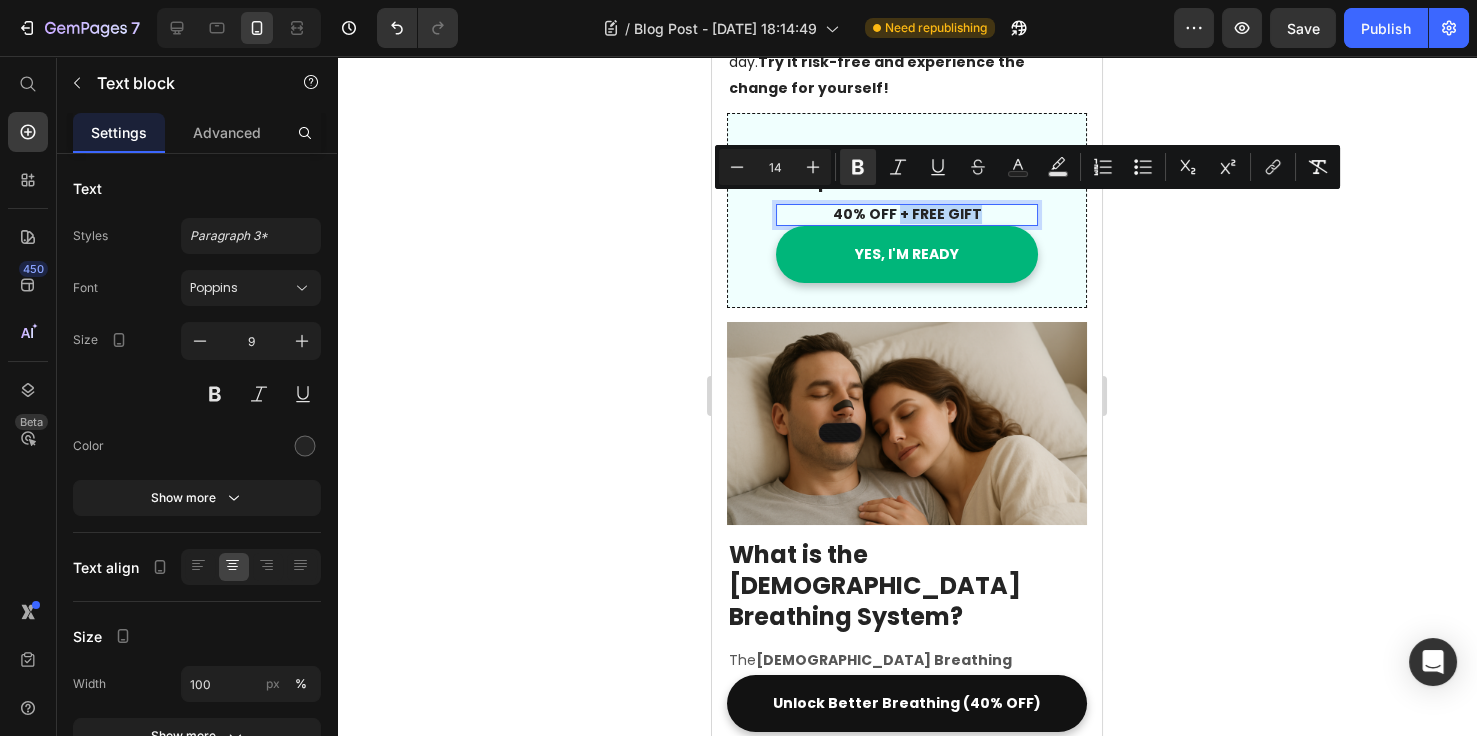 drag, startPoint x: 981, startPoint y: 207, endPoint x: 894, endPoint y: 210, distance: 87.05171 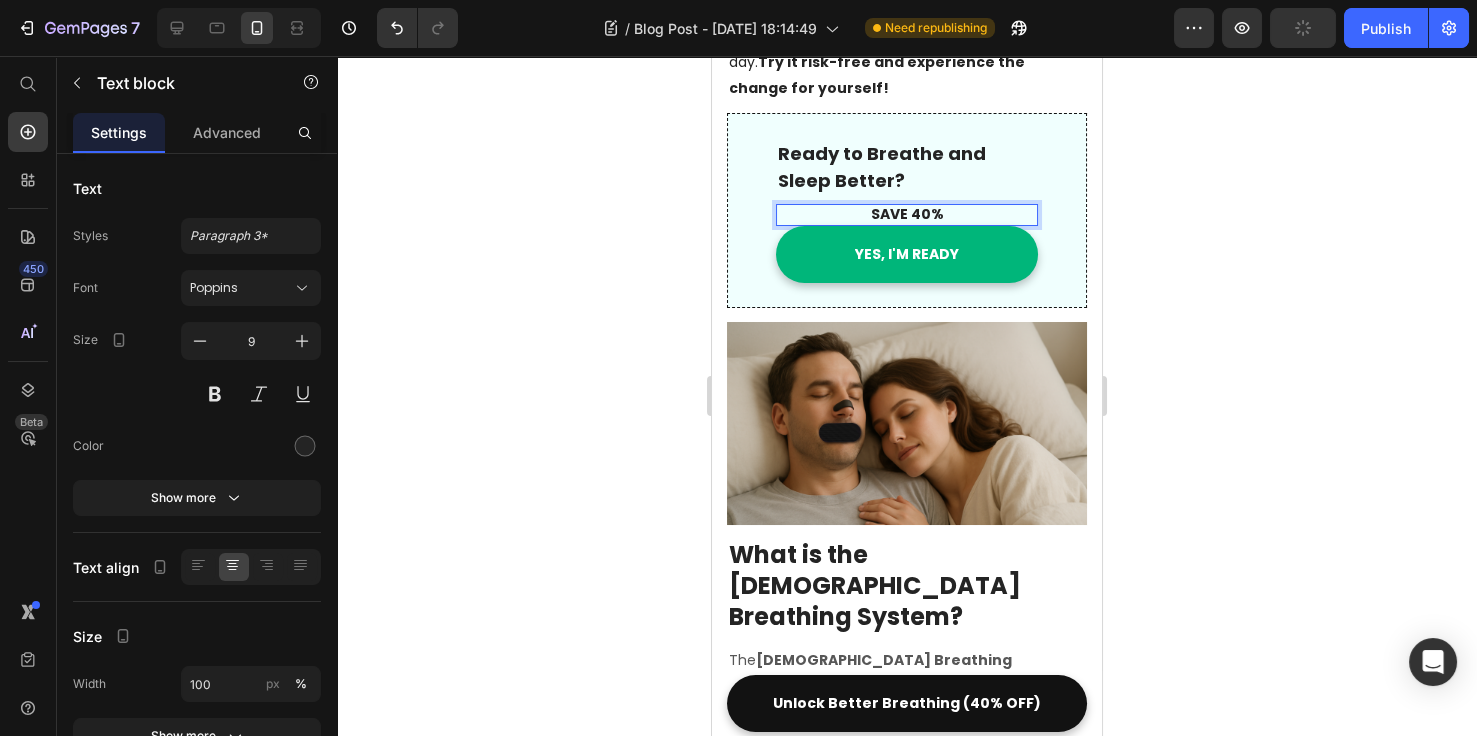 click 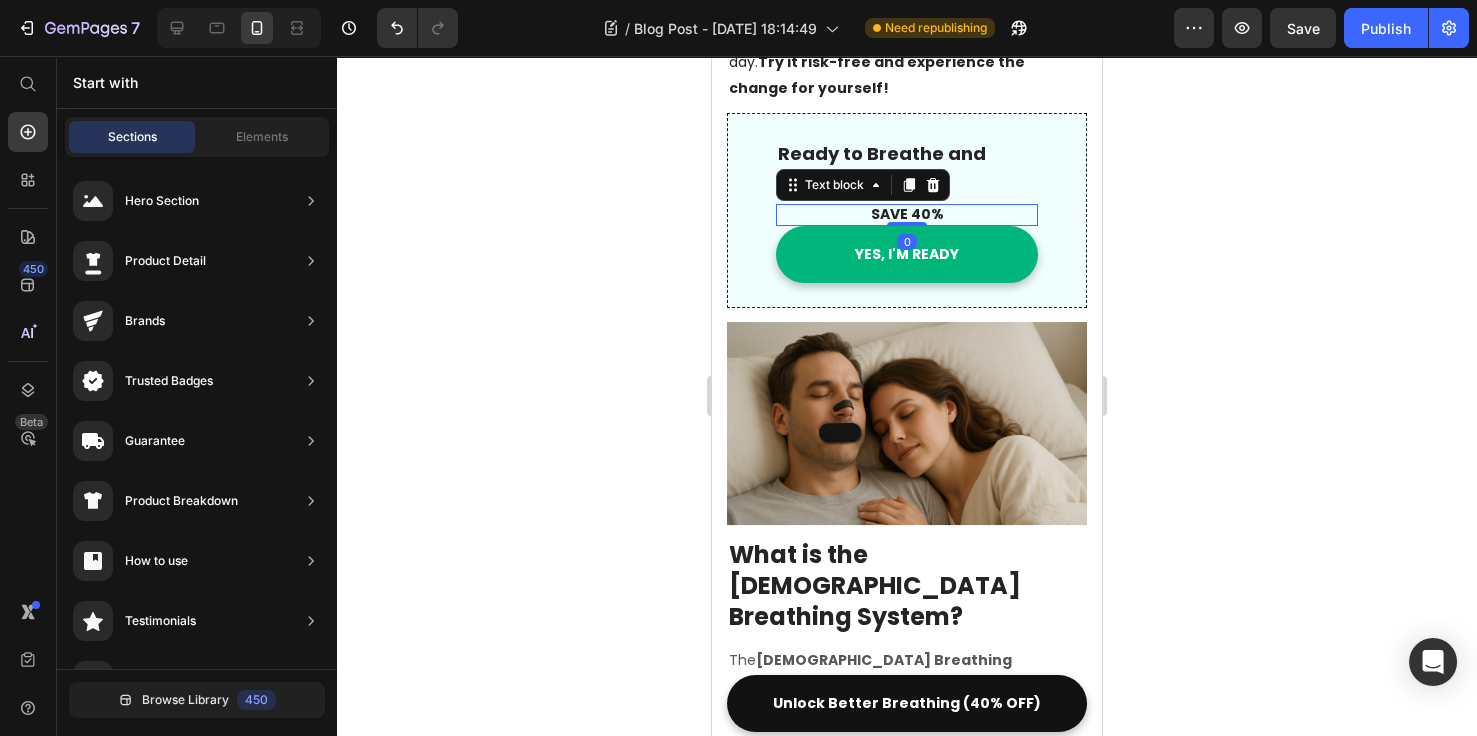 click on "SAVE 40%" at bounding box center [907, 214] 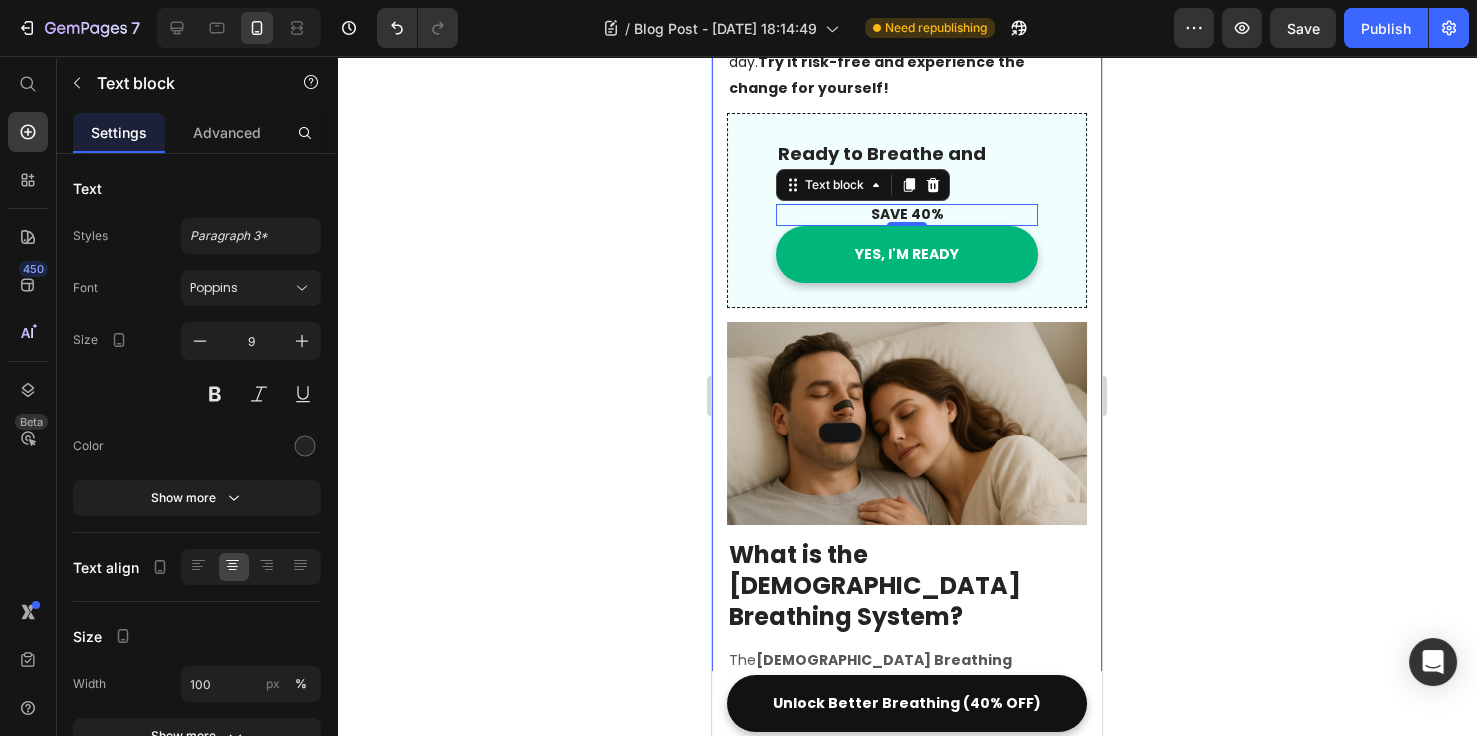 click 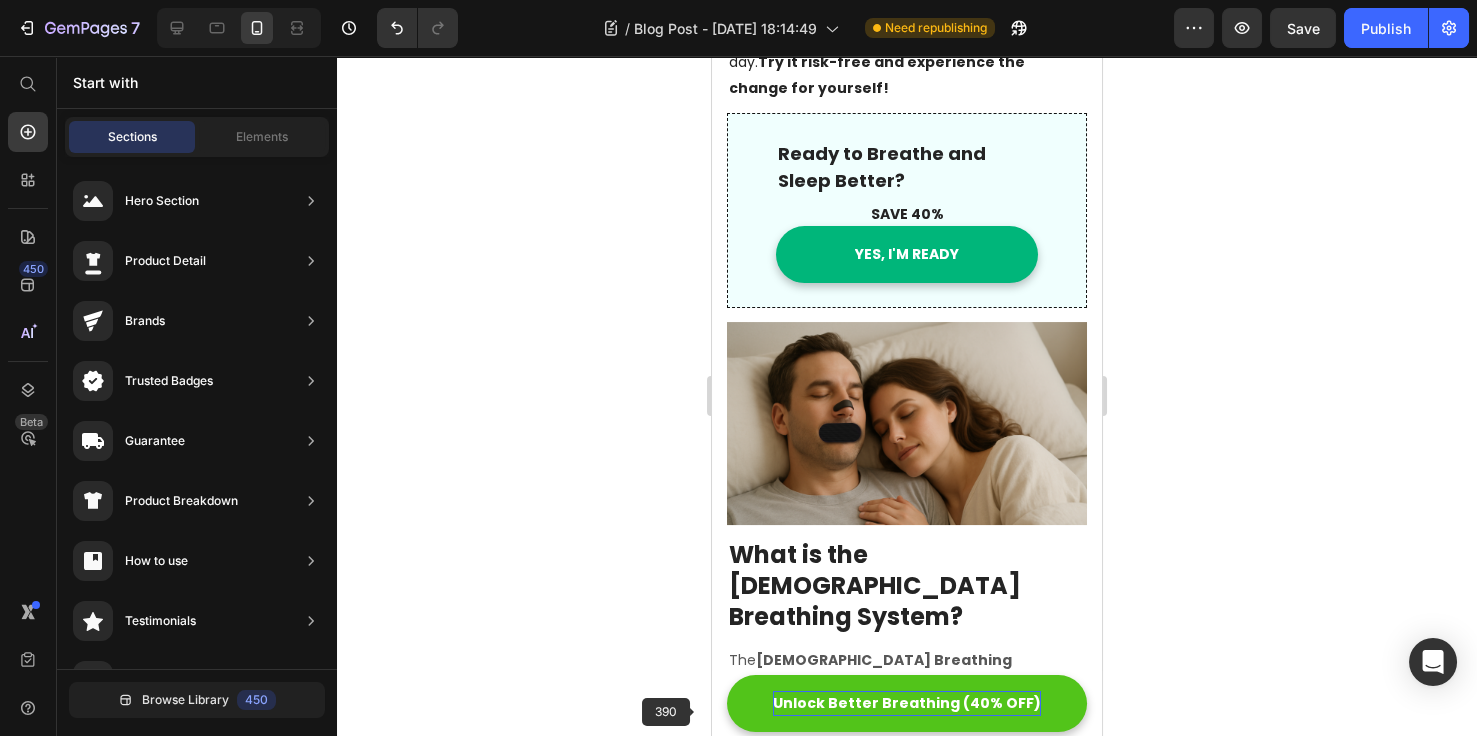 scroll, scrollTop: 0, scrollLeft: 0, axis: both 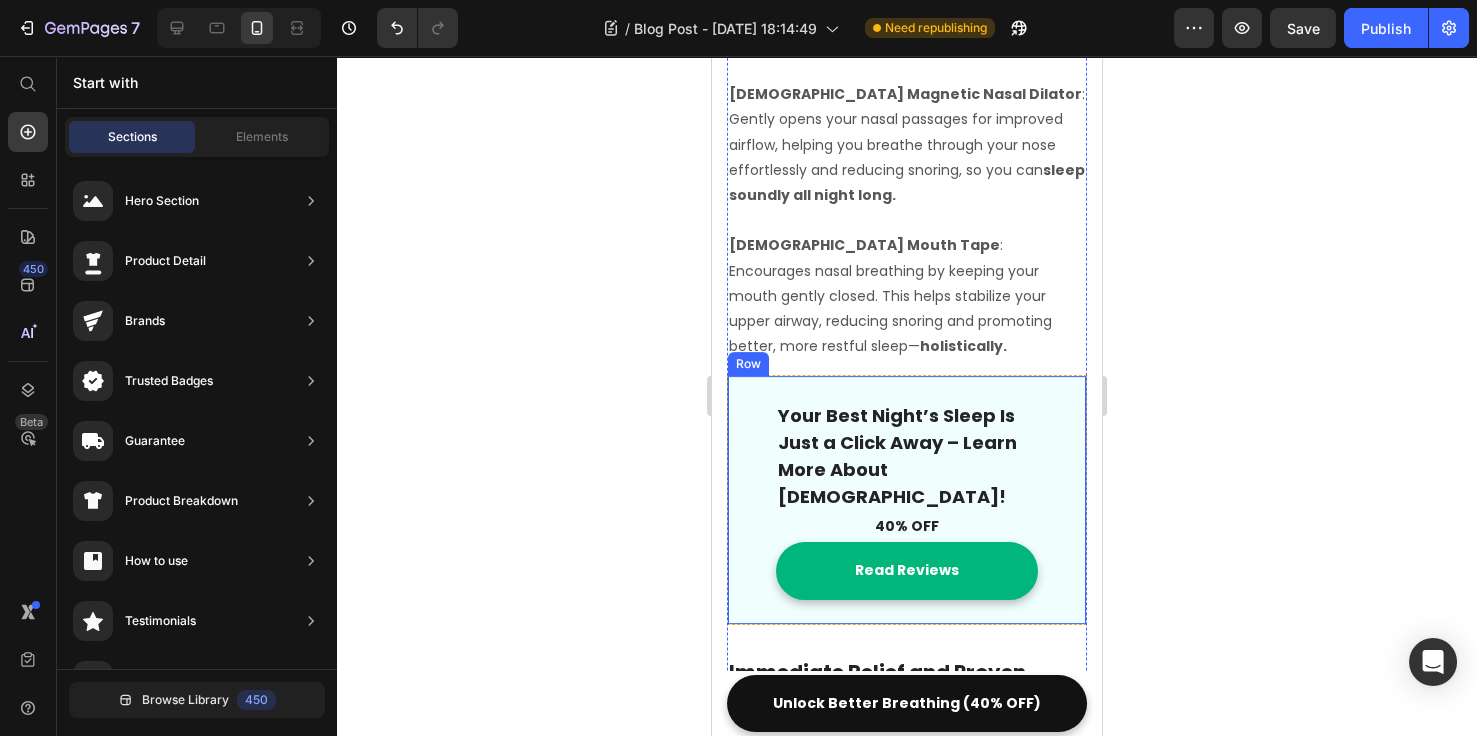 click on "Your Best Night’s Sleep Is Just a Click Away – Learn More About Zenify! Text block 40% OFF  Text block Read Reviews Button Row" at bounding box center (907, 500) 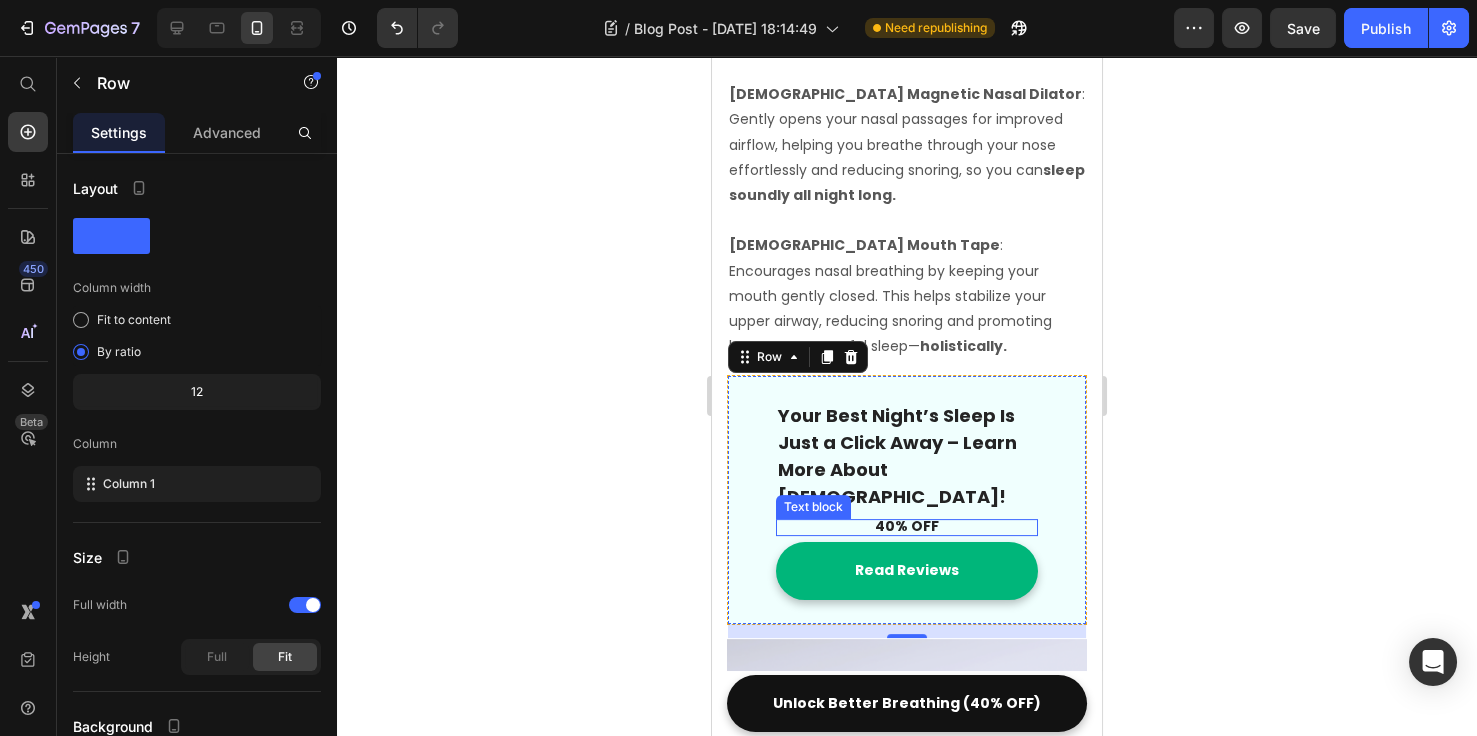 click on "40% OFF" at bounding box center [907, 526] 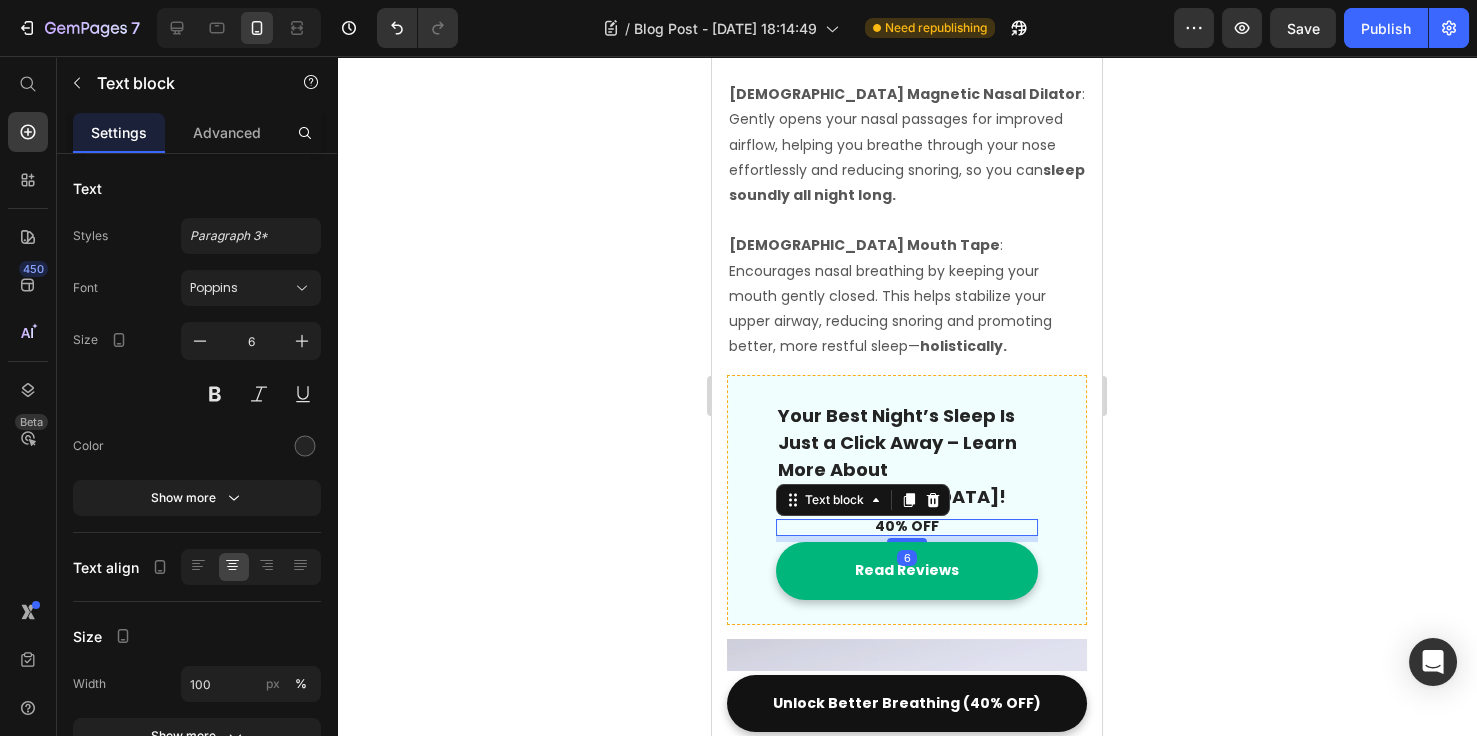 click on "40% OFF" at bounding box center (907, 528) 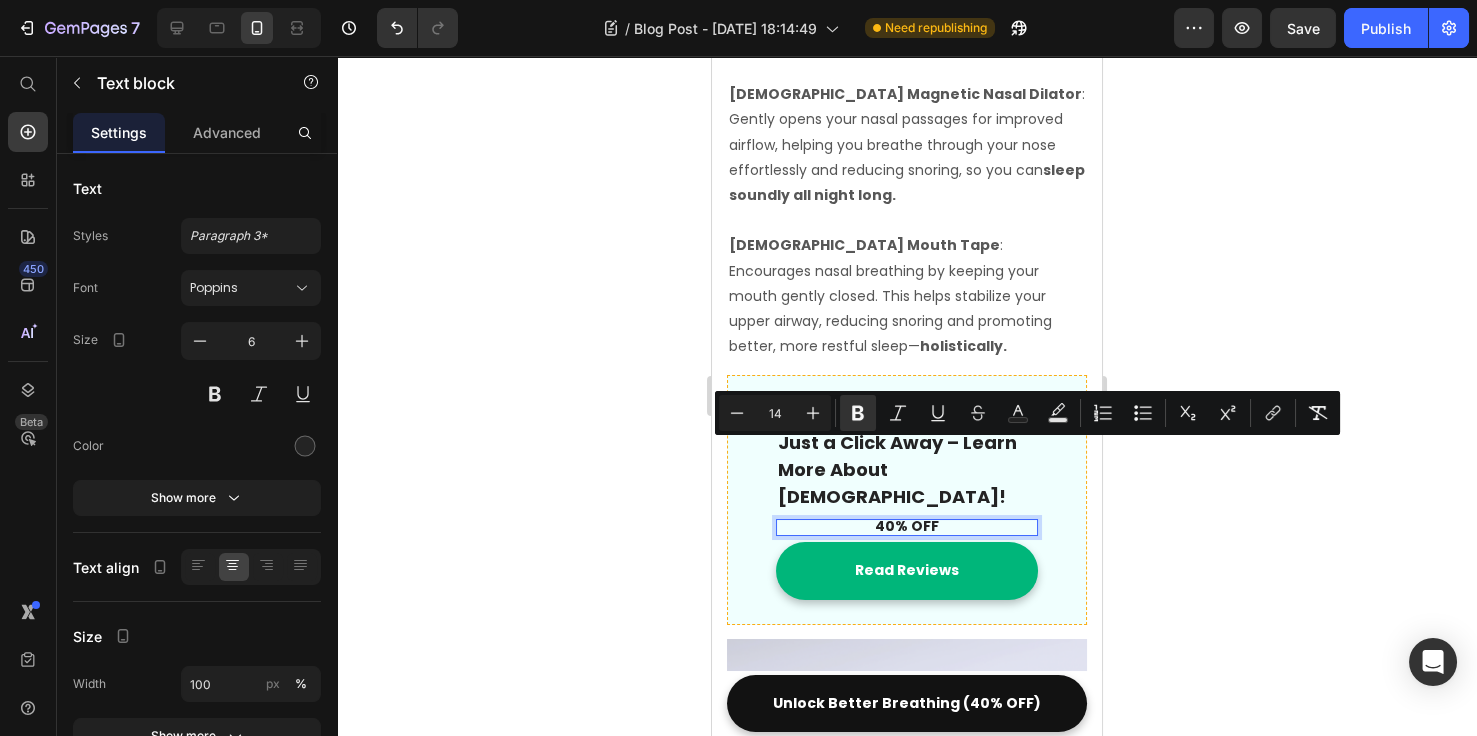 drag, startPoint x: 940, startPoint y: 453, endPoint x: 832, endPoint y: 456, distance: 108.04166 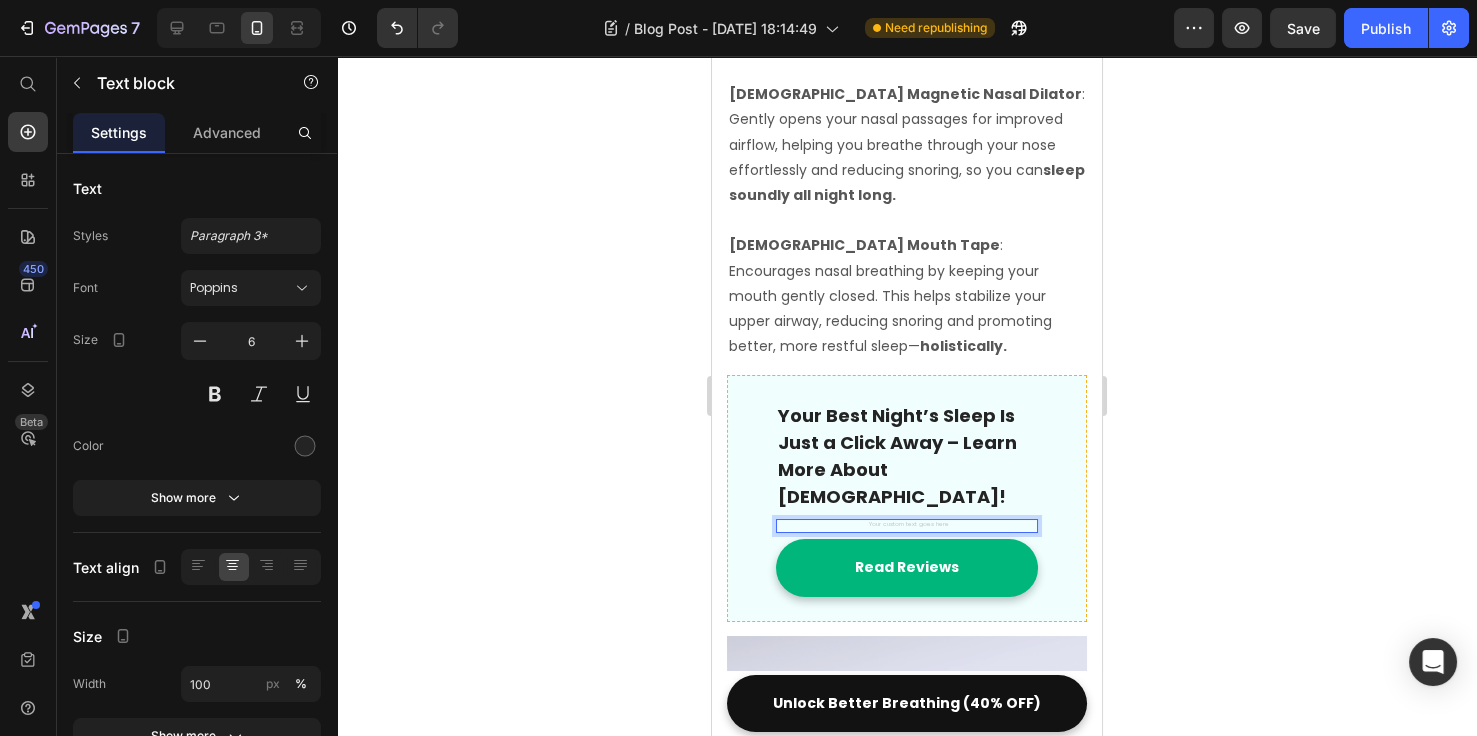 click at bounding box center (907, 526) 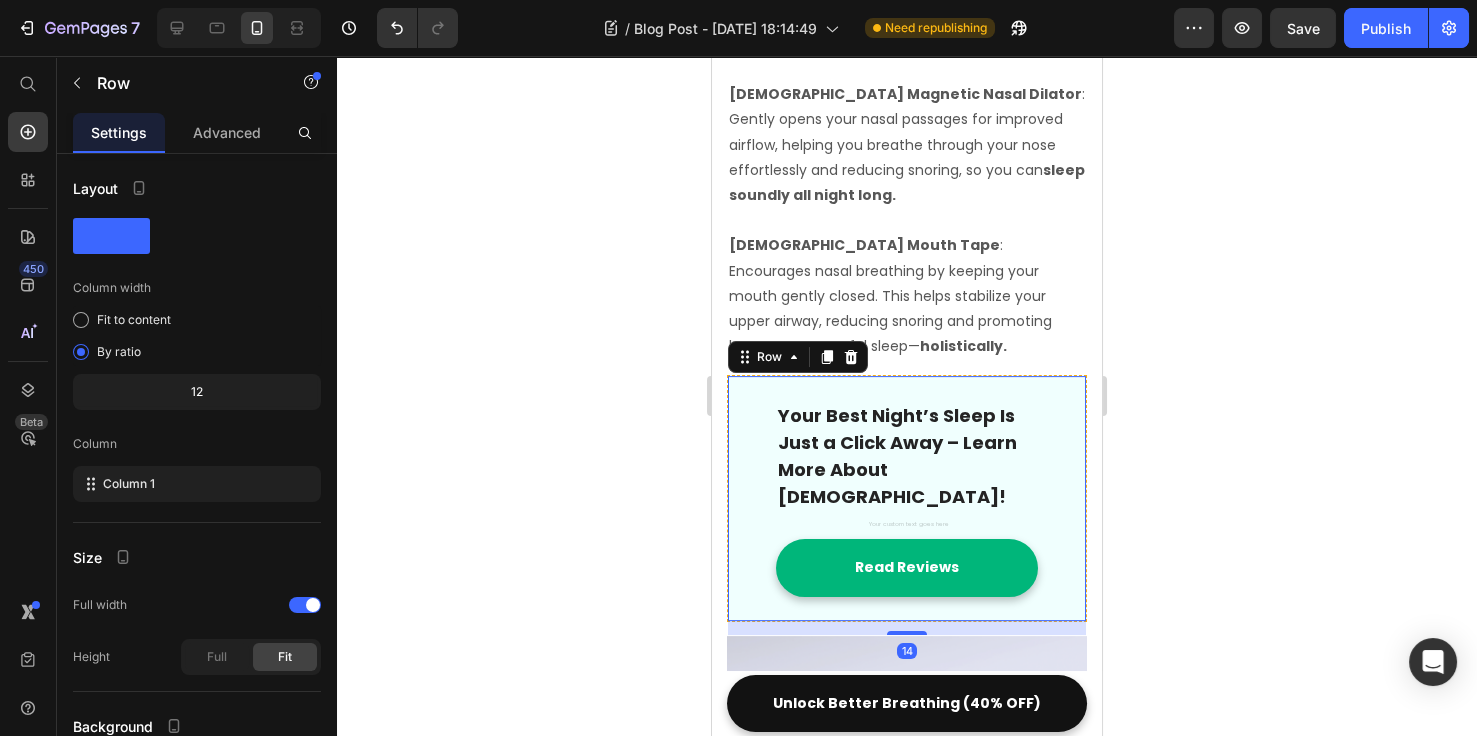 click on "Your Best Night’s Sleep Is Just a Click Away – Learn More About Zenify! Text block Text block Read Reviews Button" at bounding box center (907, 498) 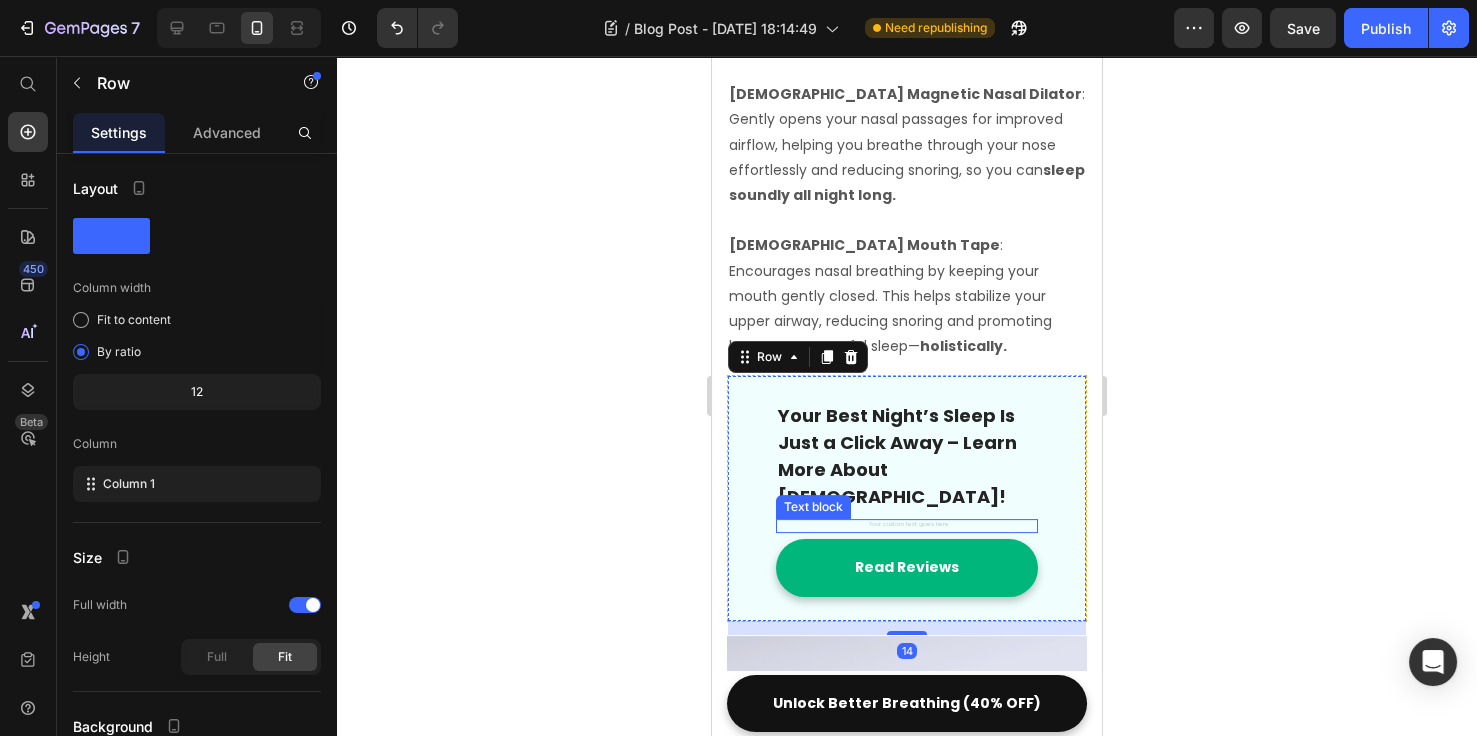 click at bounding box center (907, 526) 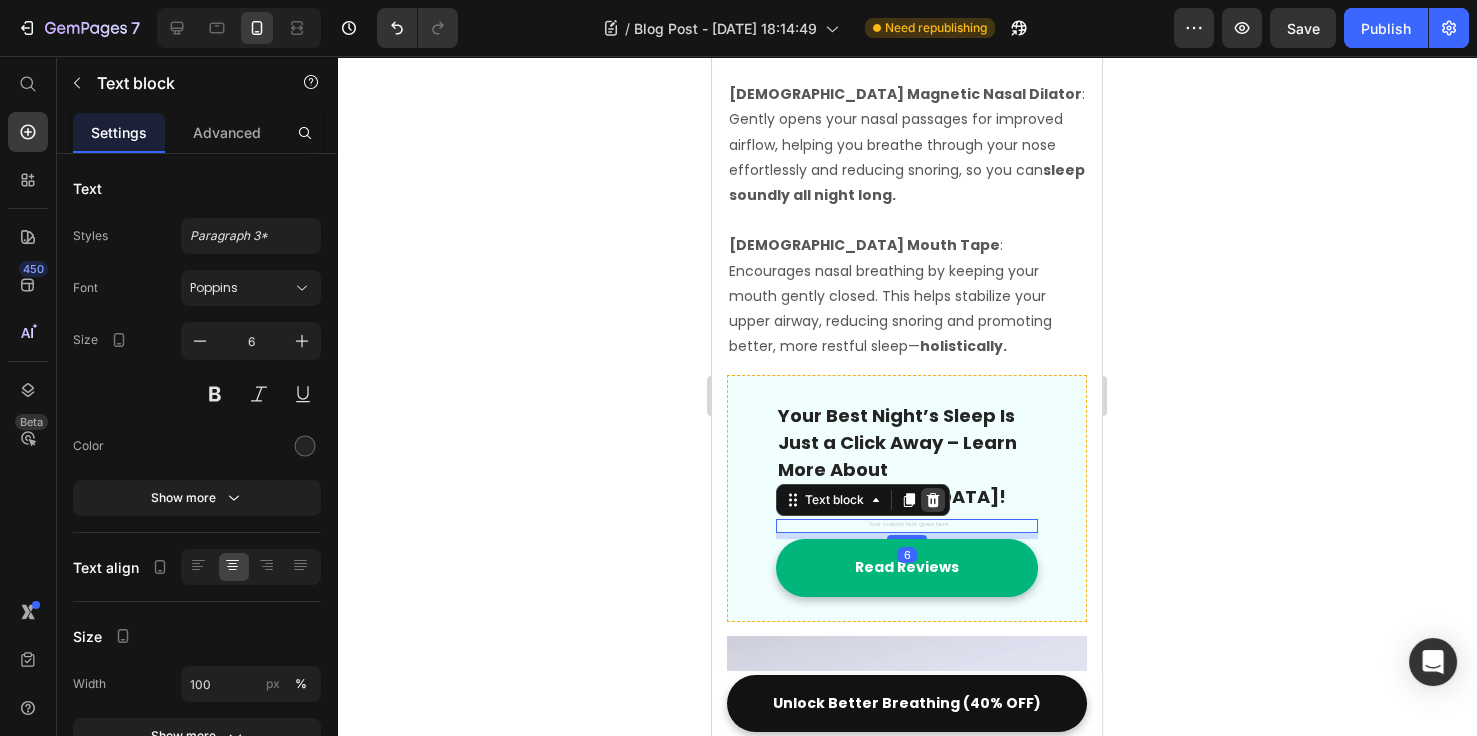 click 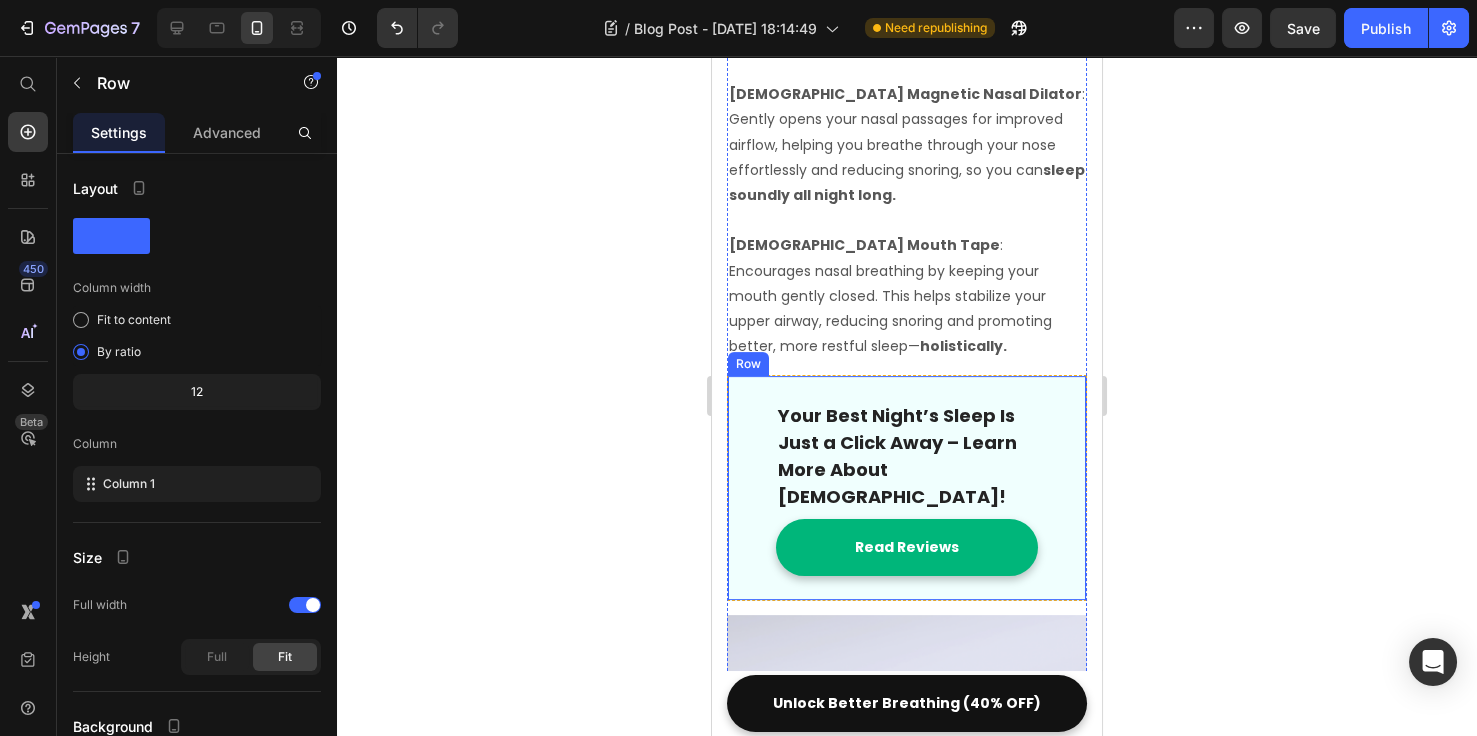 click on "Your Best Night’s Sleep Is Just a Click Away – Learn More About Zenify! Text block Read Reviews Button Row" at bounding box center [907, 488] 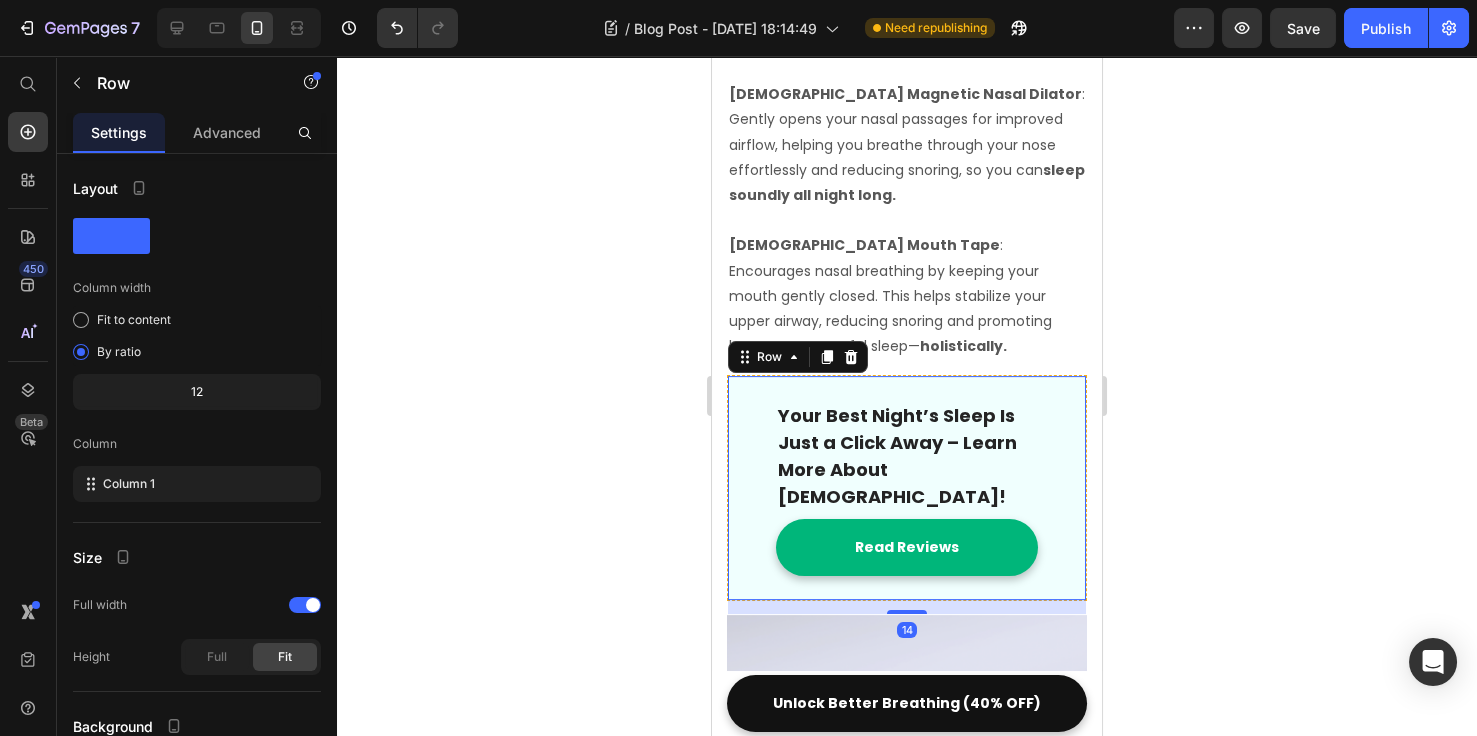click on "Your Best Night’s Sleep Is Just a Click Away – Learn More About Zenify! Text block Read Reviews Button Row   14" at bounding box center [907, 488] 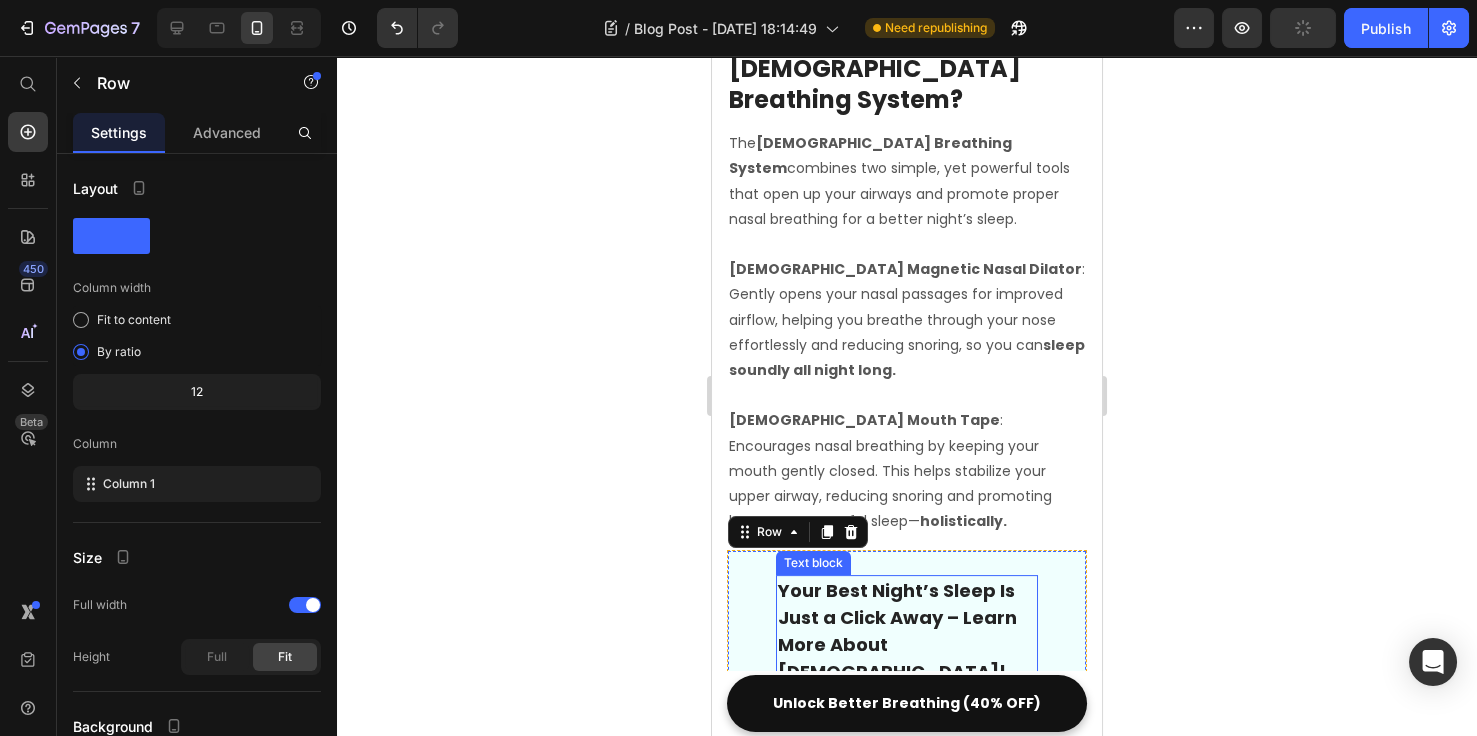 scroll, scrollTop: 1692, scrollLeft: 0, axis: vertical 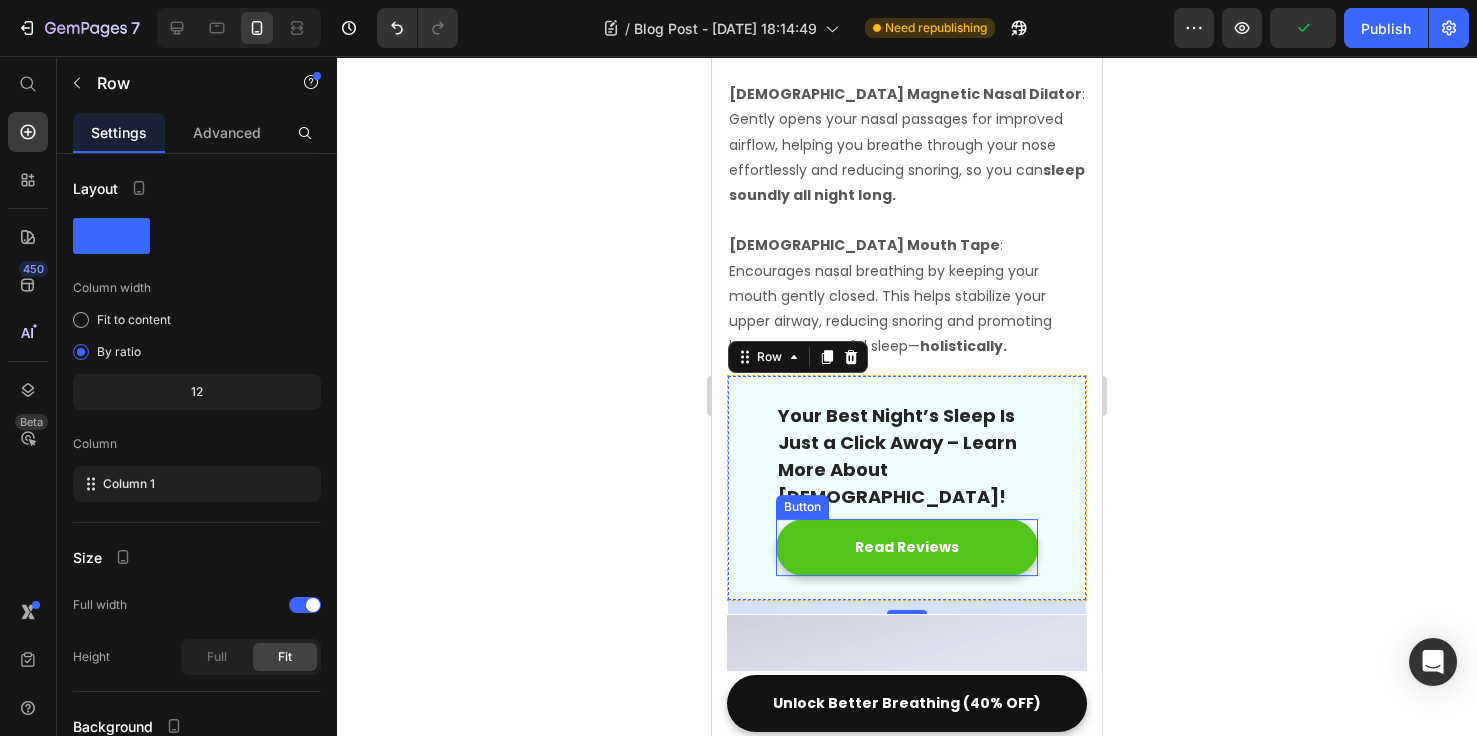 click on "Read Reviews" at bounding box center (907, 547) 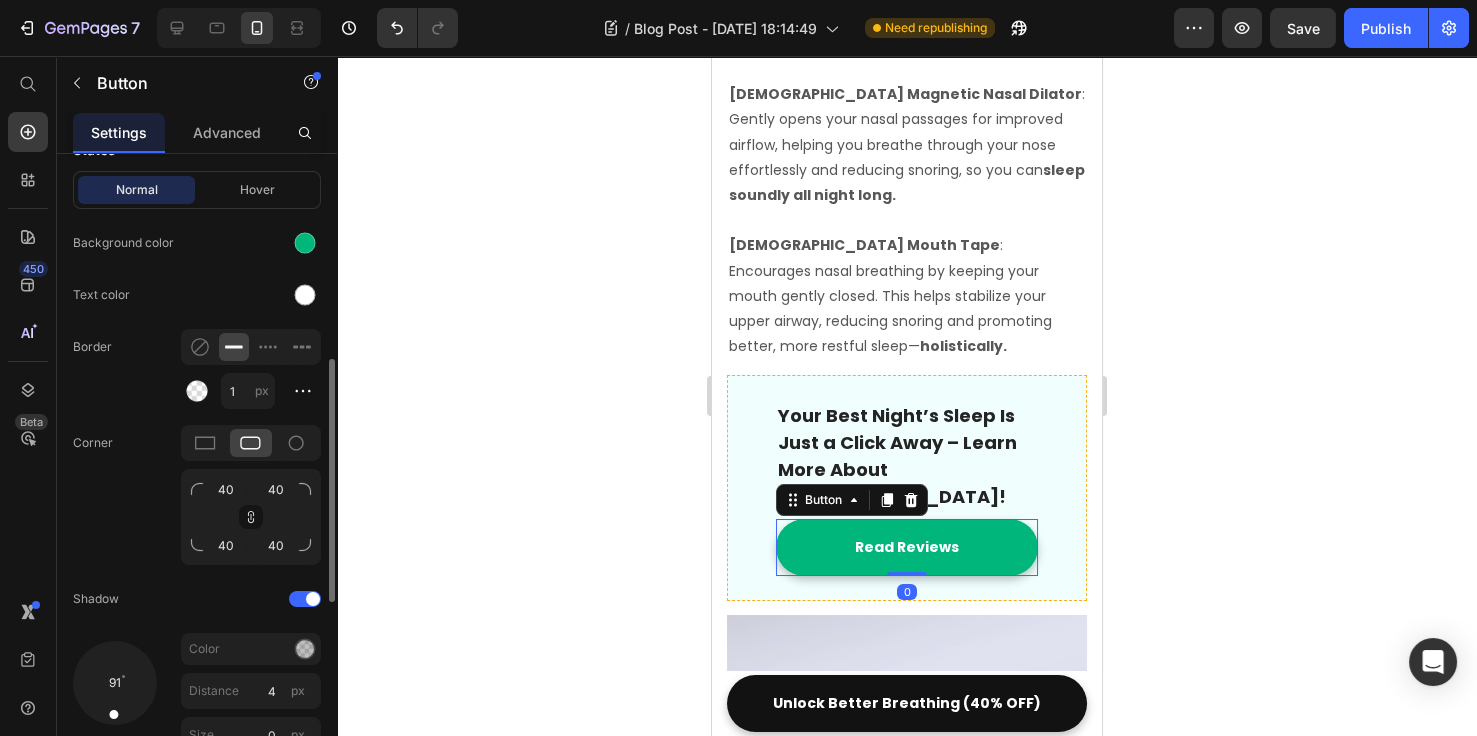 scroll, scrollTop: 384, scrollLeft: 0, axis: vertical 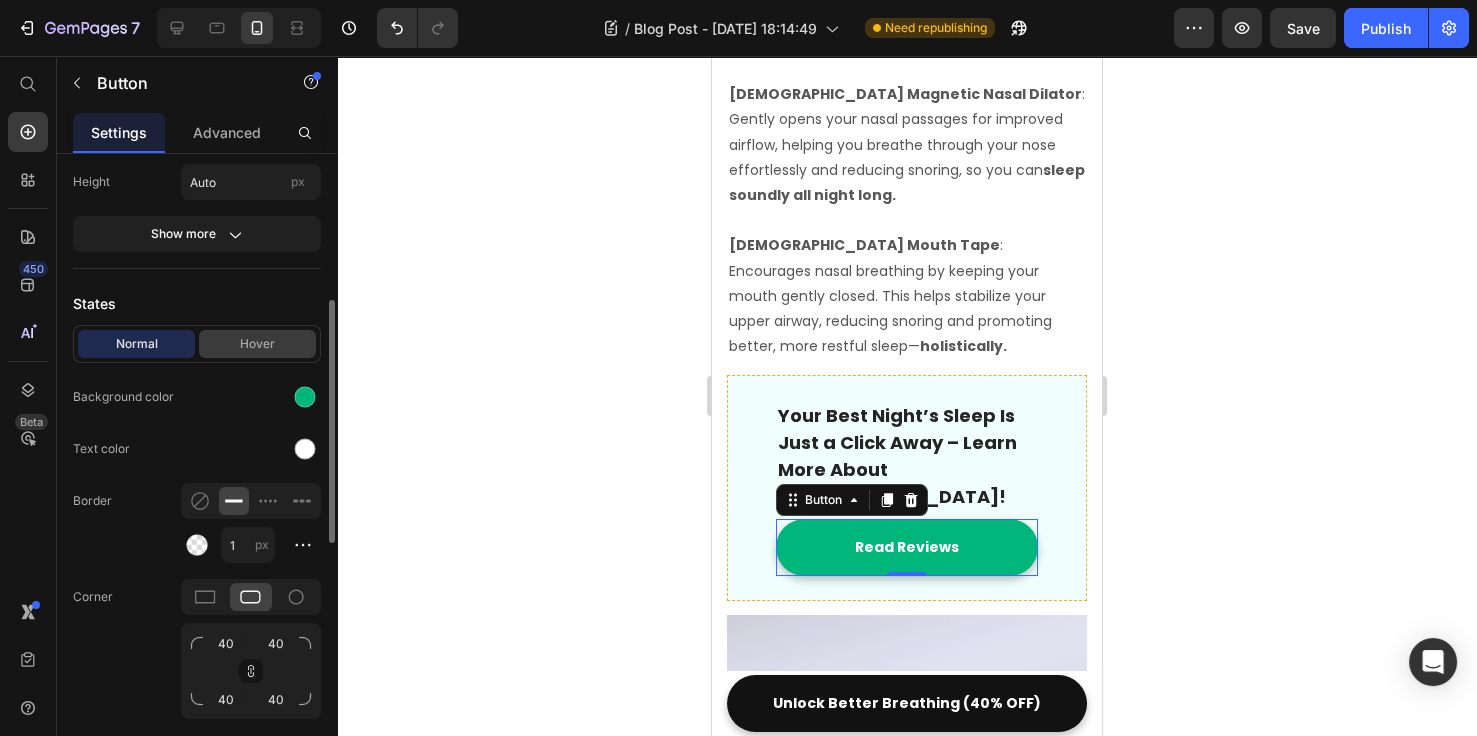 click on "Hover" at bounding box center (257, 344) 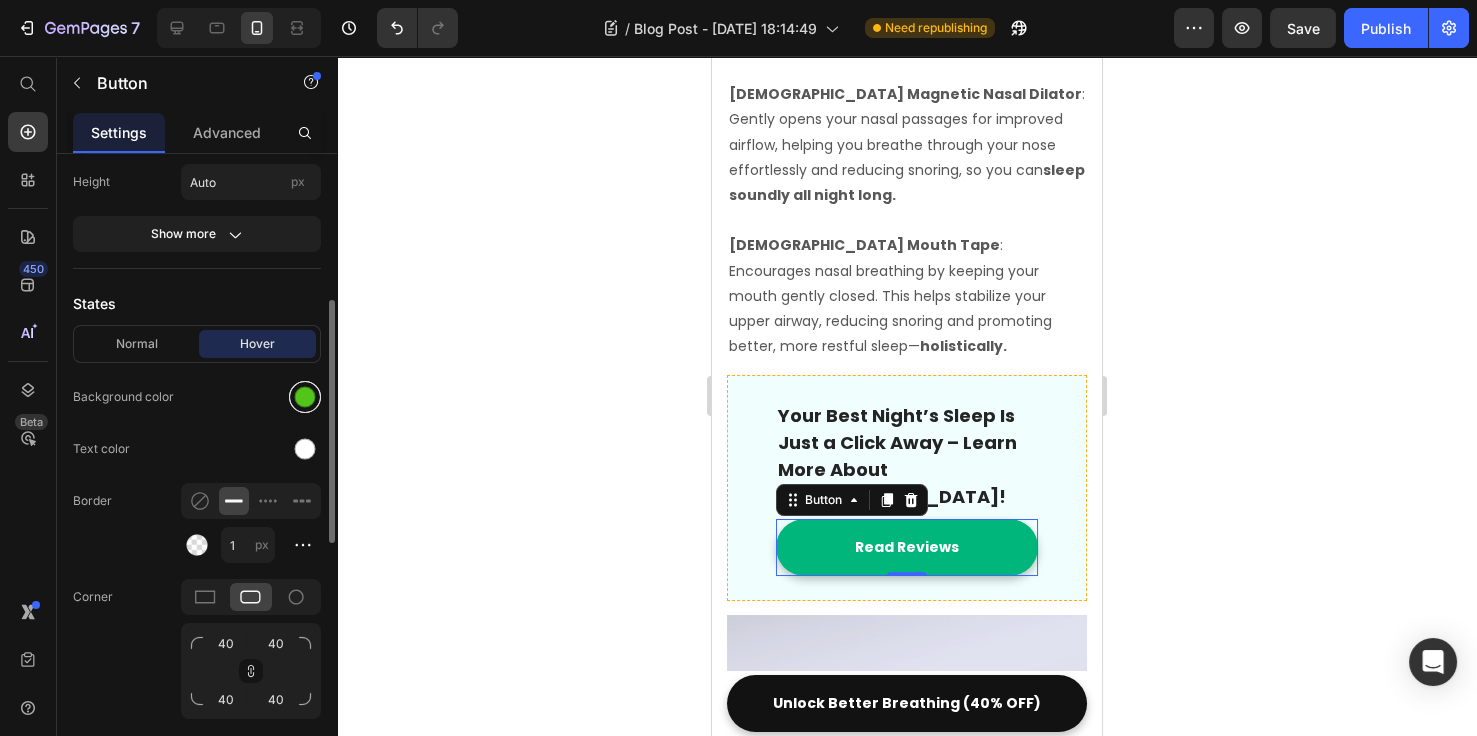 click at bounding box center (305, 397) 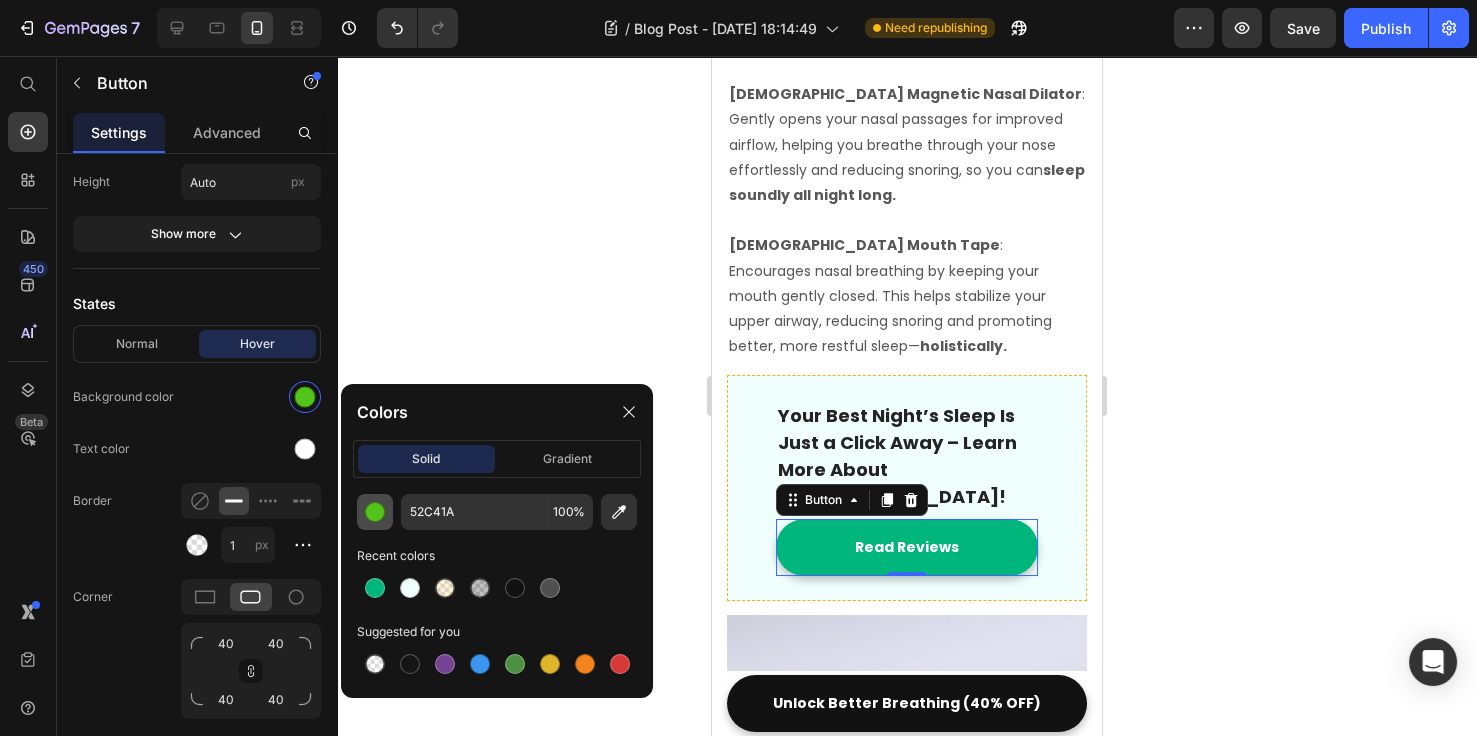 drag, startPoint x: 380, startPoint y: 586, endPoint x: 374, endPoint y: 495, distance: 91.197586 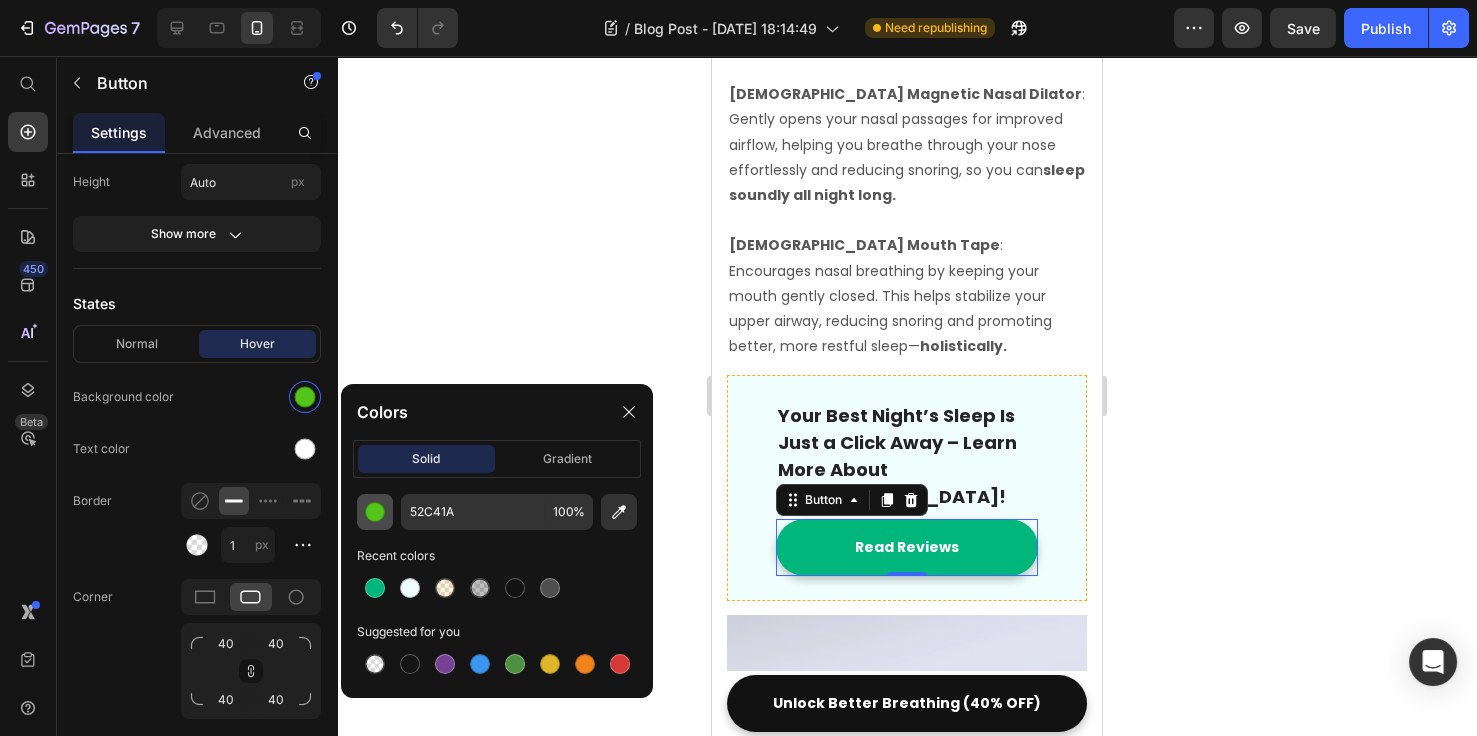 click at bounding box center (375, 588) 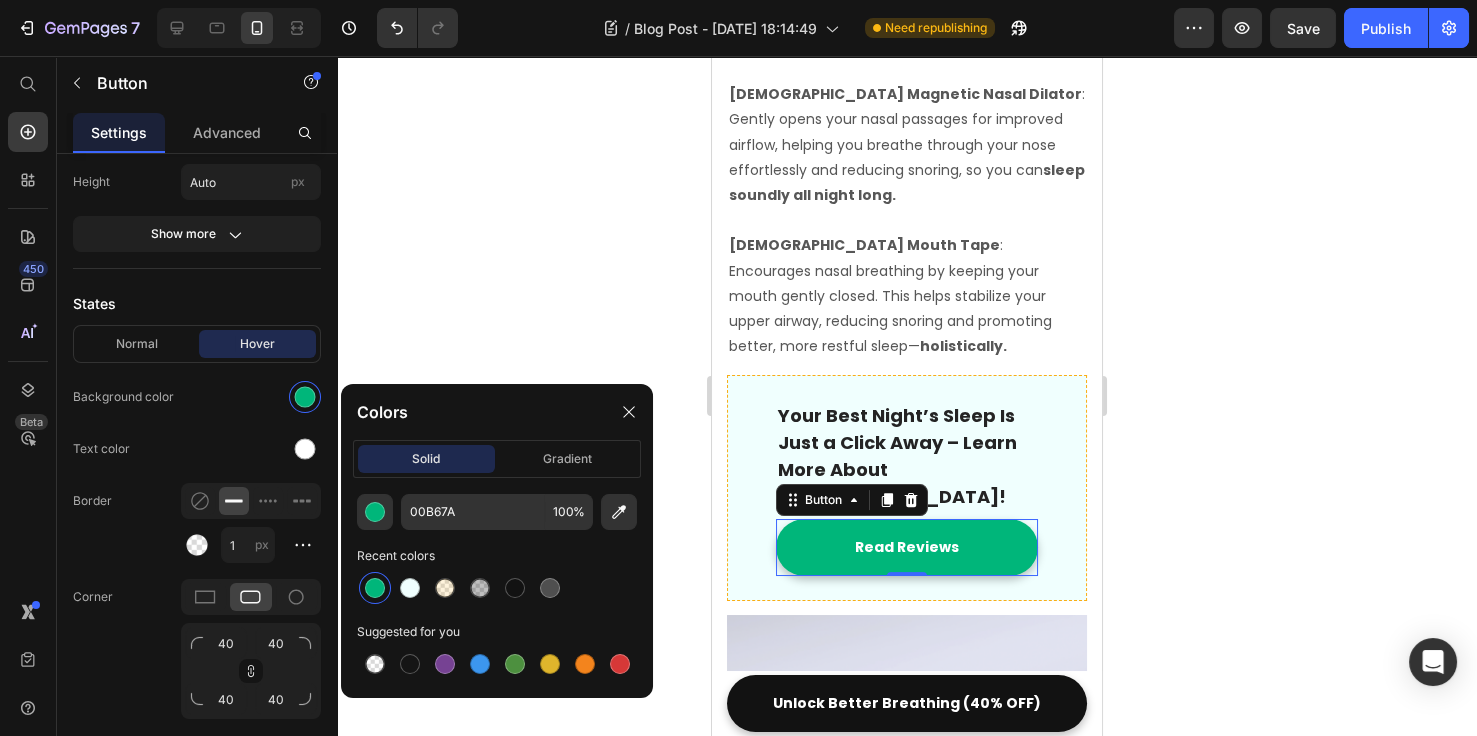 drag, startPoint x: 403, startPoint y: 223, endPoint x: 416, endPoint y: 223, distance: 13 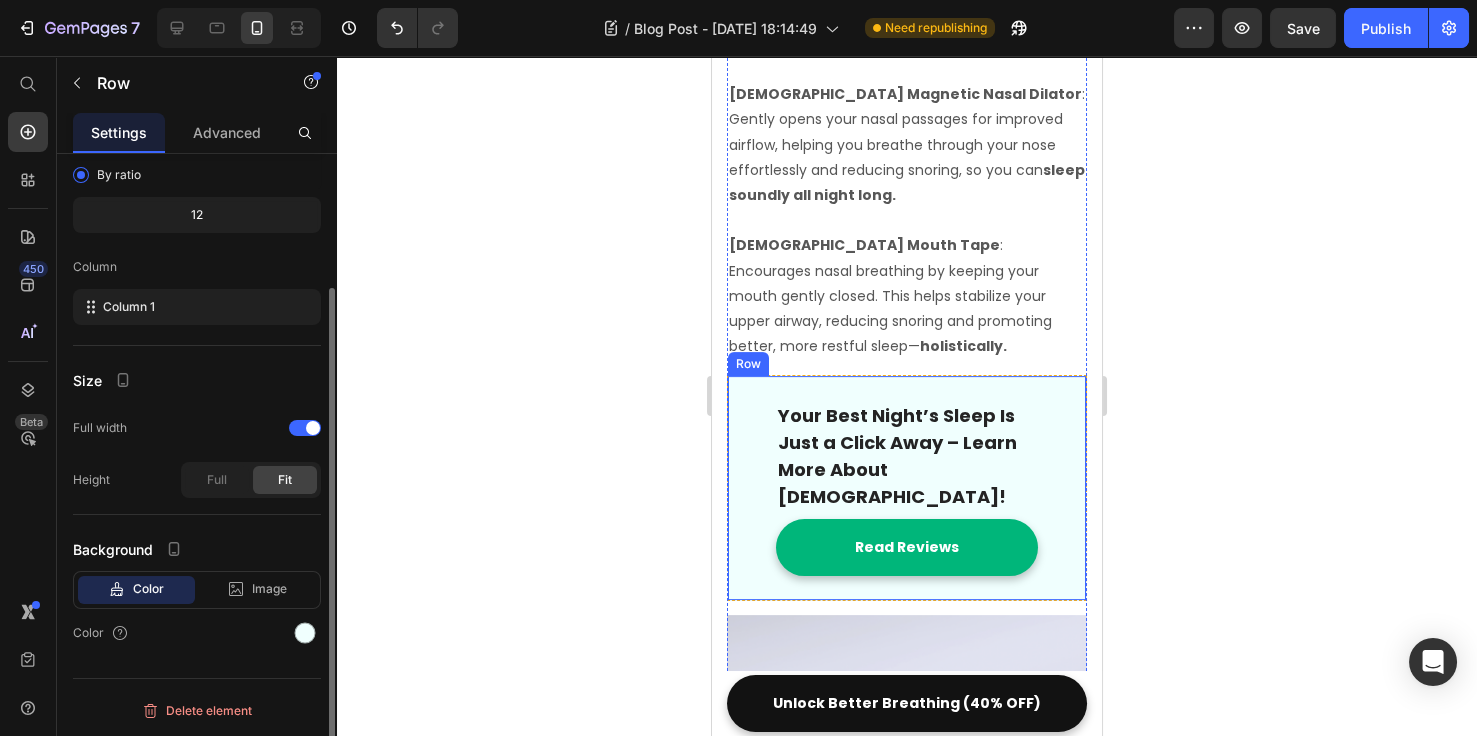 click on "Your Best Night’s Sleep Is Just a Click Away – Learn More About Zenify! Text block Read Reviews Button Row" at bounding box center (907, 488) 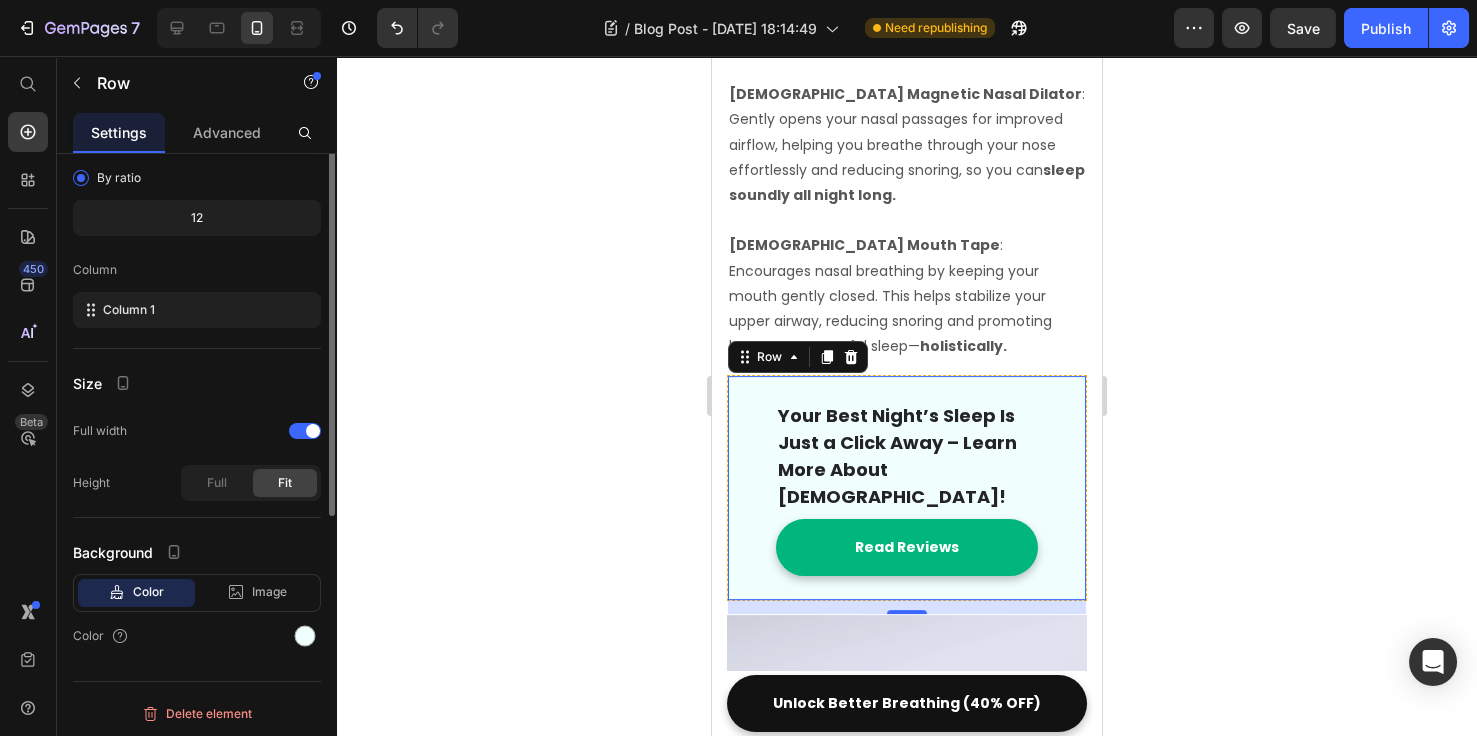 scroll, scrollTop: 0, scrollLeft: 0, axis: both 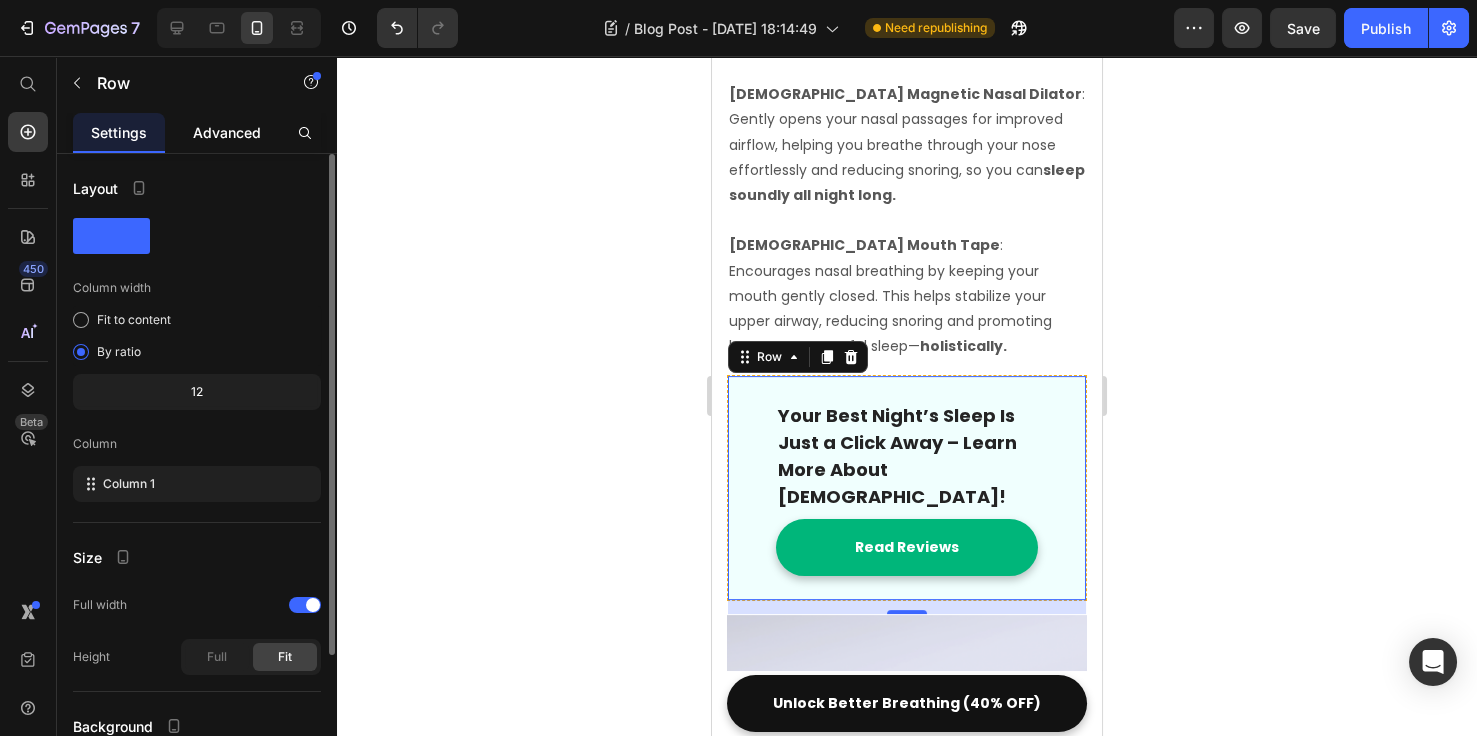 click on "Advanced" 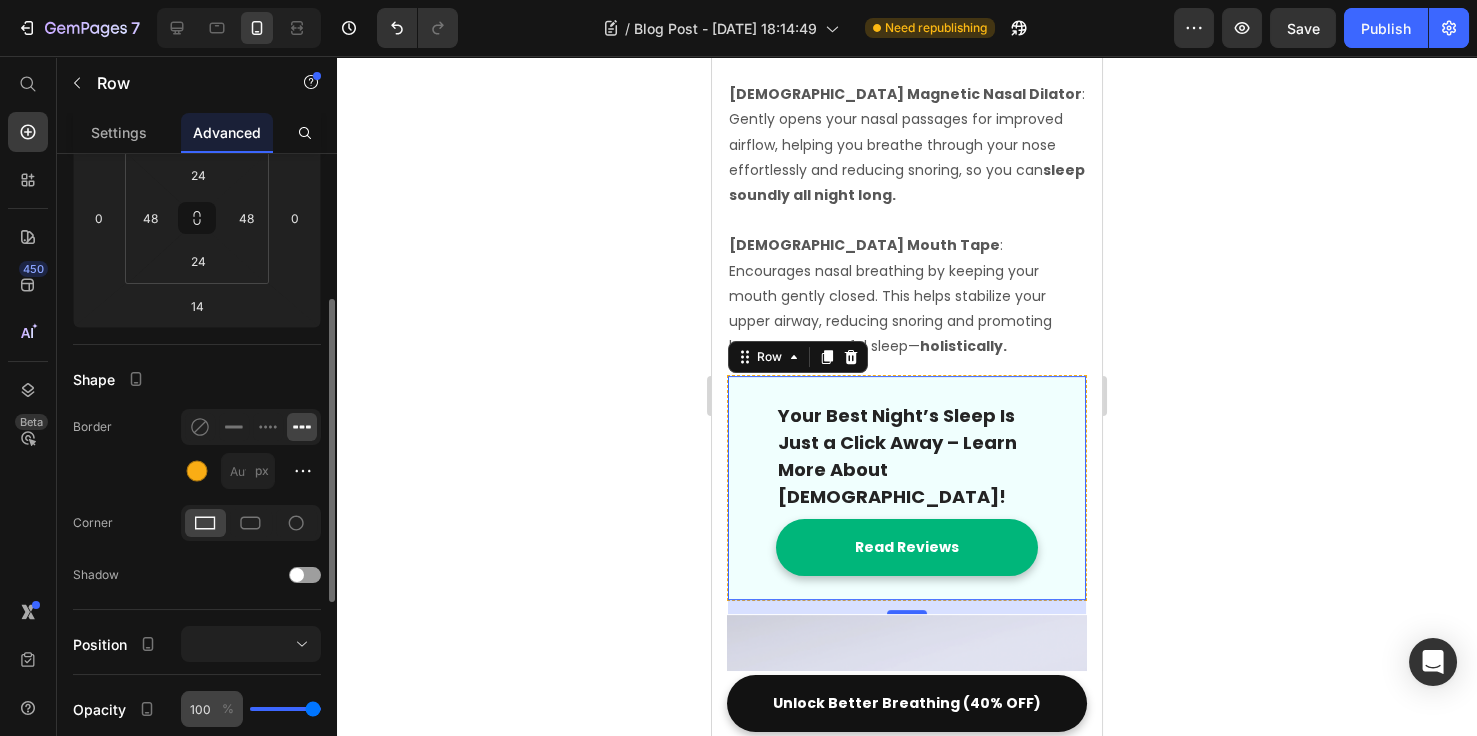 scroll, scrollTop: 461, scrollLeft: 0, axis: vertical 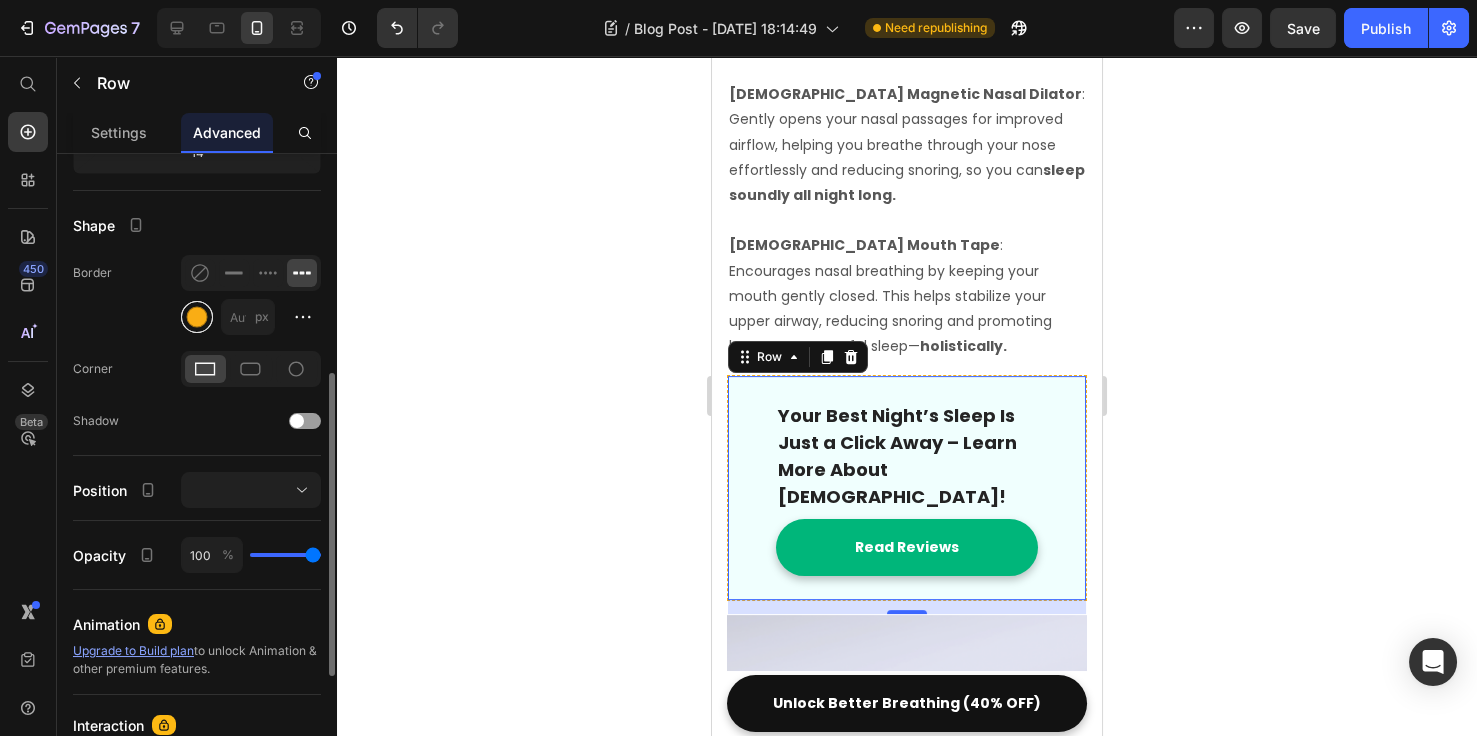 click at bounding box center [197, 317] 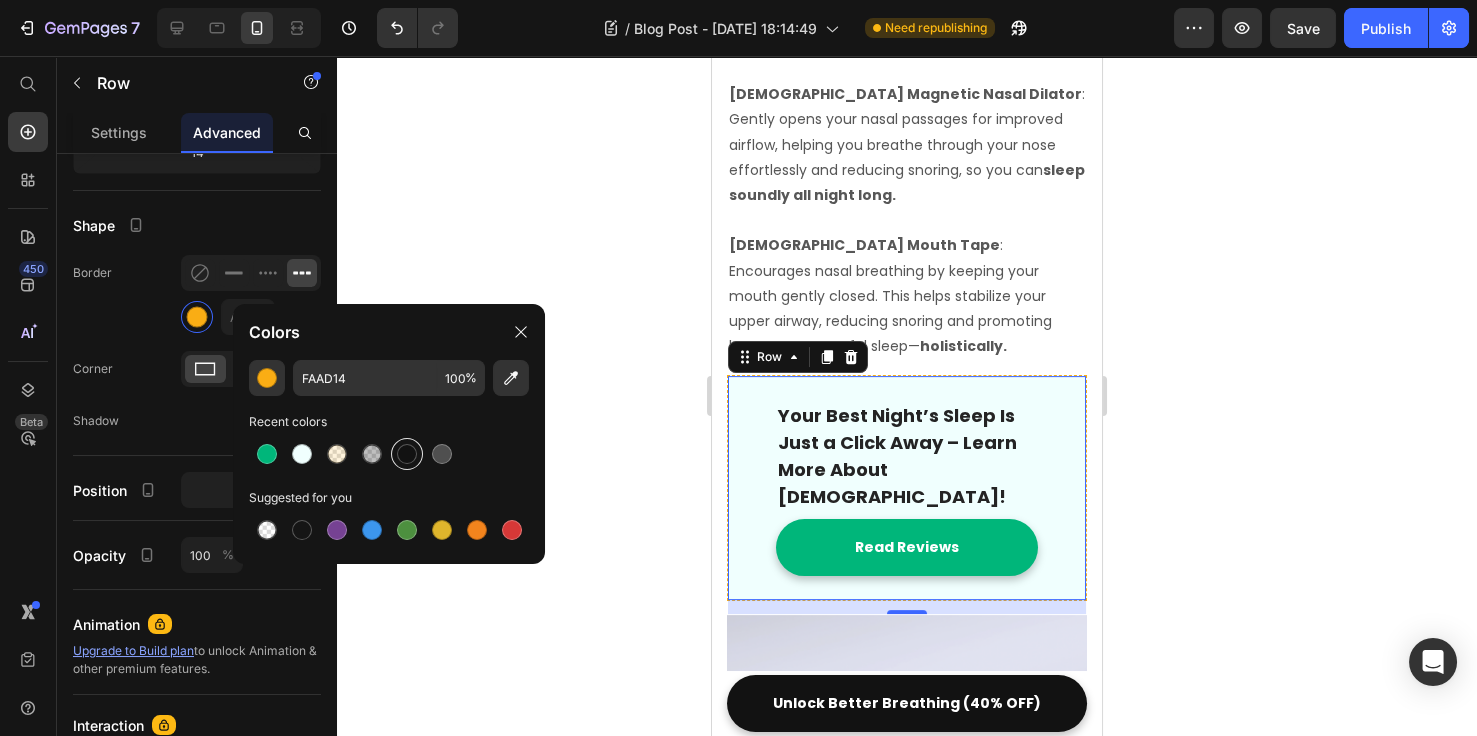 click at bounding box center (407, 454) 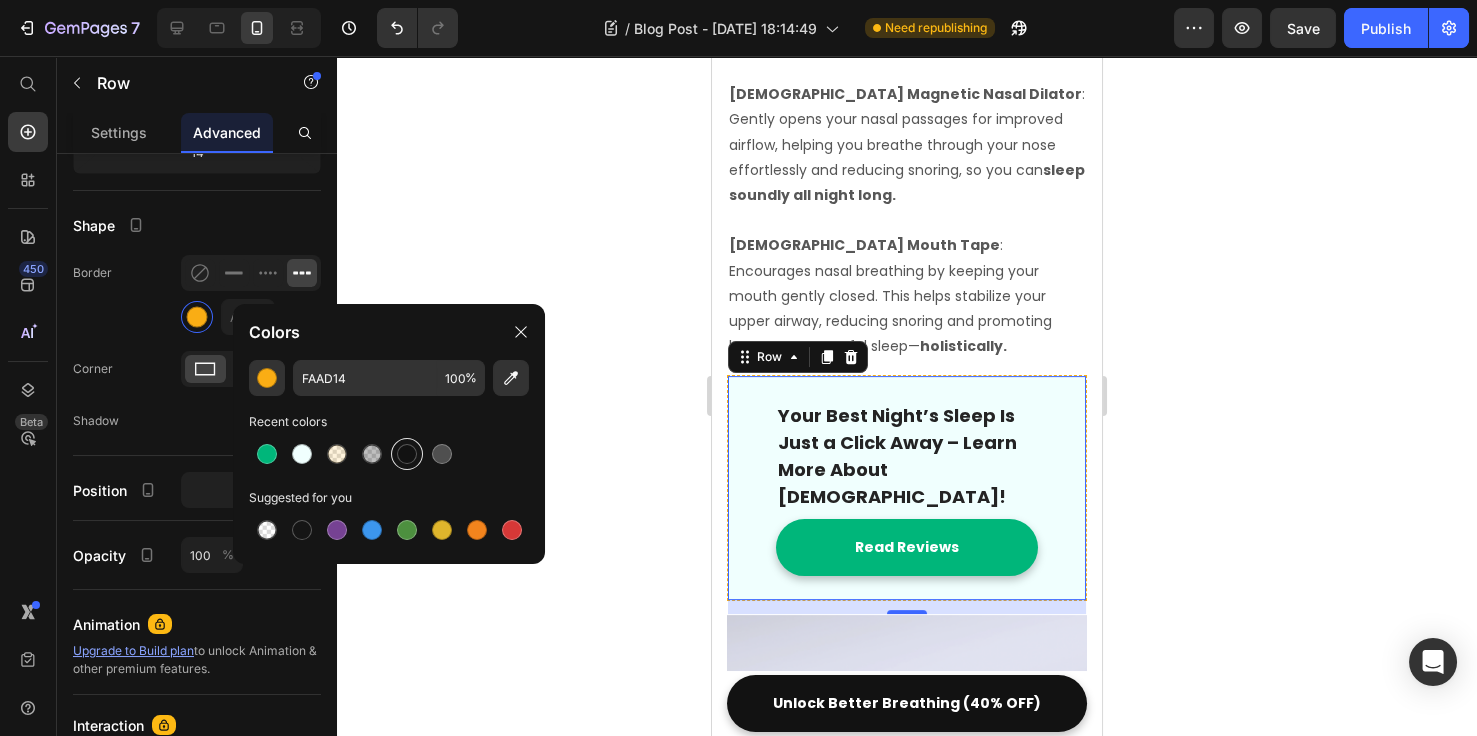 type on "121212" 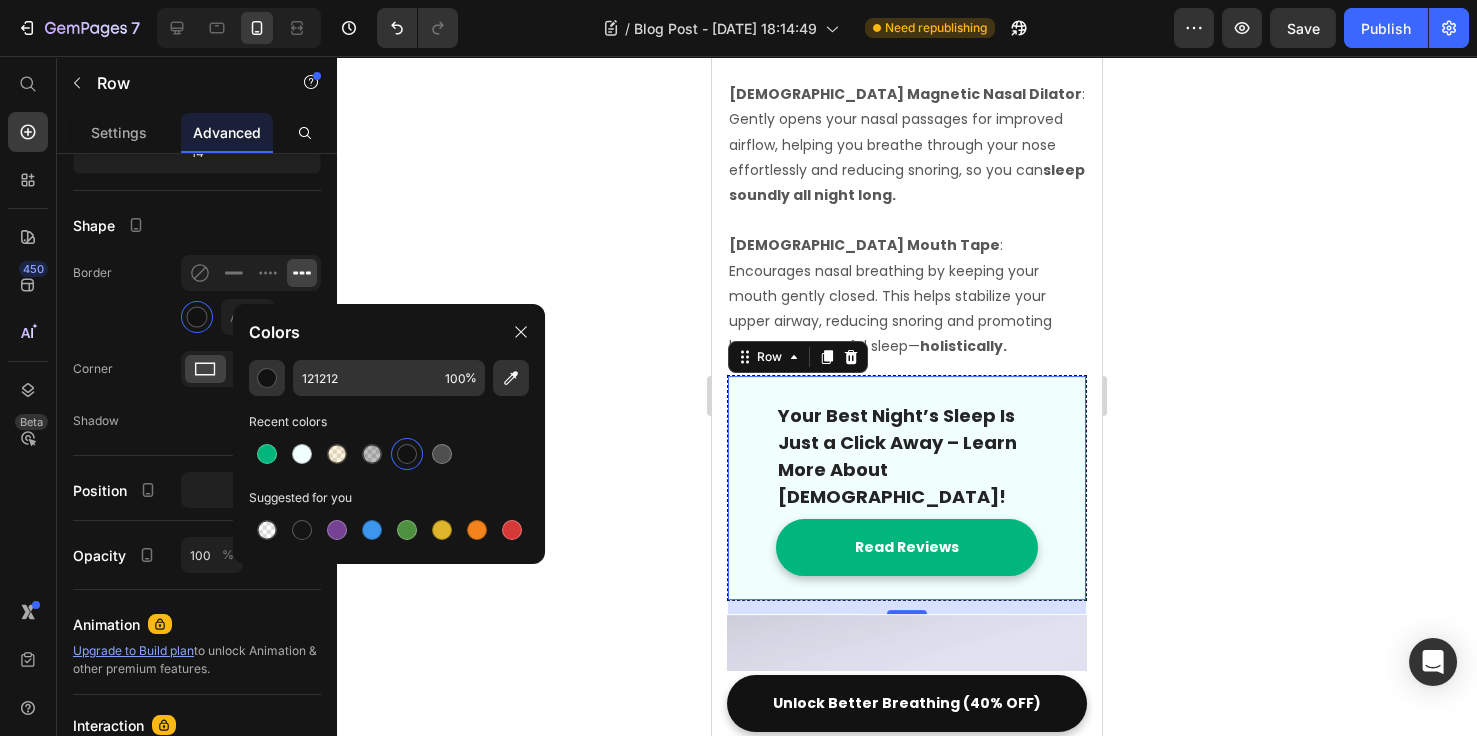 click 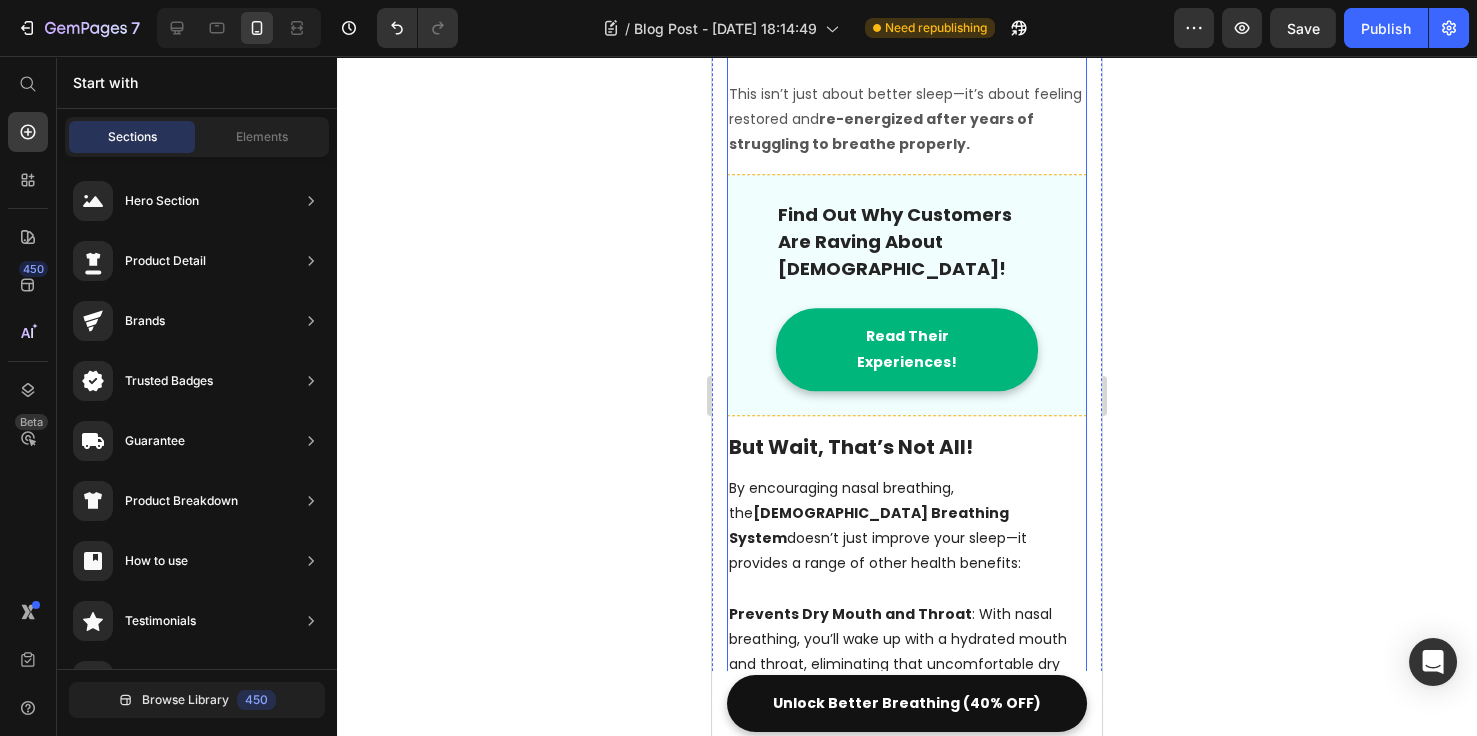 scroll, scrollTop: 3076, scrollLeft: 0, axis: vertical 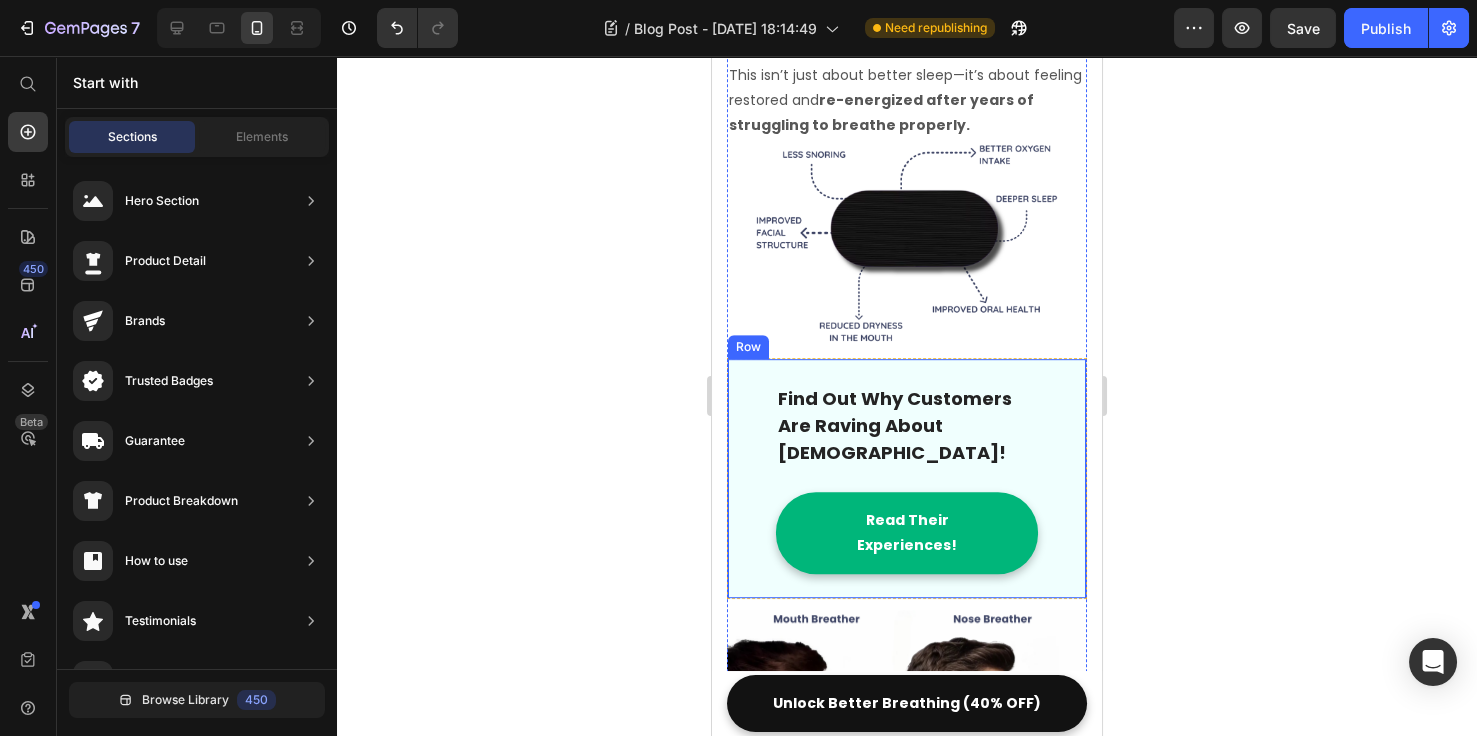 click on "Find Out Why Customers Are Raving About [DEMOGRAPHIC_DATA]! Text block Read Their Experiences! [GEOGRAPHIC_DATA]" at bounding box center (907, 478) 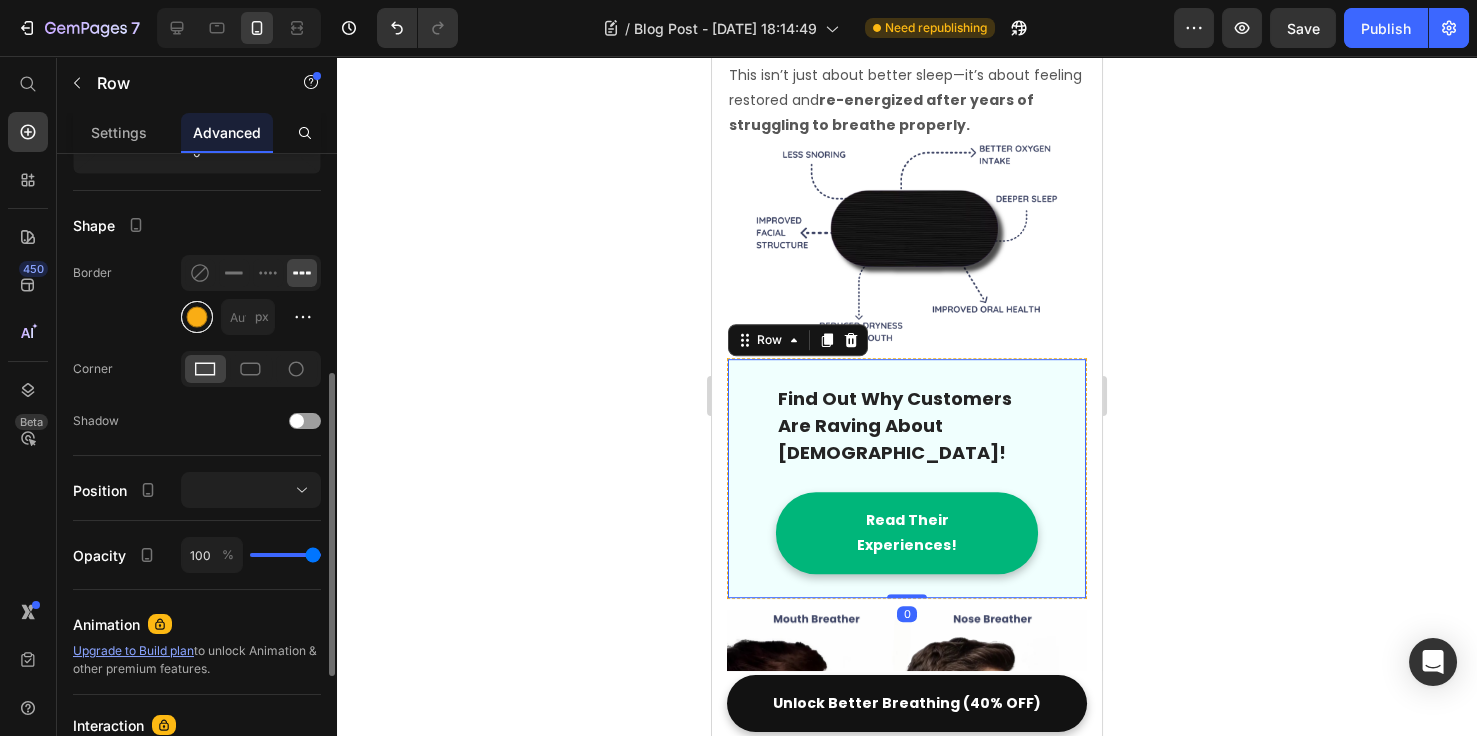 click at bounding box center [197, 317] 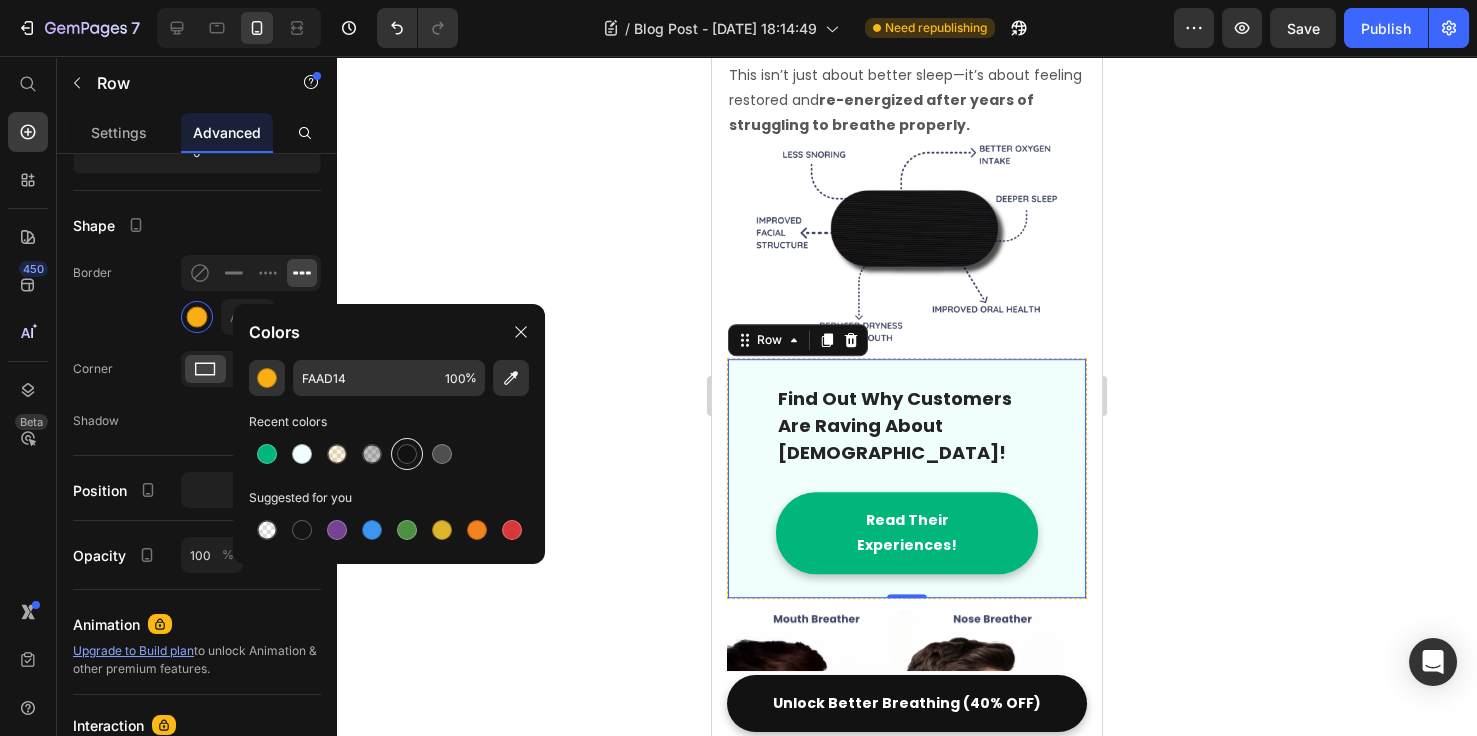 click at bounding box center [407, 454] 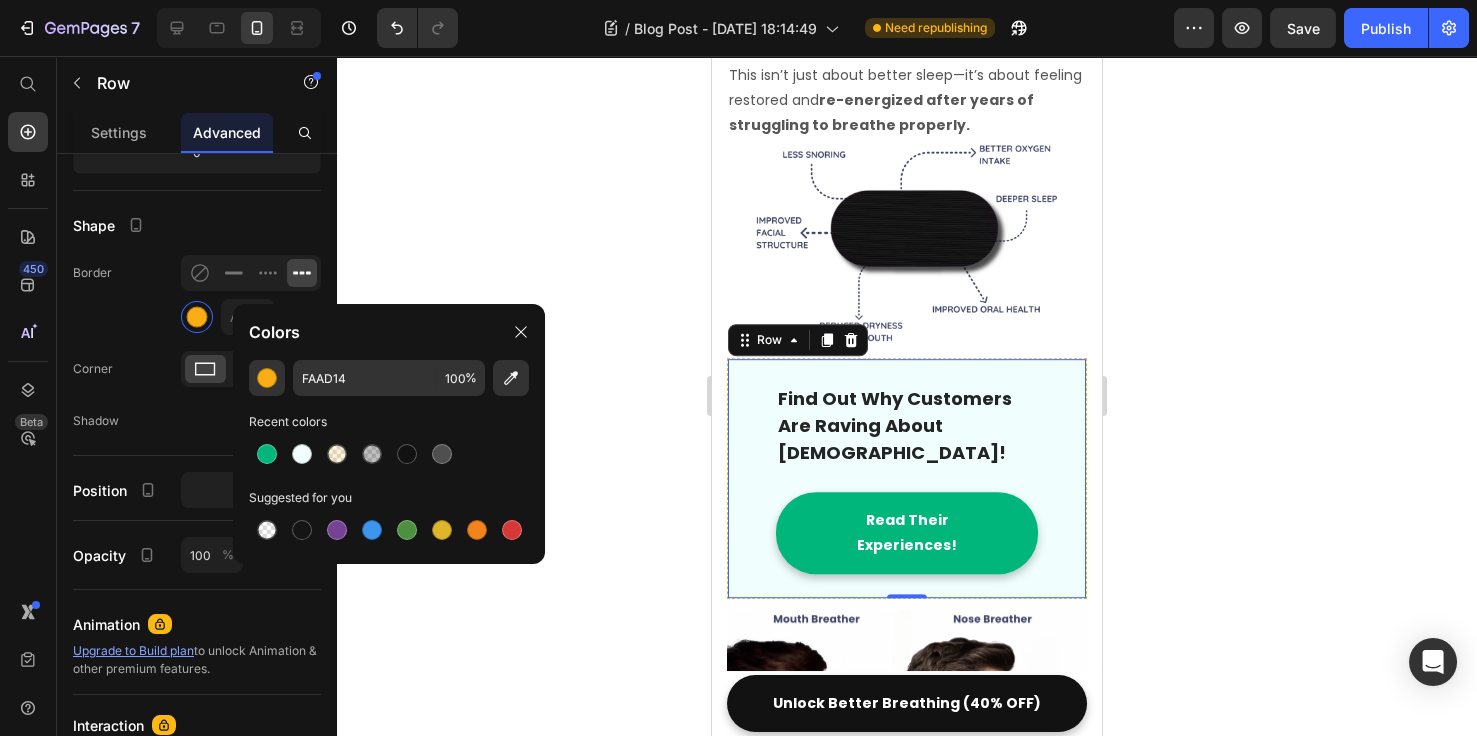 type on "121212" 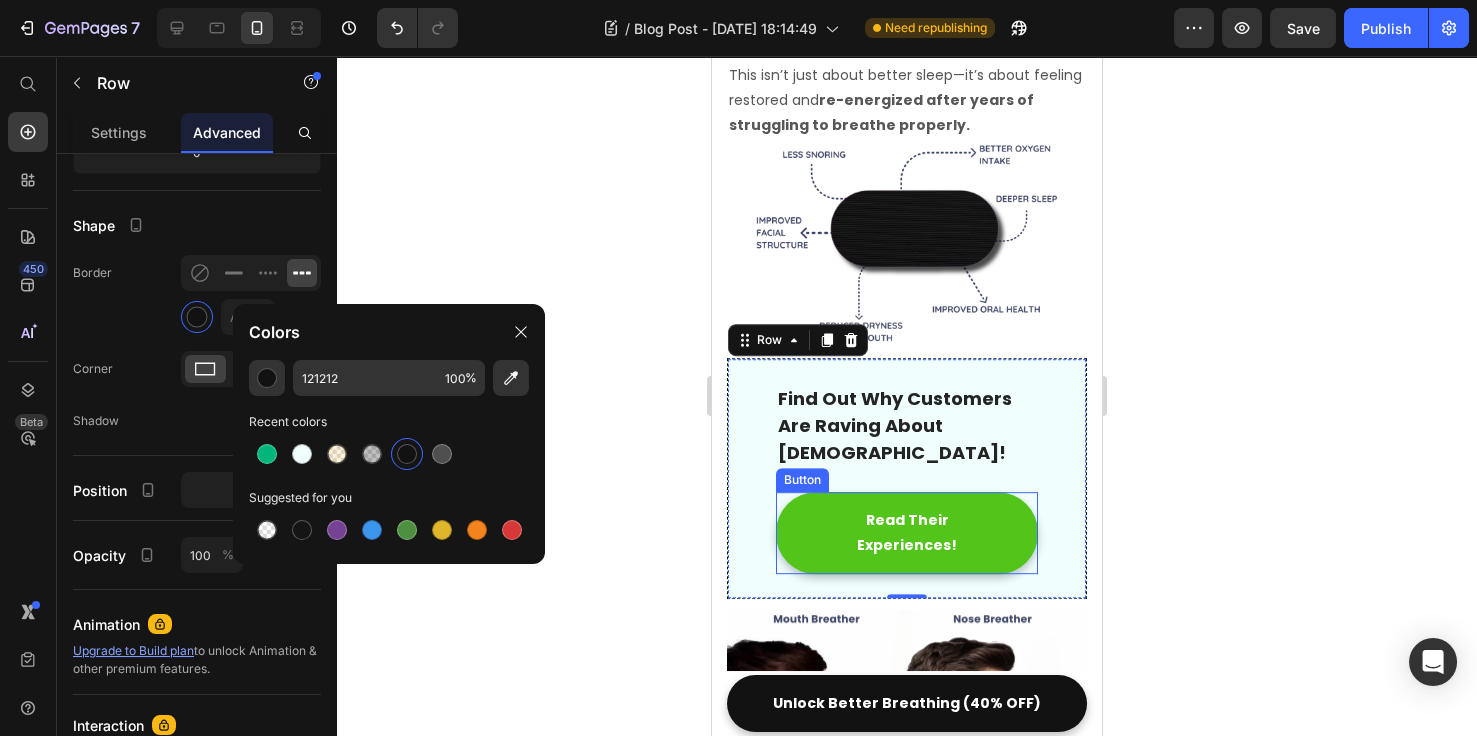 click on "Read Their Experiences!" at bounding box center (907, 533) 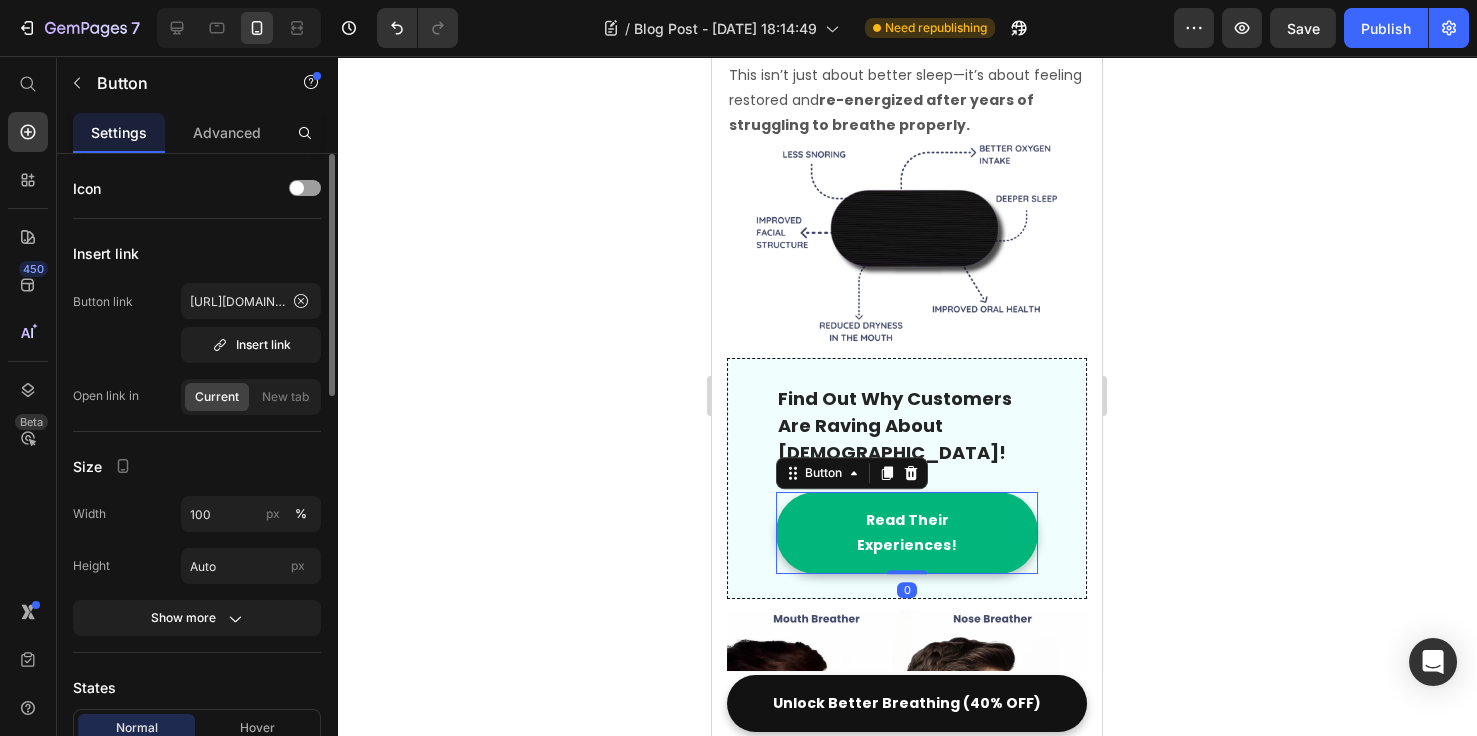 scroll, scrollTop: 307, scrollLeft: 0, axis: vertical 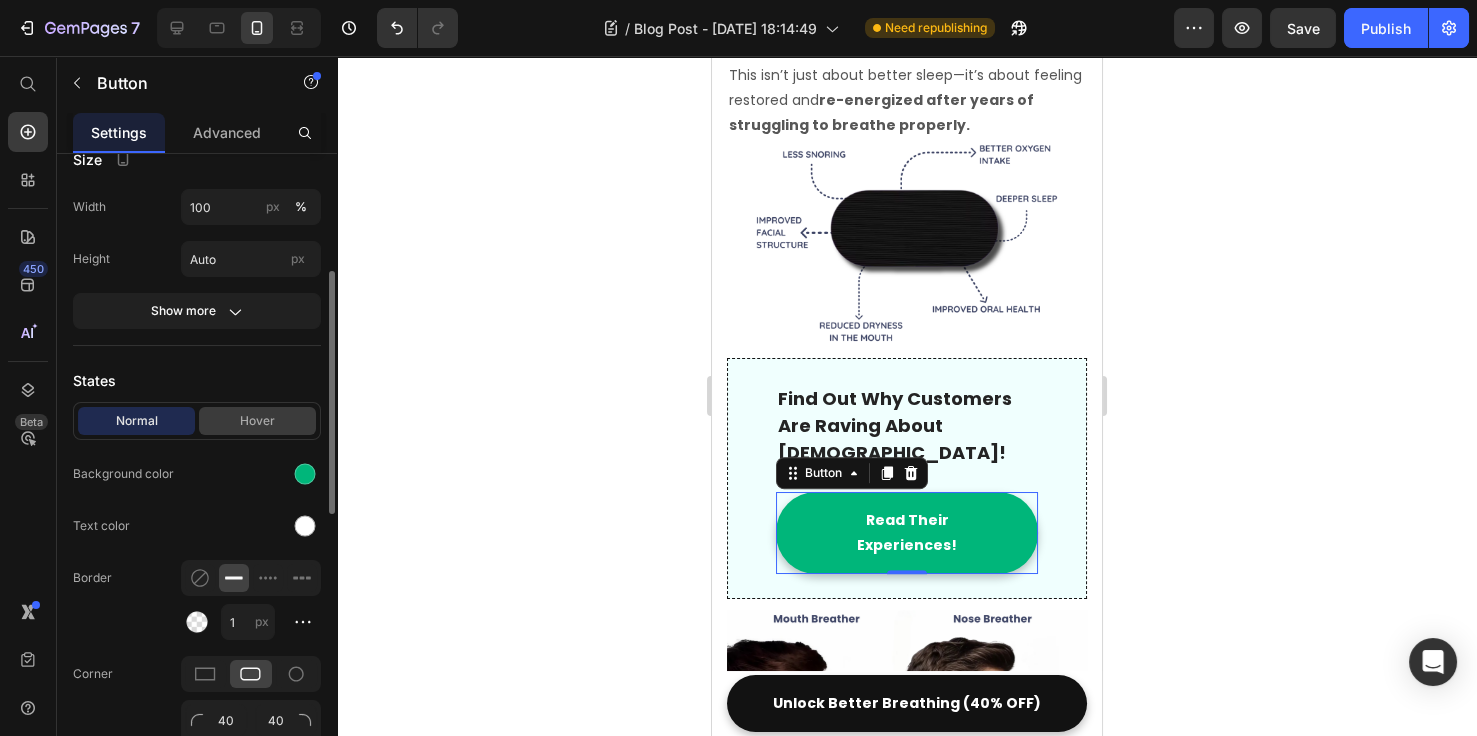 click on "Hover" at bounding box center [257, 421] 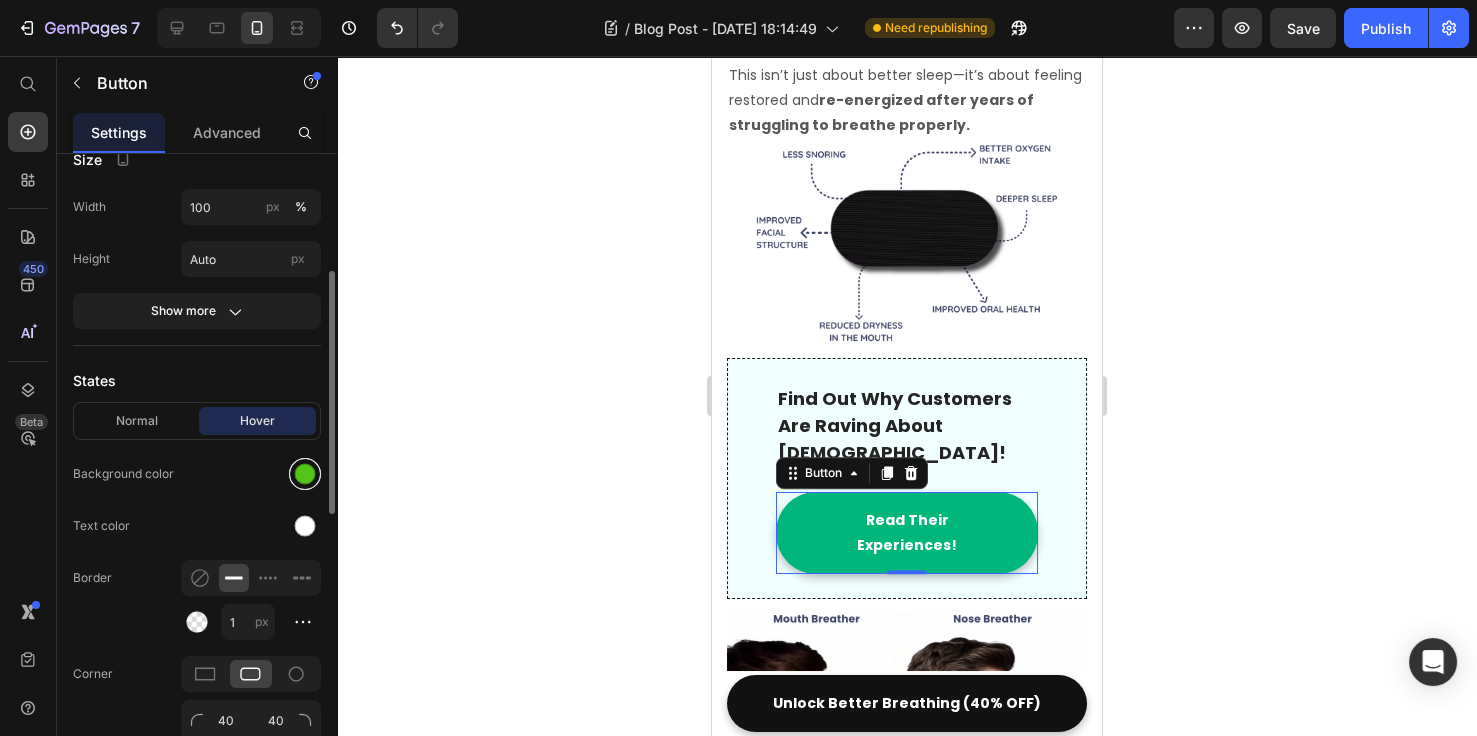 click at bounding box center [305, 474] 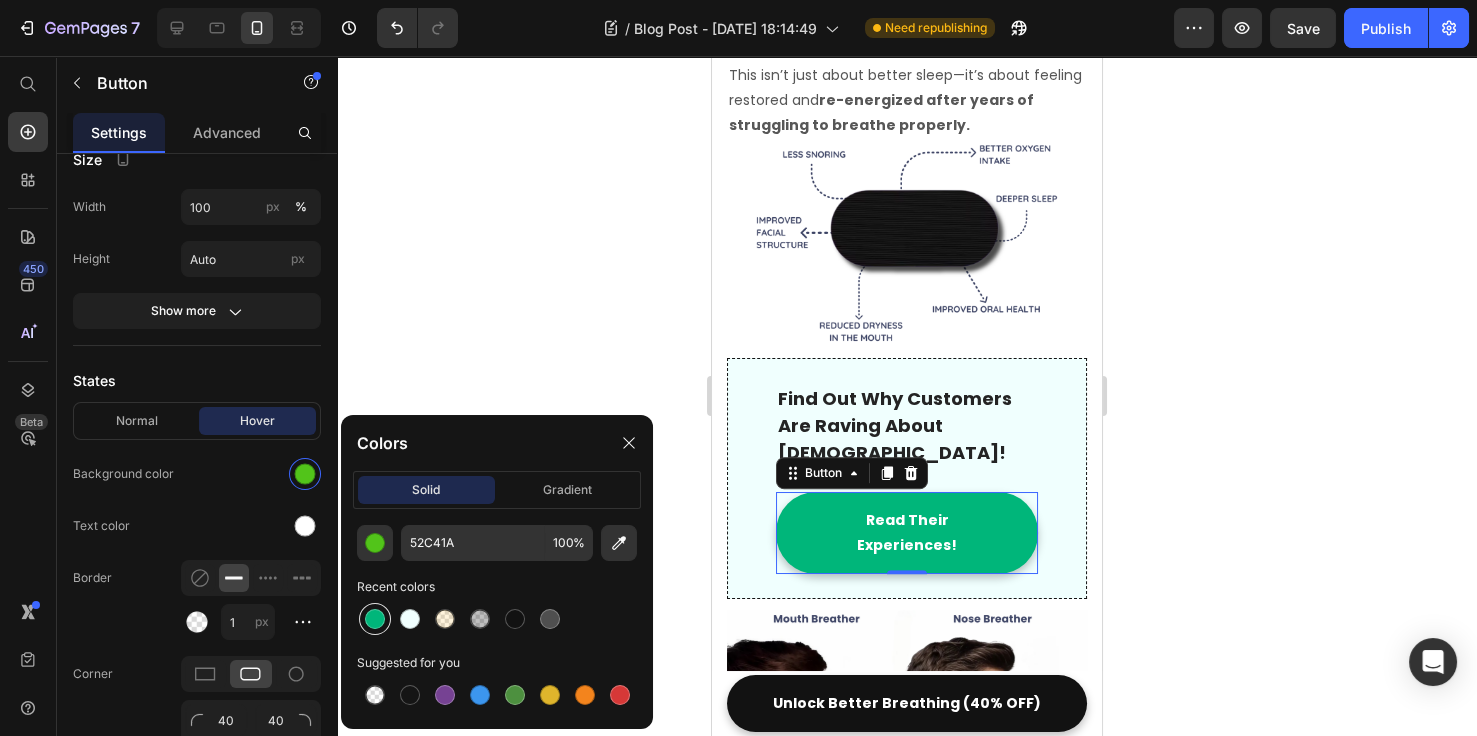 click at bounding box center [375, 619] 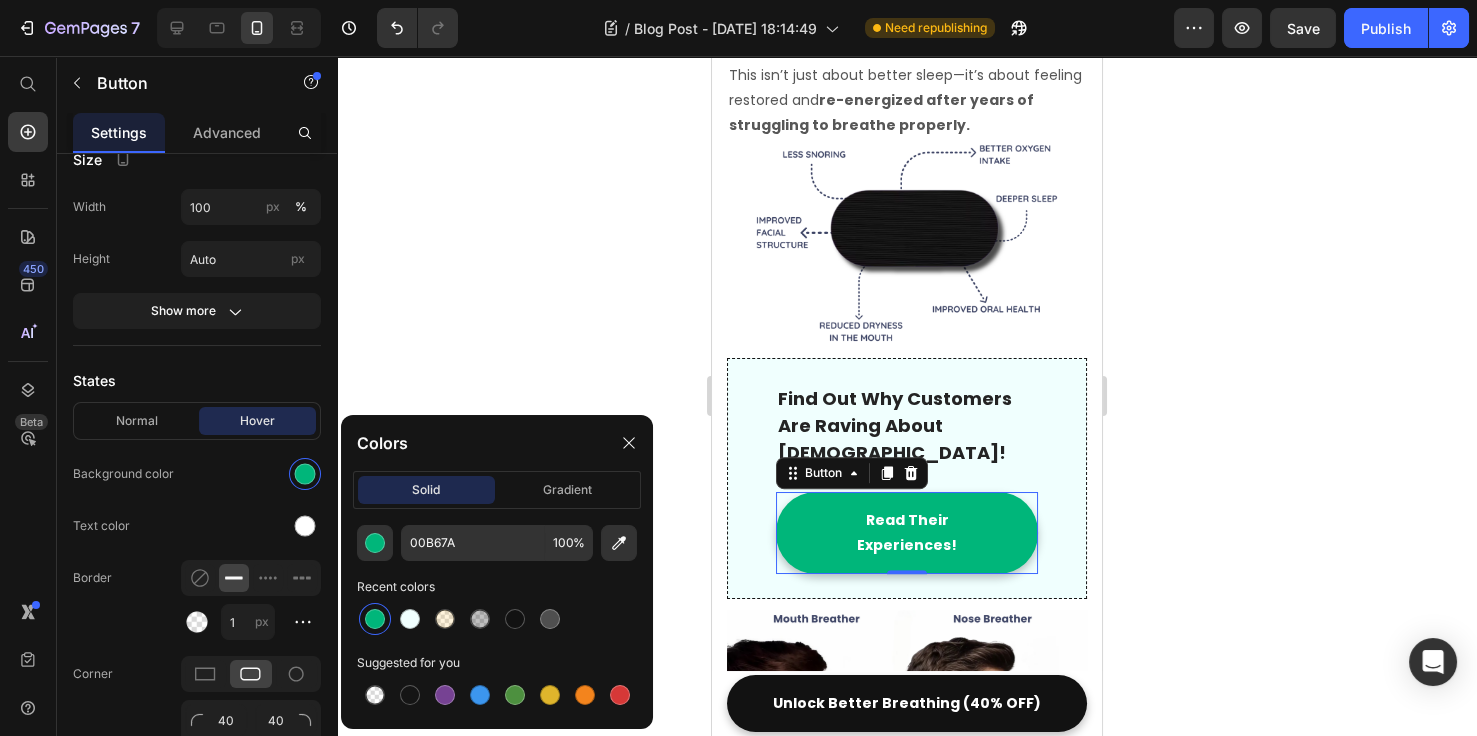 click 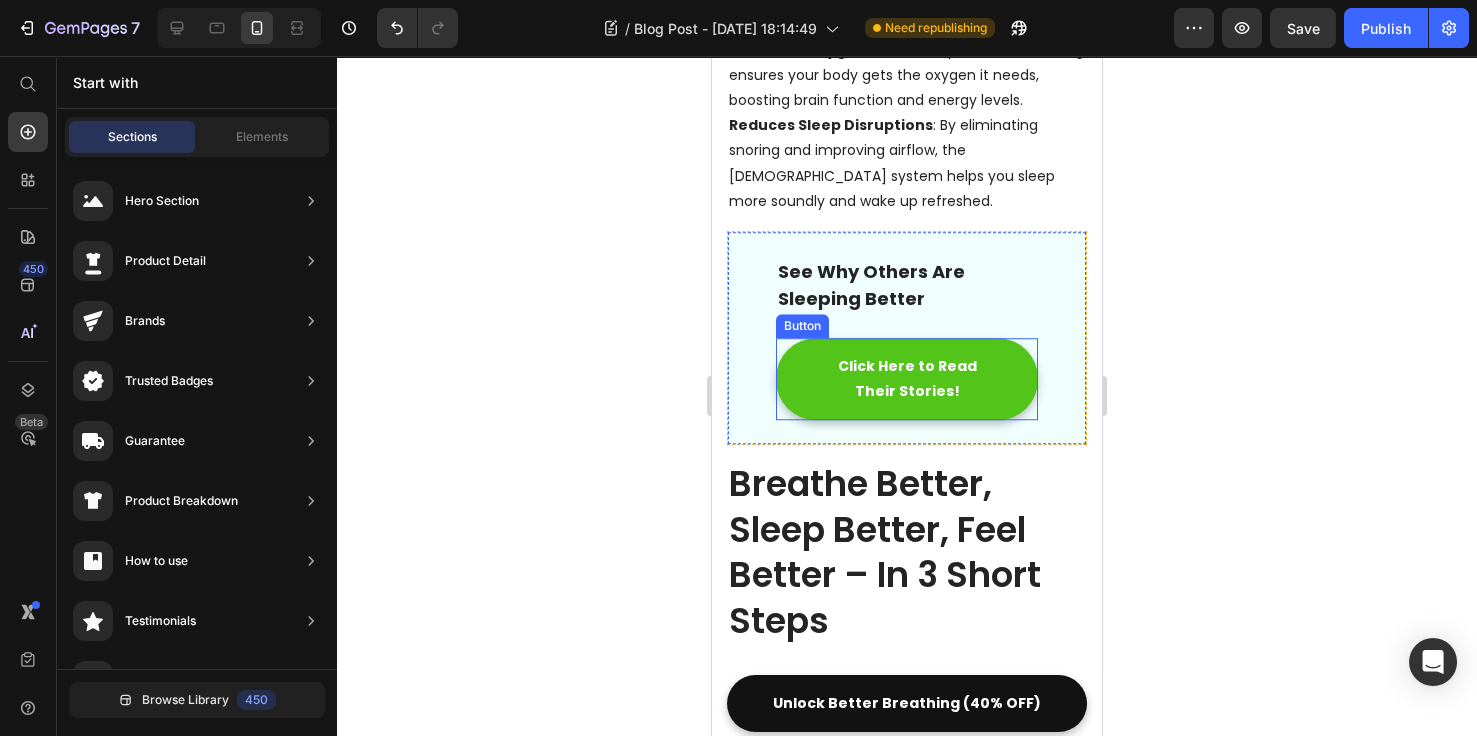 scroll, scrollTop: 4384, scrollLeft: 0, axis: vertical 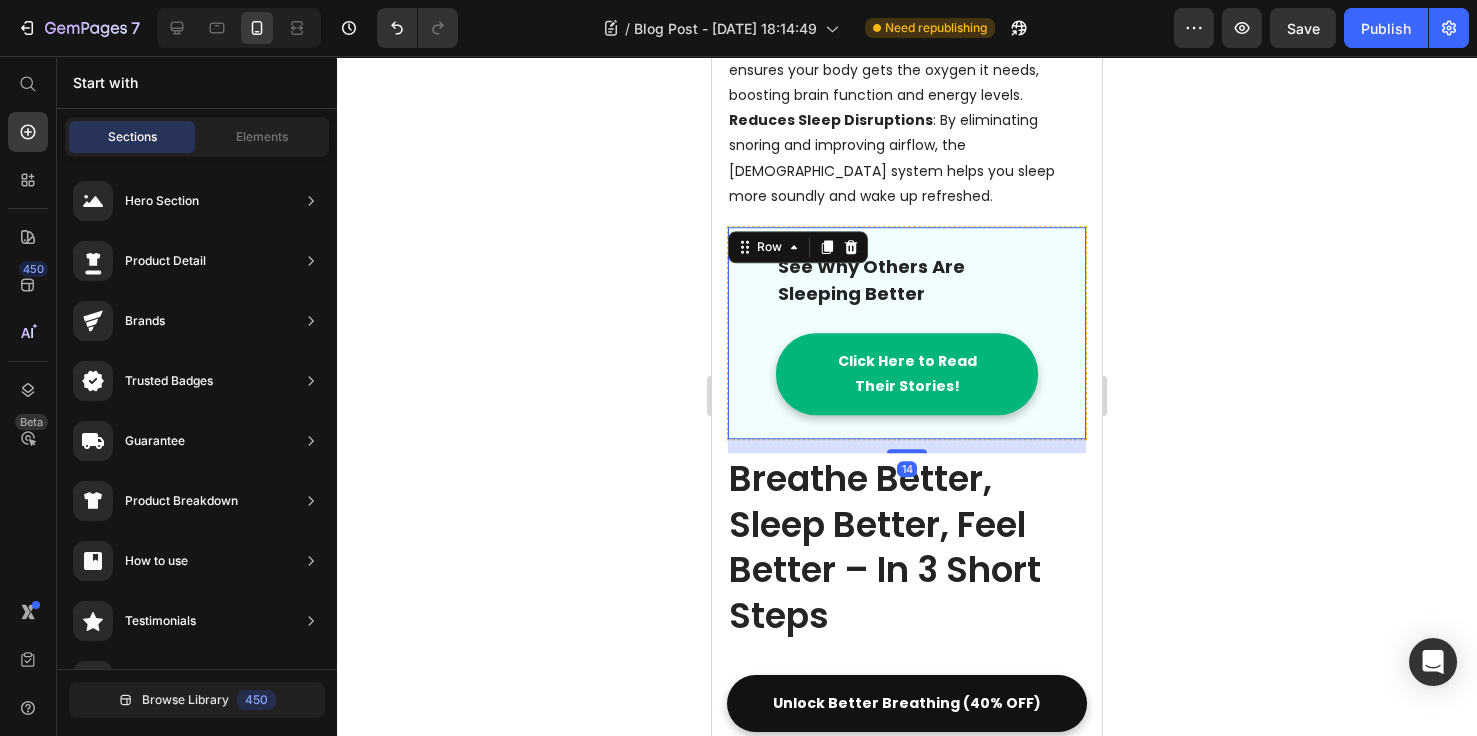 click on "See Why Others Are Sleeping Better Text block Click Here to Read Their Stories! Button Row   14" at bounding box center [907, 333] 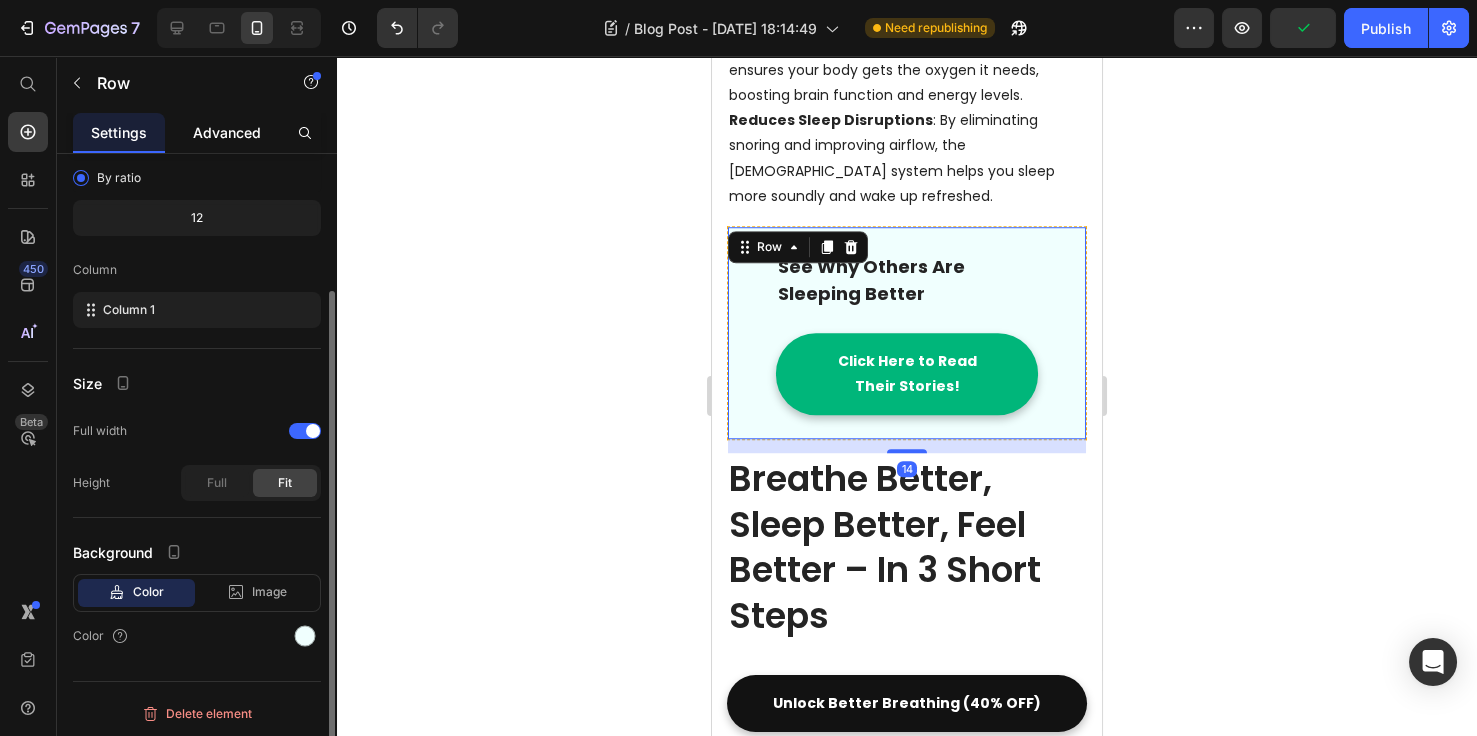 scroll, scrollTop: 20, scrollLeft: 0, axis: vertical 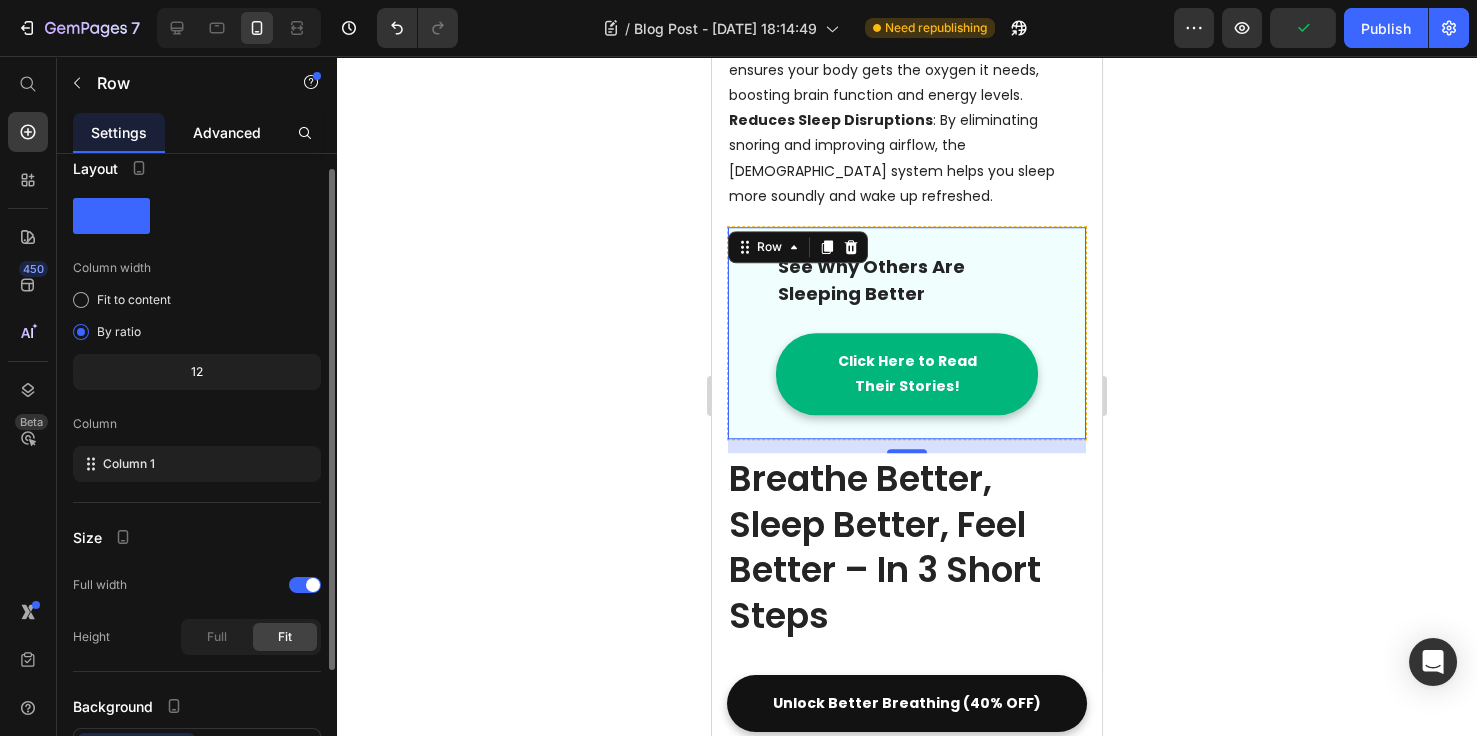 click on "Advanced" 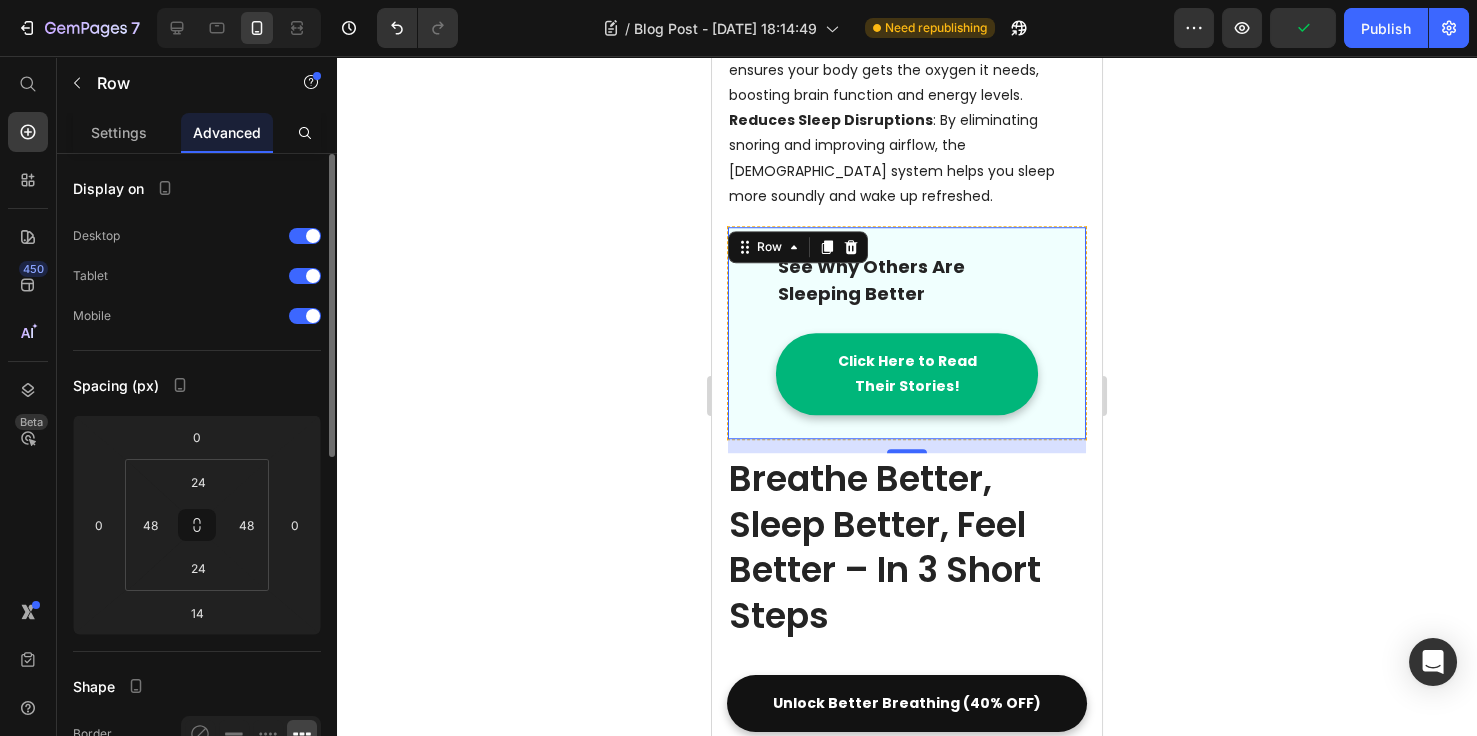 scroll, scrollTop: 230, scrollLeft: 0, axis: vertical 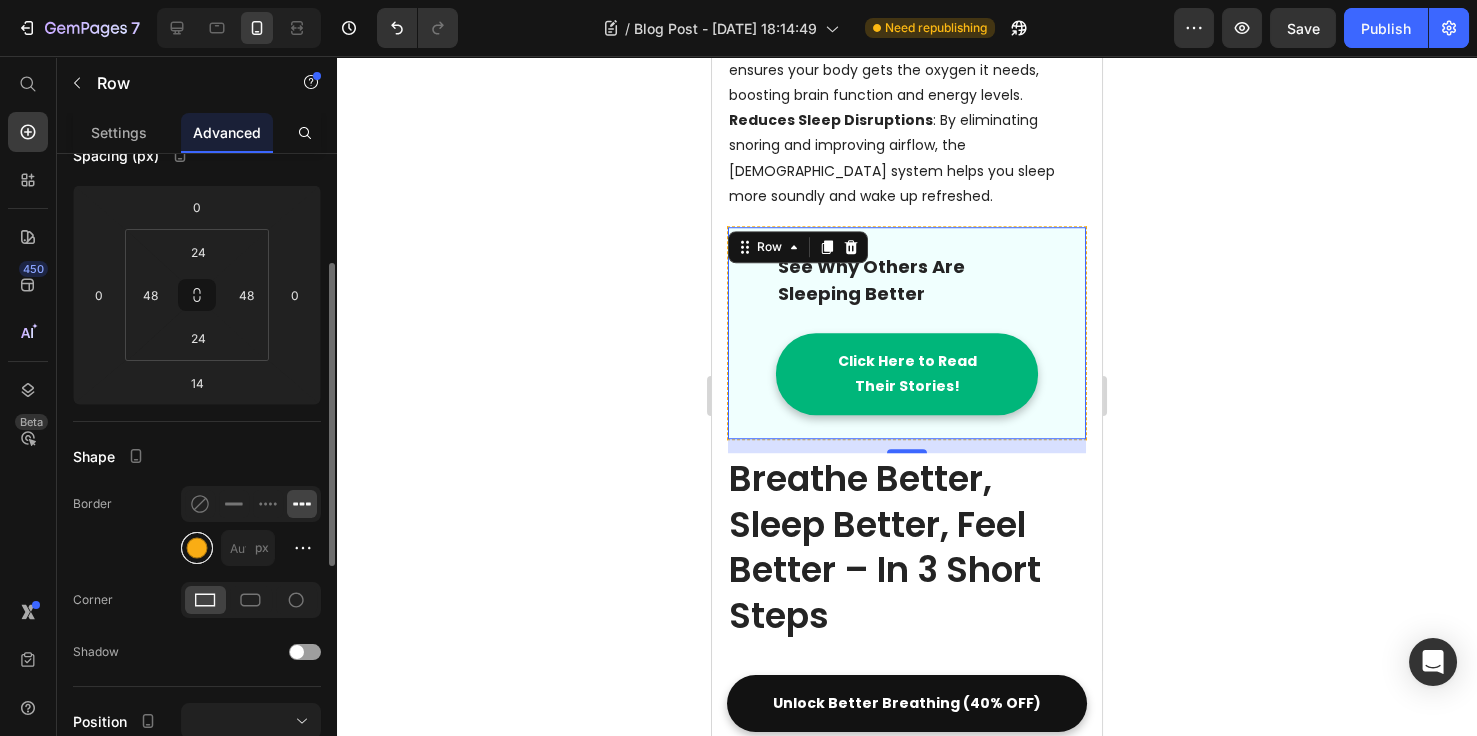 drag, startPoint x: 191, startPoint y: 551, endPoint x: 205, endPoint y: 554, distance: 14.3178215 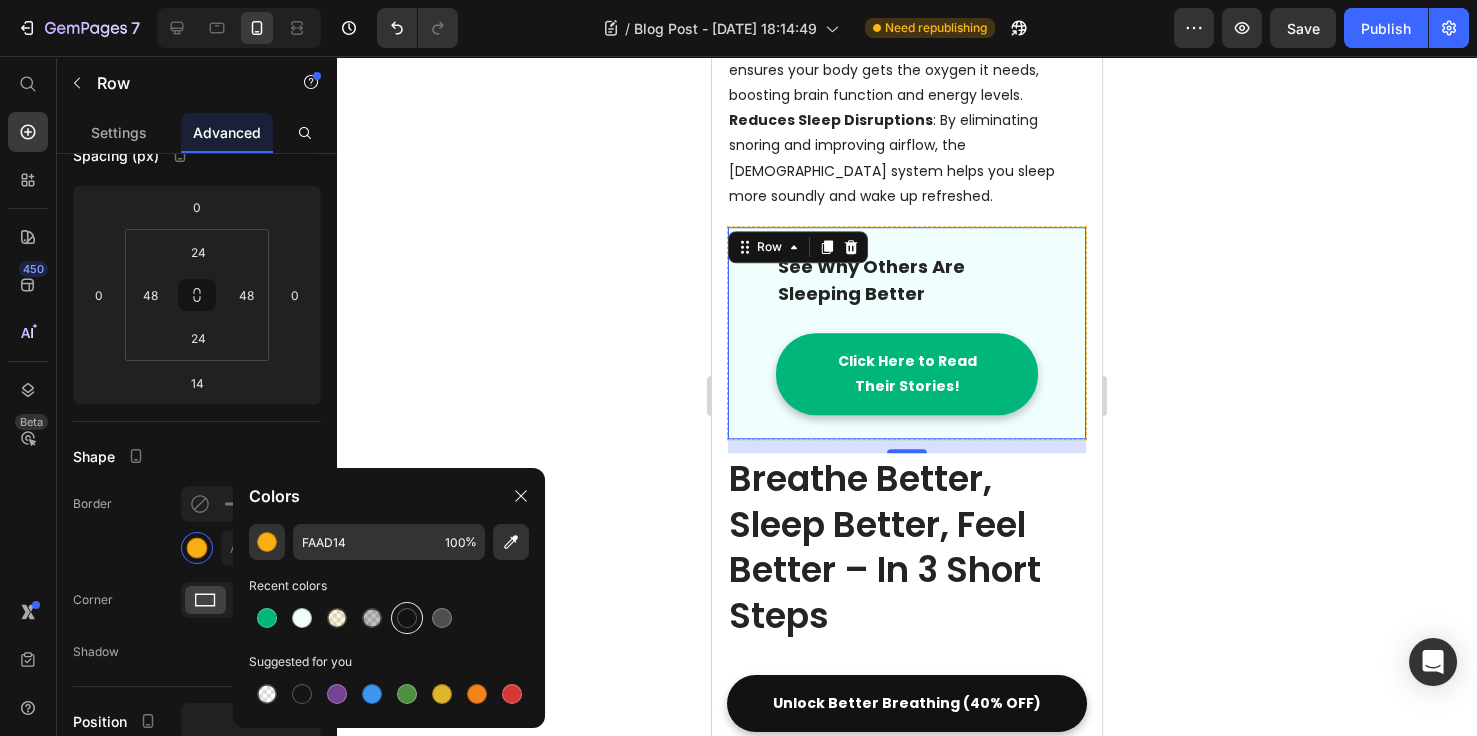 click at bounding box center [407, 618] 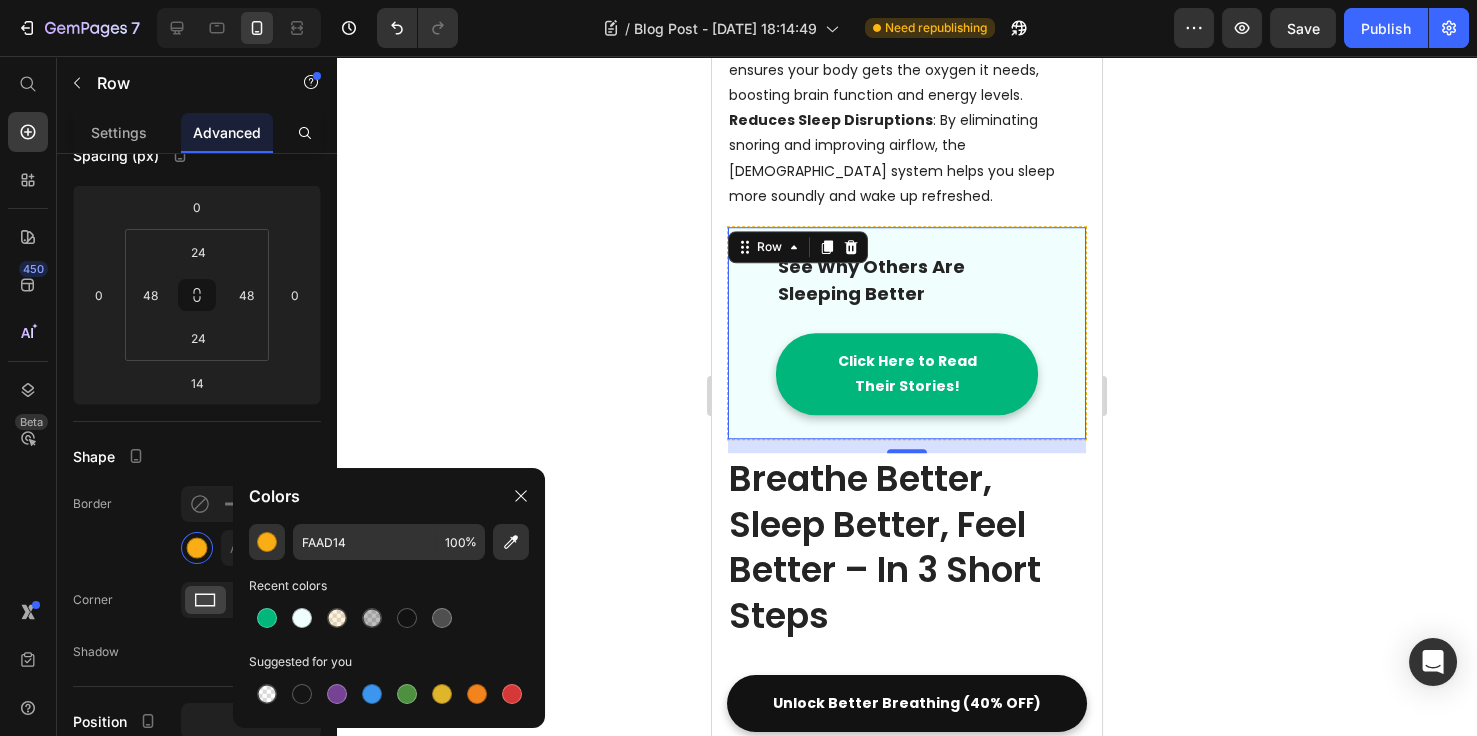 type on "121212" 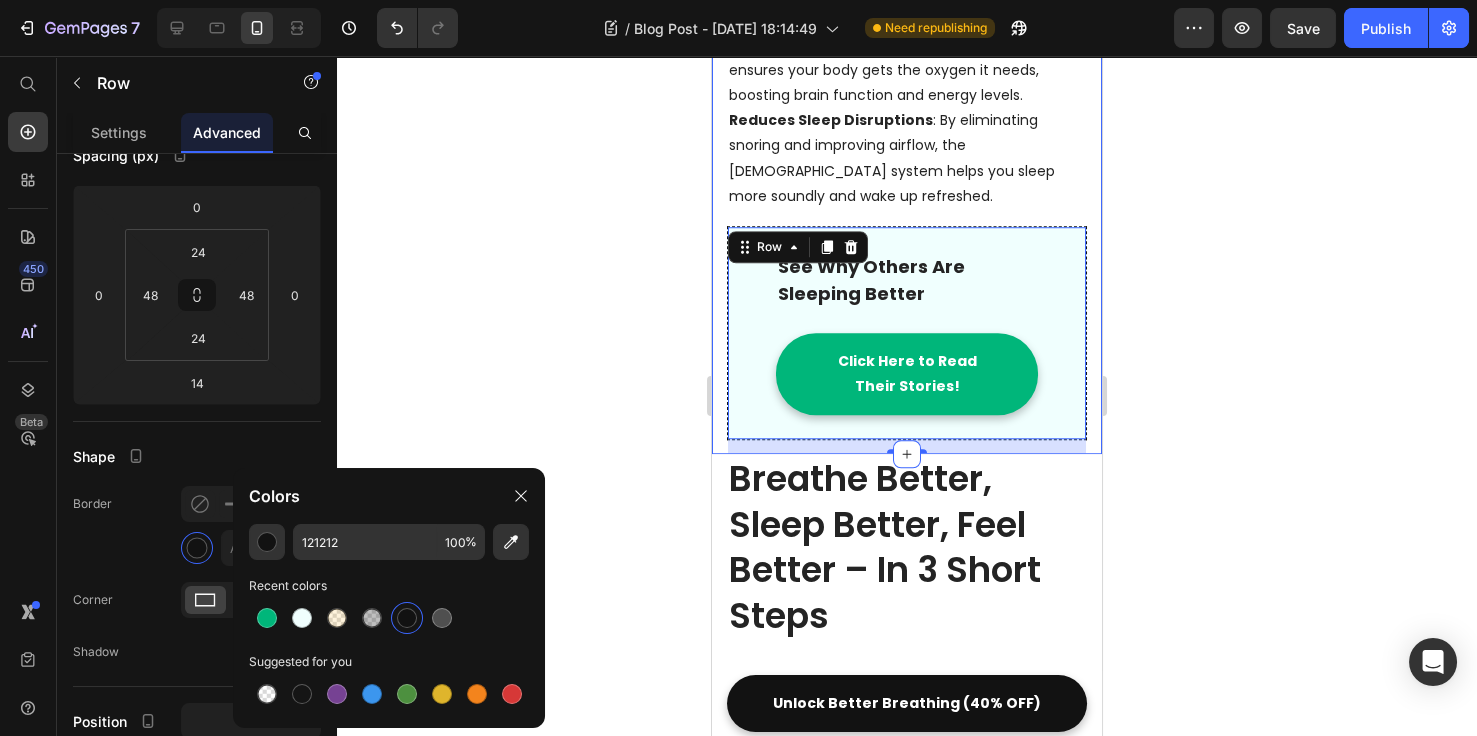 click 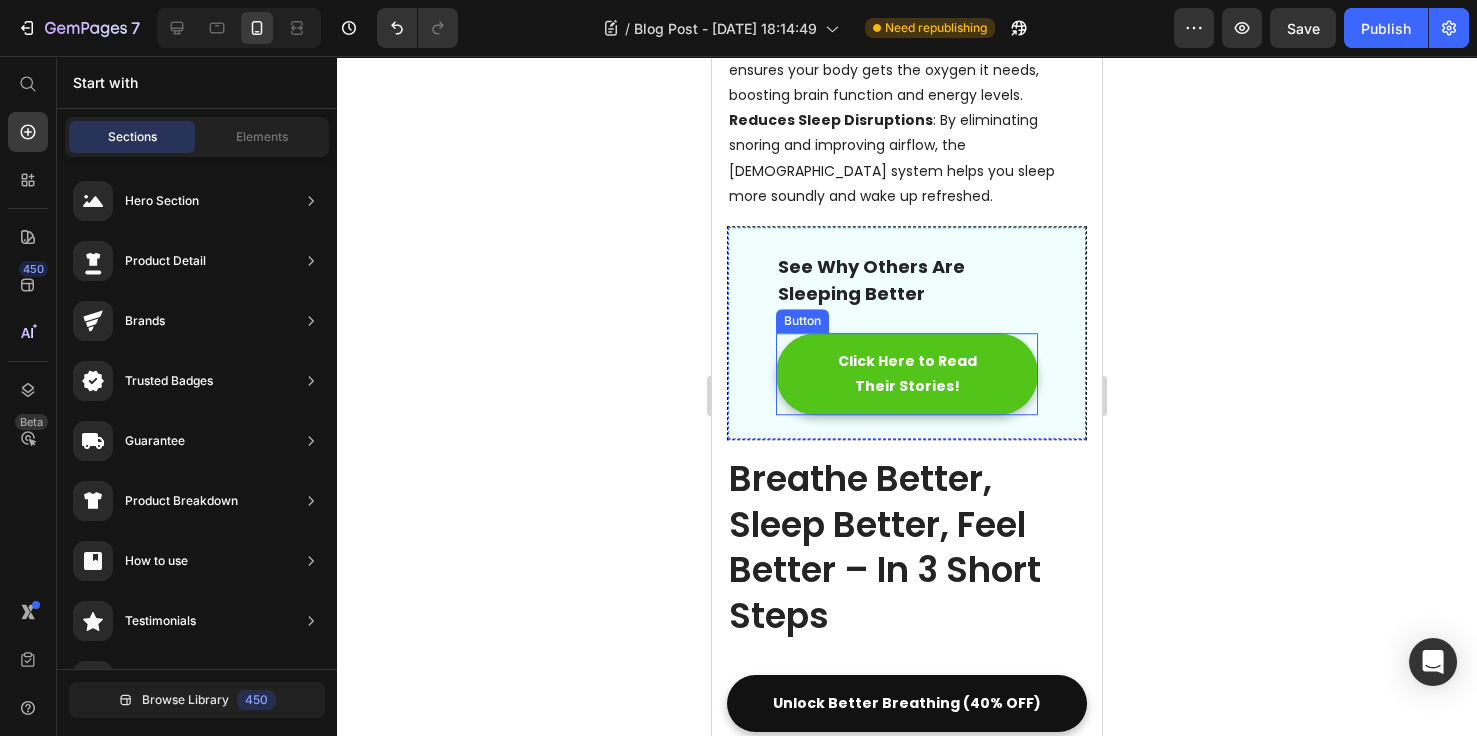 click on "Click Here to Read Their Stories!" at bounding box center (907, 374) 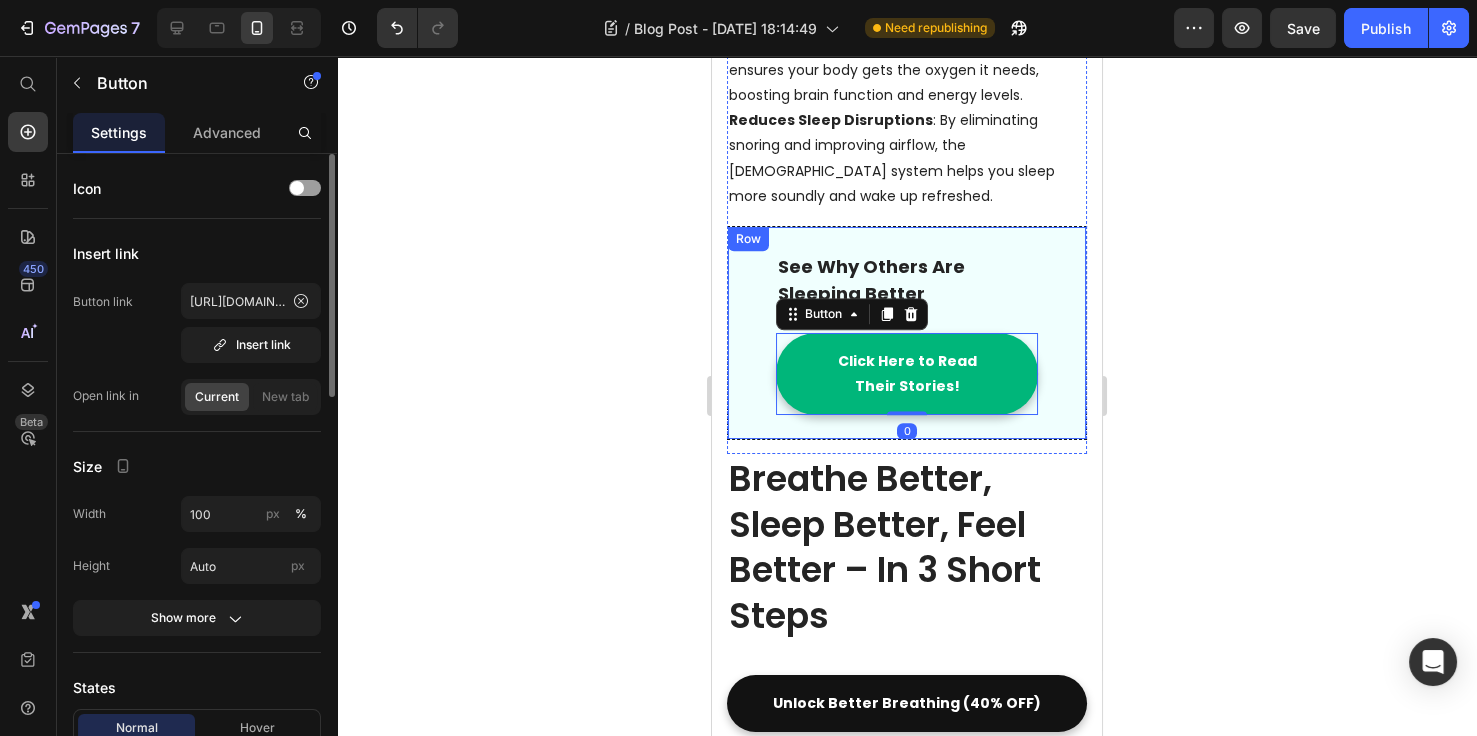 scroll, scrollTop: 461, scrollLeft: 0, axis: vertical 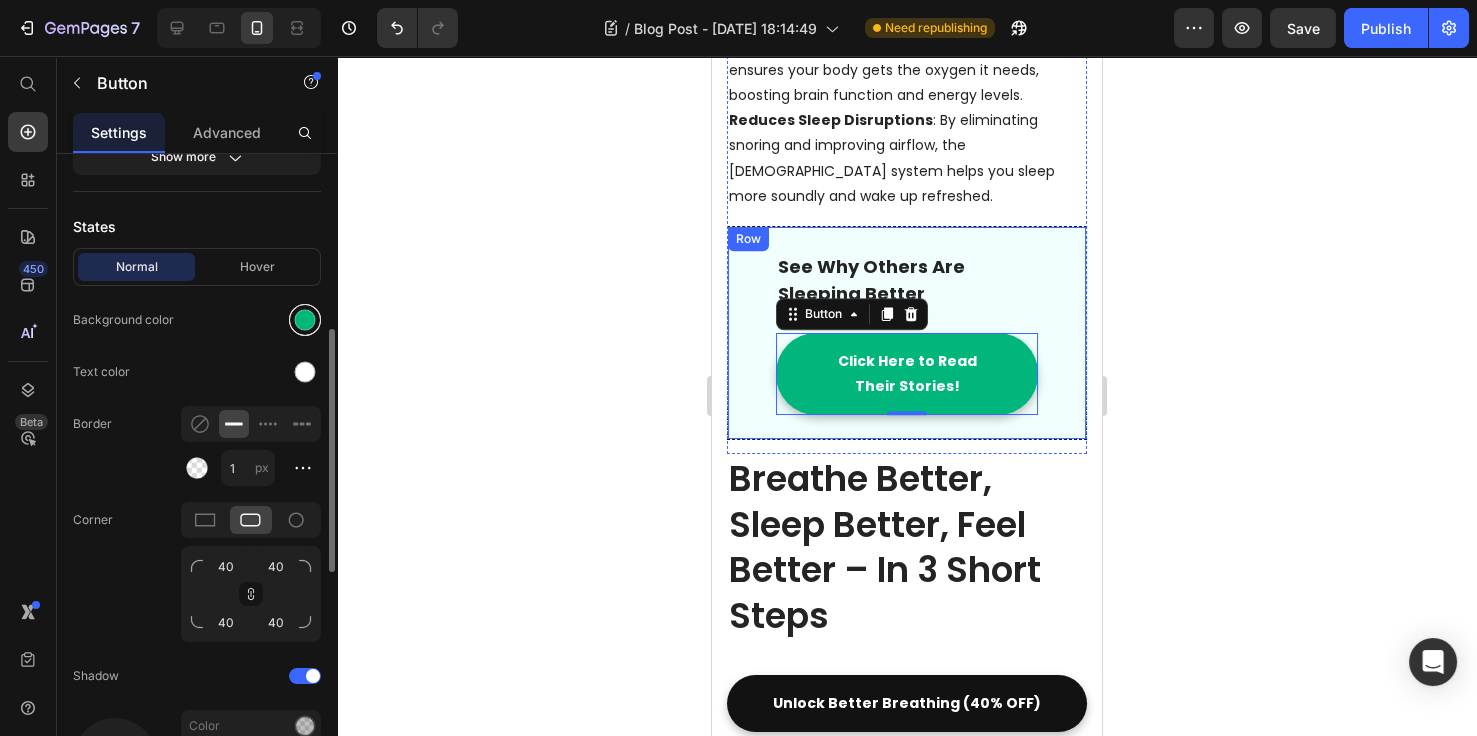 click at bounding box center (305, 320) 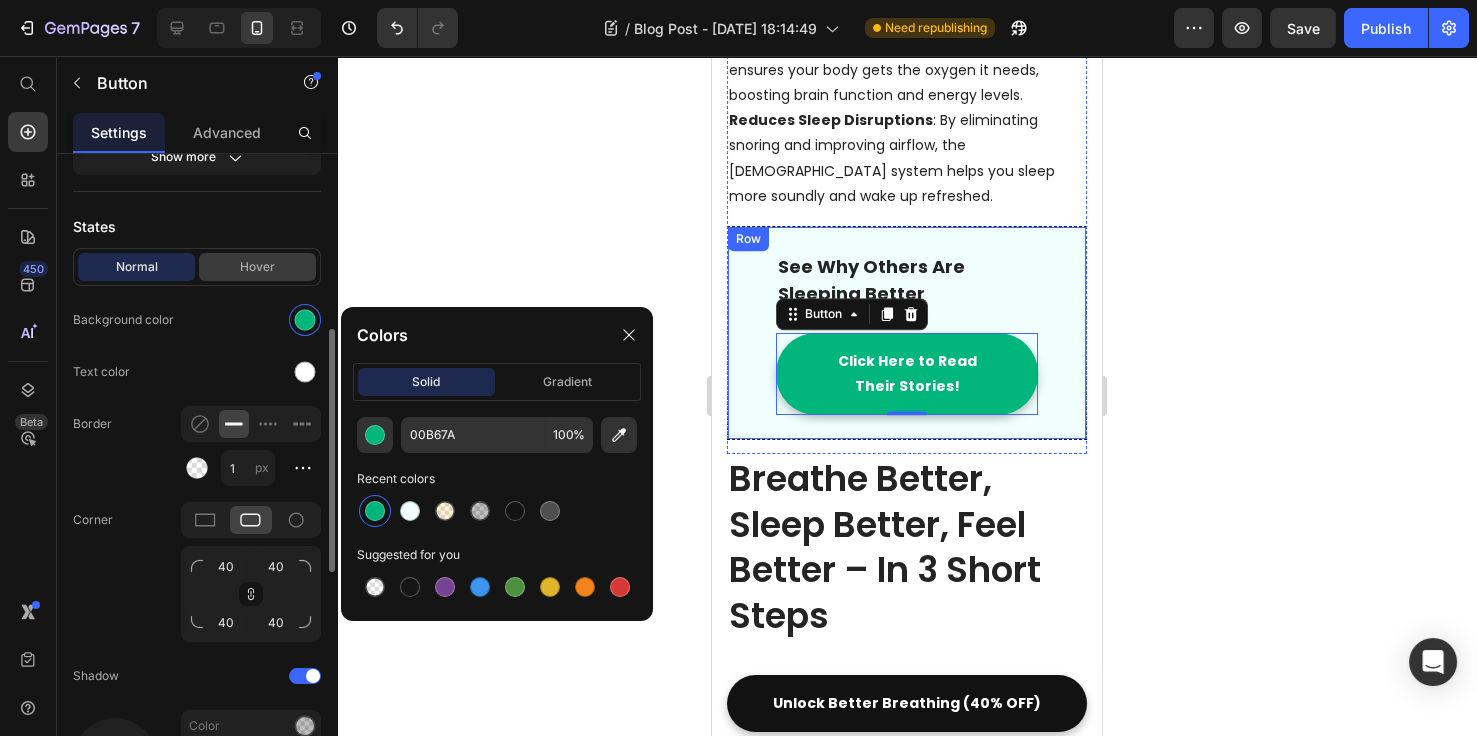 click on "Hover" at bounding box center (257, 267) 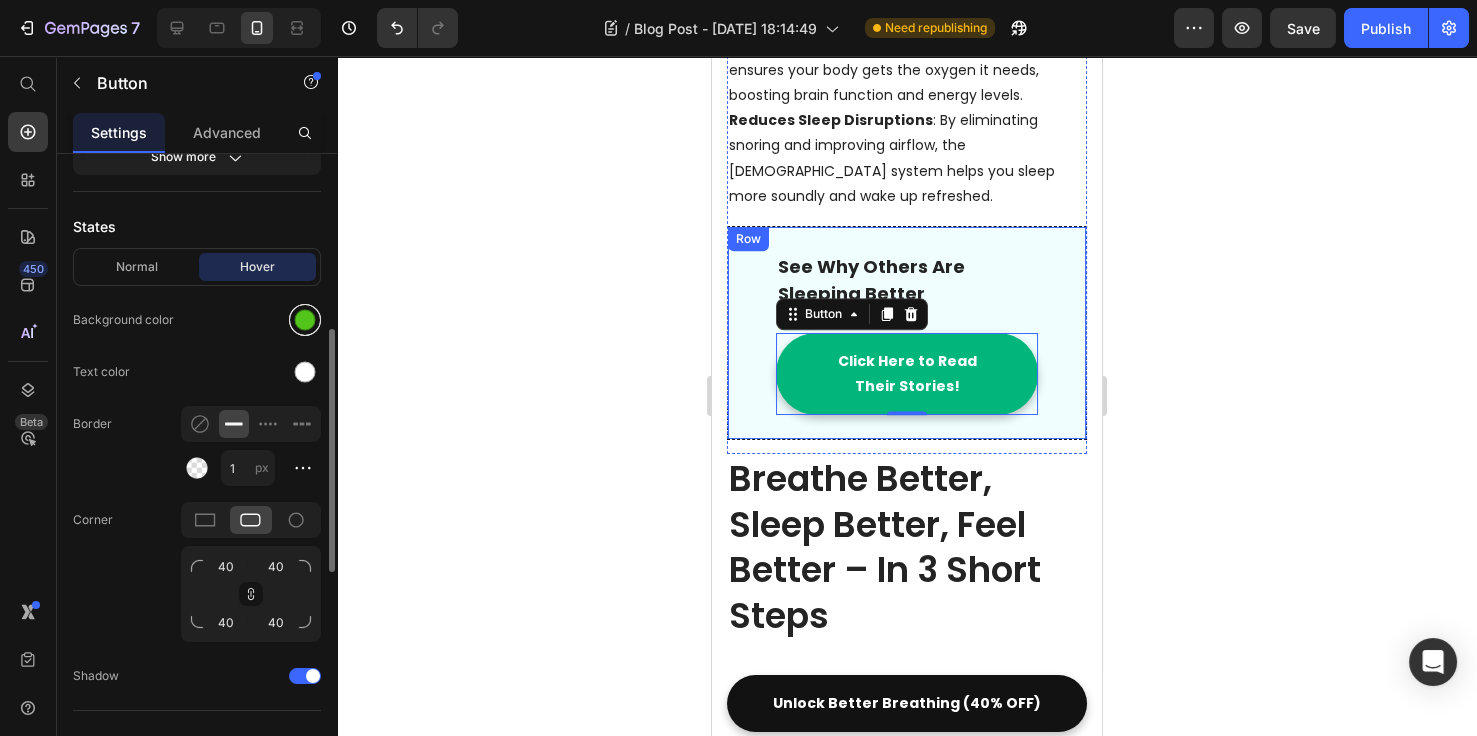 click at bounding box center (305, 320) 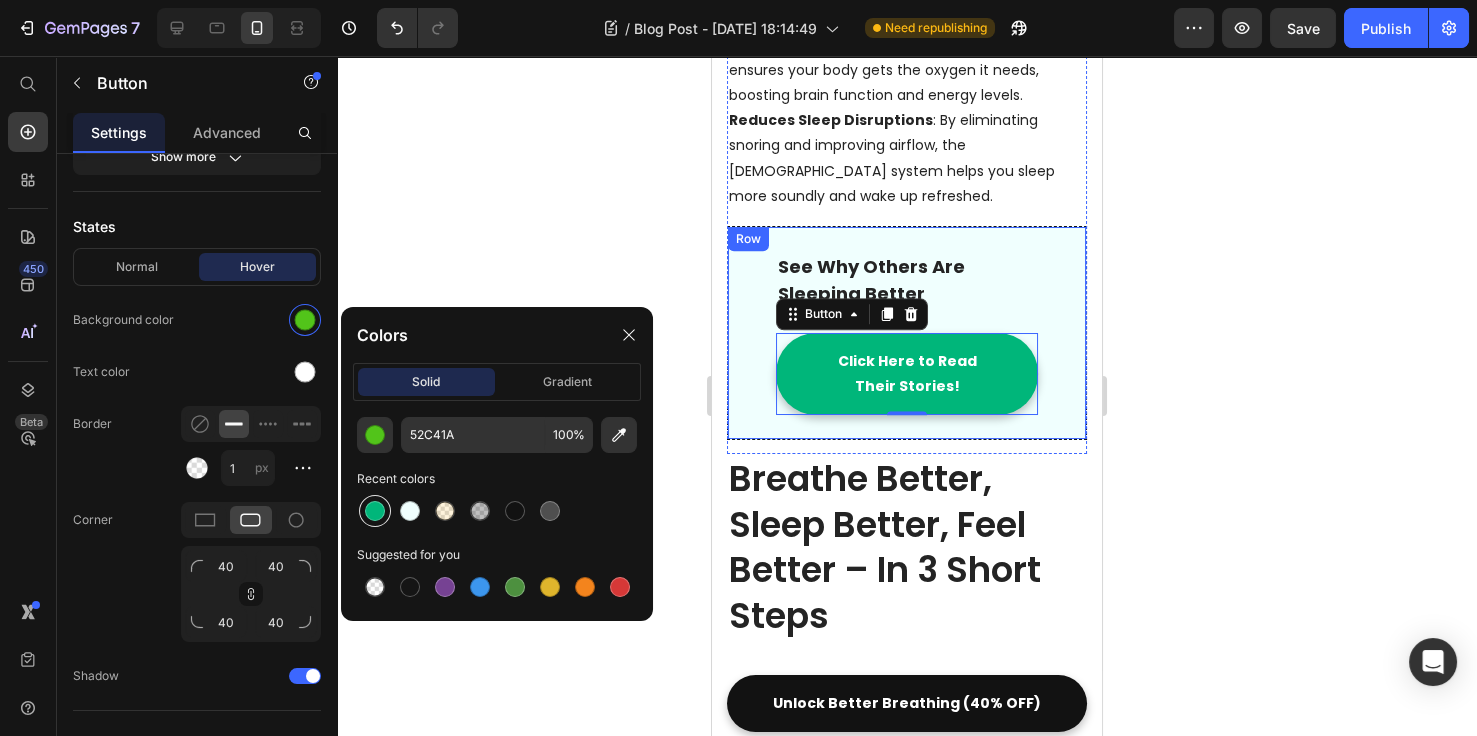 click at bounding box center [375, 511] 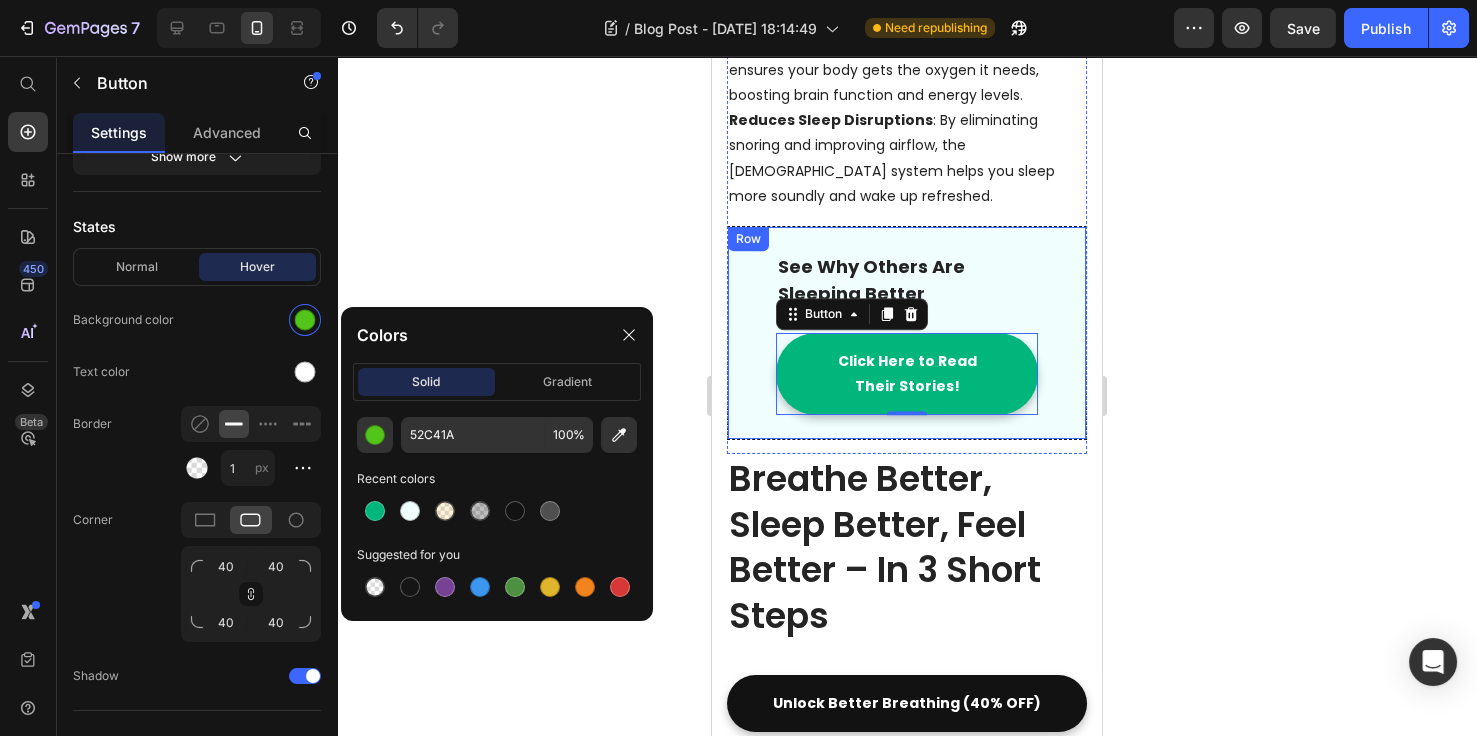 type on "00B67A" 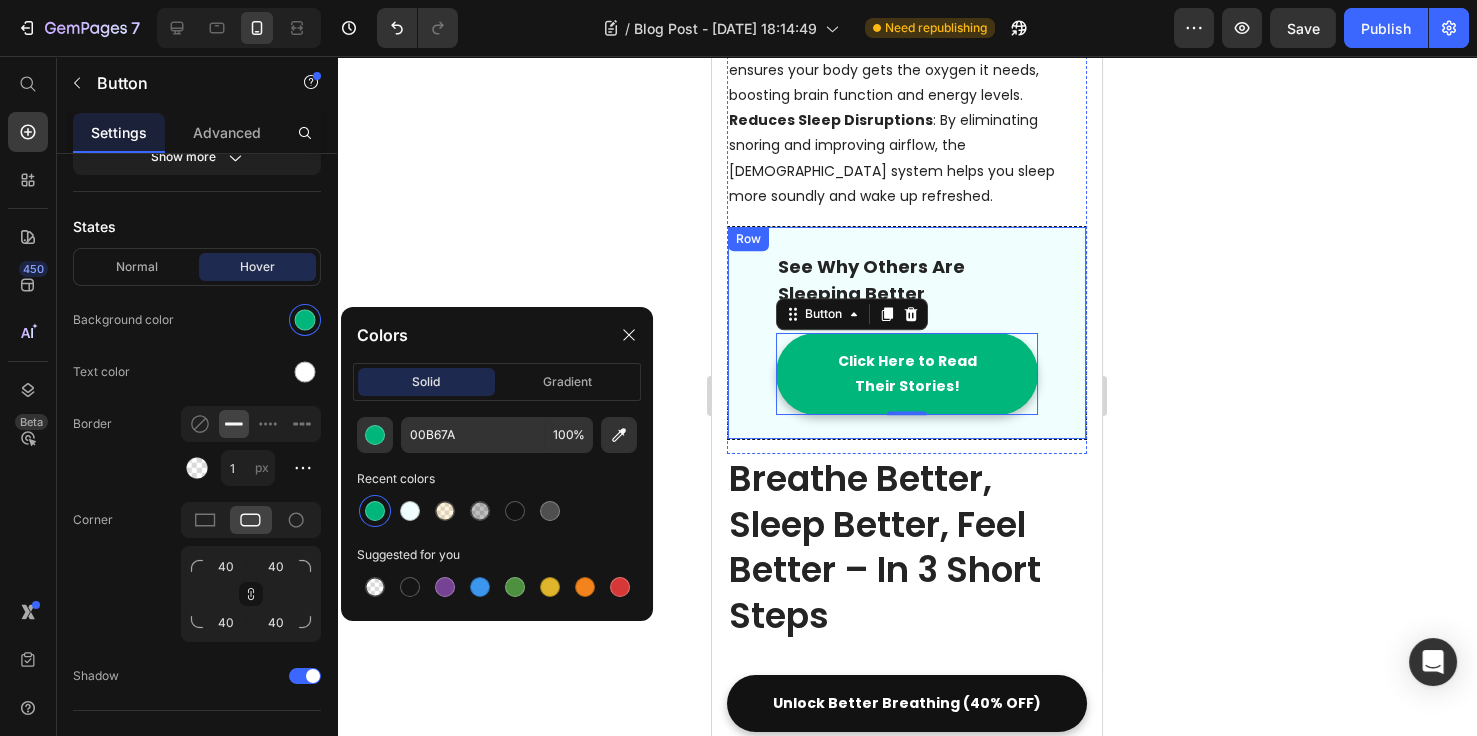 click 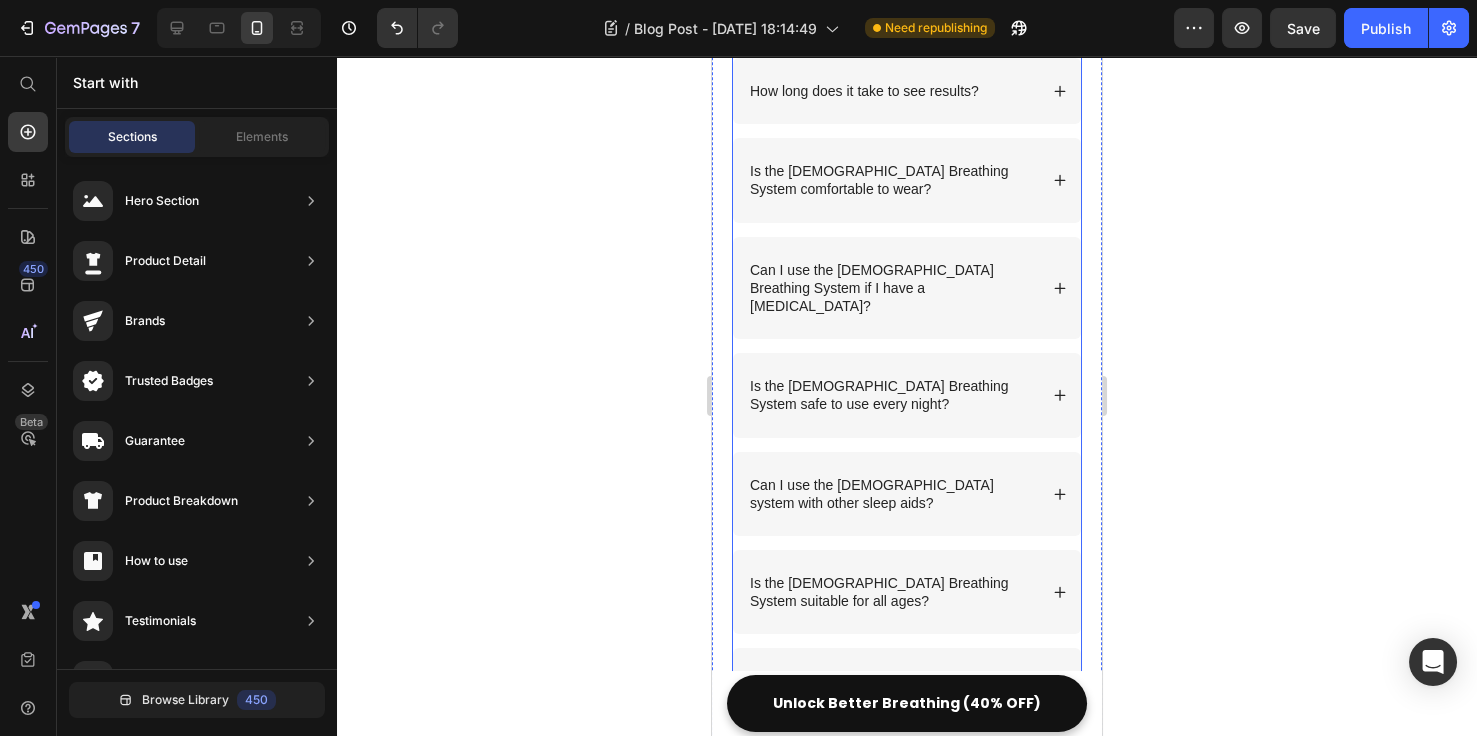 scroll, scrollTop: 5461, scrollLeft: 0, axis: vertical 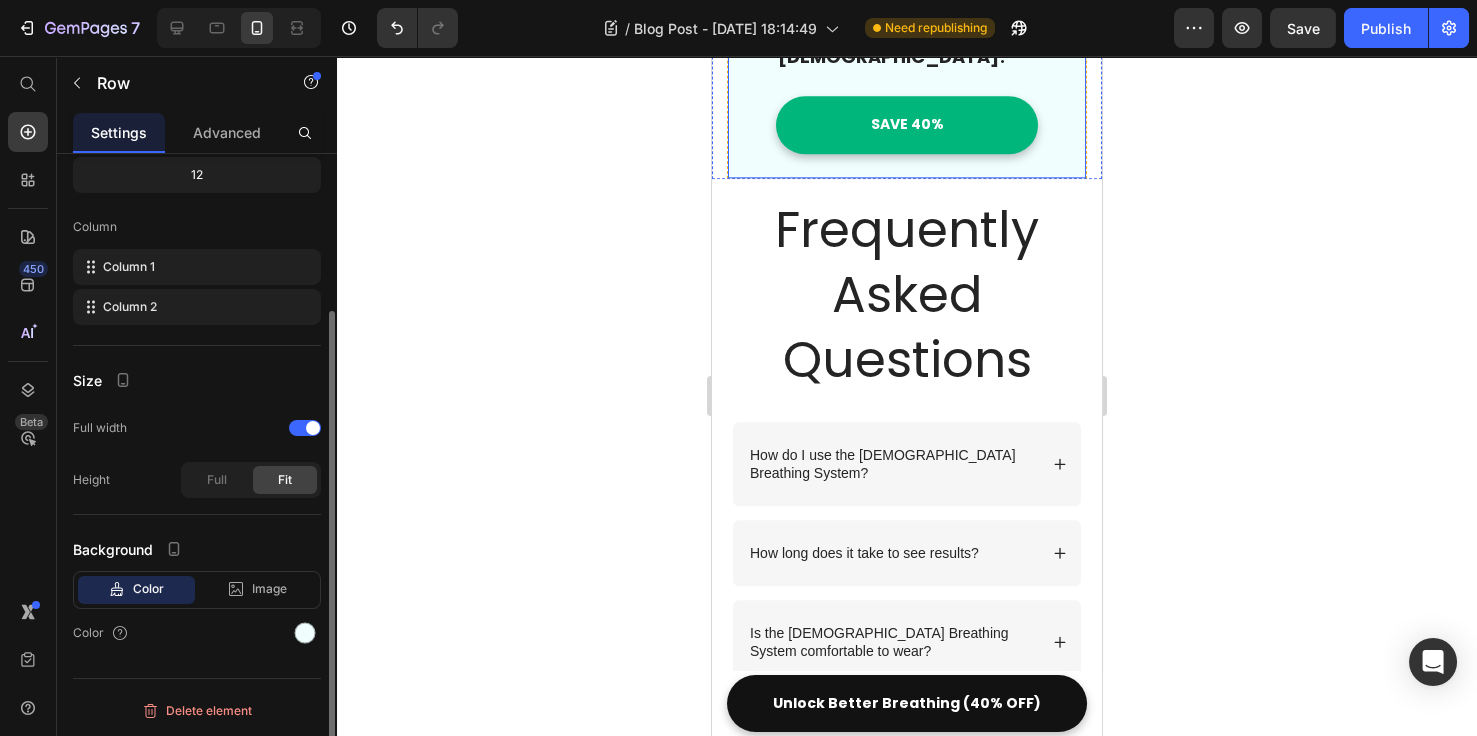 click on "Your Best Night’s Sleep Is Just a Click Away – Learn More About [DEMOGRAPHIC_DATA]! Text block SAVE 40%   Button Row" at bounding box center [907, 56] 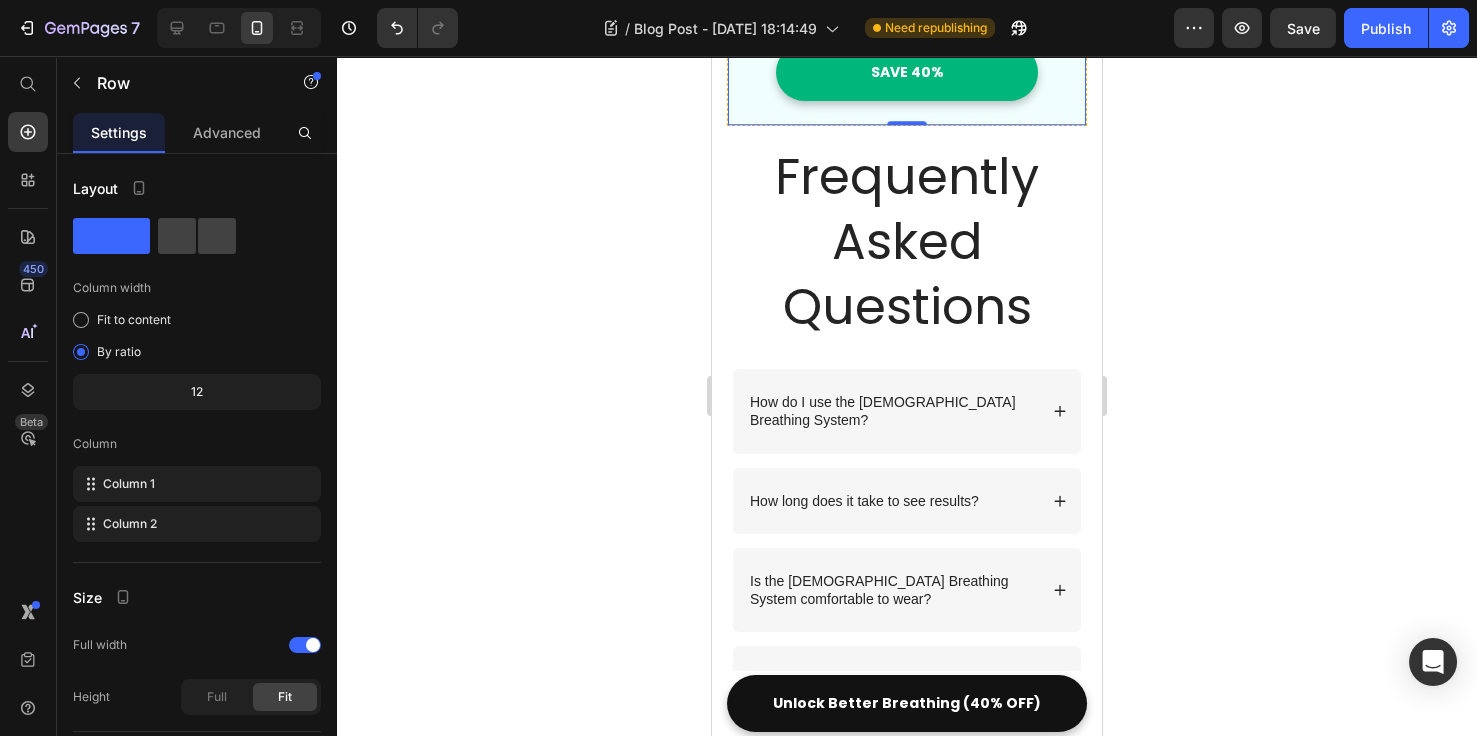 scroll, scrollTop: 4521, scrollLeft: 0, axis: vertical 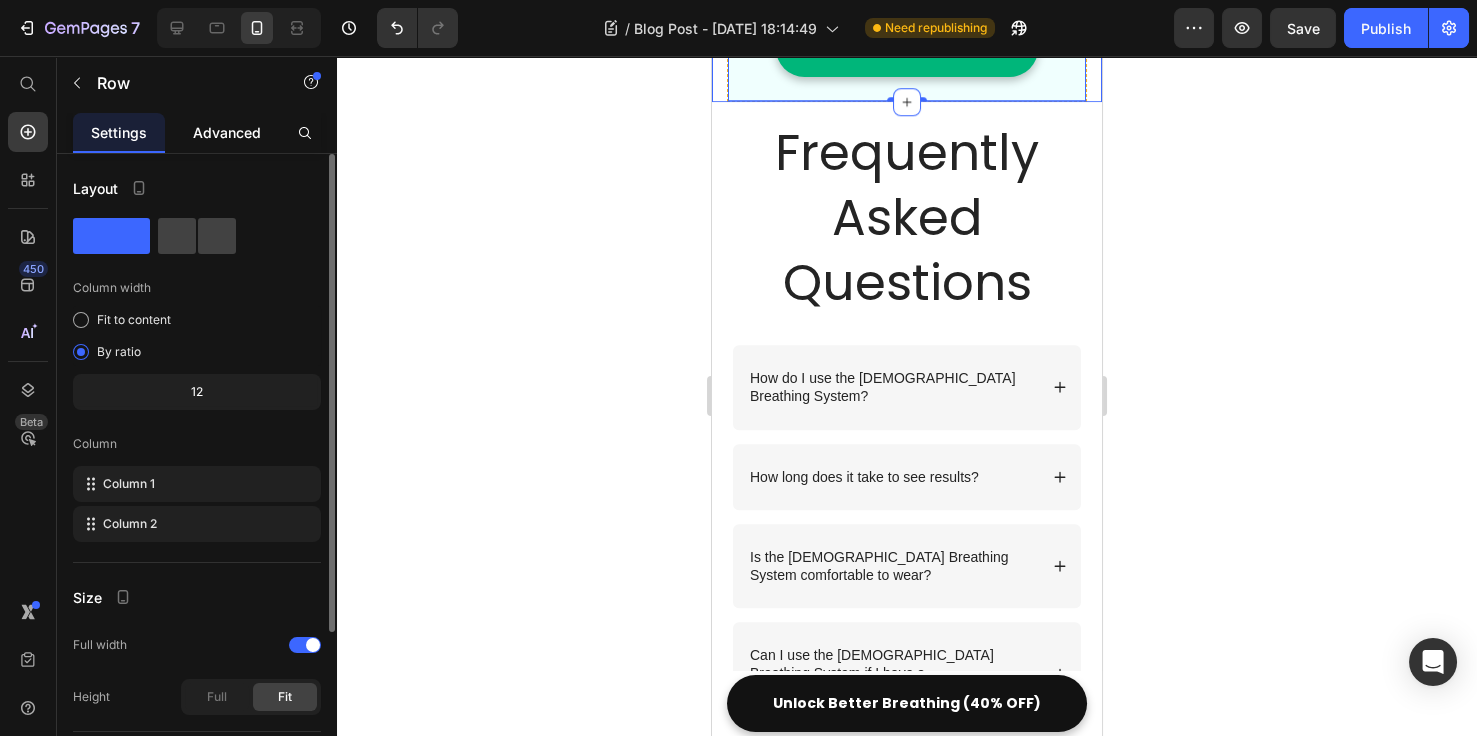 click on "Advanced" at bounding box center [227, 132] 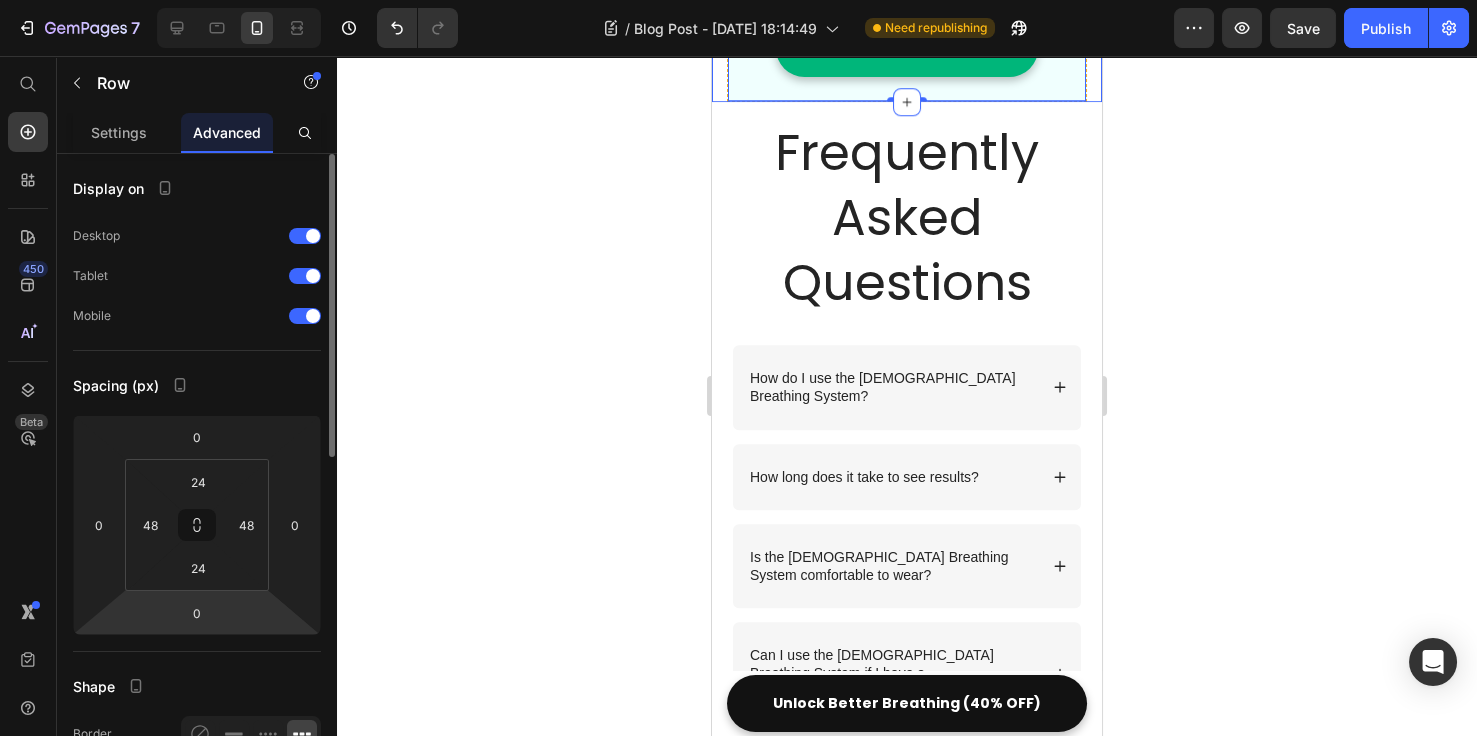 scroll, scrollTop: 384, scrollLeft: 0, axis: vertical 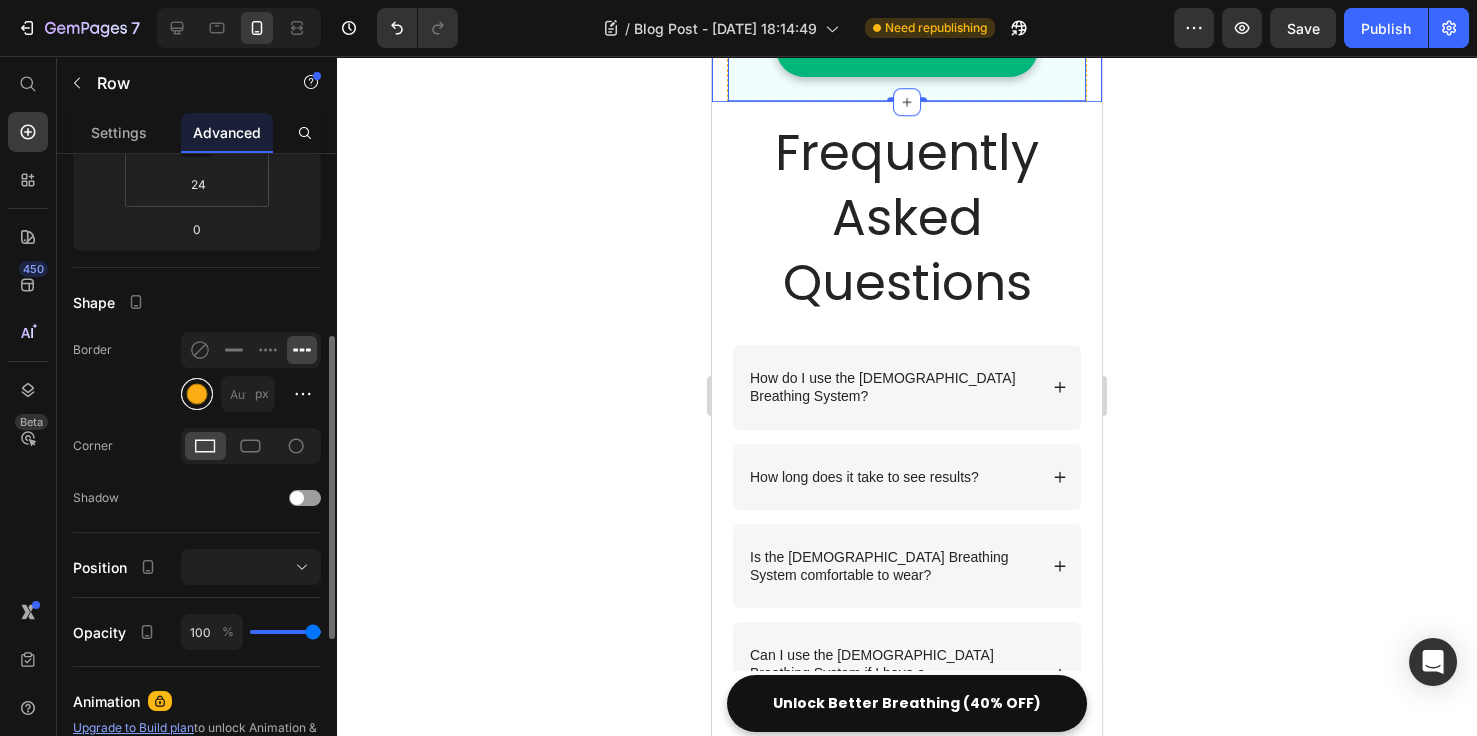 click at bounding box center [197, 394] 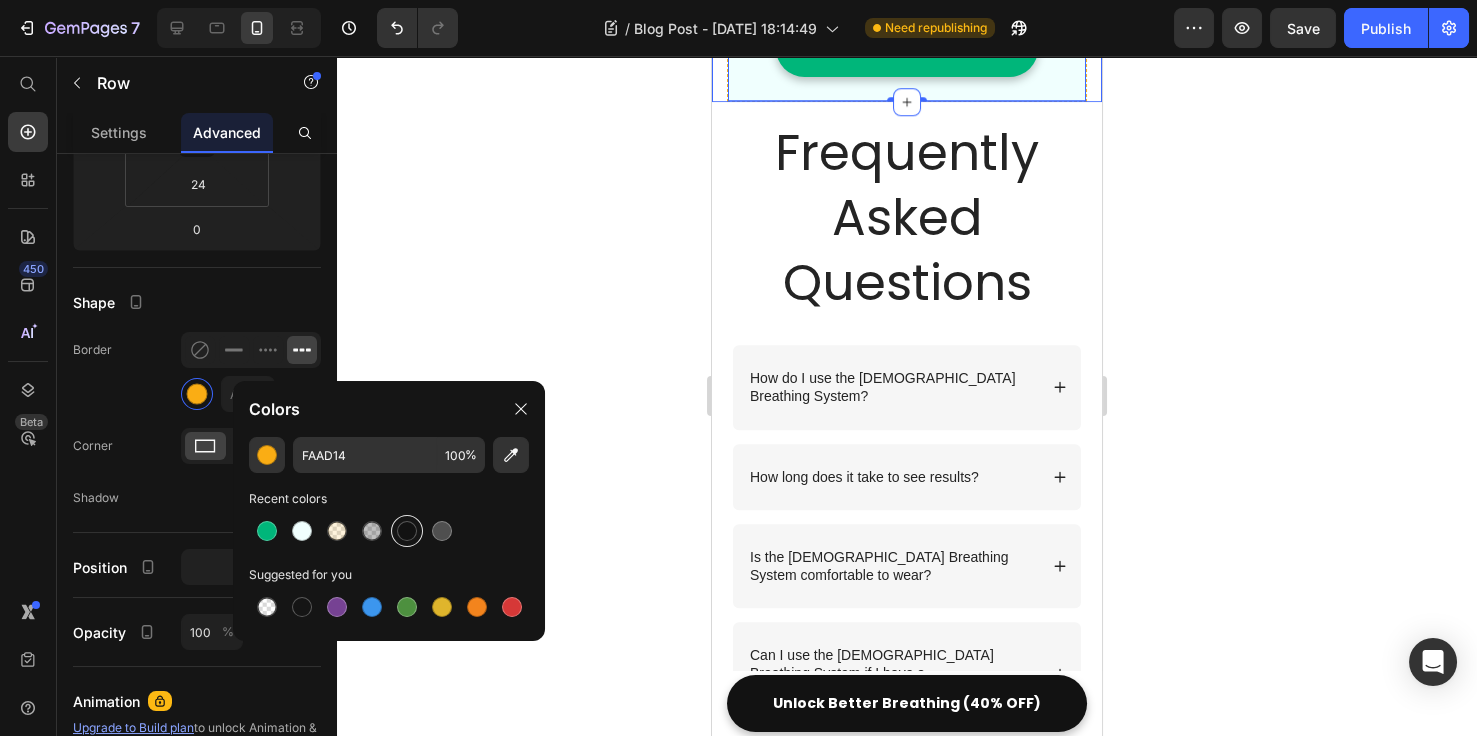 click at bounding box center [407, 531] 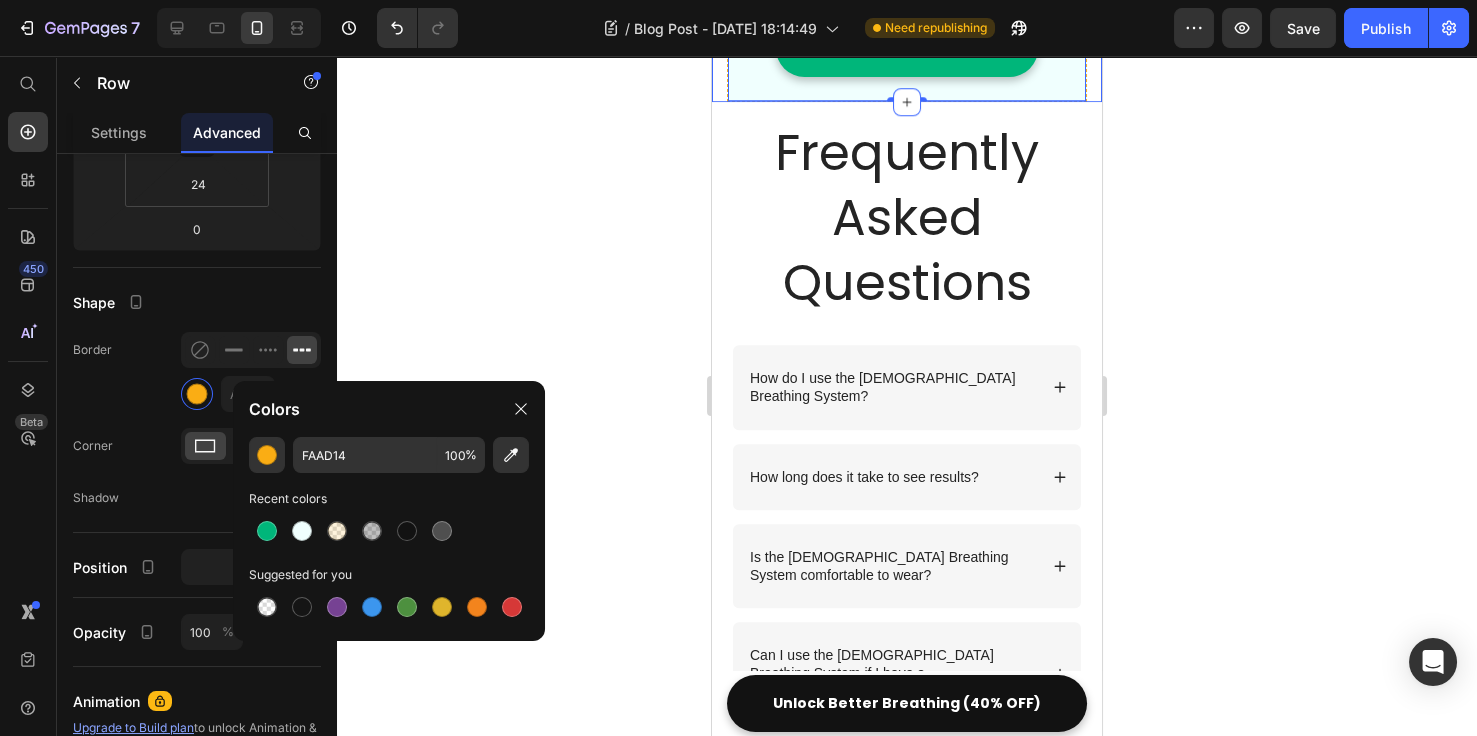 type on "121212" 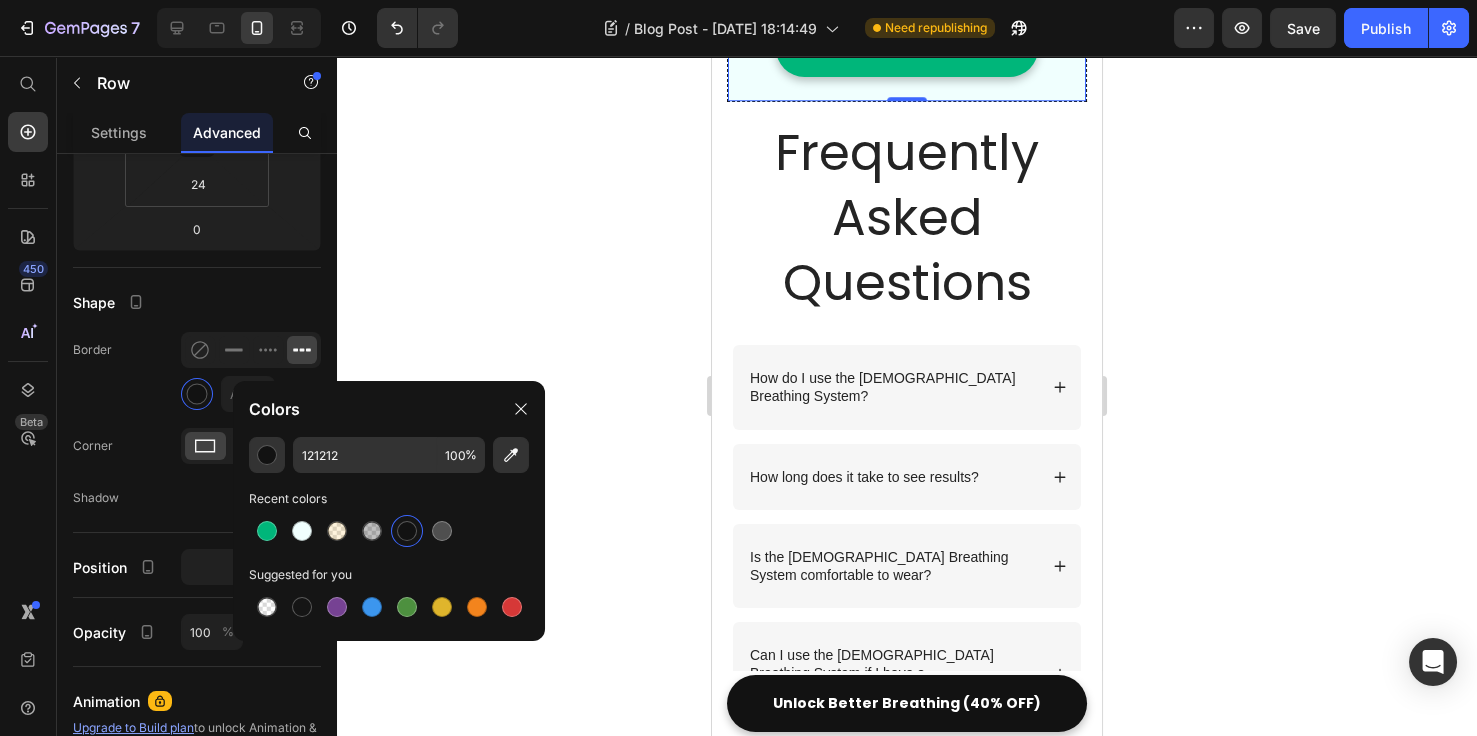 click 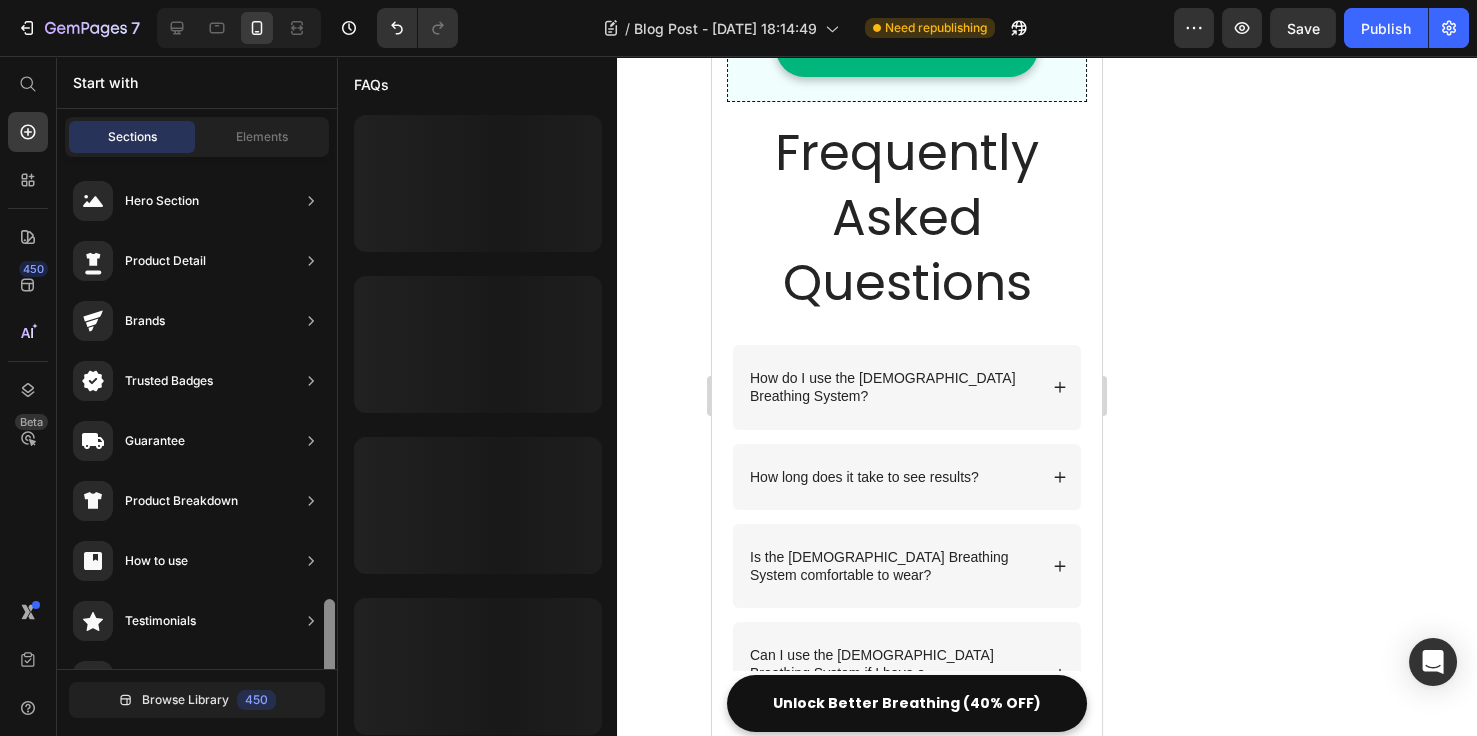 scroll, scrollTop: 461, scrollLeft: 0, axis: vertical 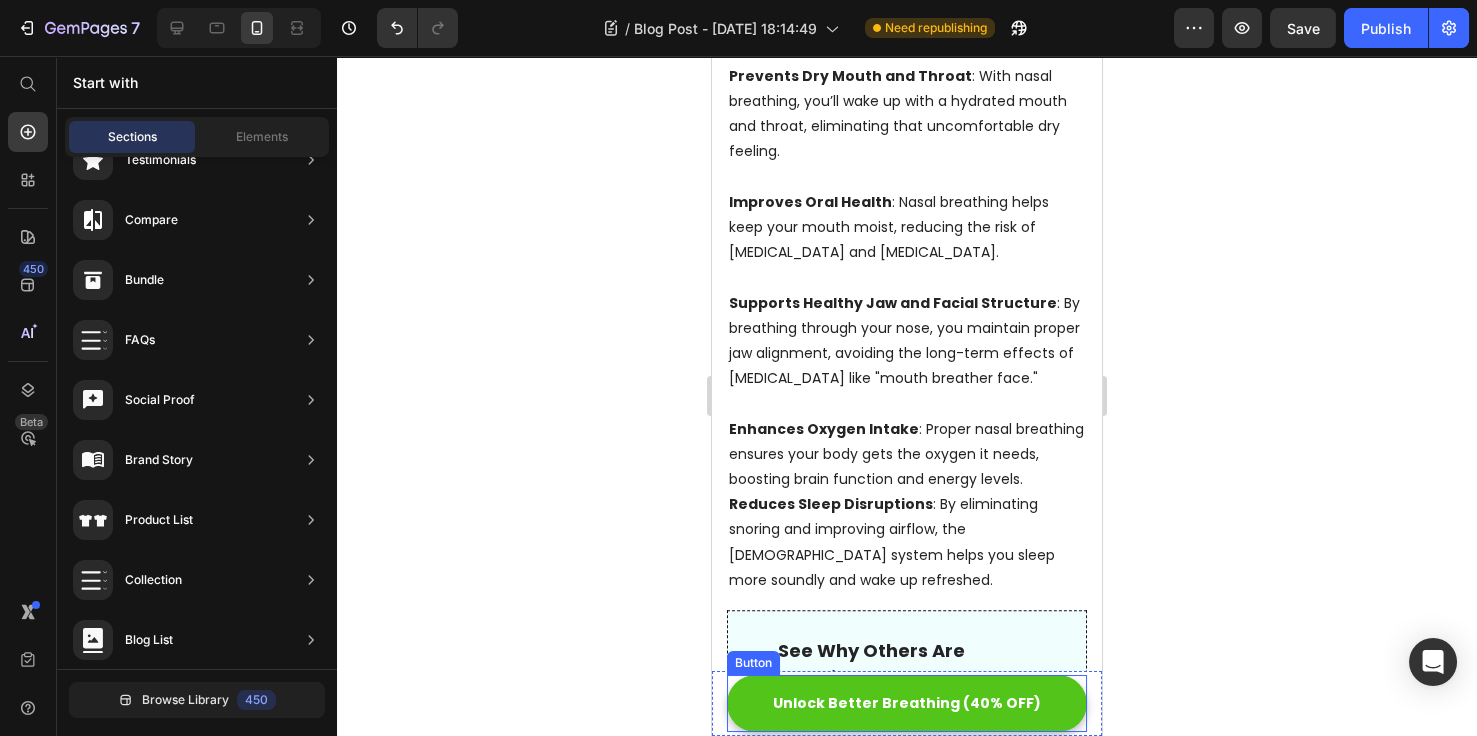 click on "Unlock Better Breathing (40% OFF)" at bounding box center [907, 703] 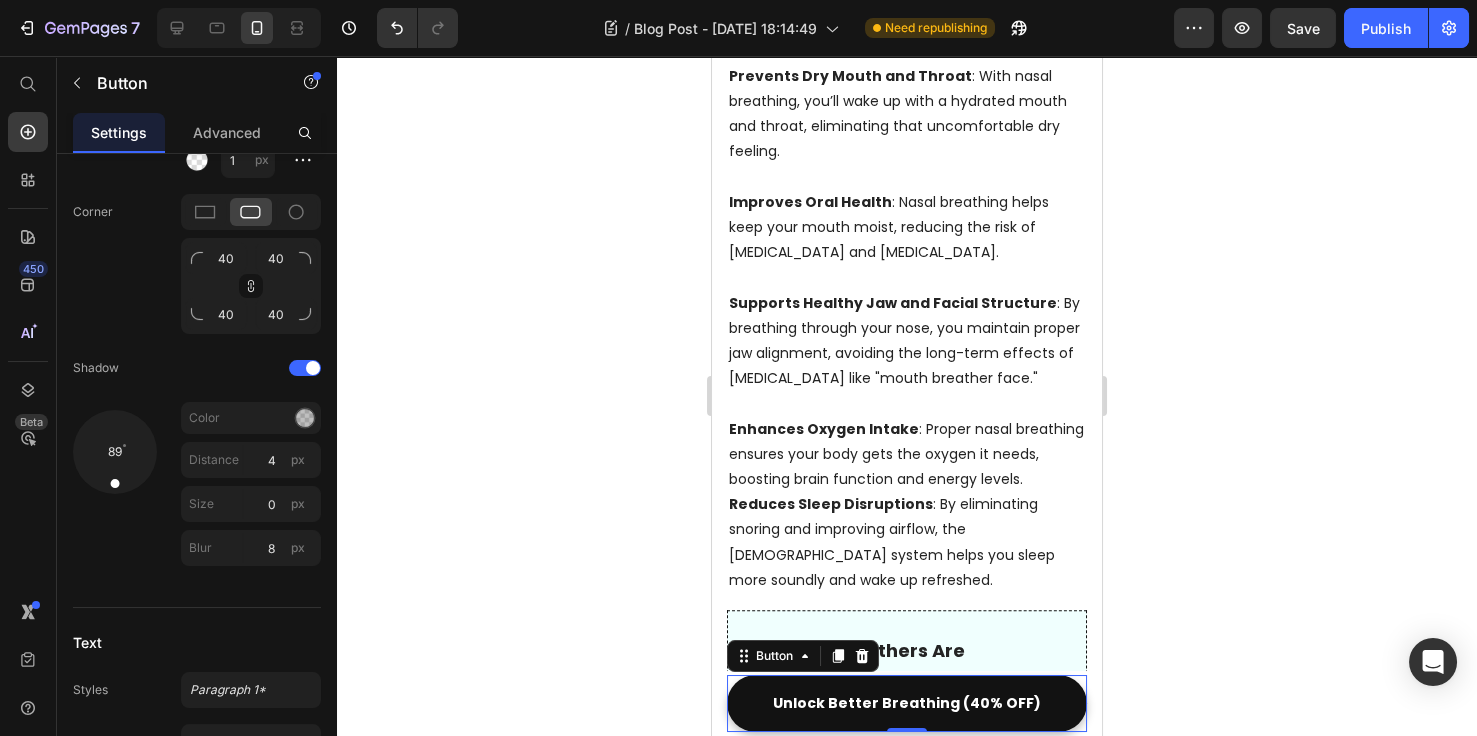 scroll, scrollTop: 1039, scrollLeft: 0, axis: vertical 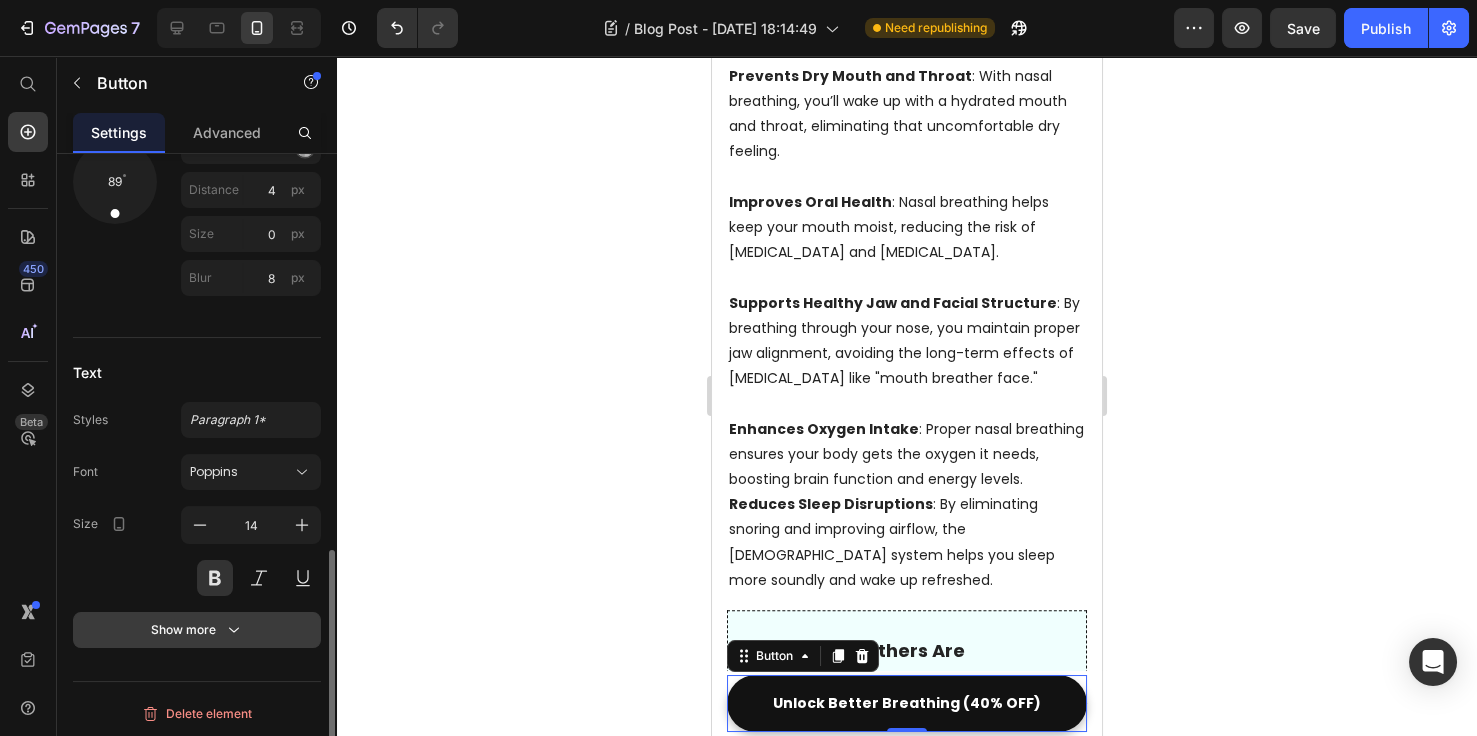 click 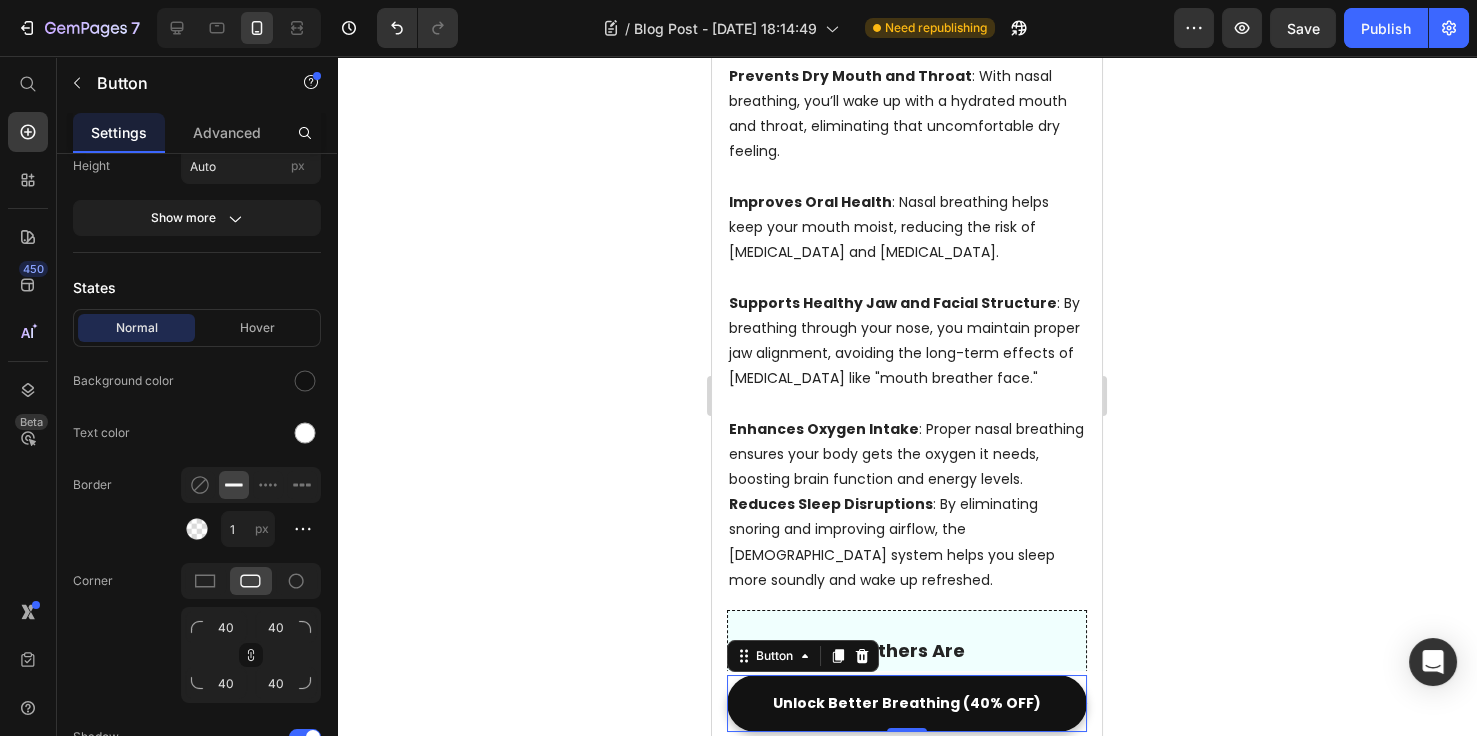 scroll, scrollTop: 0, scrollLeft: 0, axis: both 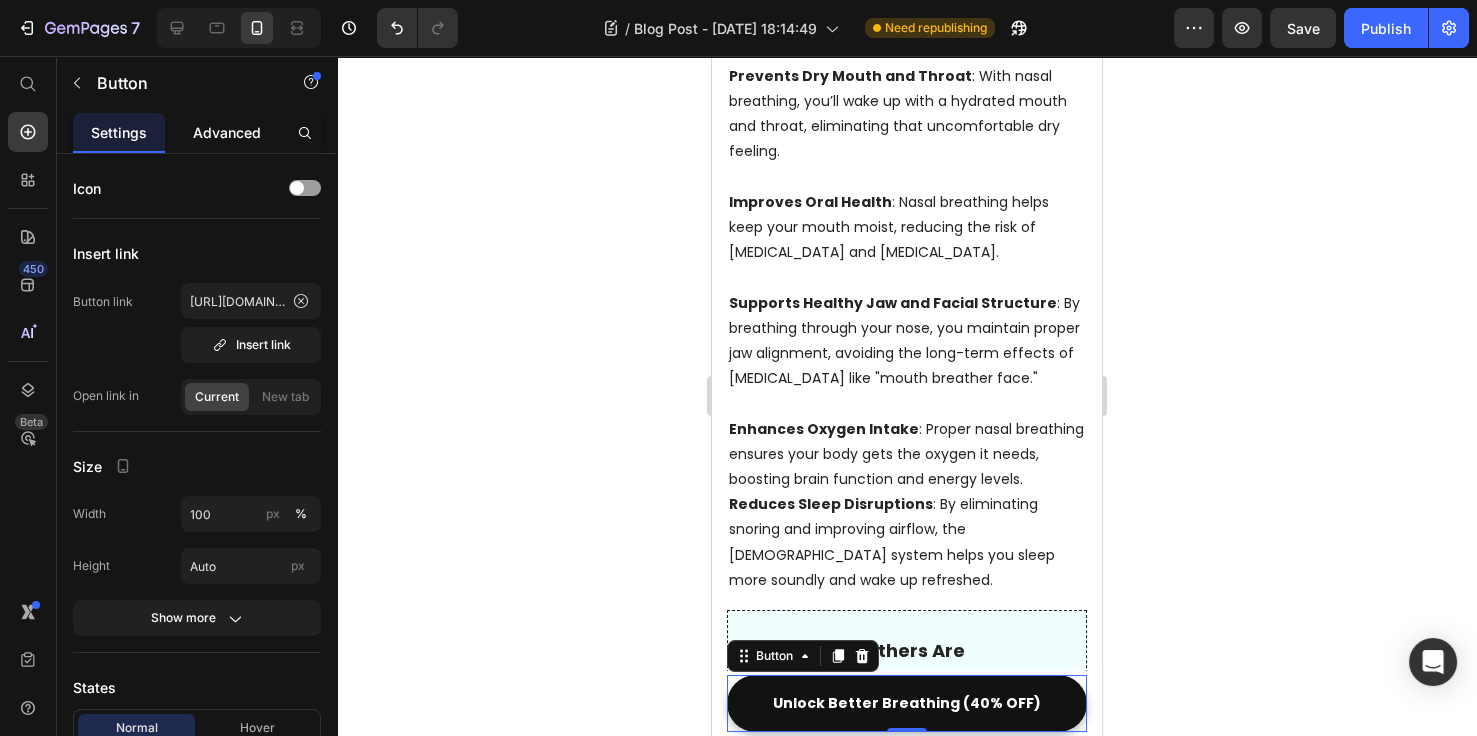 click on "Advanced" 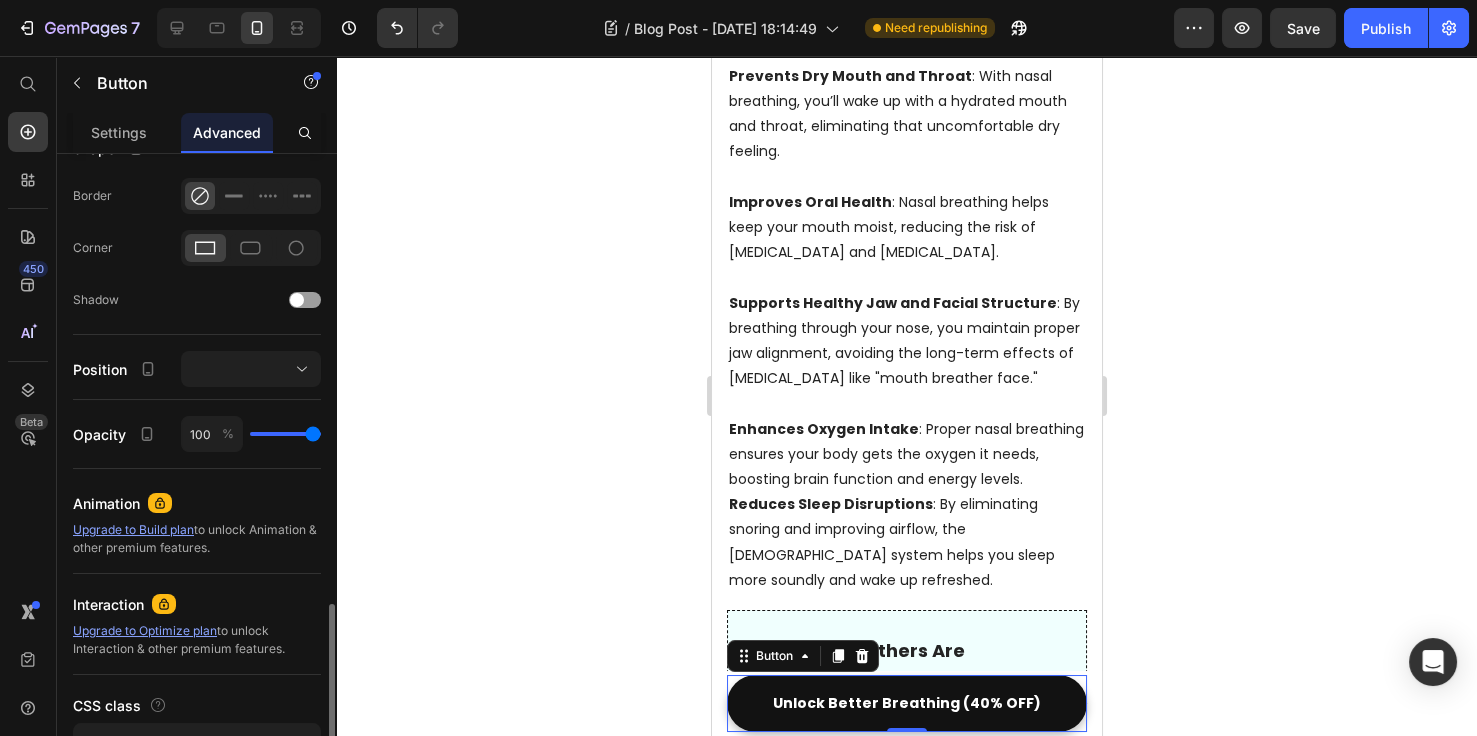 scroll, scrollTop: 663, scrollLeft: 0, axis: vertical 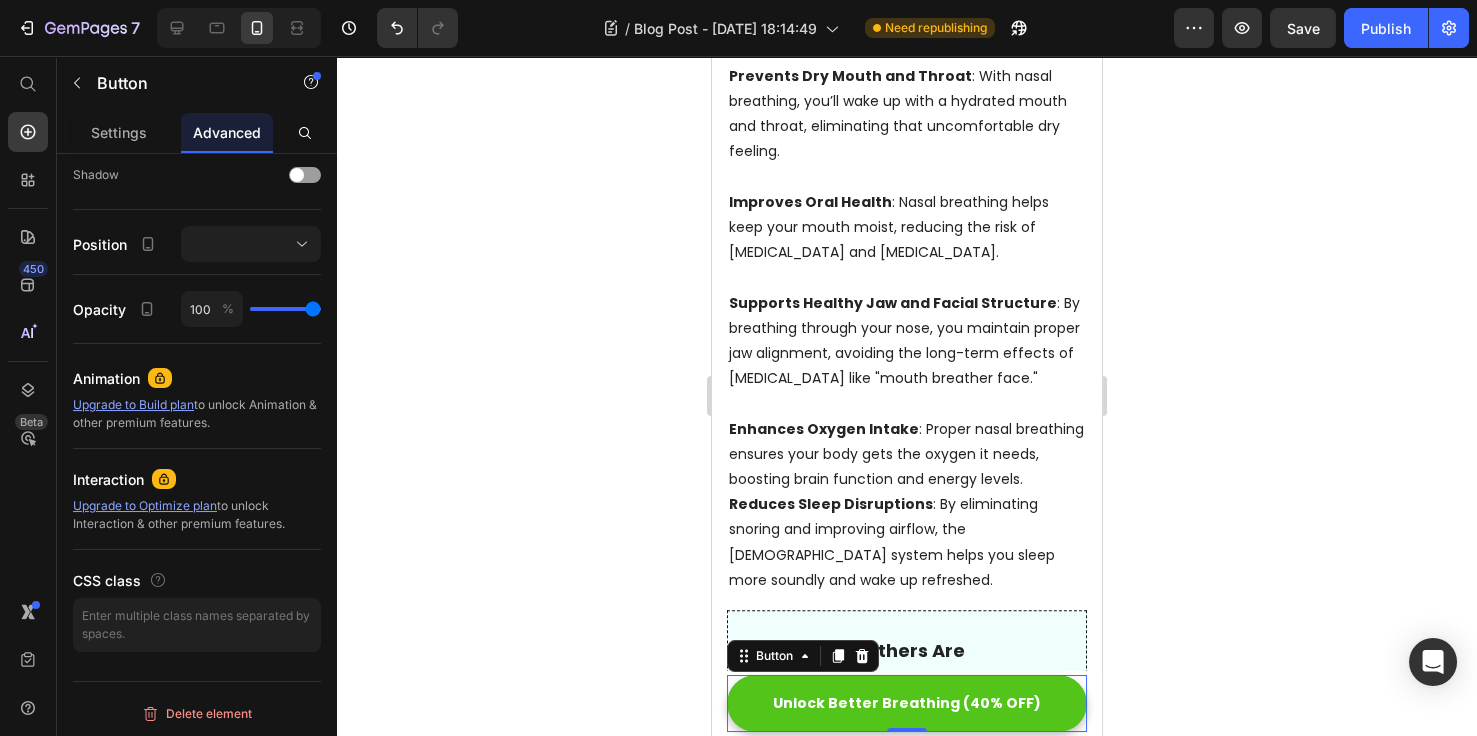 click on "Unlock Better Breathing (40% OFF)" at bounding box center (907, 703) 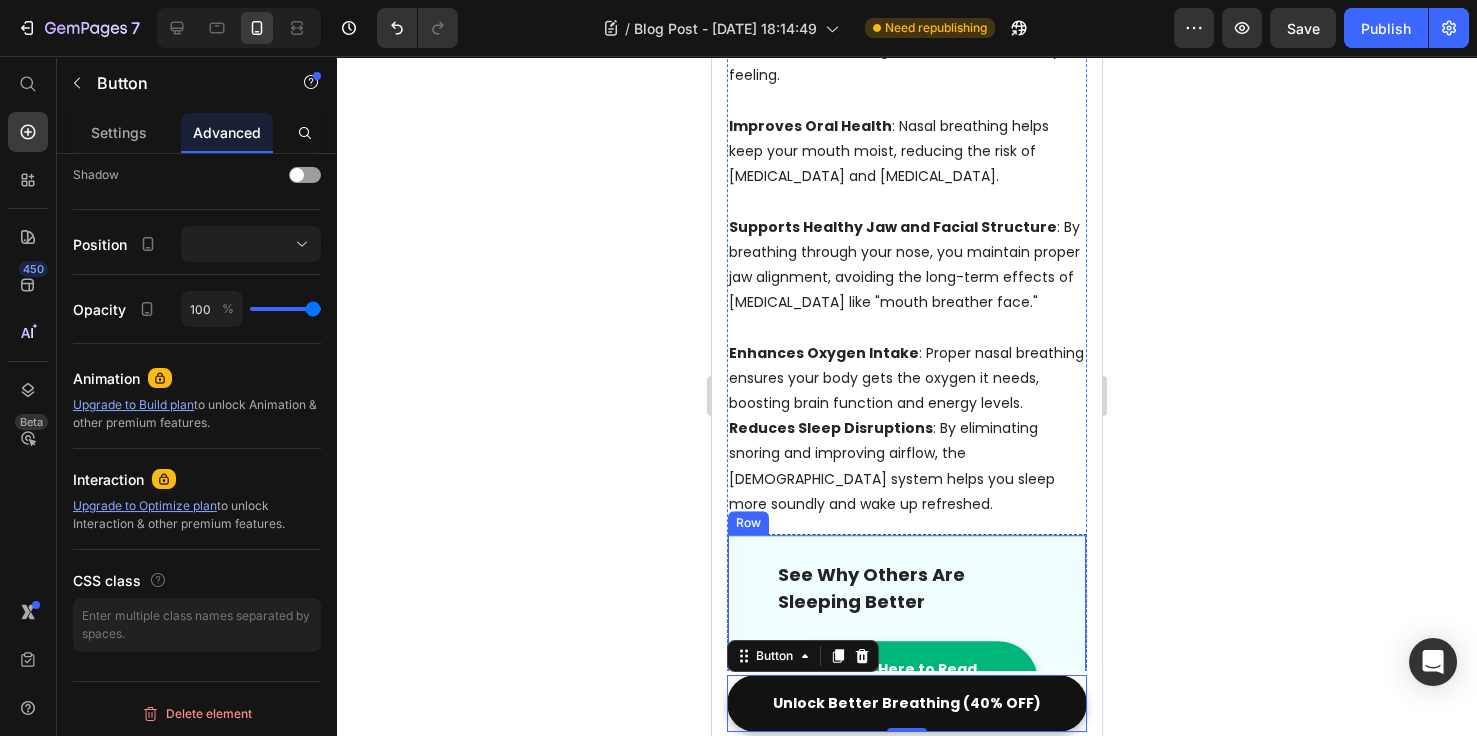 scroll, scrollTop: 4153, scrollLeft: 0, axis: vertical 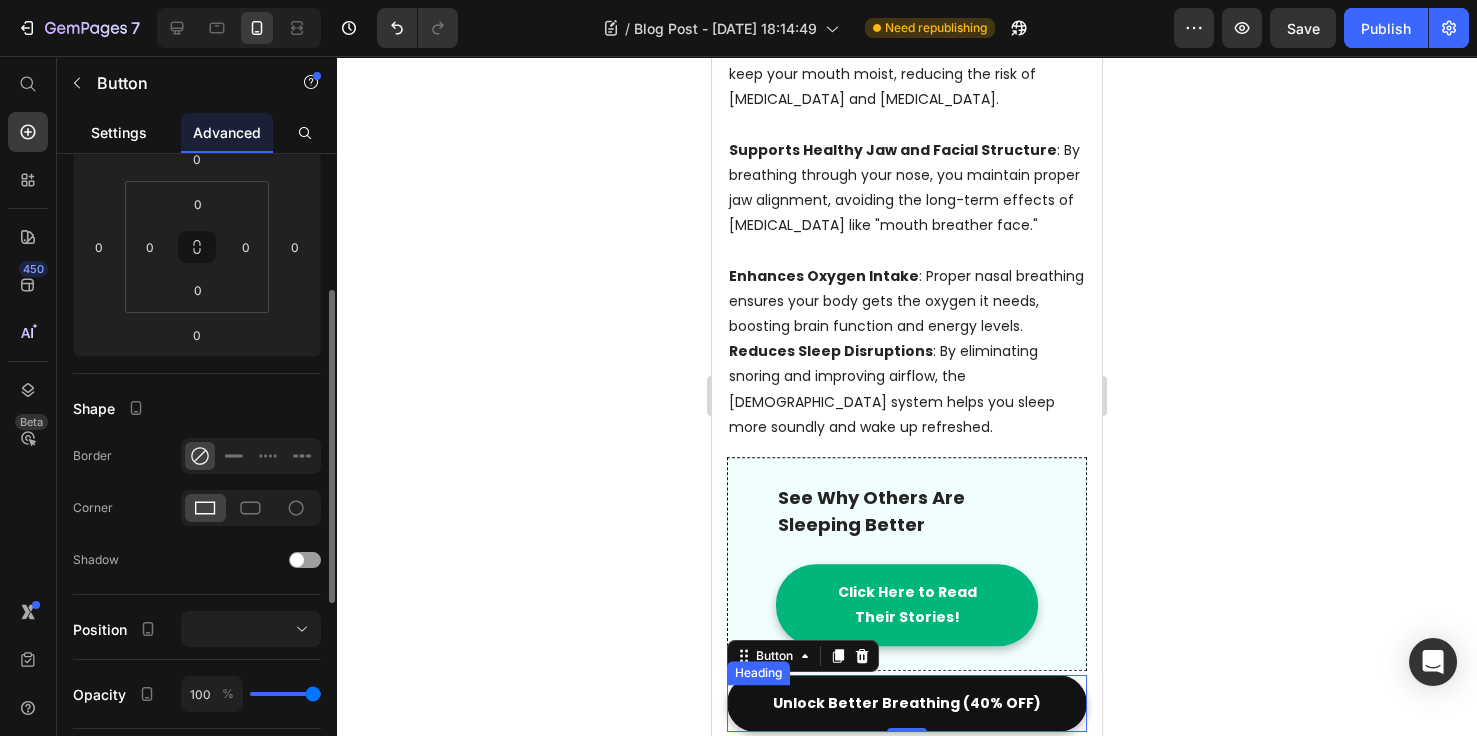 click on "Settings" at bounding box center (119, 132) 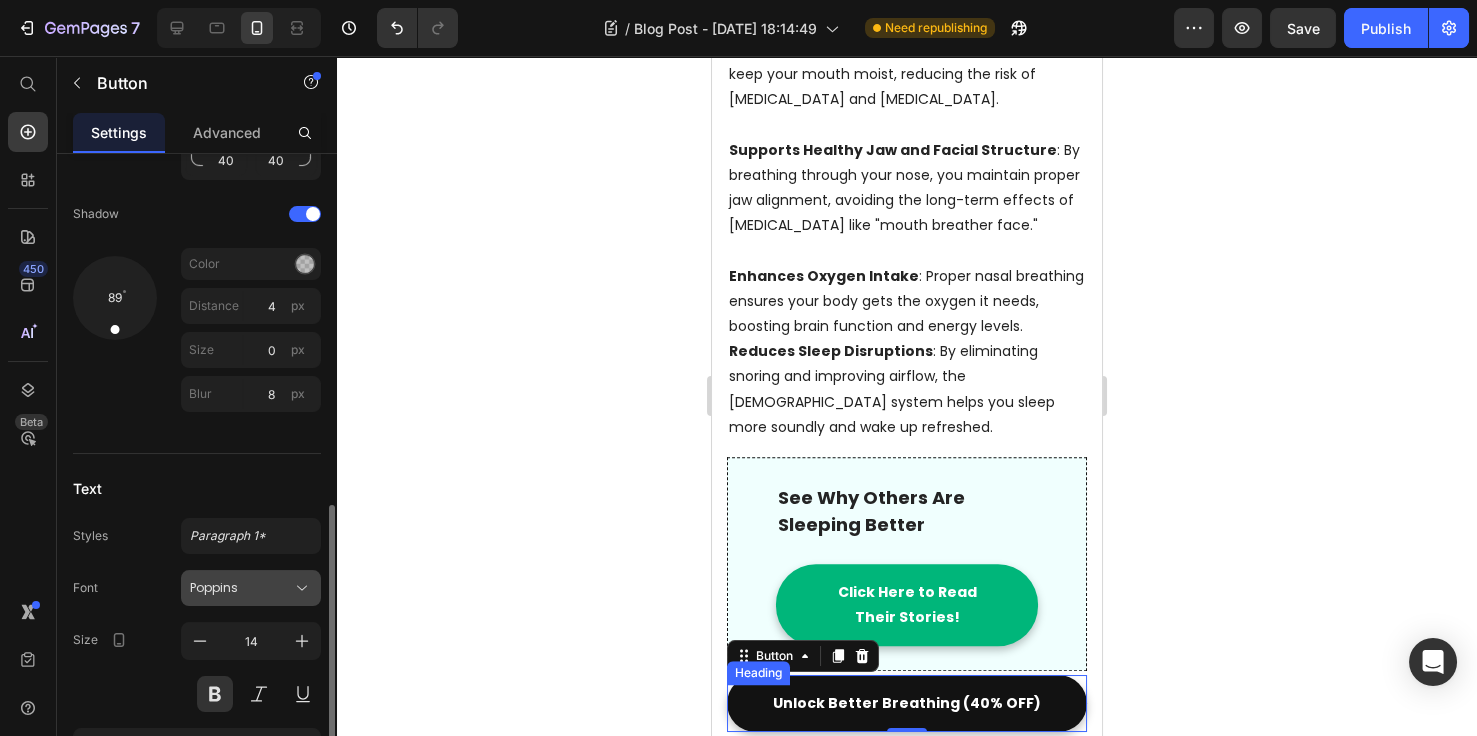 scroll, scrollTop: 1039, scrollLeft: 0, axis: vertical 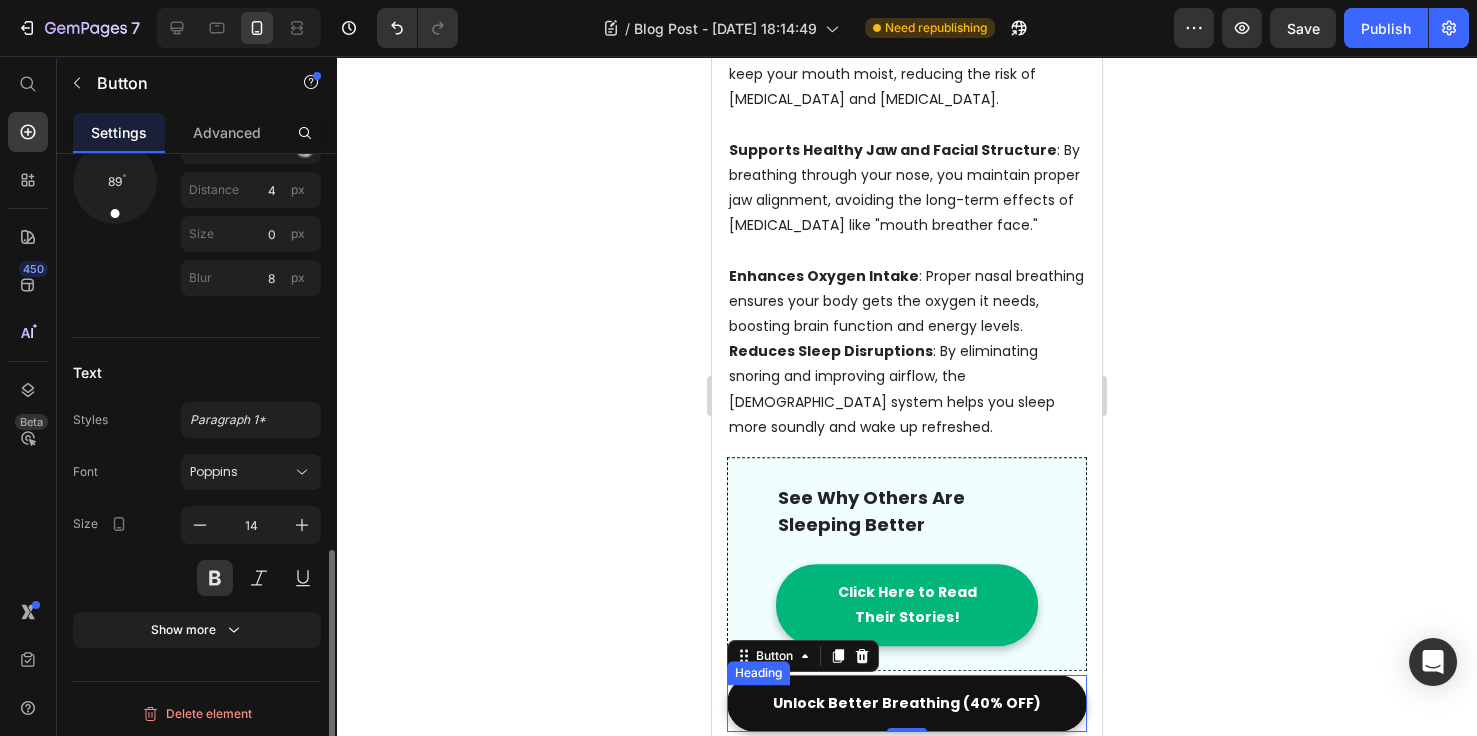 click on "Text Styles Paragraph 1* Font Poppins Size 14 Show more" 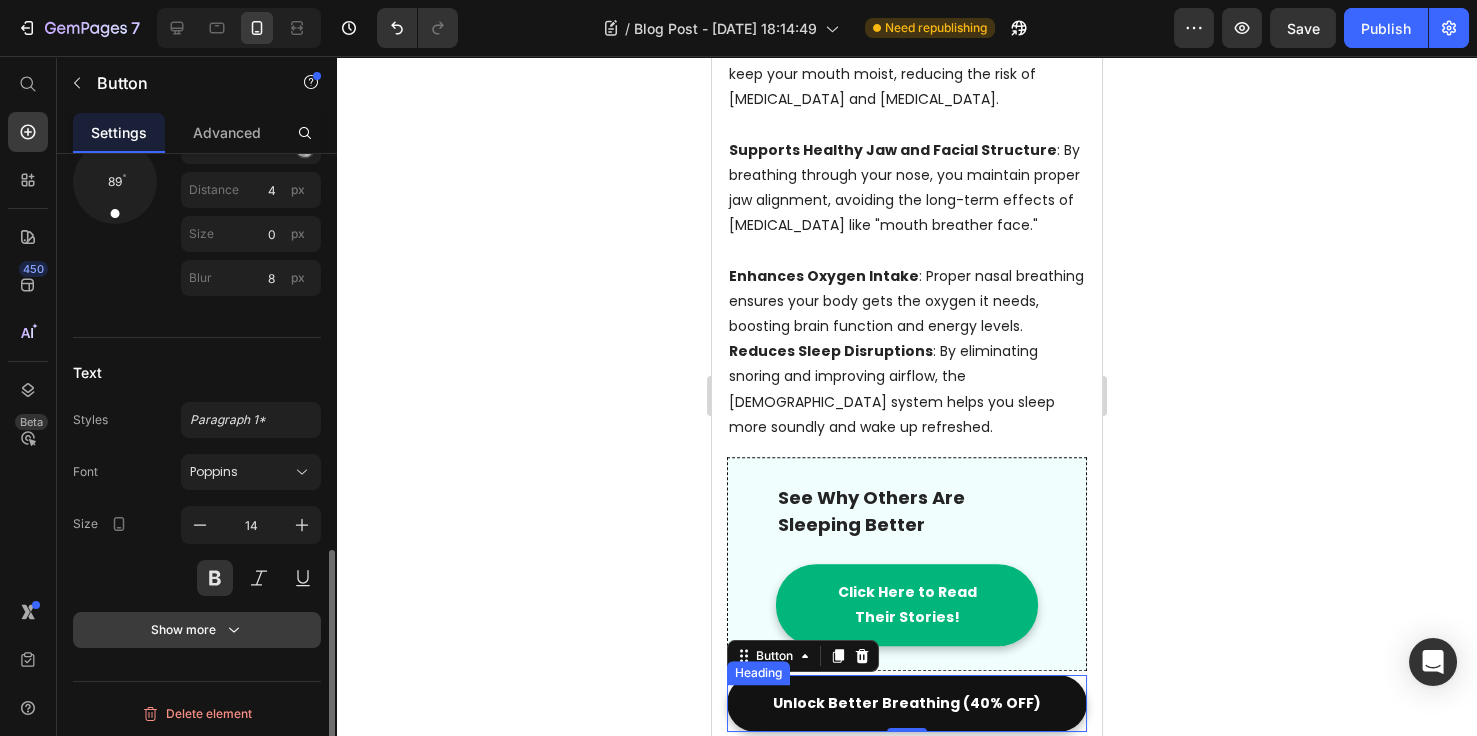click on "Show more" at bounding box center (197, 630) 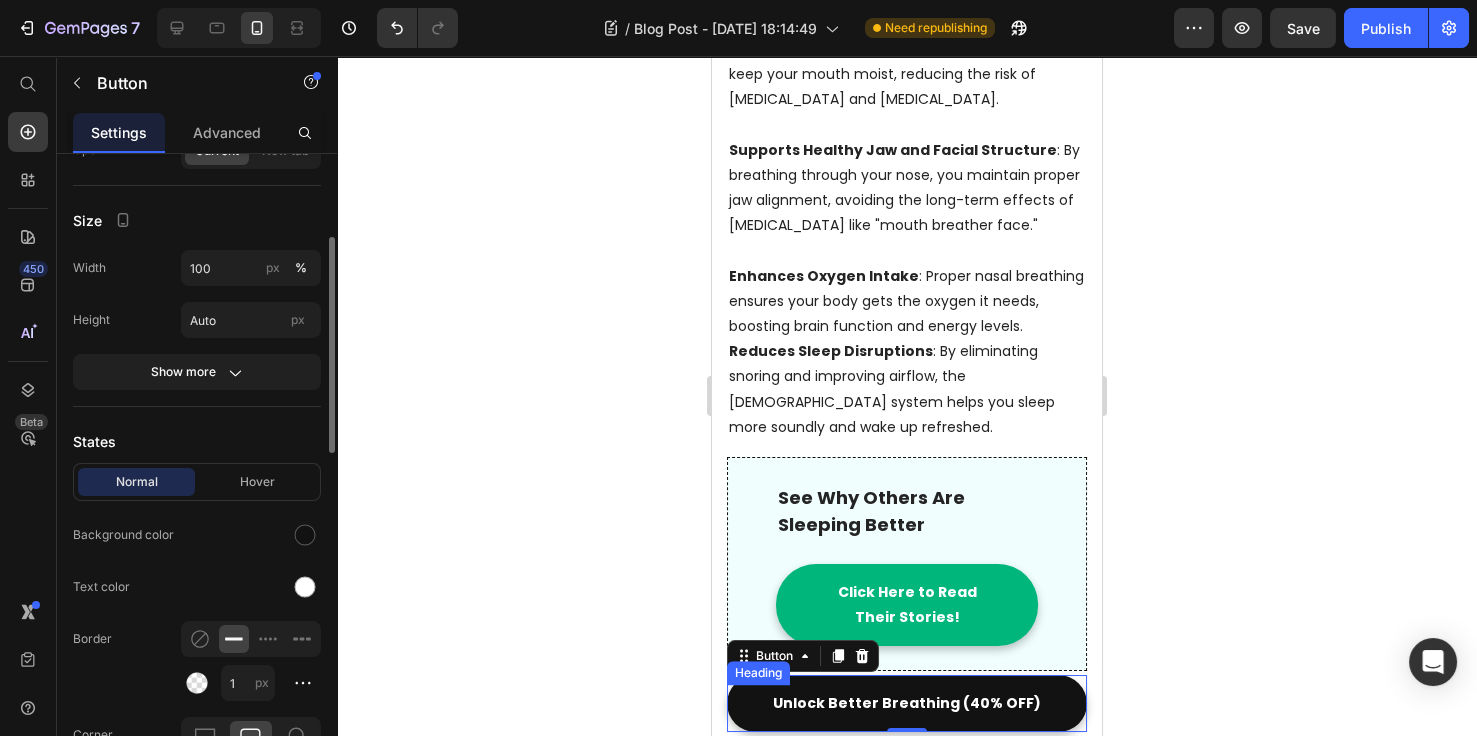 scroll, scrollTop: 0, scrollLeft: 0, axis: both 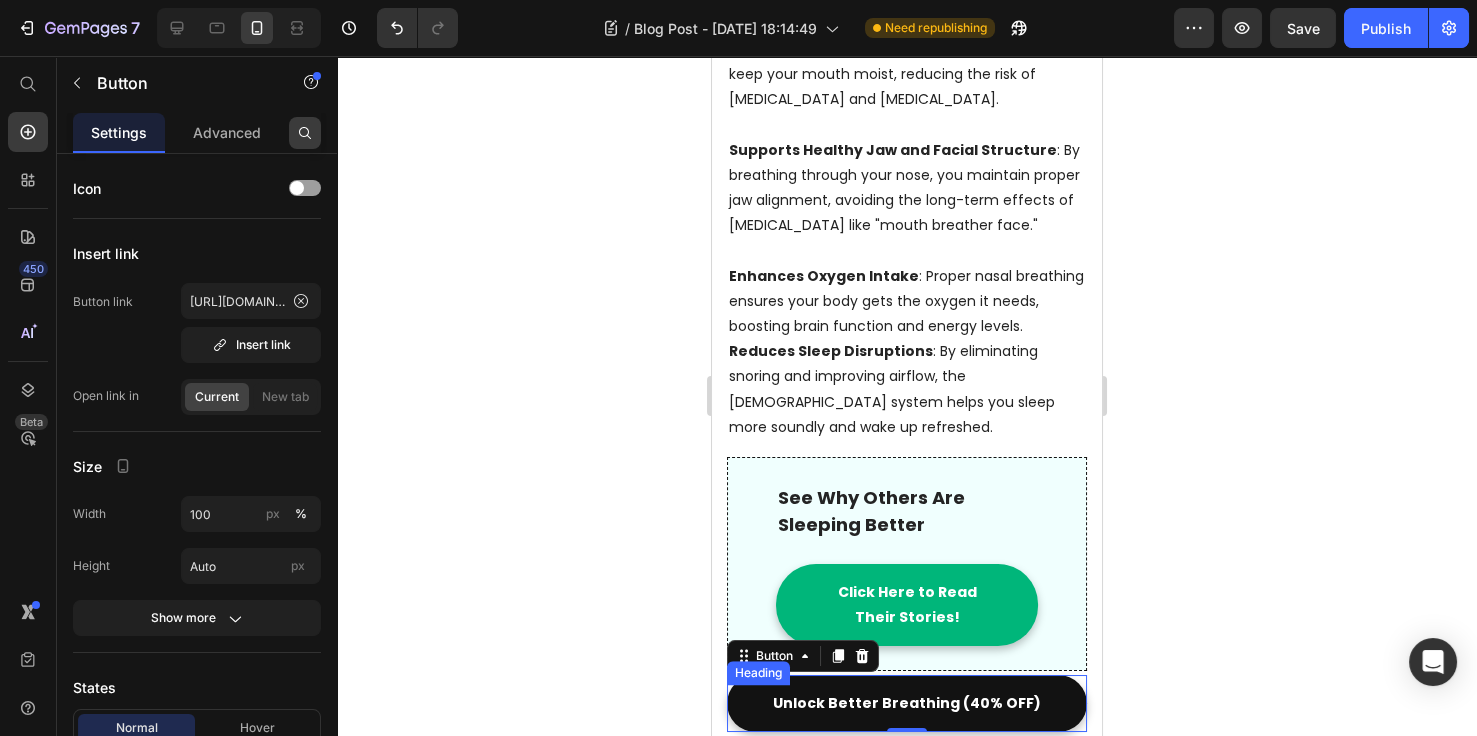 click 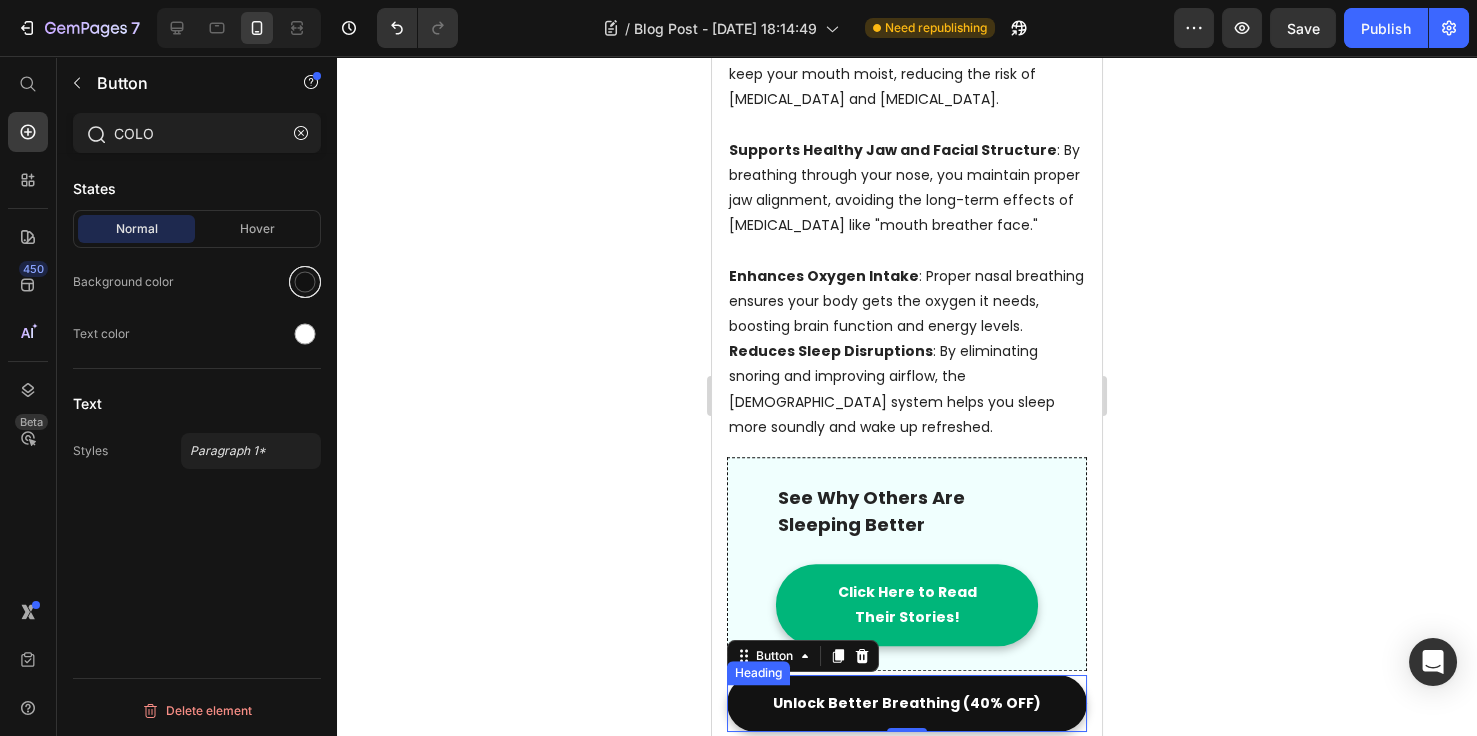 type on "COLO" 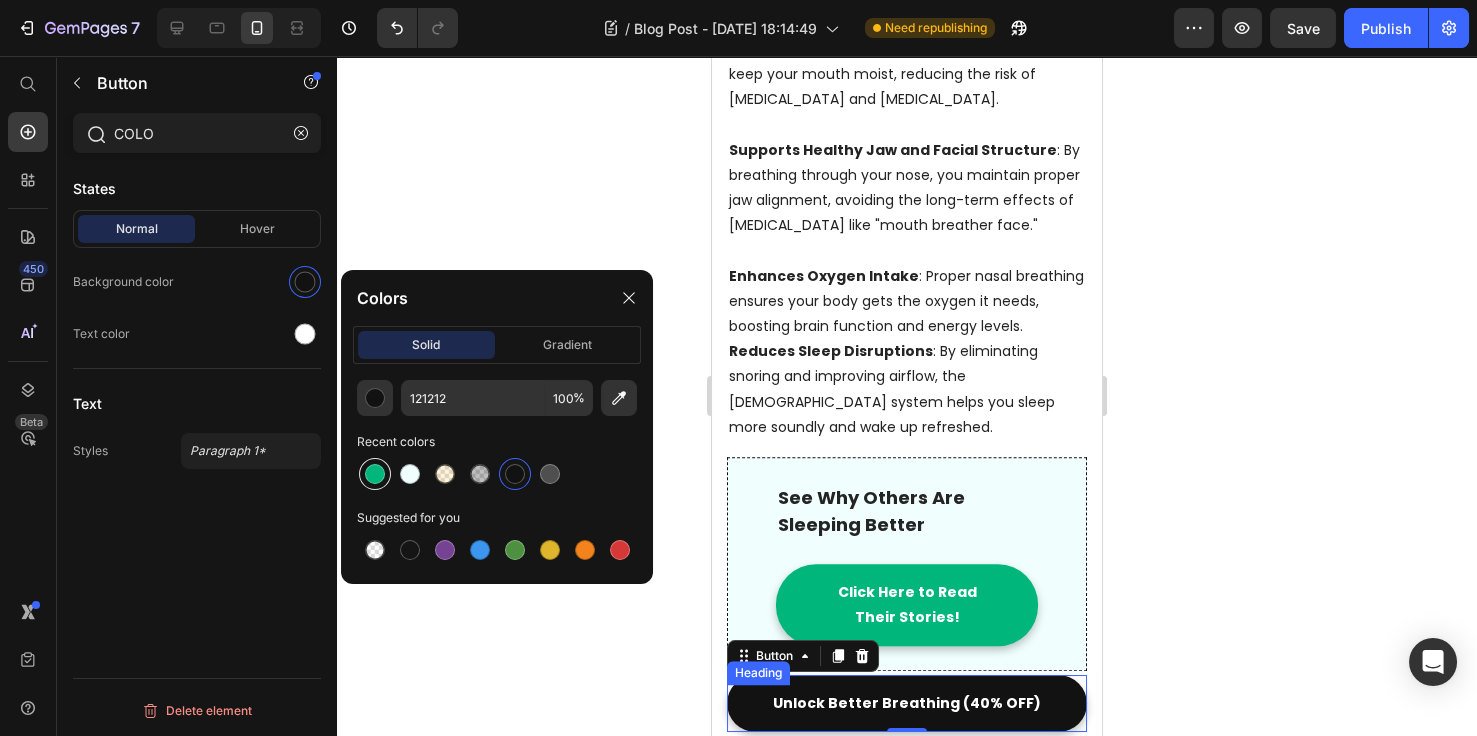 click at bounding box center (375, 474) 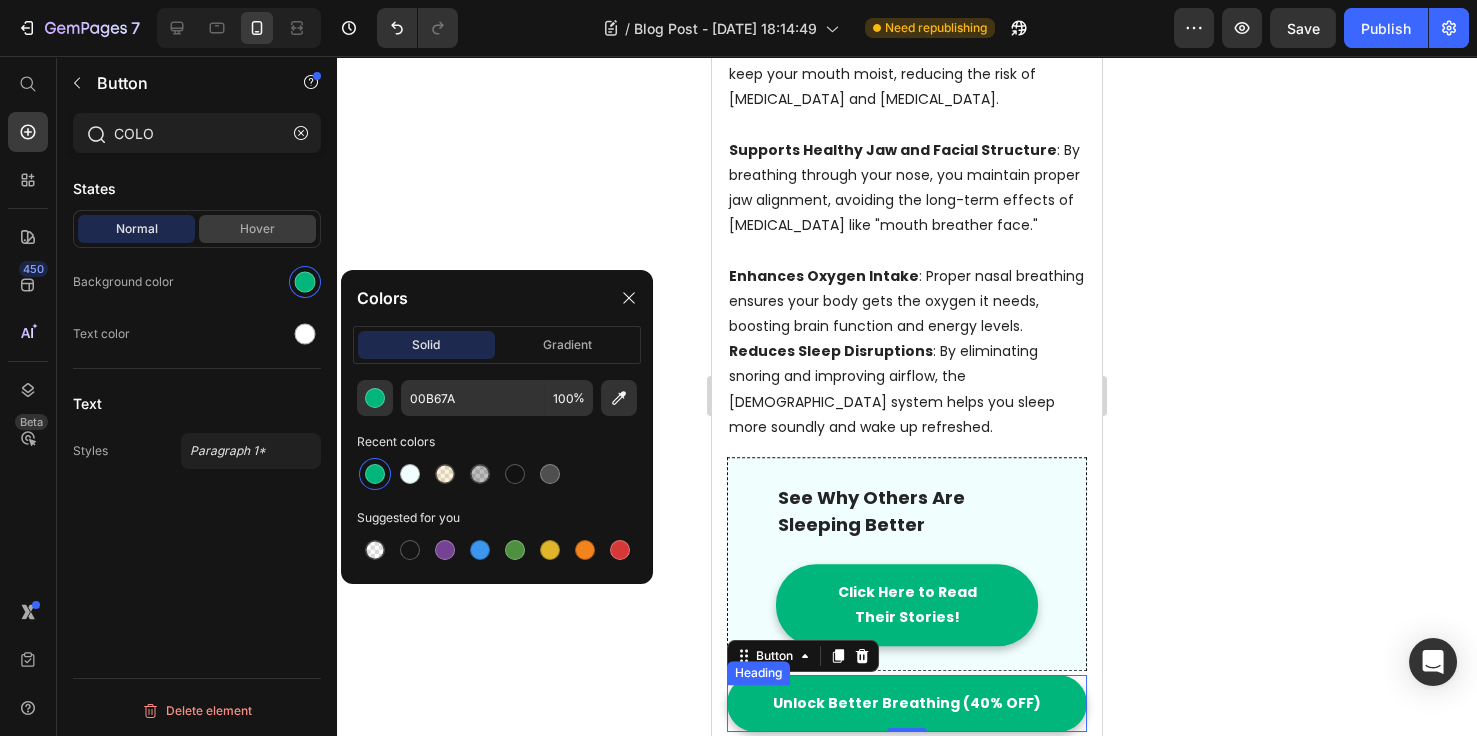 click on "Hover" at bounding box center (257, 229) 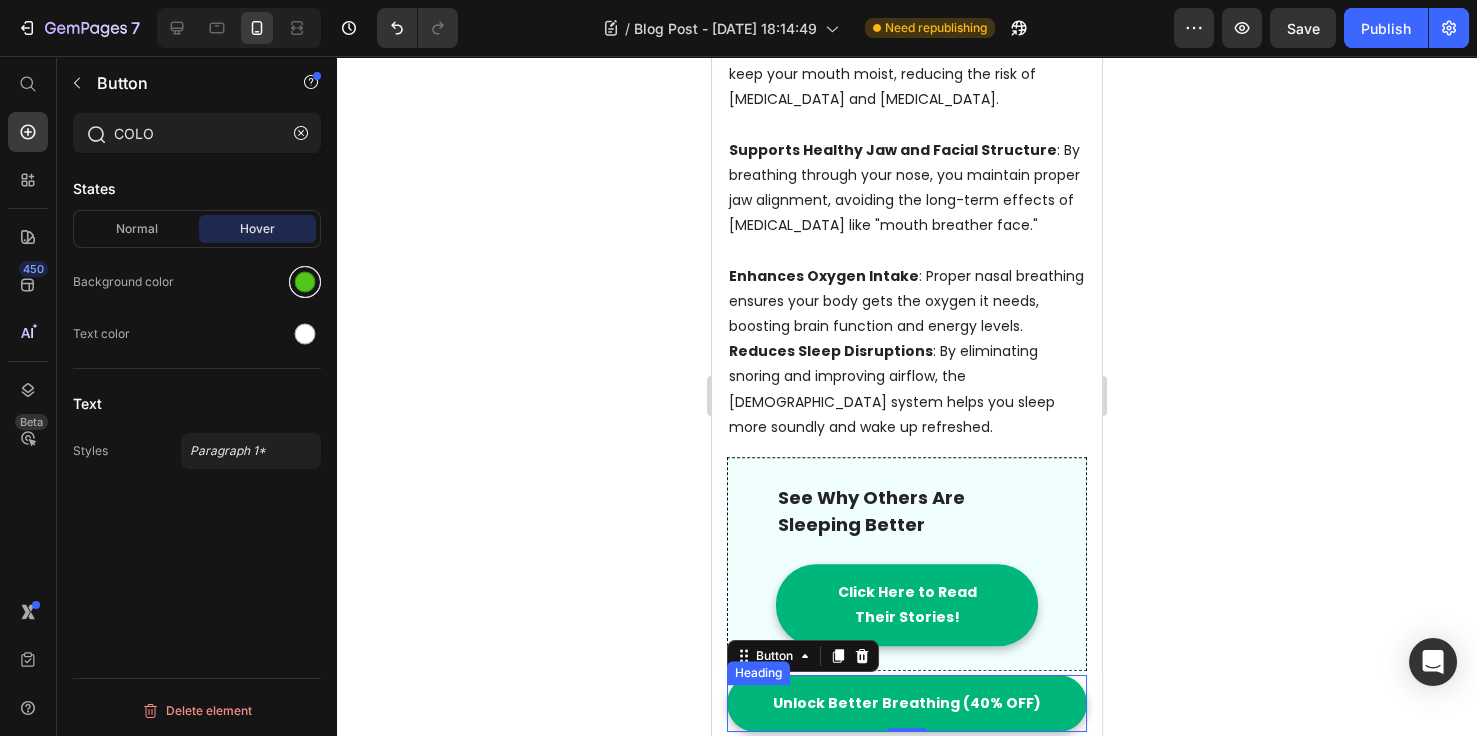 click at bounding box center [305, 282] 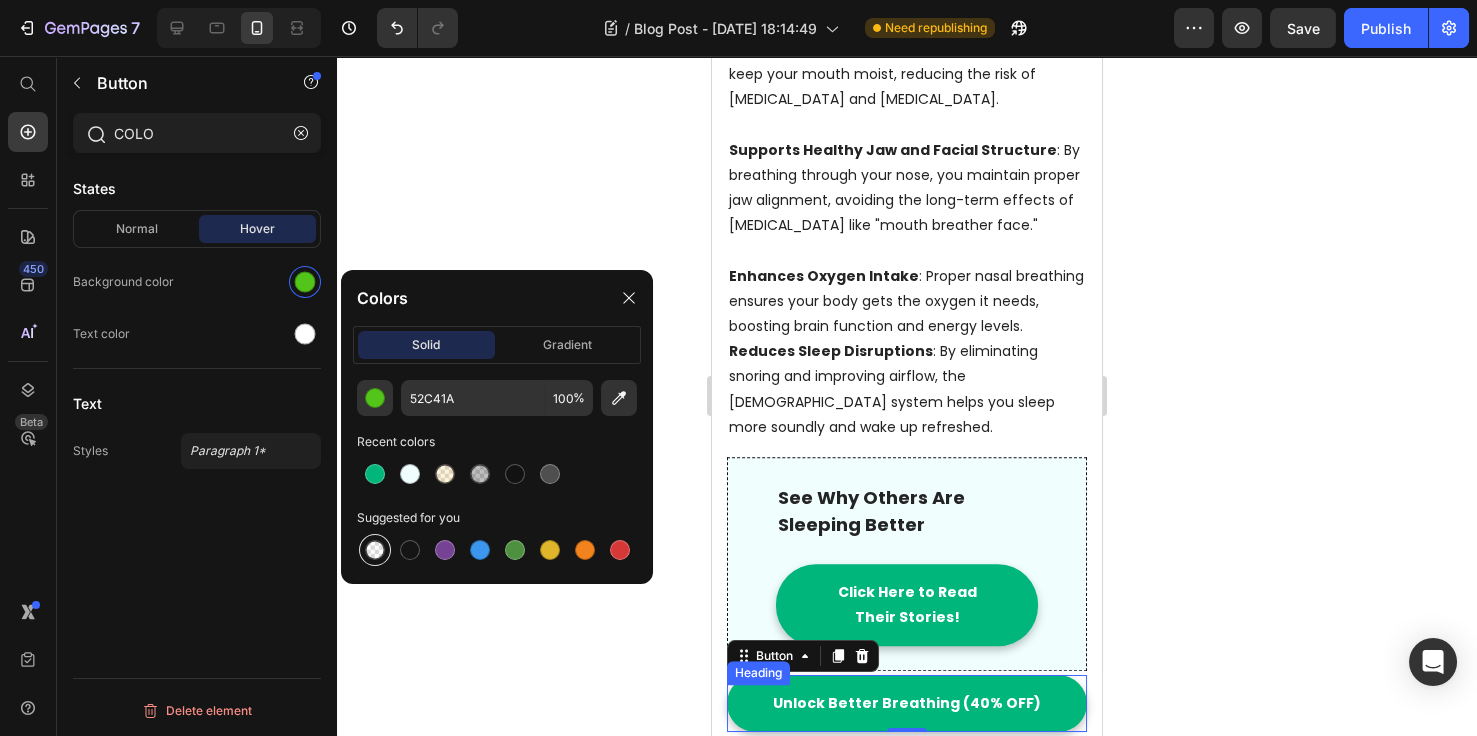 click at bounding box center [375, 550] 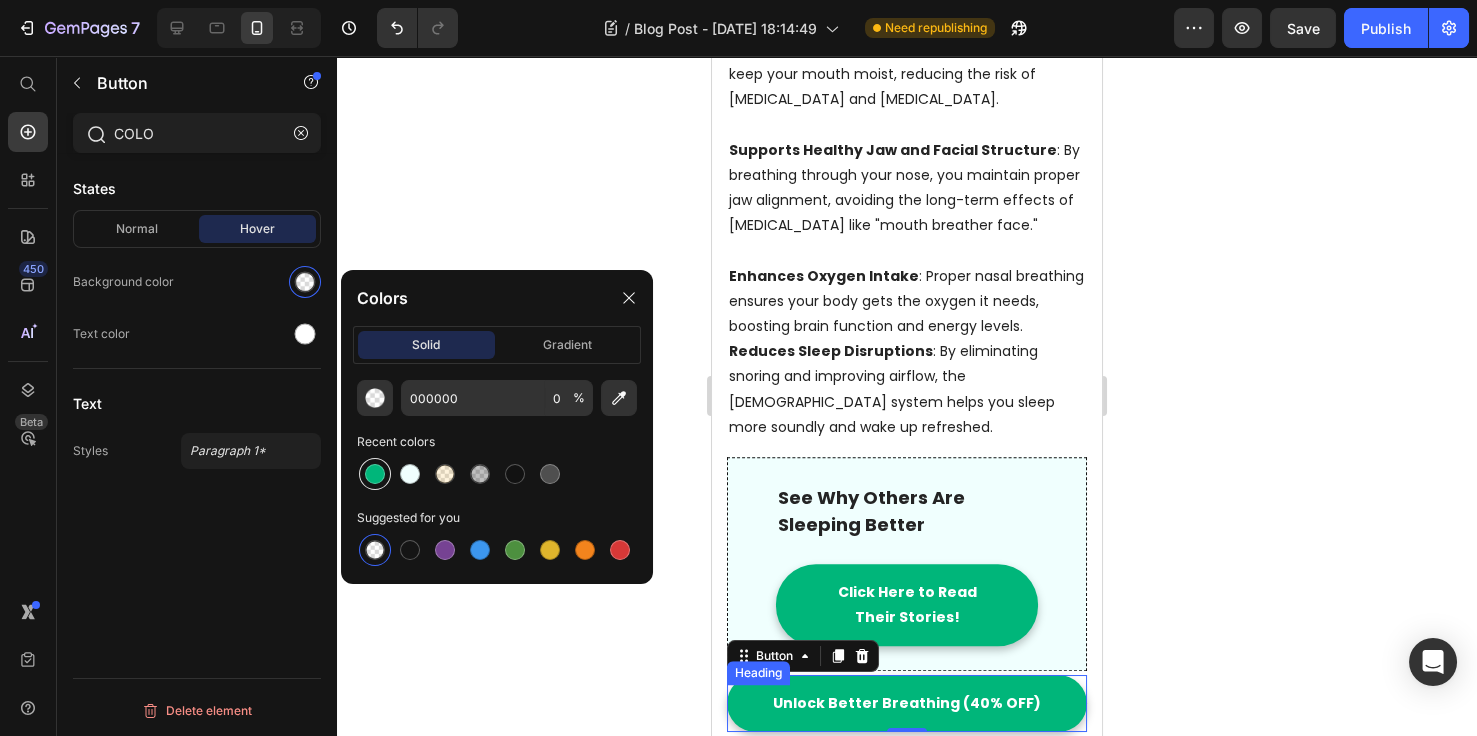 click at bounding box center [375, 474] 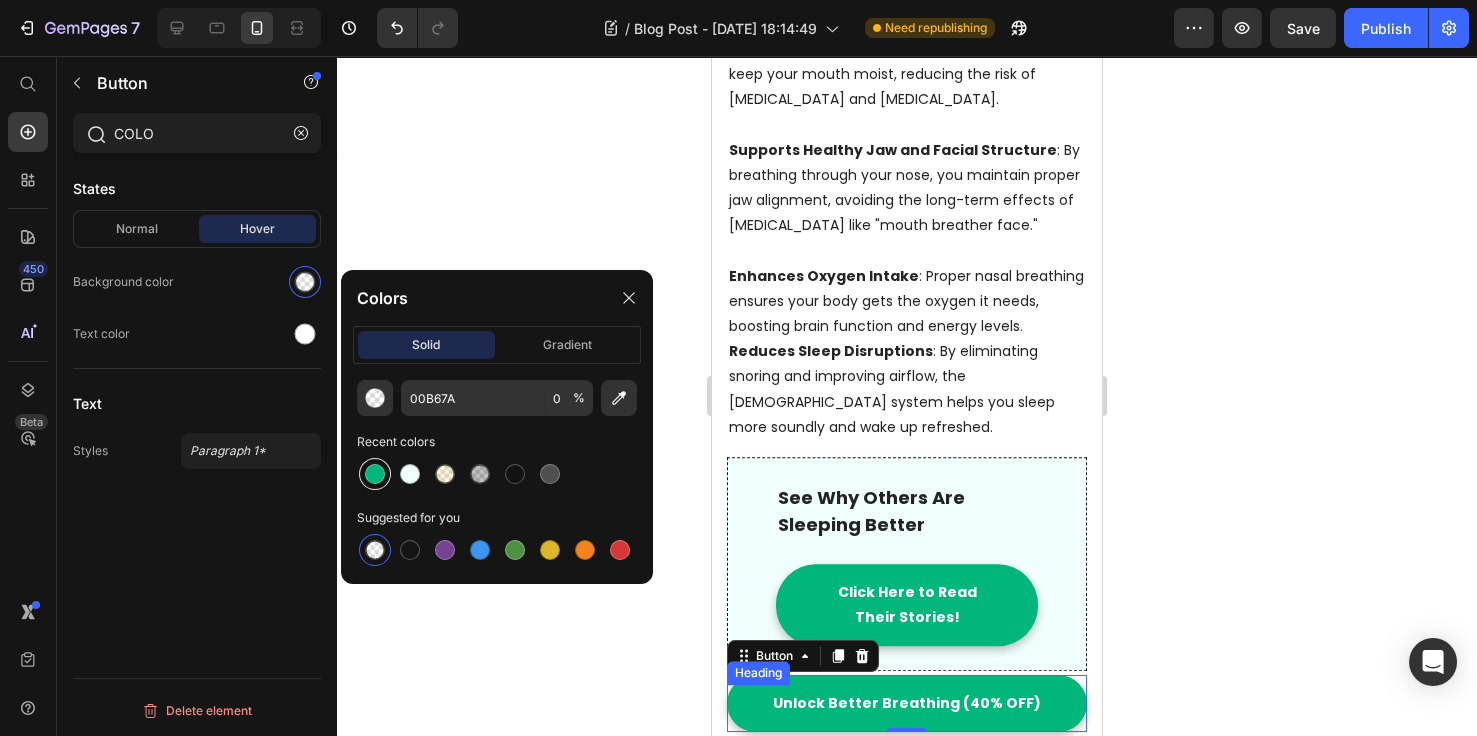 type on "100" 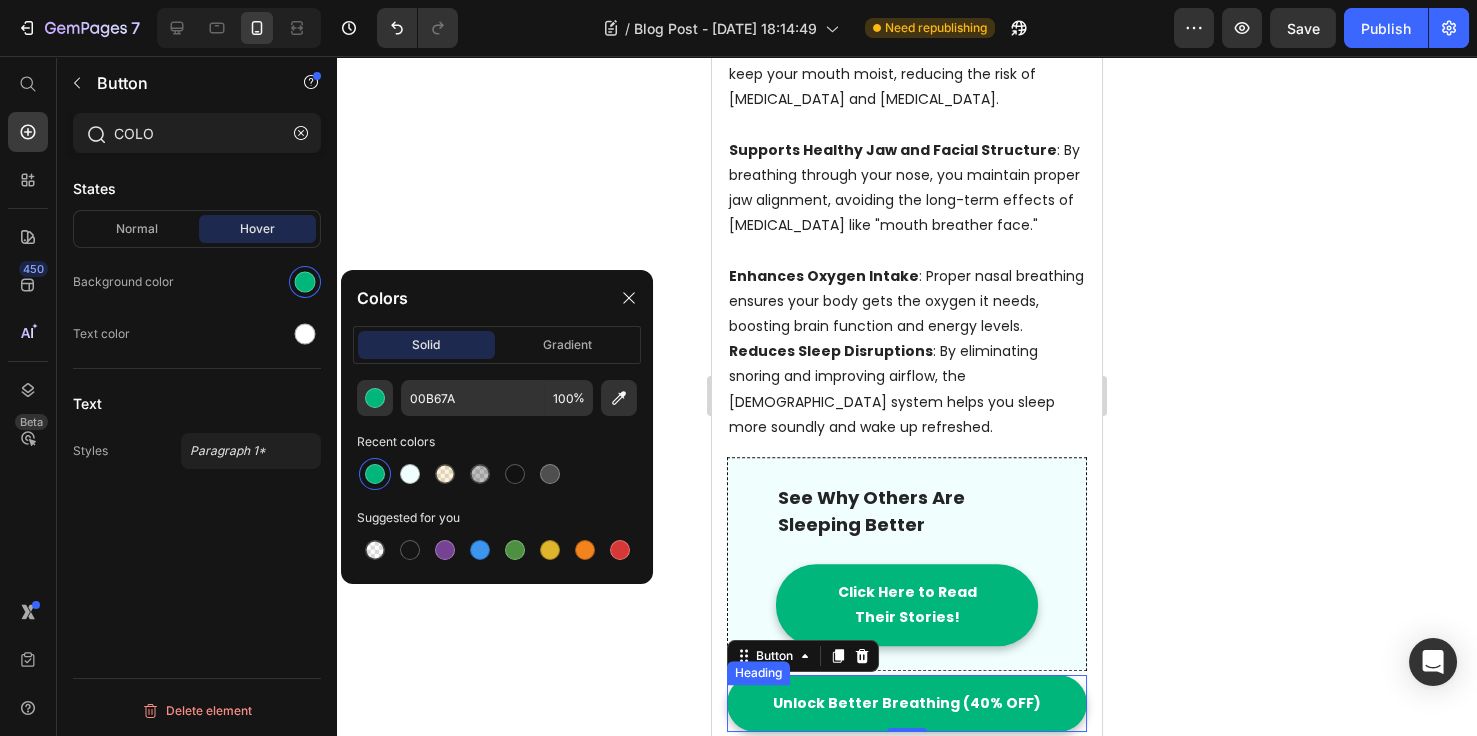 click on "States Normal Hover Background color Text color Text Styles Paragraph 1*  Delete element" at bounding box center (197, 473) 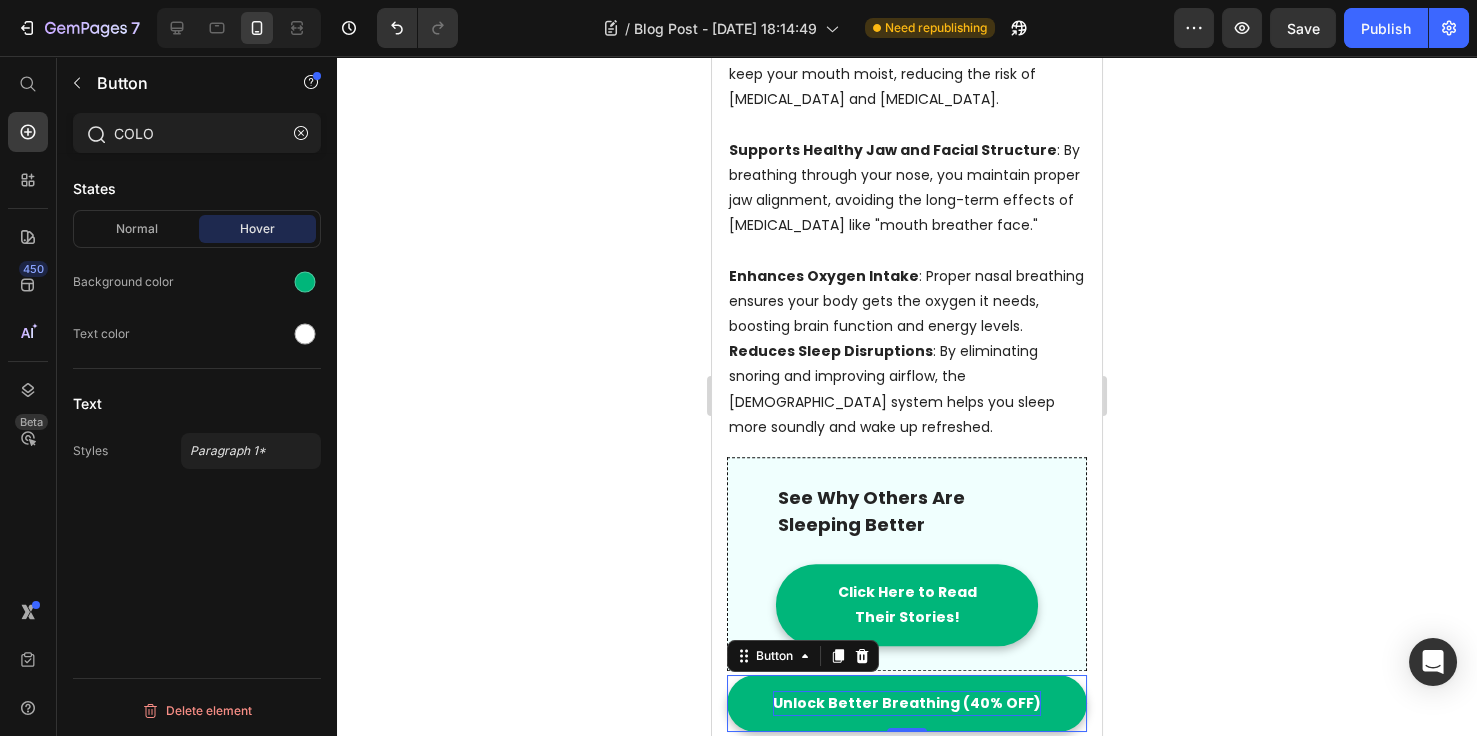 click on "Unlock Better Breathing (40% OFF)" at bounding box center [907, 703] 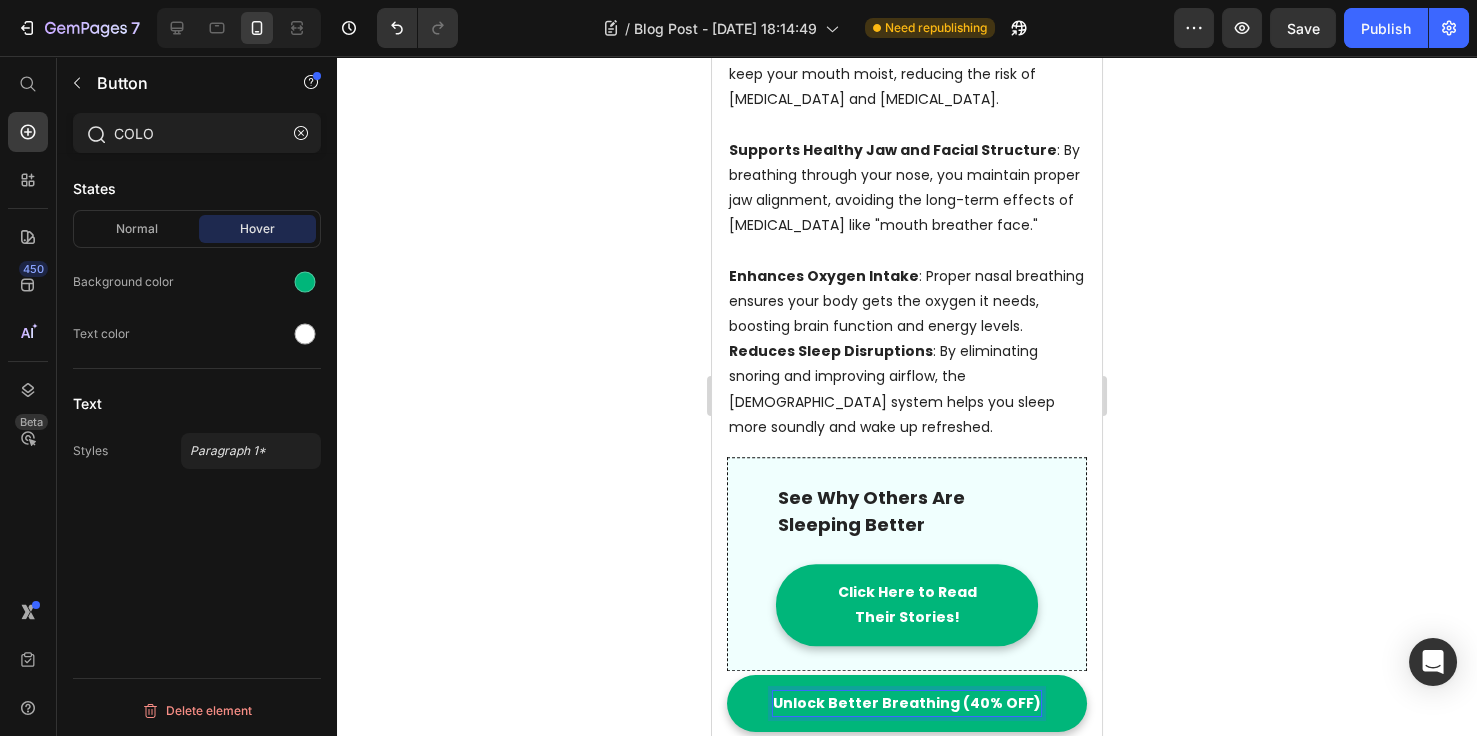 click on "Unlock Better Breathing (40% OFF)" at bounding box center [907, 703] 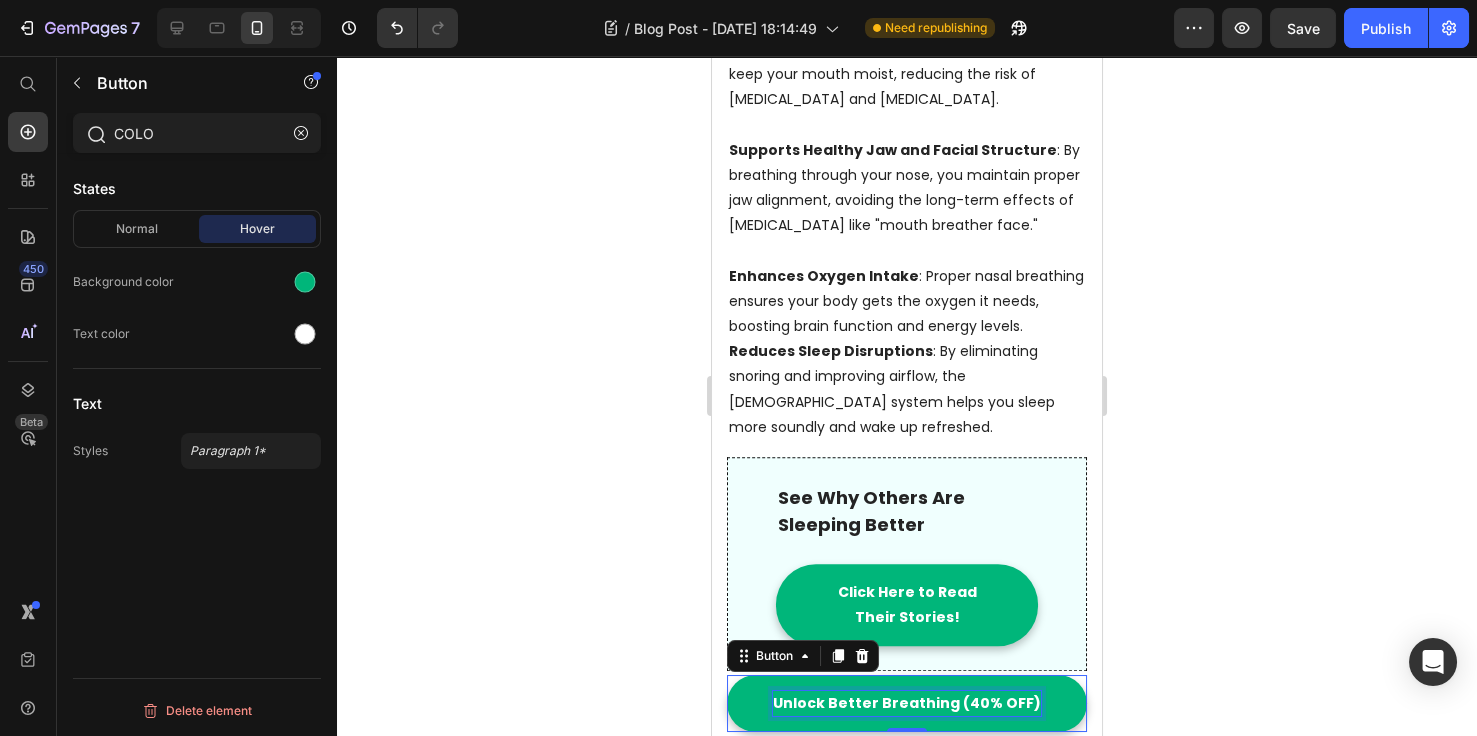 click on "Unlock Better Breathing (40% OFF)" at bounding box center [907, 703] 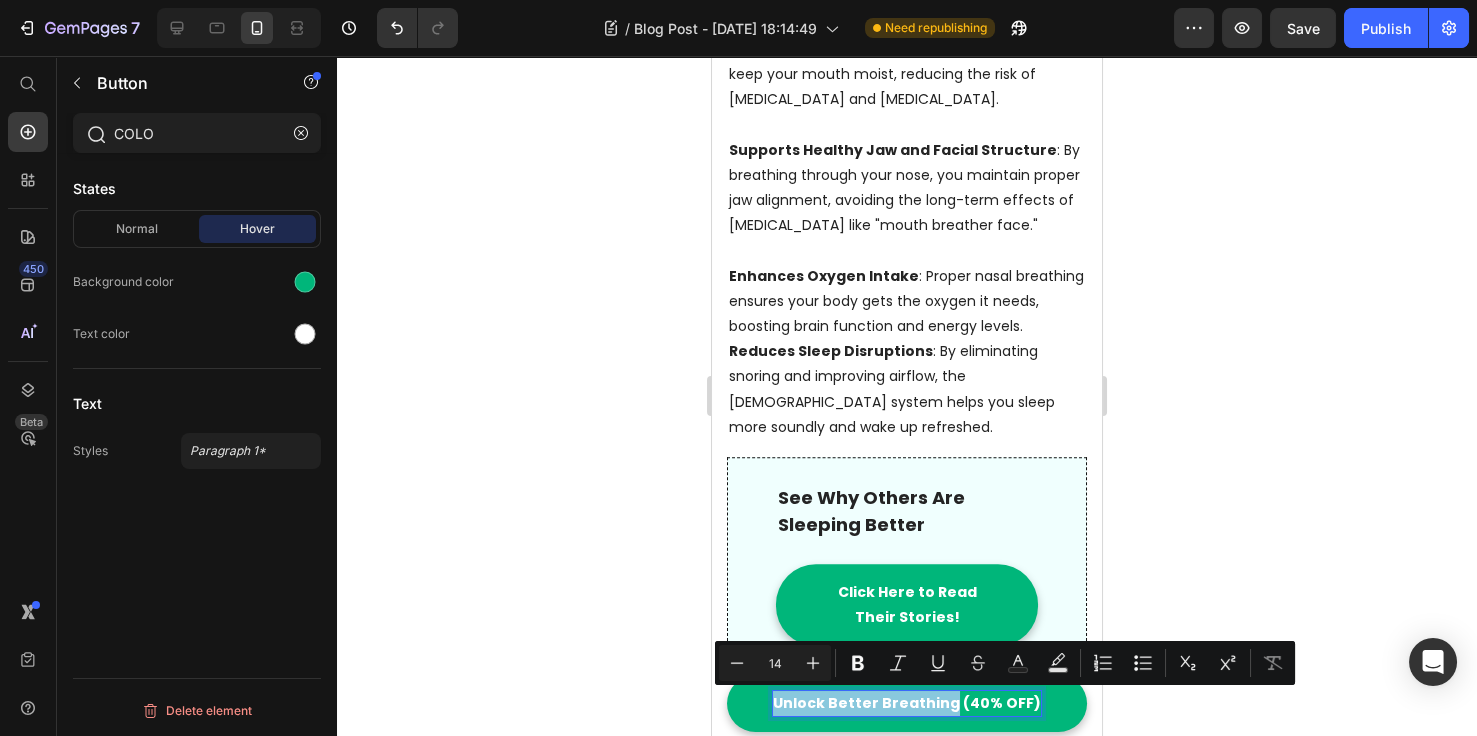 drag, startPoint x: 950, startPoint y: 710, endPoint x: 1412, endPoint y: 766, distance: 465.38156 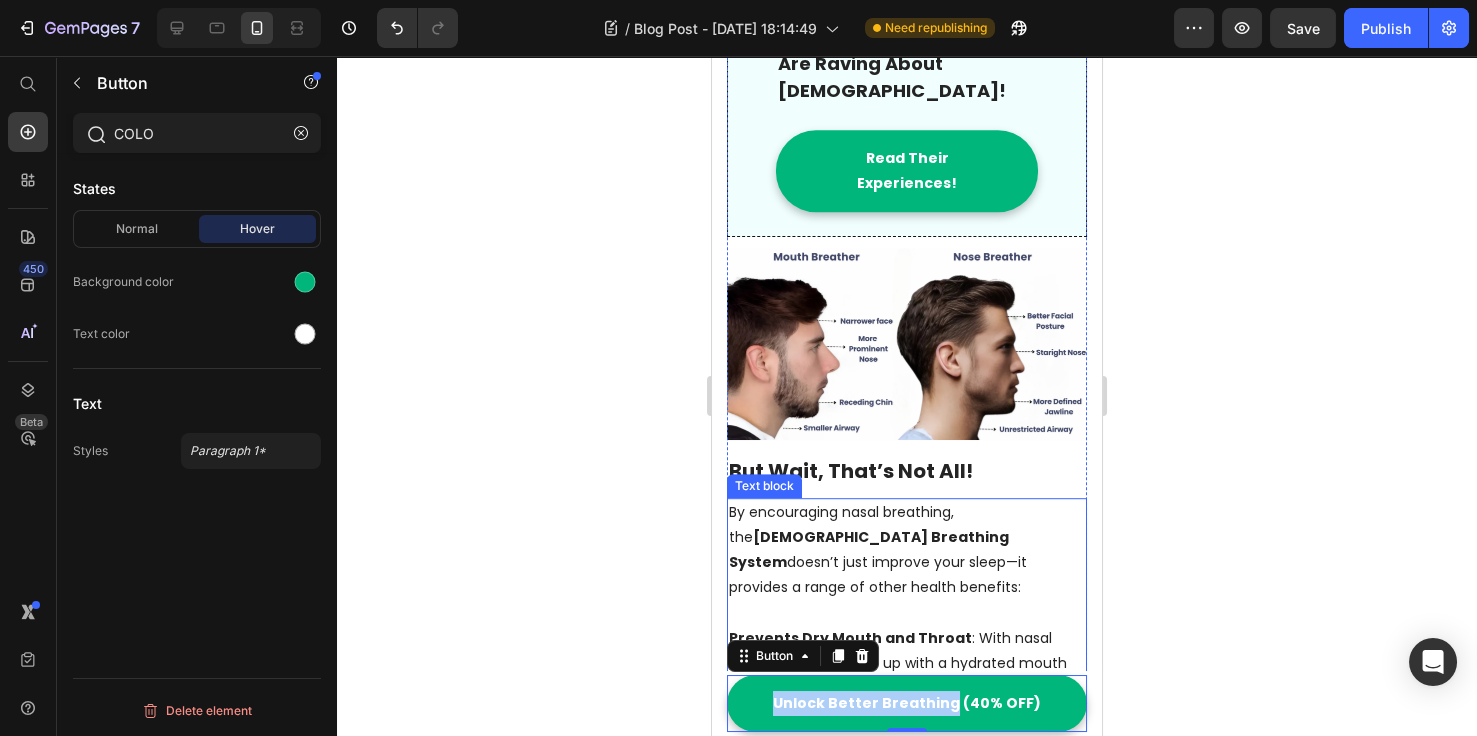 scroll, scrollTop: 3461, scrollLeft: 0, axis: vertical 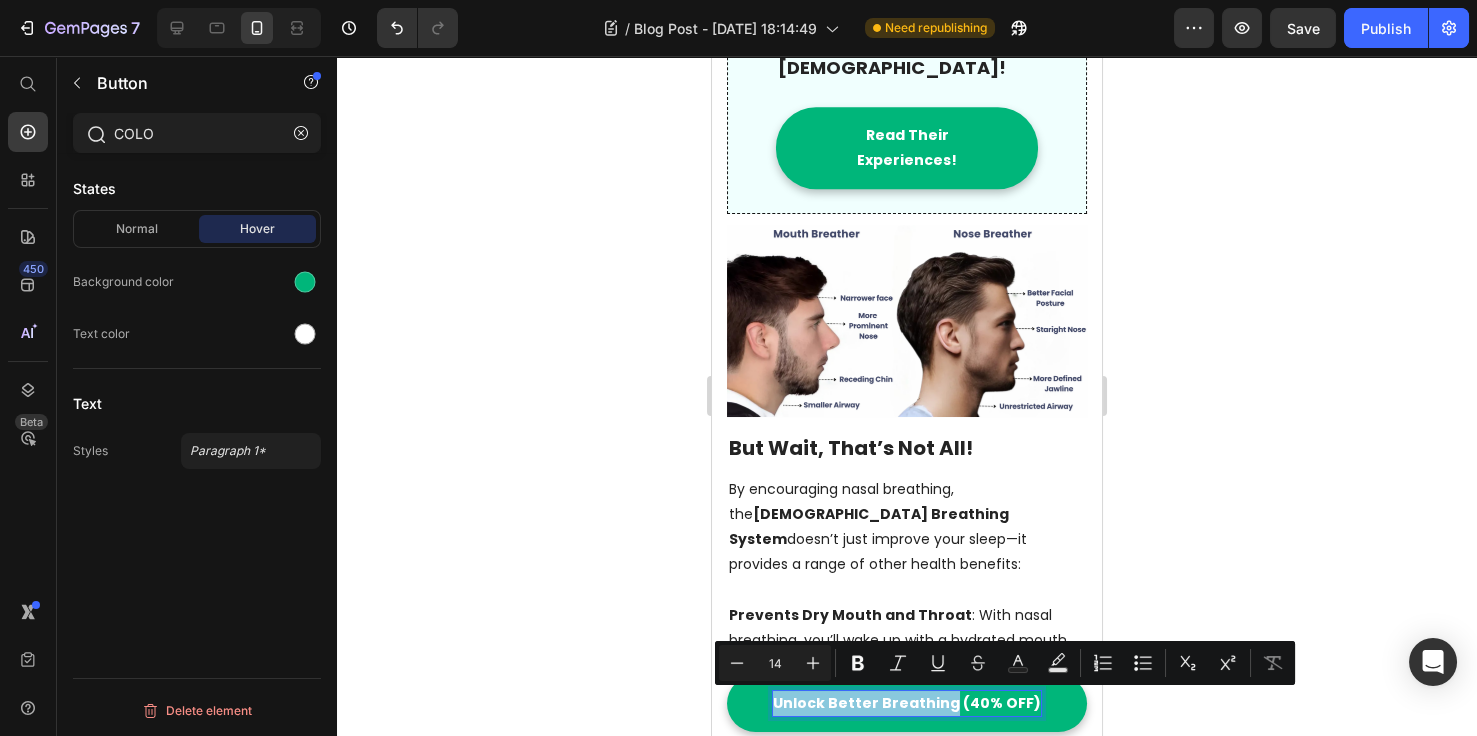 click on "Unlock Better Breathing (40% OFF)" at bounding box center [907, 703] 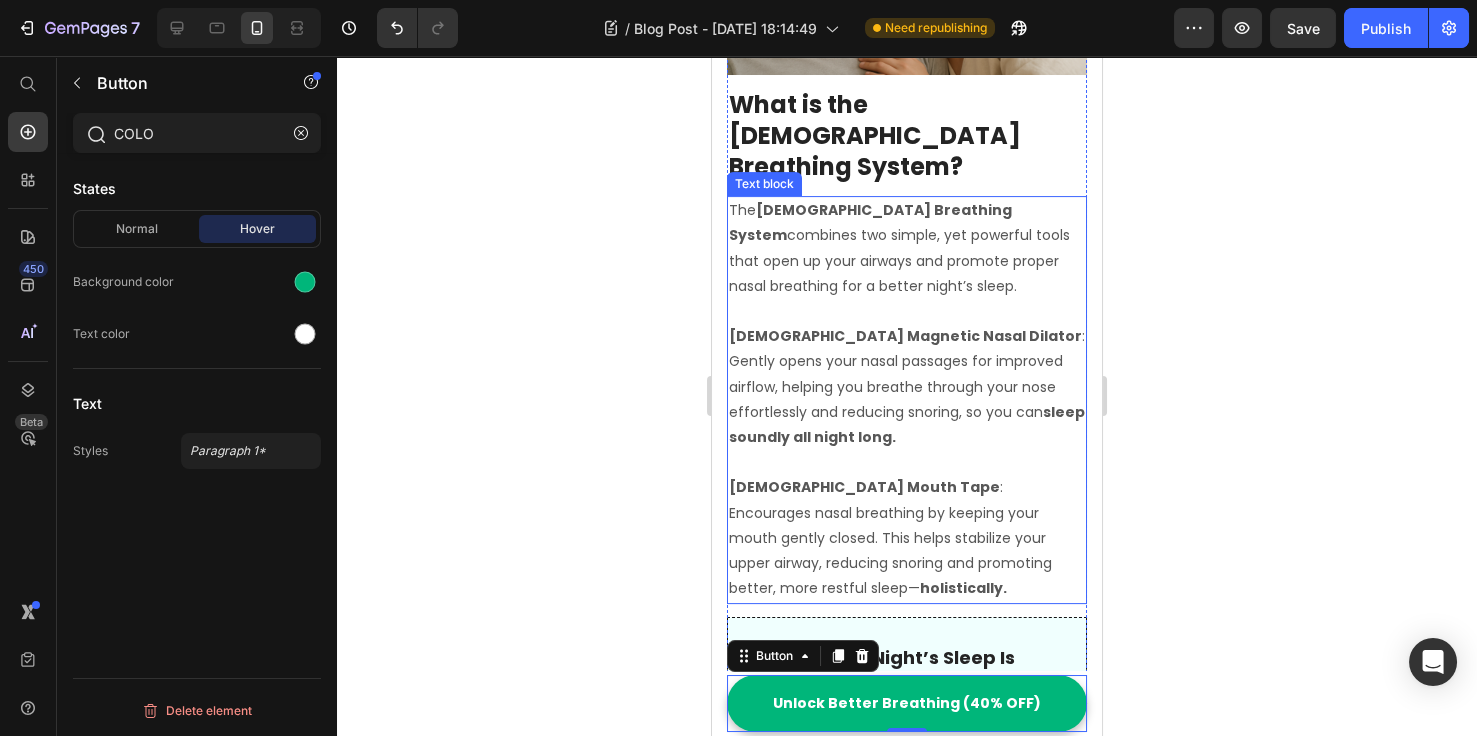 scroll, scrollTop: 1615, scrollLeft: 0, axis: vertical 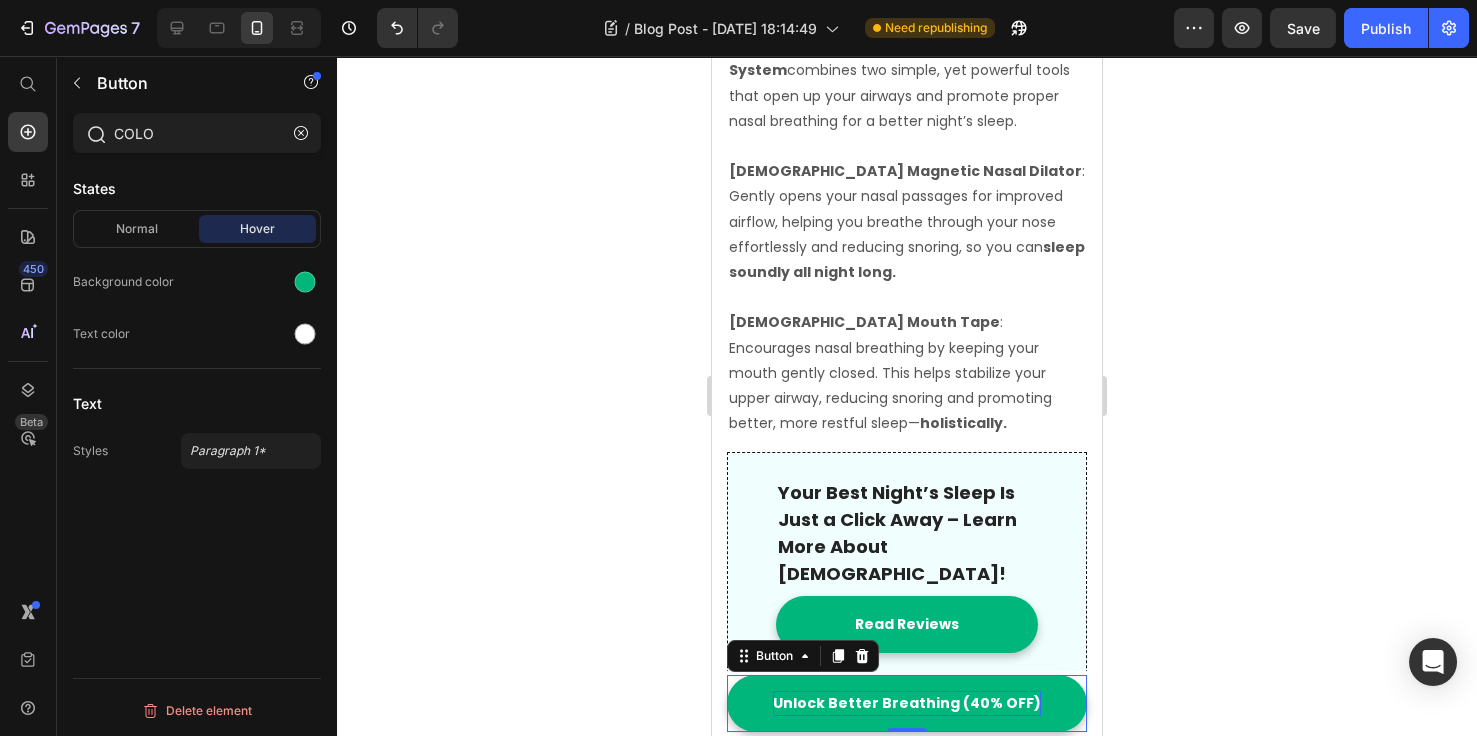 click on "Unlock Better Breathing (40% OFF)" at bounding box center (907, 703) 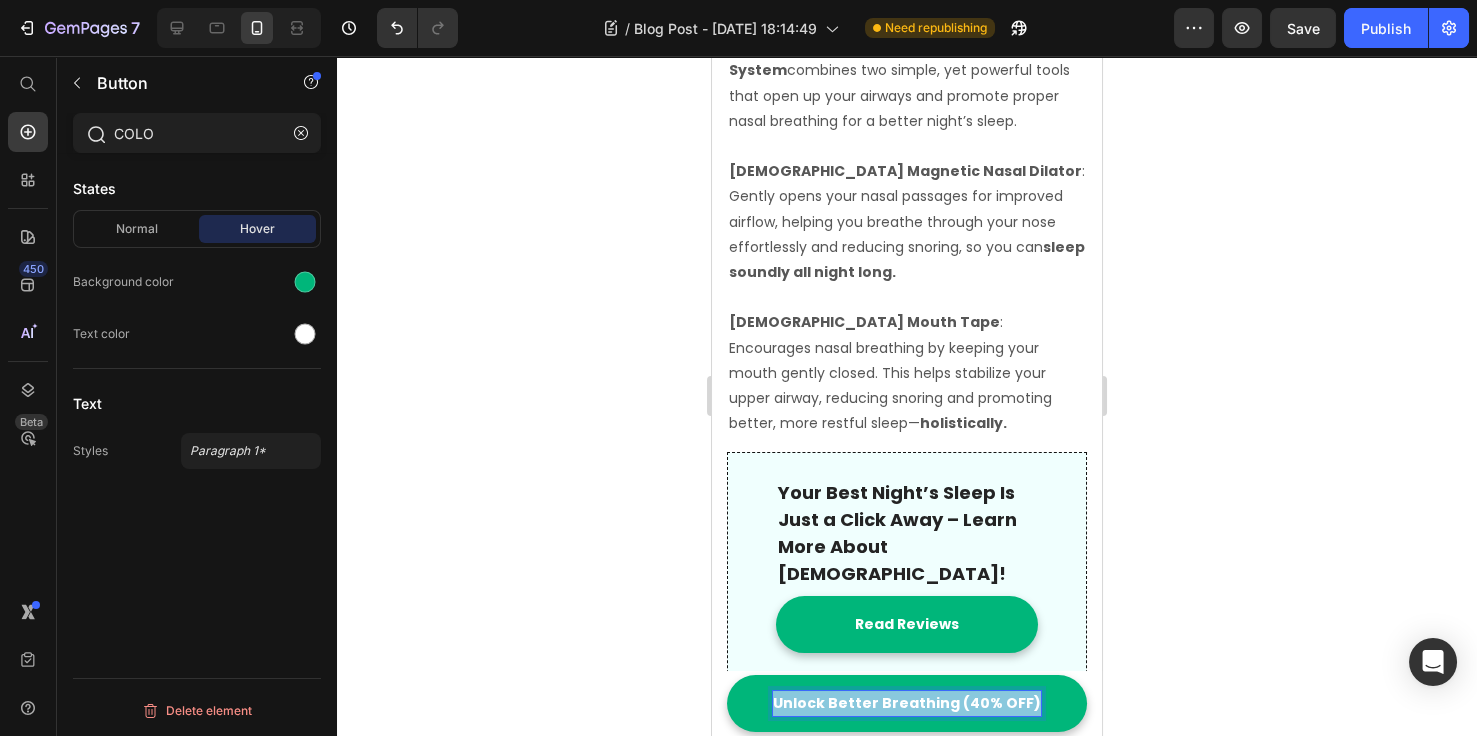 drag, startPoint x: 1023, startPoint y: 702, endPoint x: 1231, endPoint y: 752, distance: 213.92522 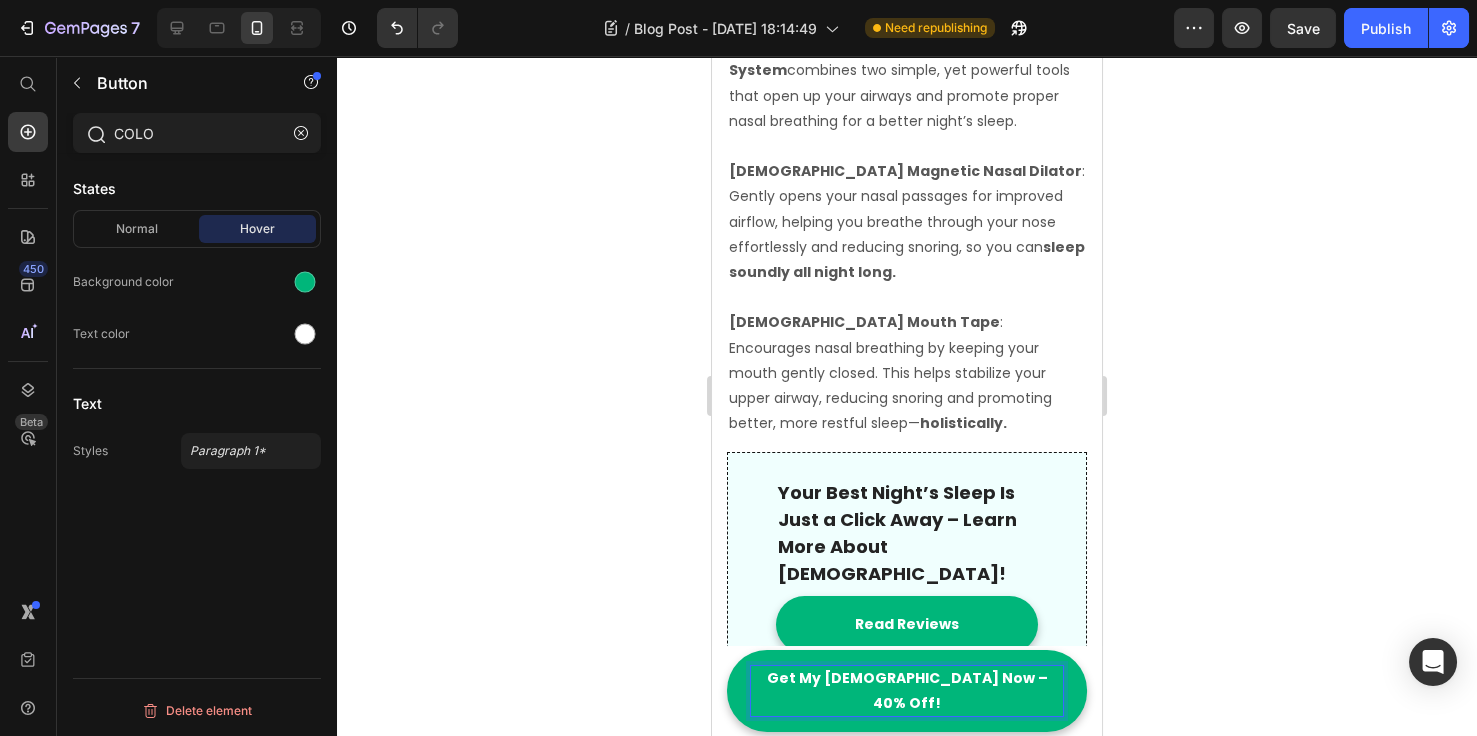 click on "Get My Zenify Now – 40% Off!" at bounding box center (907, 691) 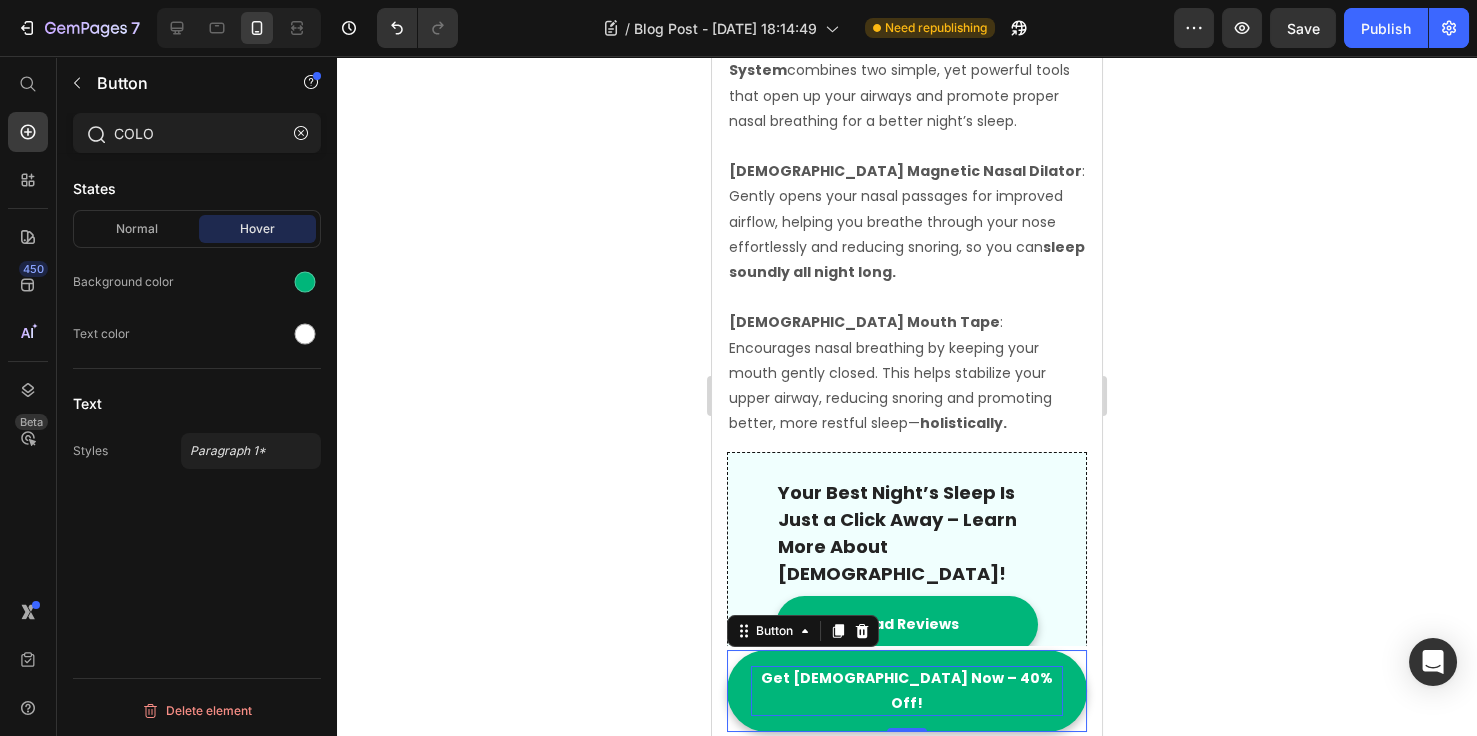 click 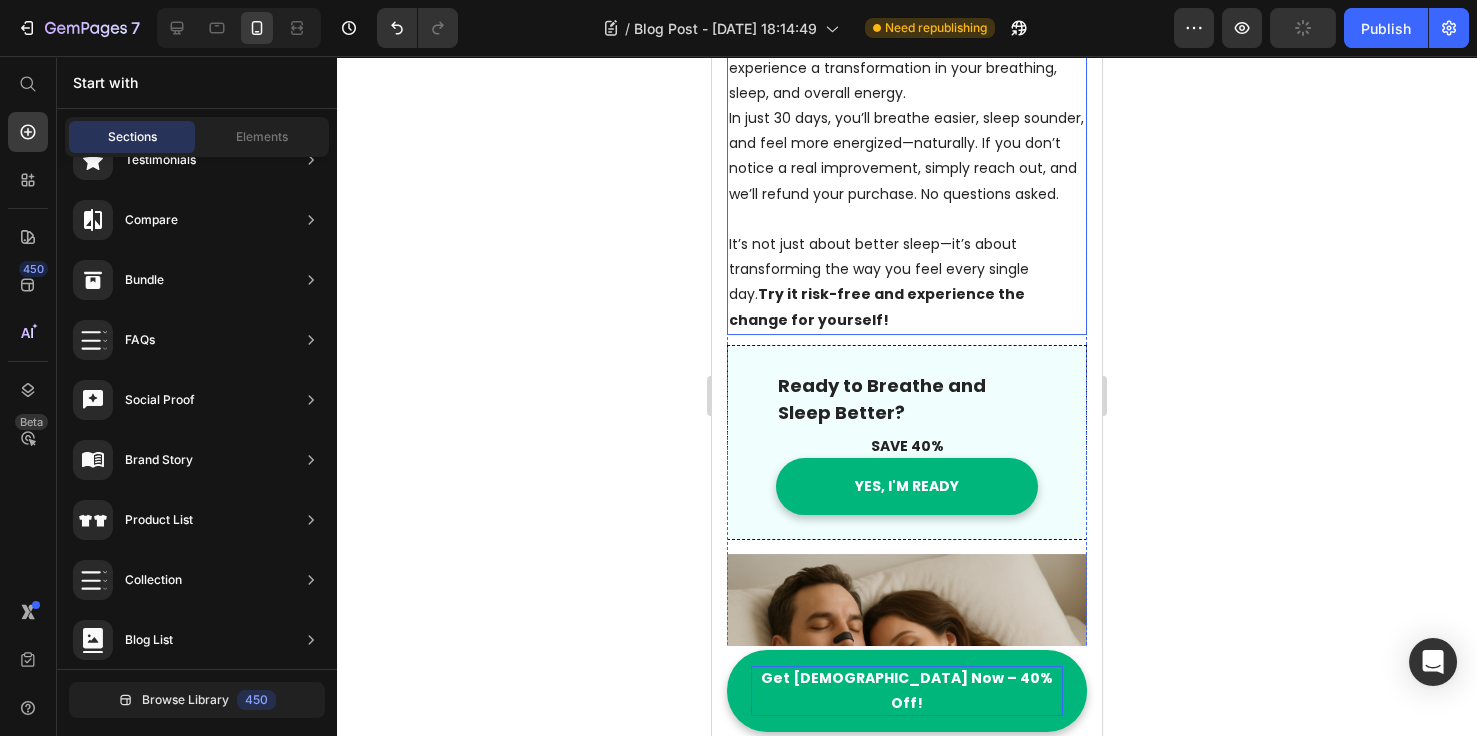 scroll, scrollTop: 769, scrollLeft: 0, axis: vertical 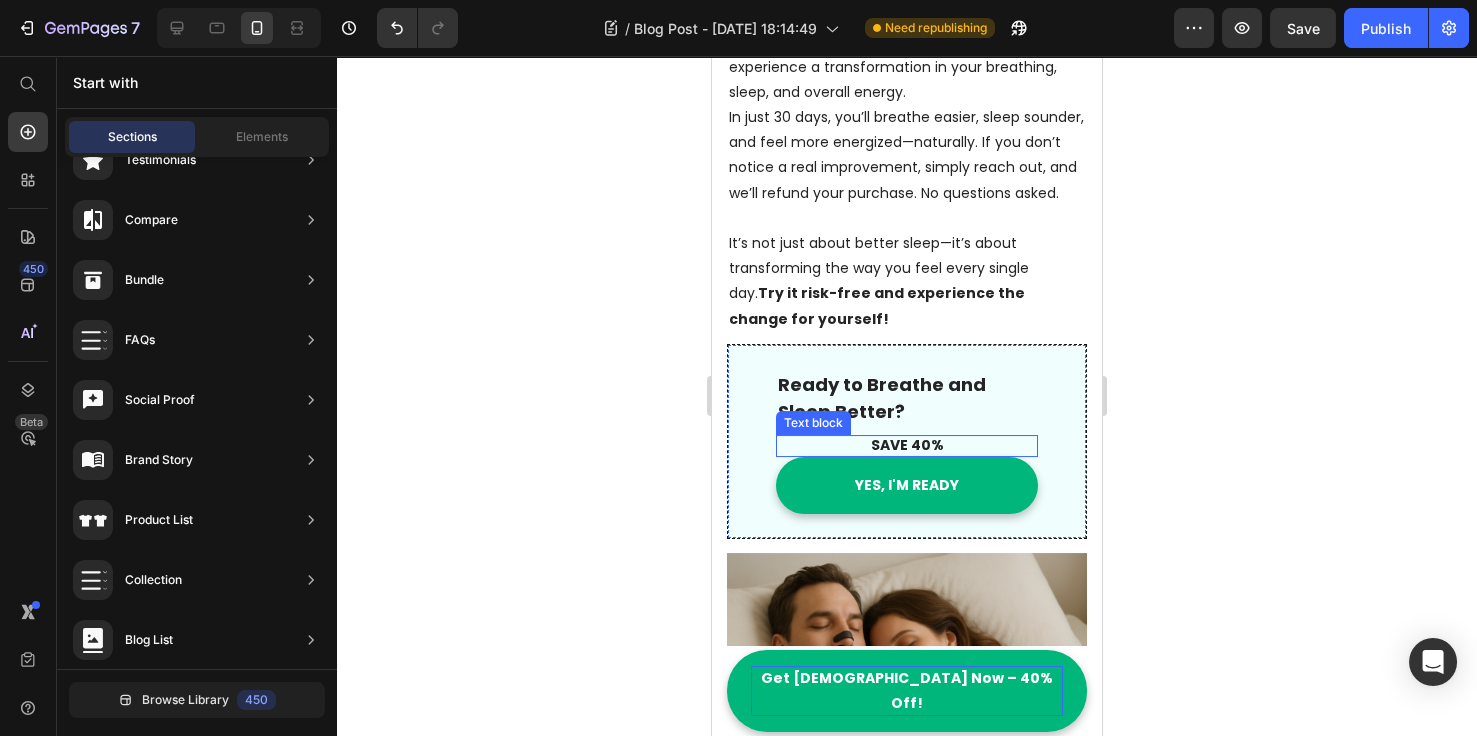 click on "SAVE 40%" at bounding box center [907, 445] 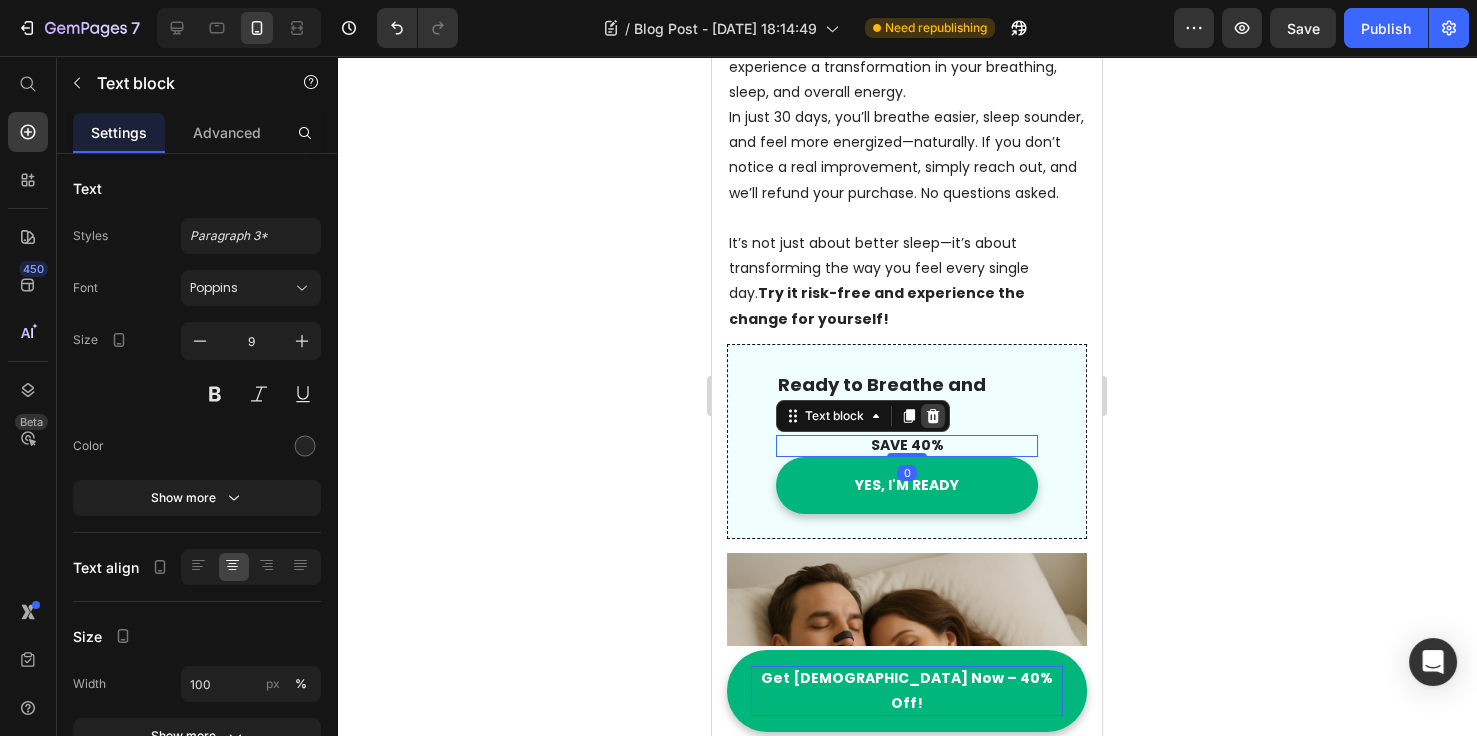 click 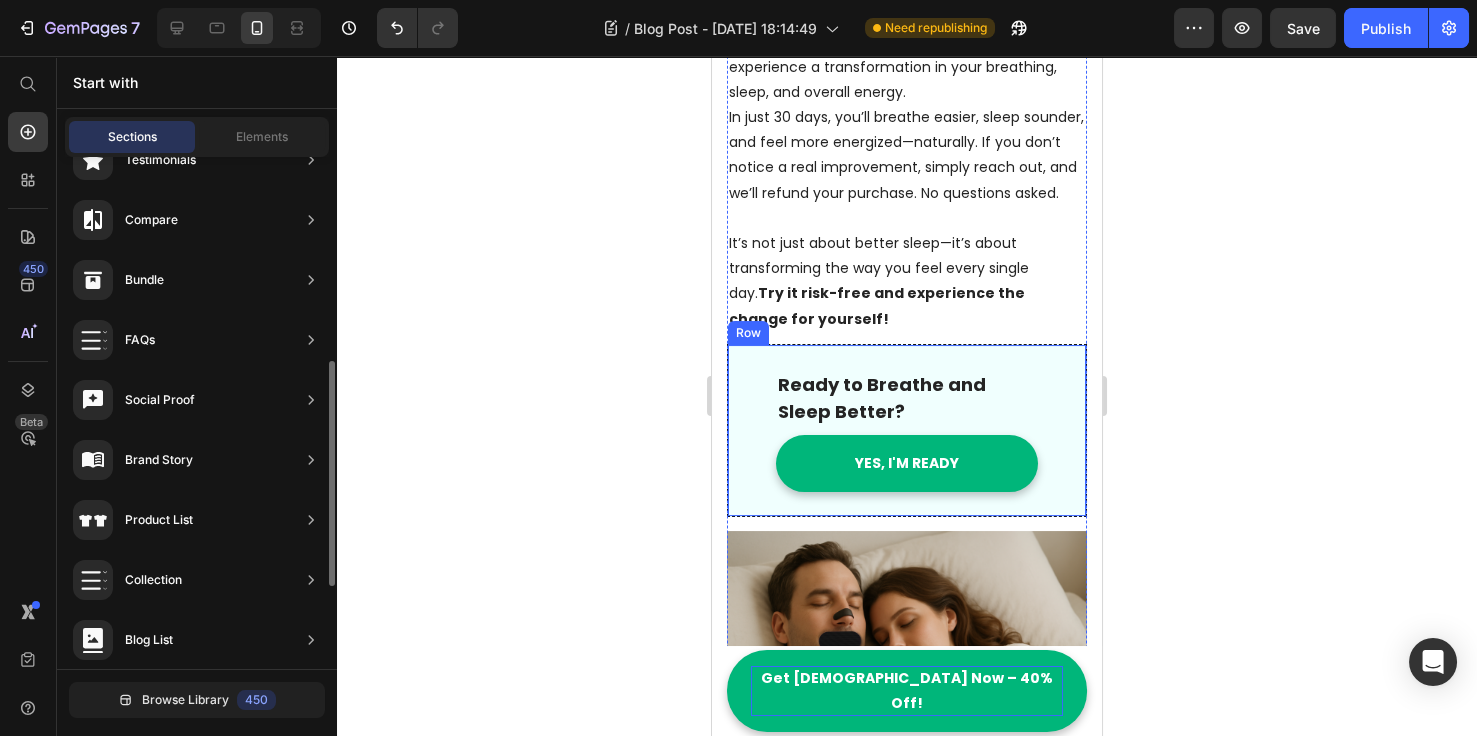scroll, scrollTop: 0, scrollLeft: 0, axis: both 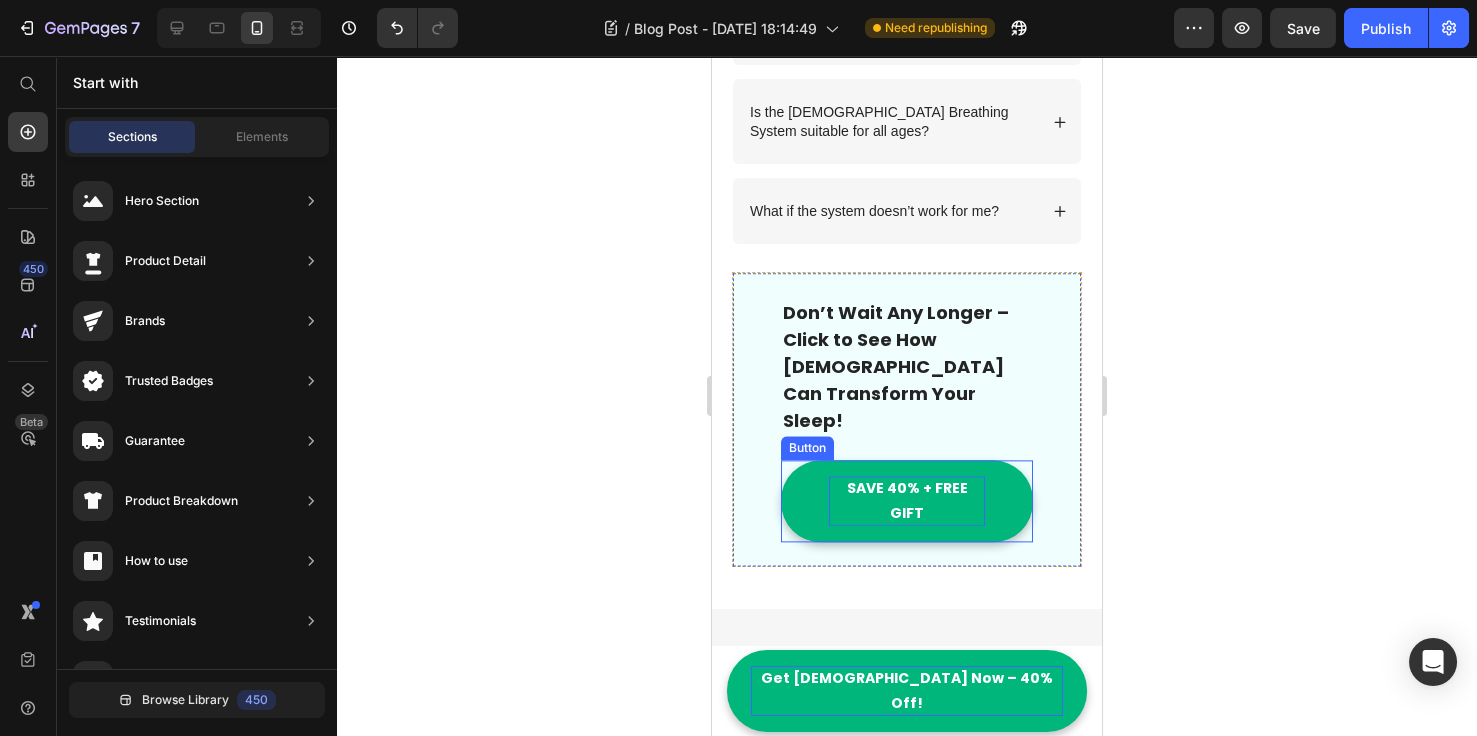 click on "SAVE 40% + FREE GIFT" at bounding box center (907, 501) 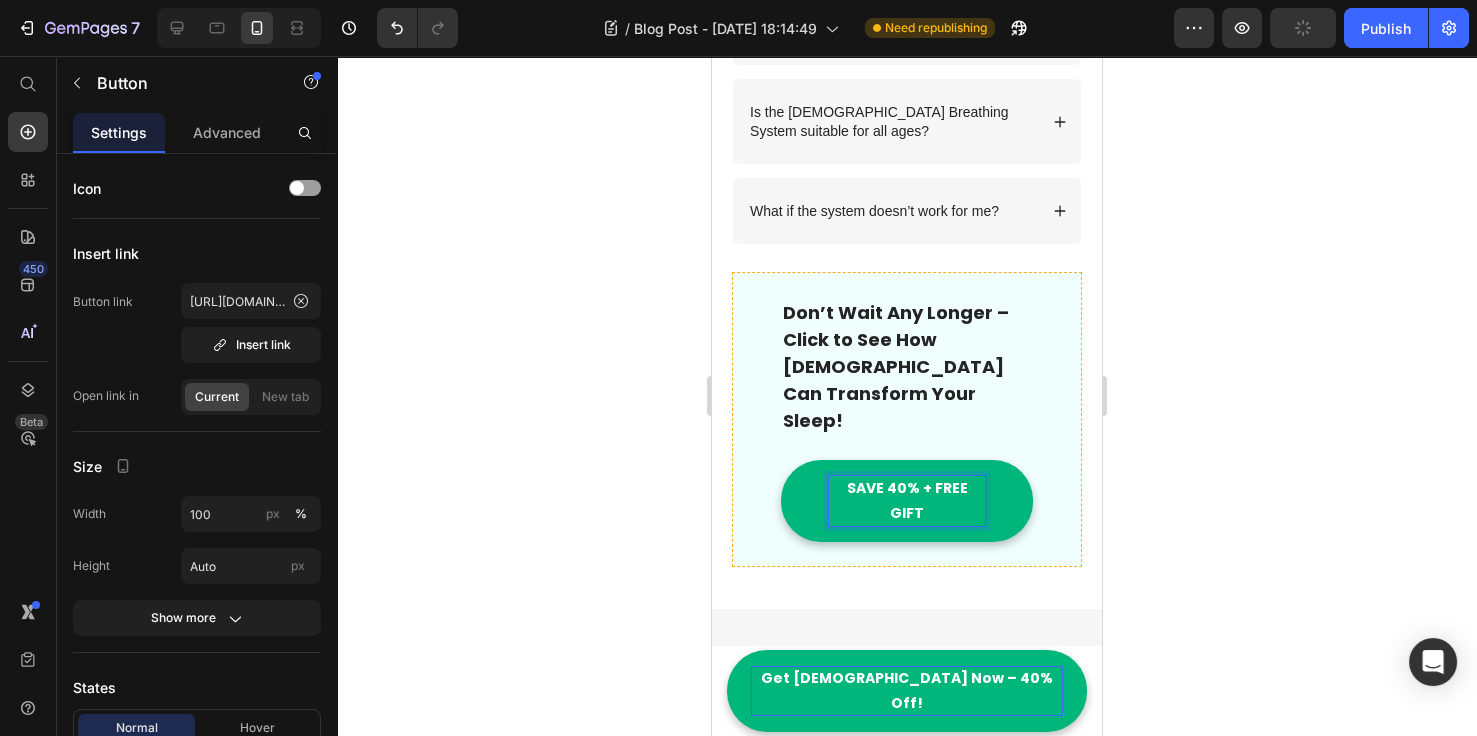 click on "SAVE 40% + FREE GIFT" at bounding box center [907, 501] 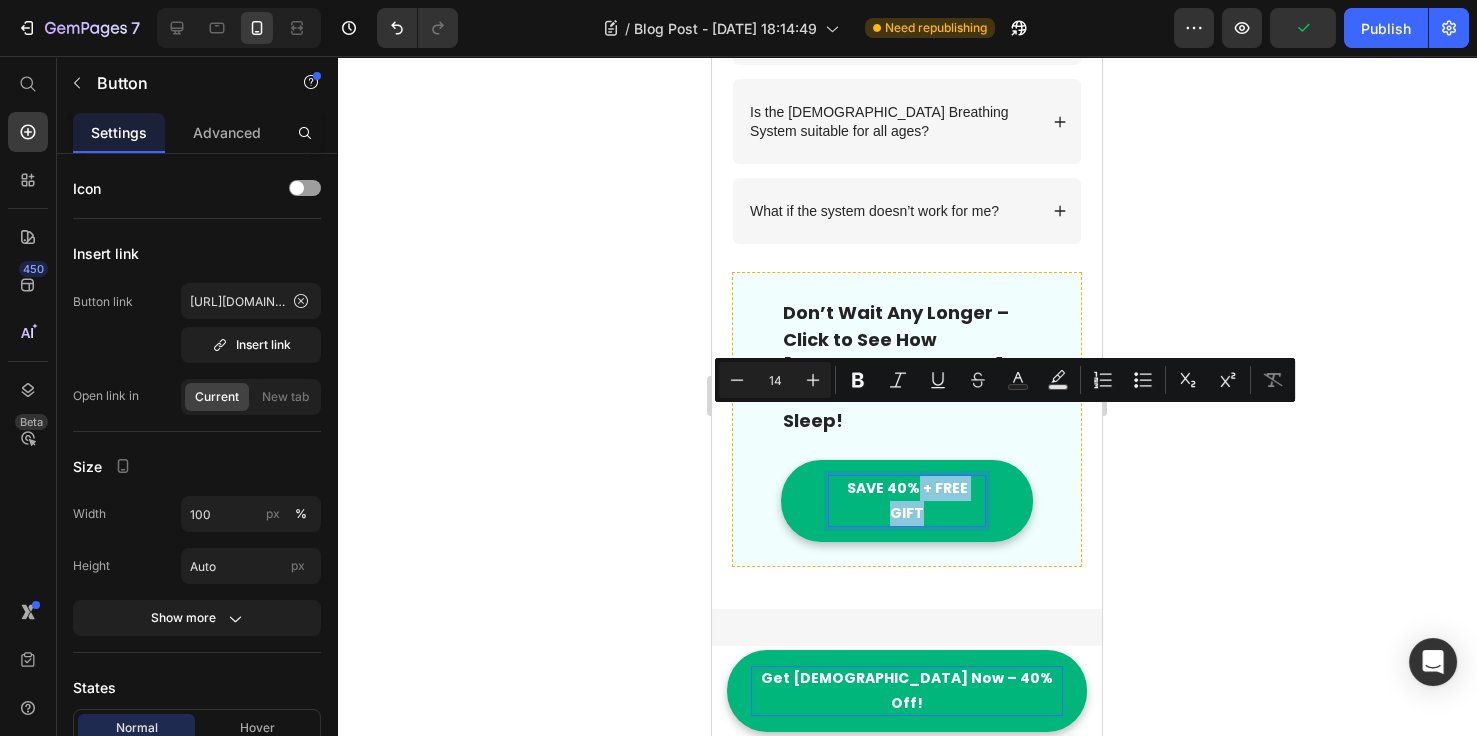 drag, startPoint x: 930, startPoint y: 441, endPoint x: 912, endPoint y: 421, distance: 26.907248 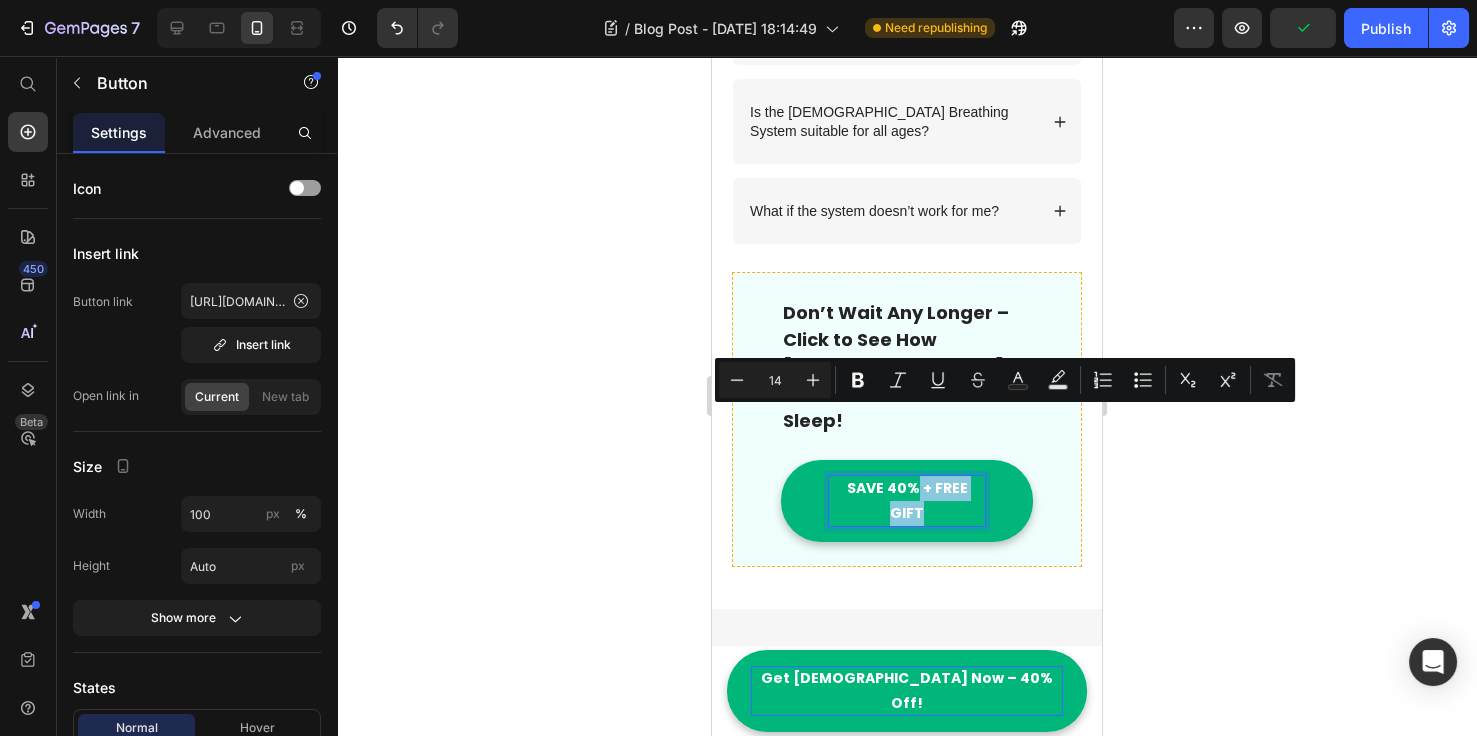 click on "SAVE 40% + FREE GIFT" at bounding box center (907, 501) 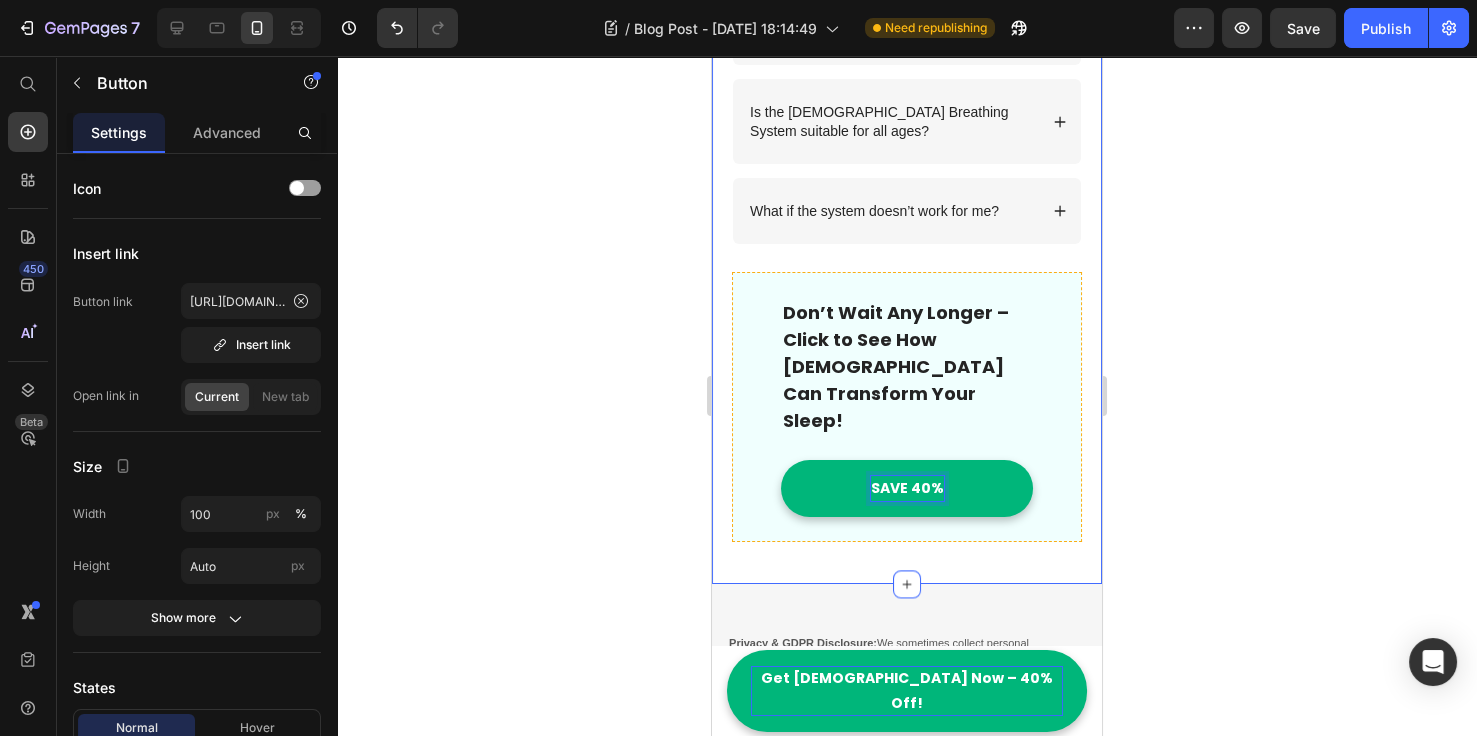 click 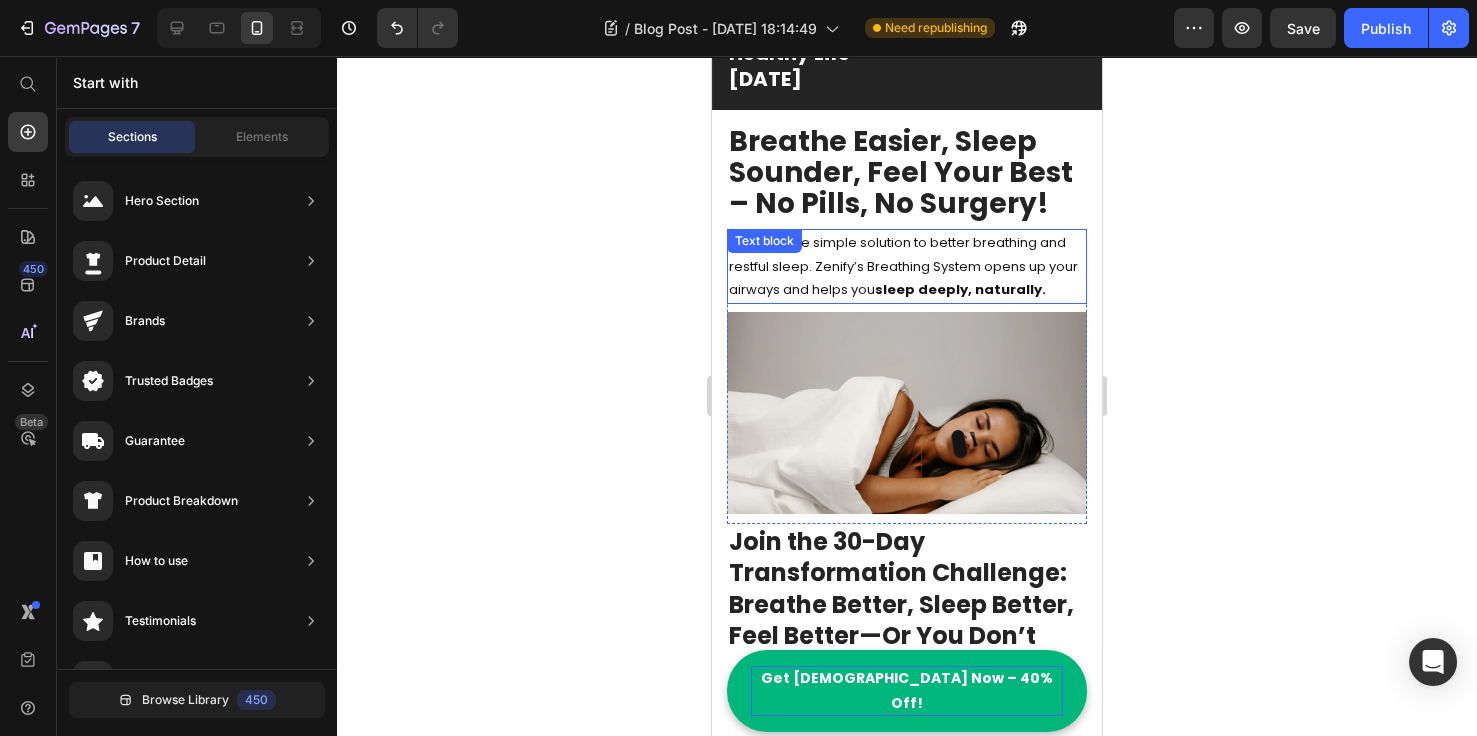scroll, scrollTop: 0, scrollLeft: 0, axis: both 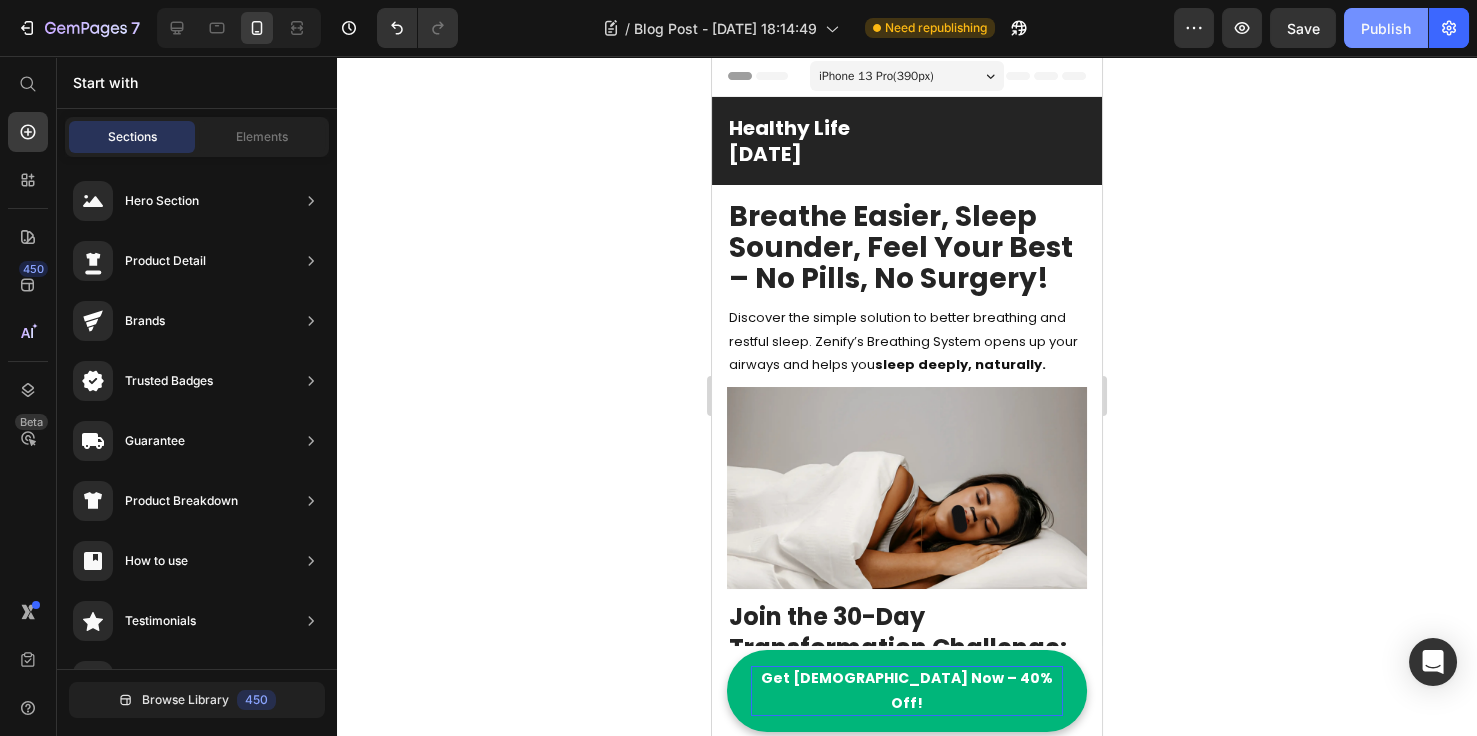 click on "Publish" at bounding box center [1386, 28] 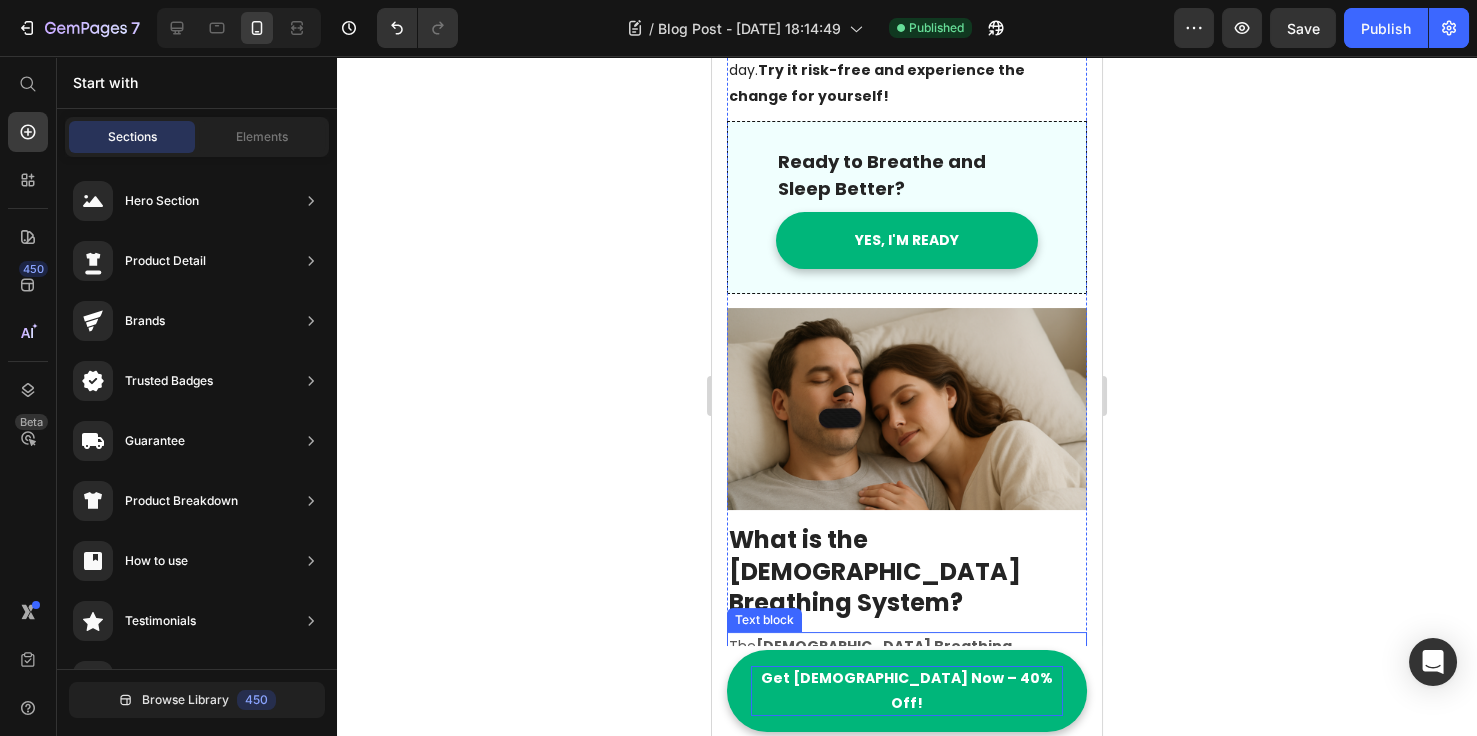 scroll, scrollTop: 1000, scrollLeft: 0, axis: vertical 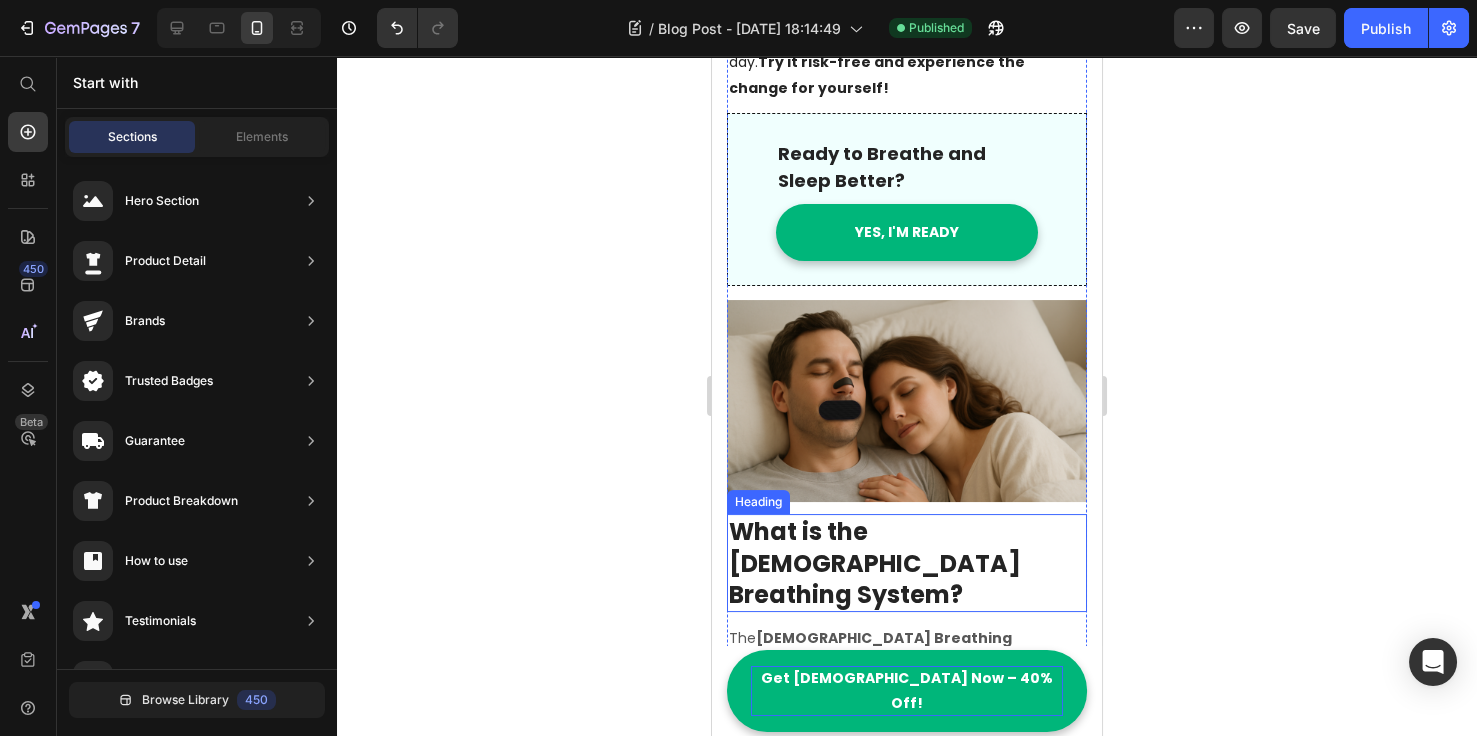 click on "What is the [DEMOGRAPHIC_DATA] Breathing System?" at bounding box center (907, 563) 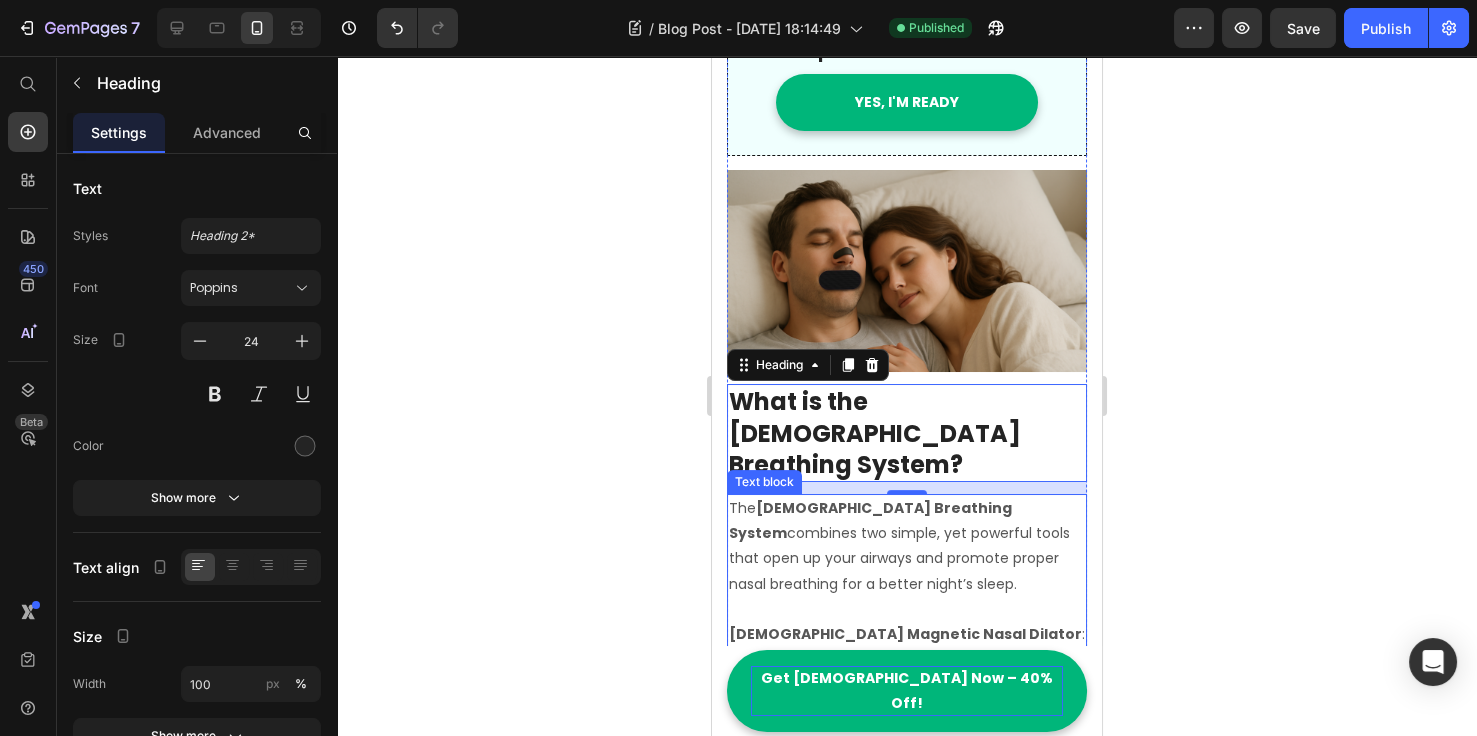 scroll, scrollTop: 1076, scrollLeft: 0, axis: vertical 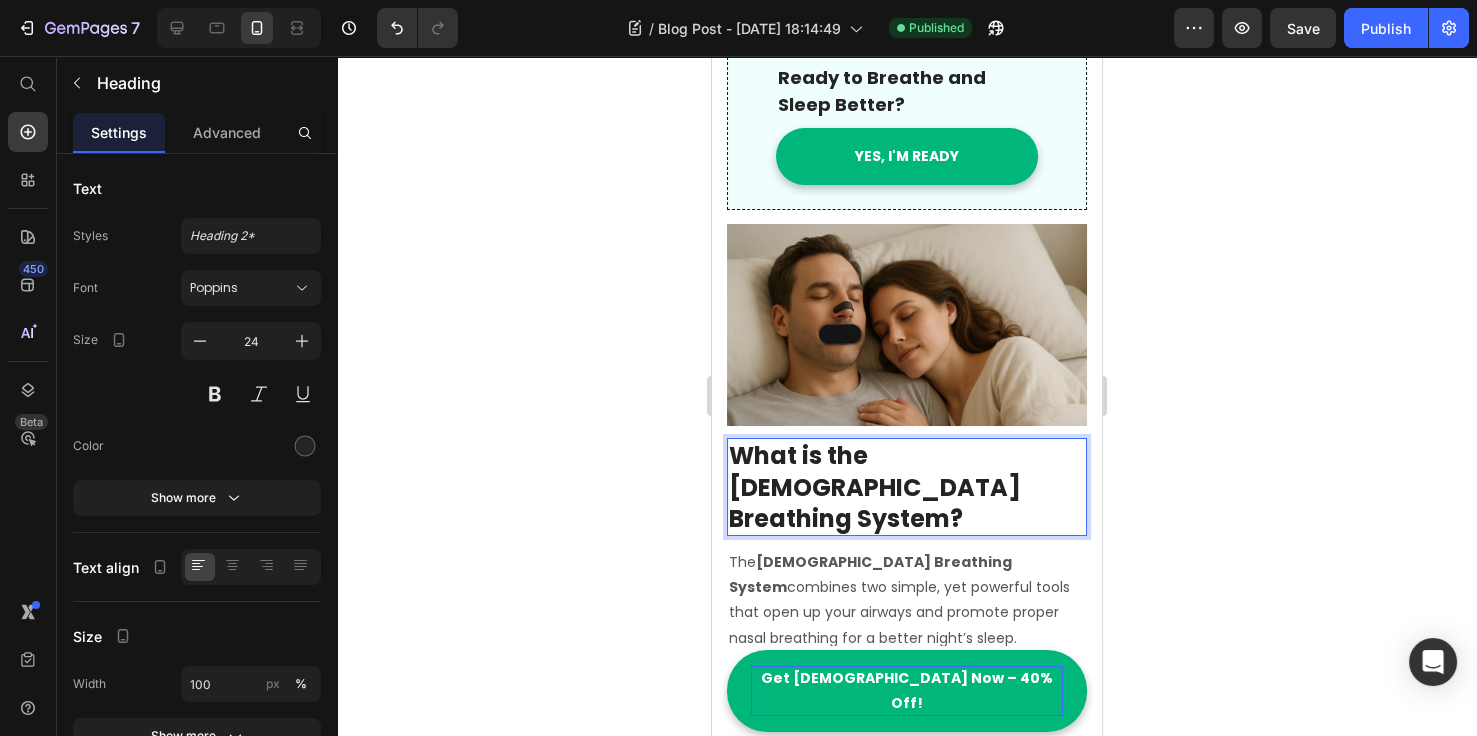 click on "What is the [DEMOGRAPHIC_DATA] Breathing System?" at bounding box center [907, 487] 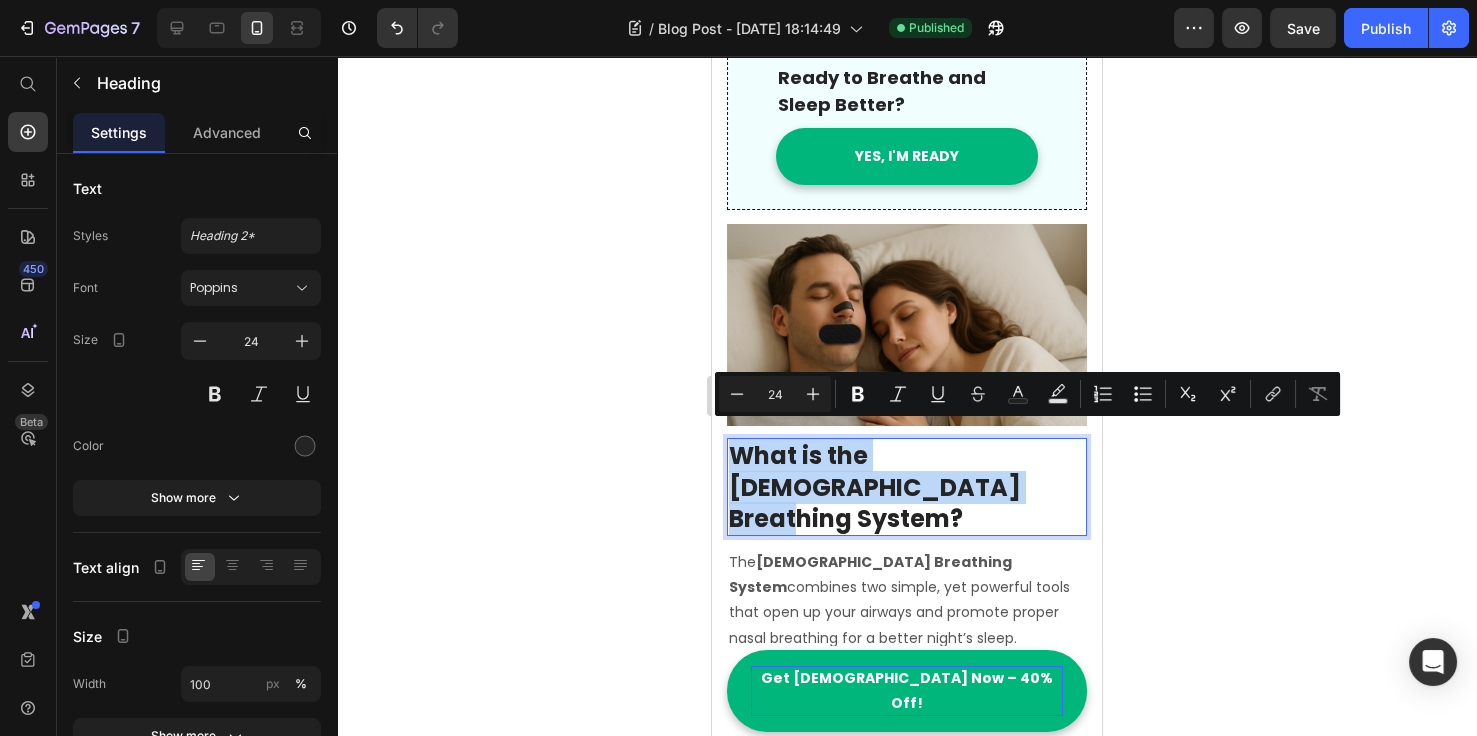 drag, startPoint x: 1026, startPoint y: 470, endPoint x: 1398, endPoint y: 505, distance: 373.64288 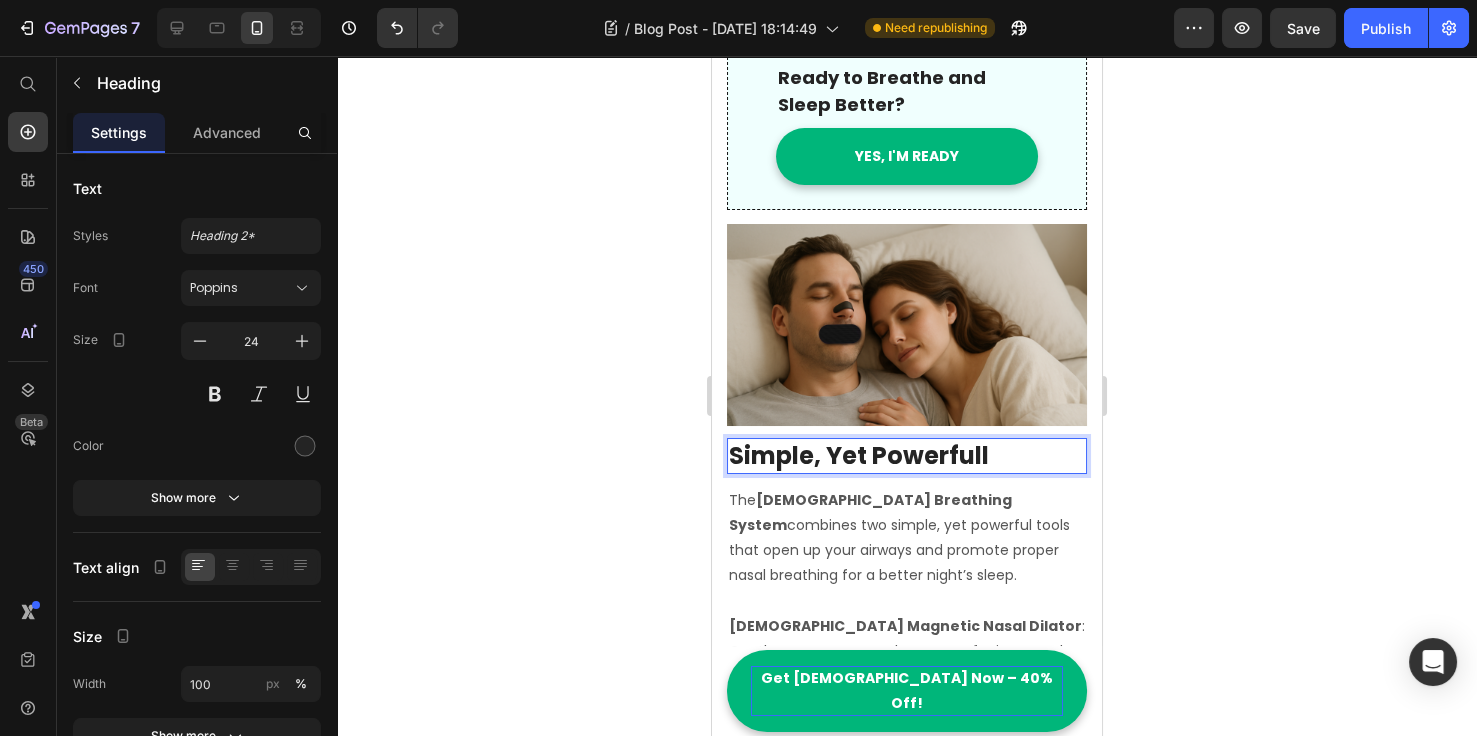 click 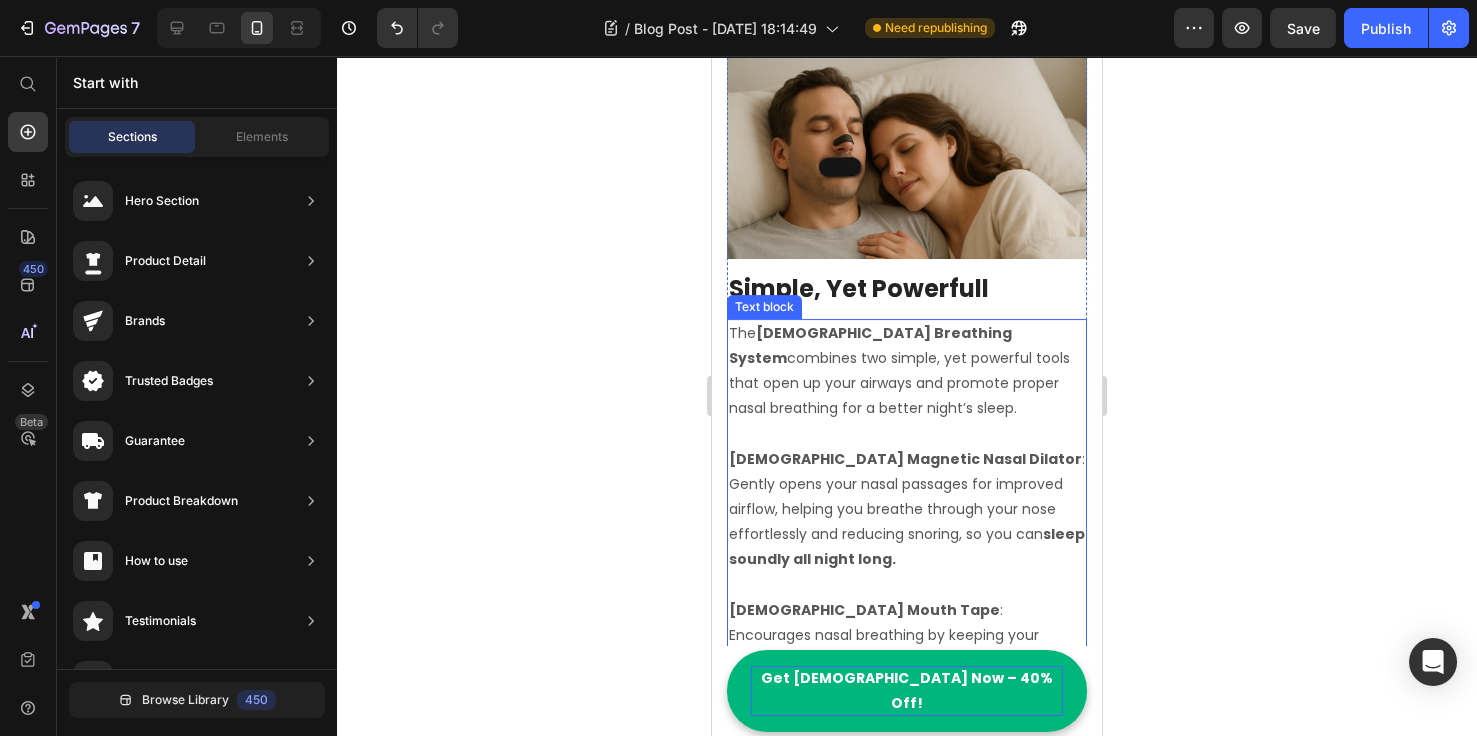 scroll, scrollTop: 1000, scrollLeft: 0, axis: vertical 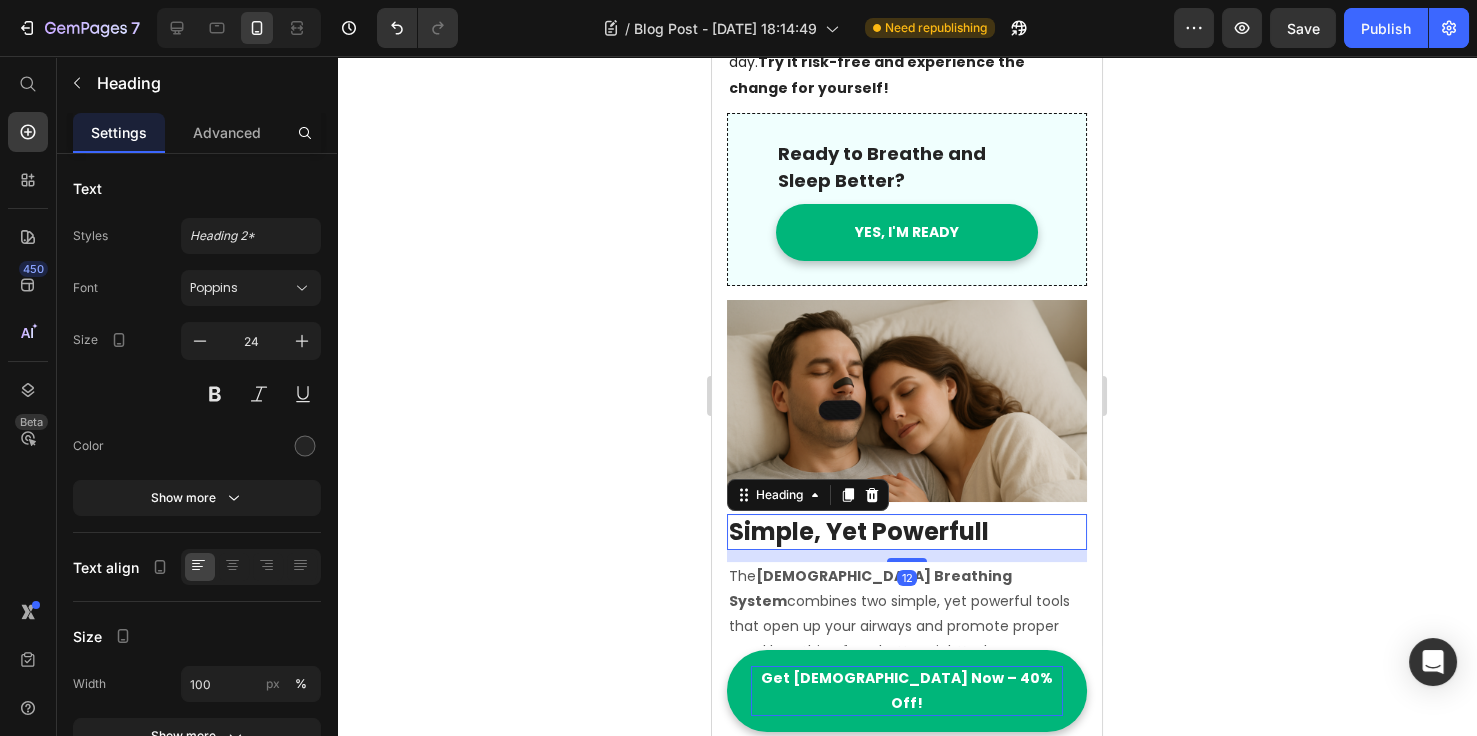 click on "Simple, Yet Powerfull" at bounding box center (907, 531) 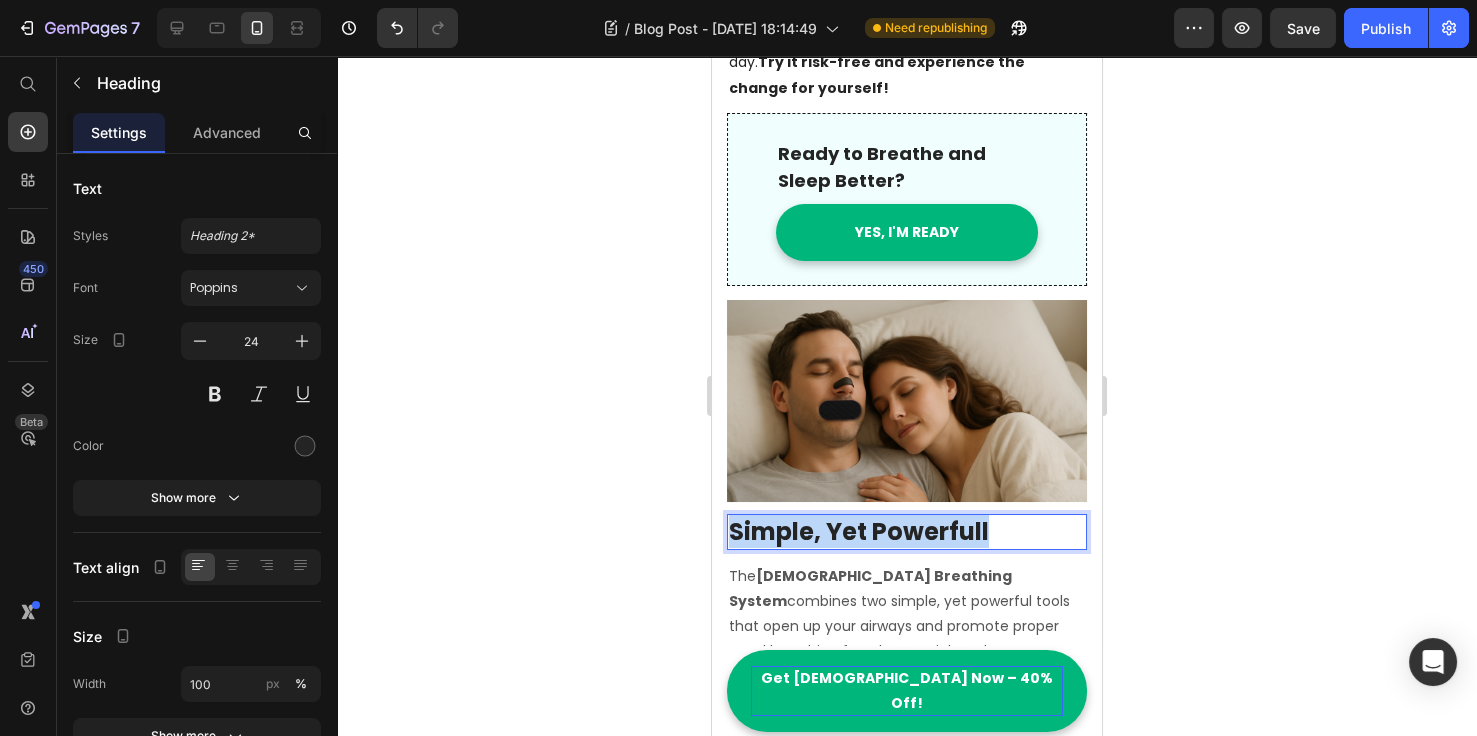 drag, startPoint x: 1023, startPoint y: 520, endPoint x: 731, endPoint y: 504, distance: 292.43802 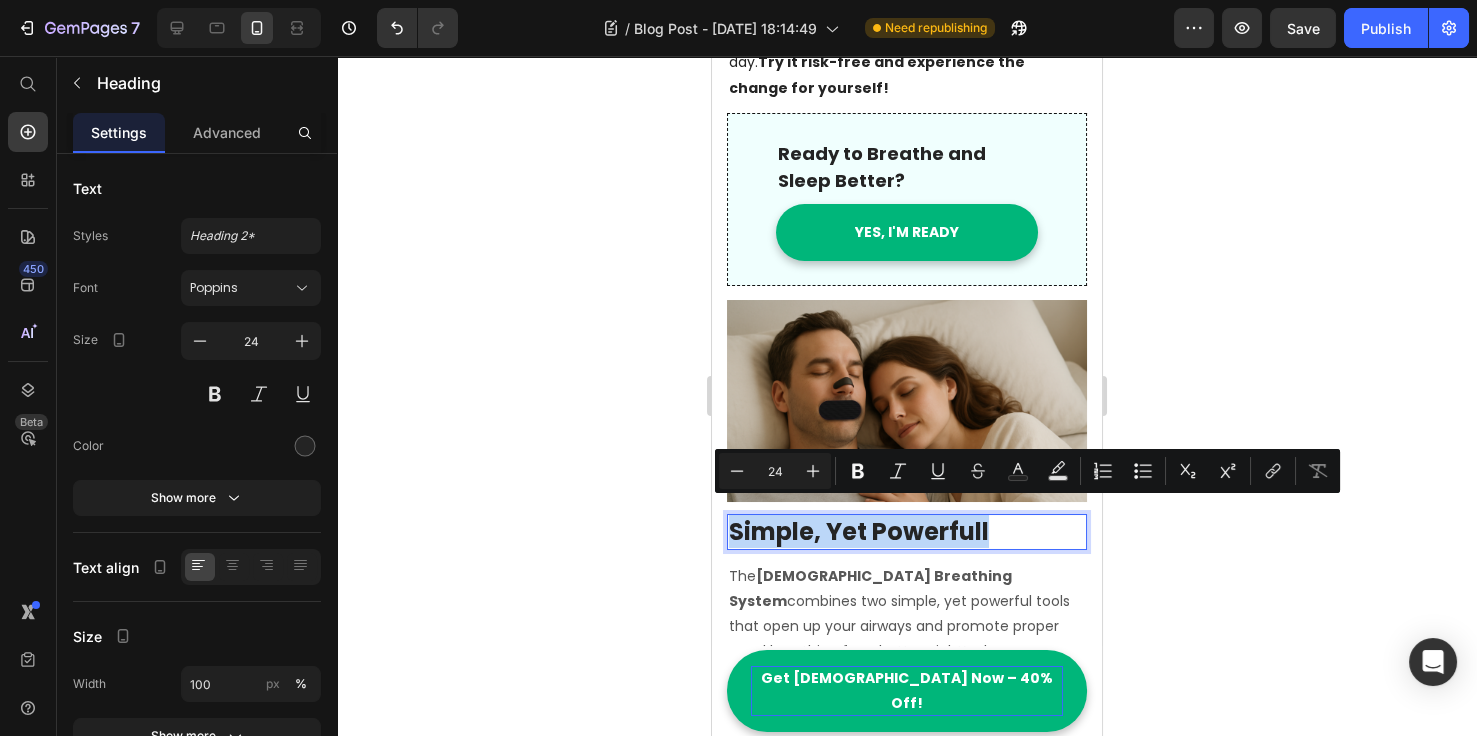 click on "Simple, Yet Powerfull" at bounding box center (907, 531) 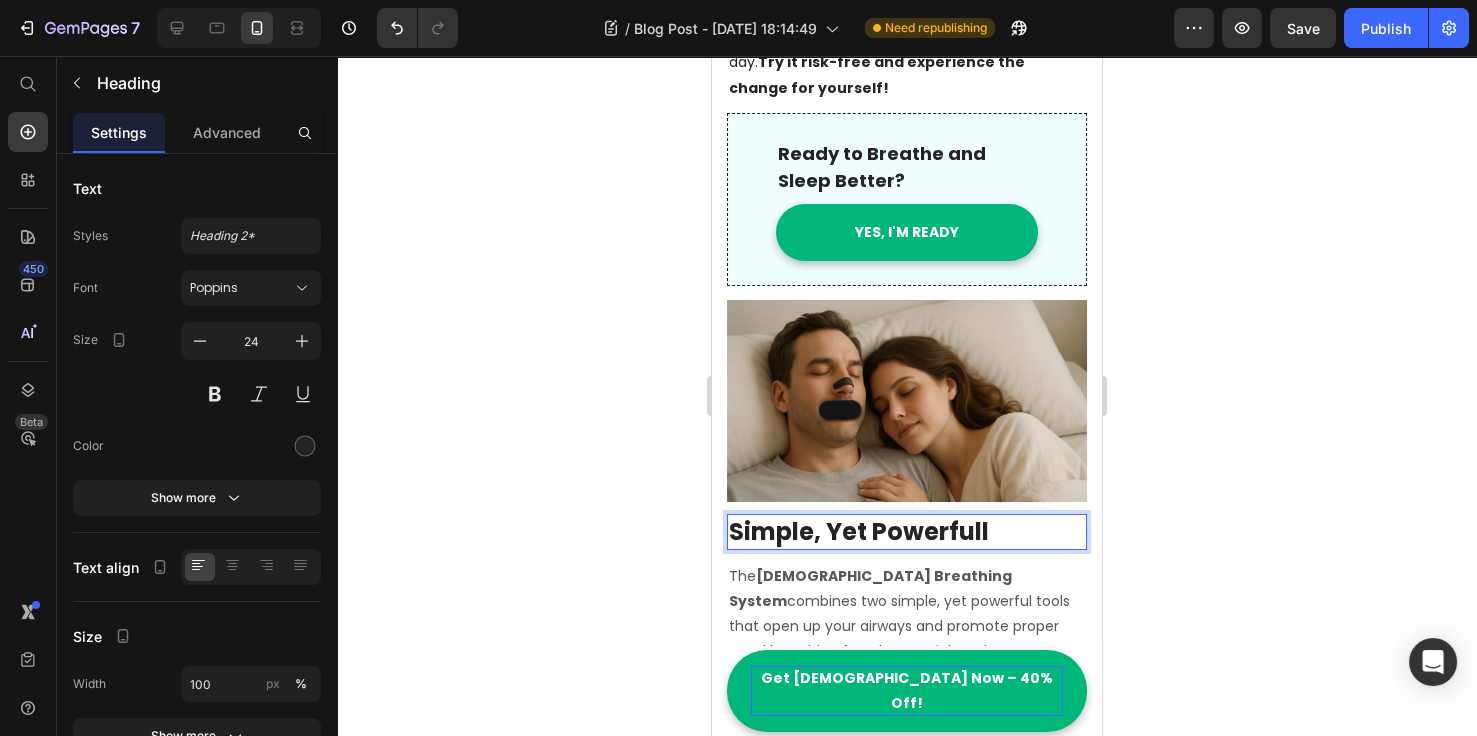 drag, startPoint x: 1016, startPoint y: 505, endPoint x: 996, endPoint y: 527, distance: 29.732138 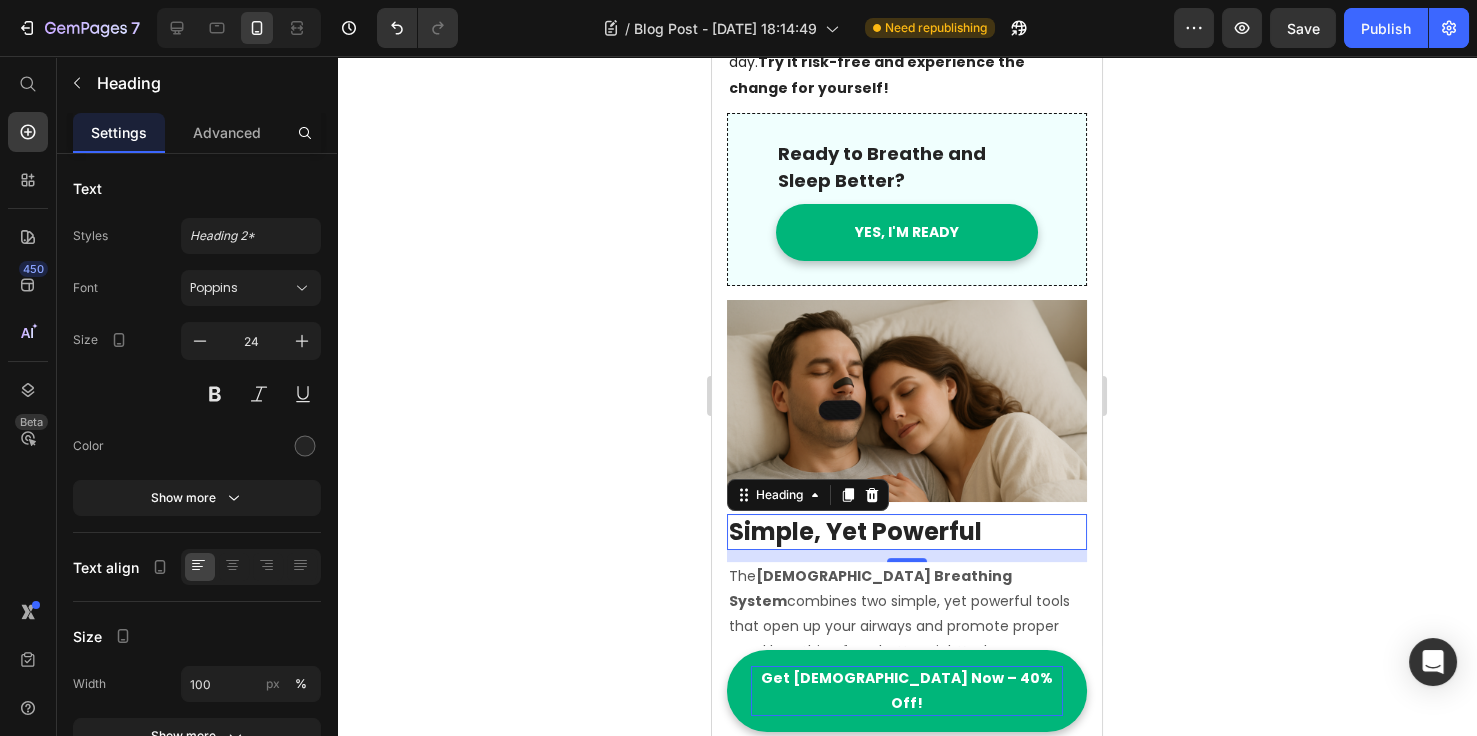 click 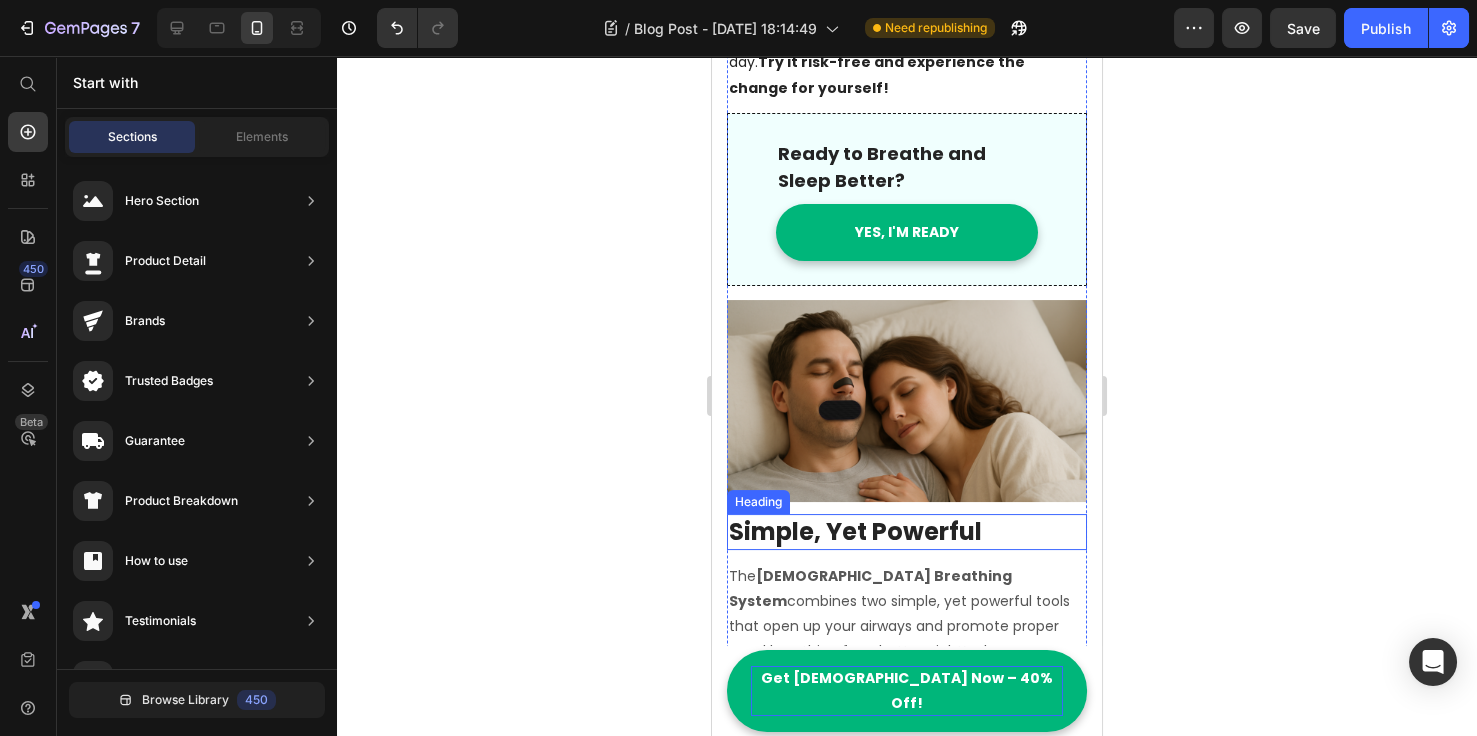 click on "Simple, Yet Powerful" at bounding box center (907, 531) 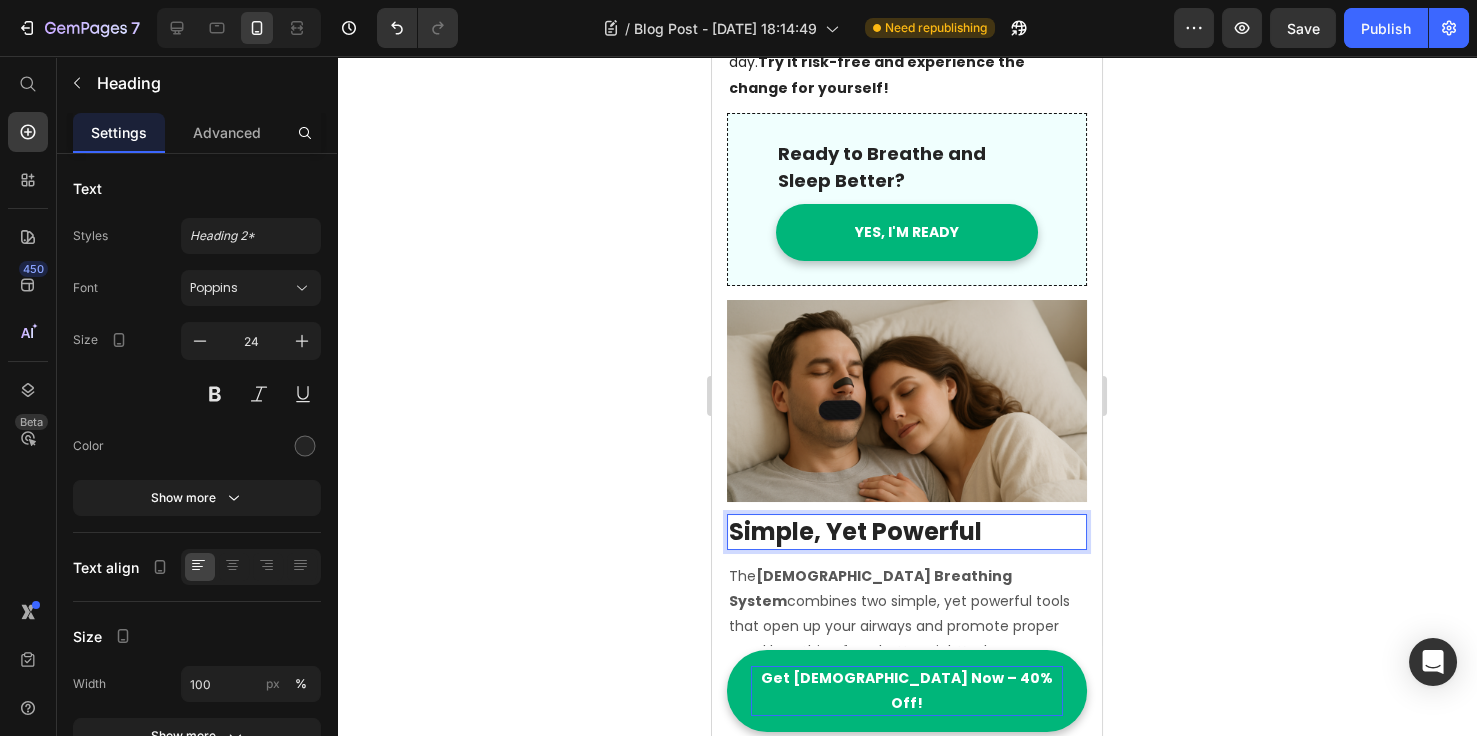 click on "Simple, Yet Powerful" at bounding box center (907, 531) 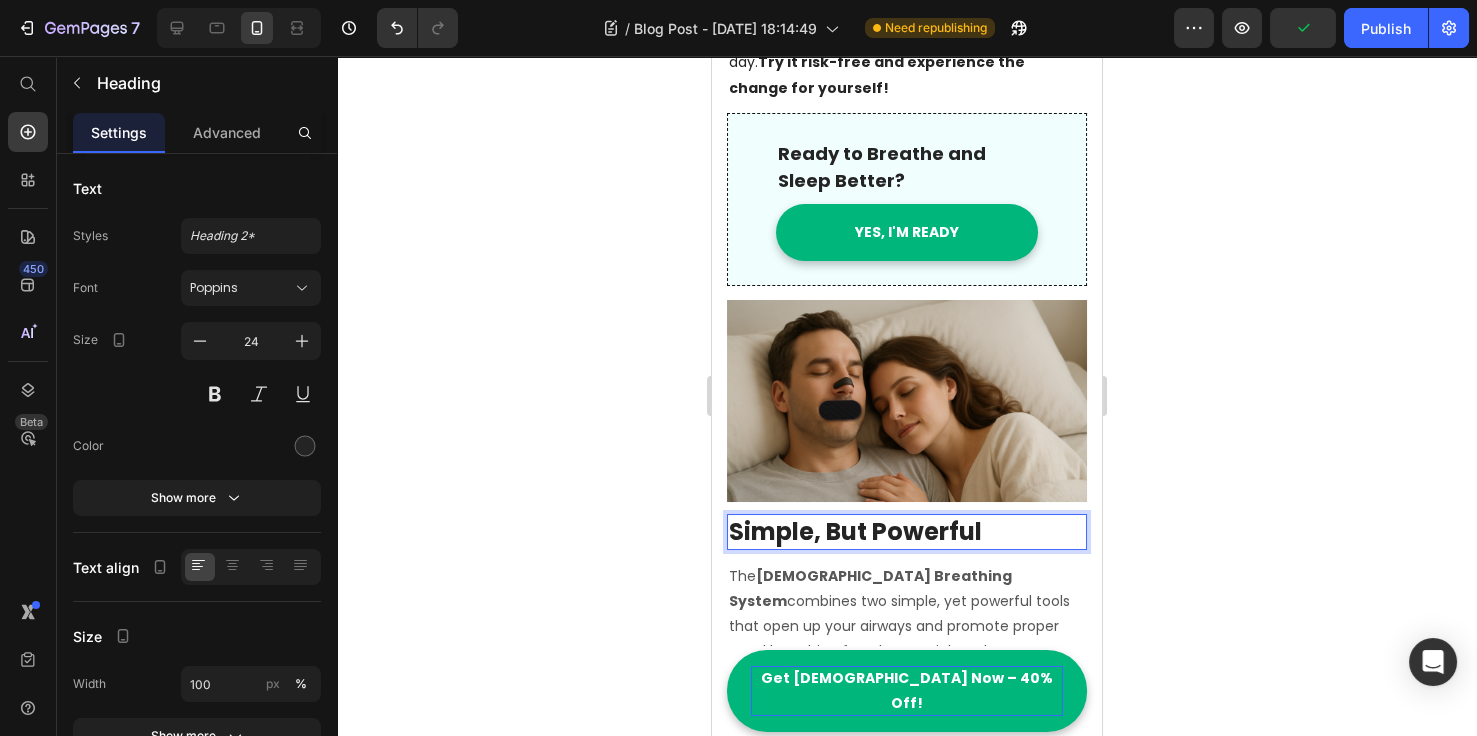 click on "Simple, But Powerful" at bounding box center (907, 531) 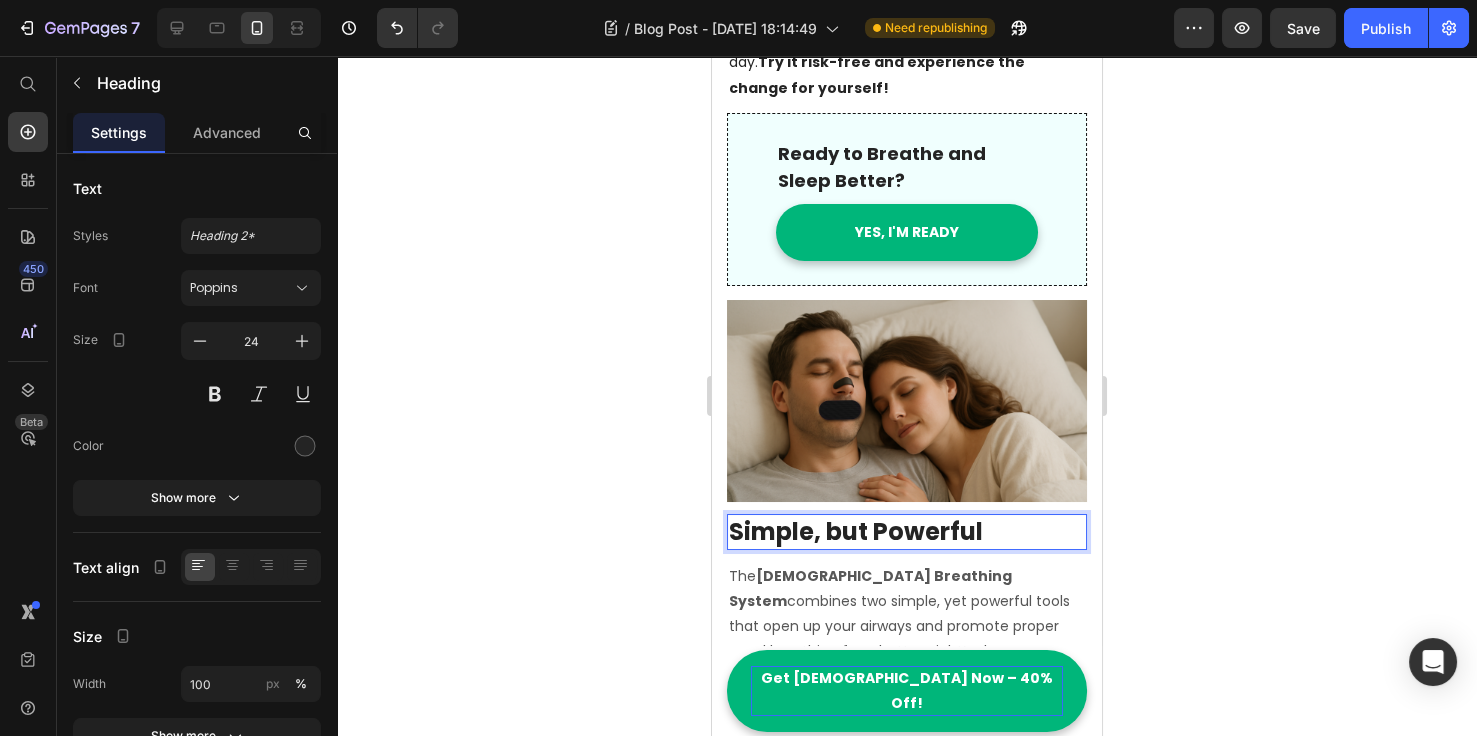 click 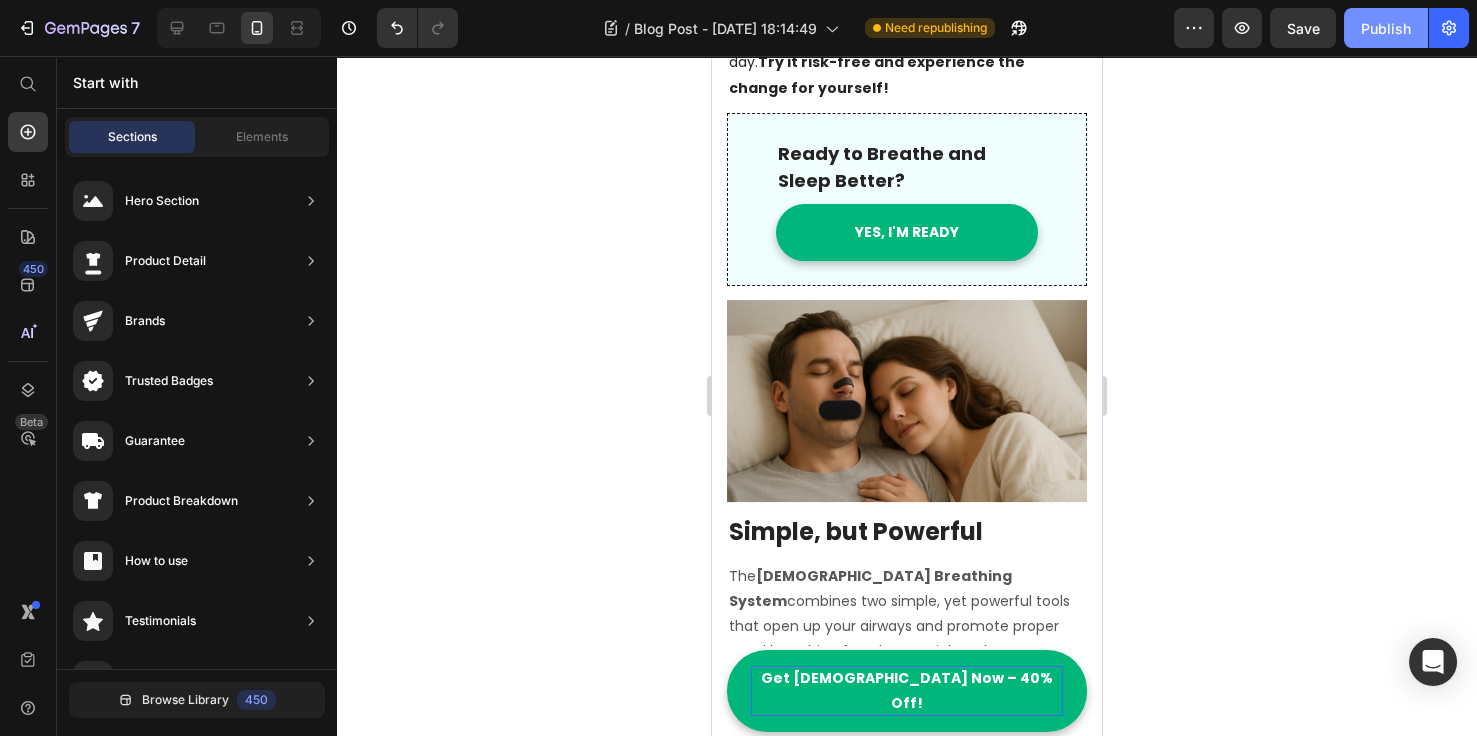 click on "Publish" at bounding box center (1386, 28) 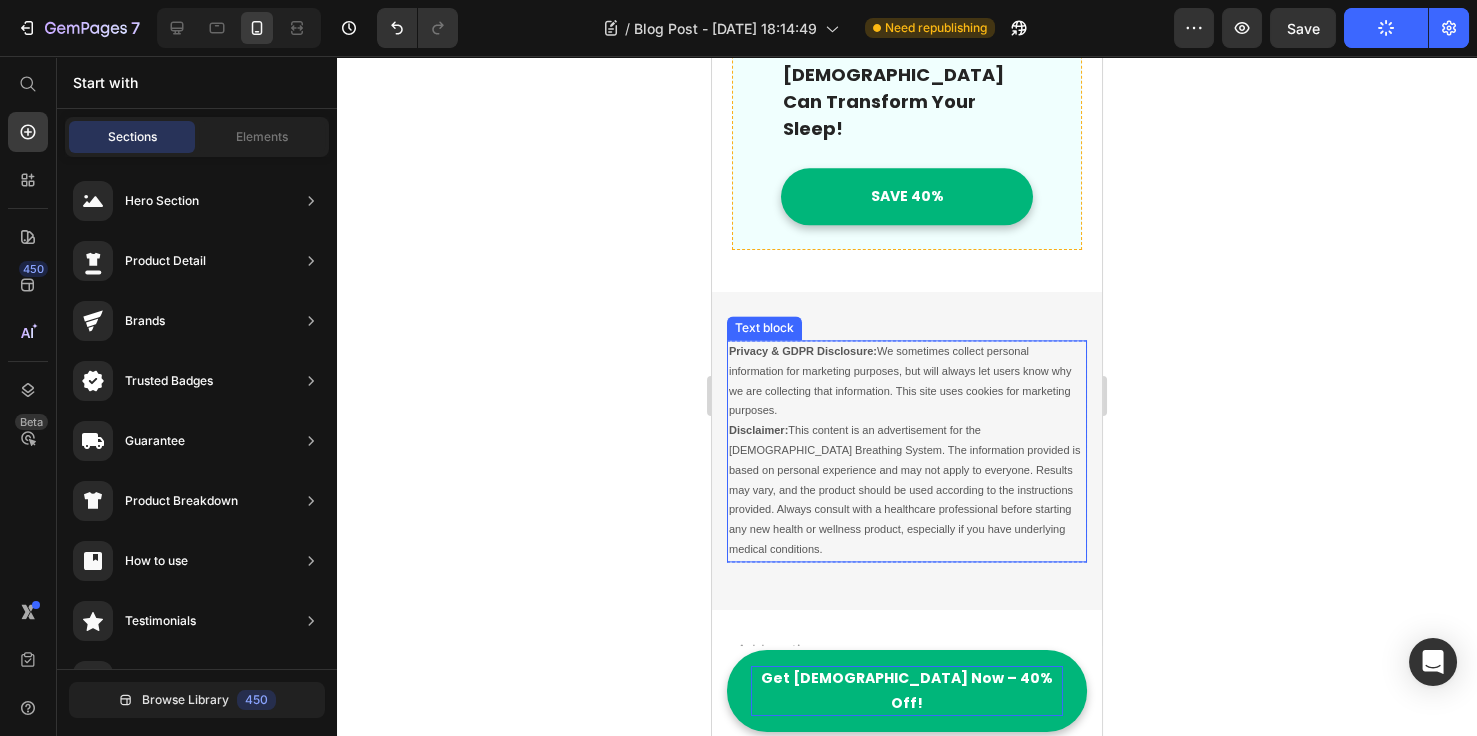 scroll, scrollTop: 7113, scrollLeft: 0, axis: vertical 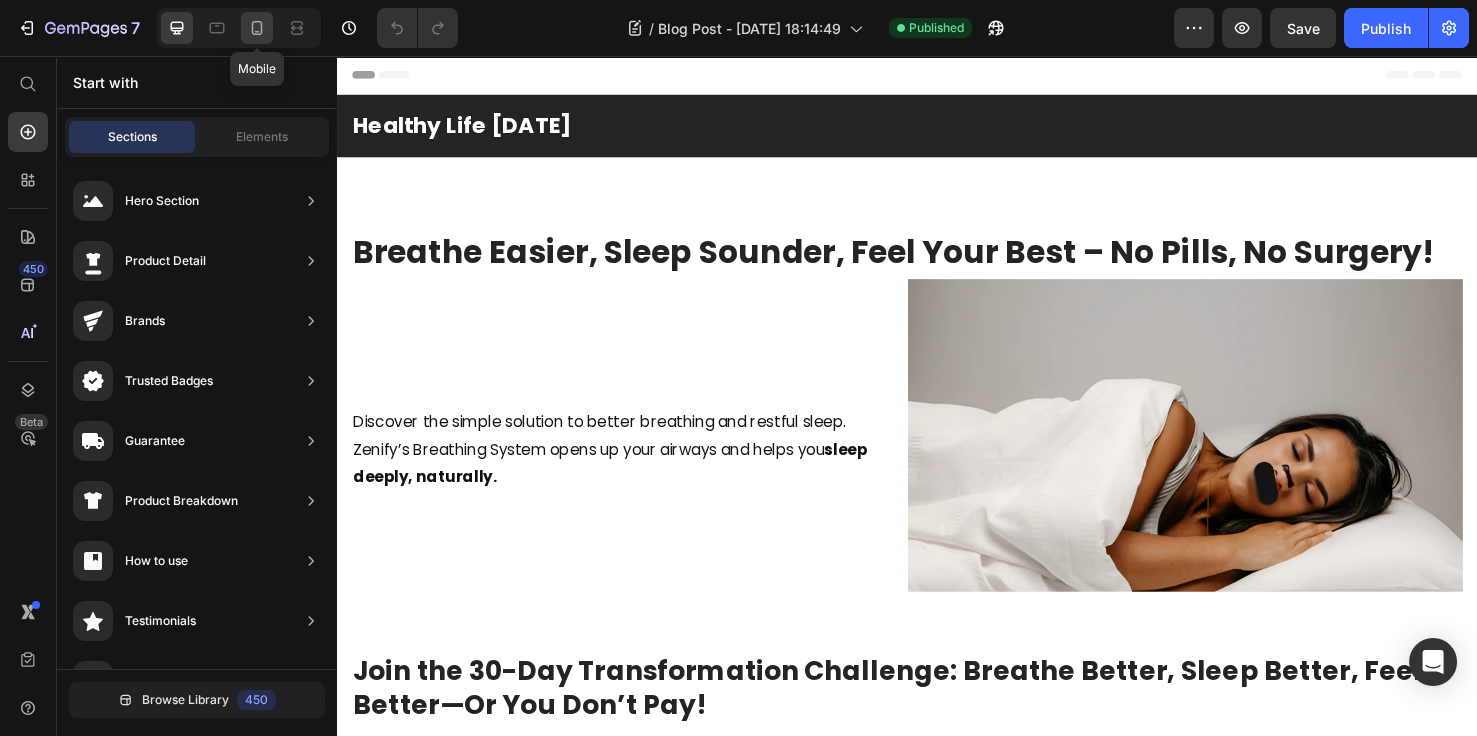 click 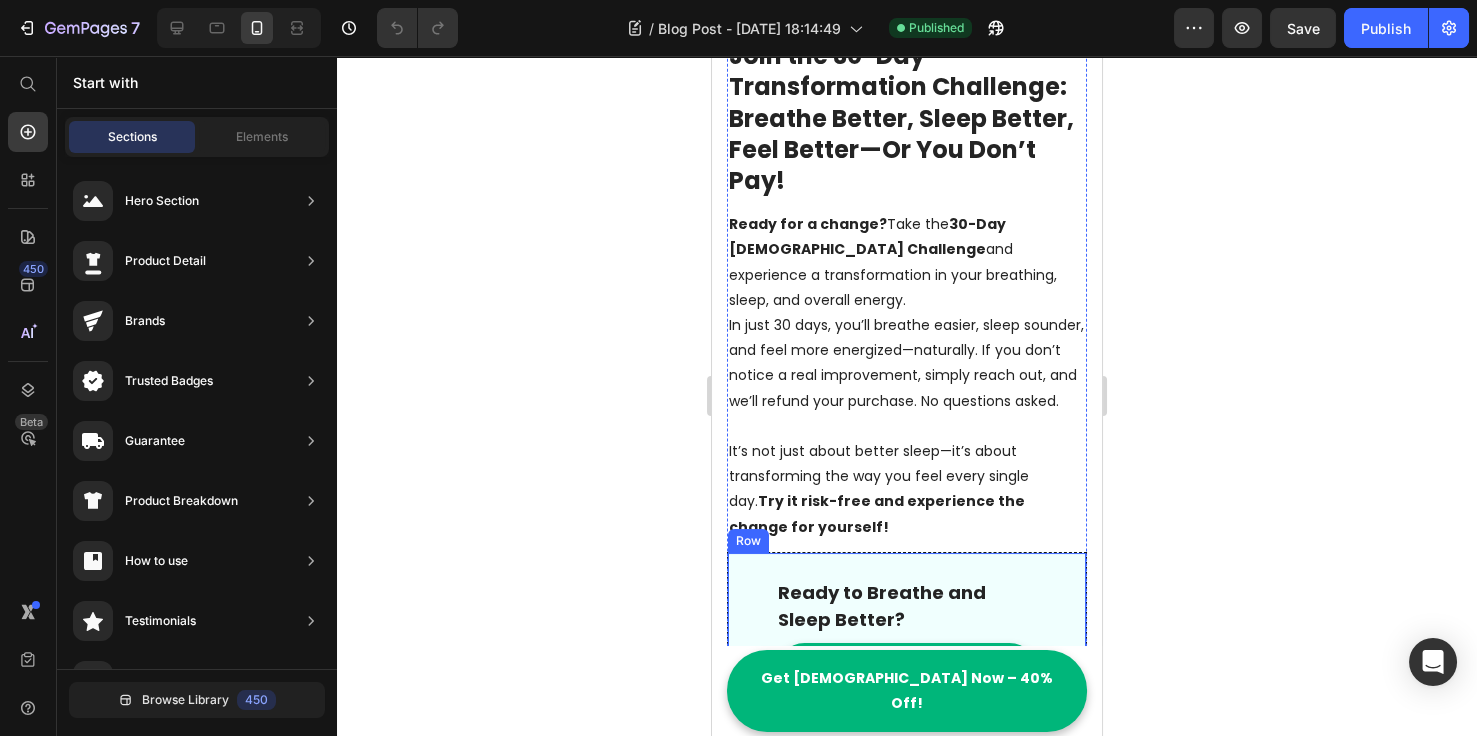 scroll, scrollTop: 538, scrollLeft: 0, axis: vertical 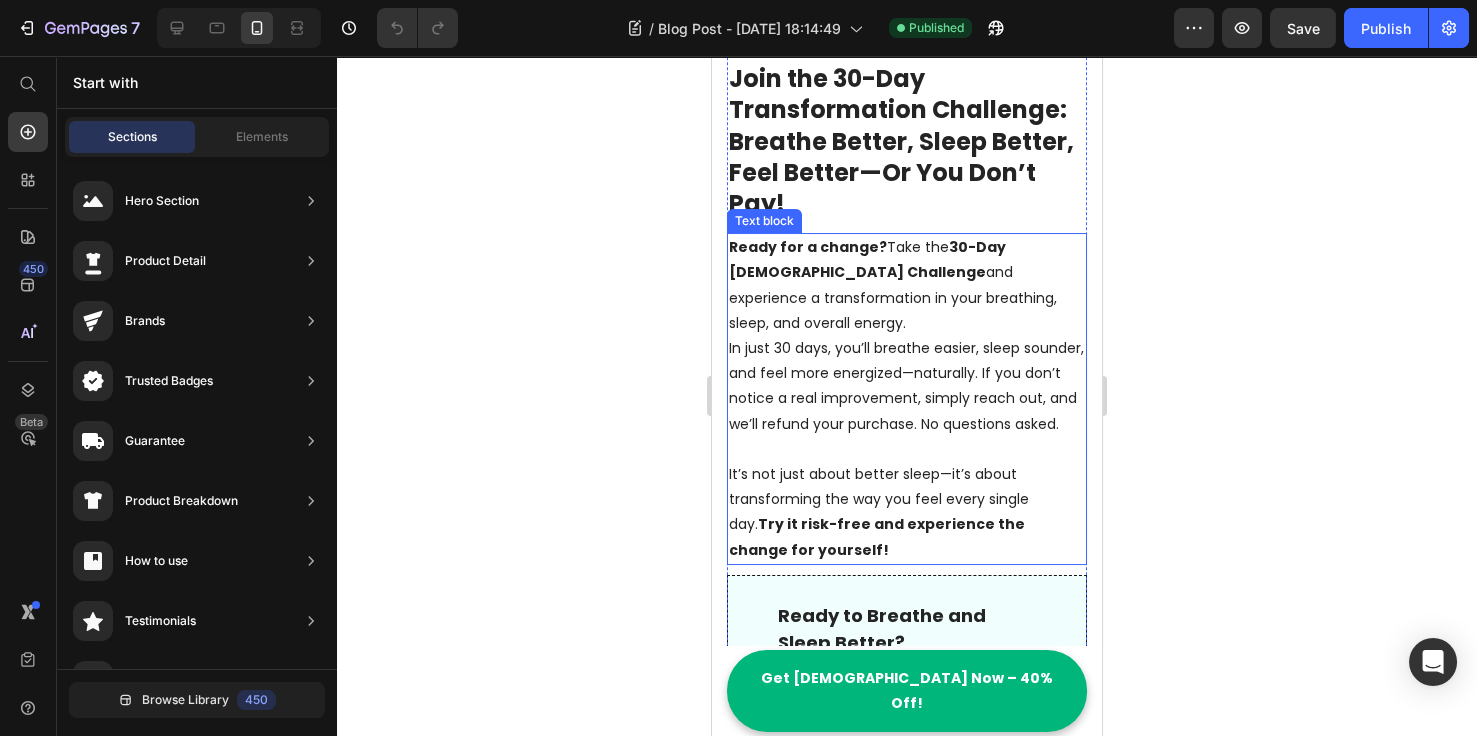 click on "In just 30 days, you’ll breathe easier, sleep sounder, and feel more energized—naturally. If you don’t notice a real improvement, simply reach out, and we’ll refund your purchase. No questions asked." at bounding box center (907, 386) 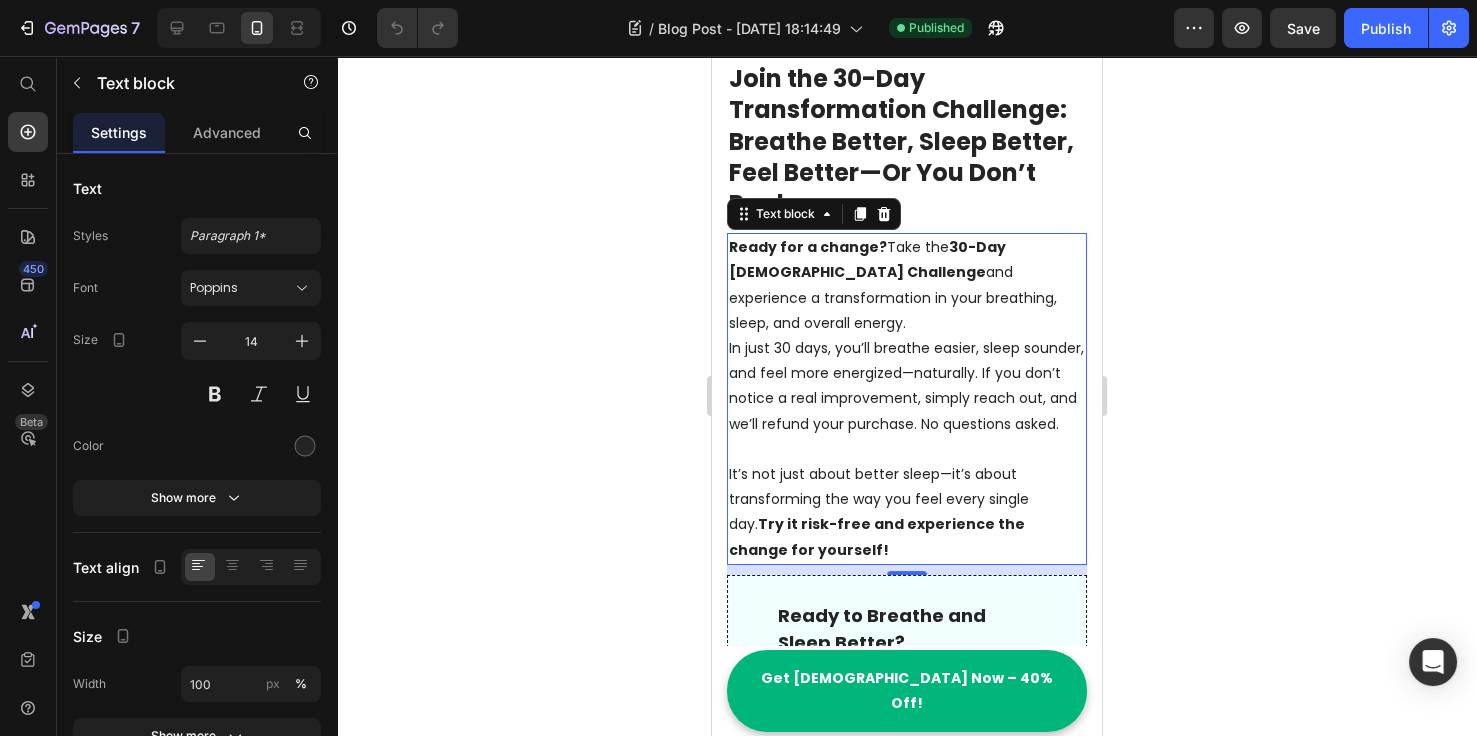 click on "In just 30 days, you’ll breathe easier, sleep sounder, and feel more energized—naturally. If you don’t notice a real improvement, simply reach out, and we’ll refund your purchase. No questions asked." at bounding box center (907, 386) 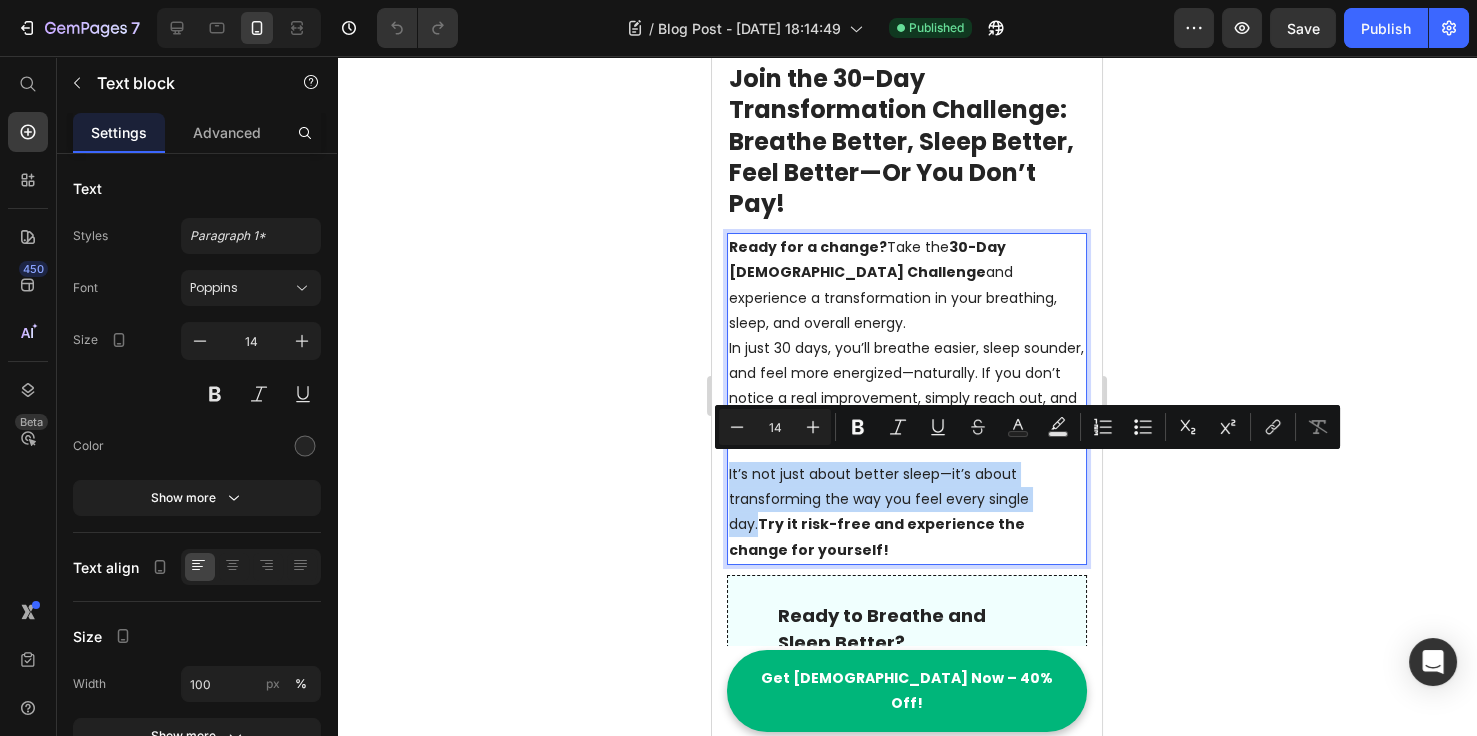 drag, startPoint x: 1053, startPoint y: 490, endPoint x: 729, endPoint y: 461, distance: 325.29526 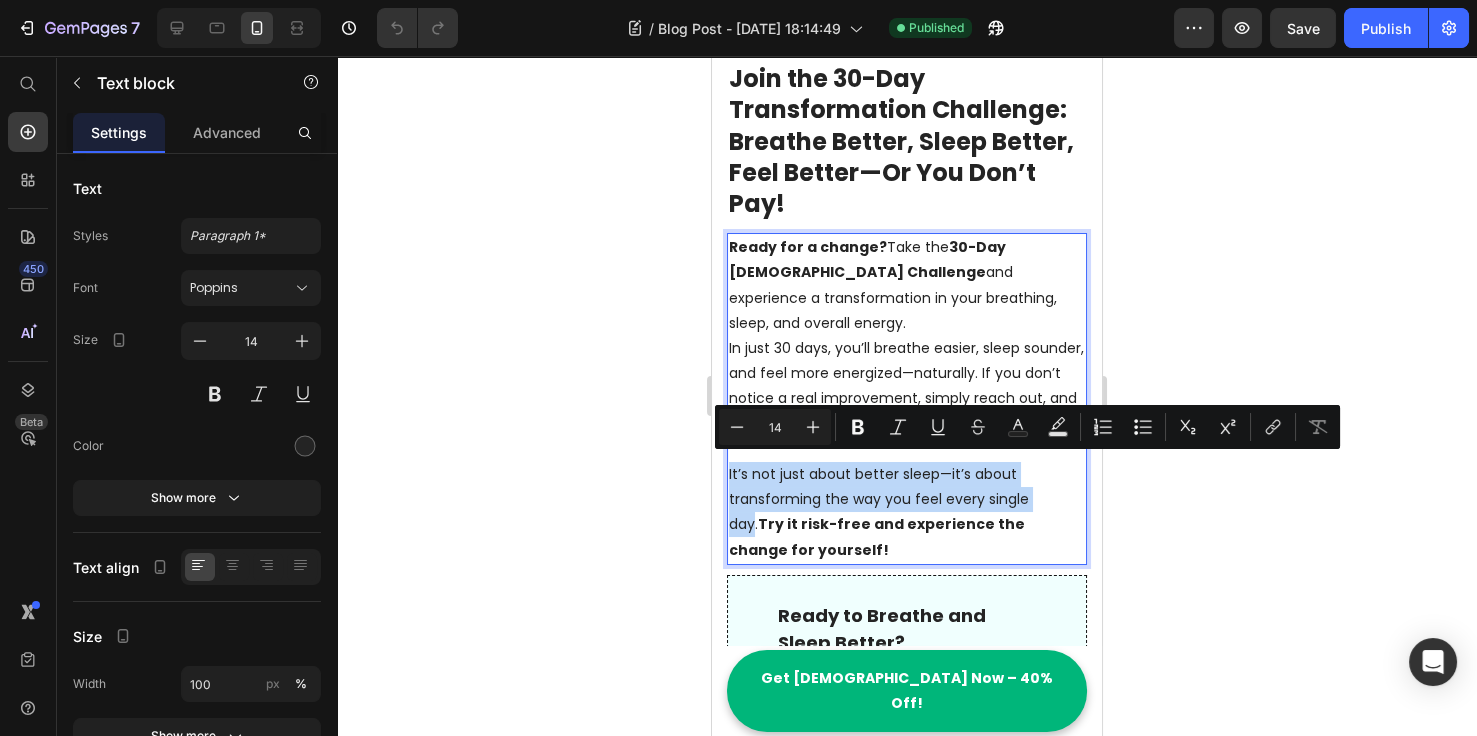 drag, startPoint x: 1053, startPoint y: 498, endPoint x: 625, endPoint y: 463, distance: 429.42868 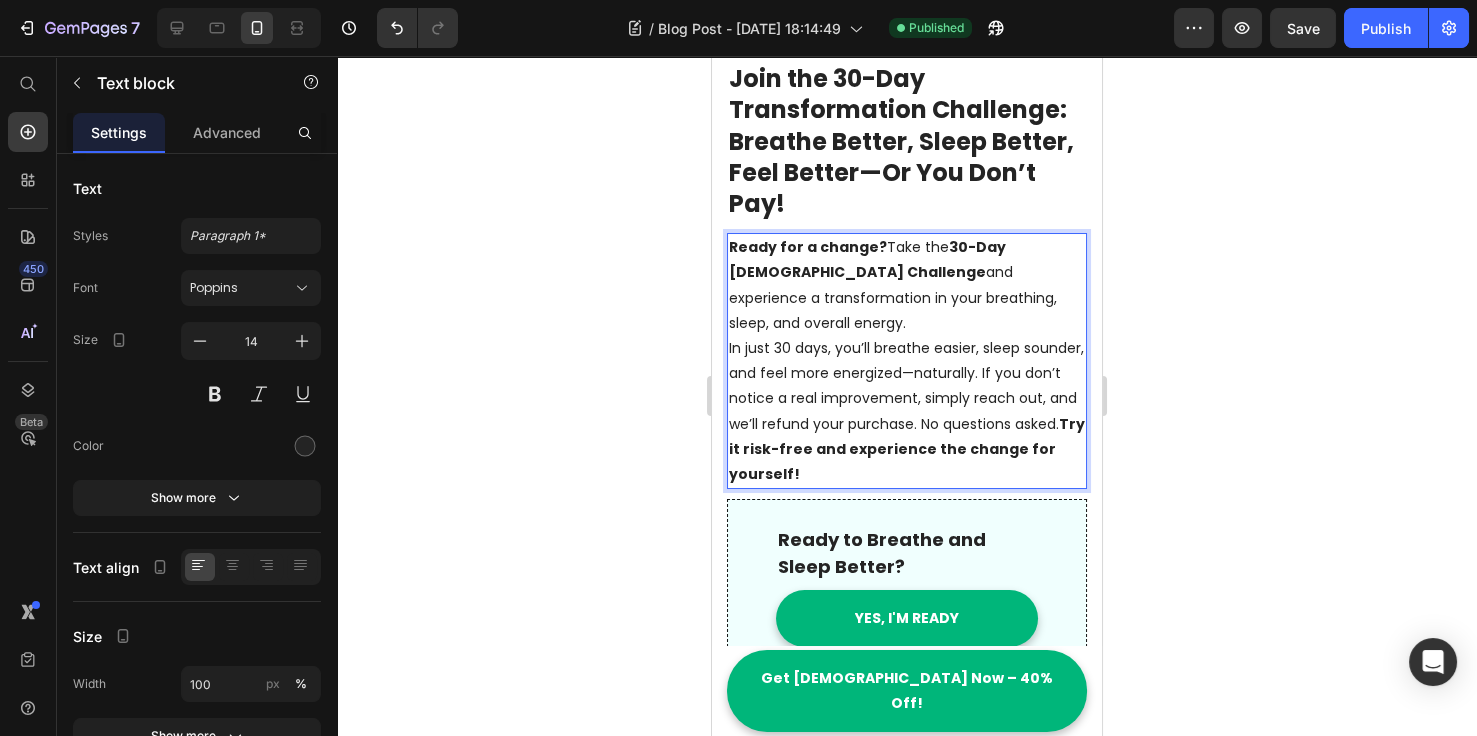 click on "In just 30 days, you’ll breathe easier, sleep sounder, and feel more energized—naturally. If you don’t notice a real improvement, simply reach out, and we’ll refund your purchase. No questions asked.  Try it risk-free and experience the change for yourself!" at bounding box center [907, 411] 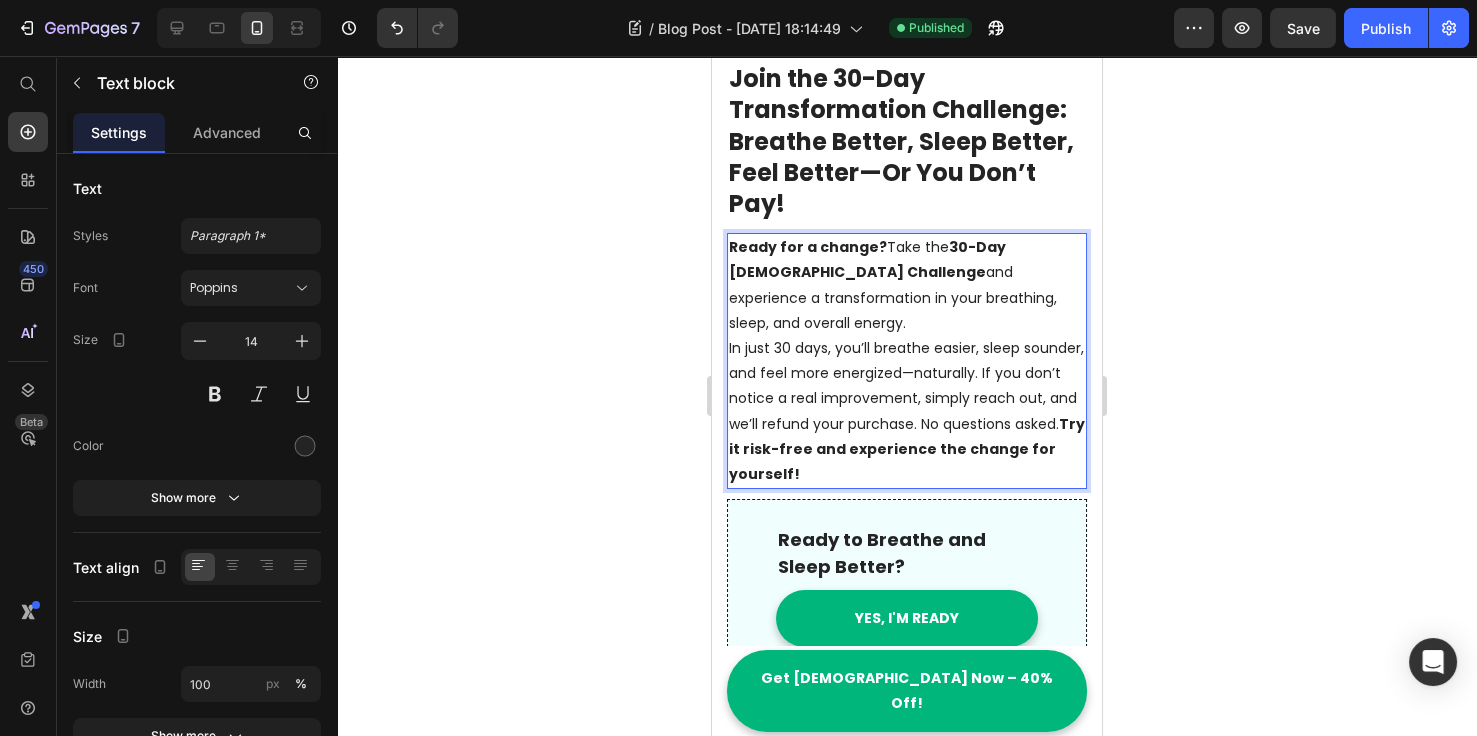 click on "In just 30 days, you’ll breathe easier, sleep sounder, and feel more energized—naturally. If you don’t notice a real improvement, simply reach out, and we’ll refund your purchase. No questions asked.  Try it risk-free and experience the change for yourself!" at bounding box center (907, 411) 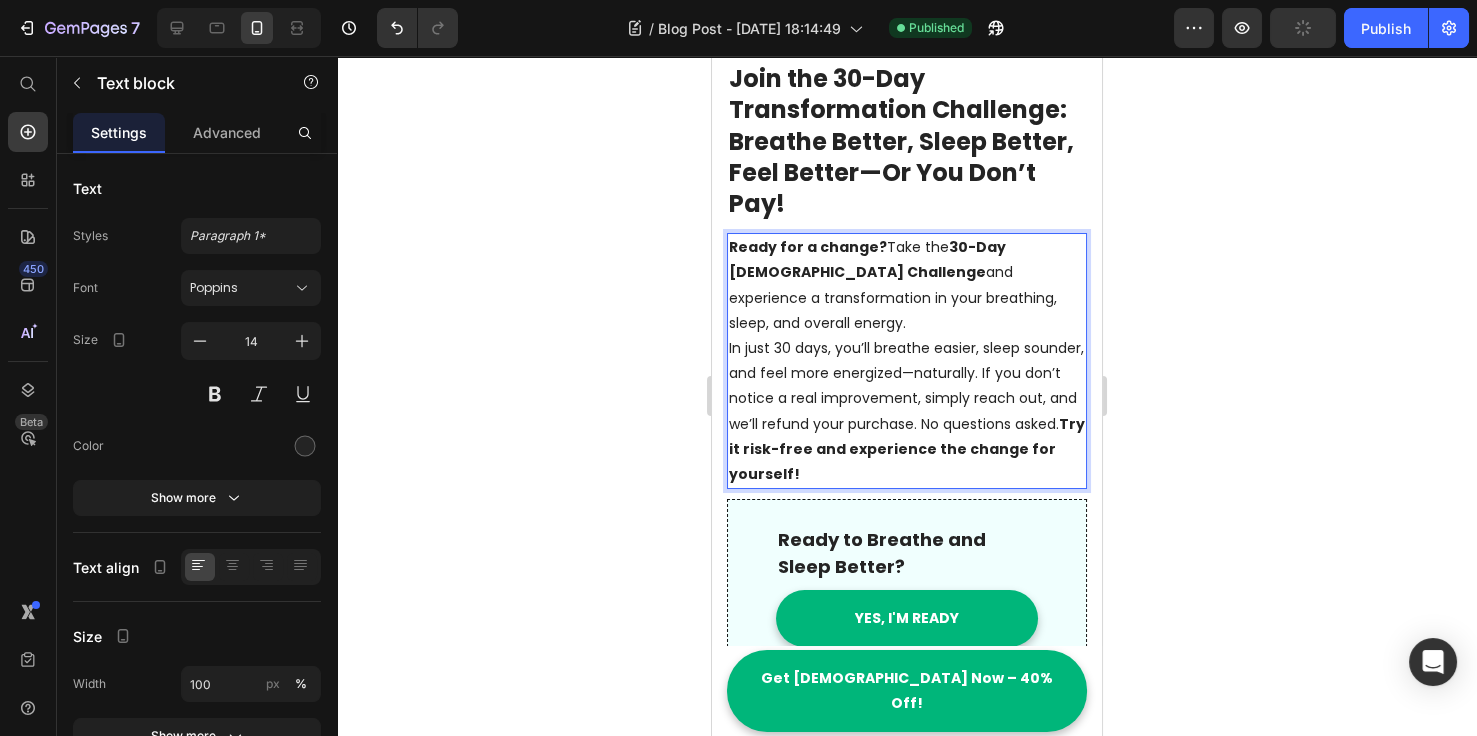 click on "In just 30 days, you’ll breathe easier, sleep sounder, and feel more energized—naturally. If you don’t notice a real improvement, simply reach out, and we’ll refund your purchase. No questions asked.  Try it risk-free and experience the change for yourself!" at bounding box center (907, 411) 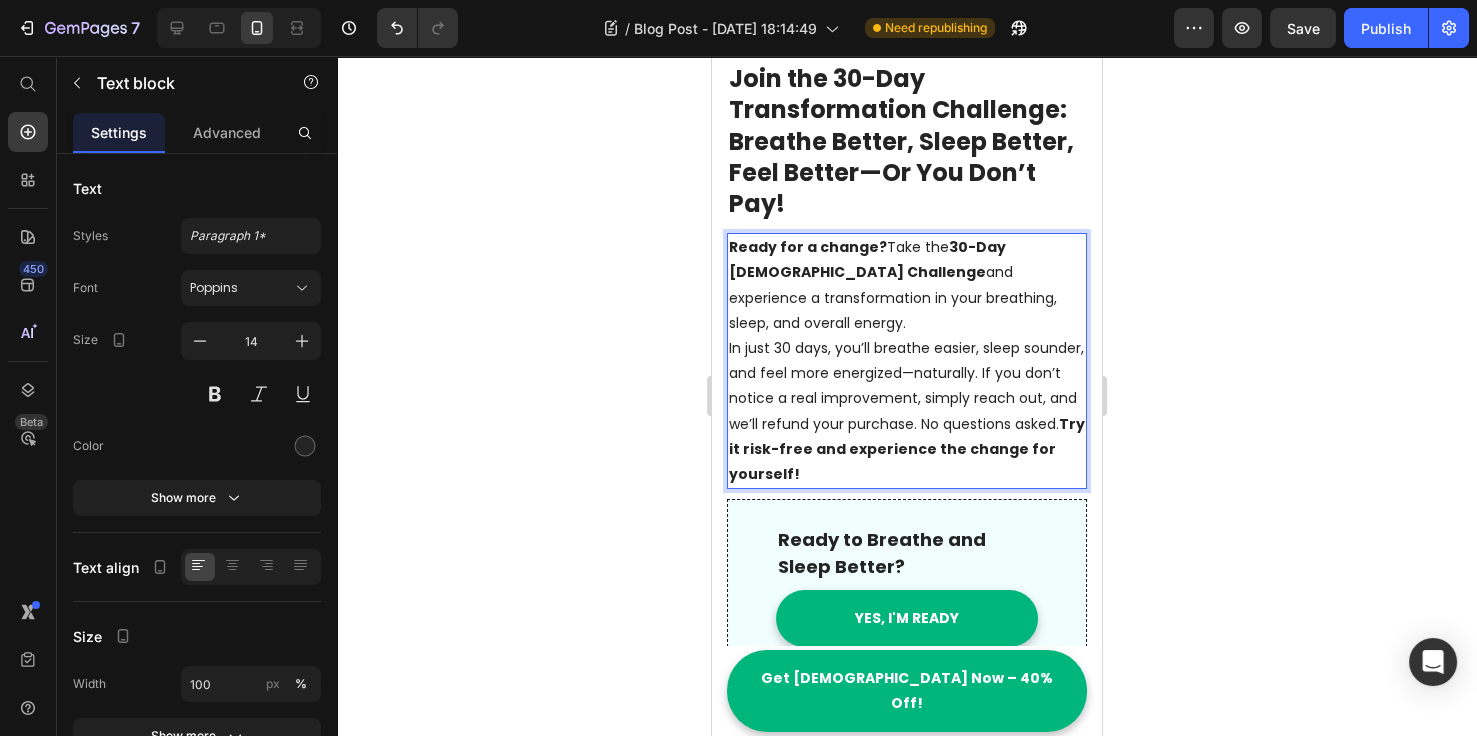 click on "Ready for a change?  Take the  30-Day Zenify Challenge  and experience a transformation in your breathing, sleep, and overall energy." at bounding box center (907, 285) 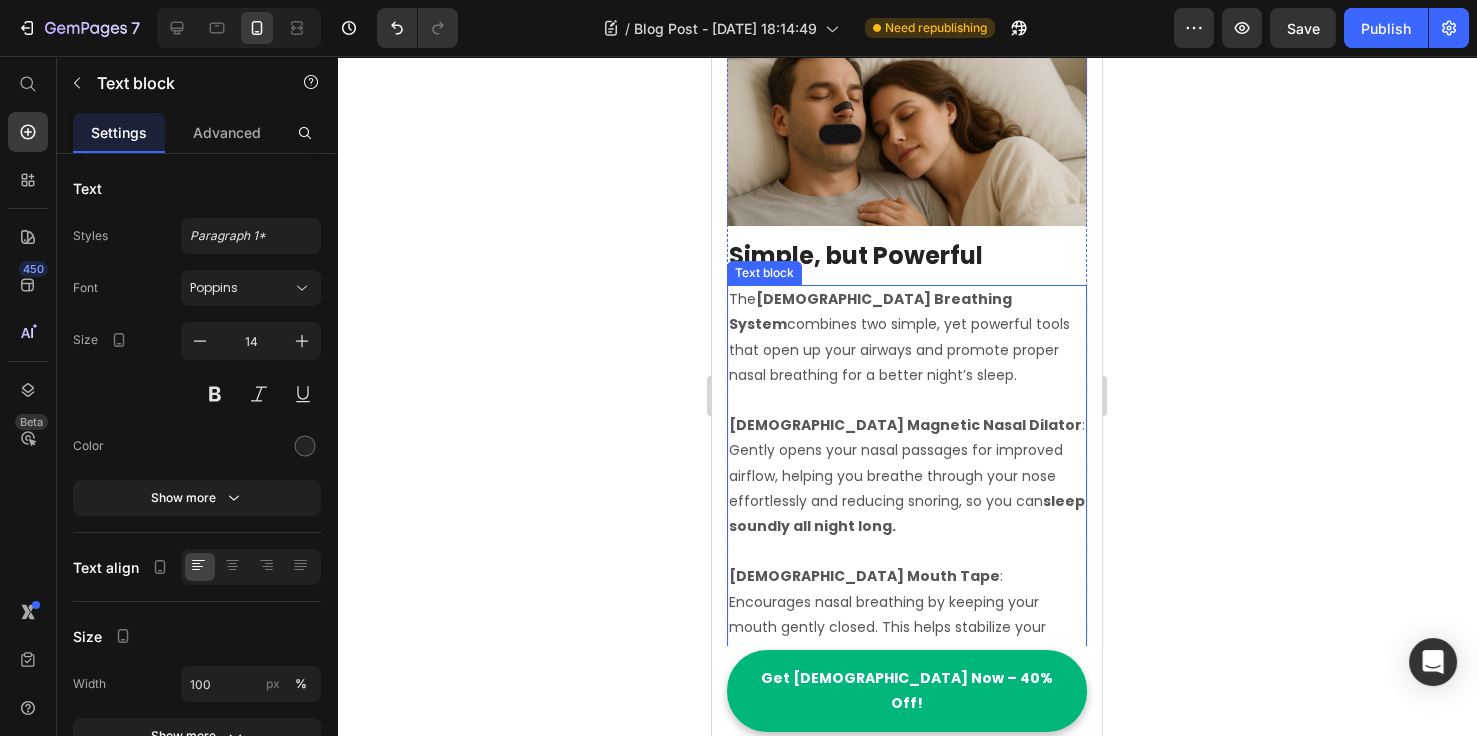 scroll, scrollTop: 1230, scrollLeft: 0, axis: vertical 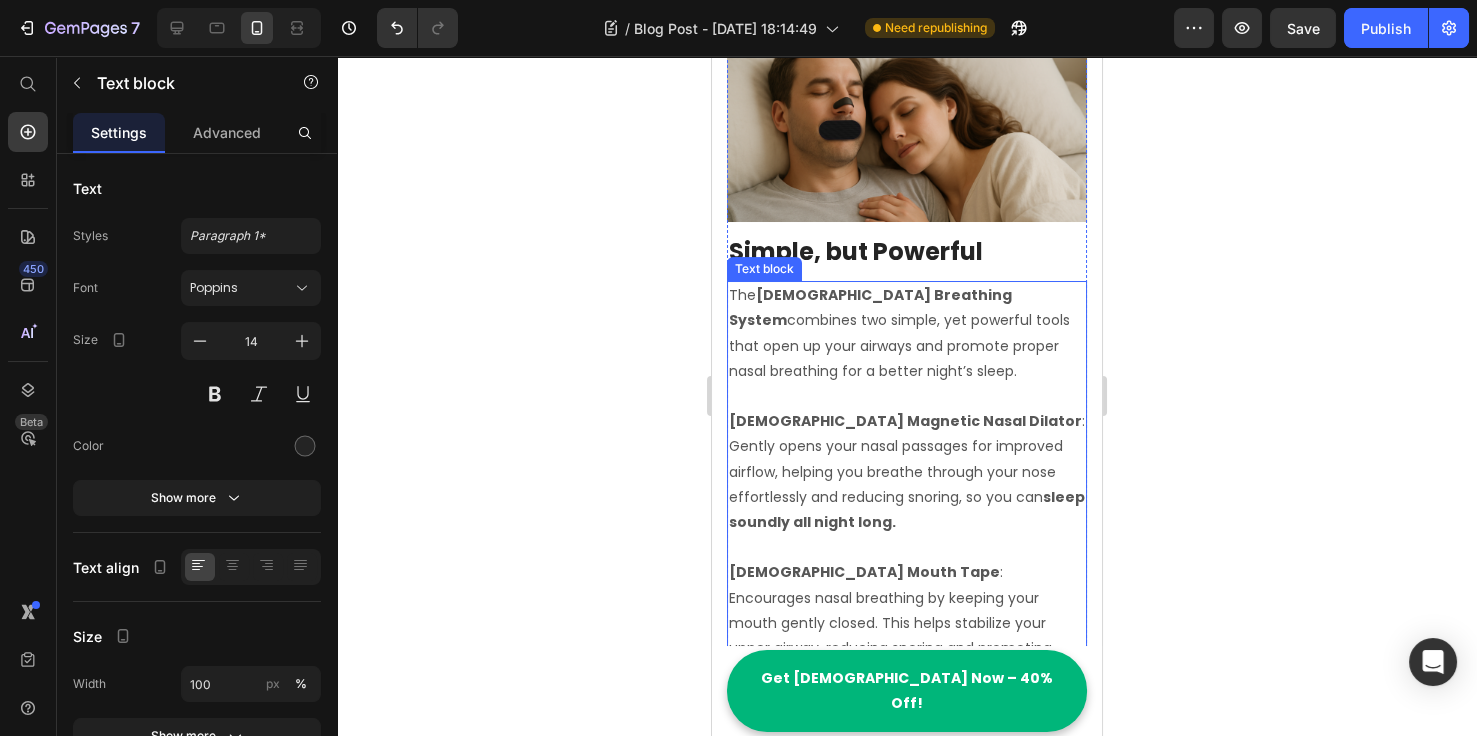 click on "The  Zenify Breathing System  combines two simple, yet powerful tools that open up your airways and promote proper nasal breathing for a better night’s sleep." at bounding box center [907, 333] 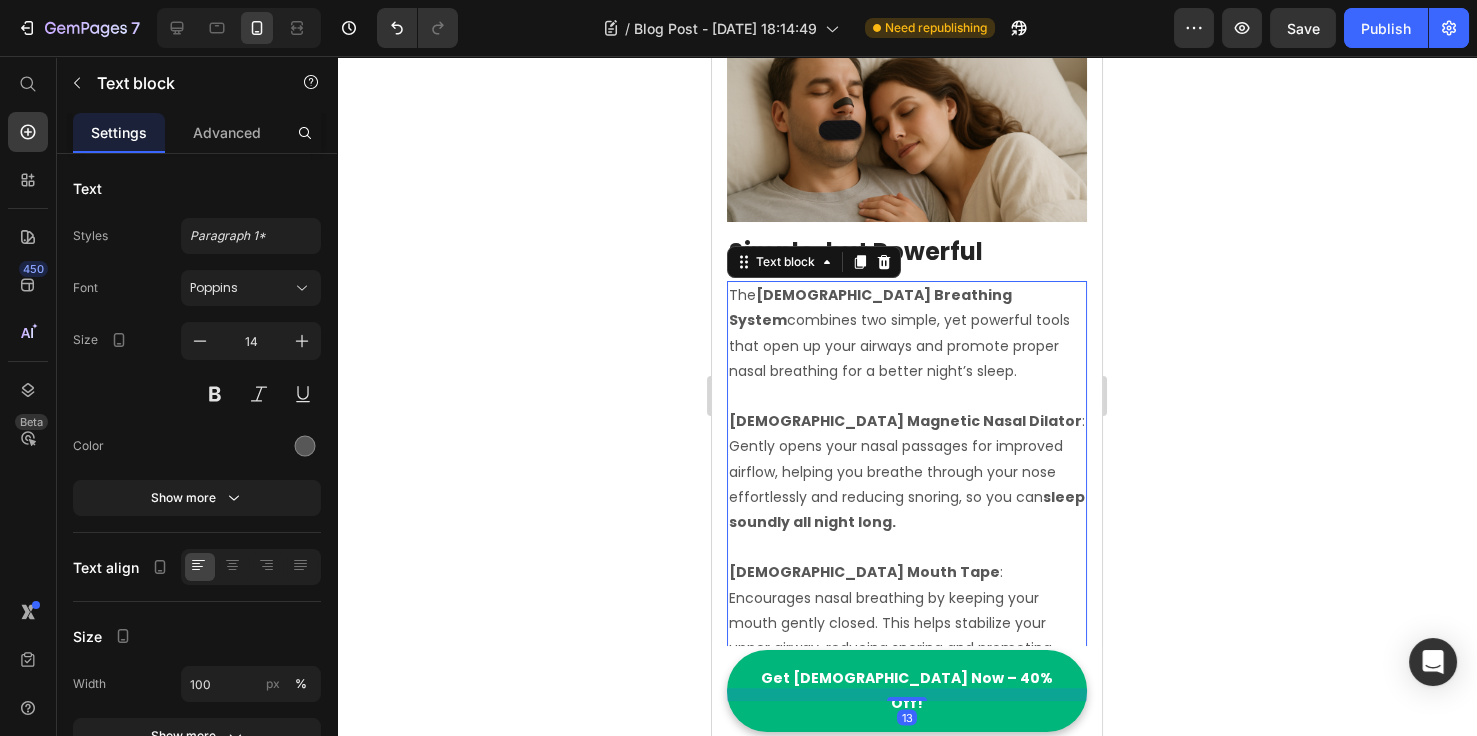 click at bounding box center [907, 396] 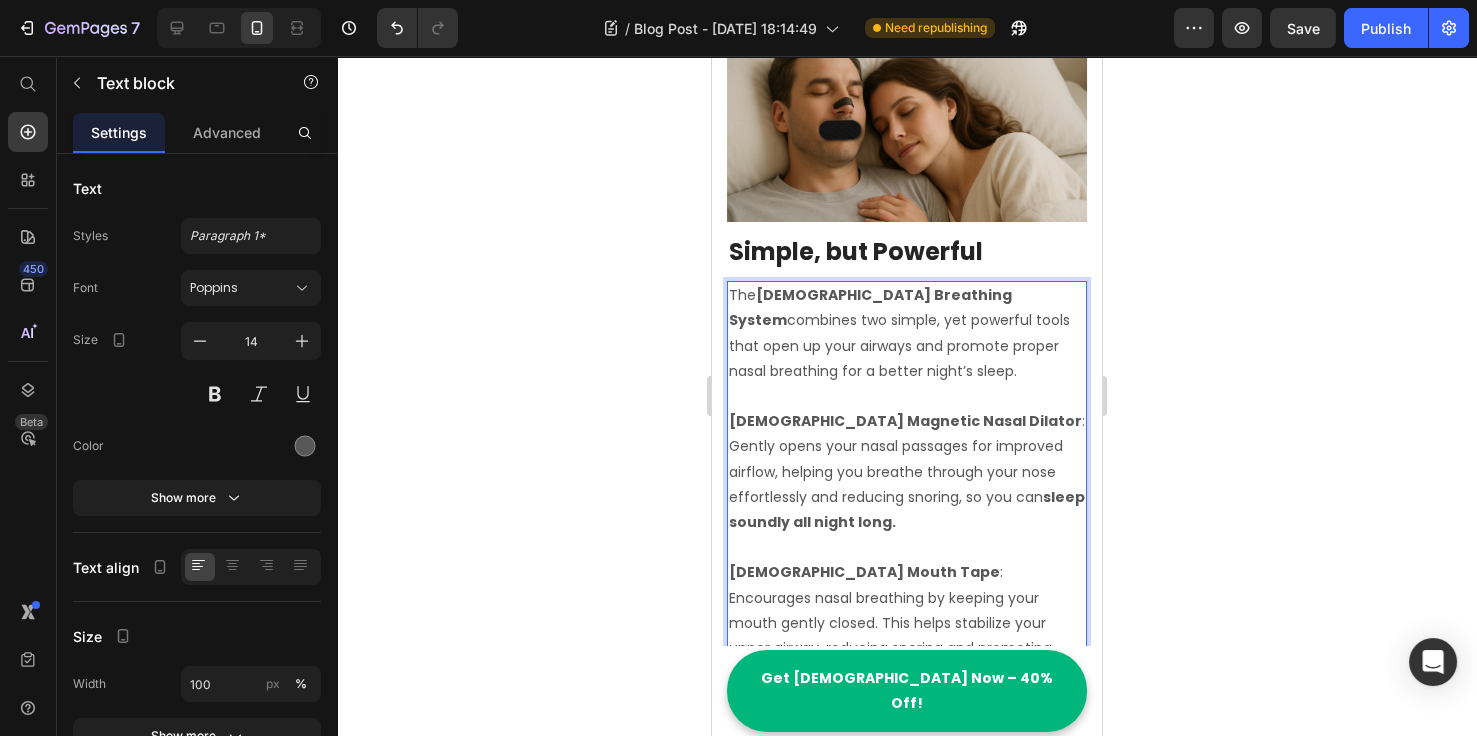 click on "The  Zenify Breathing System  combines two simple, yet powerful tools that open up your airways and promote proper nasal breathing for a better night’s sleep." at bounding box center [907, 333] 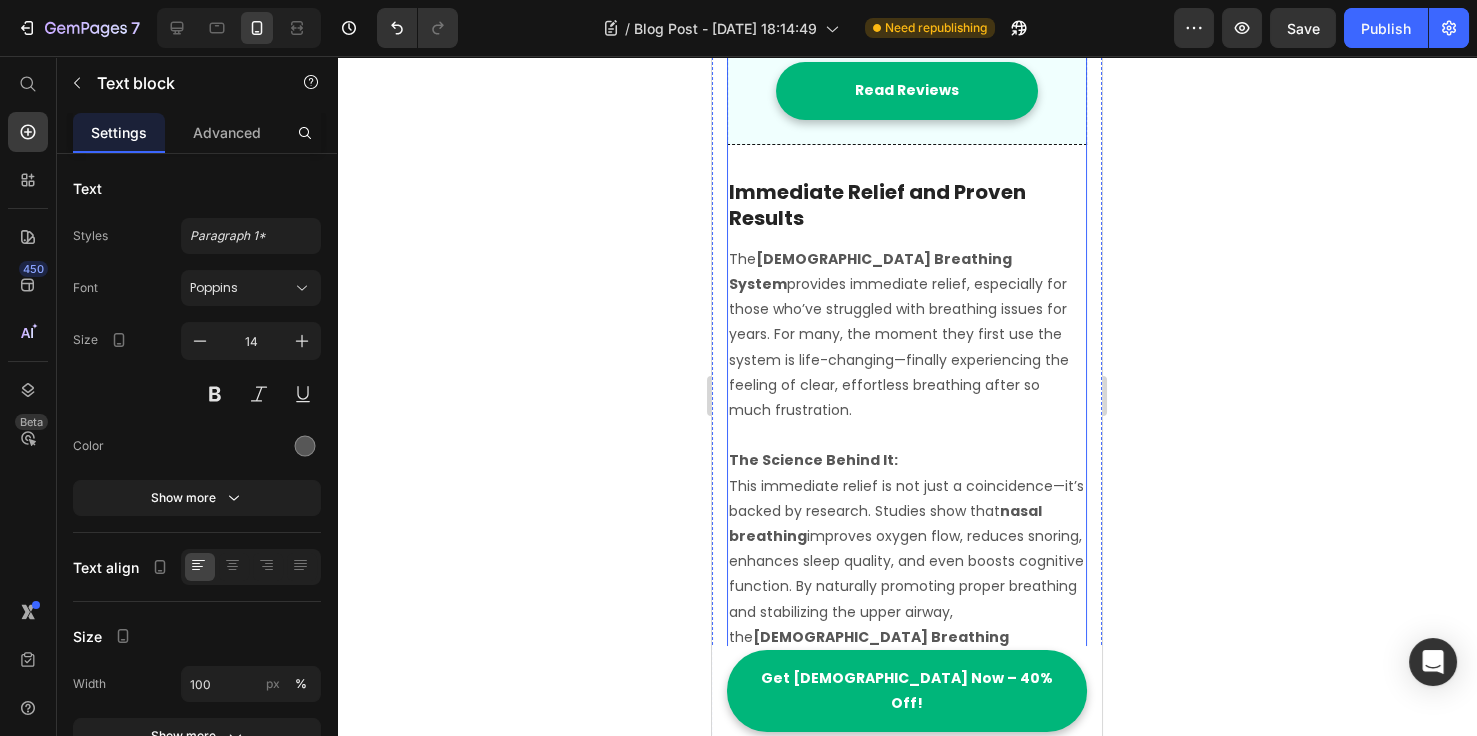 scroll, scrollTop: 2153, scrollLeft: 0, axis: vertical 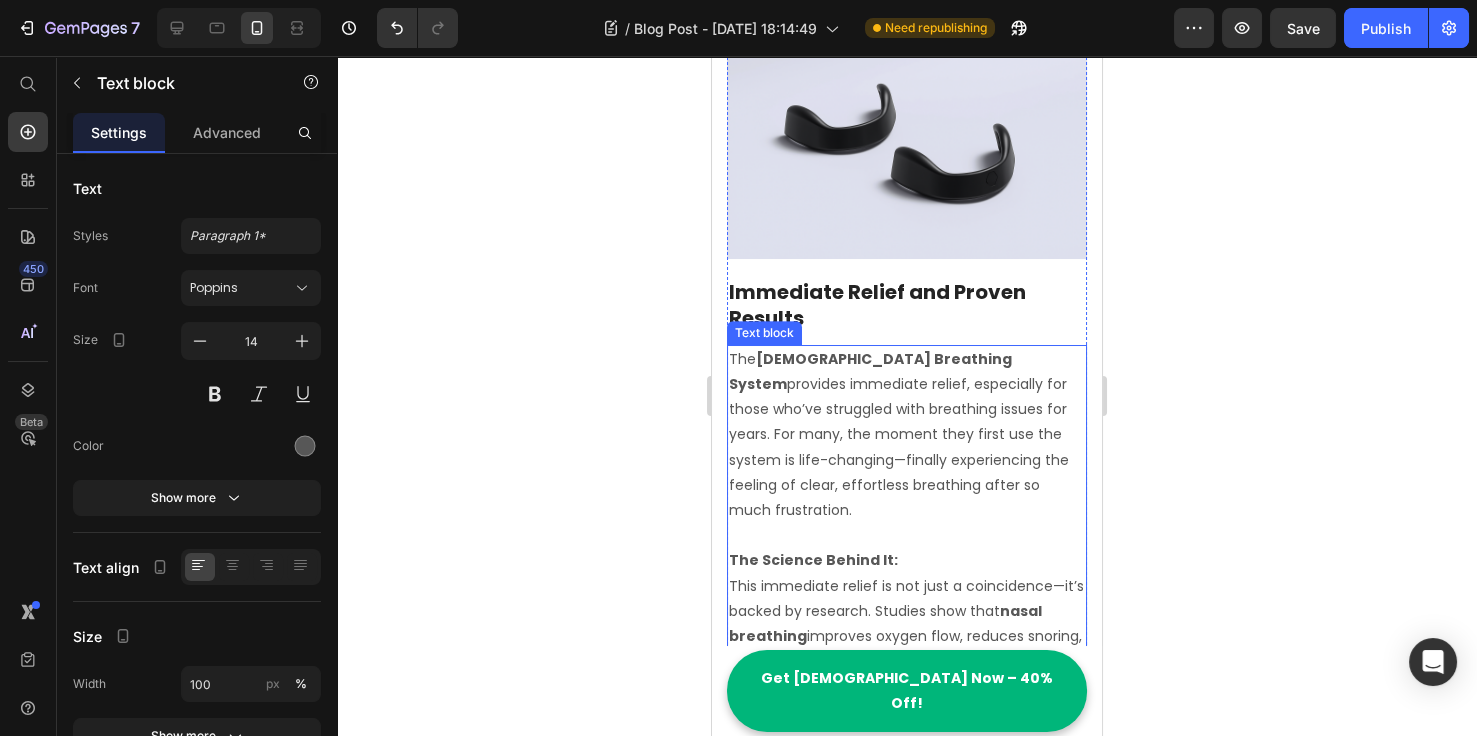 click on "The  [DEMOGRAPHIC_DATA] Breathing System  provides immediate relief, especially for those who’ve struggled with breathing issues for years. For many, the moment they first use the system is life-changing—finally experiencing the feeling of clear, effortless breathing after so much frustration." at bounding box center (907, 435) 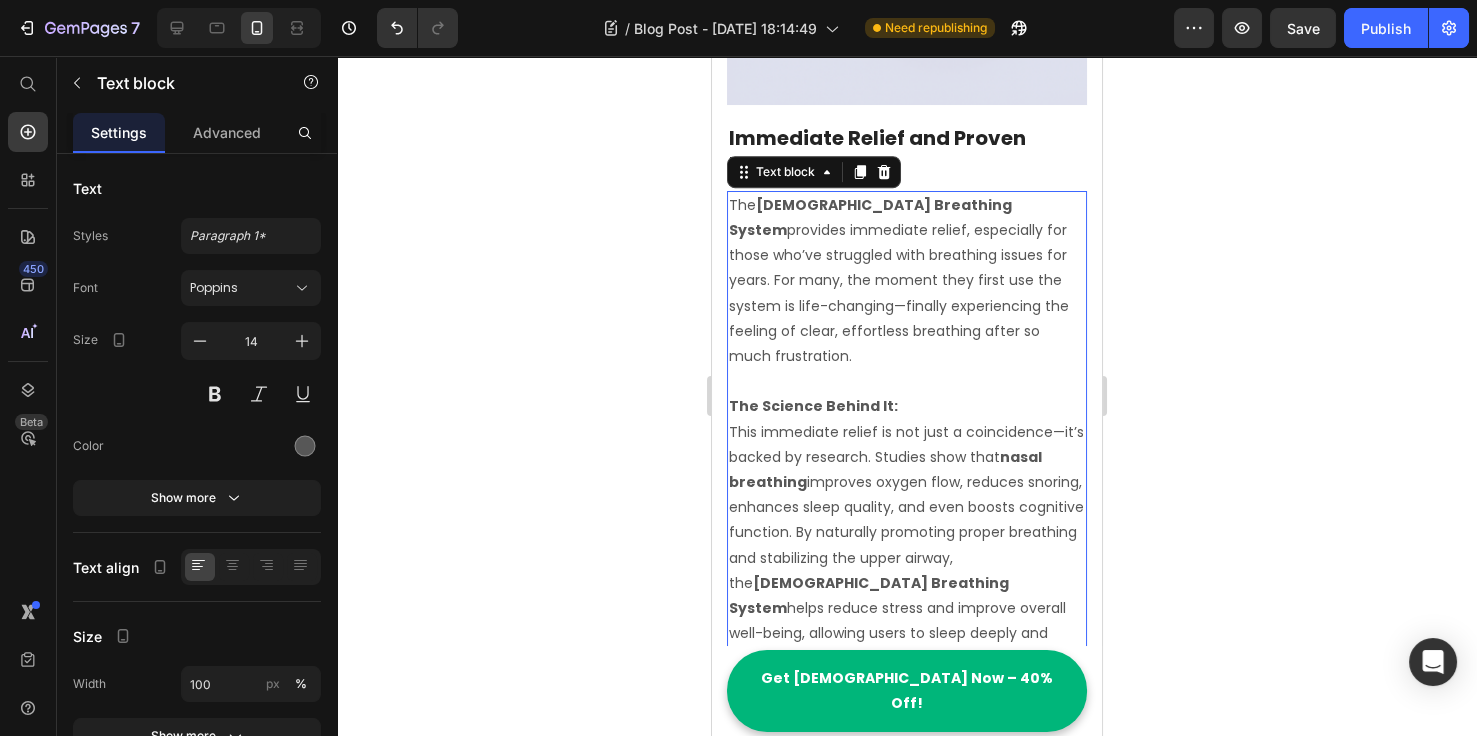 scroll, scrollTop: 2230, scrollLeft: 0, axis: vertical 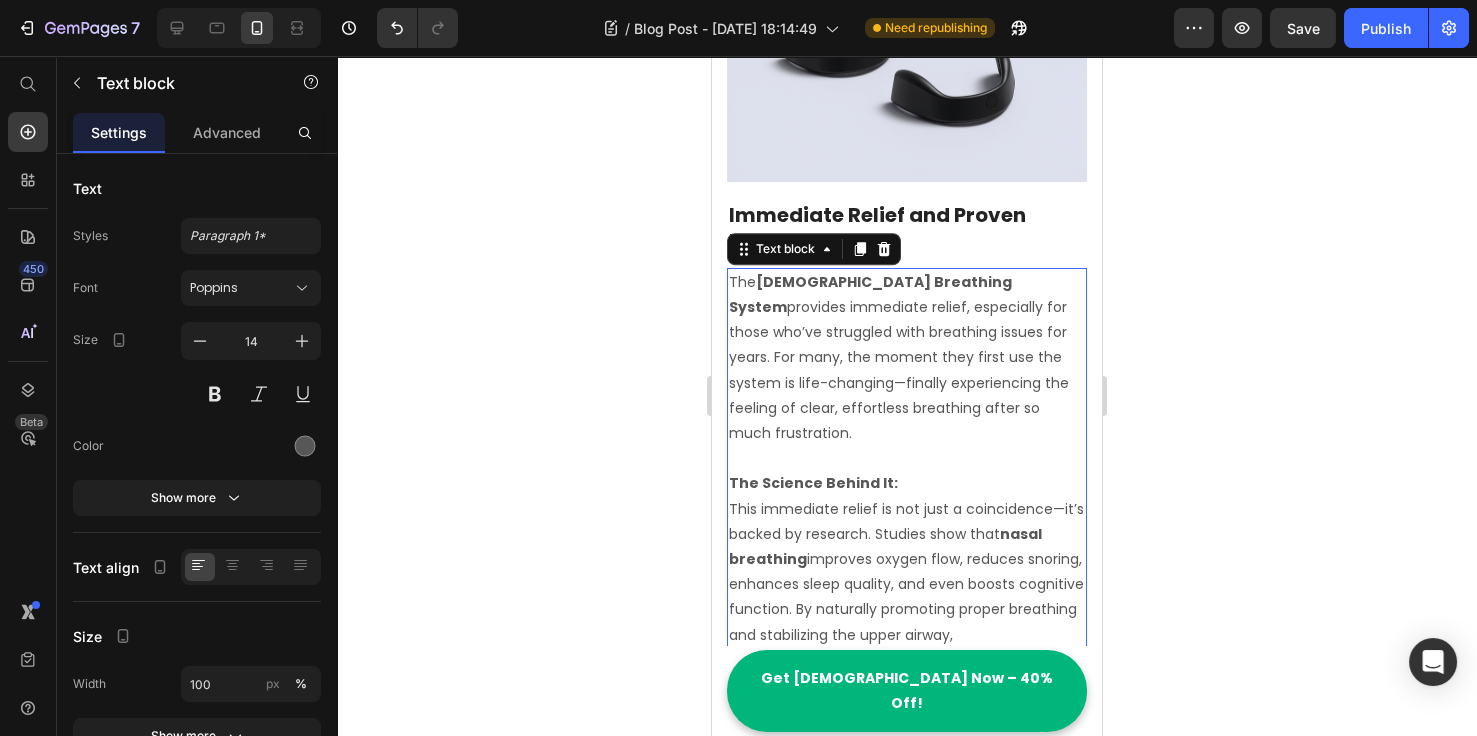 click on "The  [DEMOGRAPHIC_DATA] Breathing System  provides immediate relief, especially for those who’ve struggled with breathing issues for years. For many, the moment they first use the system is life-changing—finally experiencing the feeling of clear, effortless breathing after so much frustration." at bounding box center [907, 358] 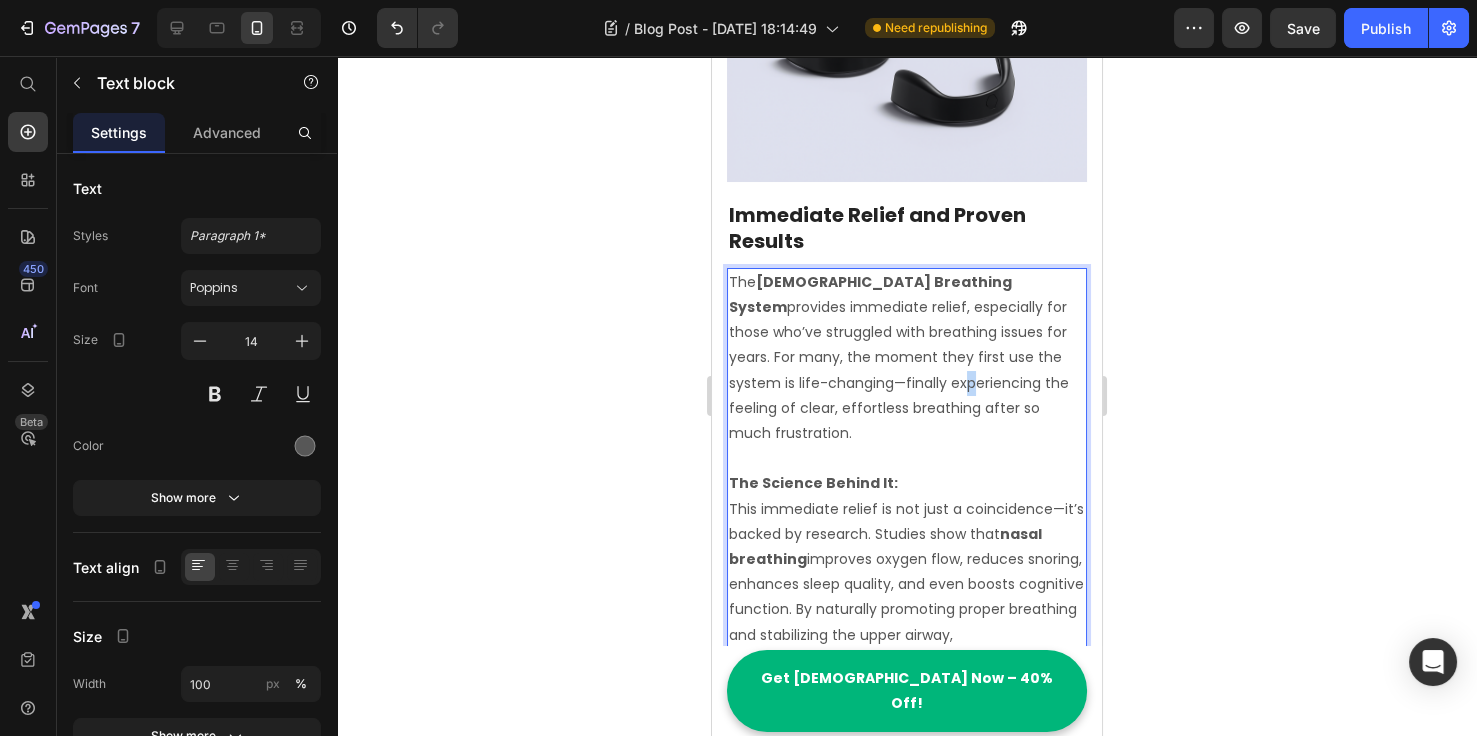 click on "The  [DEMOGRAPHIC_DATA] Breathing System  provides immediate relief, especially for those who’ve struggled with breathing issues for years. For many, the moment they first use the system is life-changing—finally experiencing the feeling of clear, effortless breathing after so much frustration." at bounding box center (907, 358) 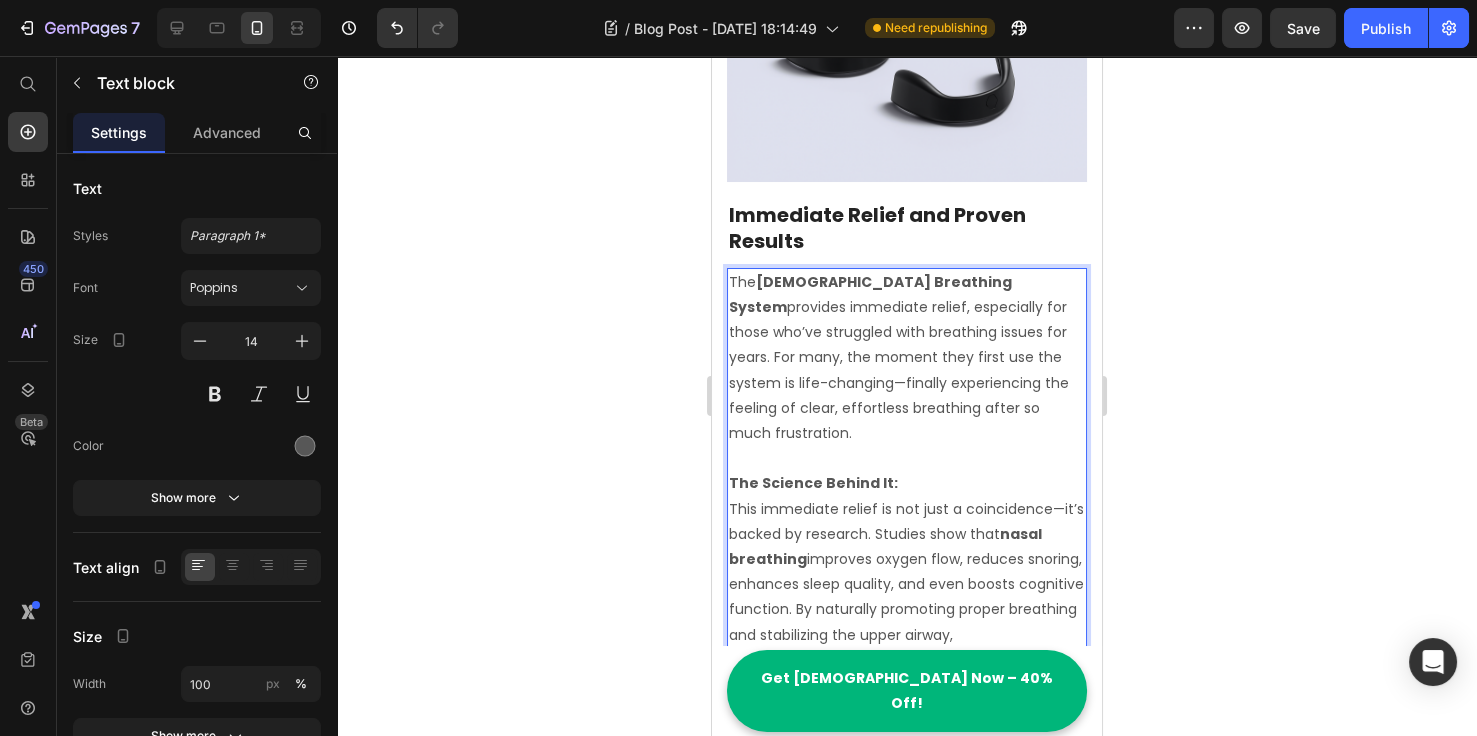 click on "The  [DEMOGRAPHIC_DATA] Breathing System  provides immediate relief, especially for those who’ve struggled with breathing issues for years. For many, the moment they first use the system is life-changing—finally experiencing the feeling of clear, effortless breathing after so much frustration." at bounding box center [907, 358] 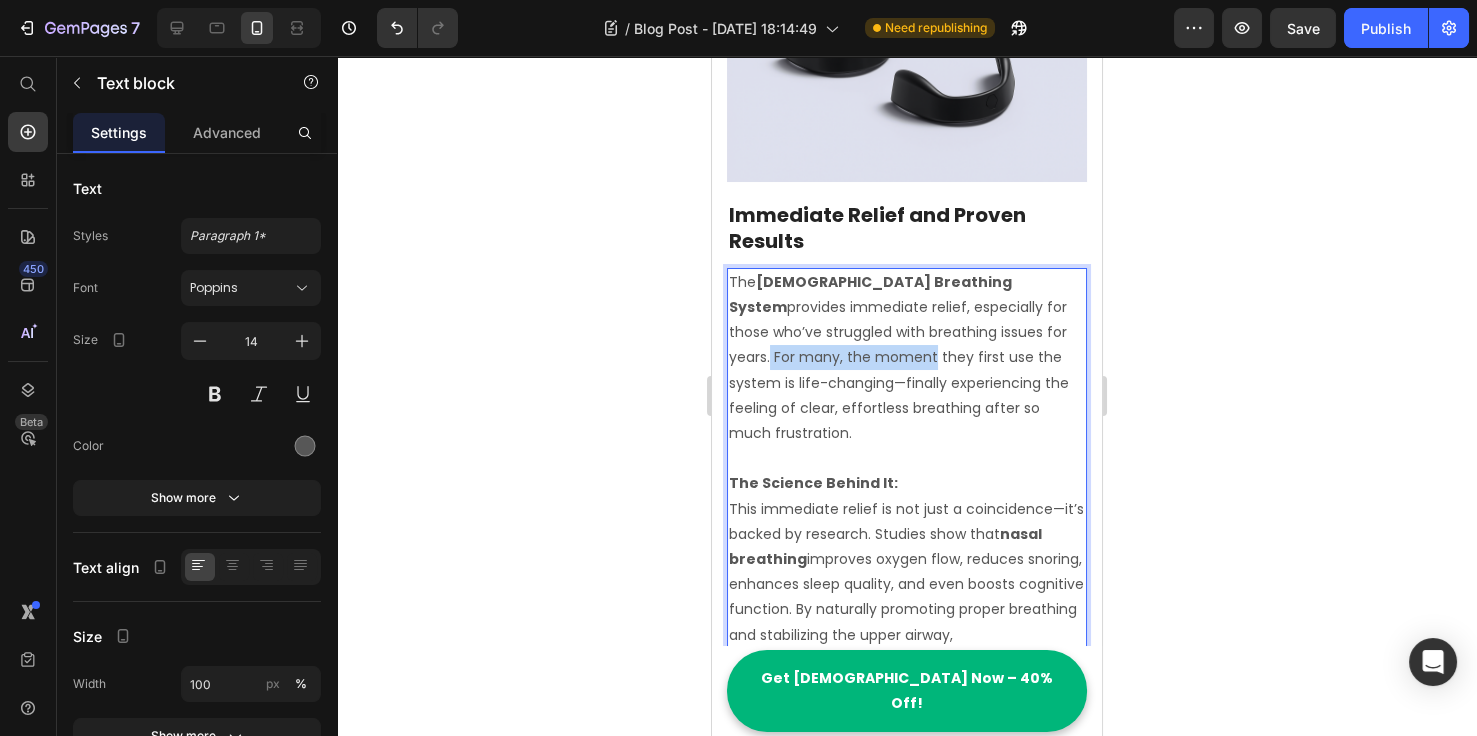 drag, startPoint x: 1013, startPoint y: 285, endPoint x: 838, endPoint y: 310, distance: 176.7767 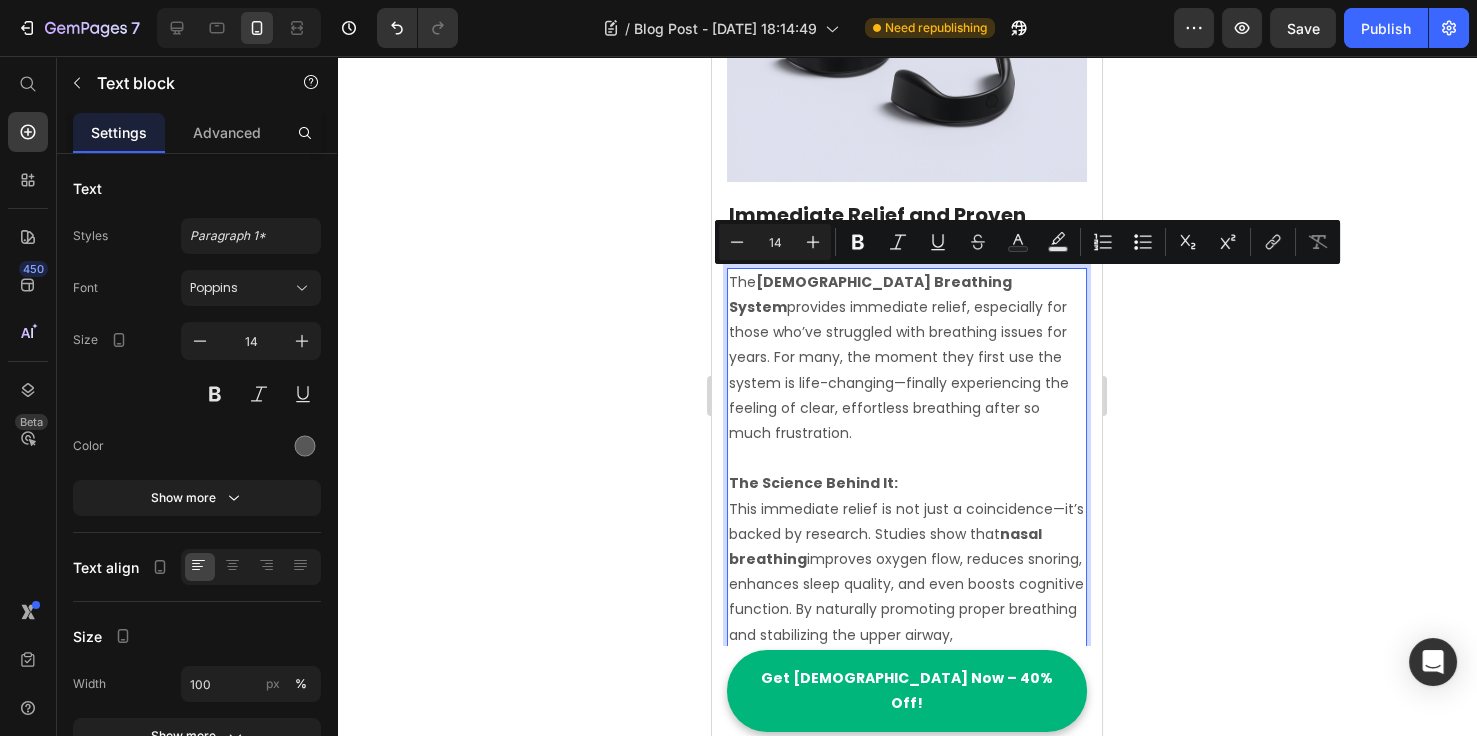 click on "The  [DEMOGRAPHIC_DATA] Breathing System  provides immediate relief, especially for those who’ve struggled with breathing issues for years. For many, the moment they first use the system is life-changing—finally experiencing the feeling of clear, effortless breathing after so much frustration." at bounding box center (907, 358) 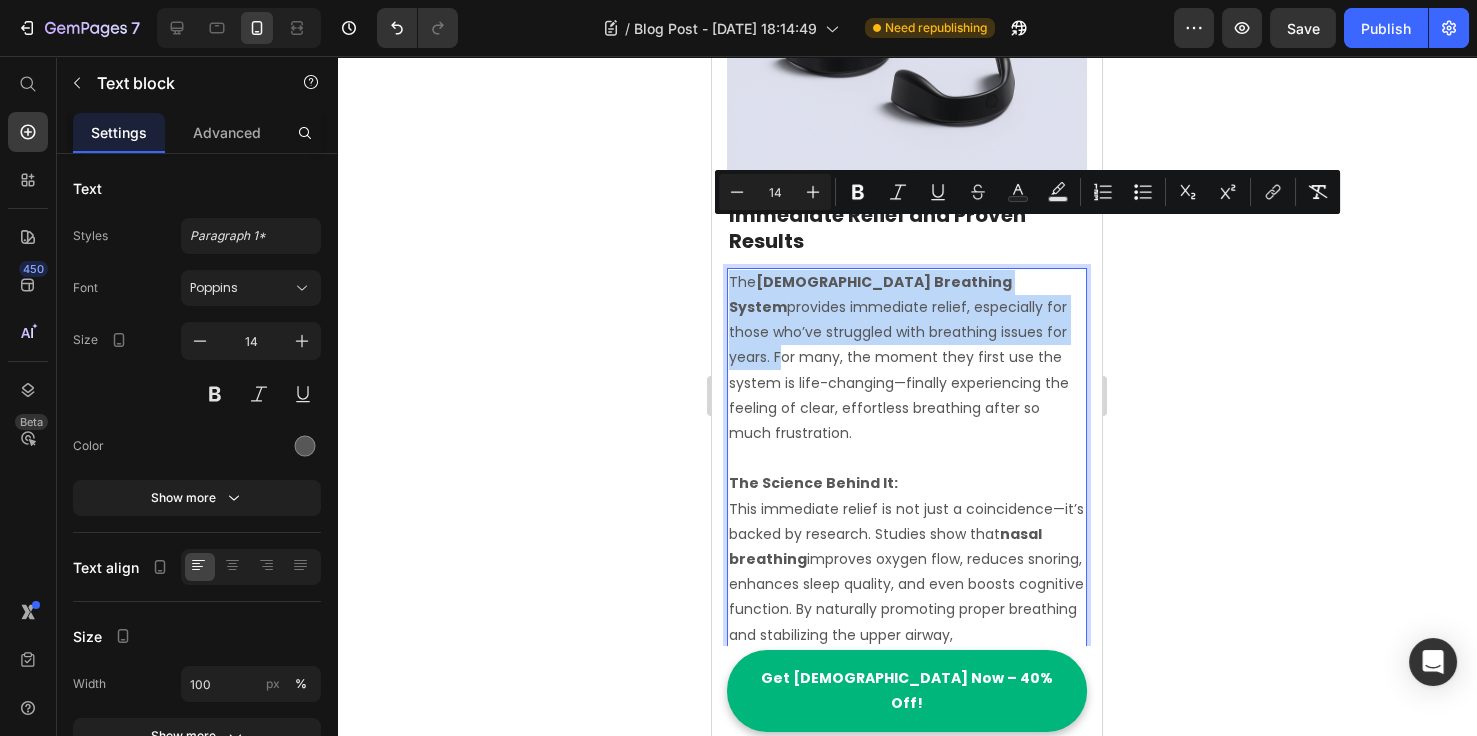 drag, startPoint x: 1019, startPoint y: 286, endPoint x: 1422, endPoint y: 294, distance: 403.0794 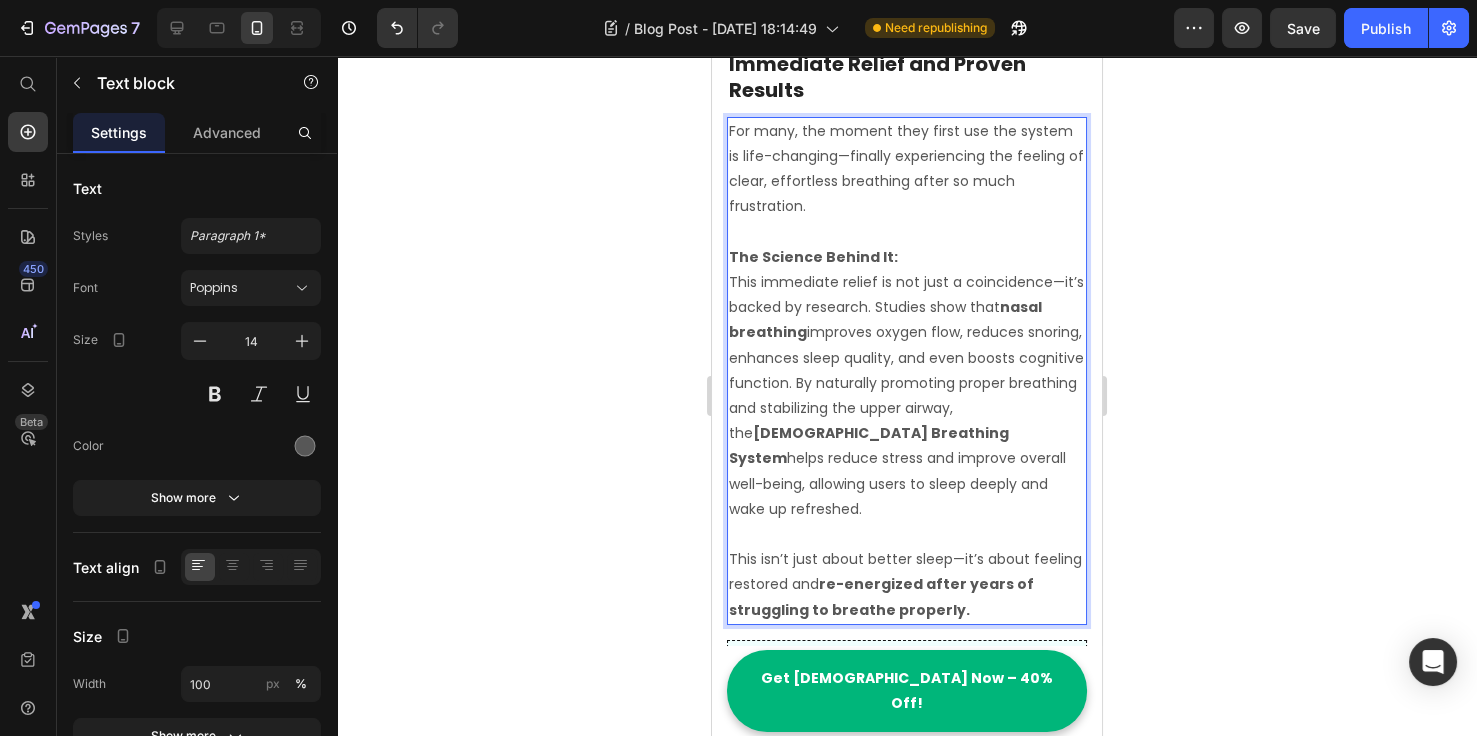 scroll, scrollTop: 2384, scrollLeft: 0, axis: vertical 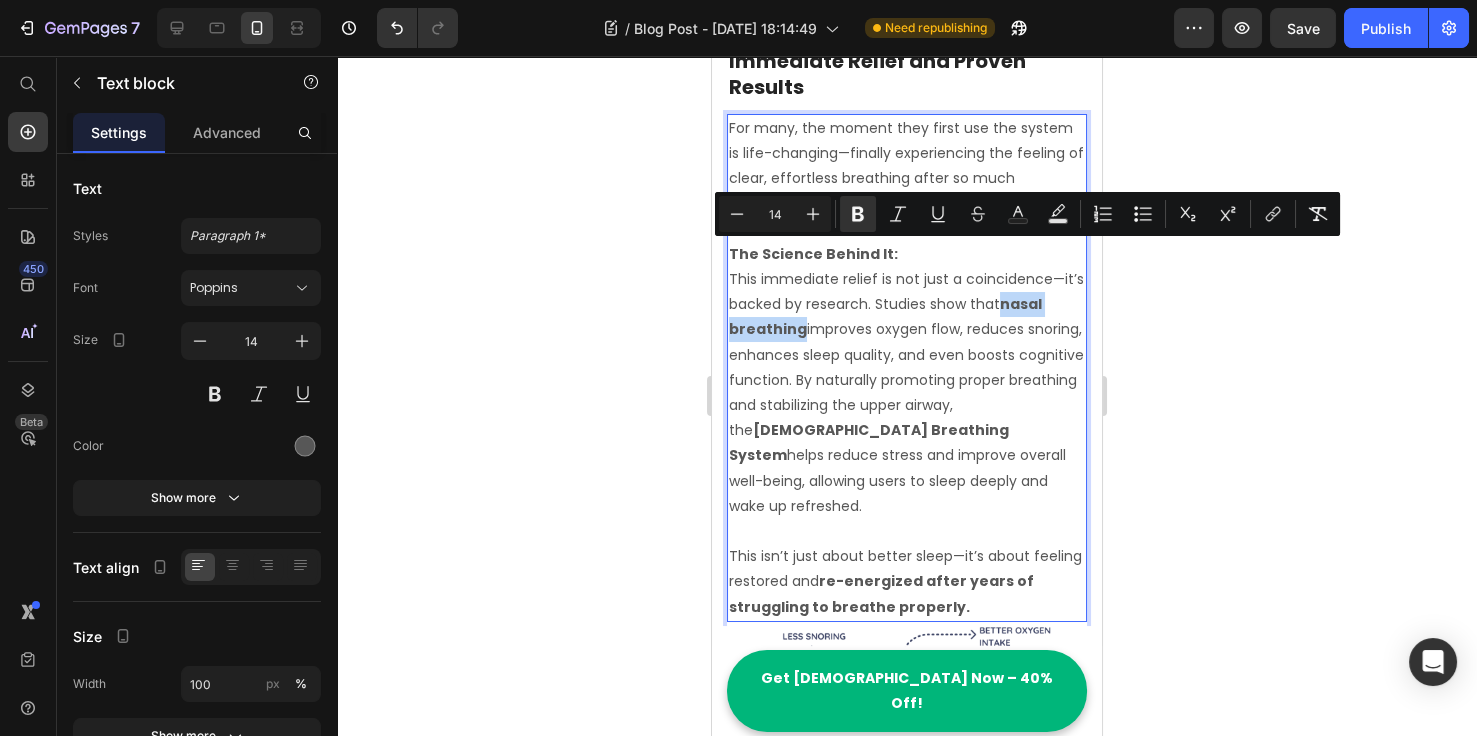 drag, startPoint x: 1026, startPoint y: 255, endPoint x: 800, endPoint y: 282, distance: 227.60712 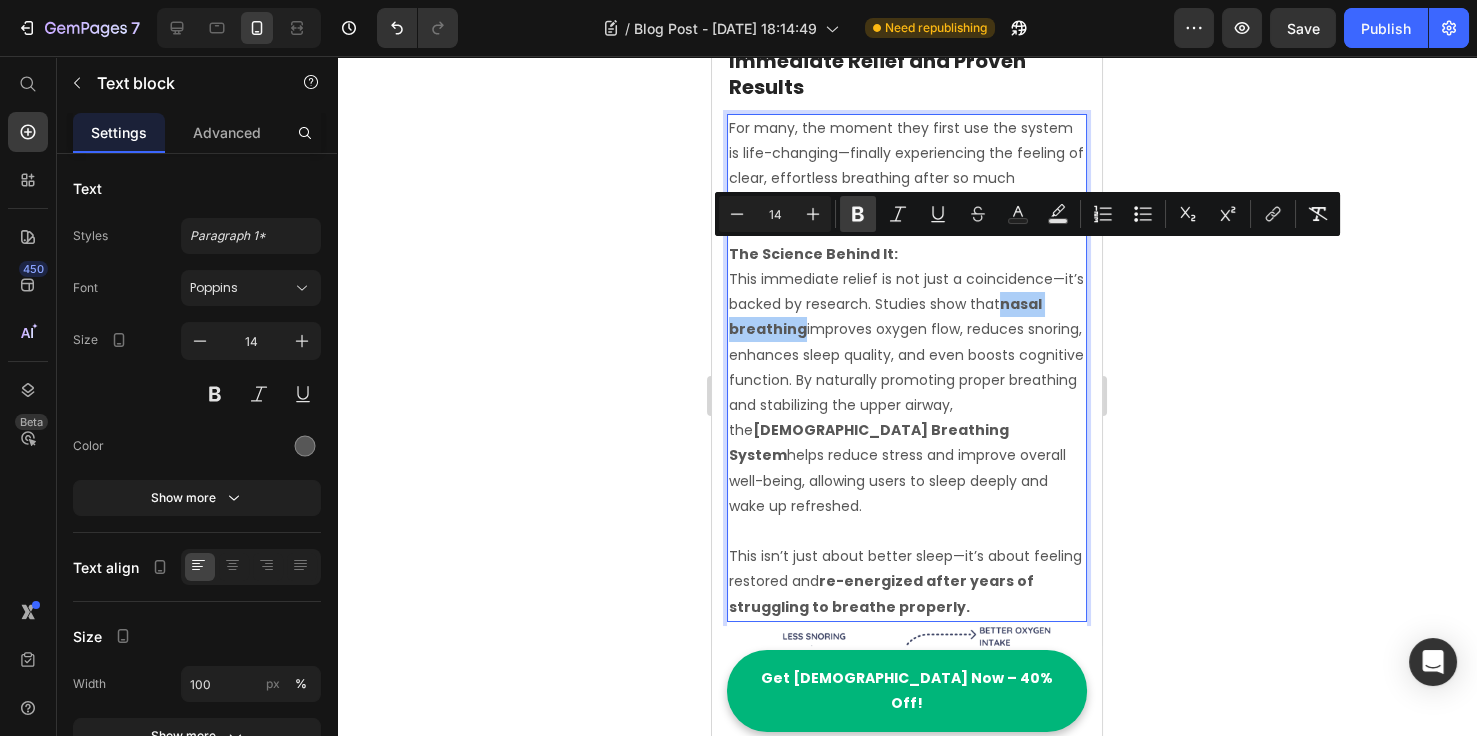 click 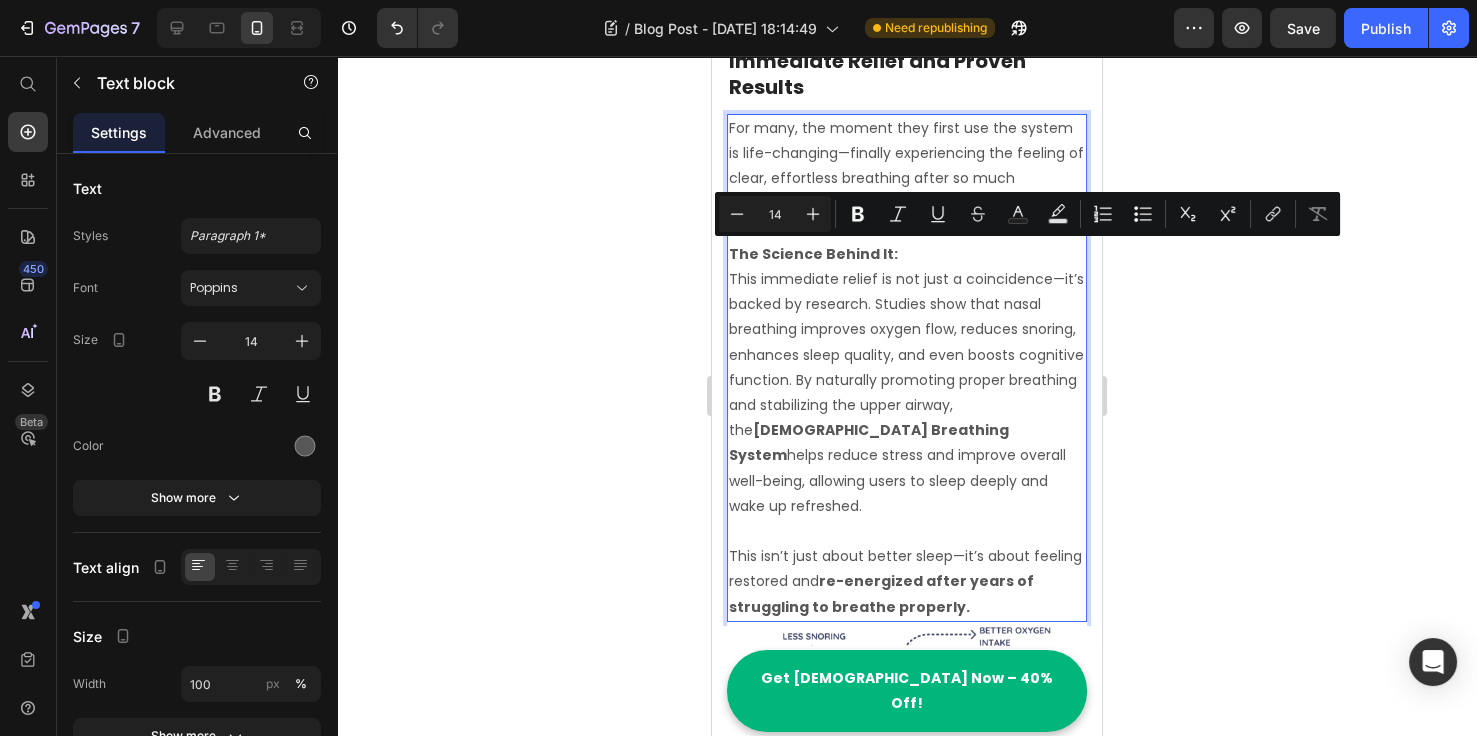 click on "The Science Behind It: This immediate relief is not just a coincidence—it’s backed by research. Studies show that nasal breathing improves oxygen flow, reduces snoring, enhances sleep quality, and even boosts cognitive function. By naturally promoting proper breathing and stabilizing the upper airway, the  Zenify Breathing System  helps reduce stress and improve overall well-being, allowing users to sleep deeply and wake up refreshed." at bounding box center (907, 380) 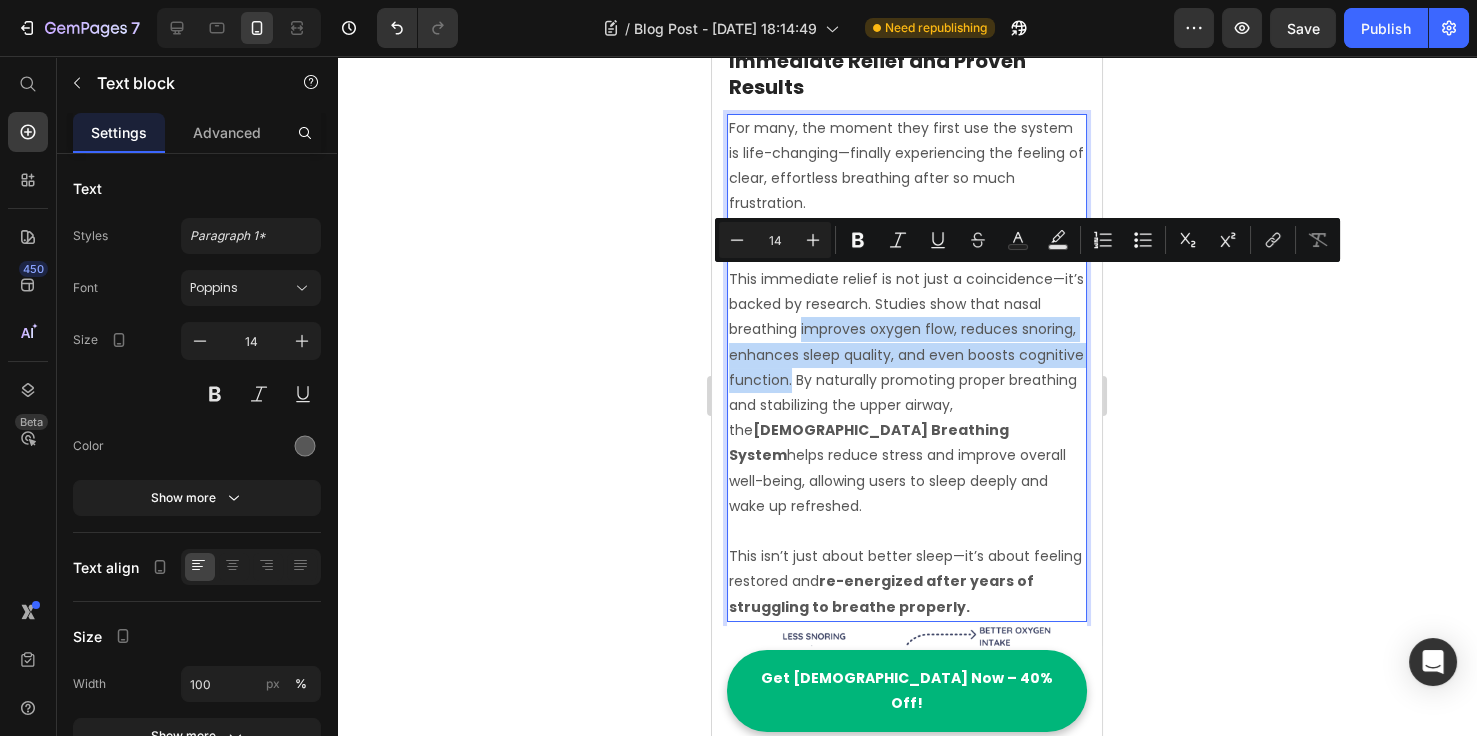 drag, startPoint x: 800, startPoint y: 277, endPoint x: 856, endPoint y: 337, distance: 82.073135 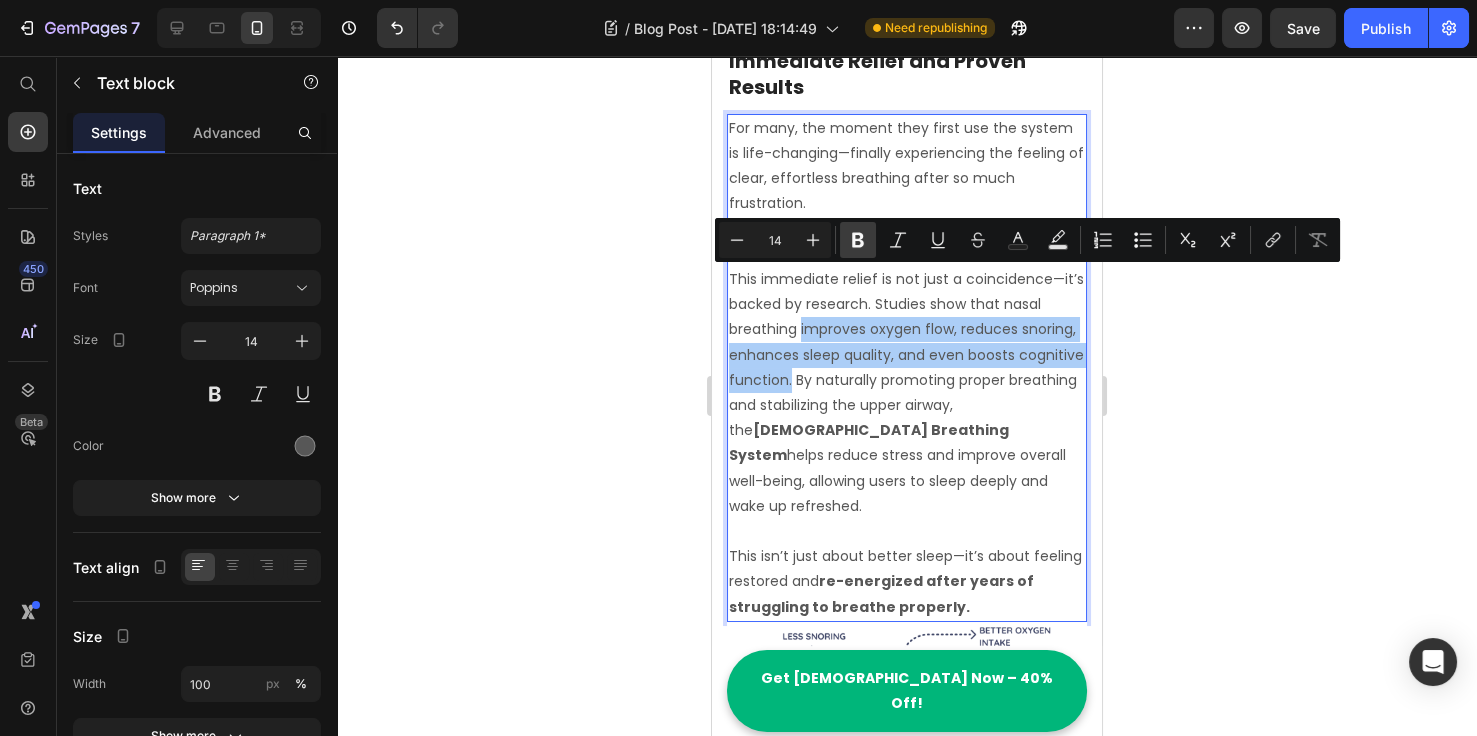 click 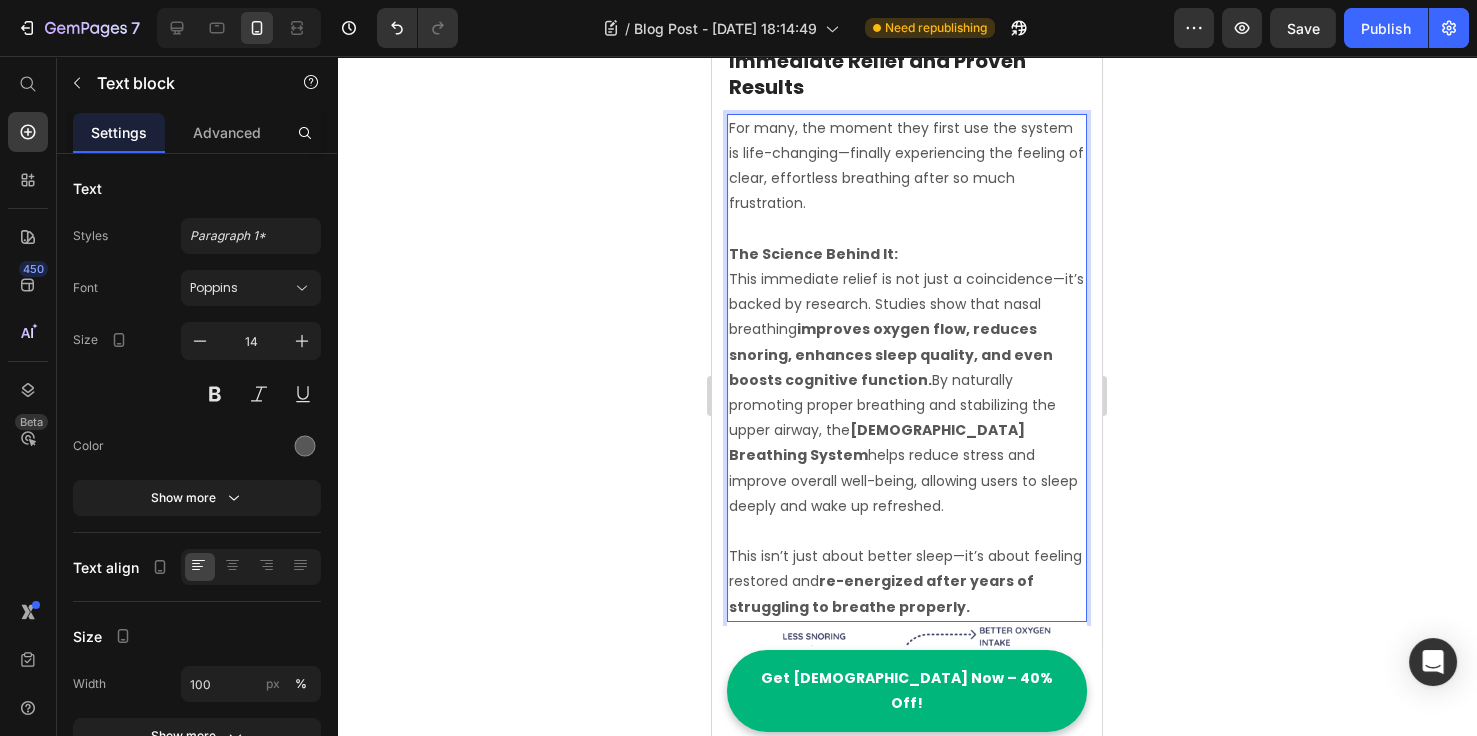 click on "The Science Behind It: This immediate relief is not just a coincidence—it’s backed by research. Studies show that nasal breathing  improves oxygen flow, reduces snoring, enhances sleep quality, and even boosts cognitive function.  By naturally promoting proper breathing and stabilizing the upper airway, the  Zenify Breathing System  helps reduce stress and improve overall well-being, allowing users to sleep deeply and wake up refreshed." at bounding box center (907, 380) 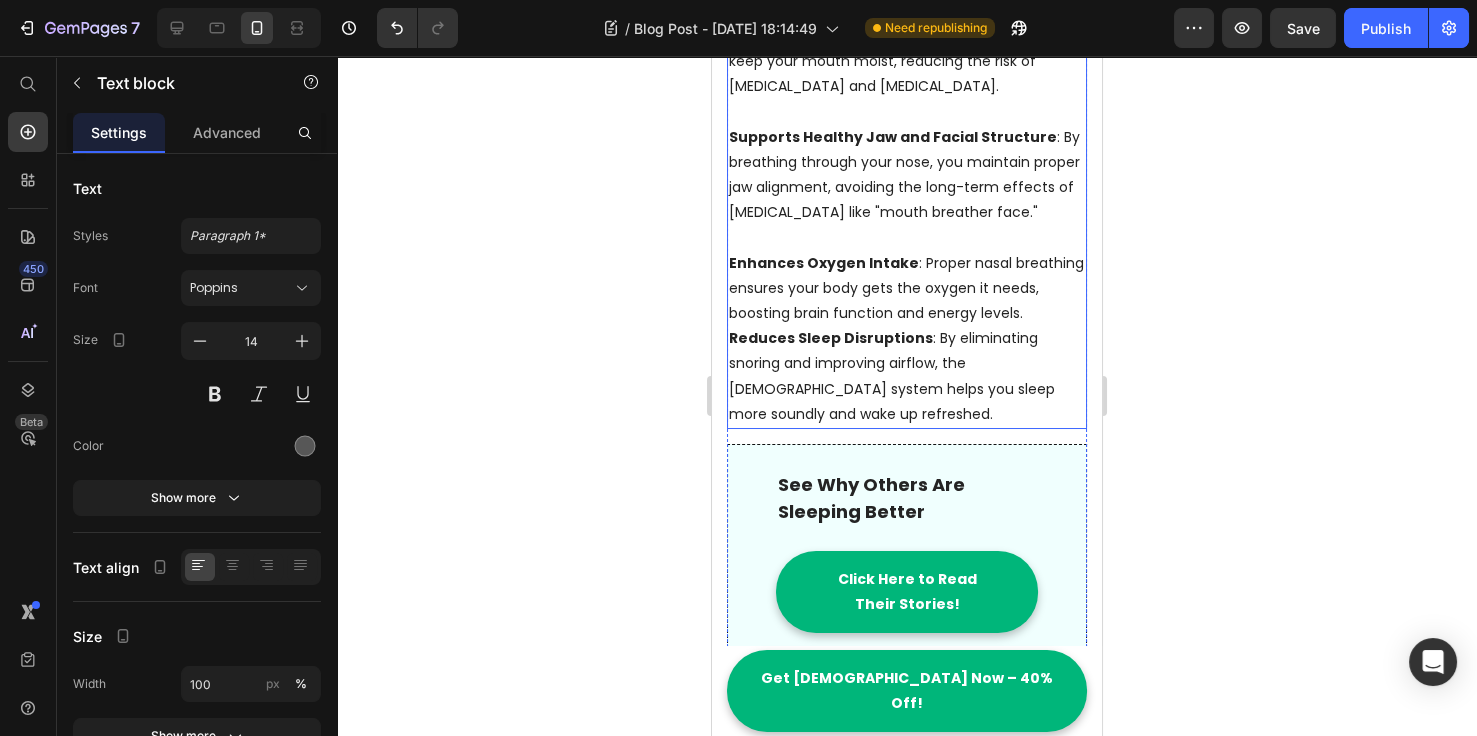 scroll, scrollTop: 3846, scrollLeft: 0, axis: vertical 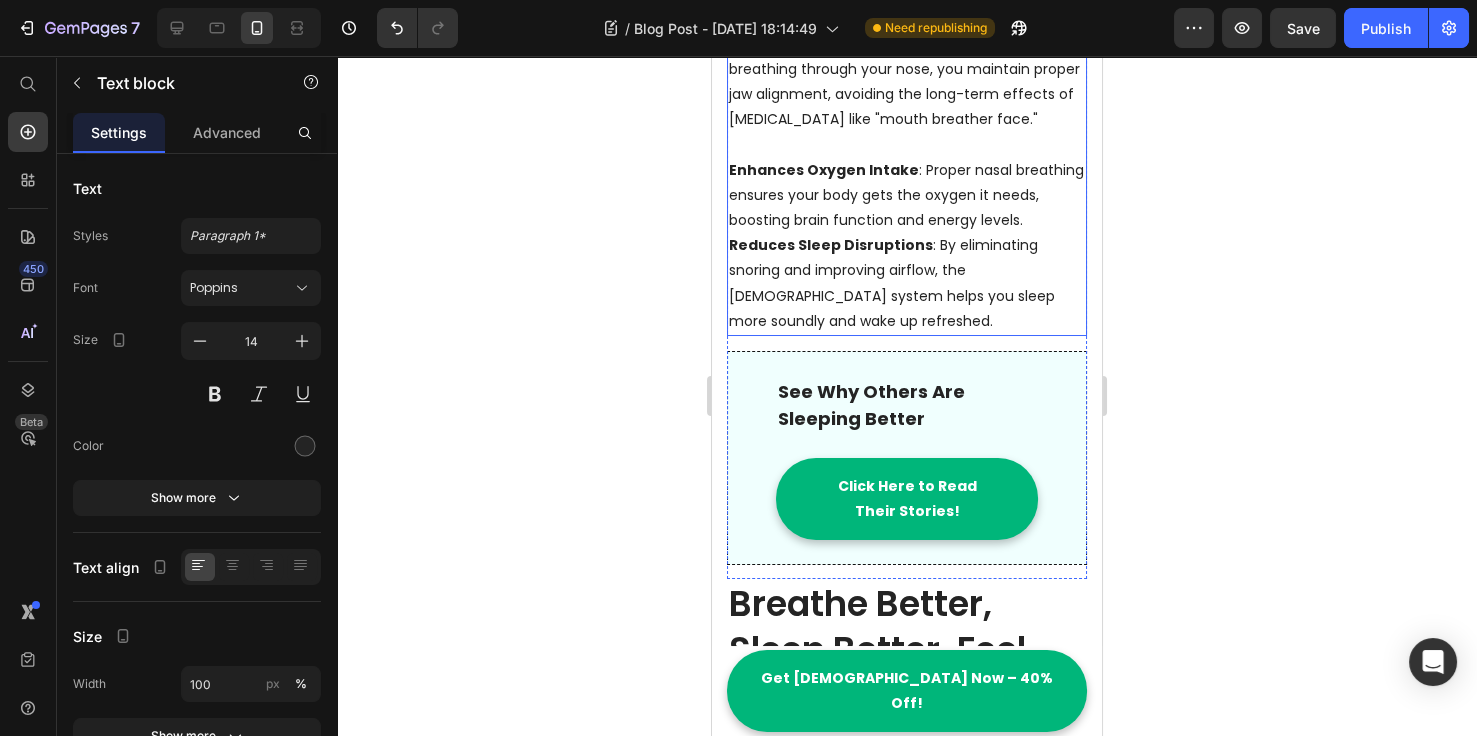 click on "Enhances Oxygen Intake : Proper nasal breathing ensures your body gets the oxygen it needs, boosting brain function and energy levels." at bounding box center (907, 196) 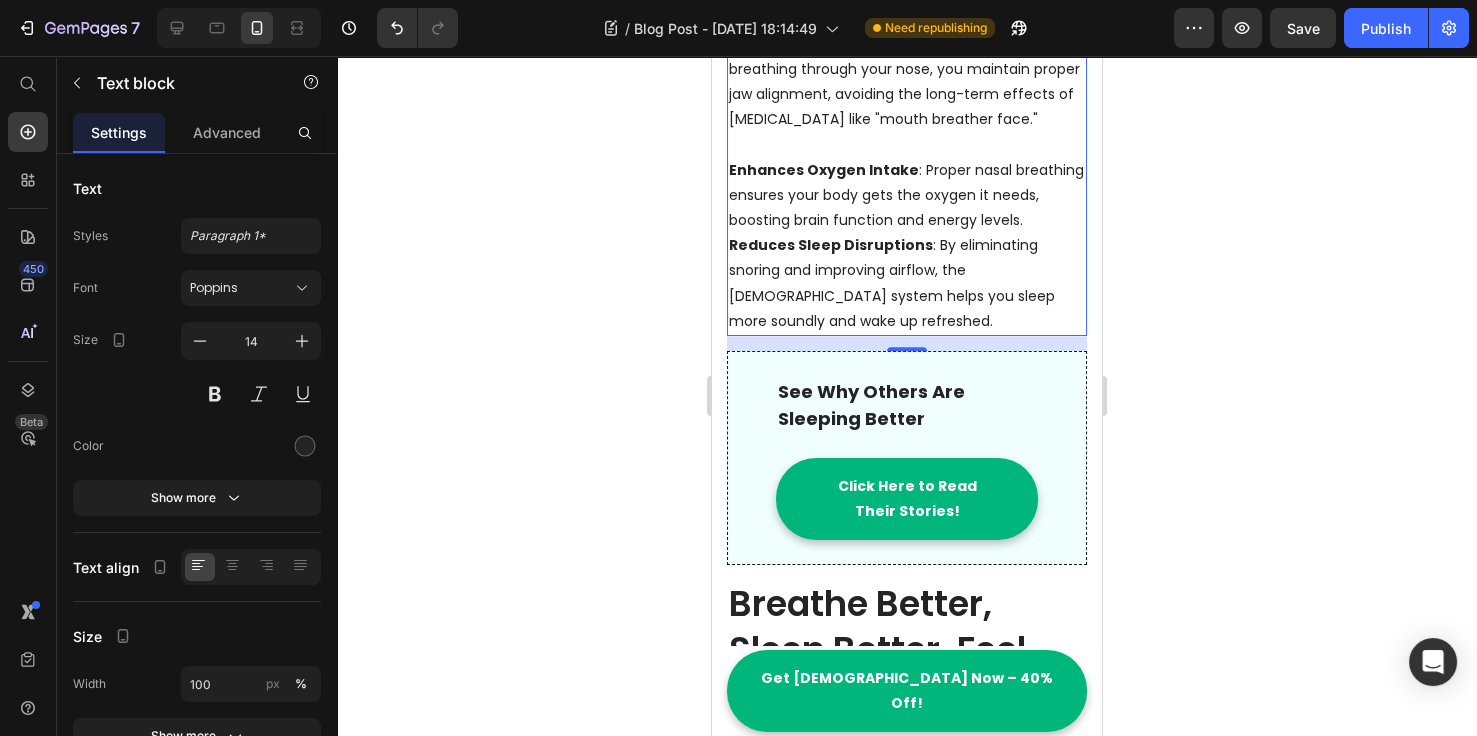 click on "By encouraging nasal breathing, the  Zenify Breathing System  doesn’t just improve your sleep—it provides a range of other health benefits: Prevents Dry Mouth and Throat : With nasal breathing, you’ll wake up with a hydrated mouth and throat, eliminating that uncomfortable dry feeling. Improves Oral Health : Nasal breathing helps keep your mouth moist, reducing the risk of cavities and gum disease. Supports Healthy Jaw and Facial Structure : By breathing through your nose, you maintain proper jaw alignment, avoiding the long-term effects of mouth breathing like "mouth breather face." Enhances Oxygen Intake : Proper nasal breathing ensures your body gets the oxygen it needs, boosting brain function and energy levels. Reduces Sleep Disruptions : By eliminating snoring and improving airflow, the Zenify system helps you sleep more soundly and wake up refreshed." at bounding box center (907, 6) 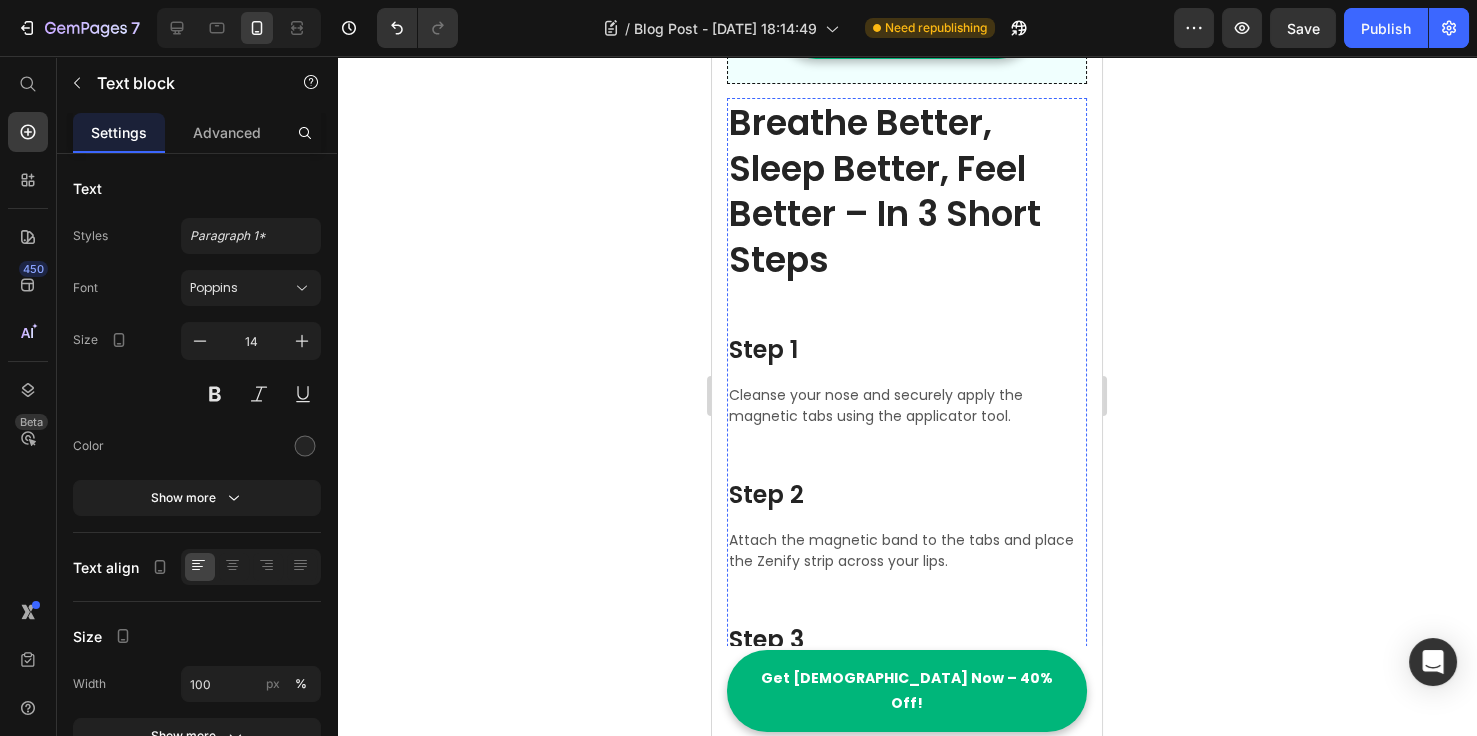 scroll, scrollTop: 4538, scrollLeft: 0, axis: vertical 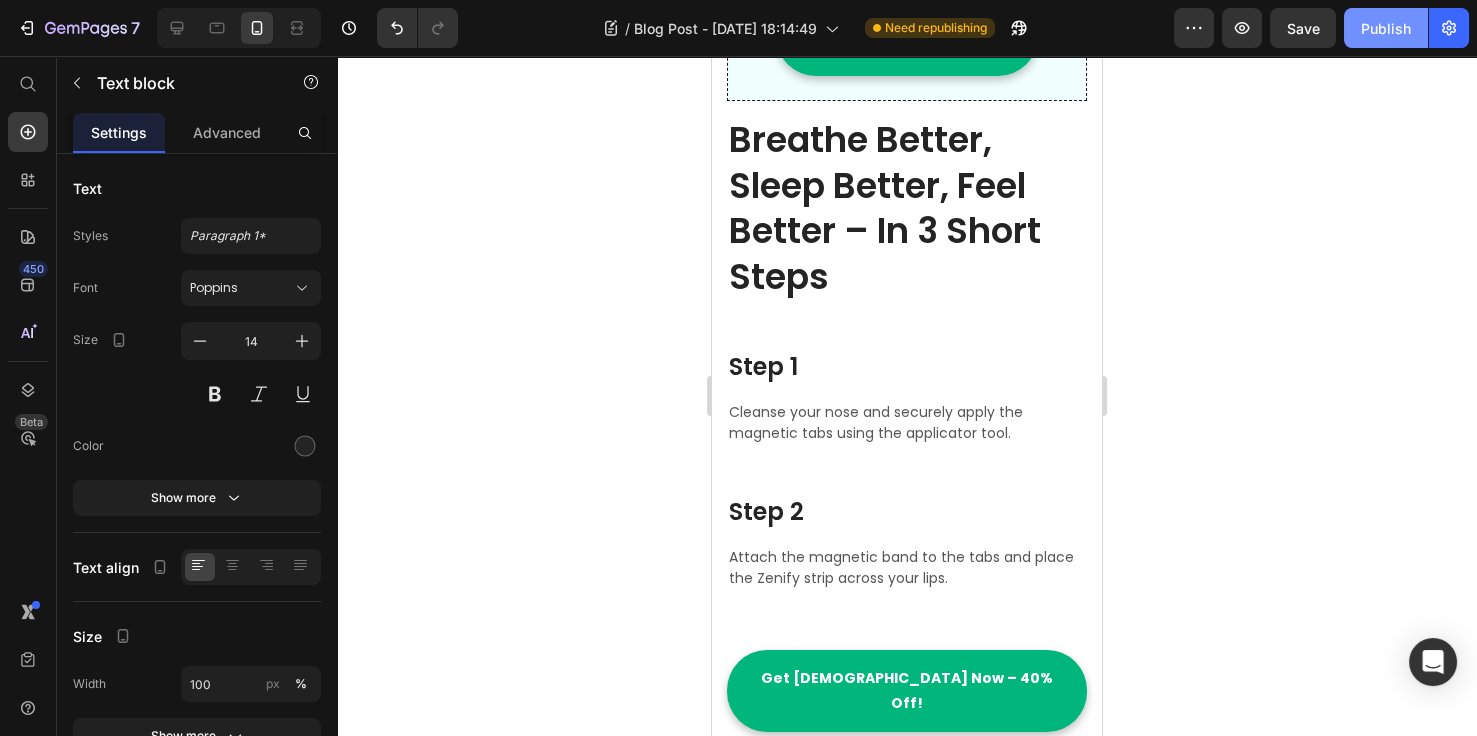 click on "Publish" at bounding box center [1386, 28] 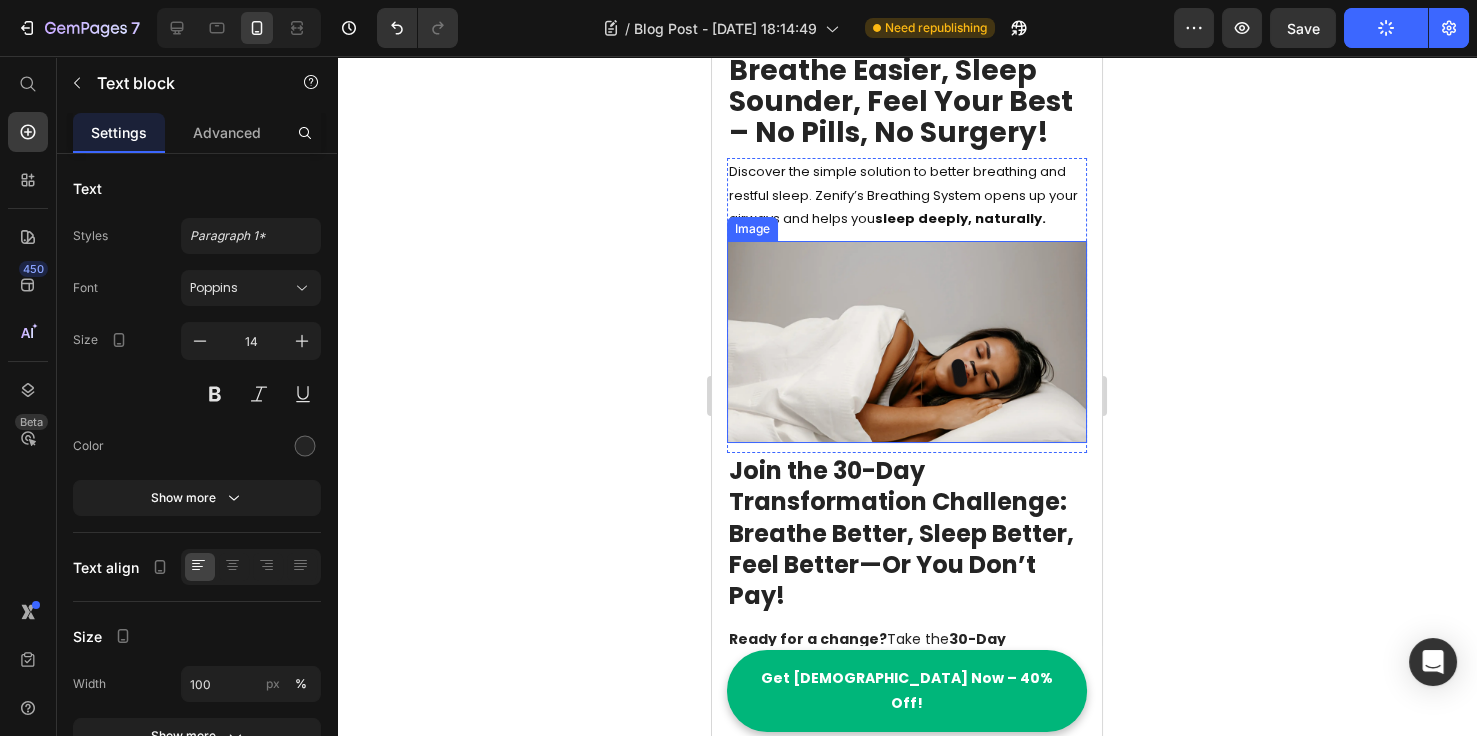 scroll, scrollTop: 0, scrollLeft: 0, axis: both 